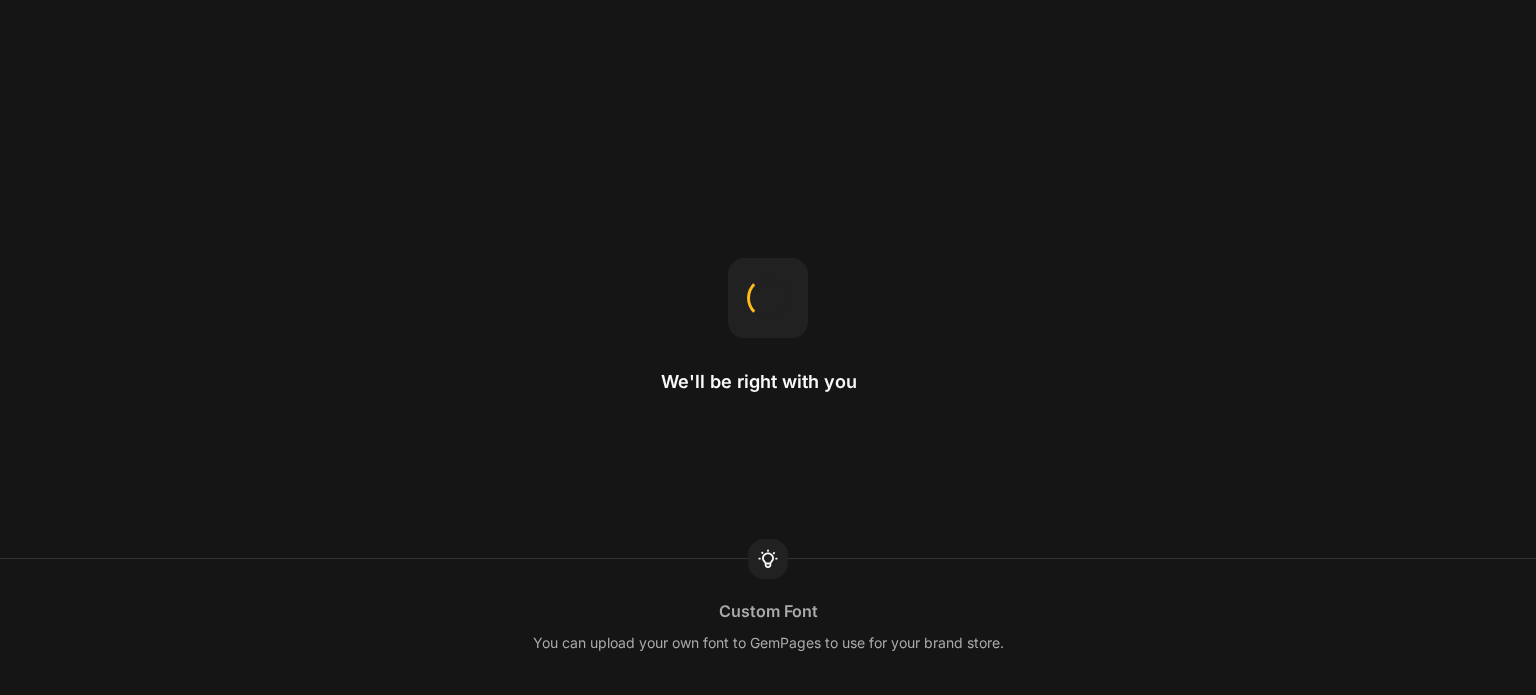 scroll, scrollTop: 0, scrollLeft: 0, axis: both 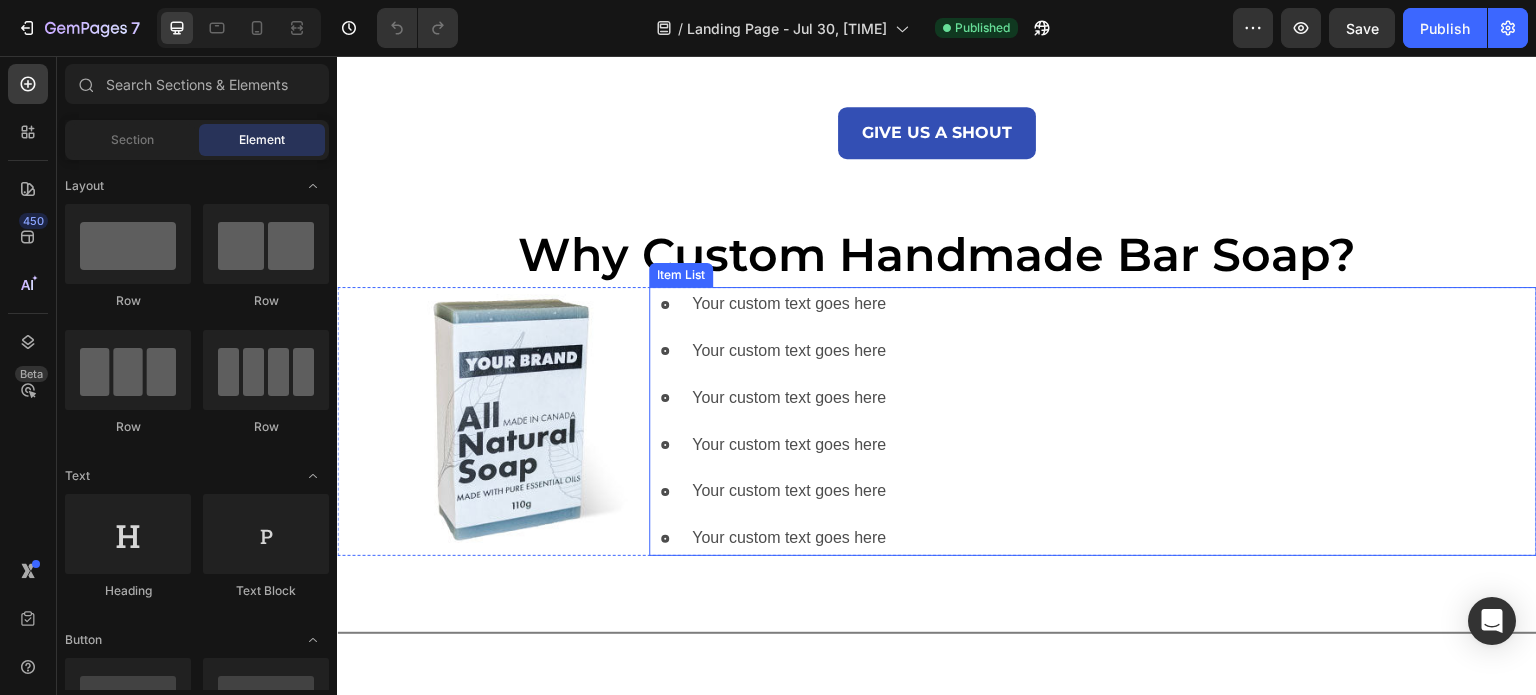 click on "Your custom text goes here" at bounding box center [789, 304] 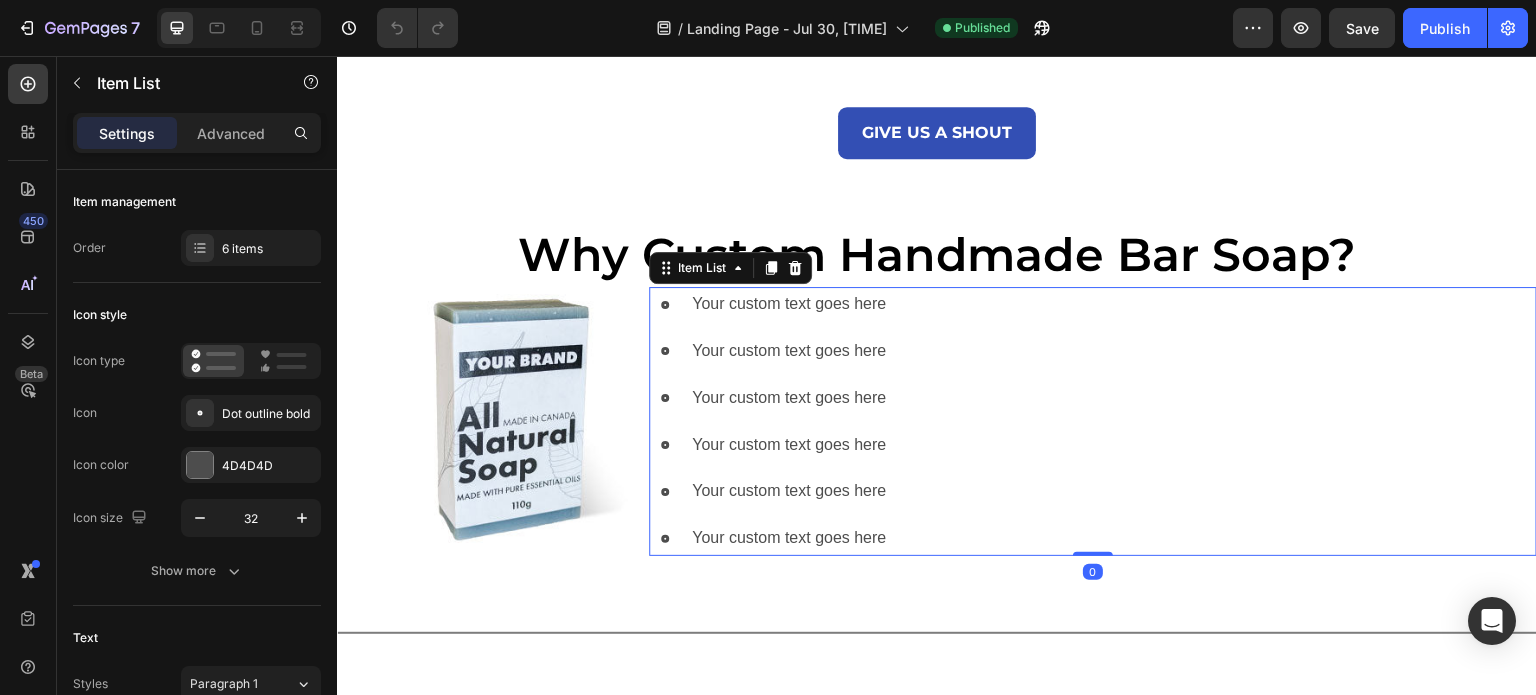 click on "Your custom text goes here" at bounding box center (789, 304) 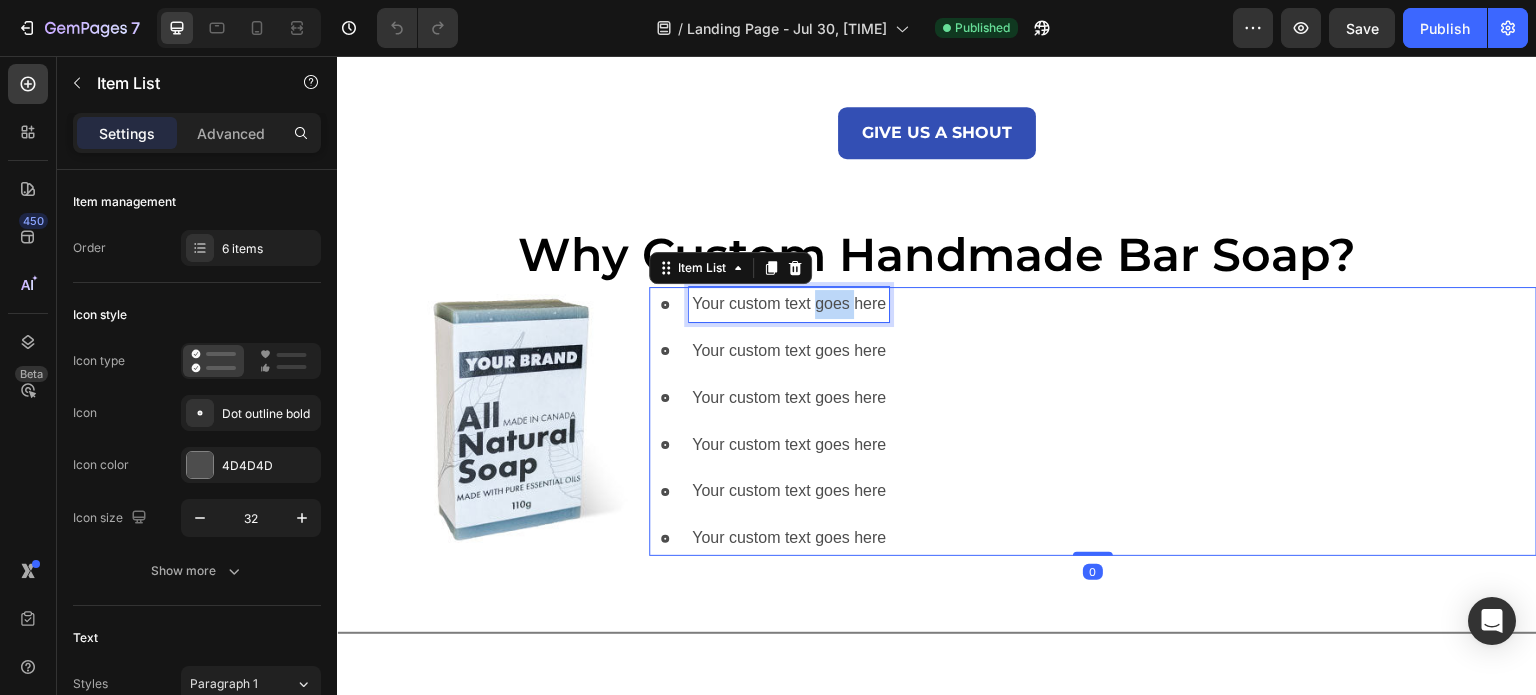 click on "Your custom text goes here" at bounding box center [789, 304] 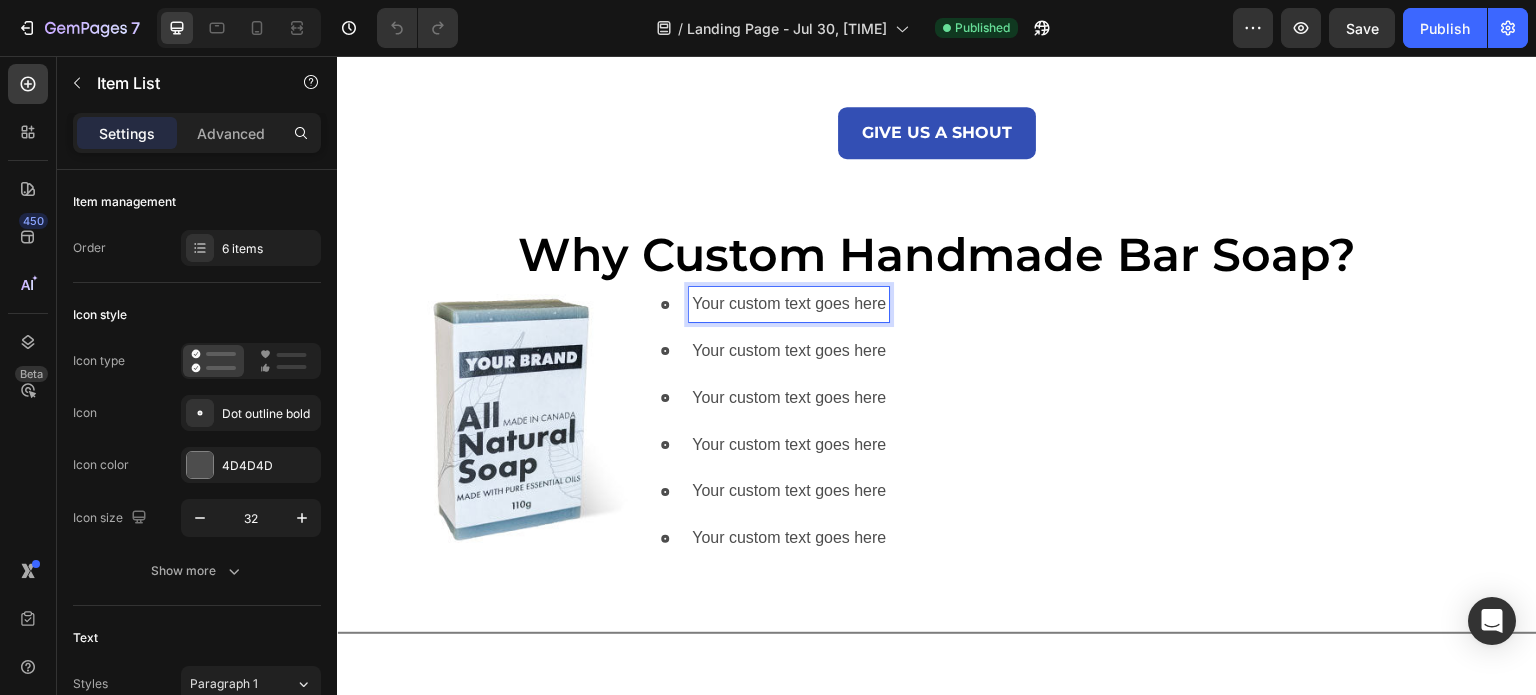 click on "Your custom text goes here" at bounding box center (789, 304) 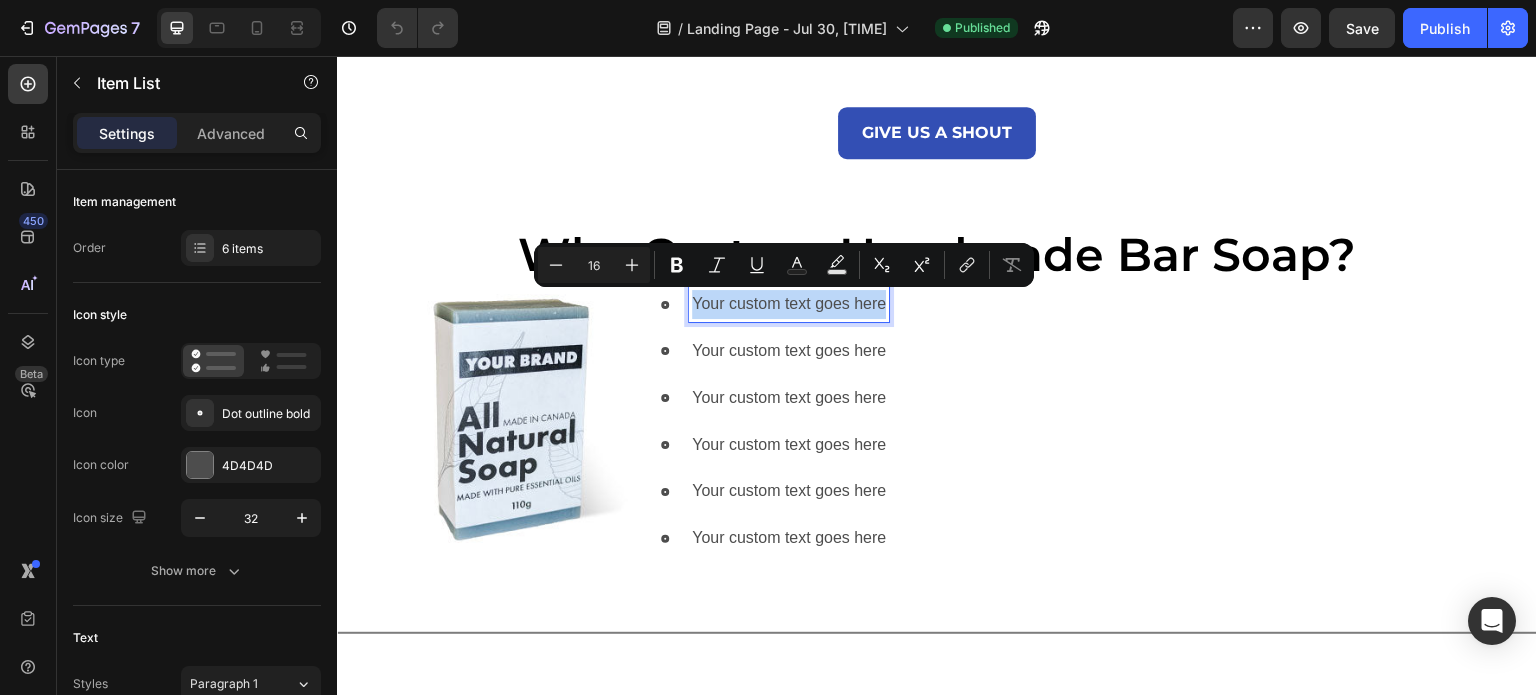drag, startPoint x: 882, startPoint y: 304, endPoint x: 657, endPoint y: 293, distance: 225.26872 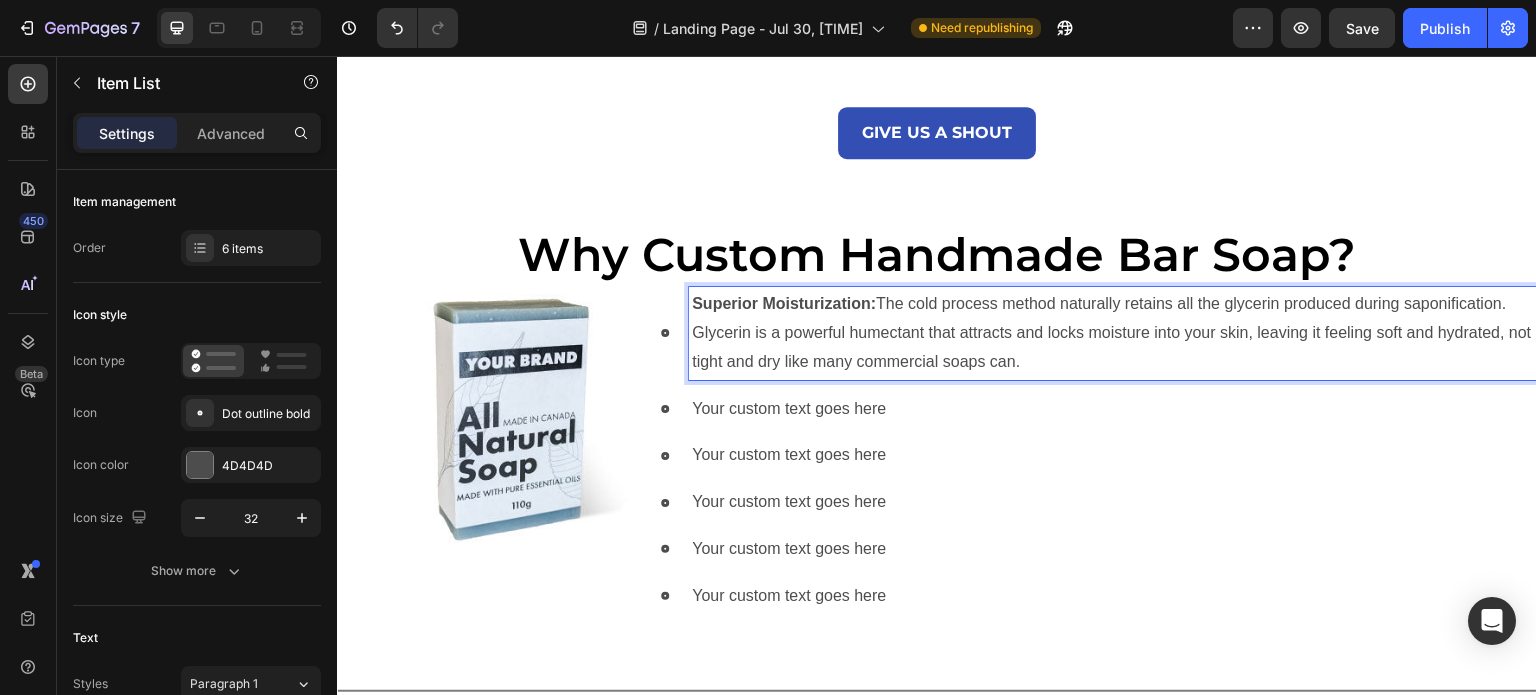 click on "Your custom text goes here" at bounding box center (1113, 409) 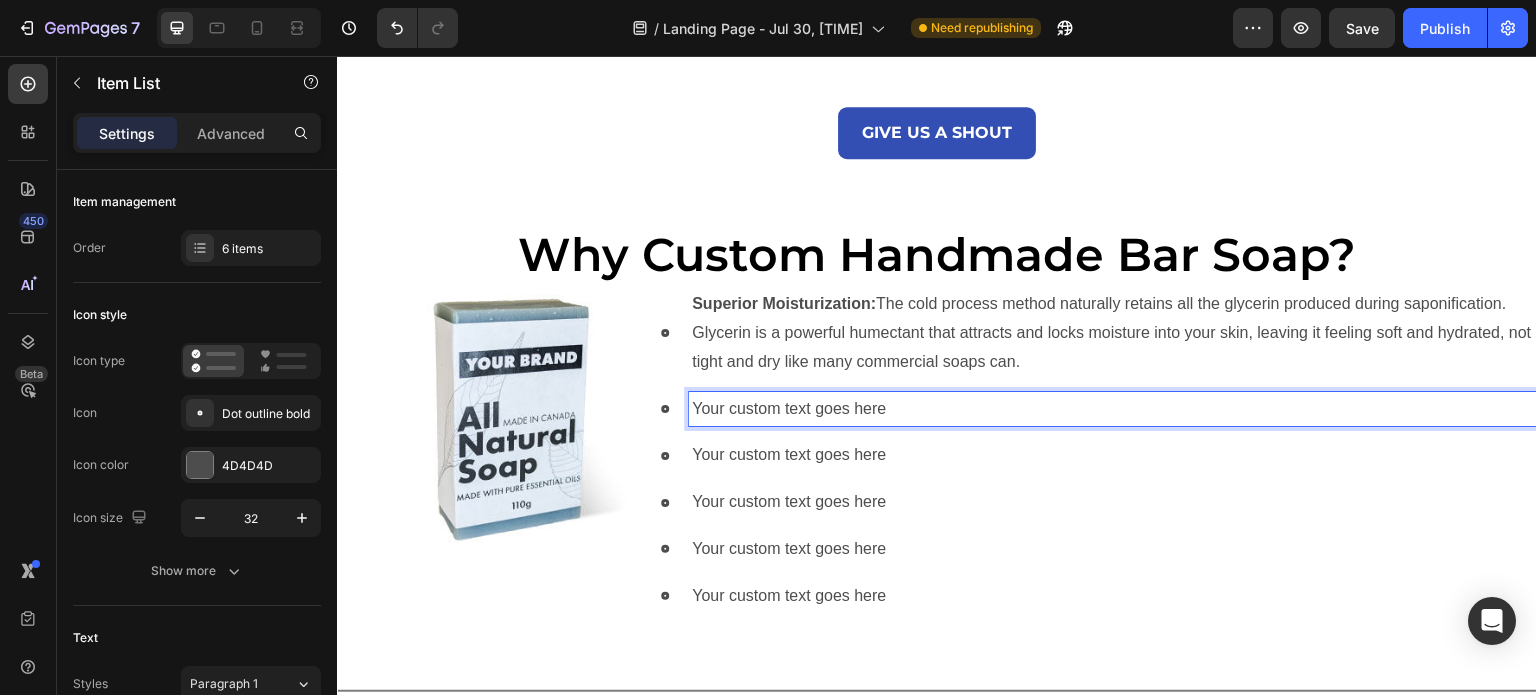 click on "Your custom text goes here" at bounding box center (1113, 409) 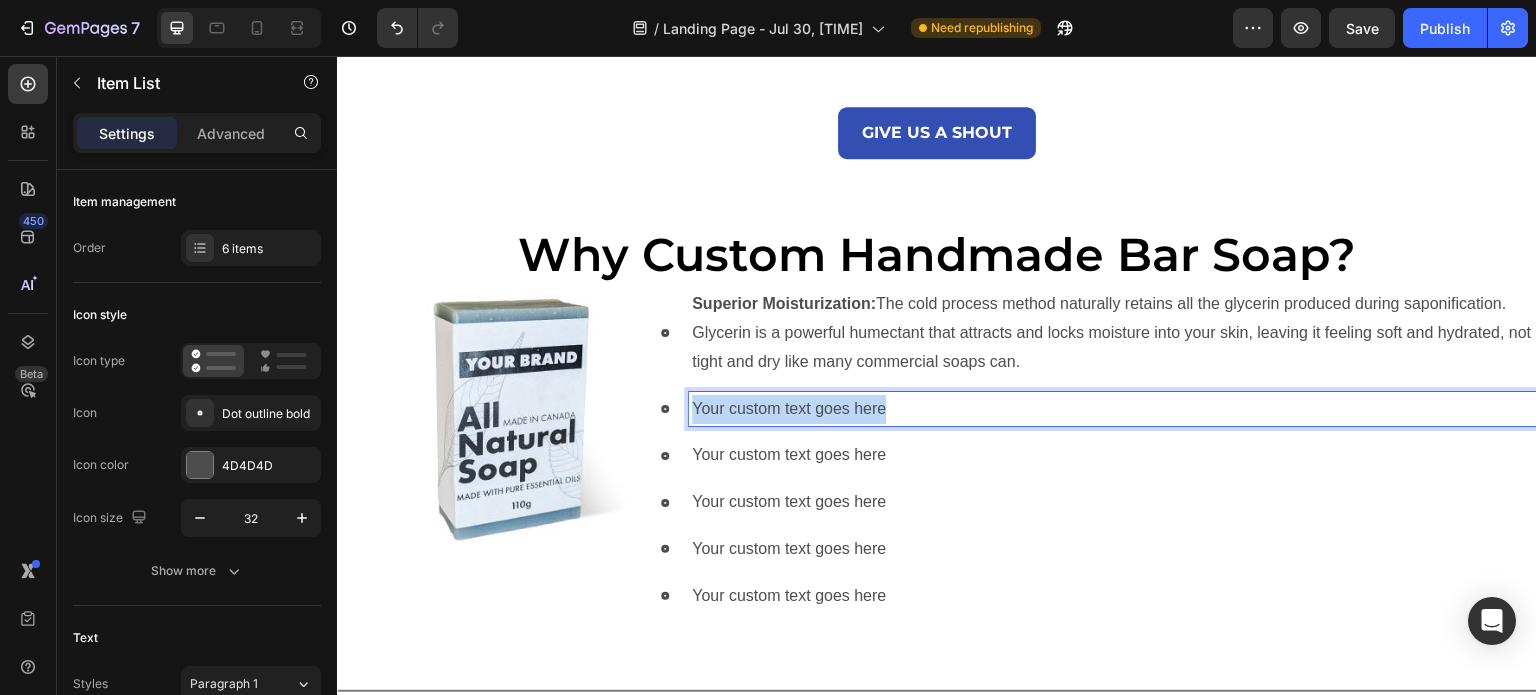 drag, startPoint x: 903, startPoint y: 398, endPoint x: 653, endPoint y: 392, distance: 250.07199 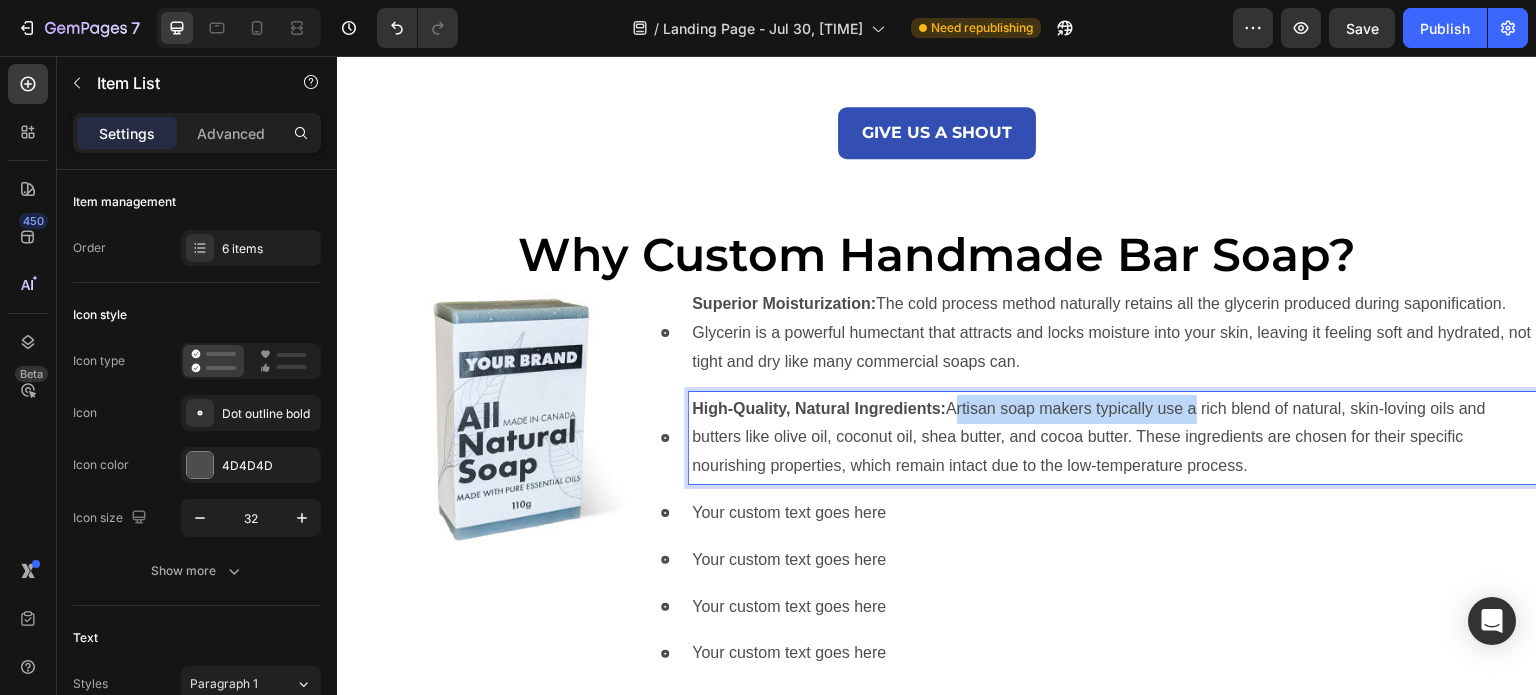 drag, startPoint x: 946, startPoint y: 408, endPoint x: 1185, endPoint y: 408, distance: 239 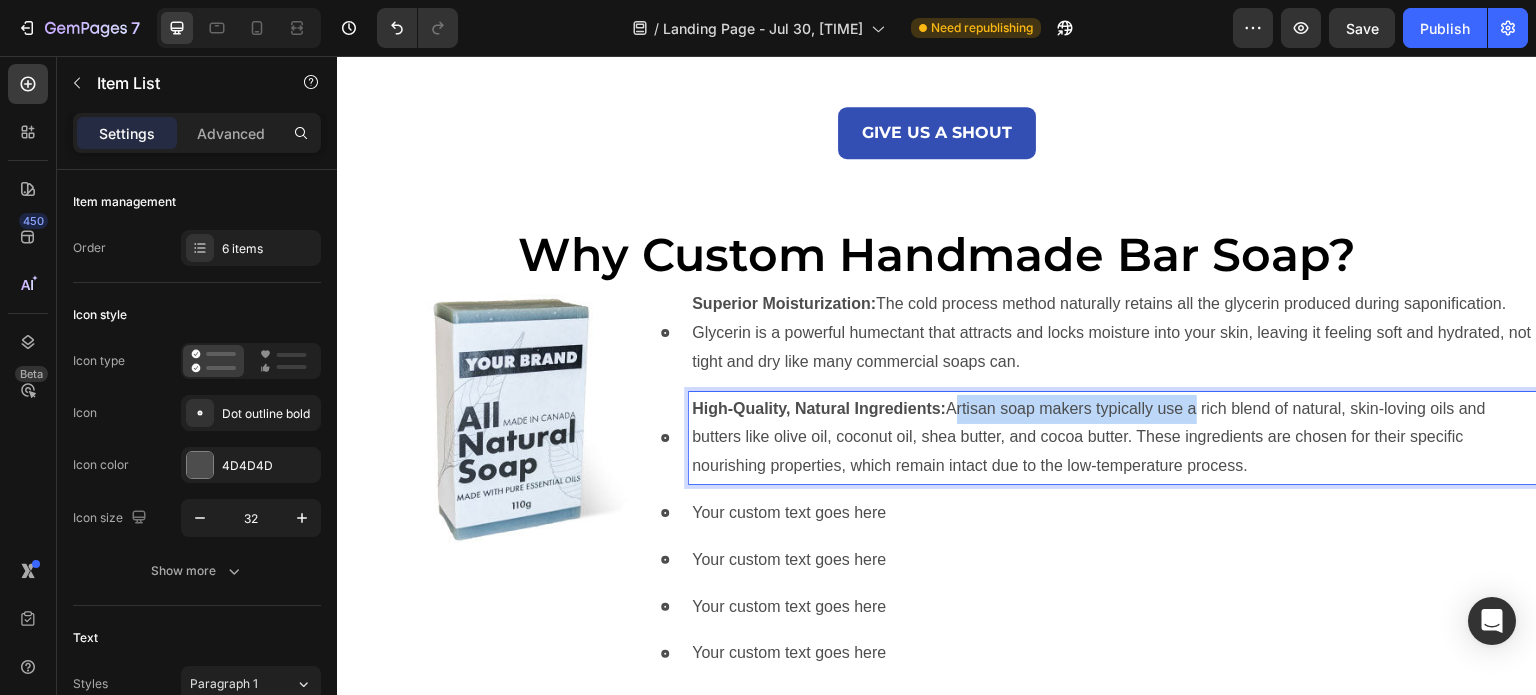 click on "High-Quality, Natural Ingredients:  Artisan soap makers typically use a rich blend of natural, skin-loving oils and butters like olive oil, coconut oil, shea butter, and cocoa butter. These ingredients are chosen for their specific nourishing properties, which remain intact due to the low-temperature process." at bounding box center (1113, 438) 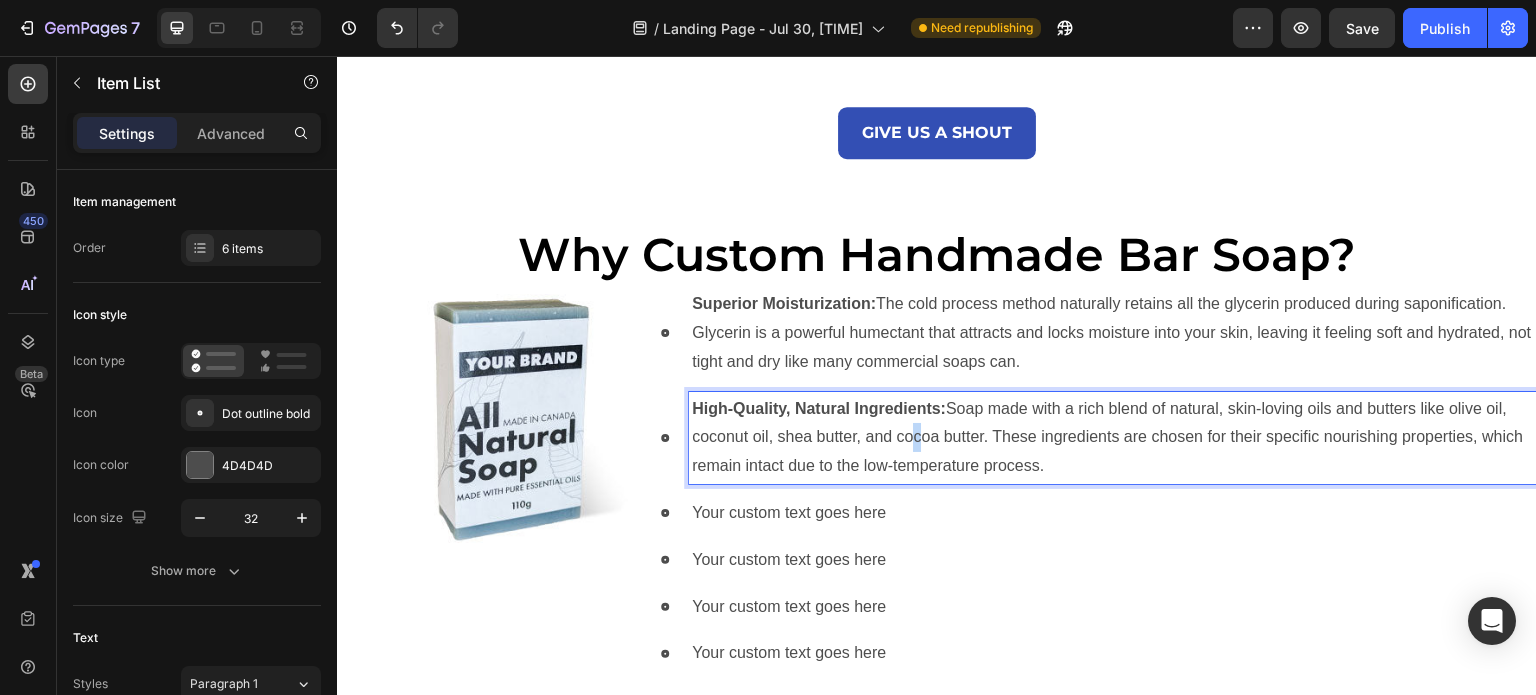 click on "High-Quality, Natural Ingredients:  Soap made with a rich blend of natural, skin-loving oils and butters like olive oil, coconut oil, shea butter, and cocoa butter. These ingredients are chosen for their specific nourishing properties, which remain intact due to the low-temperature process." at bounding box center [1113, 438] 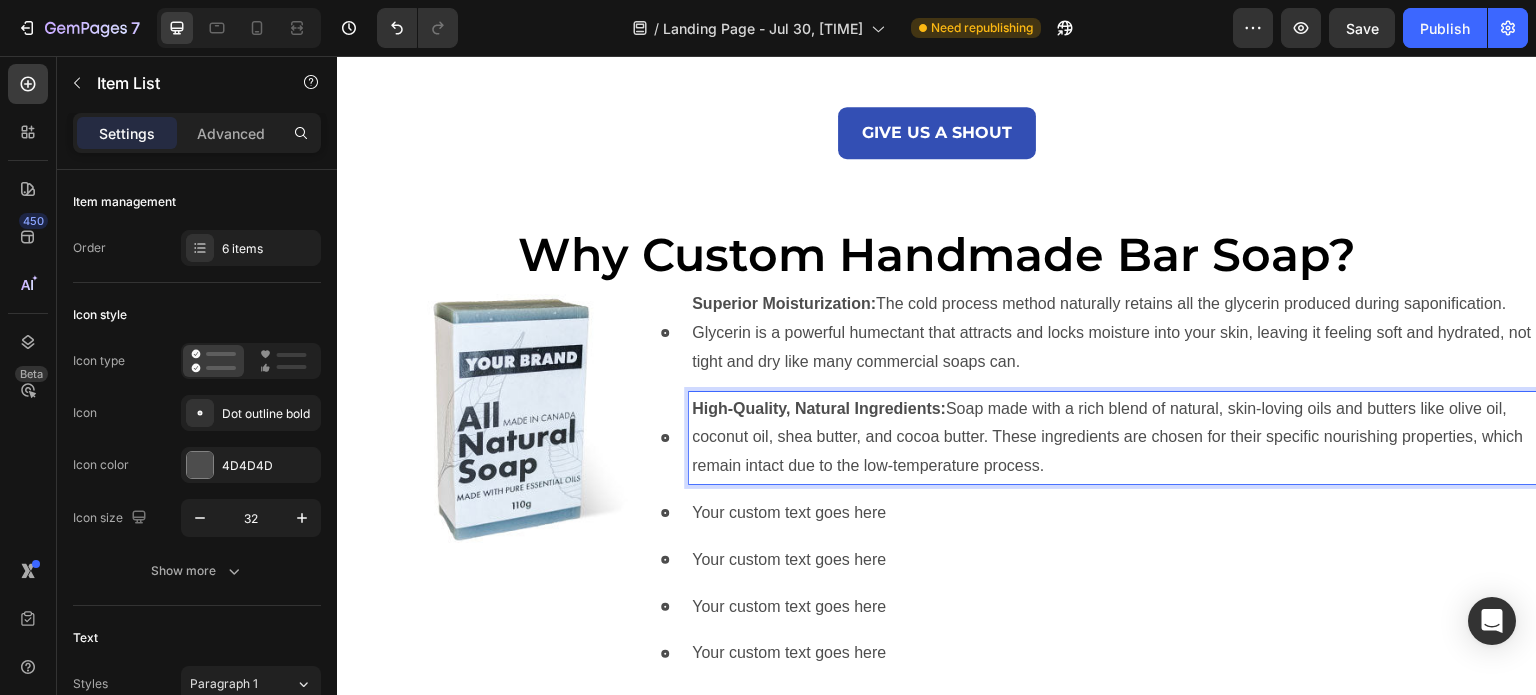 click on "High-Quality, Natural Ingredients:  Soap made with a rich blend of natural, skin-loving oils and butters like olive oil, coconut oil, shea butter, and cocoa butter. These ingredients are chosen for their specific nourishing properties, which remain intact due to the low-temperature process." at bounding box center [1113, 438] 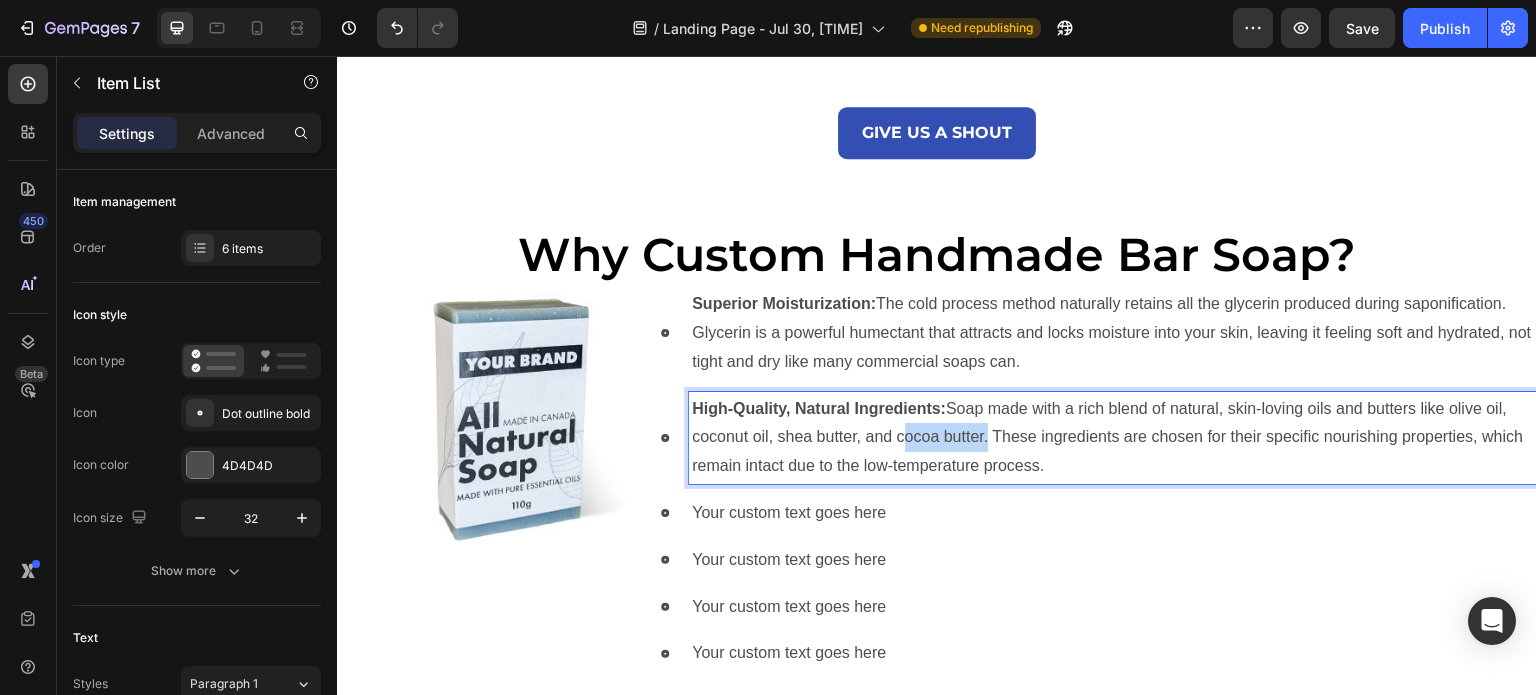 drag, startPoint x: 894, startPoint y: 436, endPoint x: 978, endPoint y: 439, distance: 84.05355 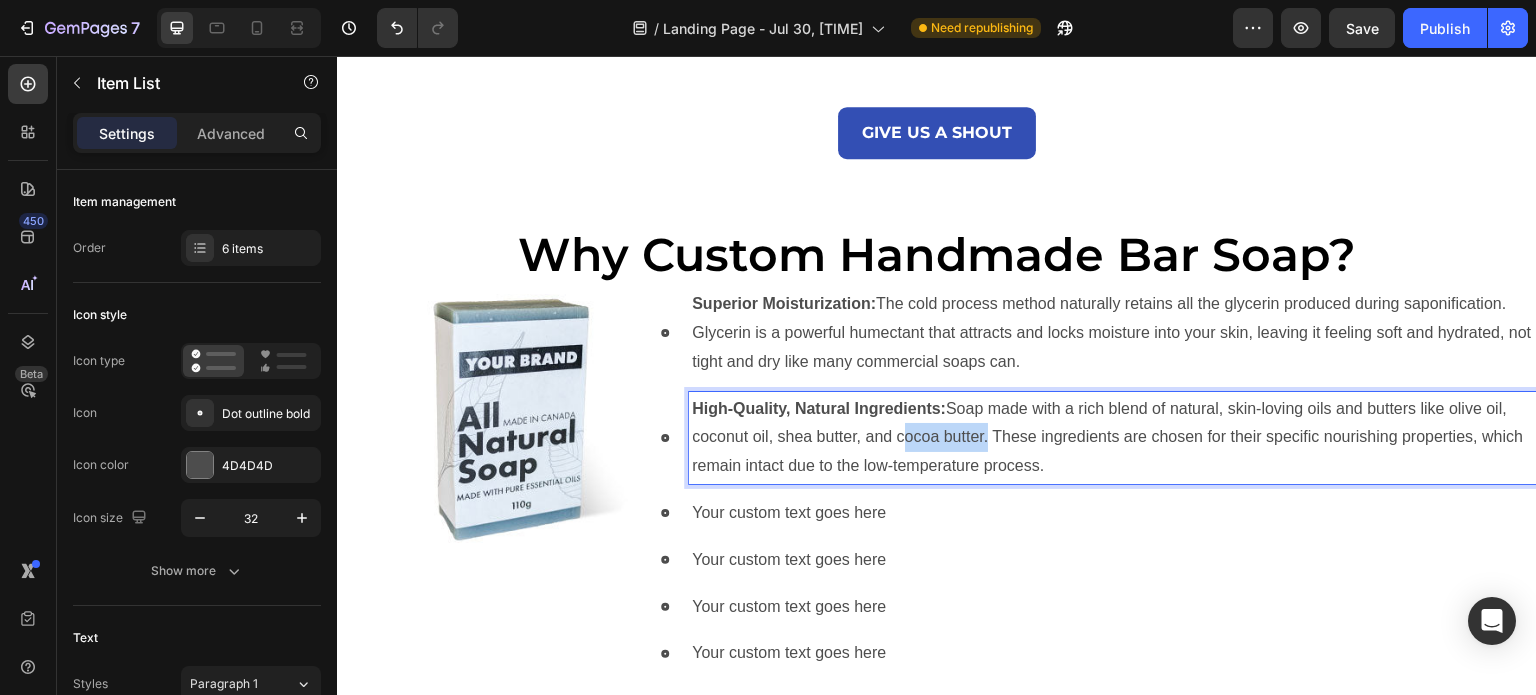 click on "High-Quality, Natural Ingredients:  Soap made with a rich blend of natural, skin-loving oils and butters like olive oil, coconut oil, shea butter, and cocoa butter. These ingredients are chosen for their specific nourishing properties, which remain intact due to the low-temperature process." at bounding box center (1113, 438) 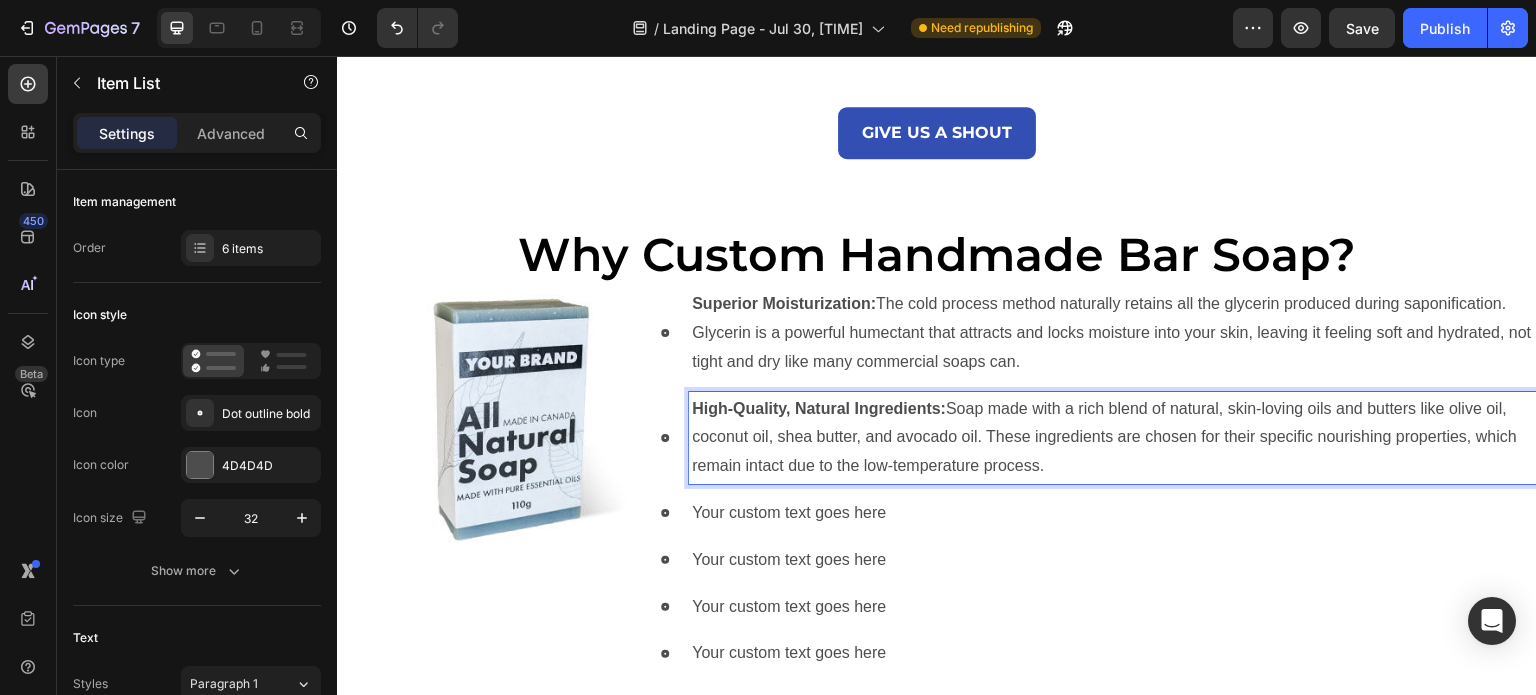 click on "Your custom text goes here" at bounding box center [1113, 513] 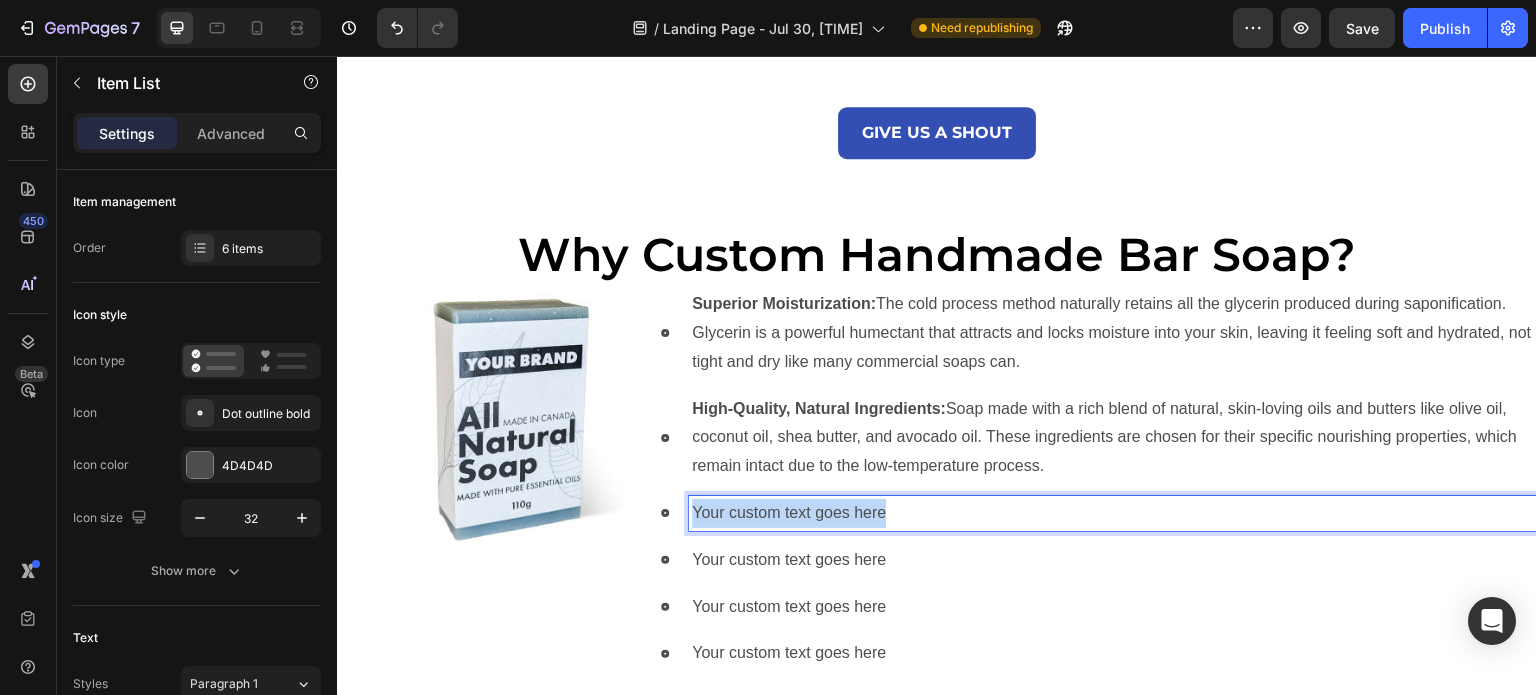 drag, startPoint x: 883, startPoint y: 505, endPoint x: 672, endPoint y: 493, distance: 211.34096 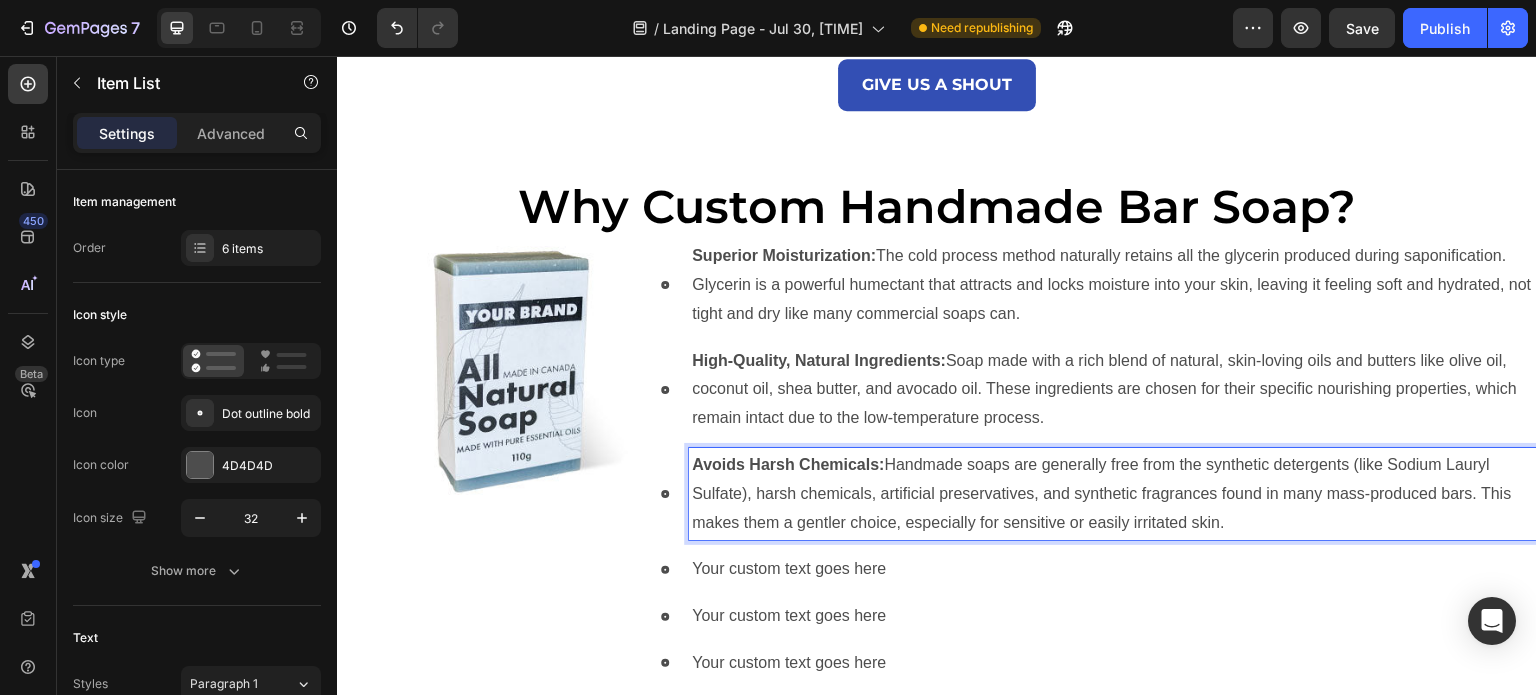 scroll, scrollTop: 1700, scrollLeft: 0, axis: vertical 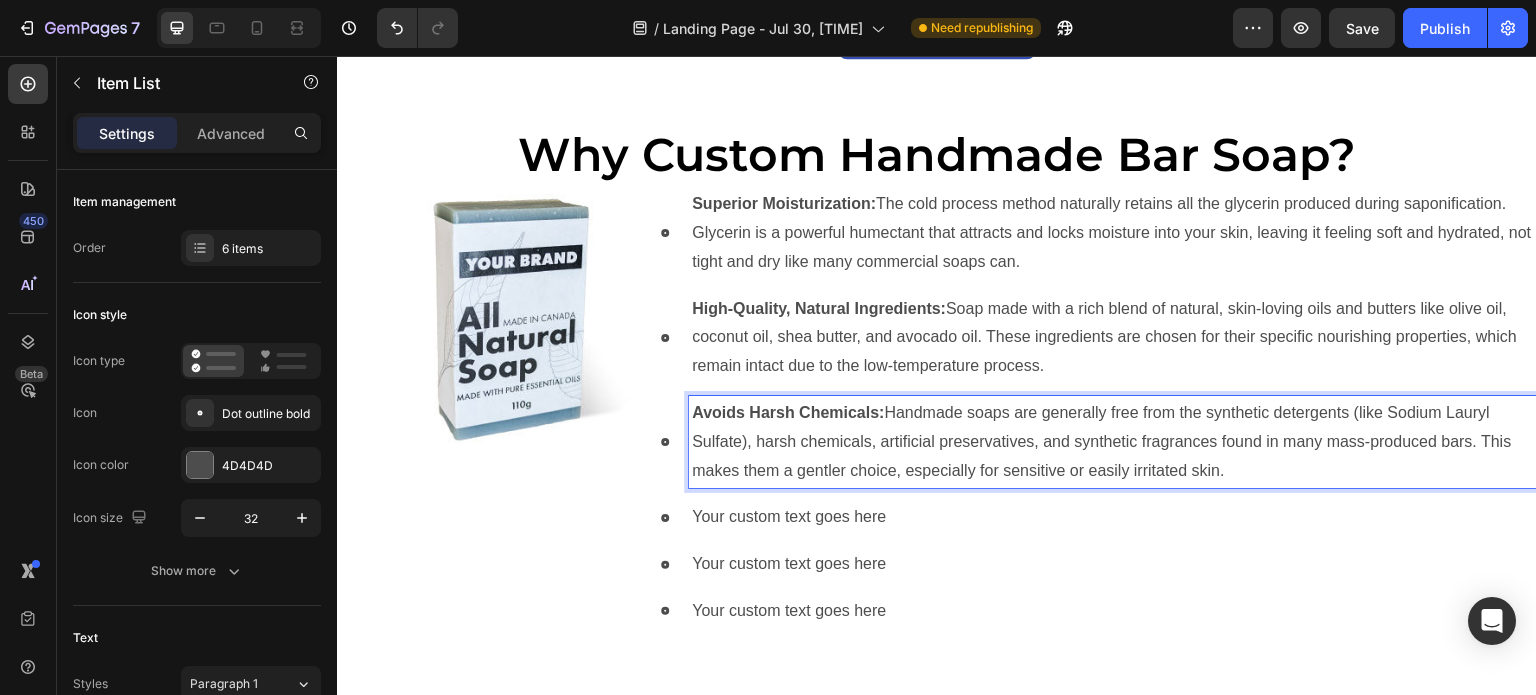 click on "Avoids Harsh Chemicals:  Handmade soaps are generally free from the synthetic detergents (like Sodium Lauryl Sulfate), harsh chemicals, artificial preservatives, and synthetic fragrances found in many mass-produced bars. This makes them a gentler choice, especially for sensitive or easily irritated skin." at bounding box center [1113, 442] 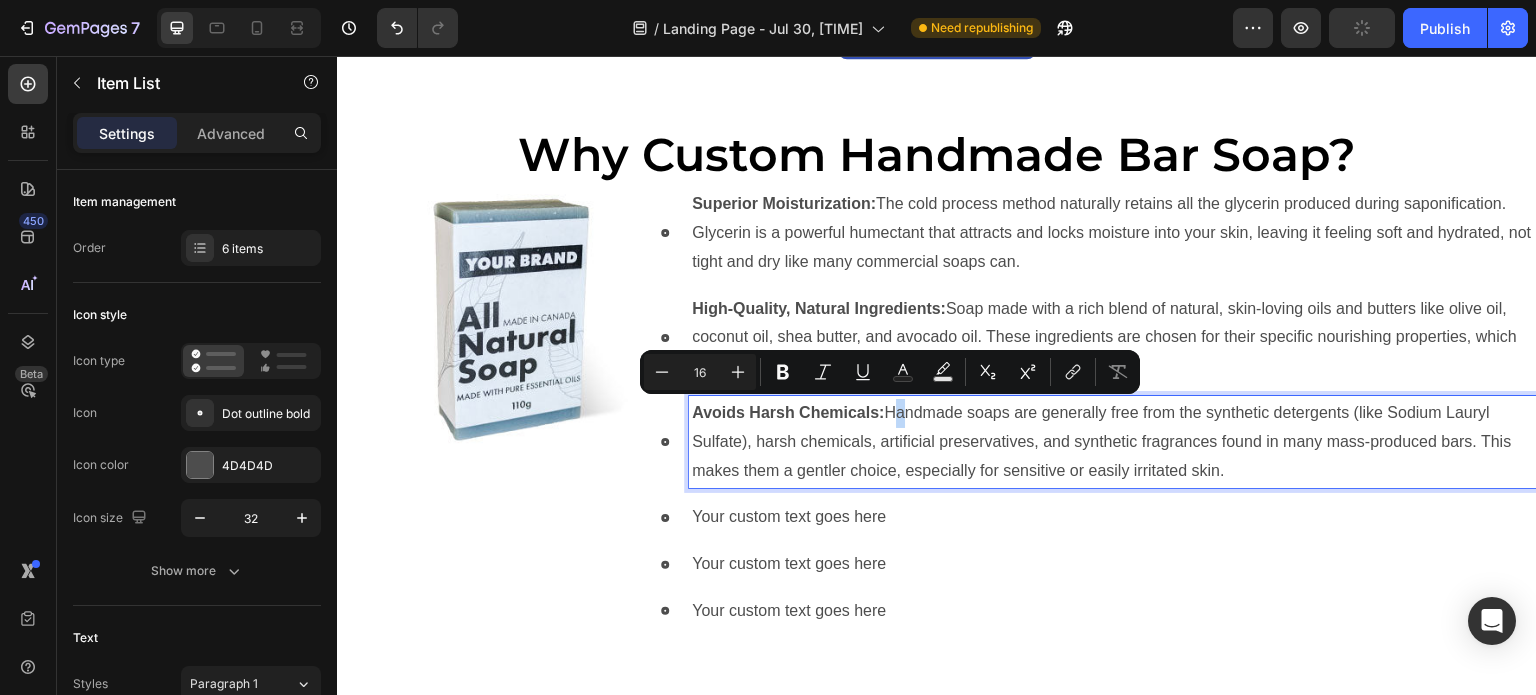 click on "Avoids Harsh Chemicals:  Handmade soaps are generally free from the synthetic detergents (like Sodium Lauryl Sulfate), harsh chemicals, artificial preservatives, and synthetic fragrances found in many mass-produced bars. This makes them a gentler choice, especially for sensitive or easily irritated skin." at bounding box center (1113, 442) 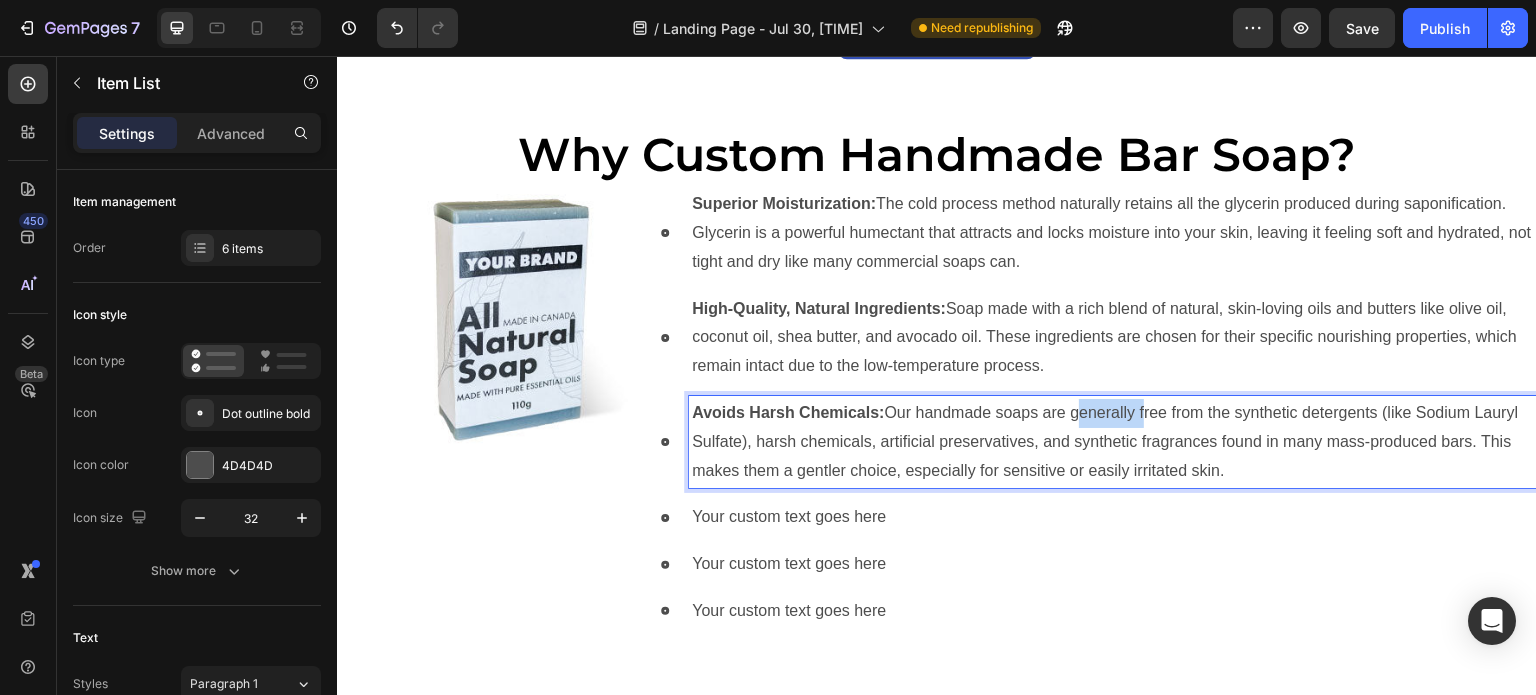 drag, startPoint x: 1074, startPoint y: 416, endPoint x: 1139, endPoint y: 419, distance: 65.06919 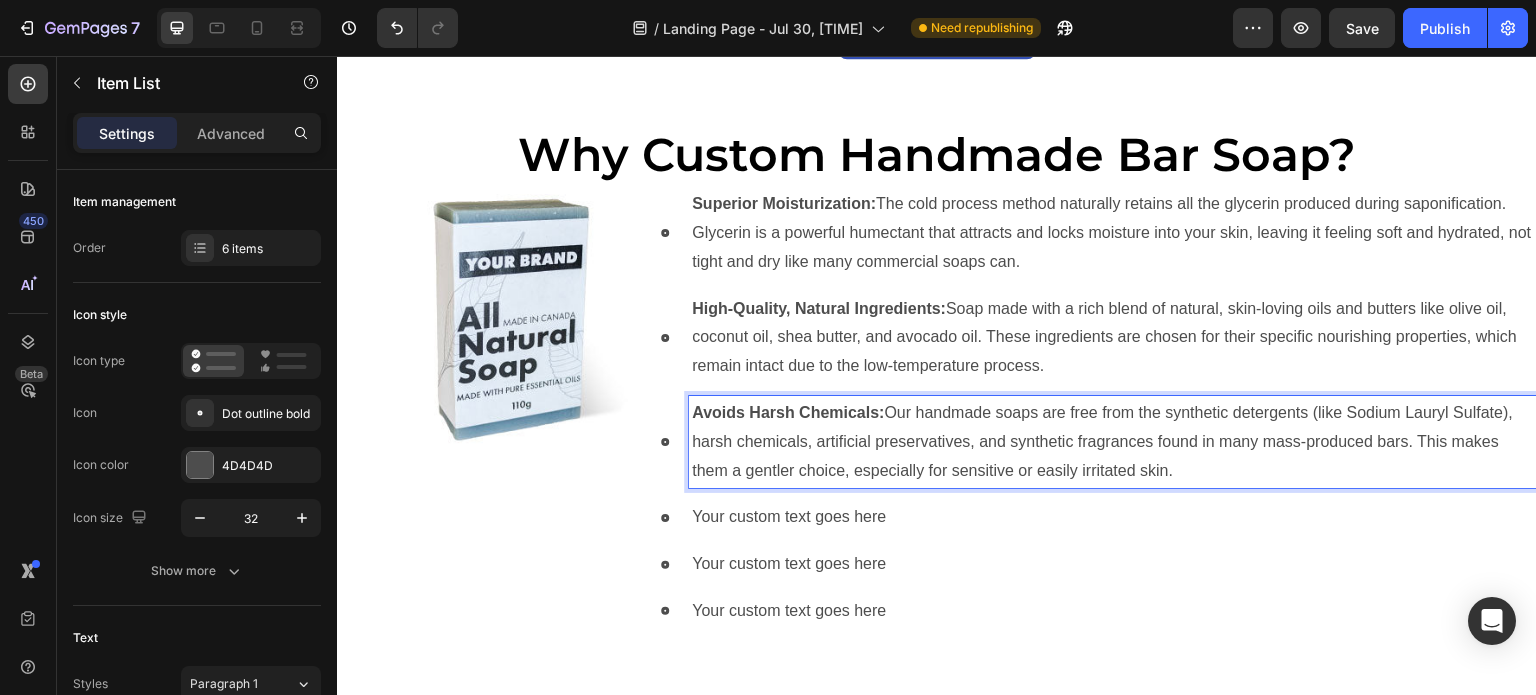 click on "Your custom text goes here" at bounding box center (1113, 517) 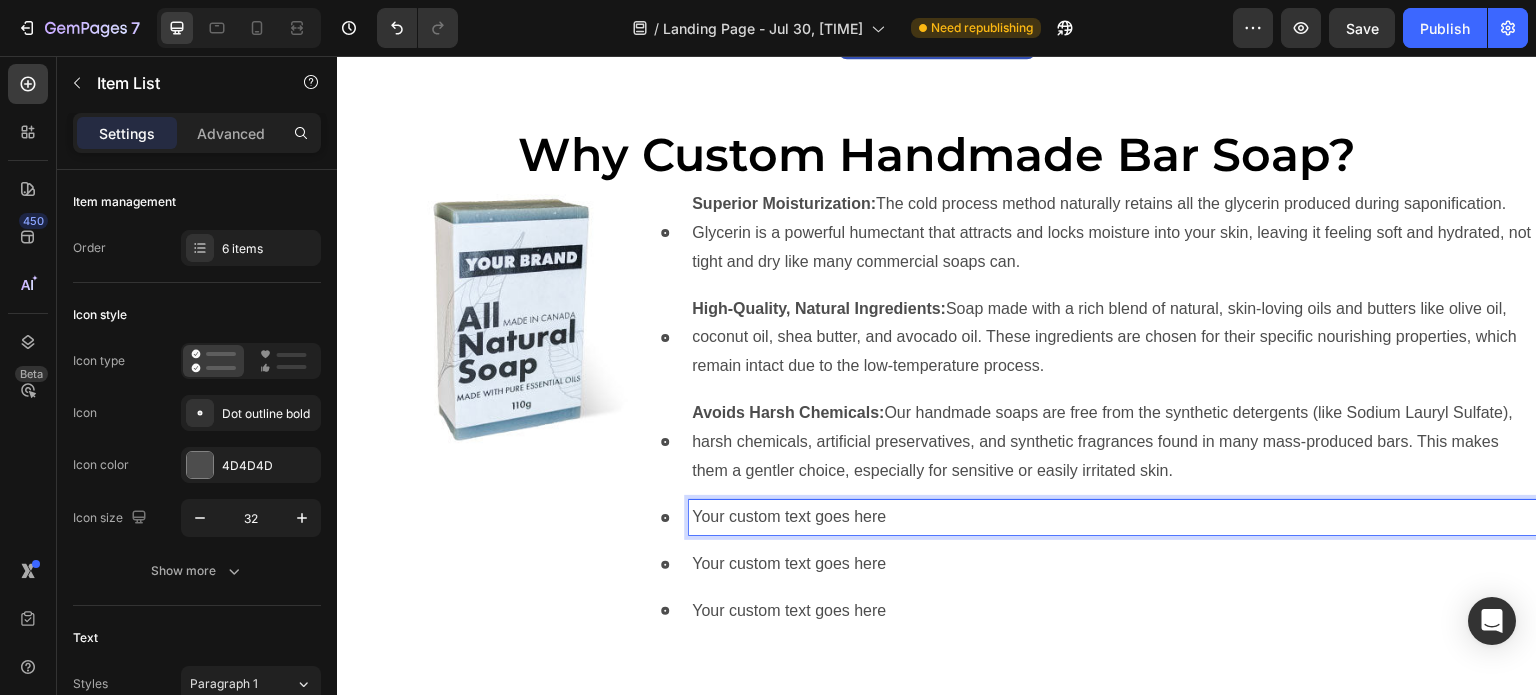 click on "Your custom text goes here" at bounding box center [1113, 517] 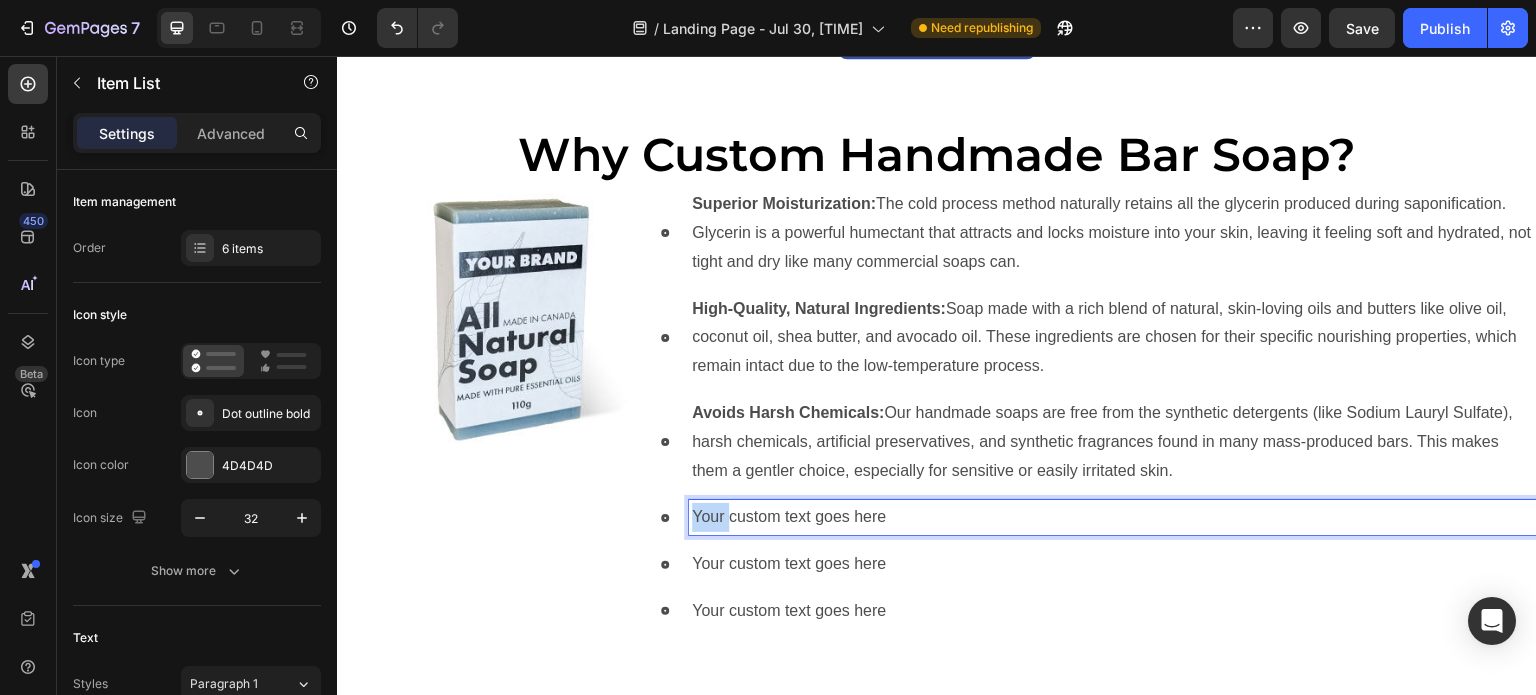 click on "Your custom text goes here" at bounding box center [1113, 517] 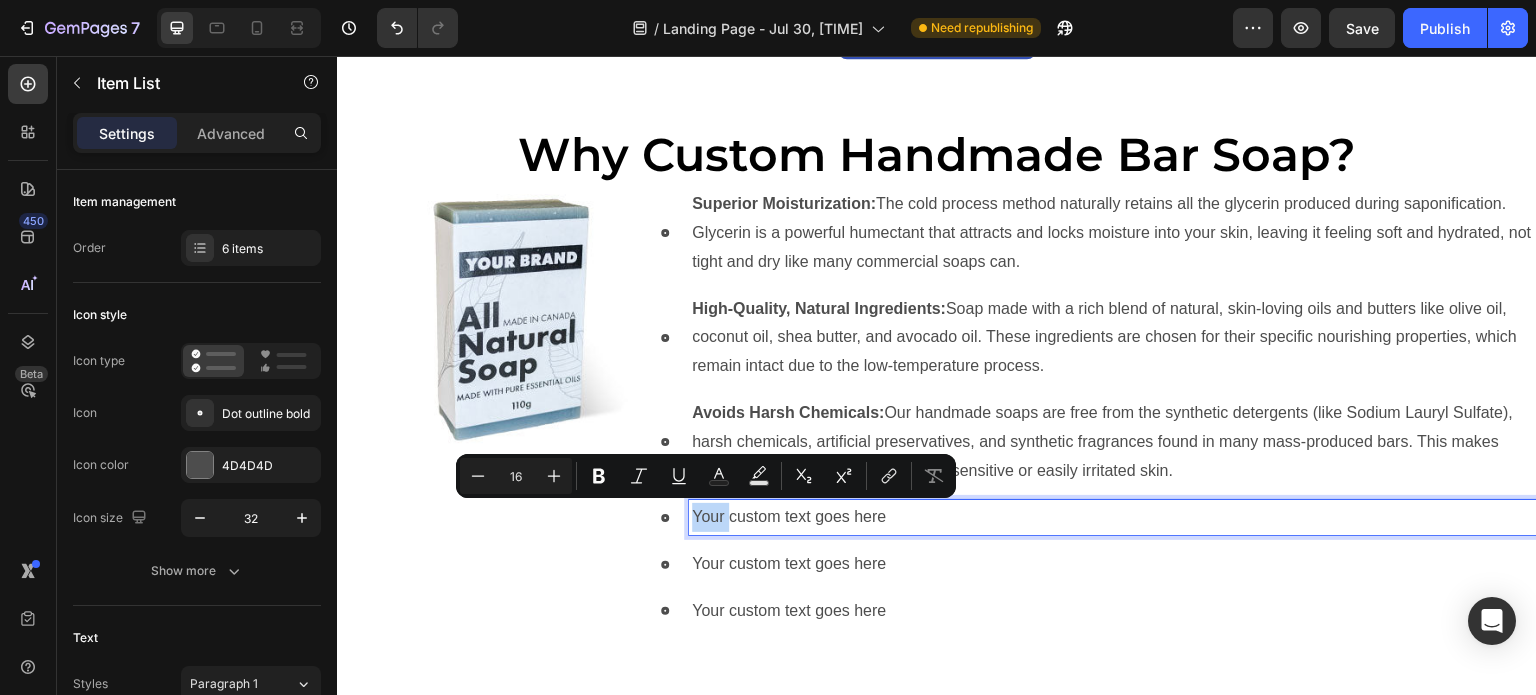 click on "Your custom text goes here" at bounding box center (1113, 517) 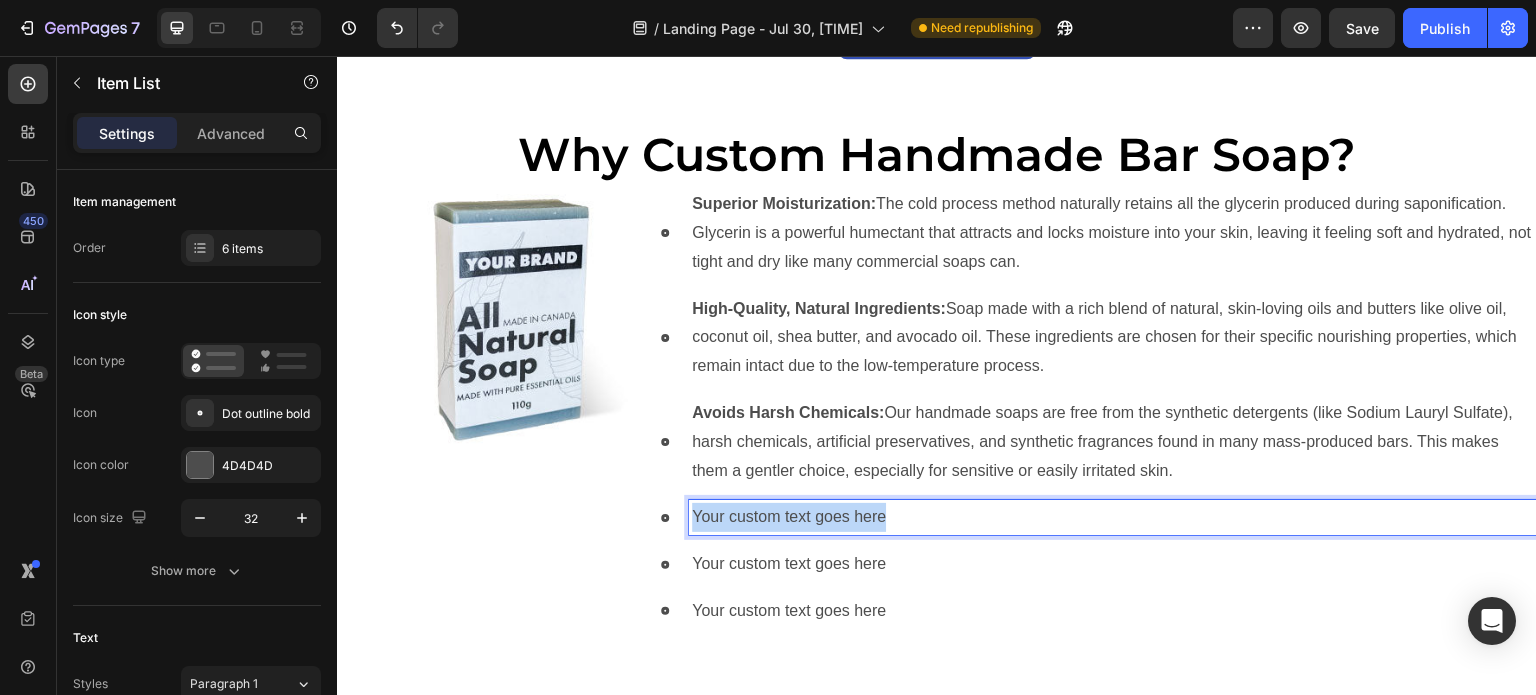 drag, startPoint x: 882, startPoint y: 516, endPoint x: 678, endPoint y: 523, distance: 204.12006 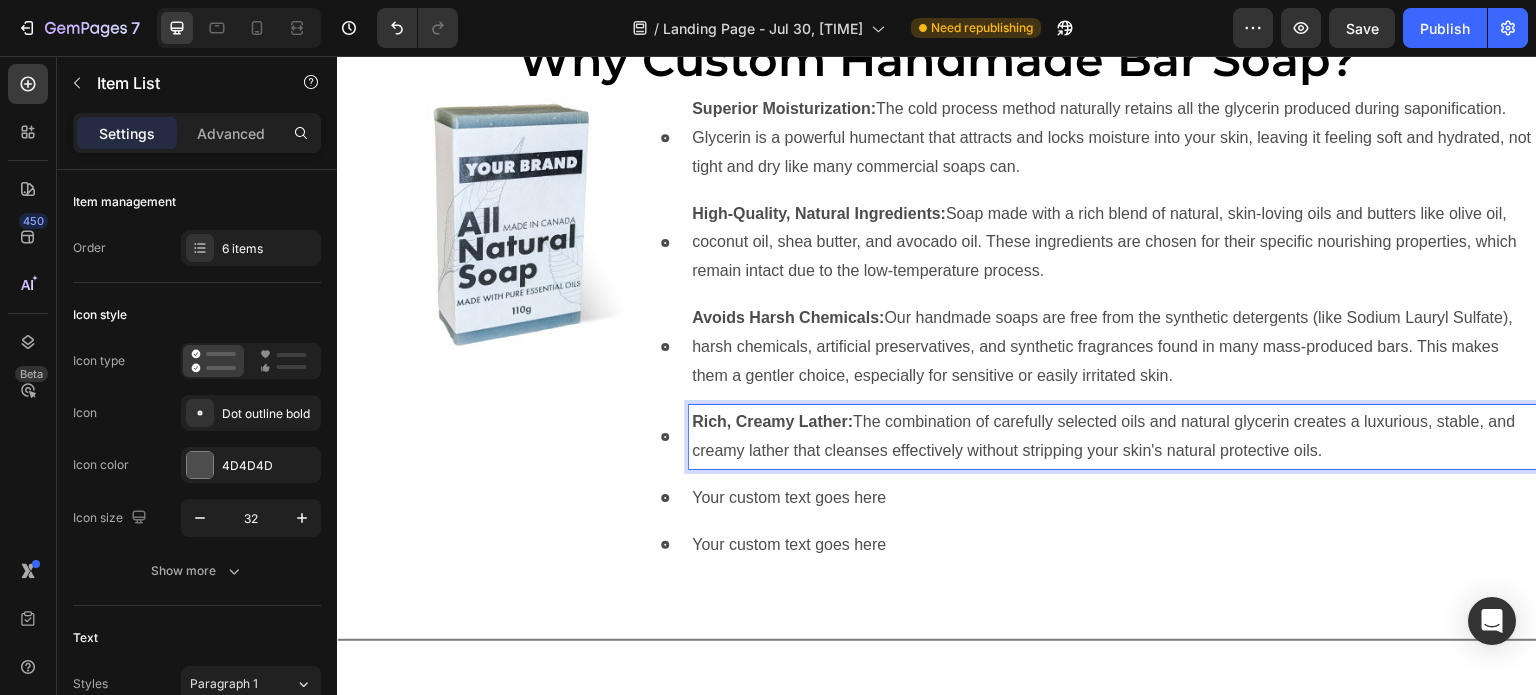 scroll, scrollTop: 1800, scrollLeft: 0, axis: vertical 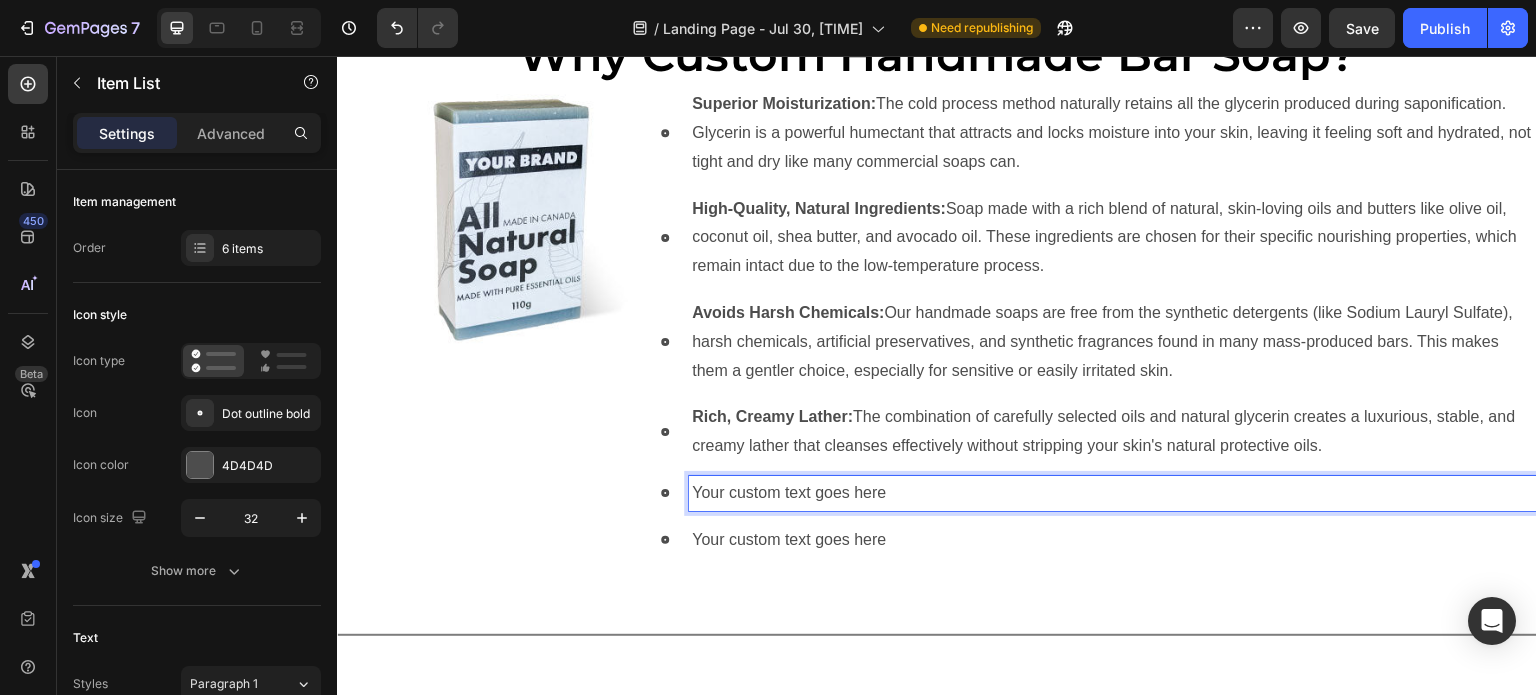 click on "Your custom text goes here" at bounding box center [1113, 493] 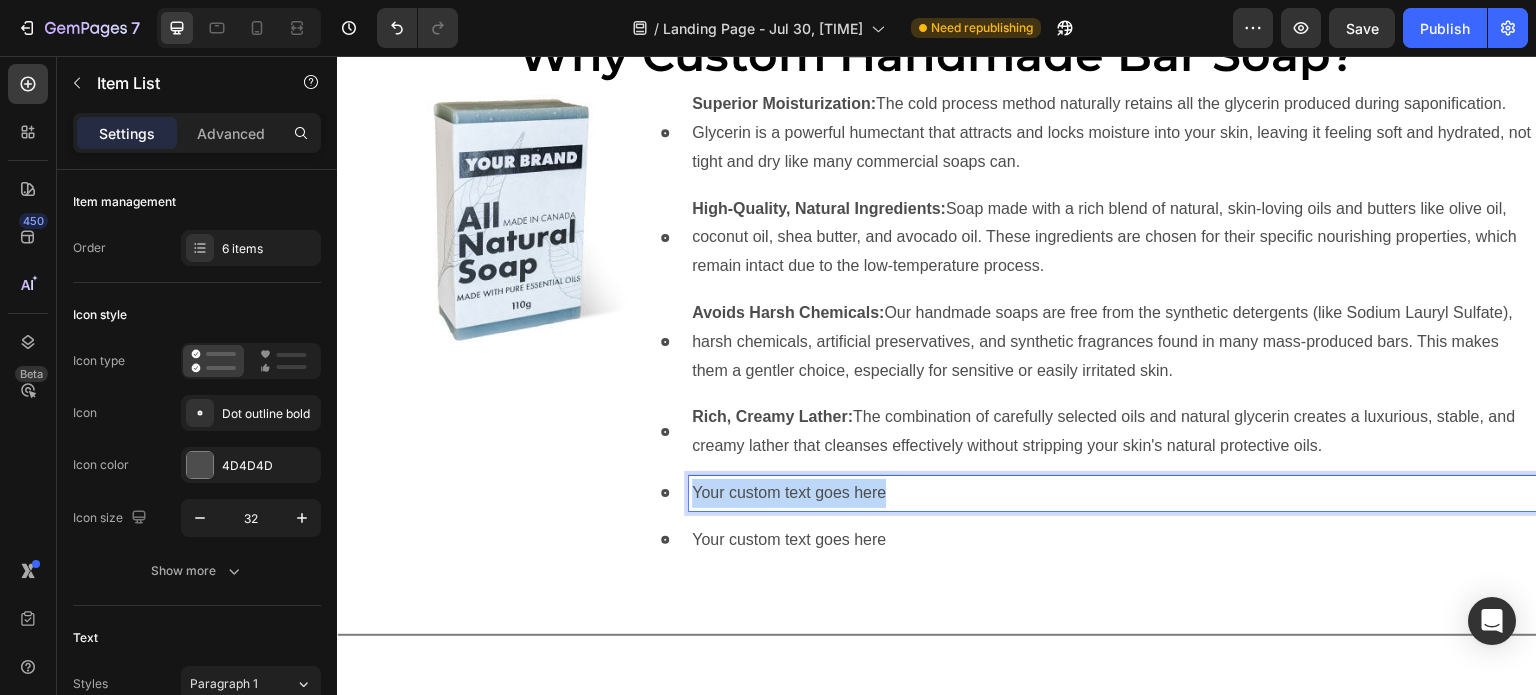 drag, startPoint x: 692, startPoint y: 491, endPoint x: 898, endPoint y: 508, distance: 206.70027 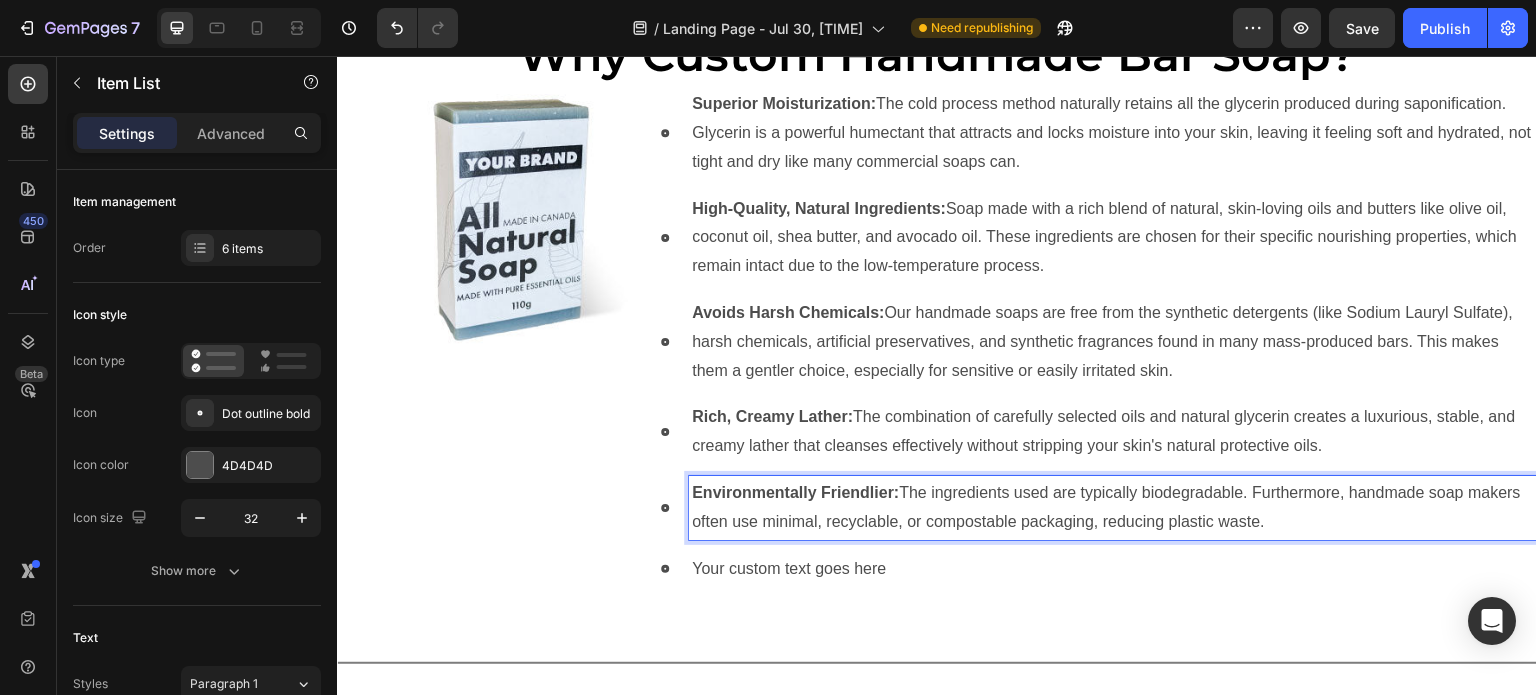 click on "Your custom text goes here" at bounding box center (1113, 569) 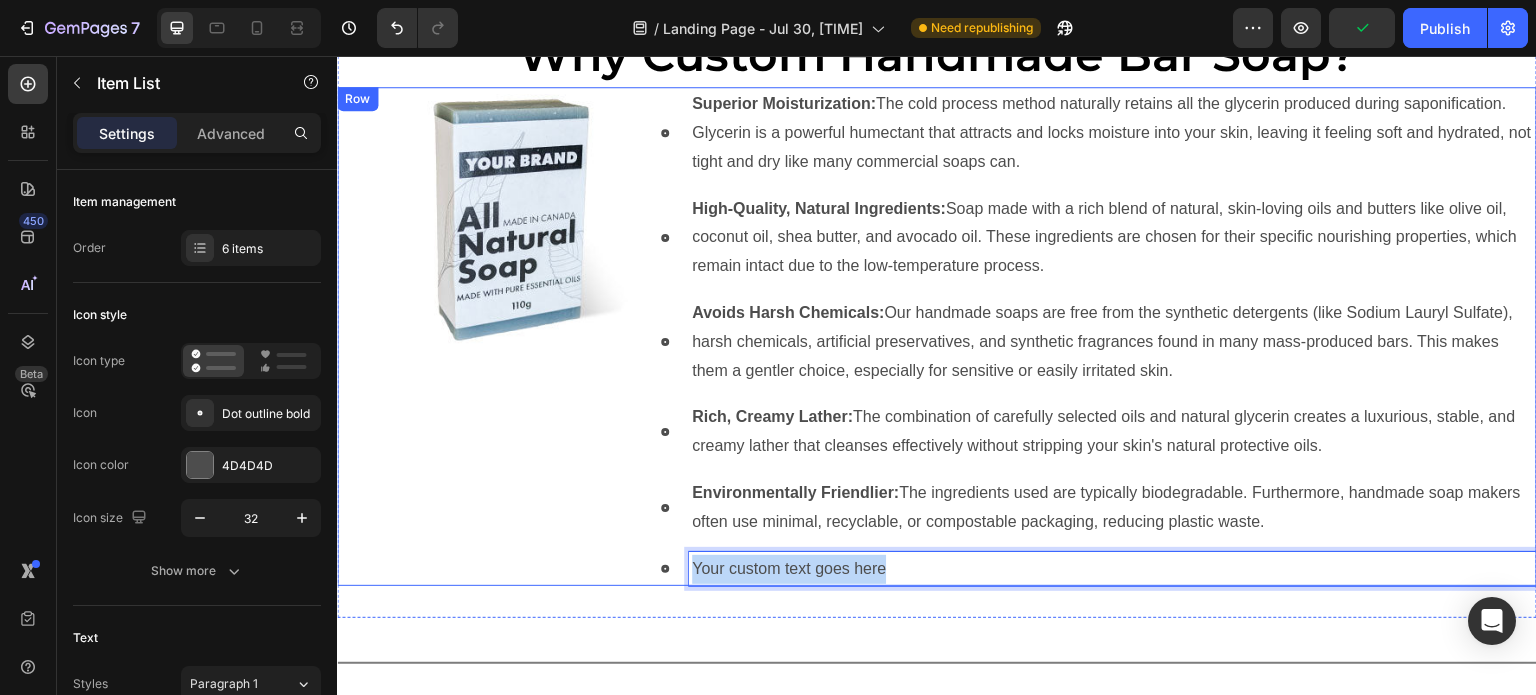 drag, startPoint x: 898, startPoint y: 563, endPoint x: 605, endPoint y: 542, distance: 293.7516 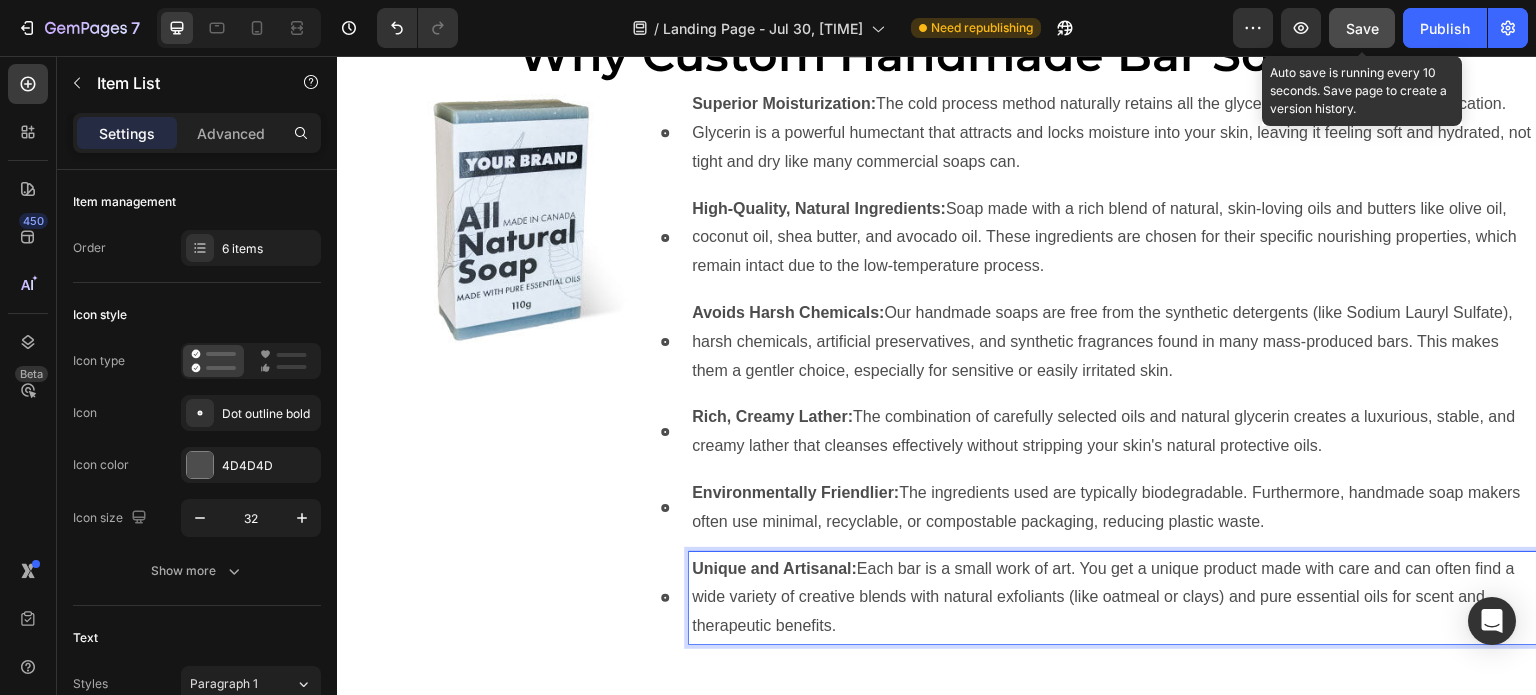 click on "Save" 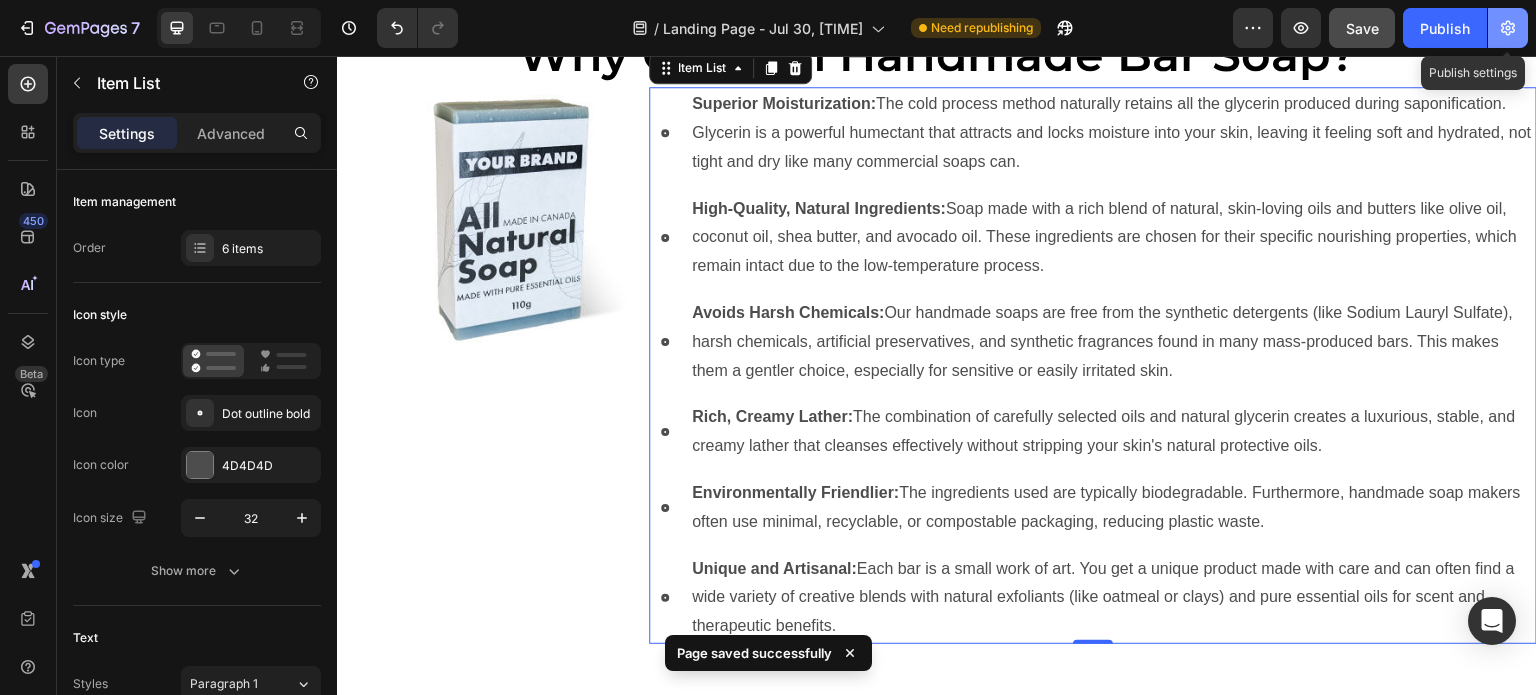 click 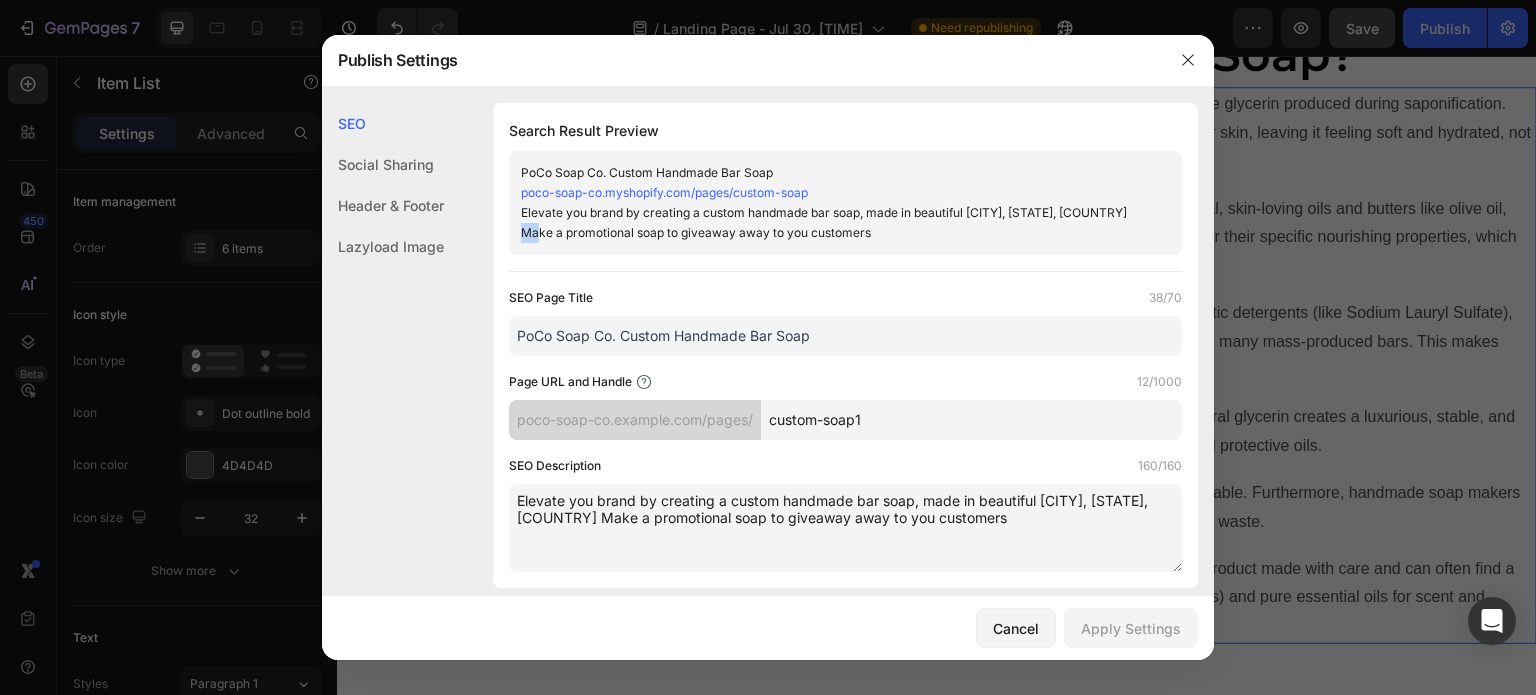 drag, startPoint x: 521, startPoint y: 230, endPoint x: 540, endPoint y: 227, distance: 19.235384 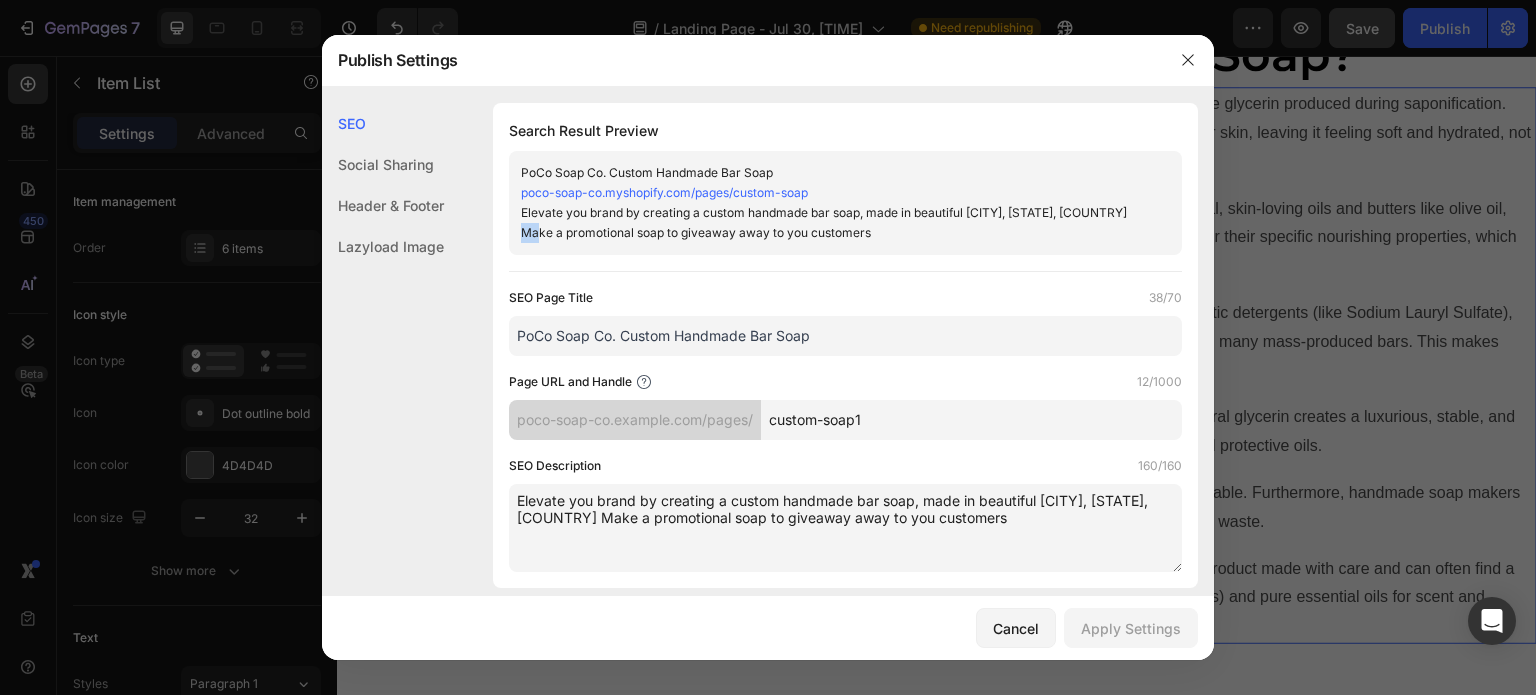 click on "Elevate you brand by creating a custom handmade bar soap, made in beautiful Port Coquitlam, BC, Canada Make a promotional soap to giveaway away to you customers" at bounding box center [829, 223] 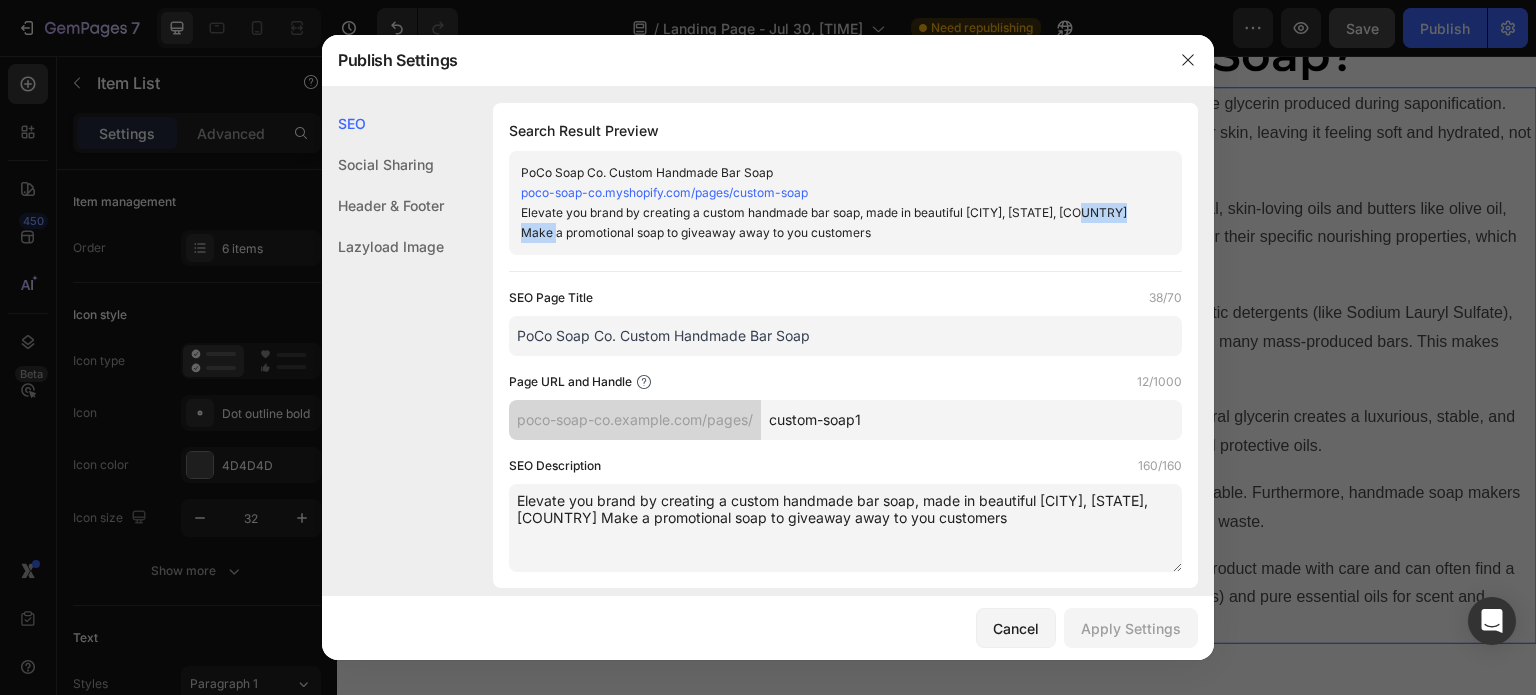 drag, startPoint x: 1086, startPoint y: 212, endPoint x: 553, endPoint y: 233, distance: 533.4135 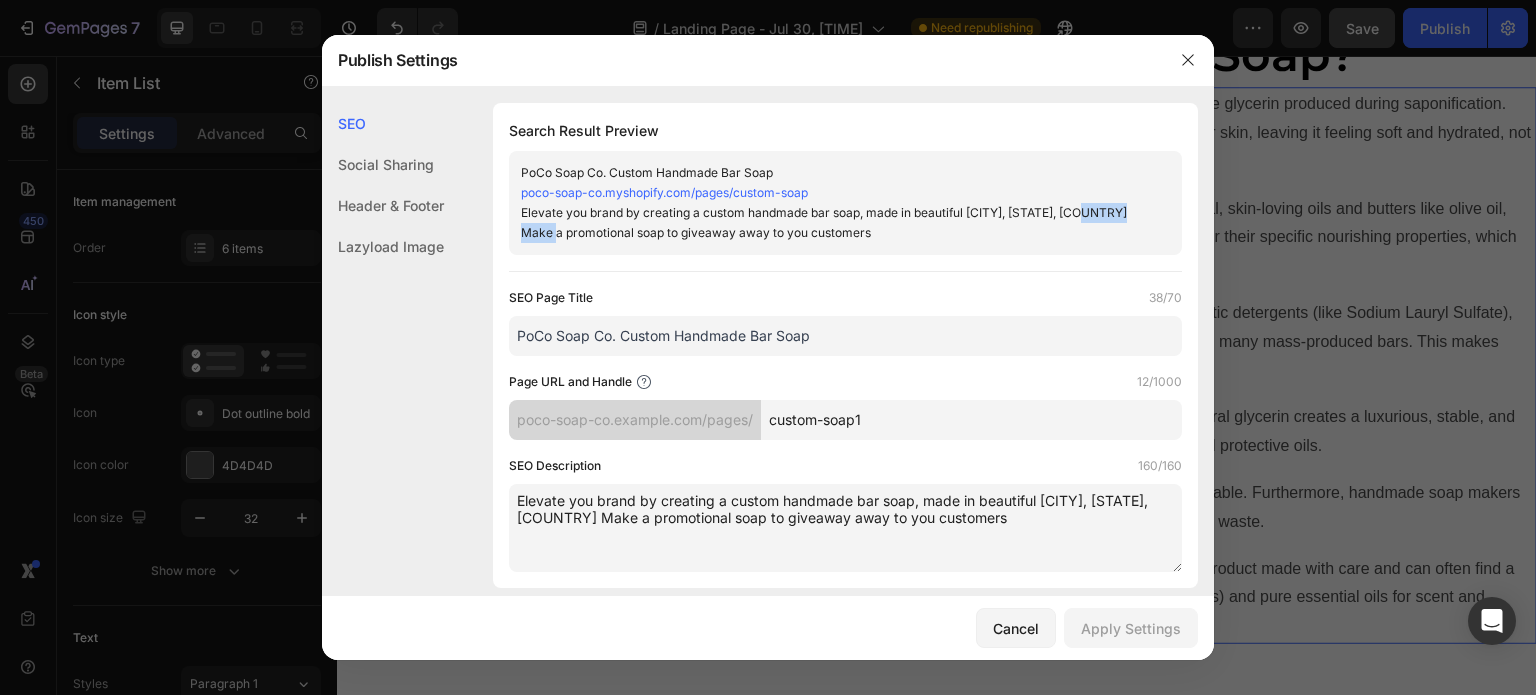 click on "Elevate you brand by creating a custom handmade bar soap, made in beautiful Port Coquitlam, BC, Canada Make a promotional soap to giveaway away to you customers" at bounding box center (829, 223) 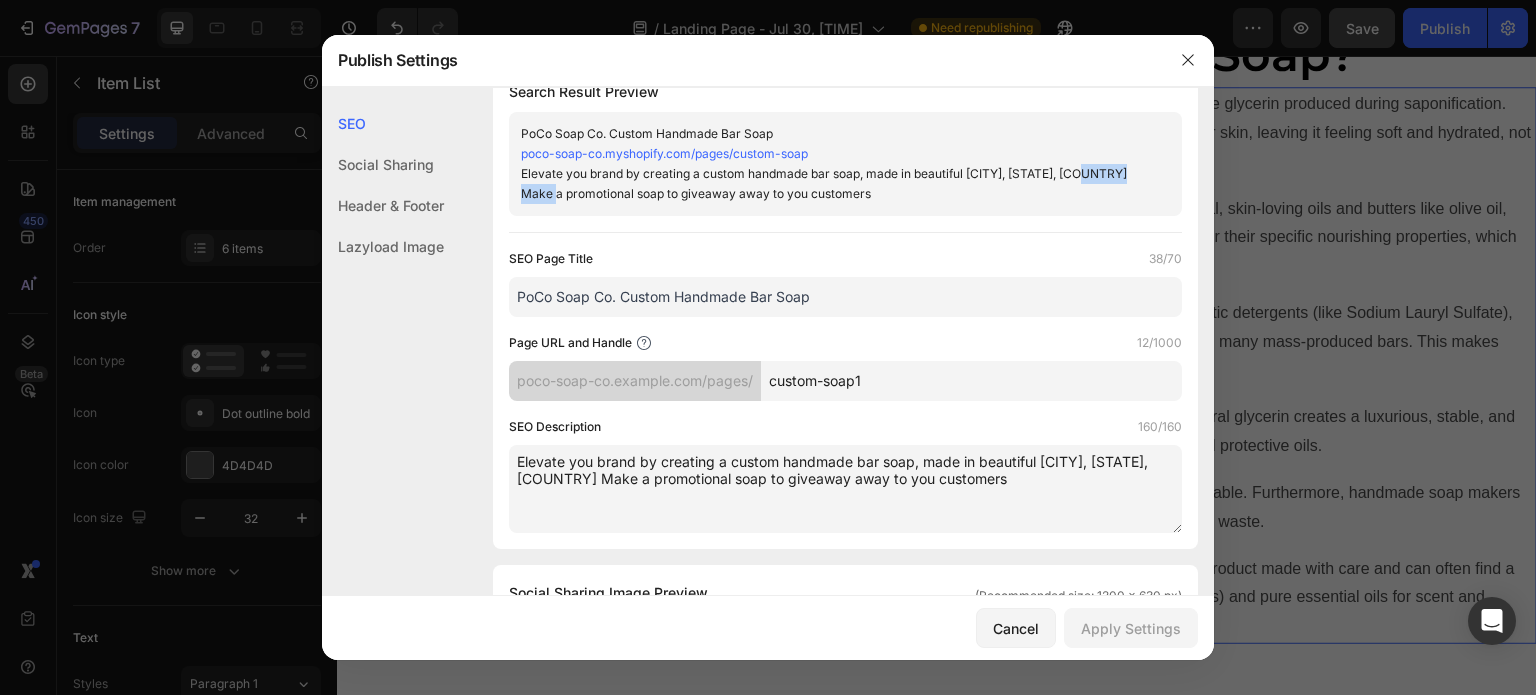 scroll, scrollTop: 100, scrollLeft: 0, axis: vertical 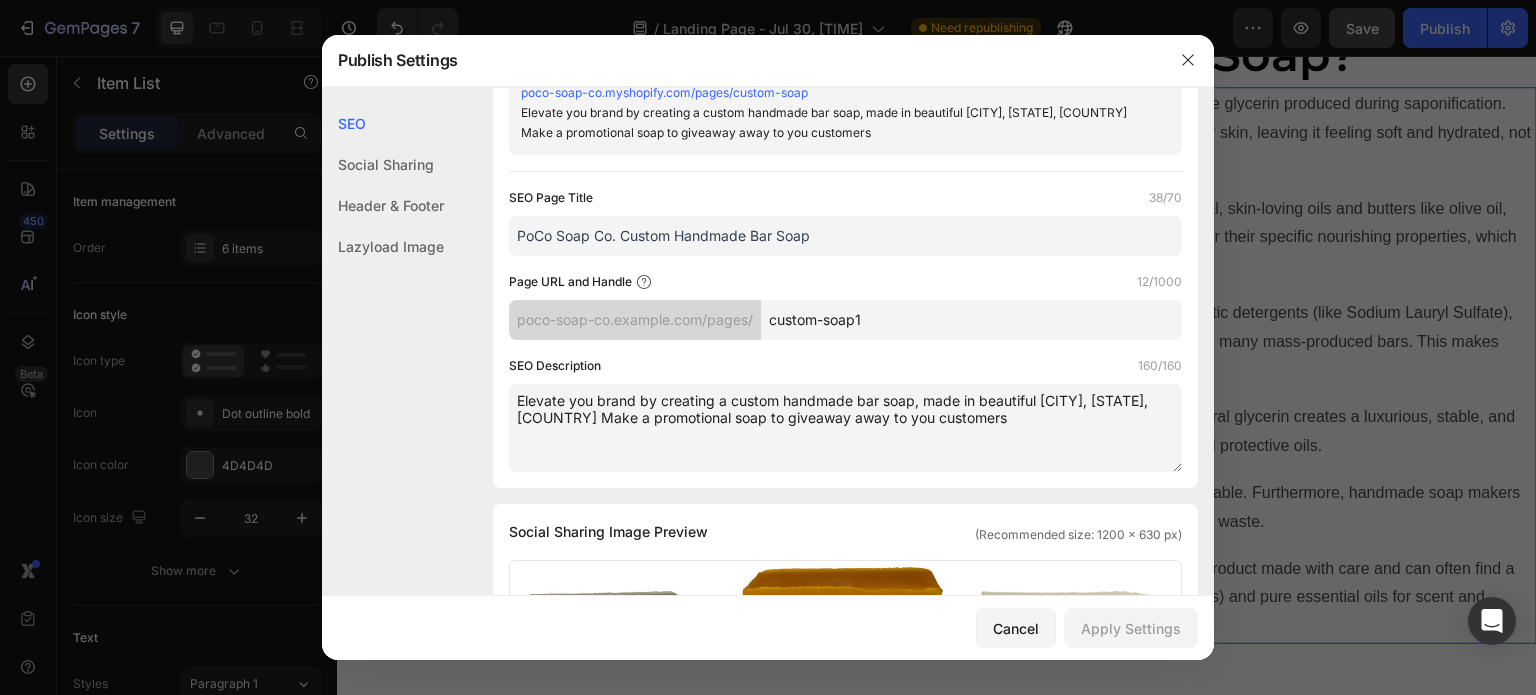 click on "Elevate you brand by creating a custom handmade bar soap, made in beautiful Port Coquitlam, BC, Canada Make a promotional soap to giveaway away to you customers" at bounding box center [845, 428] 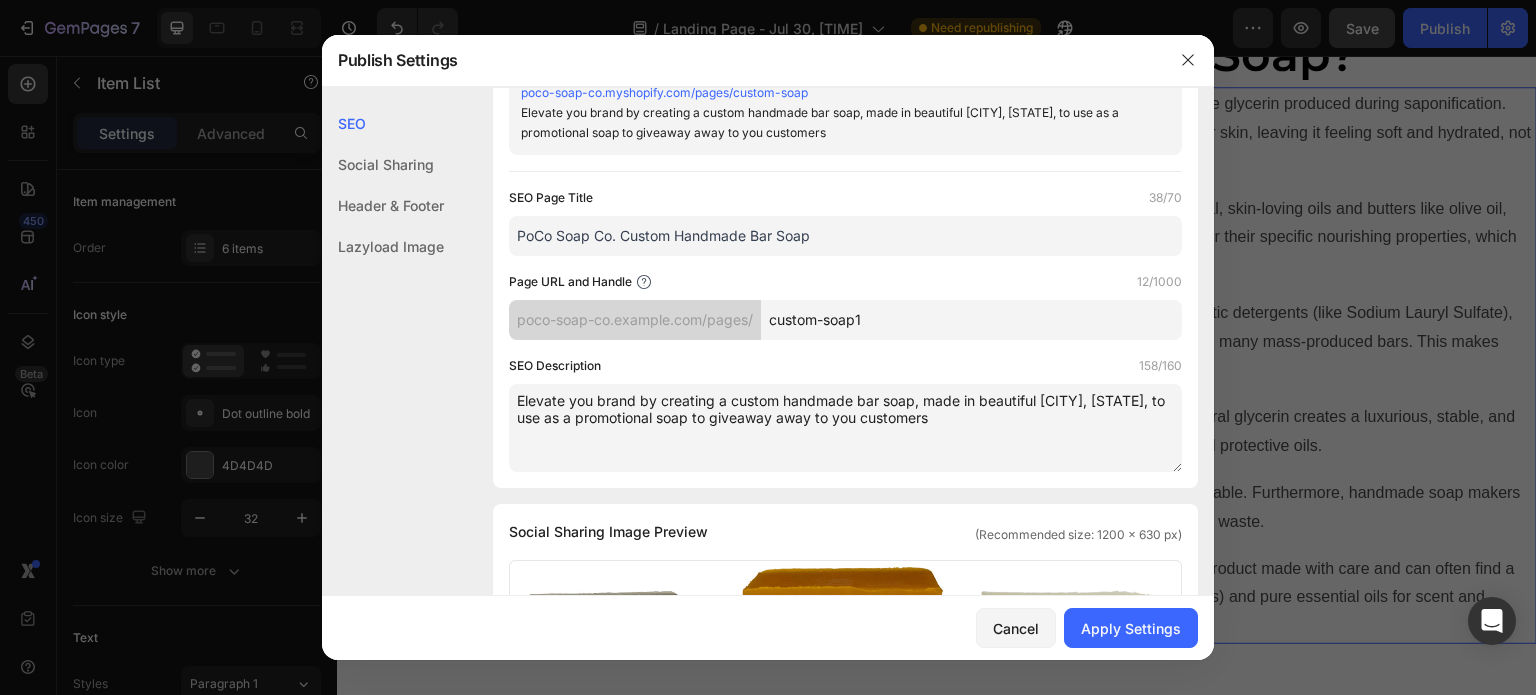 click on "Elevate you brand by creating a custom handmade bar soap, made in beautiful Port Coquitlam, BC, to use as a promotional soap to giveaway away to you customers" at bounding box center [845, 428] 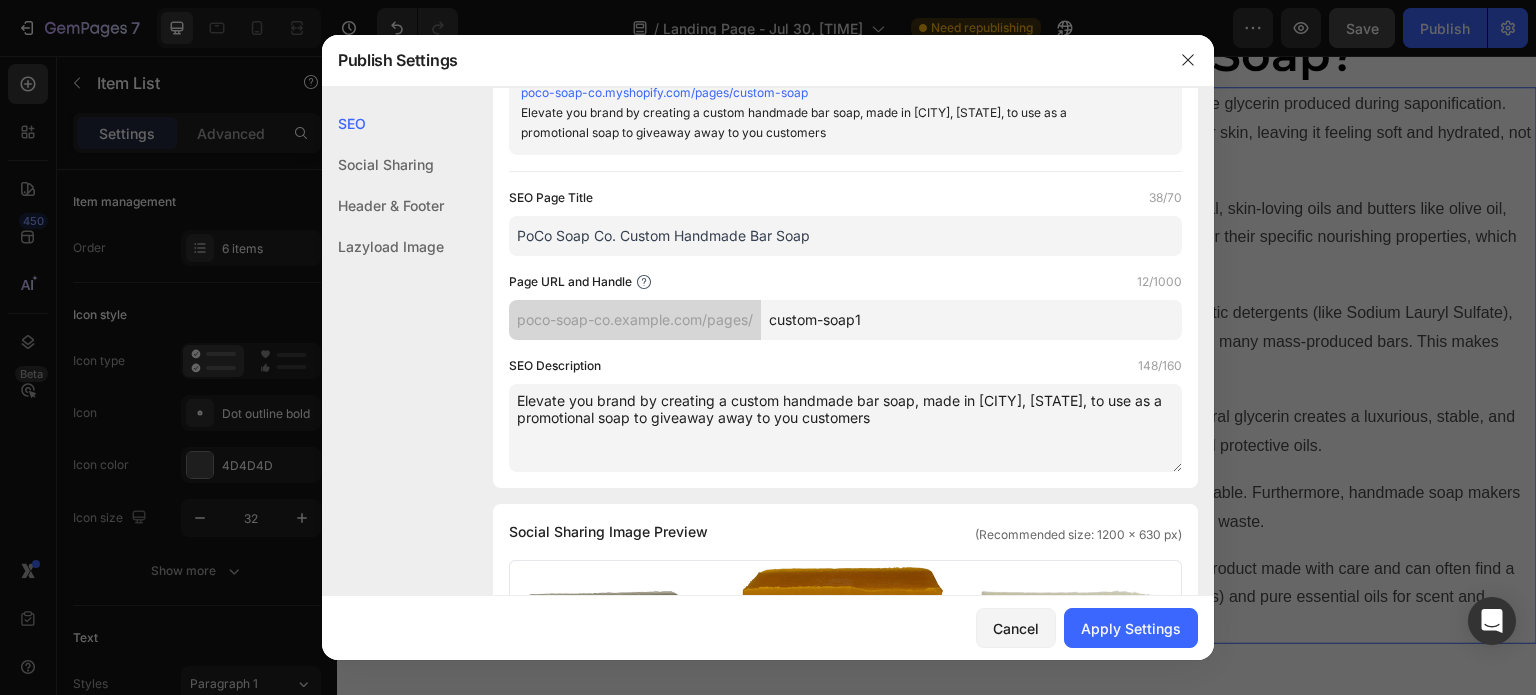 click on "Elevate you brand by creating a custom handmade bar soap, made in Port Coquitlam, BC, to use as a promotional soap to giveaway away to you customers" at bounding box center (845, 428) 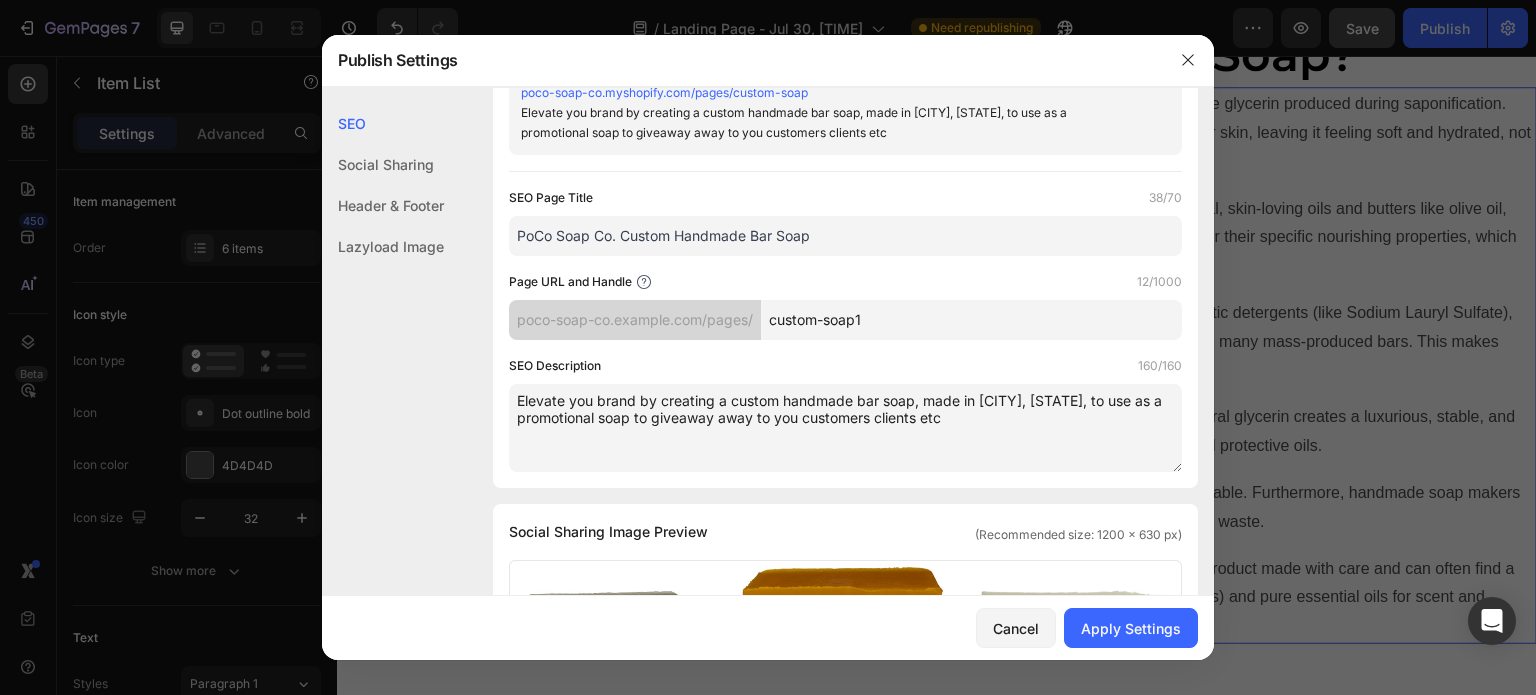 click on "Elevate you brand by creating a custom handmade bar soap, made in Port Coquitlam, BC, to use as a promotional soap to giveaway away to you customers clients etc" at bounding box center (845, 428) 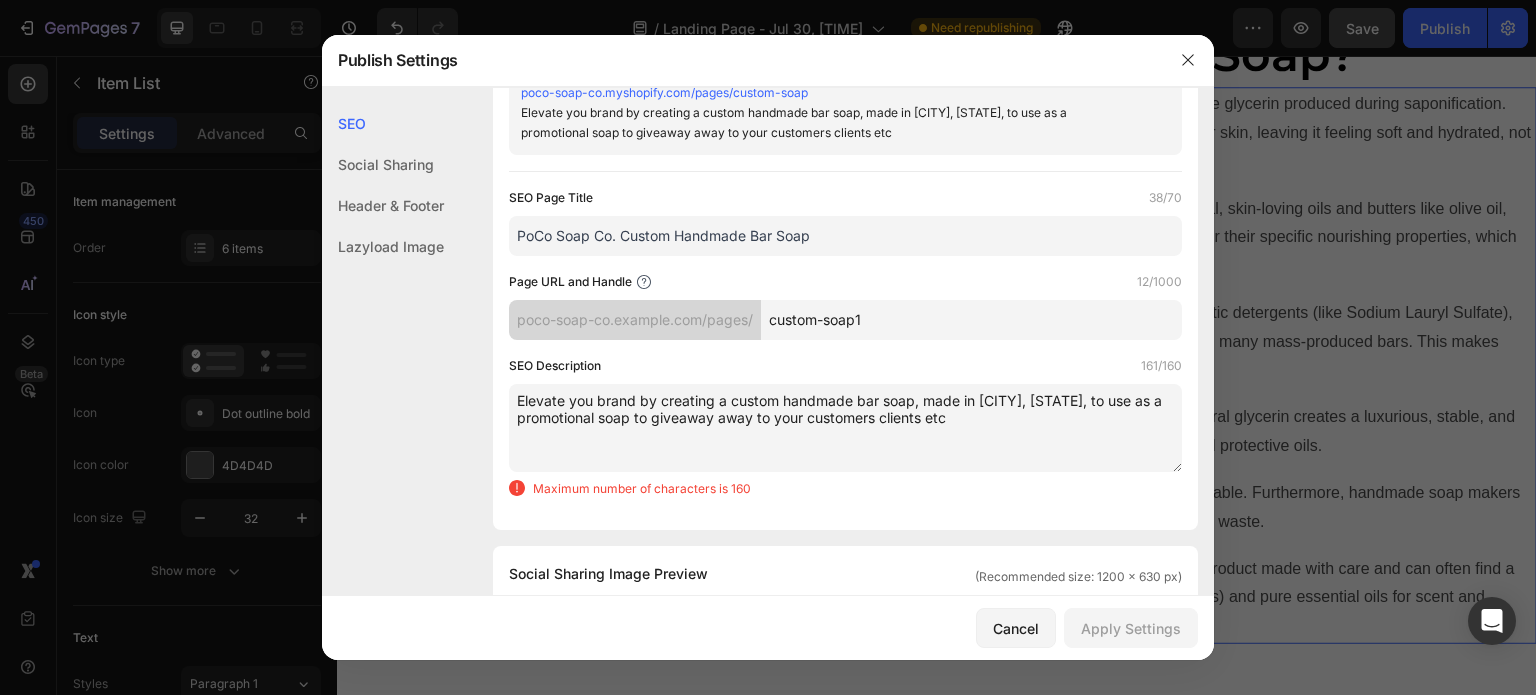 drag, startPoint x: 659, startPoint y: 398, endPoint x: 697, endPoint y: 399, distance: 38.013157 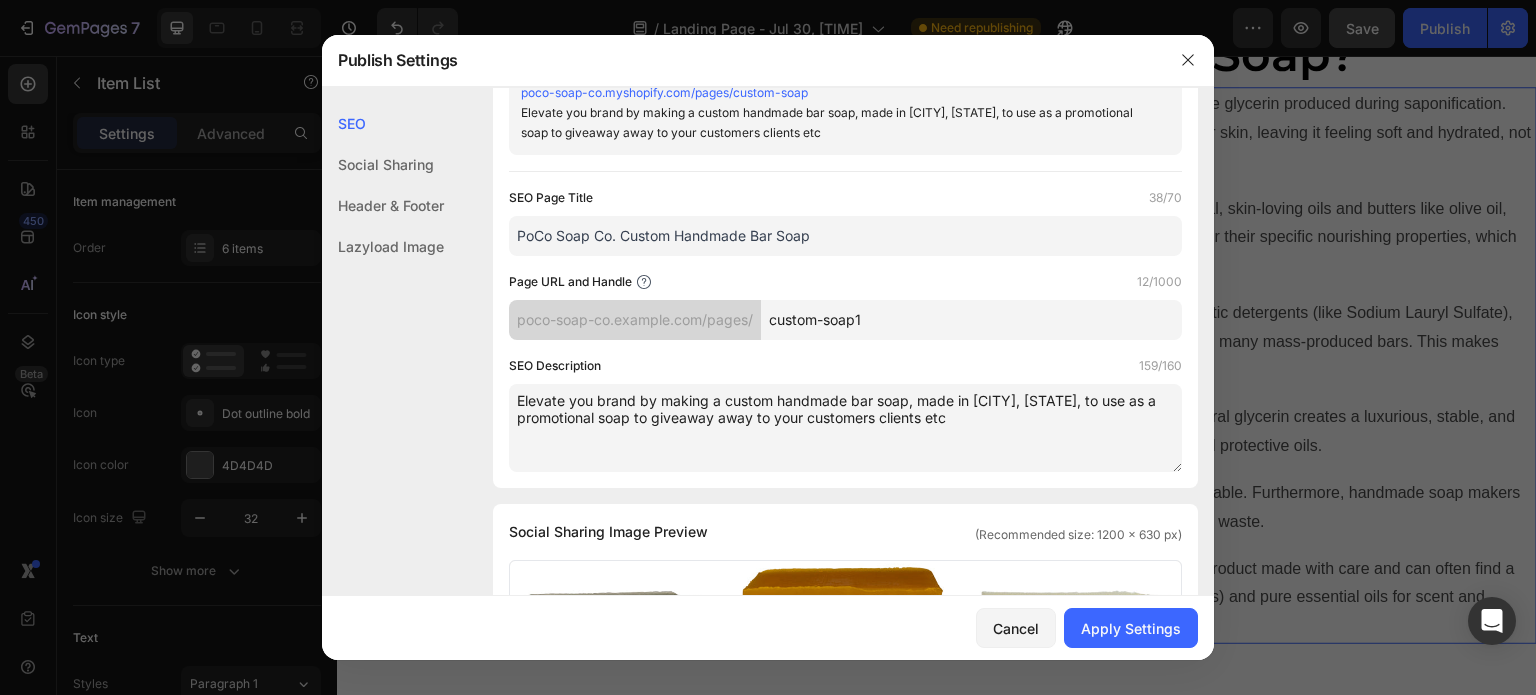 click on "Elevate you brand by making a custom handmade bar soap, made in Port Coquitlam, BC, to use as a promotional soap to giveaway away to your customers clients etc" at bounding box center (845, 428) 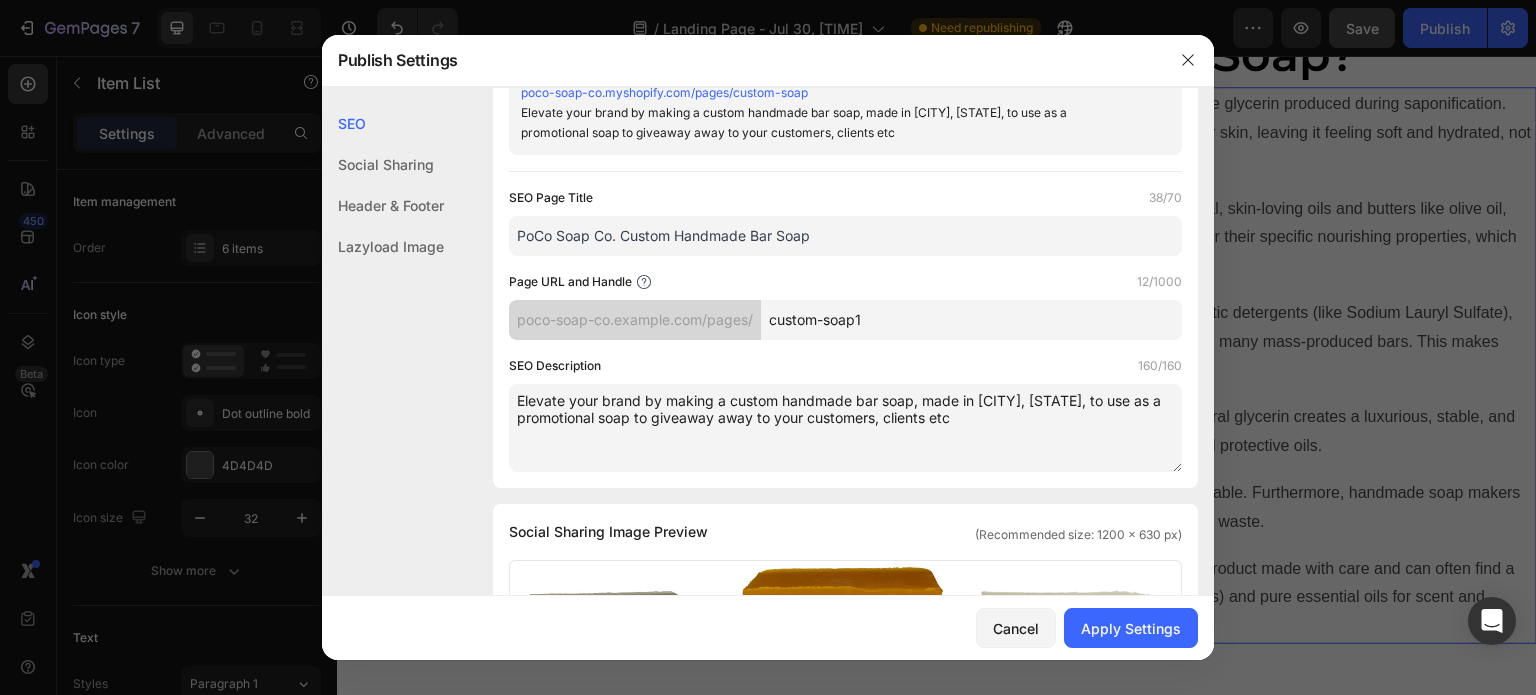 click on "Elevate you brand by making a custom handmade bar soap, made in Port Coquitlam, BC, to use as a promotional soap to giveaway away to your customers, clients etc" at bounding box center (845, 428) 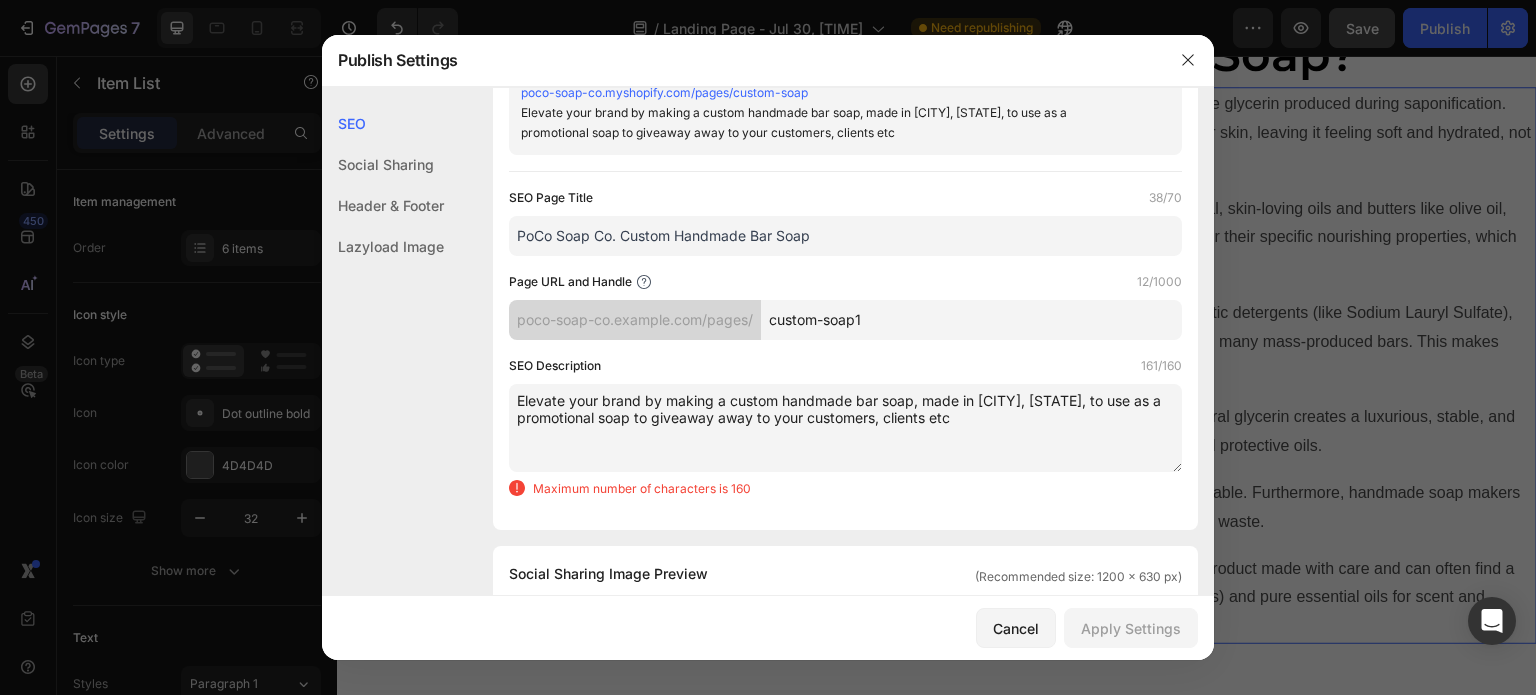click on "Elevate your brand by making a custom handmade bar soap, made in Port Coquitlam, BC, to use as a promotional soap to giveaway away to your customers, clients etc" at bounding box center [845, 428] 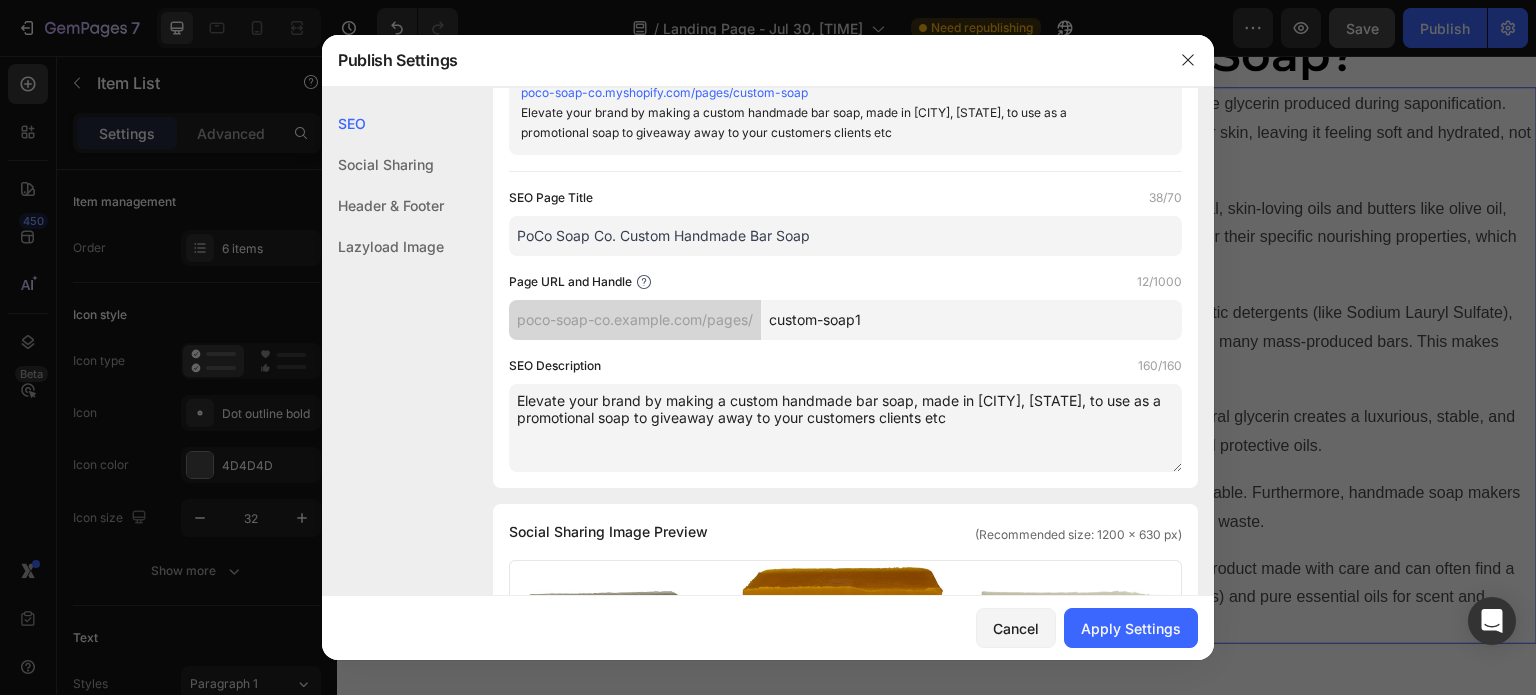 click on "Elevate your brand by making a custom handmade bar soap, made in Port Coquitlam, BC, to use as a promotional soap to giveaway away to your customers clients etc" at bounding box center (845, 428) 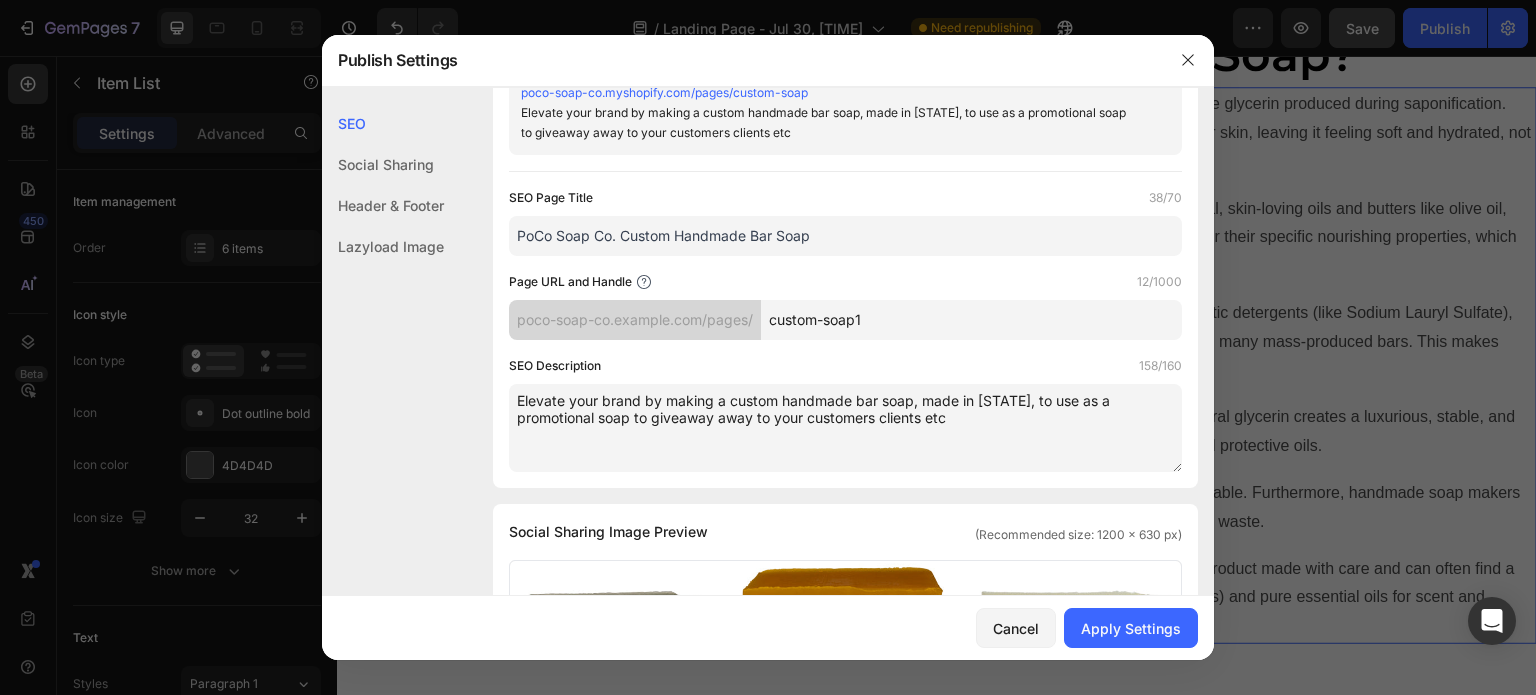 drag, startPoint x: 728, startPoint y: 380, endPoint x: 444, endPoint y: 378, distance: 284.00705 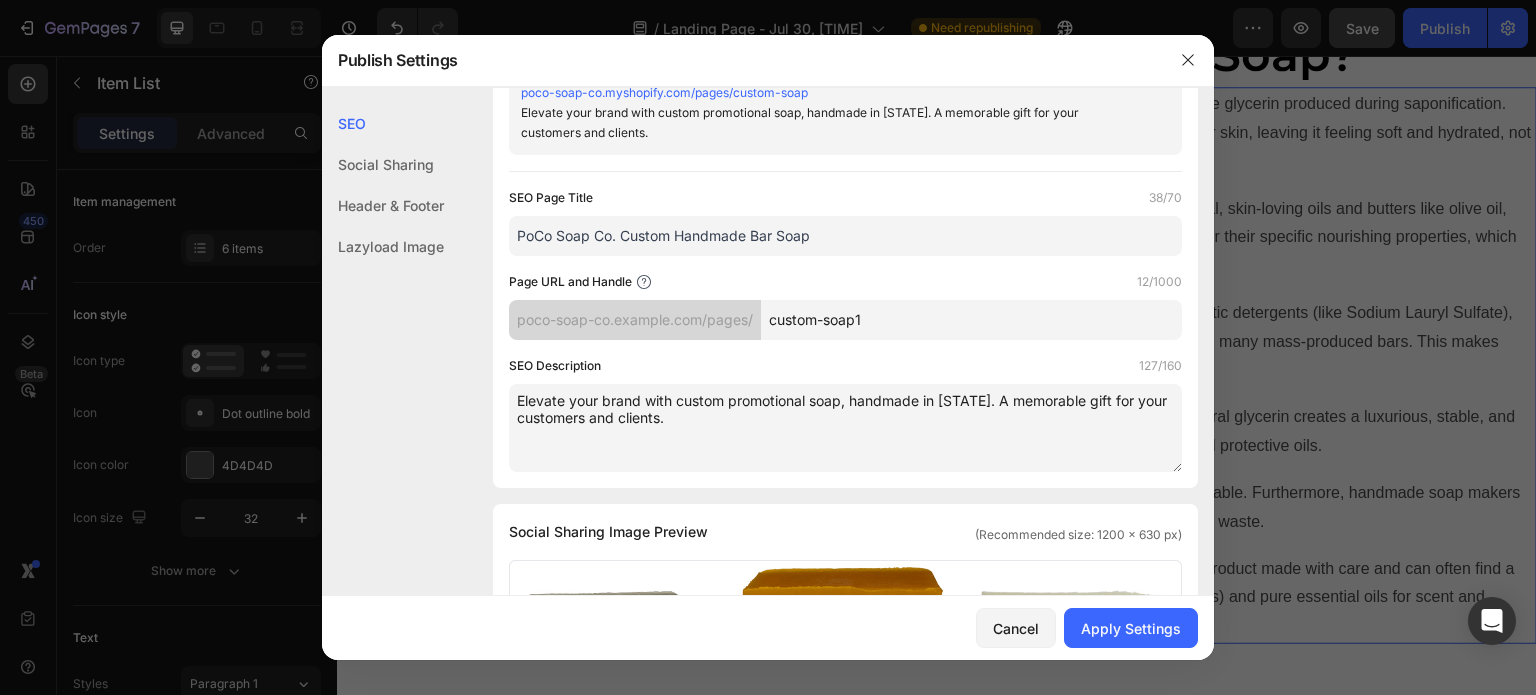 click on "Elevate your brand with custom promotional soap, handmade in British Columbia. A memorable gift for your customers and clients." at bounding box center [845, 428] 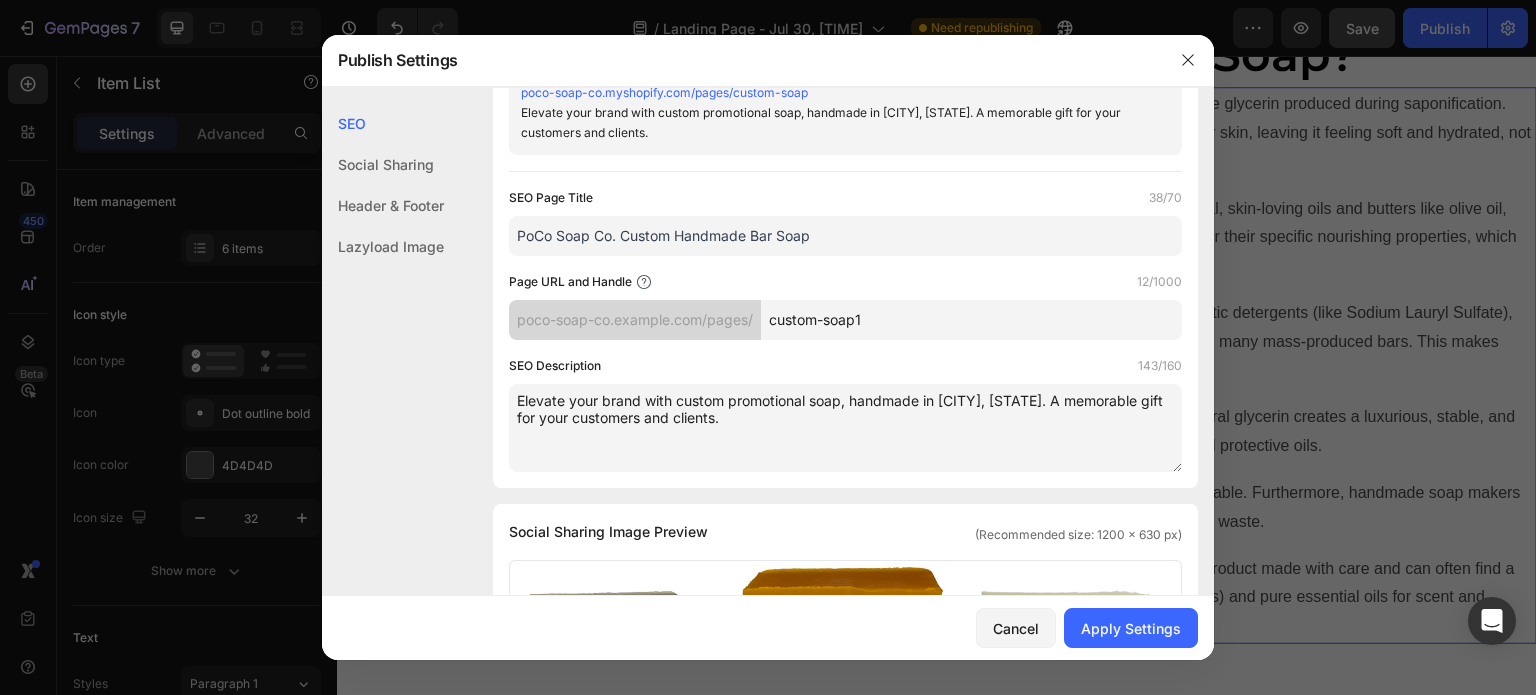 click on "Elevate your brand with custom promotional soap, handmade in Port Coquitlam, British Columbia. A memorable gift for your customers and clients." at bounding box center [845, 428] 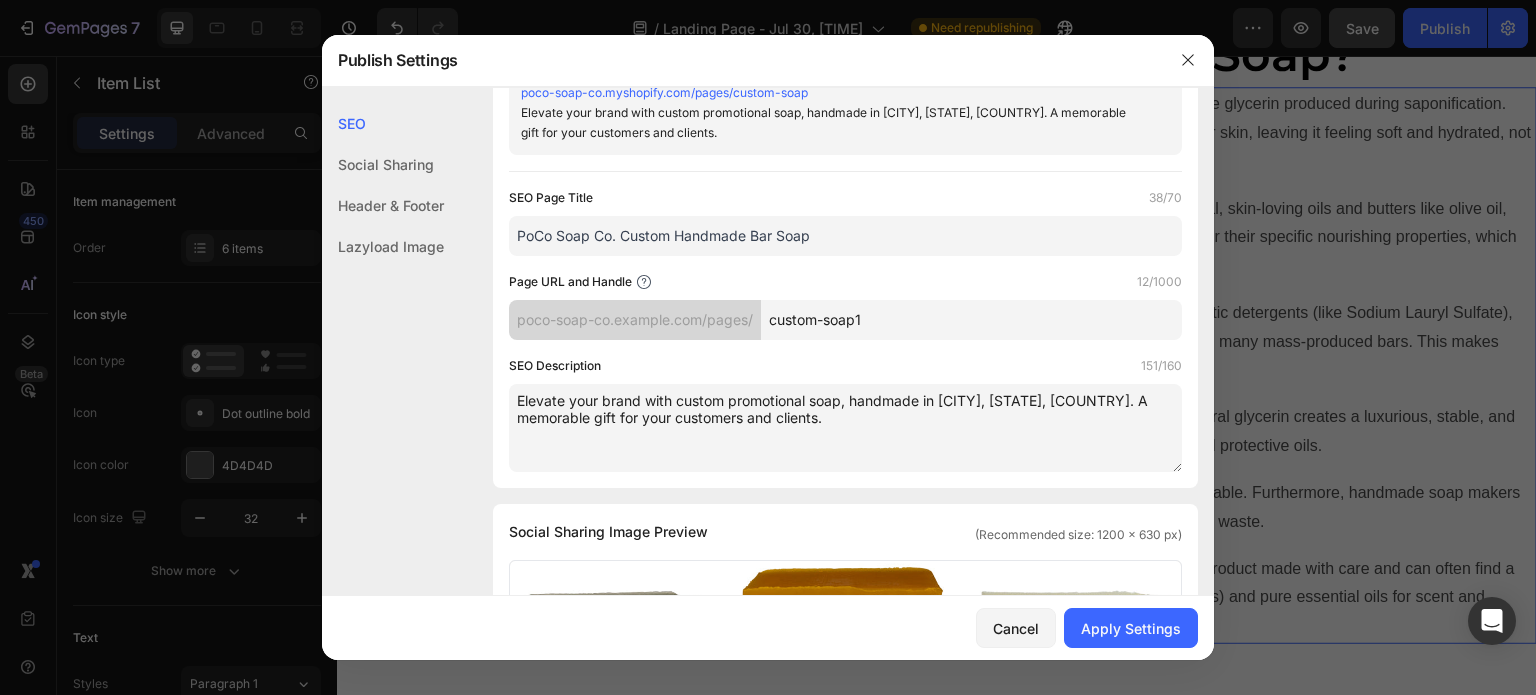 drag, startPoint x: 892, startPoint y: 417, endPoint x: 916, endPoint y: 416, distance: 24.020824 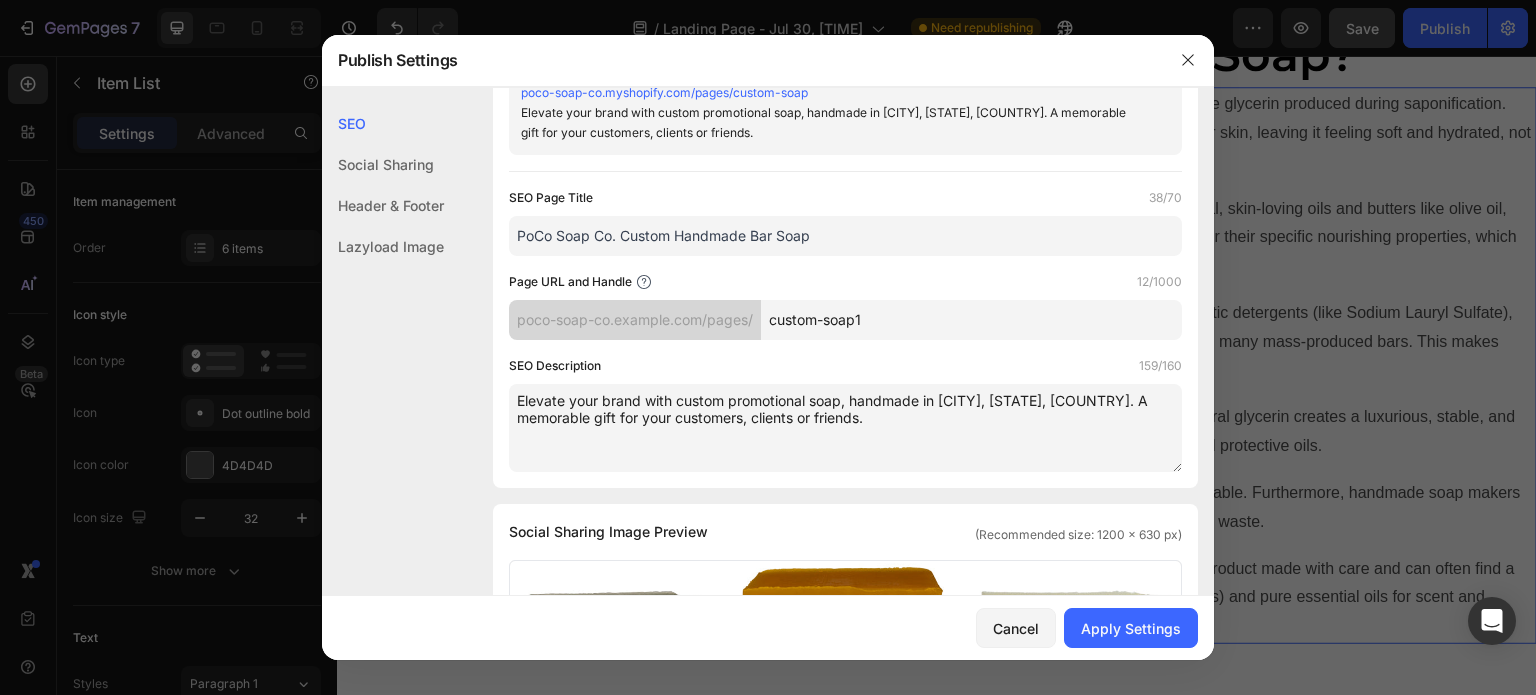 click on "Elevate your brand with custom promotional soap, handmade in Port Coquitlam, British Columbia, Canada. A memorable gift for your customers, clients or friends." at bounding box center (845, 428) 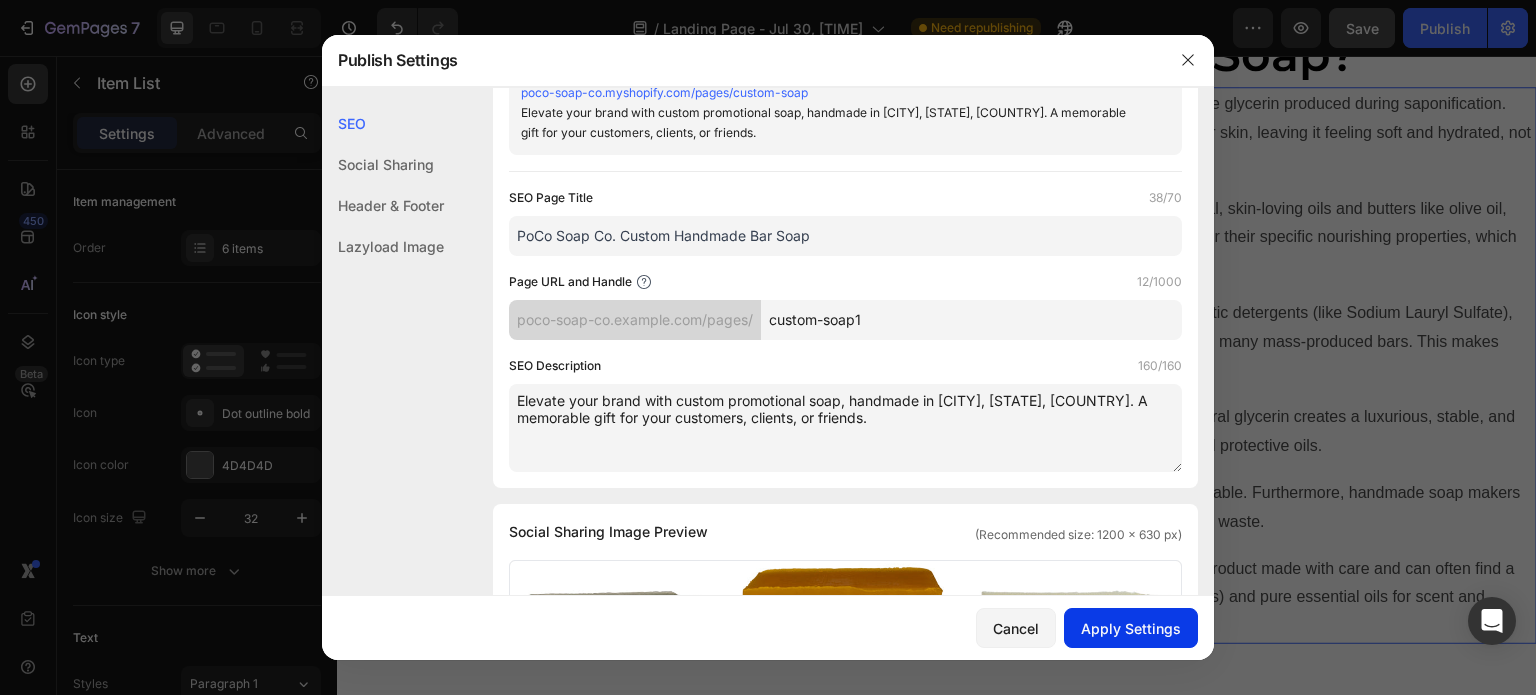 type on "Elevate your brand with custom promotional soap, handmade in Port Coquitlam, British Columbia, Canada. A memorable gift for your customers, clients, or friends." 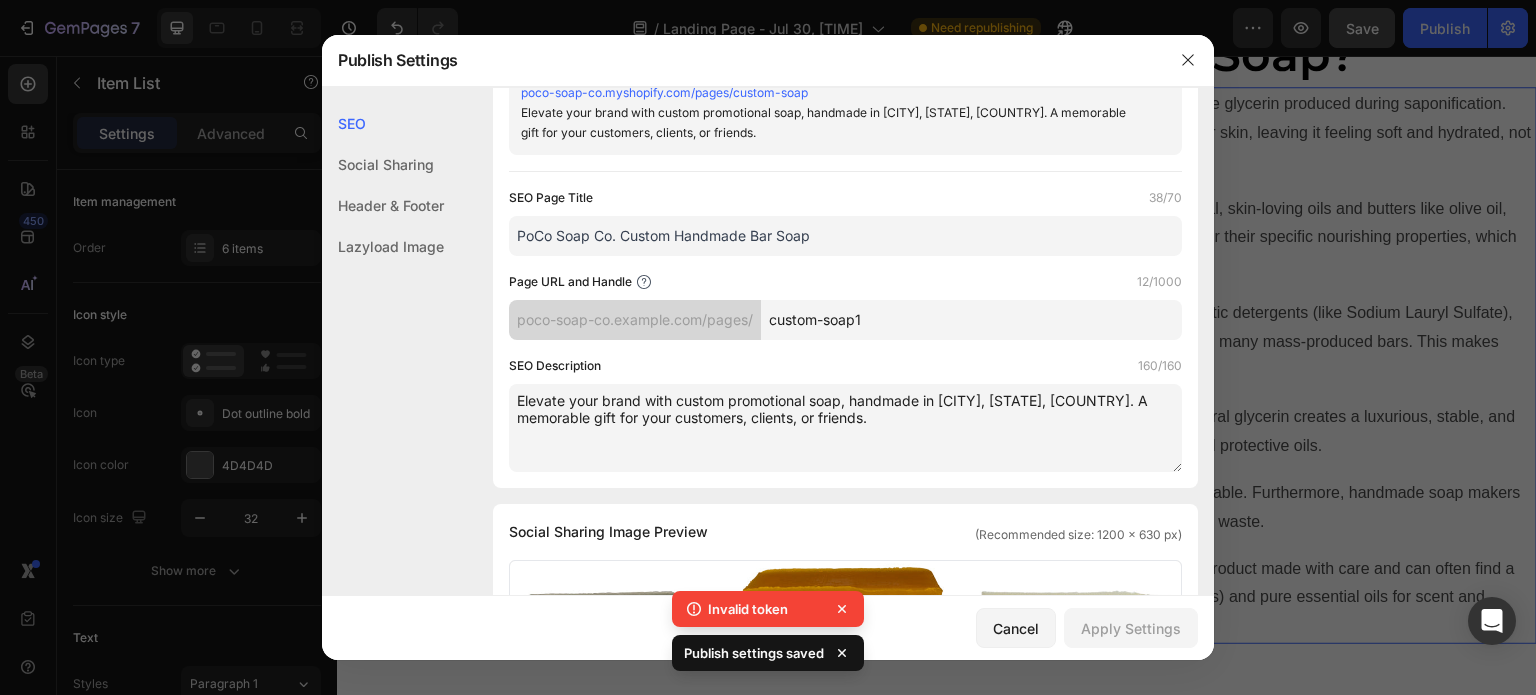 click 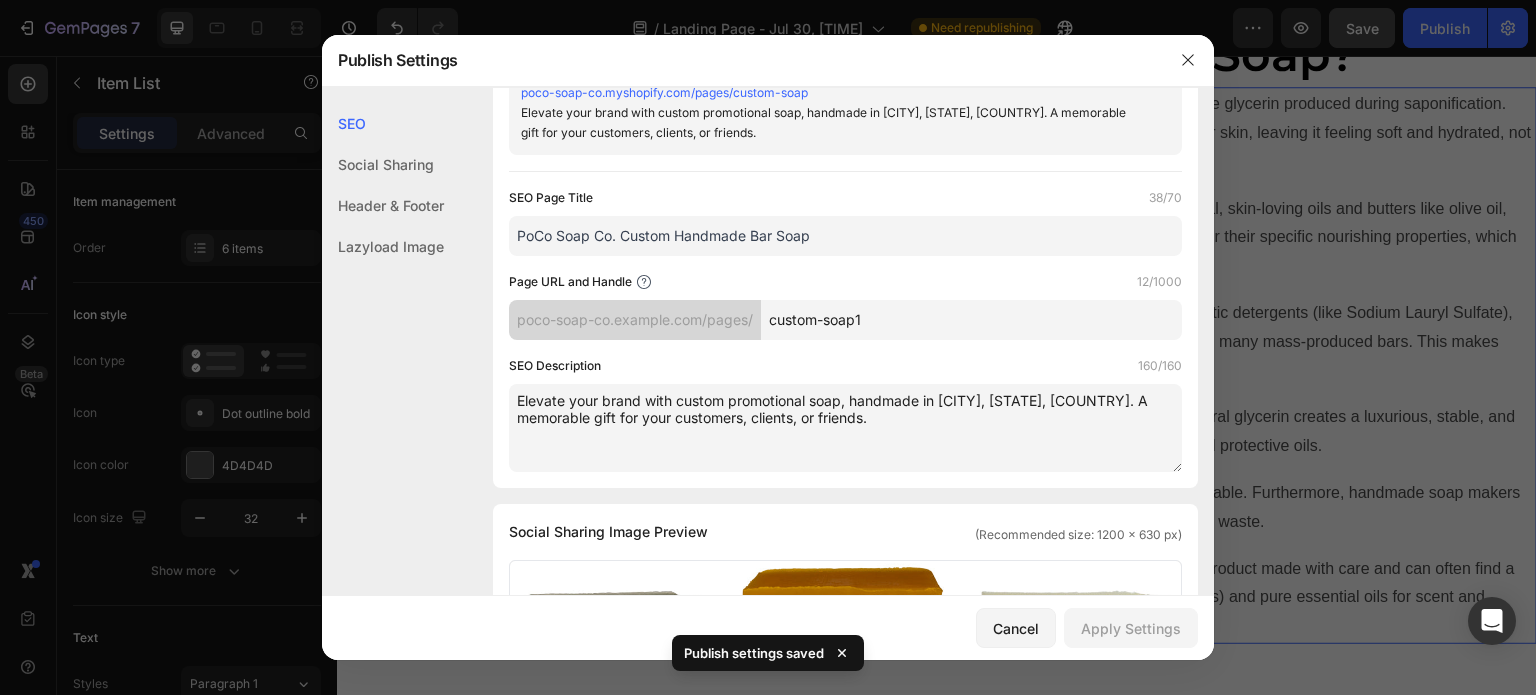 click 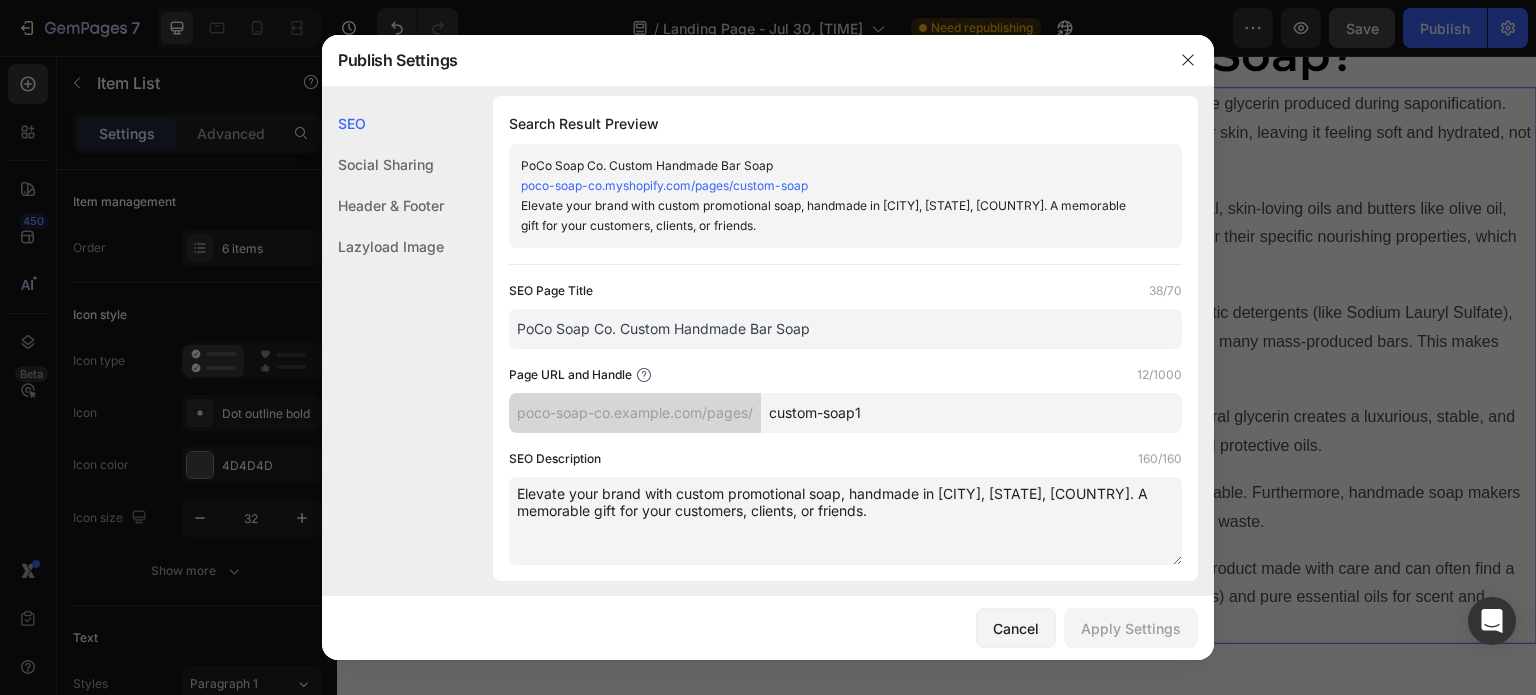 scroll, scrollTop: 0, scrollLeft: 0, axis: both 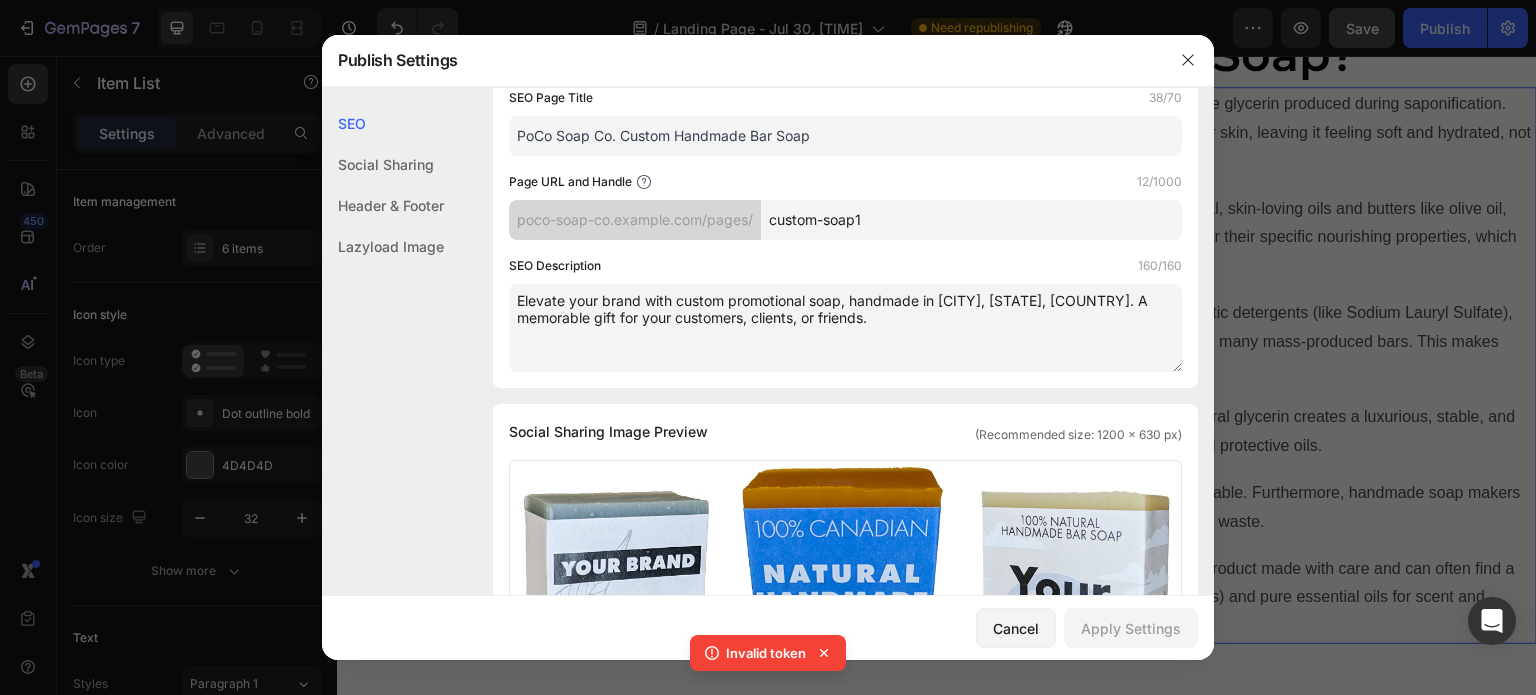 click on "Elevate your brand with custom promotional soap, handmade in Port Coquitlam, British Columbia, Canada. A memorable gift for your customers, clients, or friends." at bounding box center [845, 328] 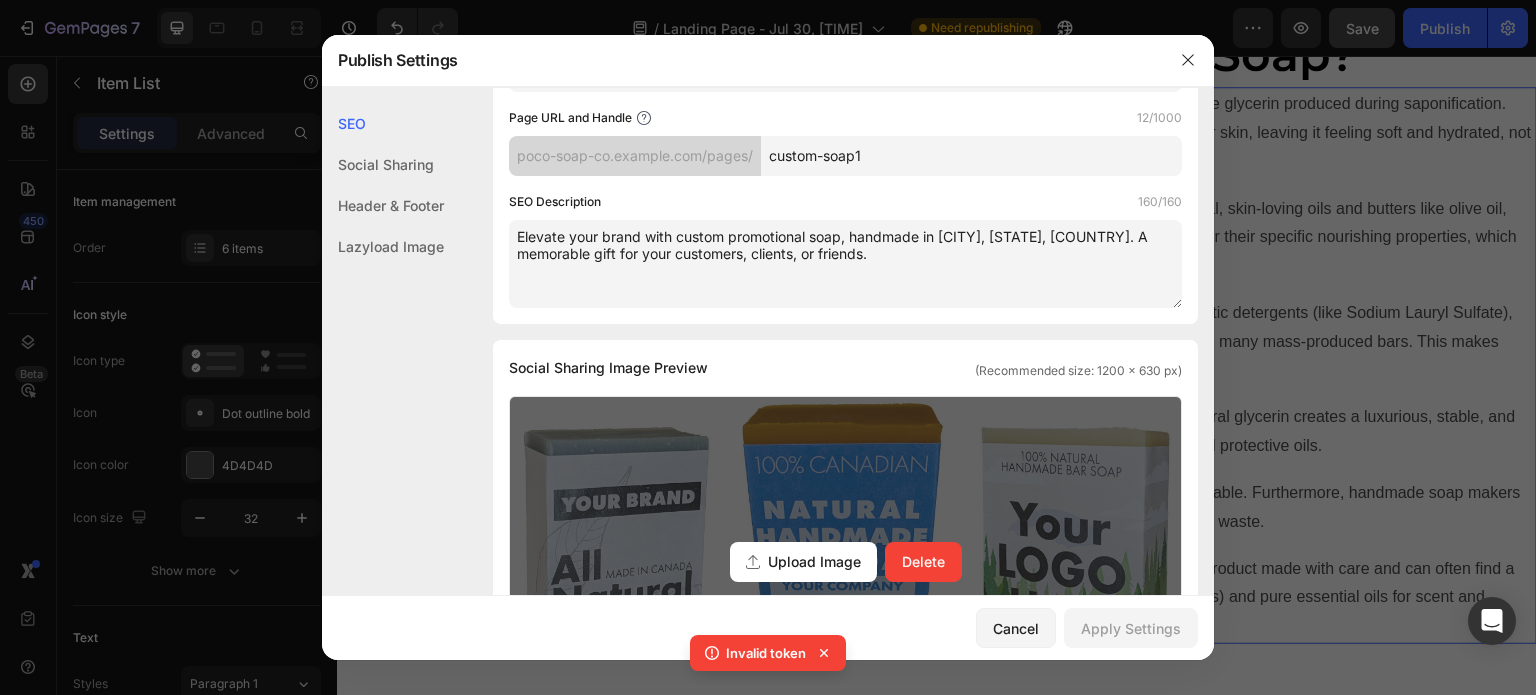 scroll, scrollTop: 500, scrollLeft: 0, axis: vertical 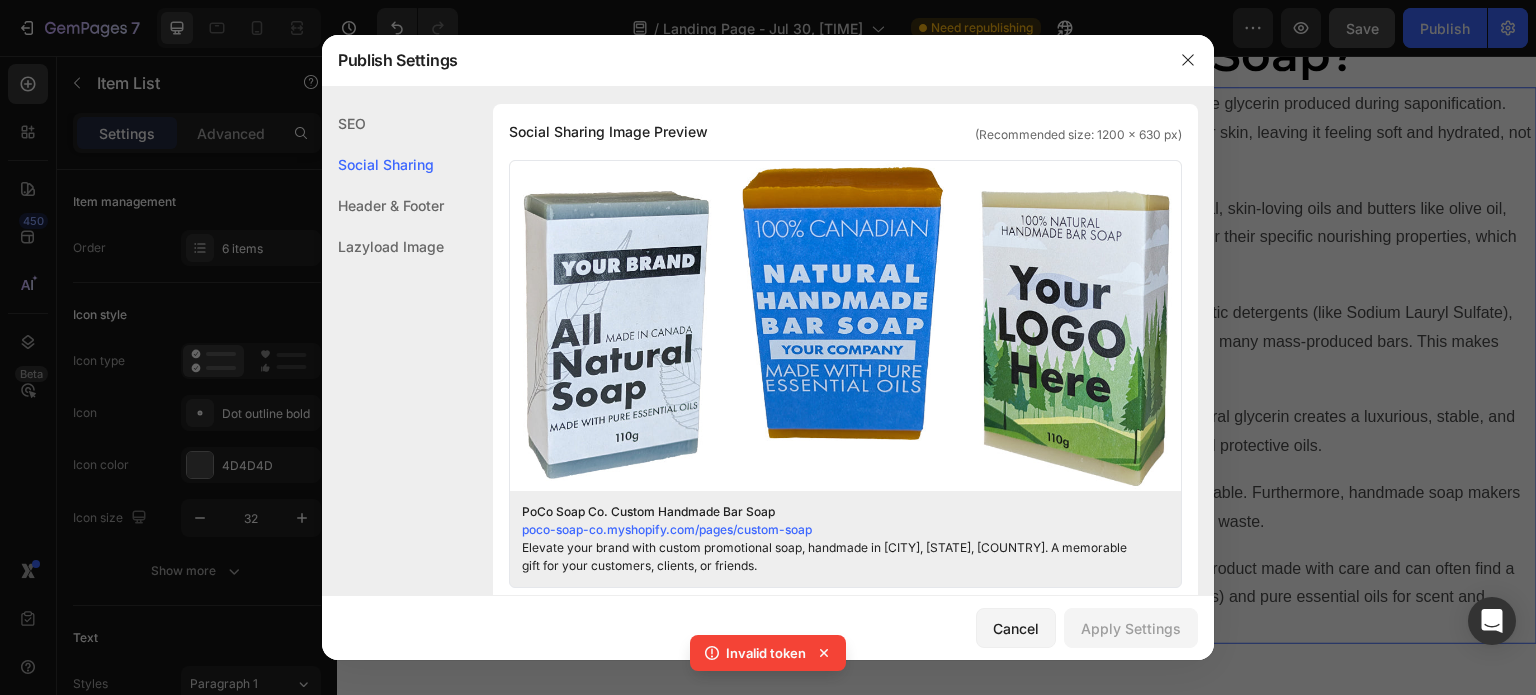 click 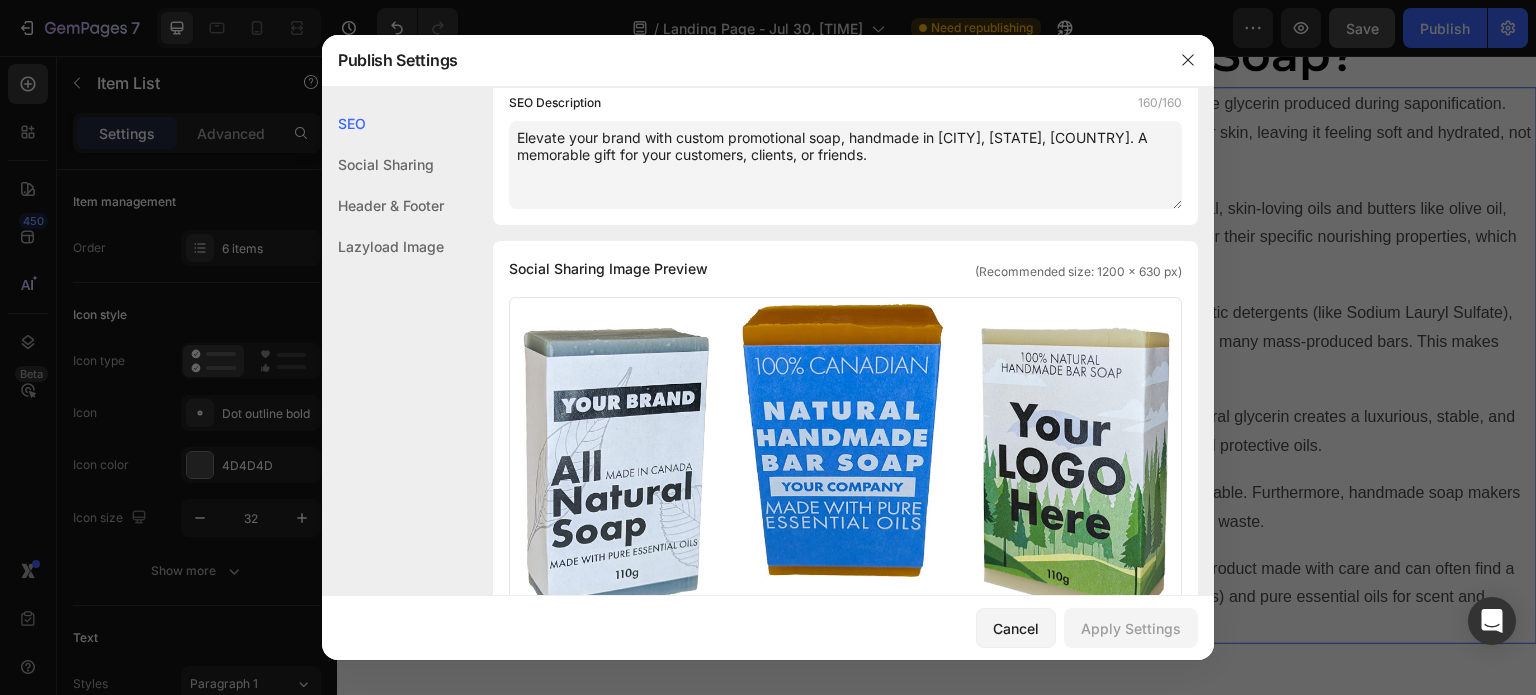 scroll, scrollTop: 0, scrollLeft: 0, axis: both 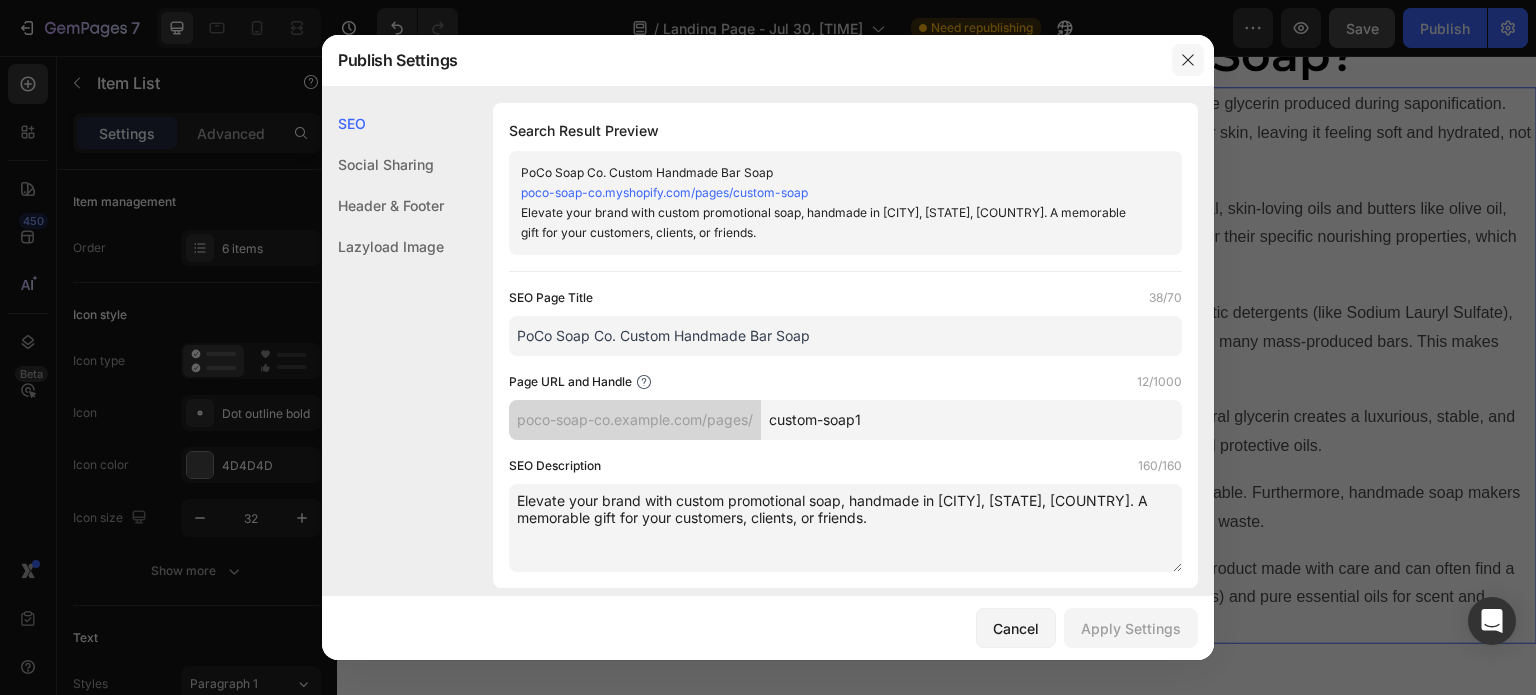 click 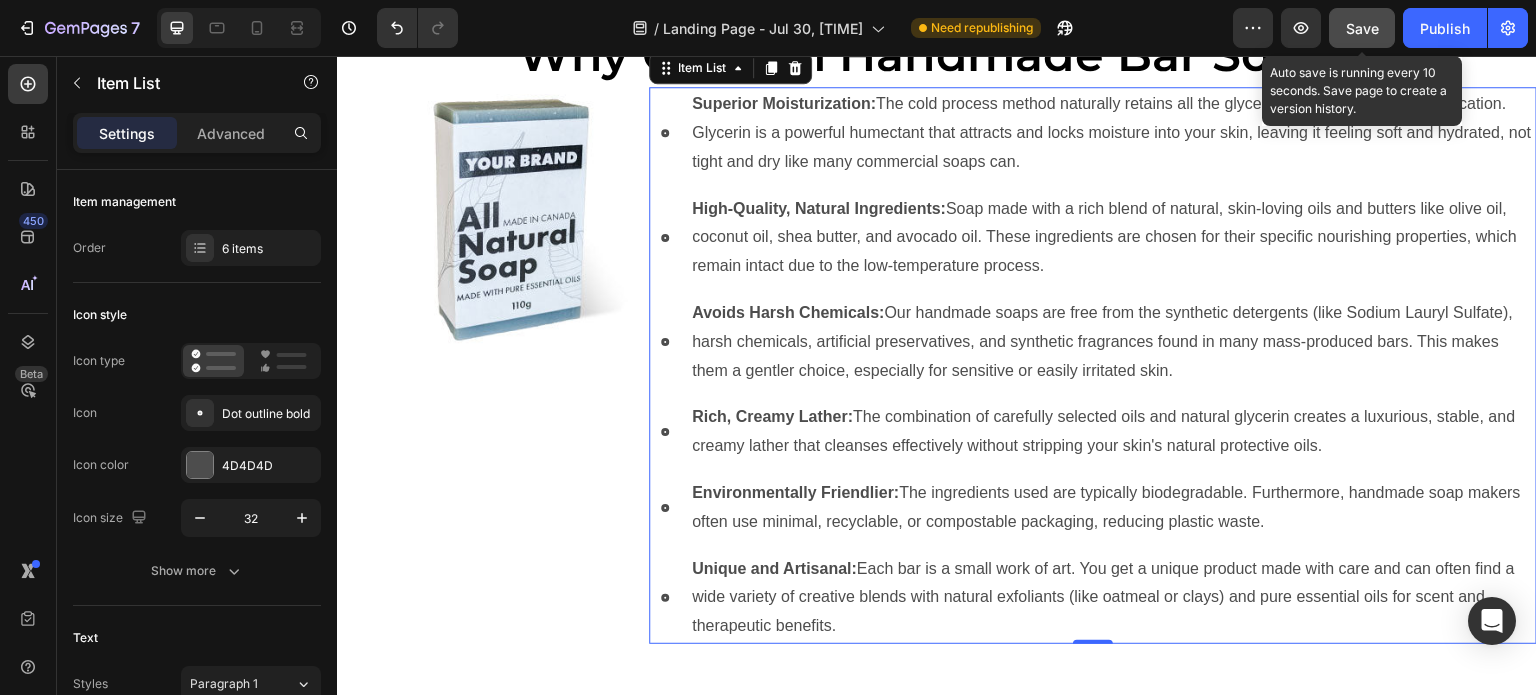 click on "Save" at bounding box center [1362, 28] 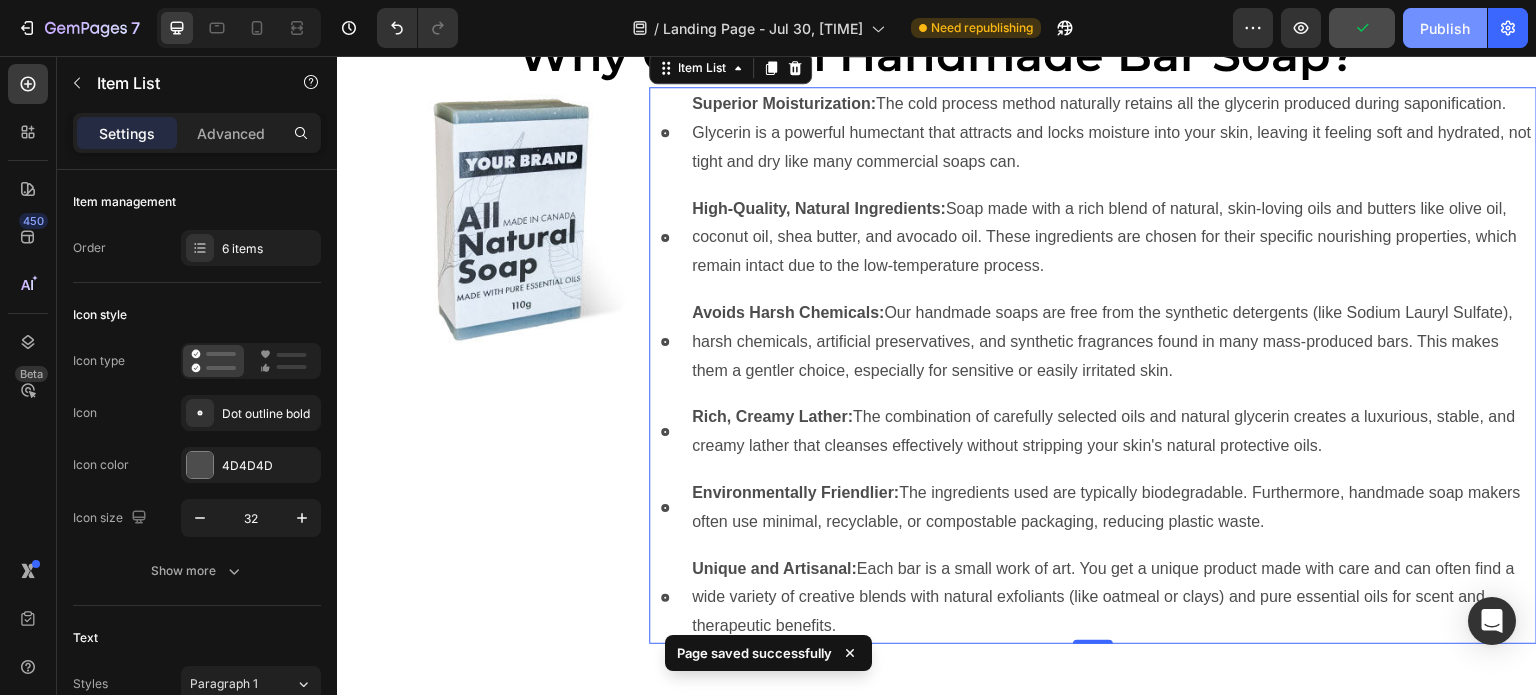 click on "Publish" at bounding box center (1445, 28) 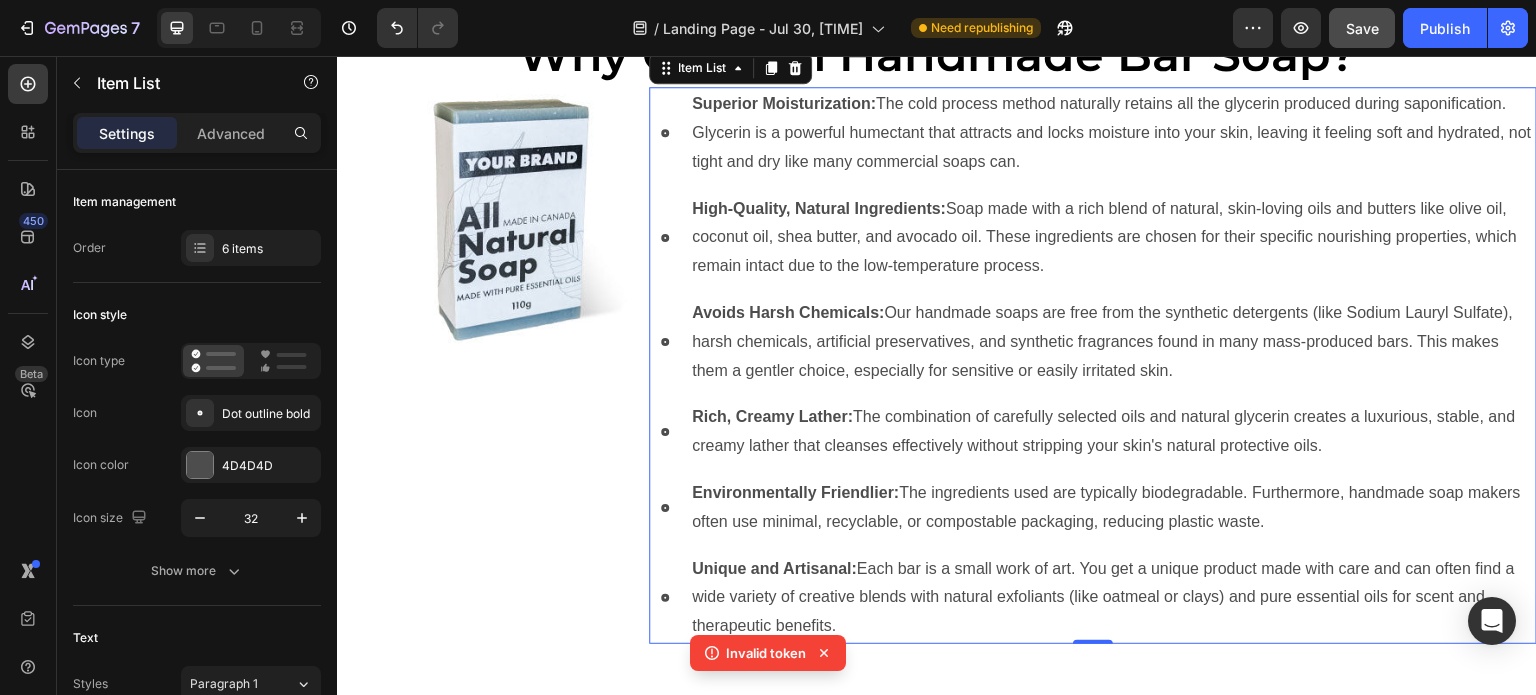 click 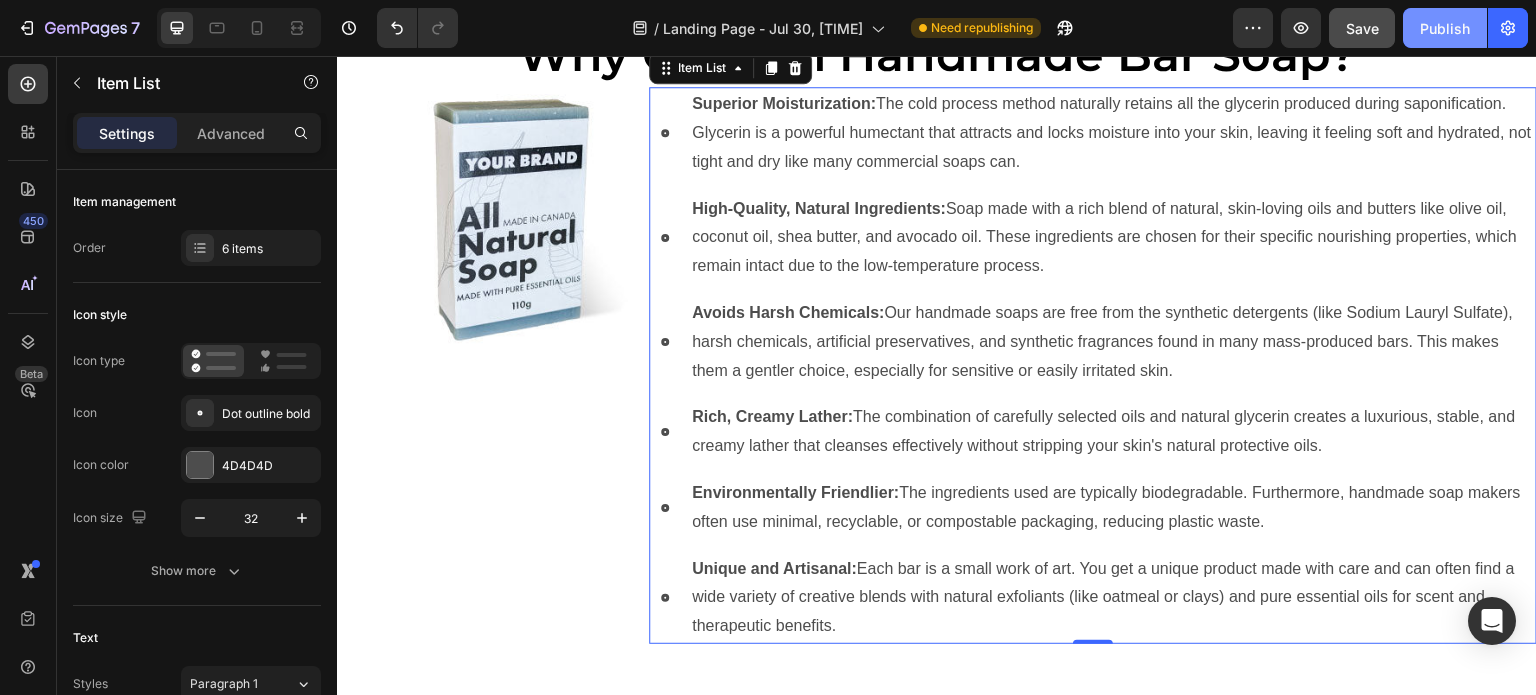 click on "Publish" at bounding box center (1445, 28) 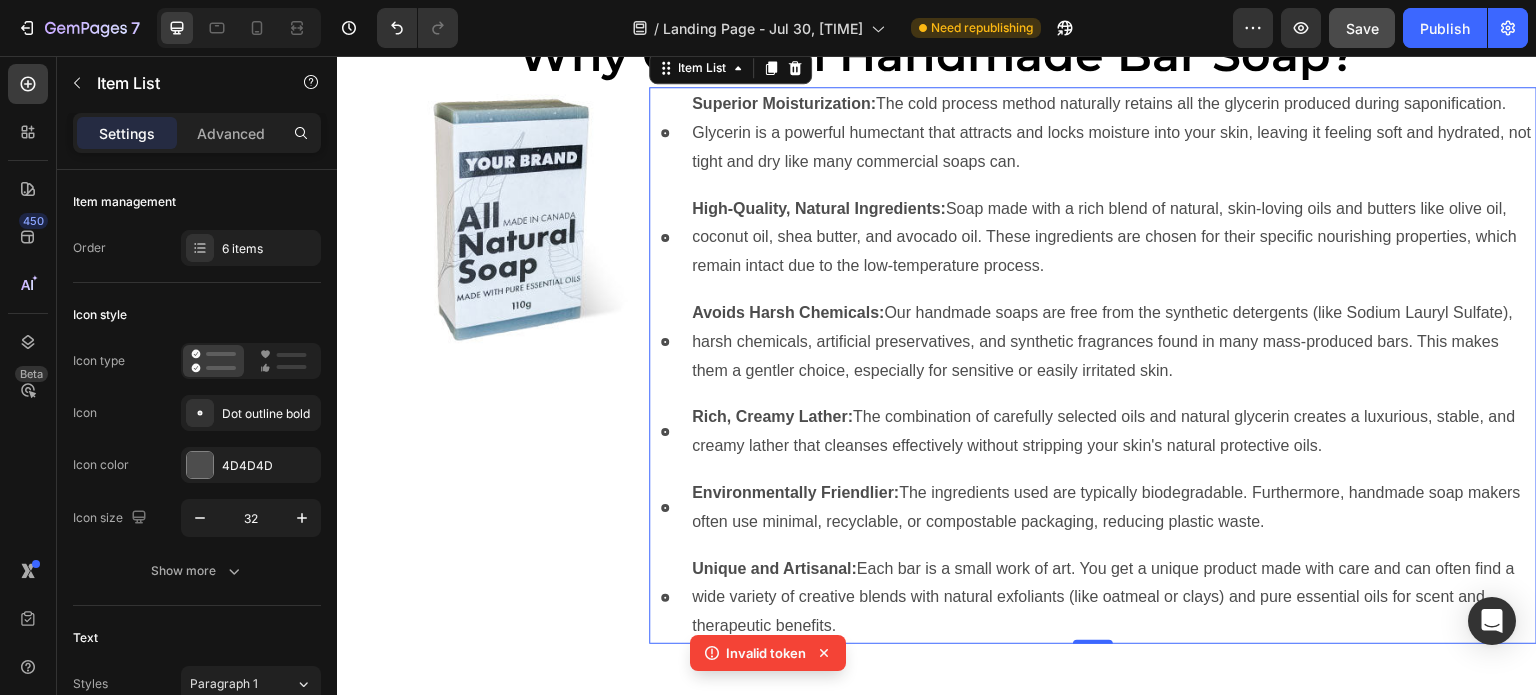 click on "Invalid token" at bounding box center (766, 653) 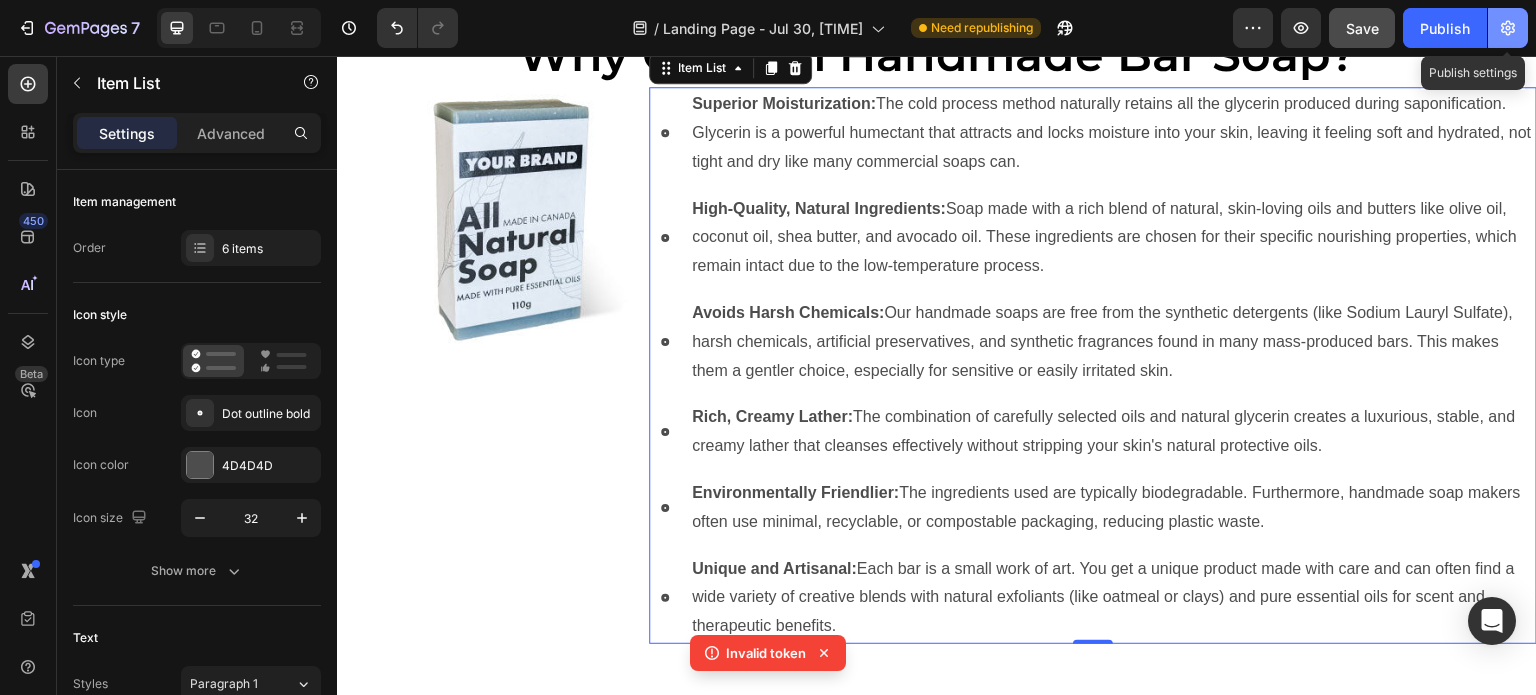 click 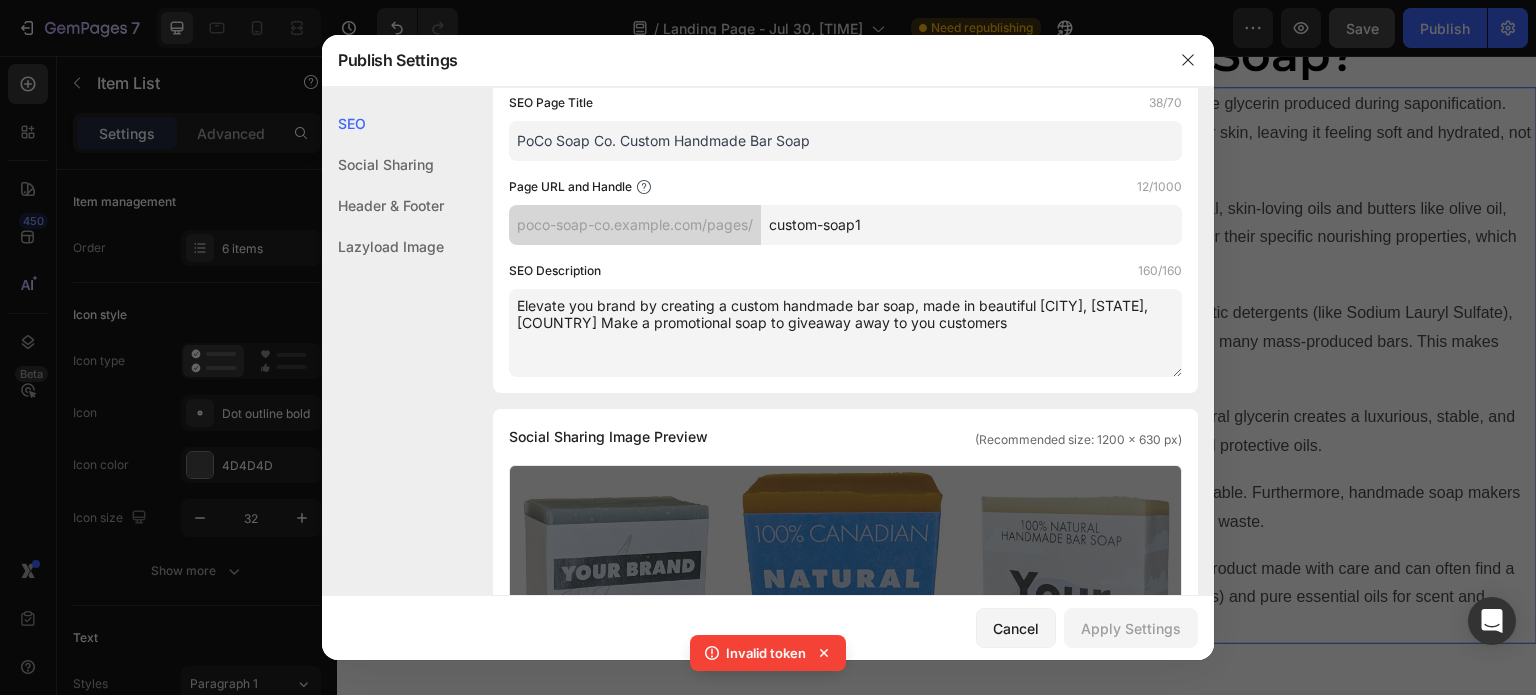 scroll, scrollTop: 200, scrollLeft: 0, axis: vertical 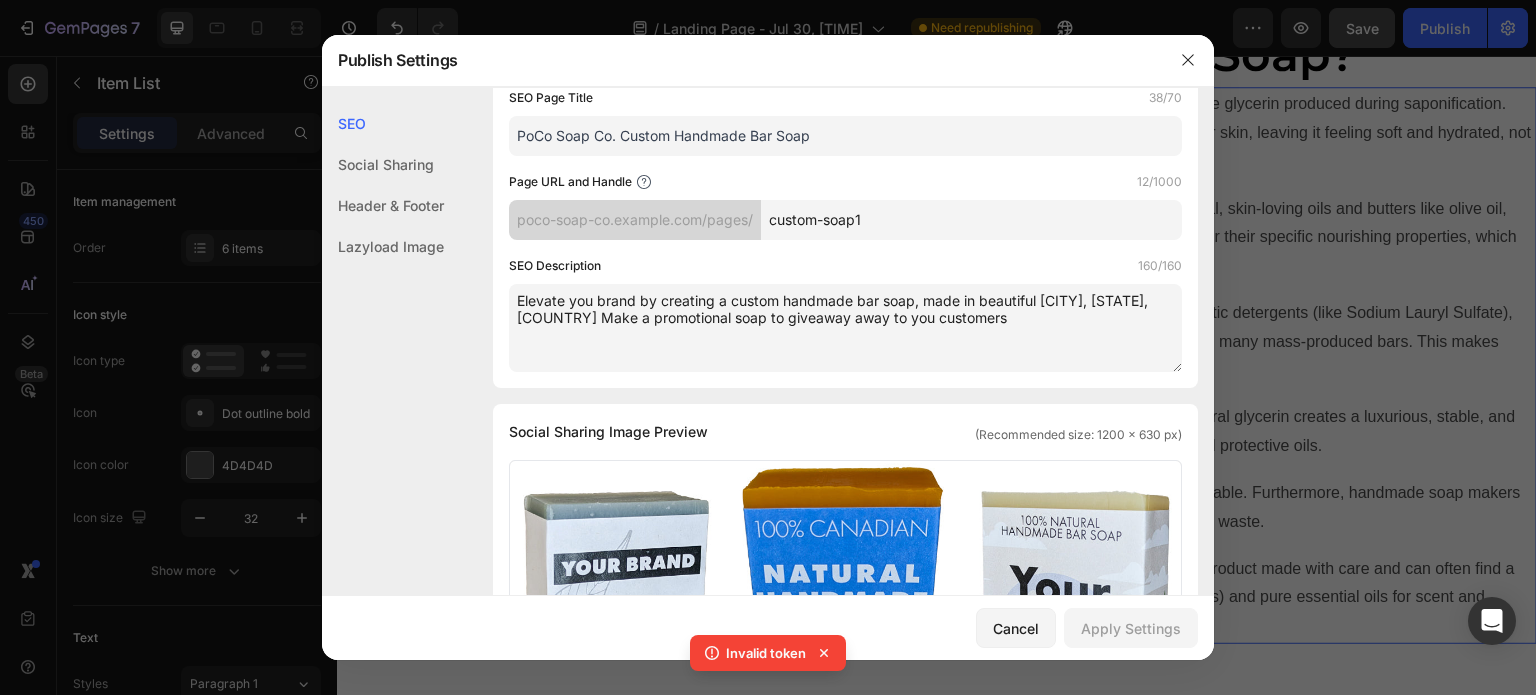 drag, startPoint x: 1044, startPoint y: 321, endPoint x: 510, endPoint y: 282, distance: 535.42224 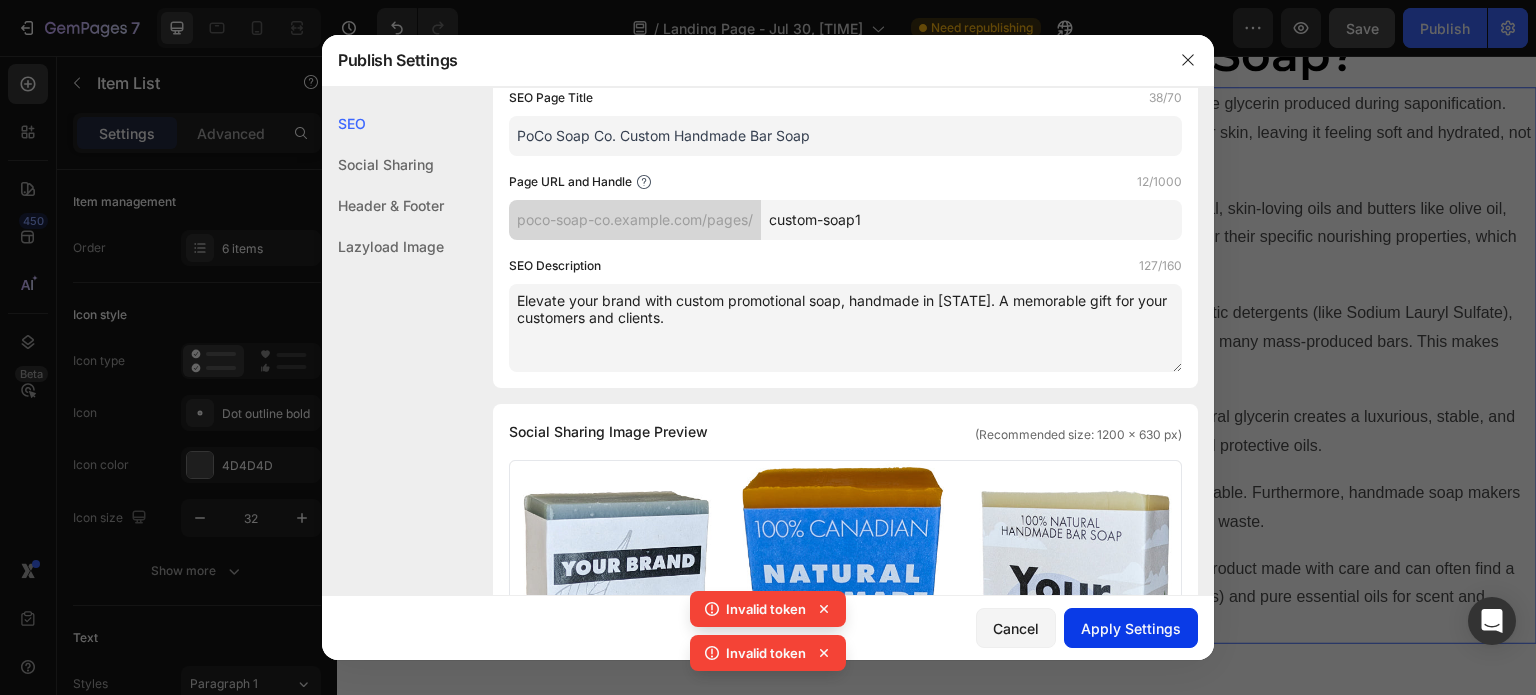 type on "Elevate your brand with custom promotional soap, handmade in British Columbia. A memorable gift for your customers and clients." 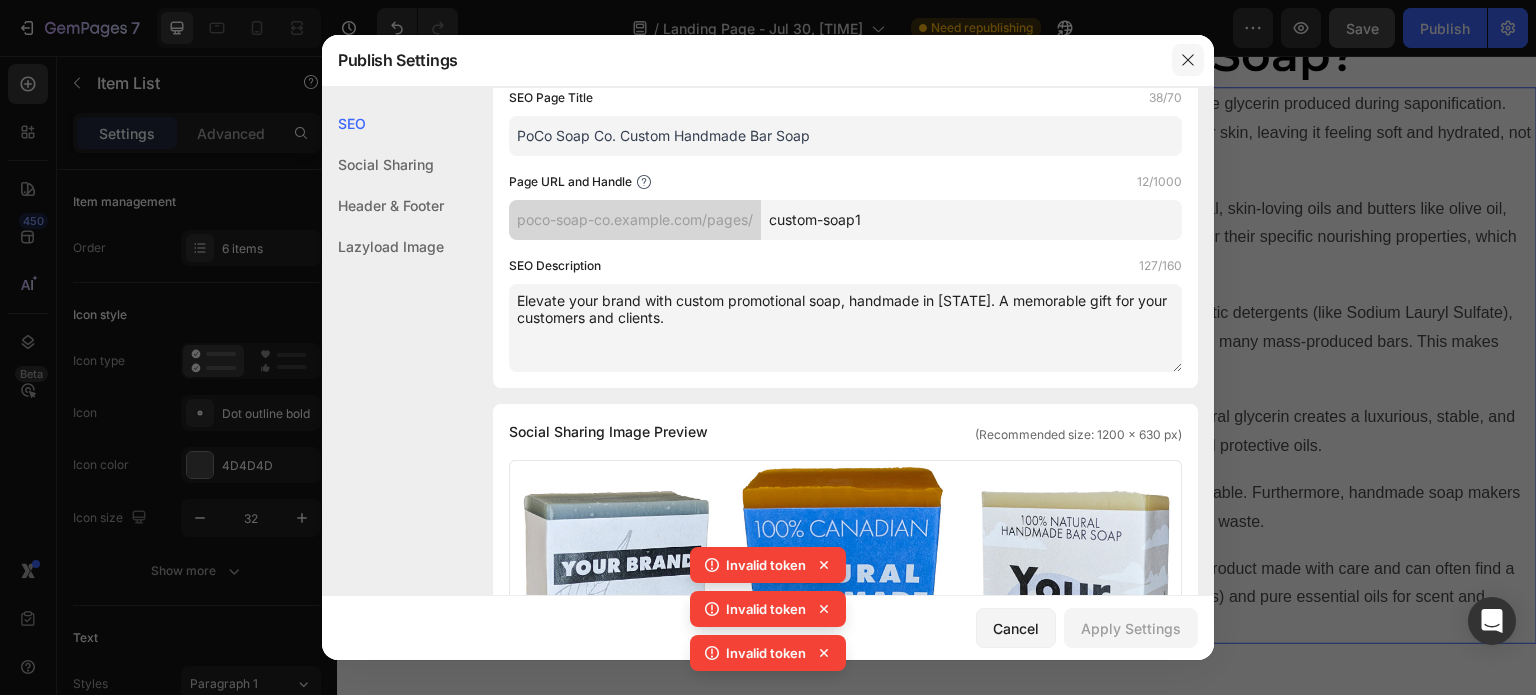 click 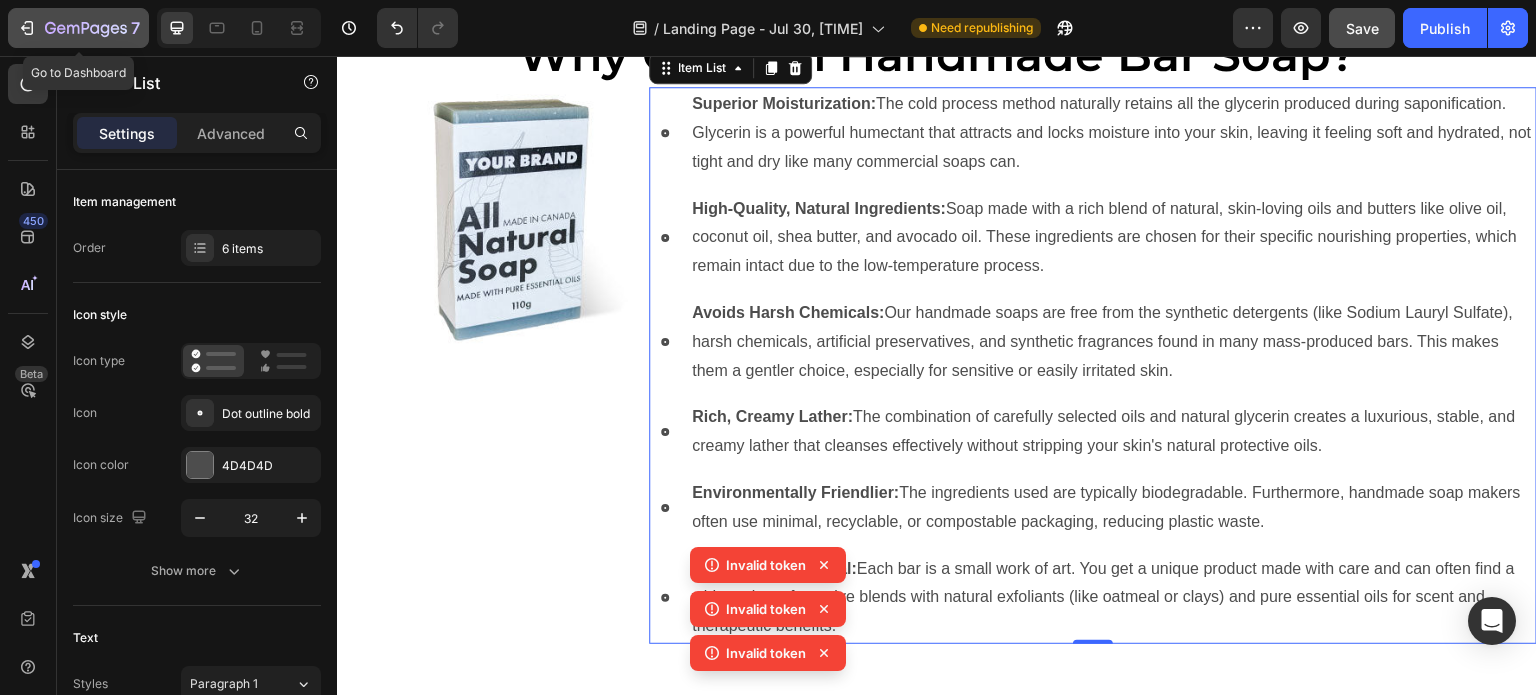click 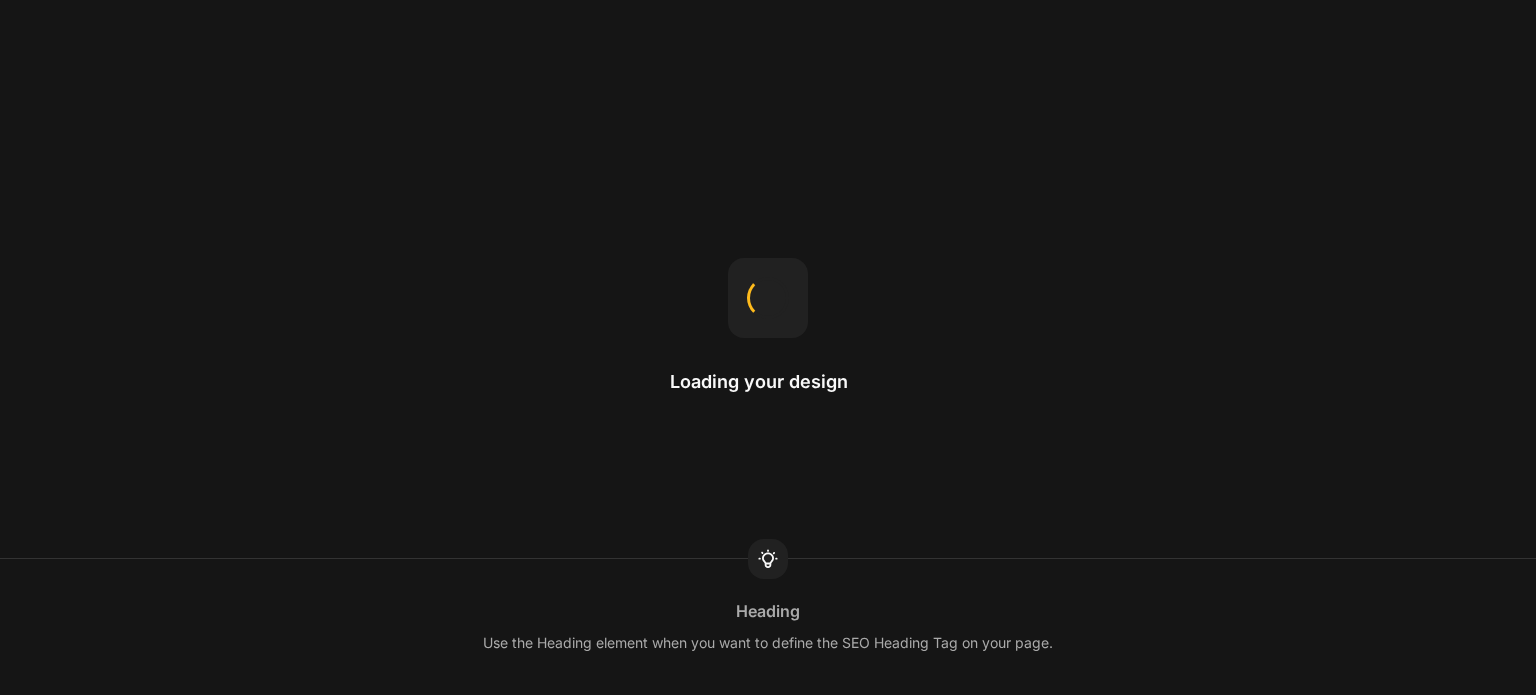 scroll, scrollTop: 0, scrollLeft: 0, axis: both 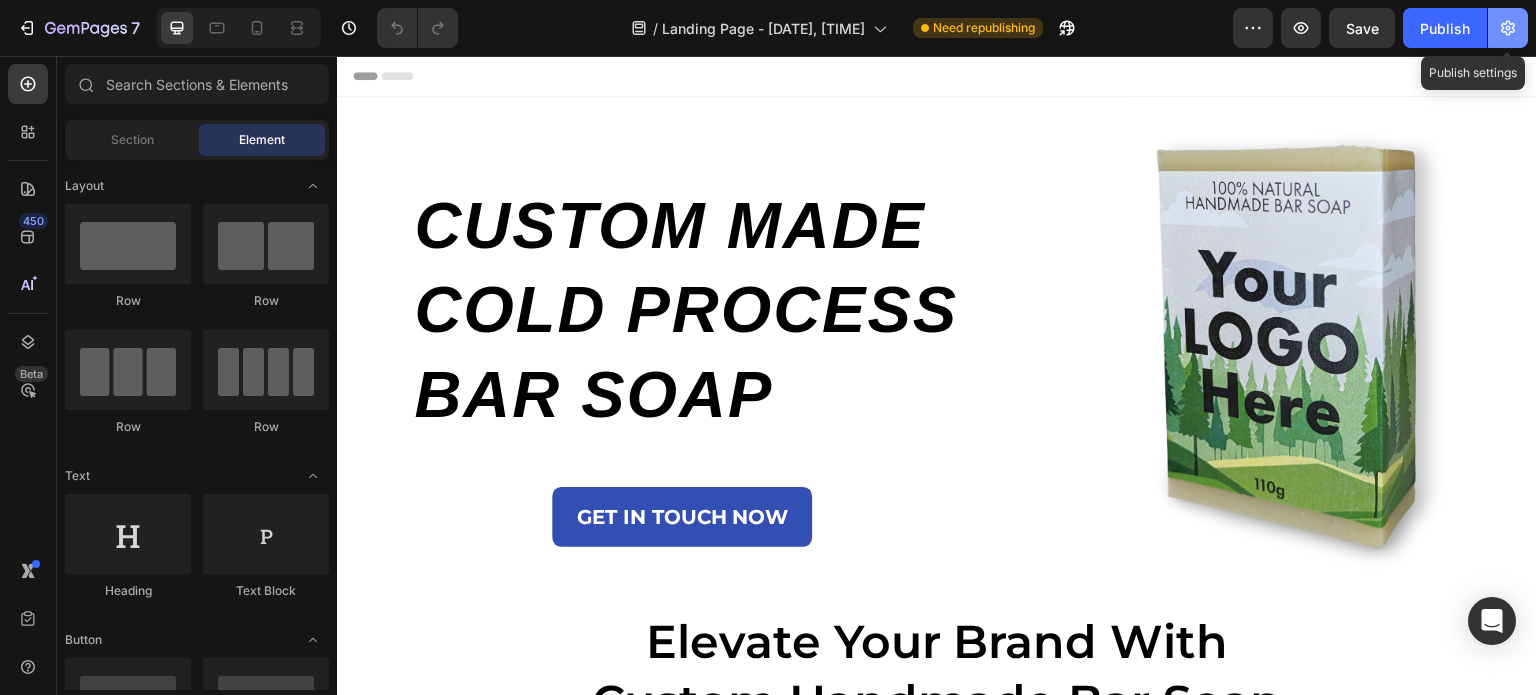 click 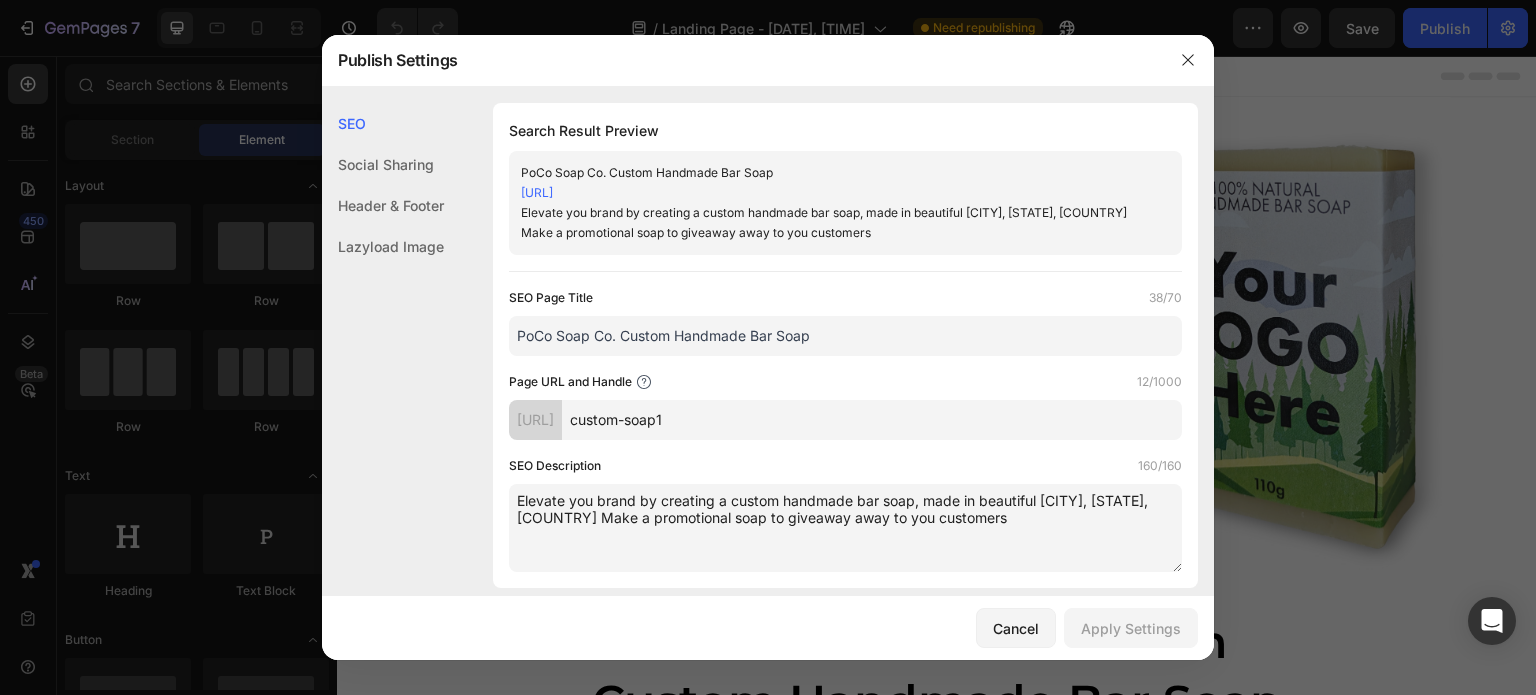 drag, startPoint x: 1033, startPoint y: 526, endPoint x: 476, endPoint y: 493, distance: 557.9767 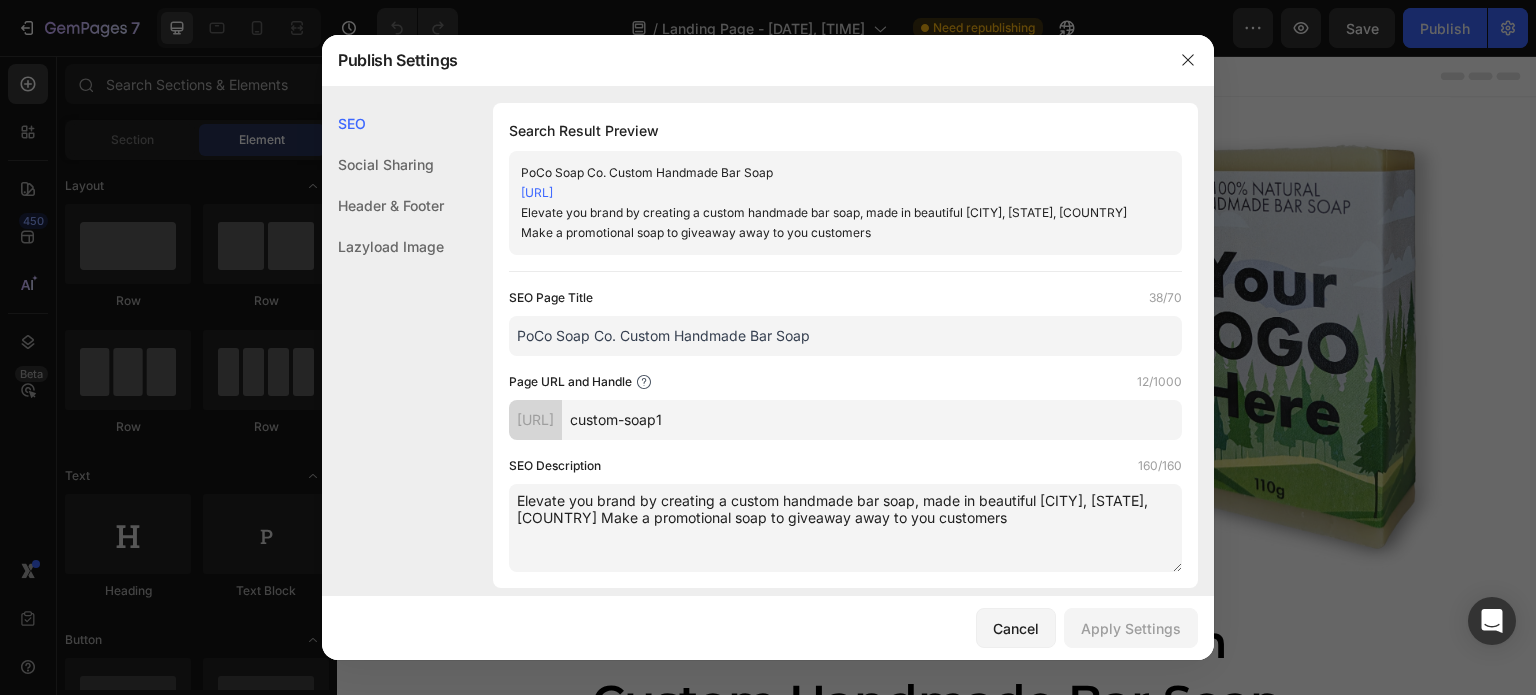 click on "SEO Search Result Preview PoCo Soap Co. Custom Handmade Bar Soap poco-soap-co.myshopify.com/pages/custom-soap1 Elevate you brand by creating a custom handmade bar soap, made in beautiful Port Coquitlam, BC, Canada Make a promotional soap to giveaway away to you customers SEO Page Title  38/70  PoCo Soap Co. Custom Handmade Bar Soap  Page URL and Handle  12/1000  poco-soap-co.myshopify.com/pages/ custom-soap1  SEO Description  160/160  Elevate you brand by creating a custom handmade bar soap, made in beautiful Port Coquitlam, BC, Canada Make a promotional soap to giveaway away to you customers Social Sharing Social Sharing Image Preview (Recommended size: 1200 x 630 px) Upload Image Delete PoCo Soap Co. Custom Handmade Bar Soap poco-soap-co.myshopify.com/pages/custom-soap1 Elevate you brand by creating a custom handmade bar soap, made in beautiful Port Coquitlam, BC, Canada Make a promotional soap to giveaway away to you customers Header & Footer Shopify theme header & footer this article GemPages Design" at bounding box center [768, 918] 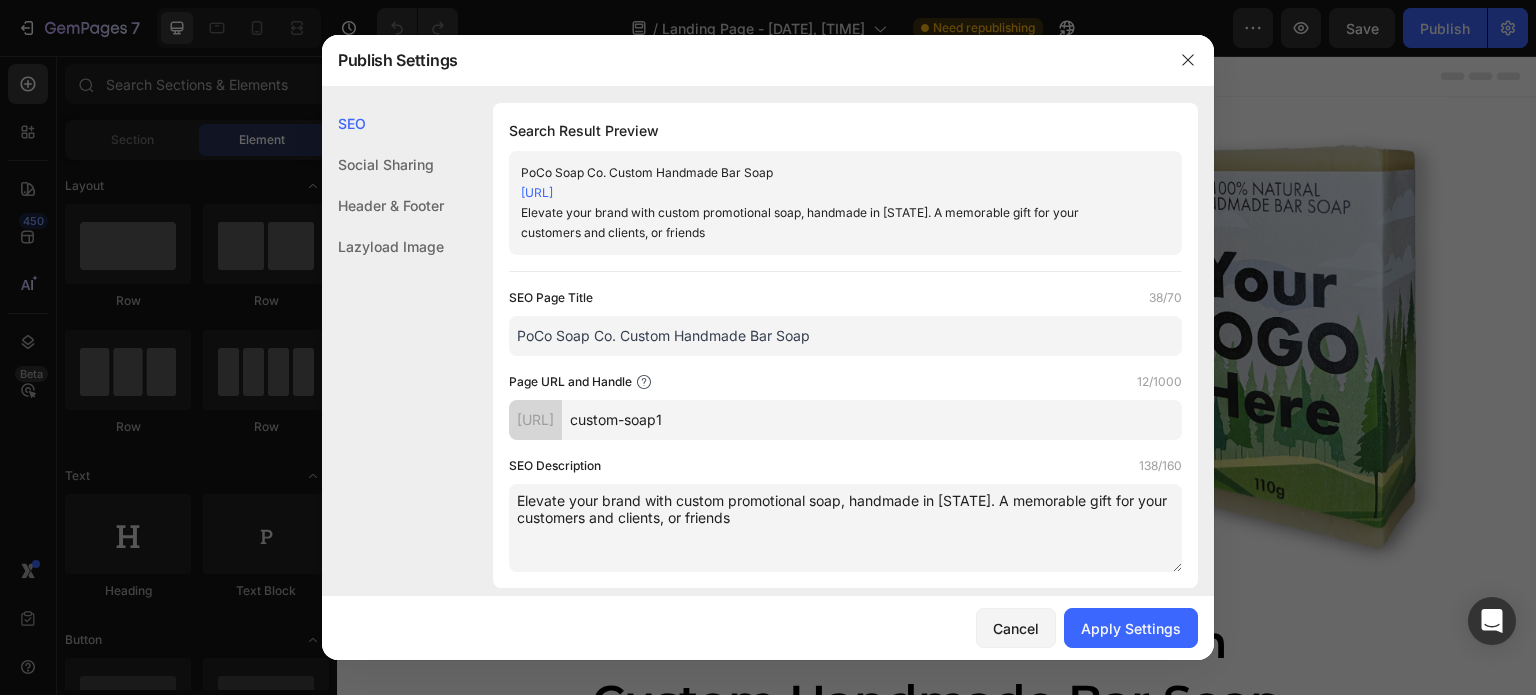 drag, startPoint x: 696, startPoint y: 514, endPoint x: 660, endPoint y: 516, distance: 36.05551 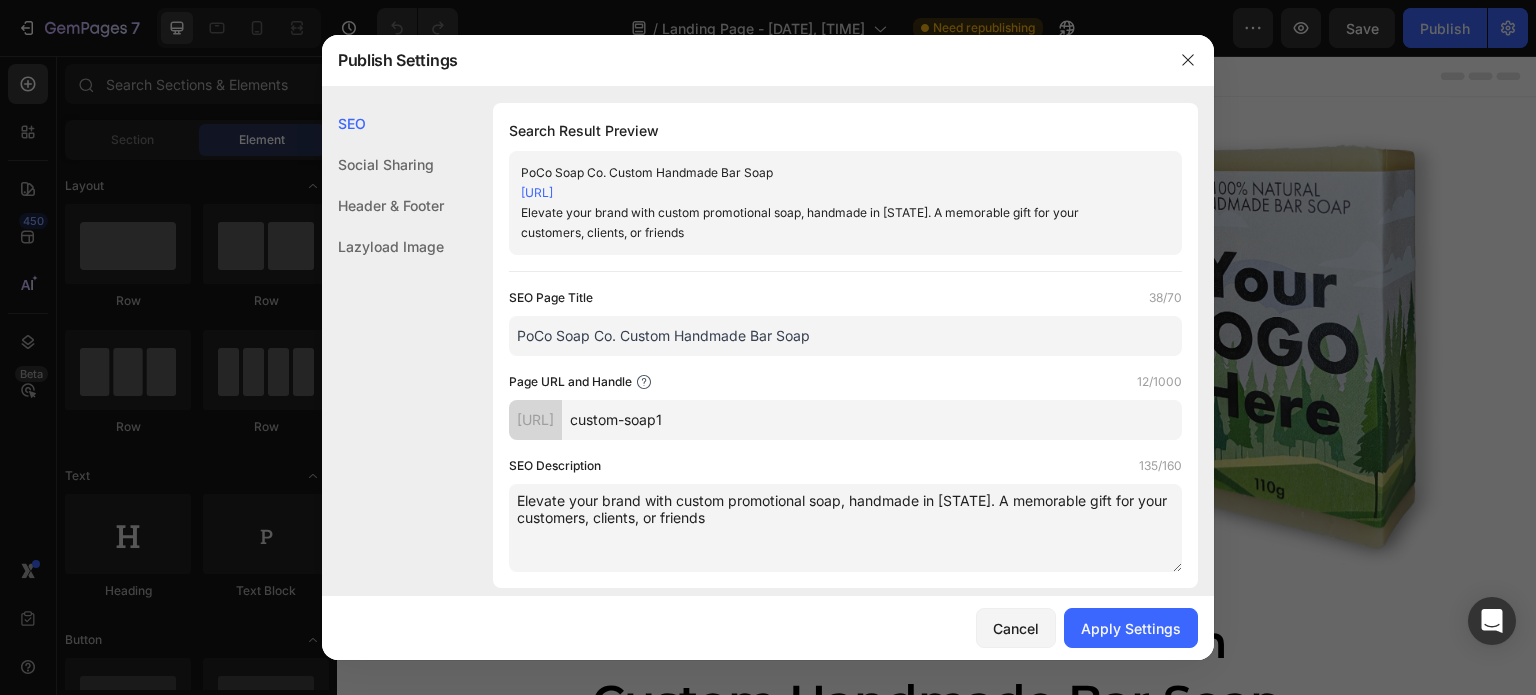 click on "Elevate your brand with custom promotional soap, handmade in British Columbia. A memorable gift for your customers, clients, or friends" at bounding box center [845, 528] 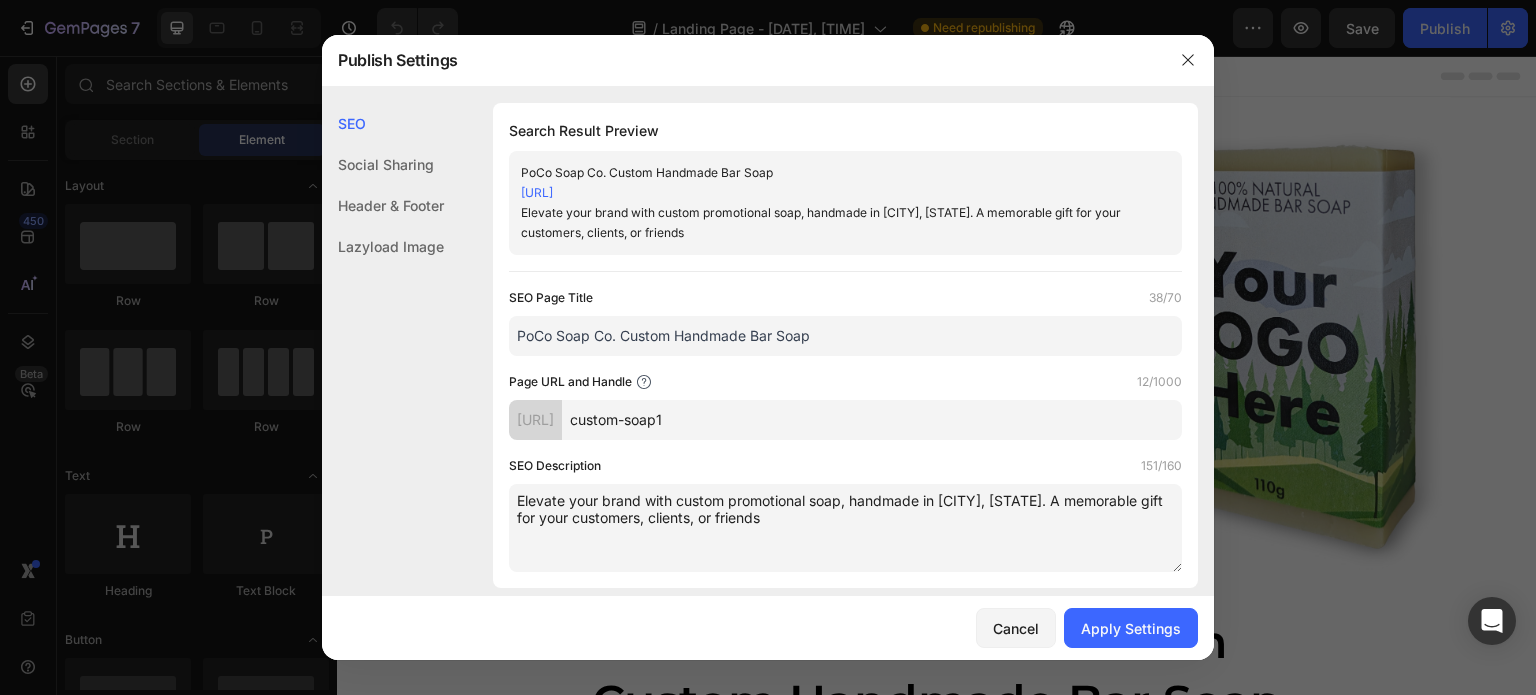 drag, startPoint x: 577, startPoint y: 514, endPoint x: 764, endPoint y: 416, distance: 211.12318 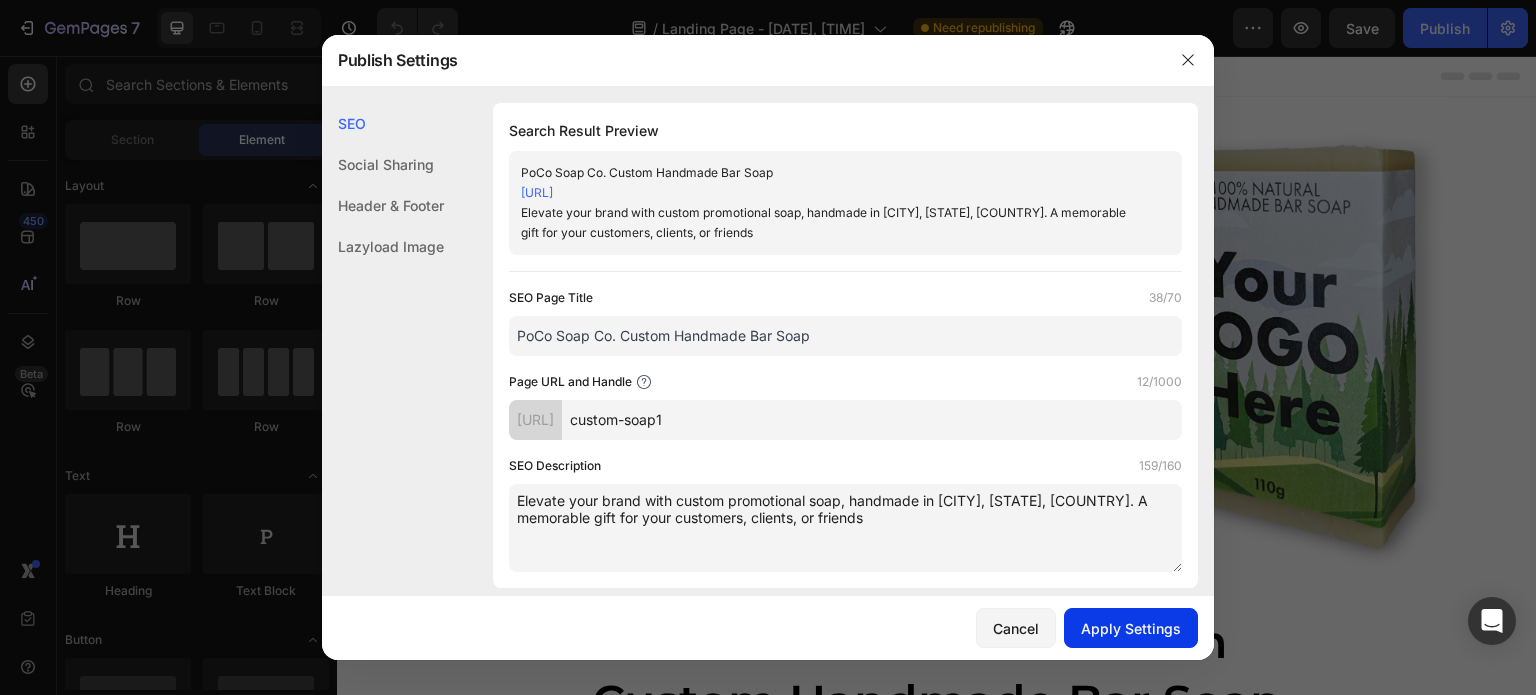 click on "Apply Settings" at bounding box center (1131, 628) 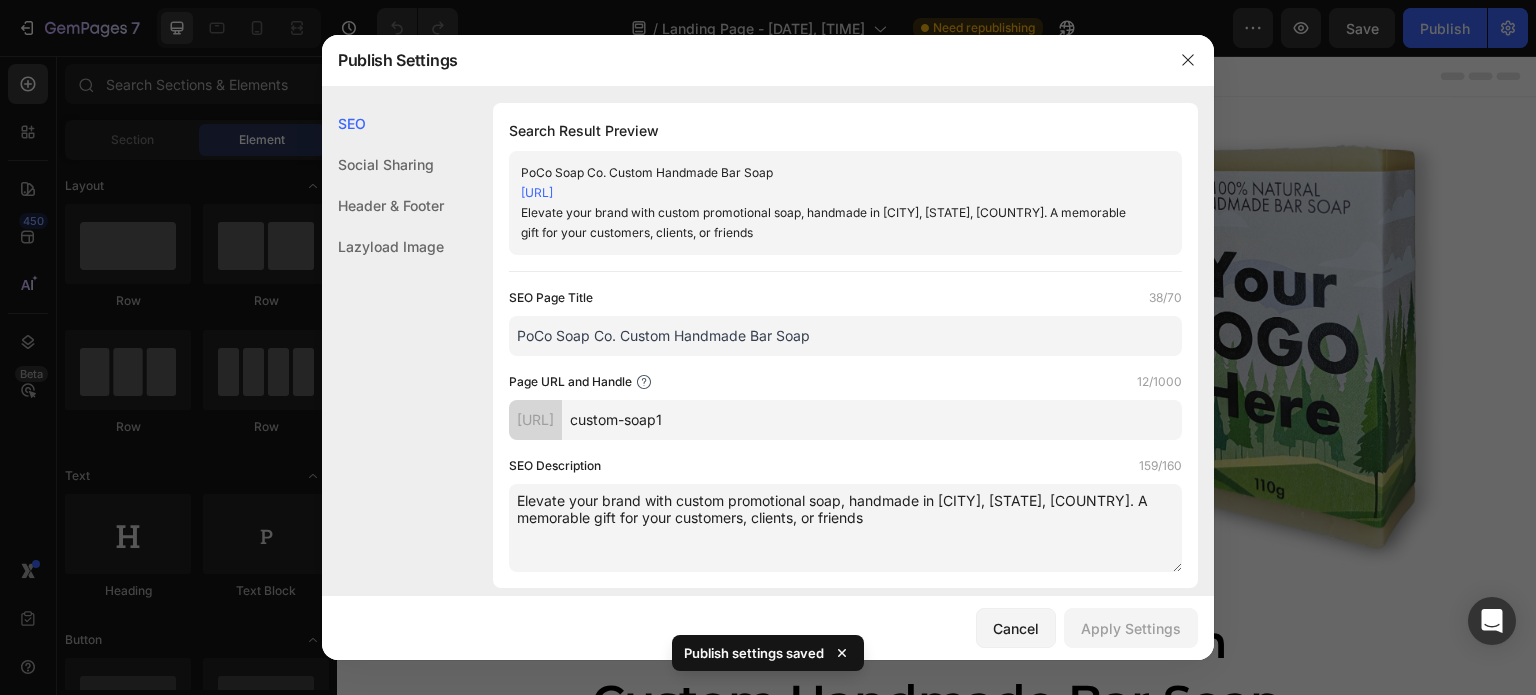 click on "Elevate your brand with custom promotional soap, handmade in Port Coquitlam, British Columbia, Canada. A memorable gift for your customers, clients, or friends" at bounding box center (845, 528) 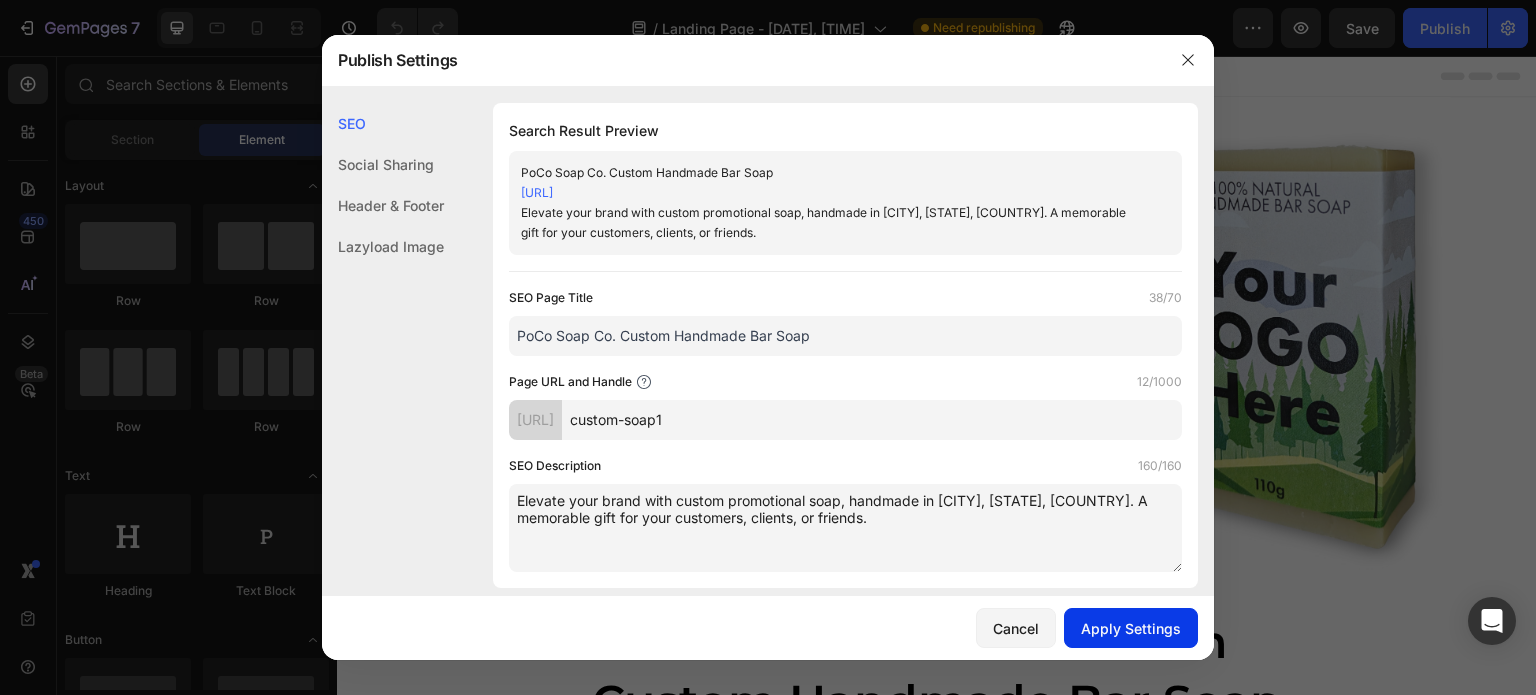 type on "Elevate your brand with custom promotional soap, handmade in [CITY], [STATE], [COUNTRY]. A memorable gift for your customers, clients, or friends." 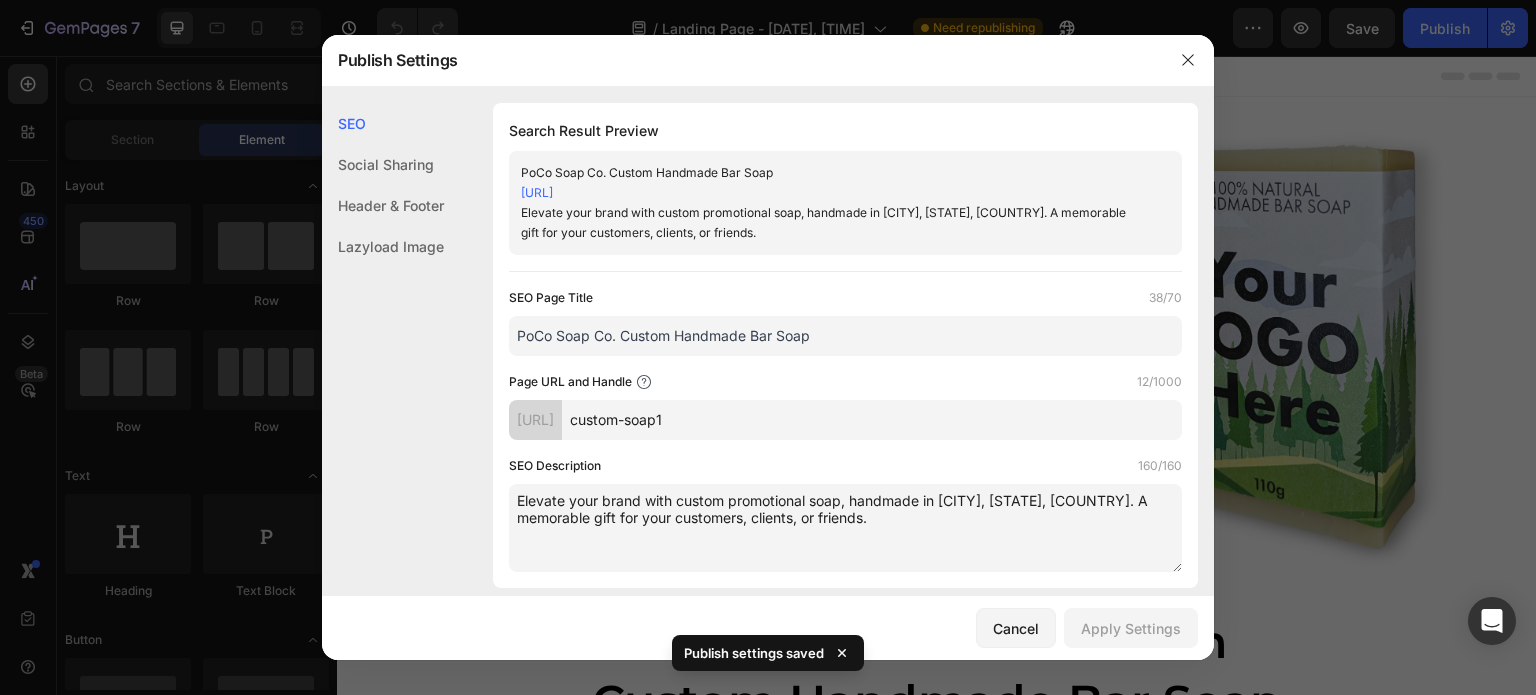 click at bounding box center [1188, 60] 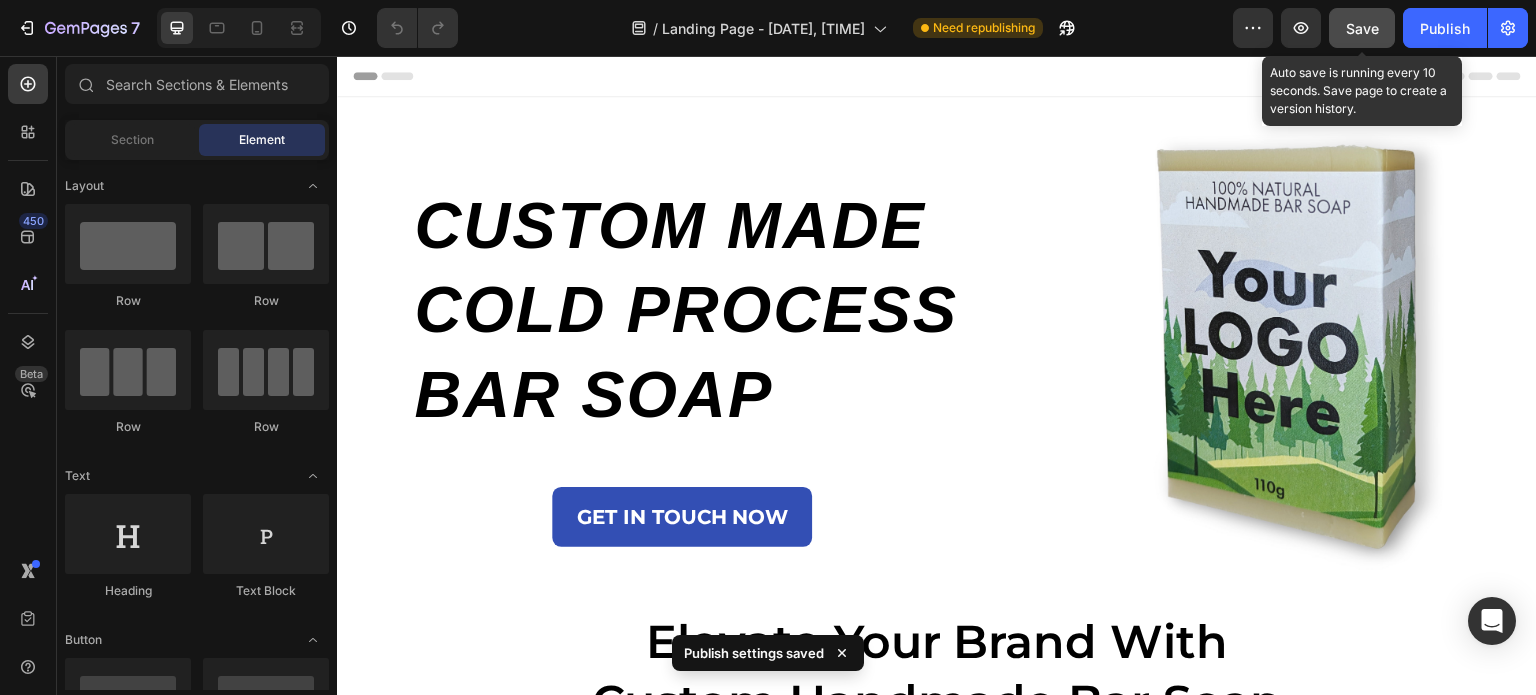 click on "Save" at bounding box center [1362, 28] 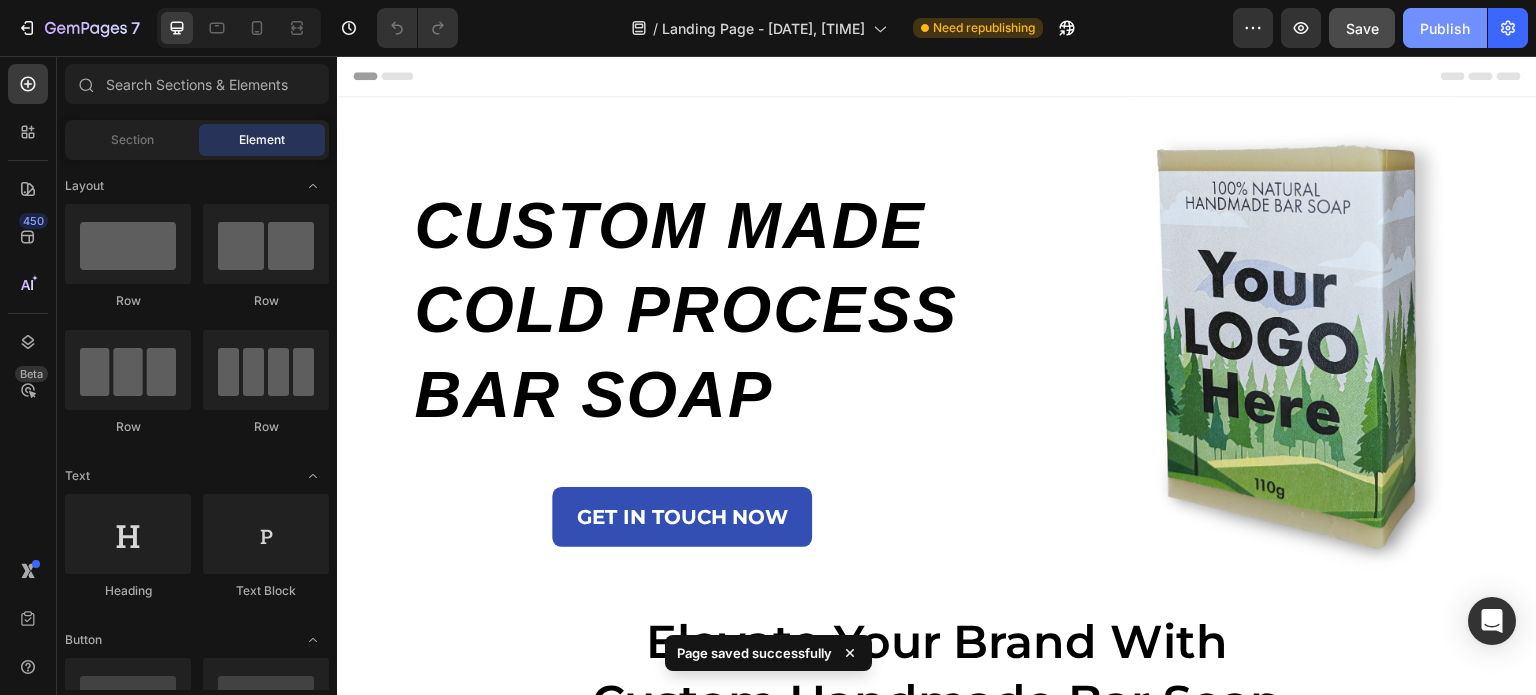 click on "Publish" at bounding box center (1445, 28) 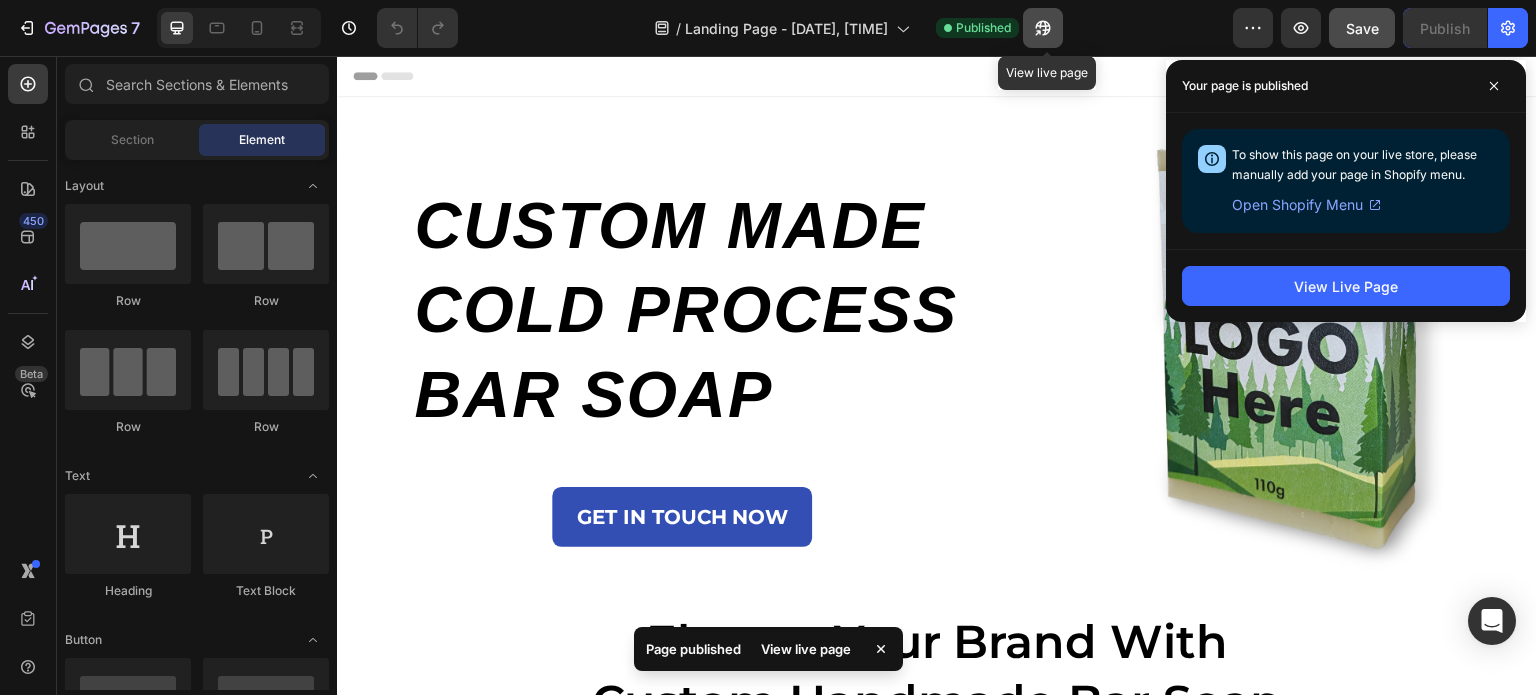 click 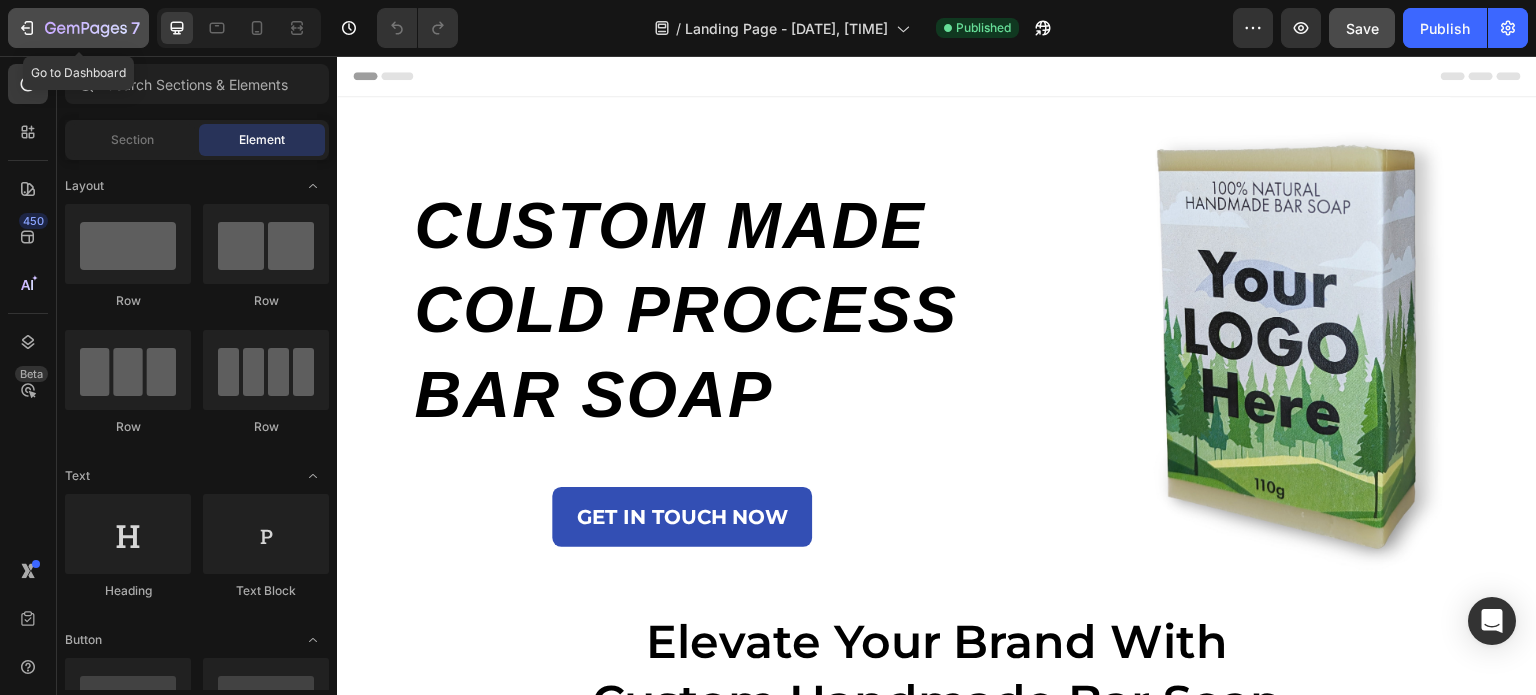 click 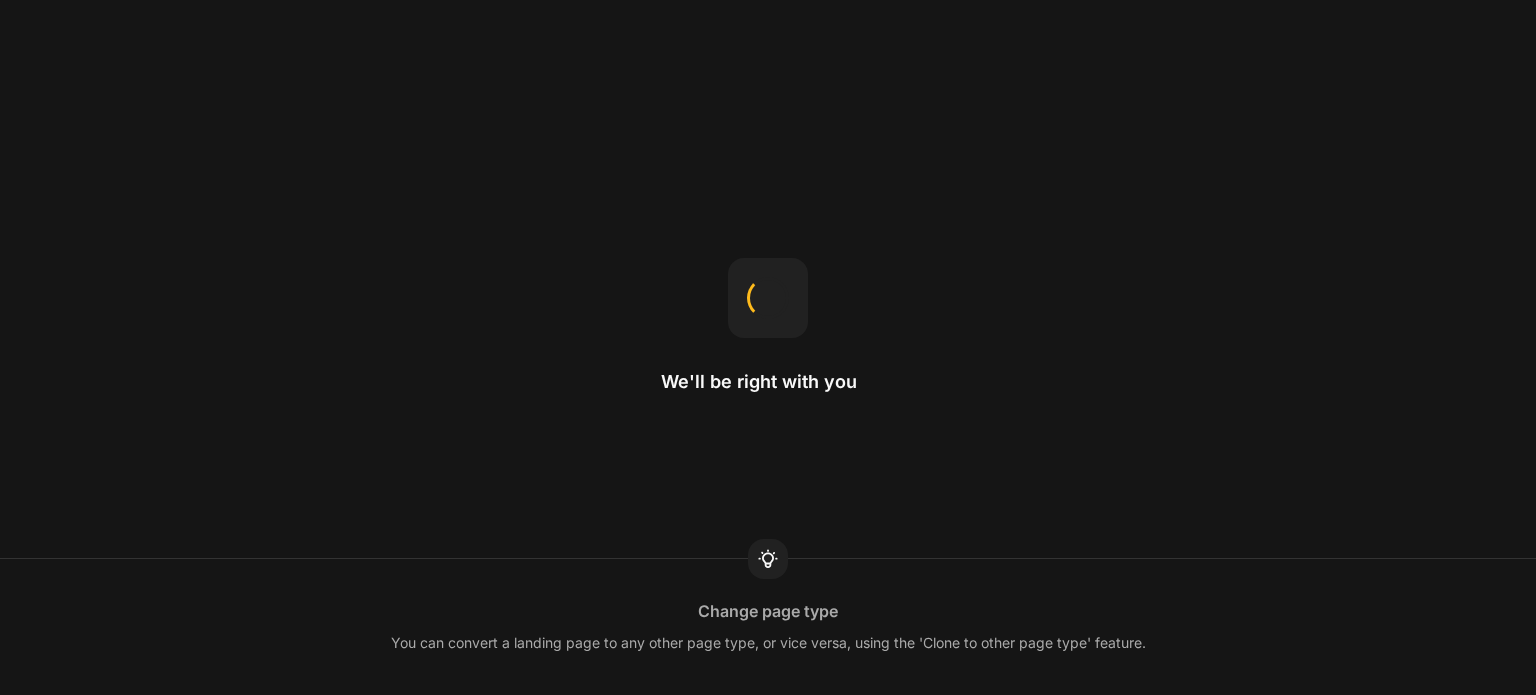 scroll, scrollTop: 0, scrollLeft: 0, axis: both 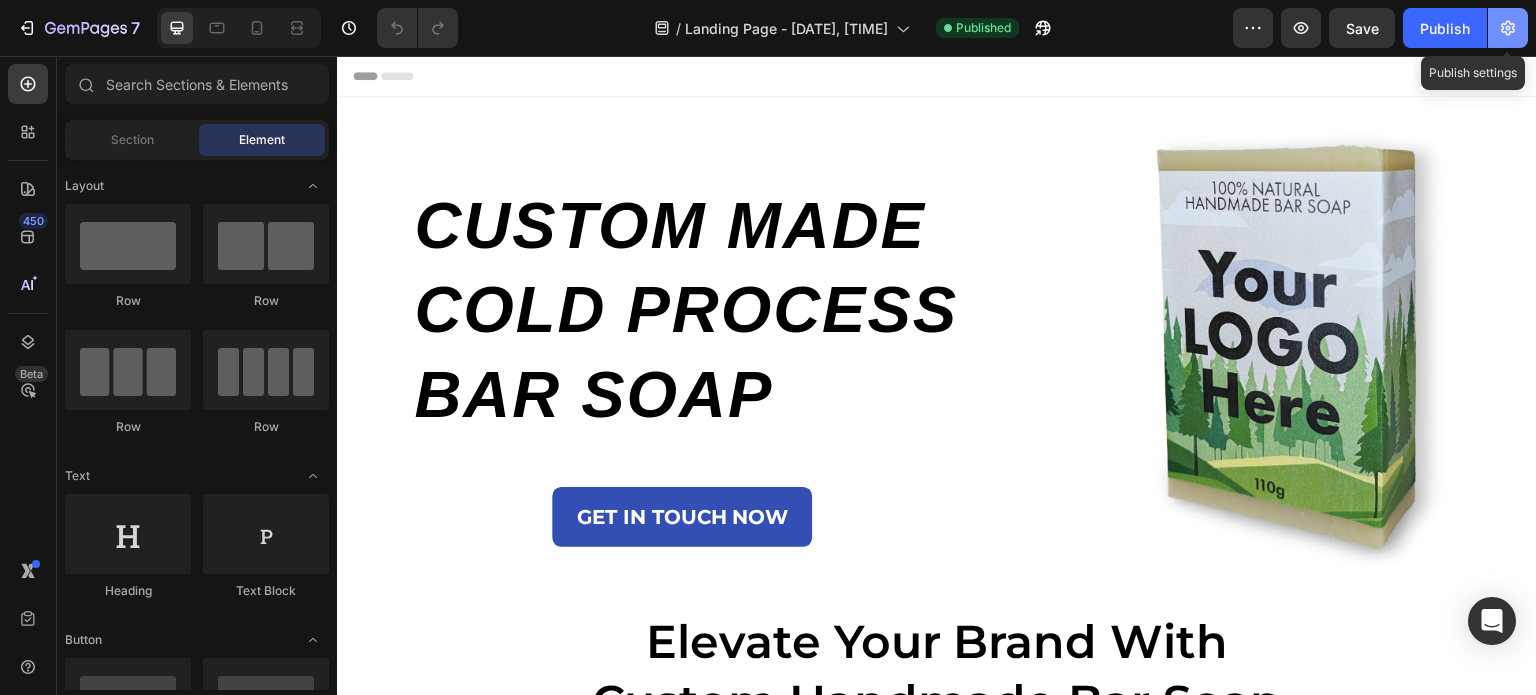 click 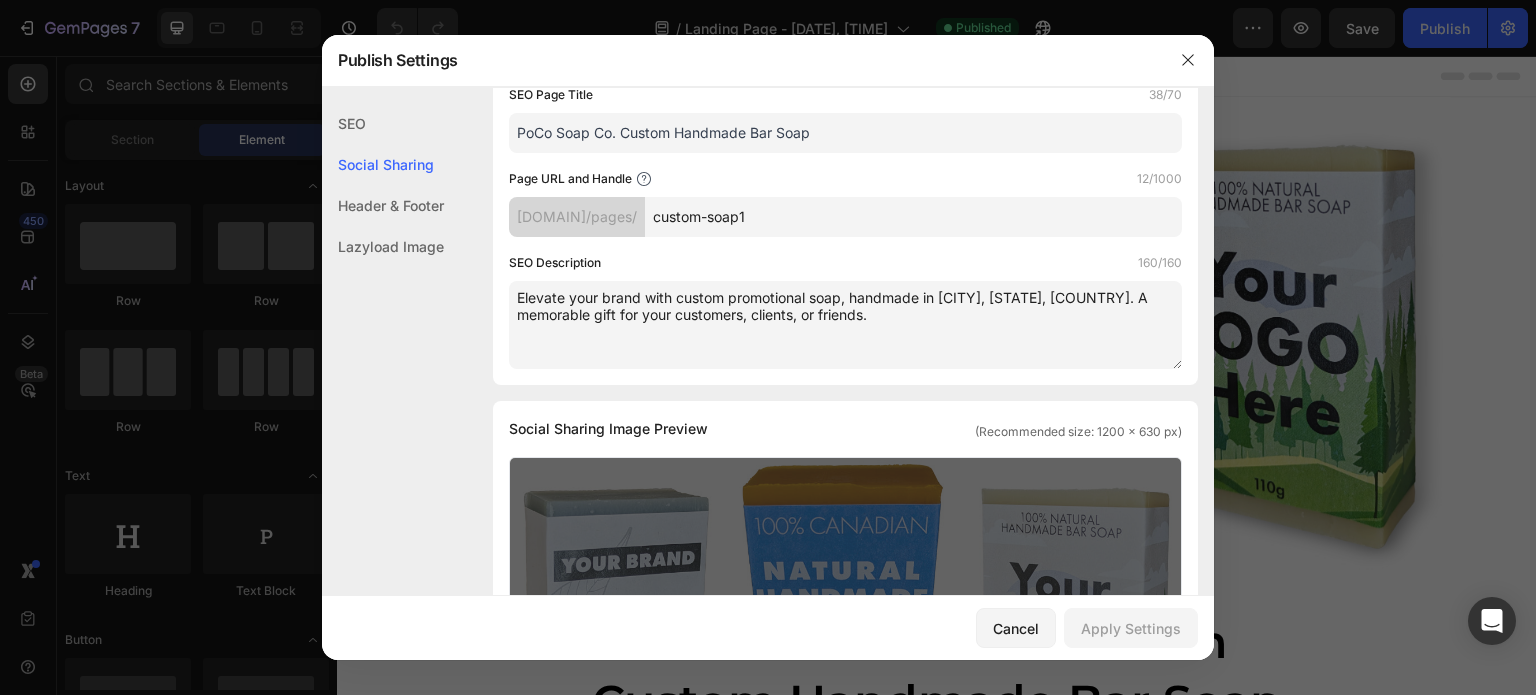 scroll, scrollTop: 200, scrollLeft: 0, axis: vertical 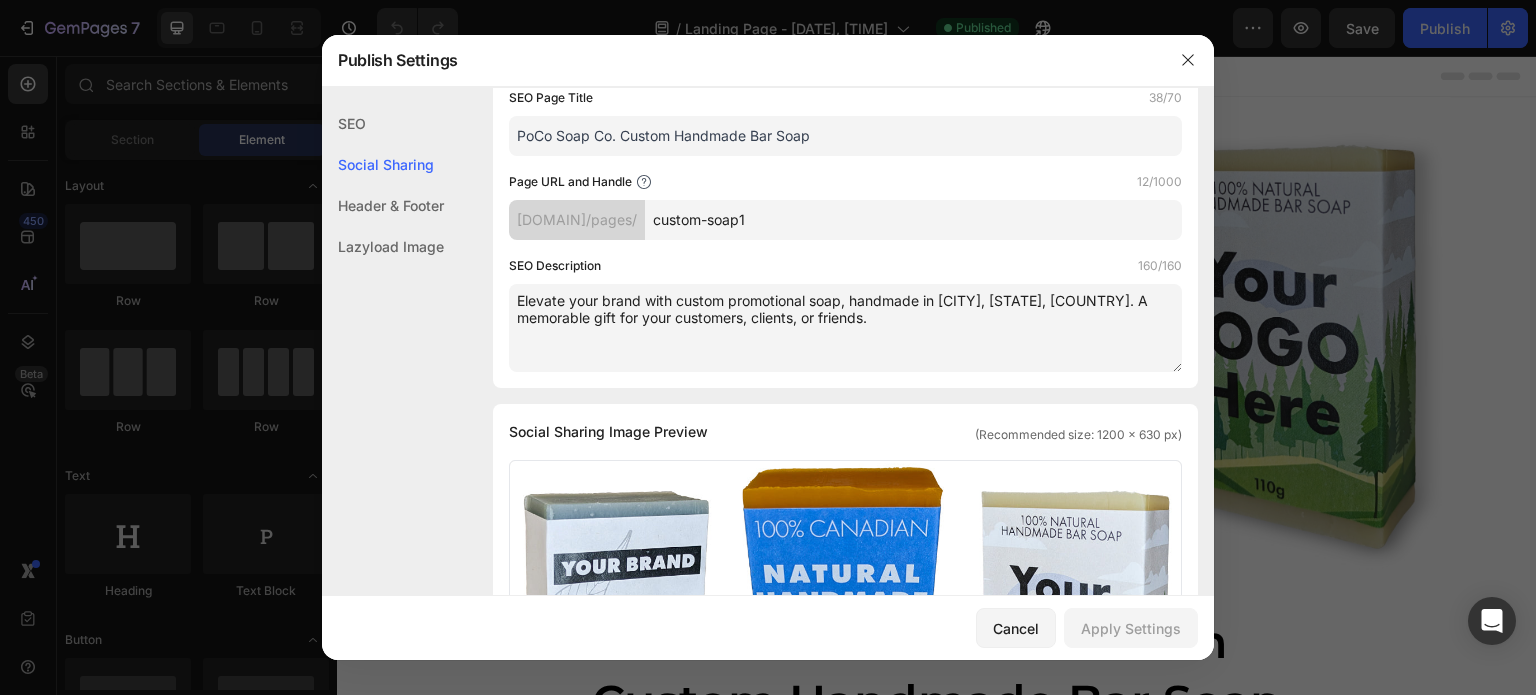 click on "custom-soap1" at bounding box center [913, 220] 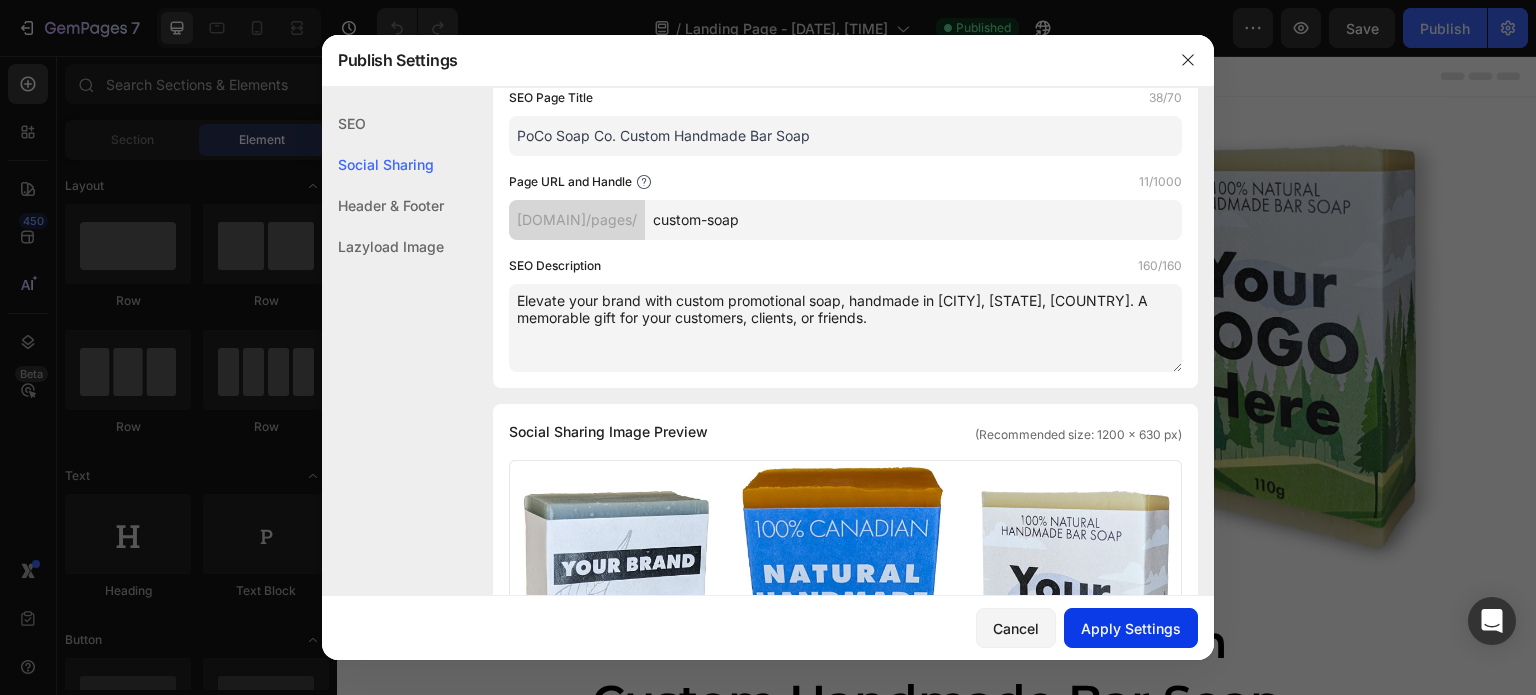 type on "custom-soap" 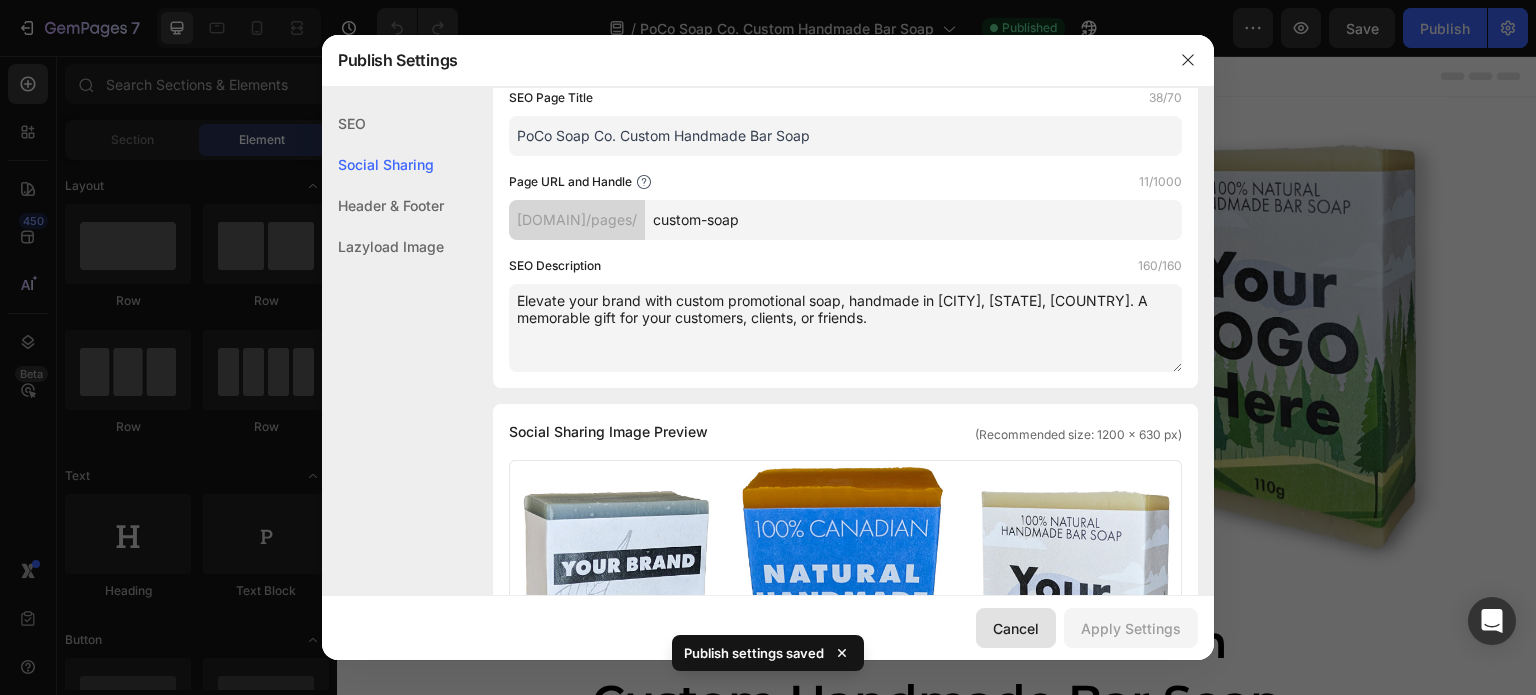 click on "Cancel" at bounding box center (1016, 628) 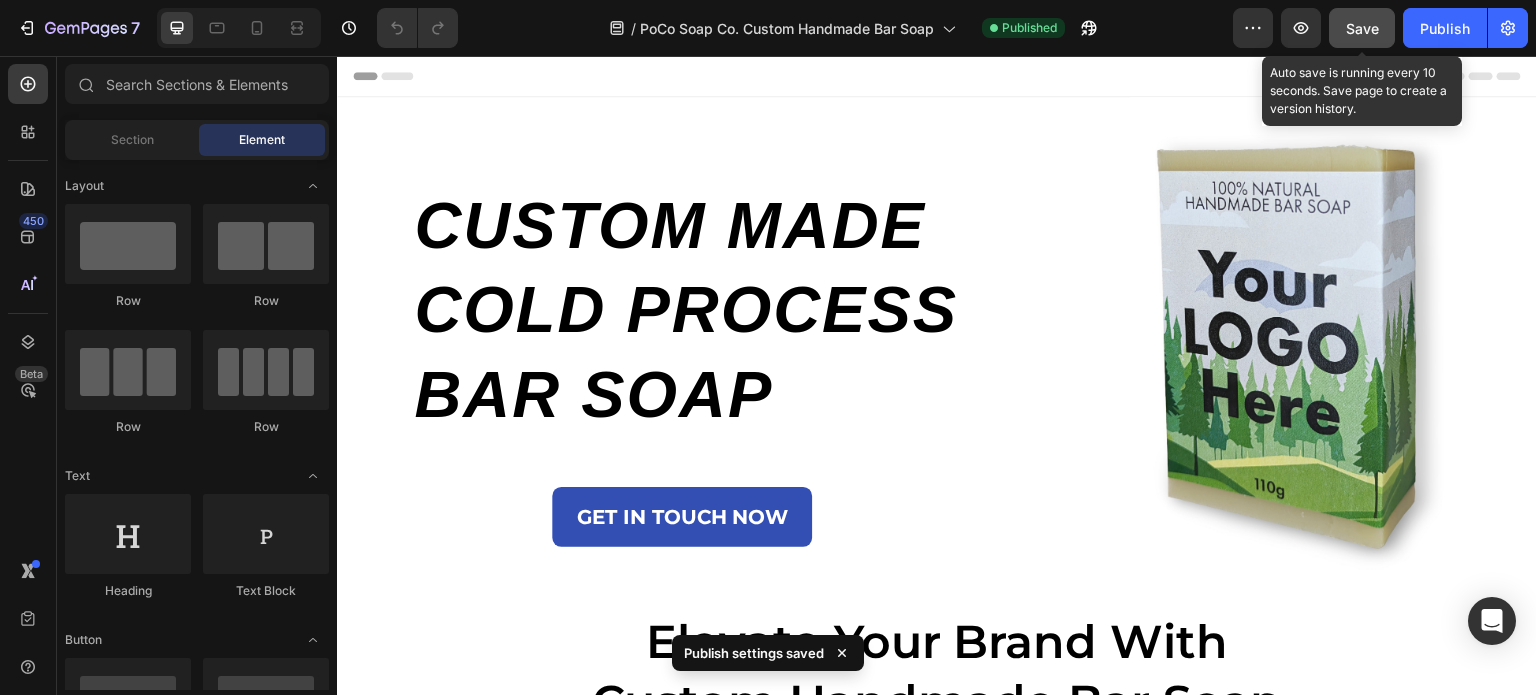 click on "Save" 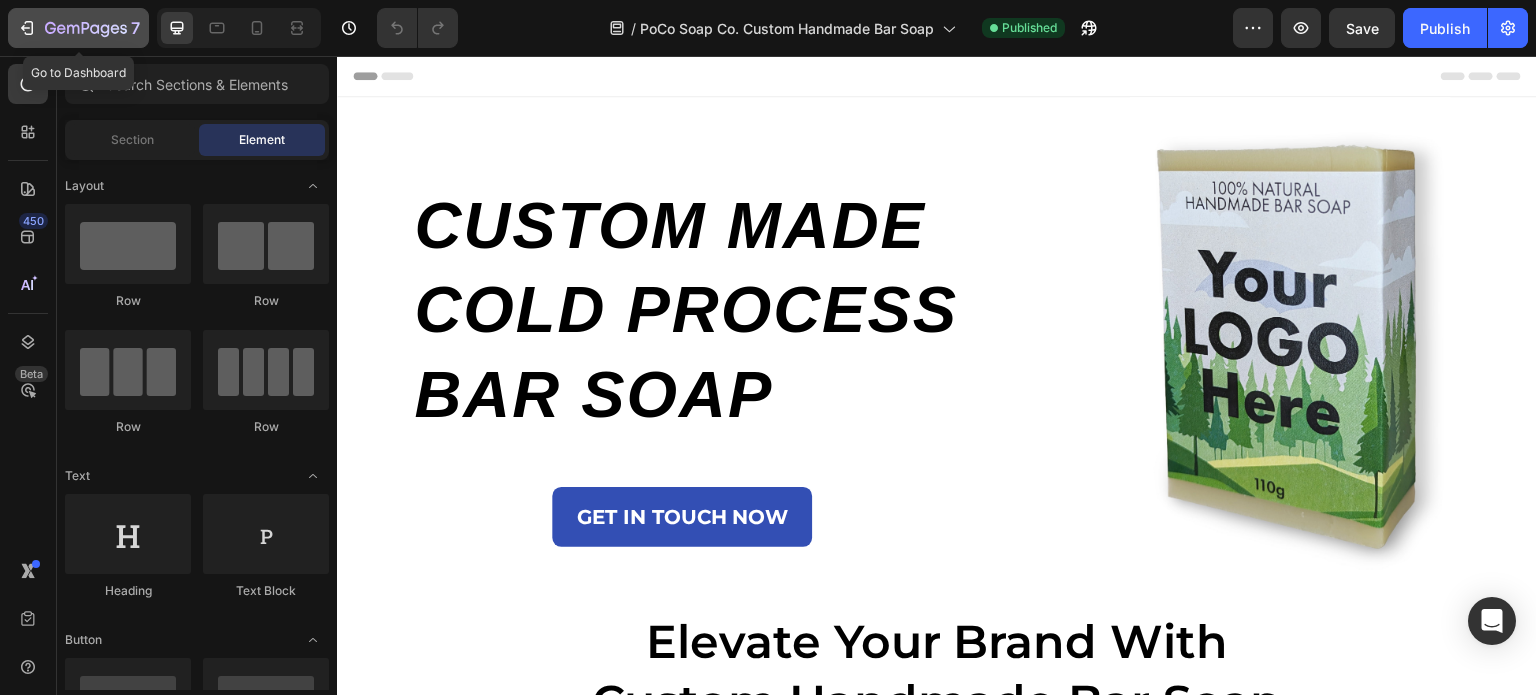 click 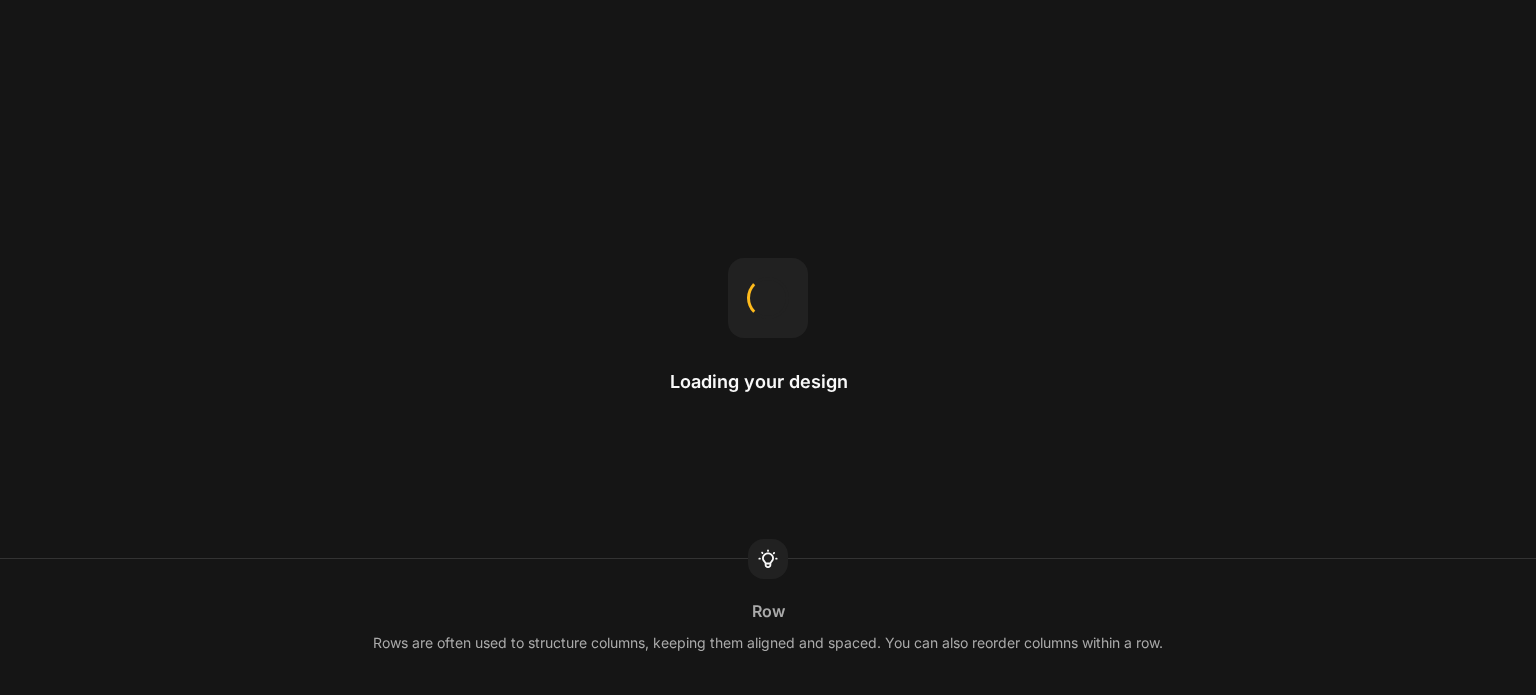 scroll, scrollTop: 0, scrollLeft: 0, axis: both 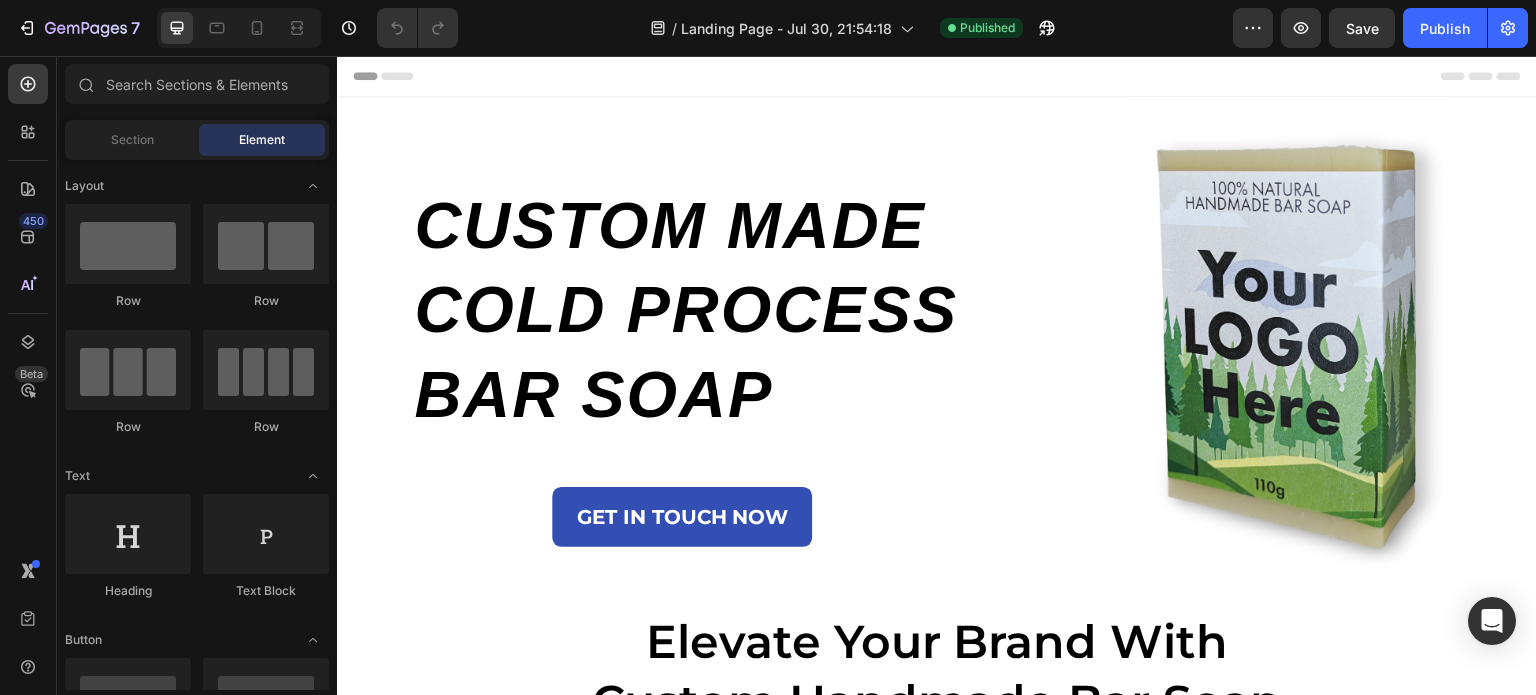 click on "Header" at bounding box center [394, 76] 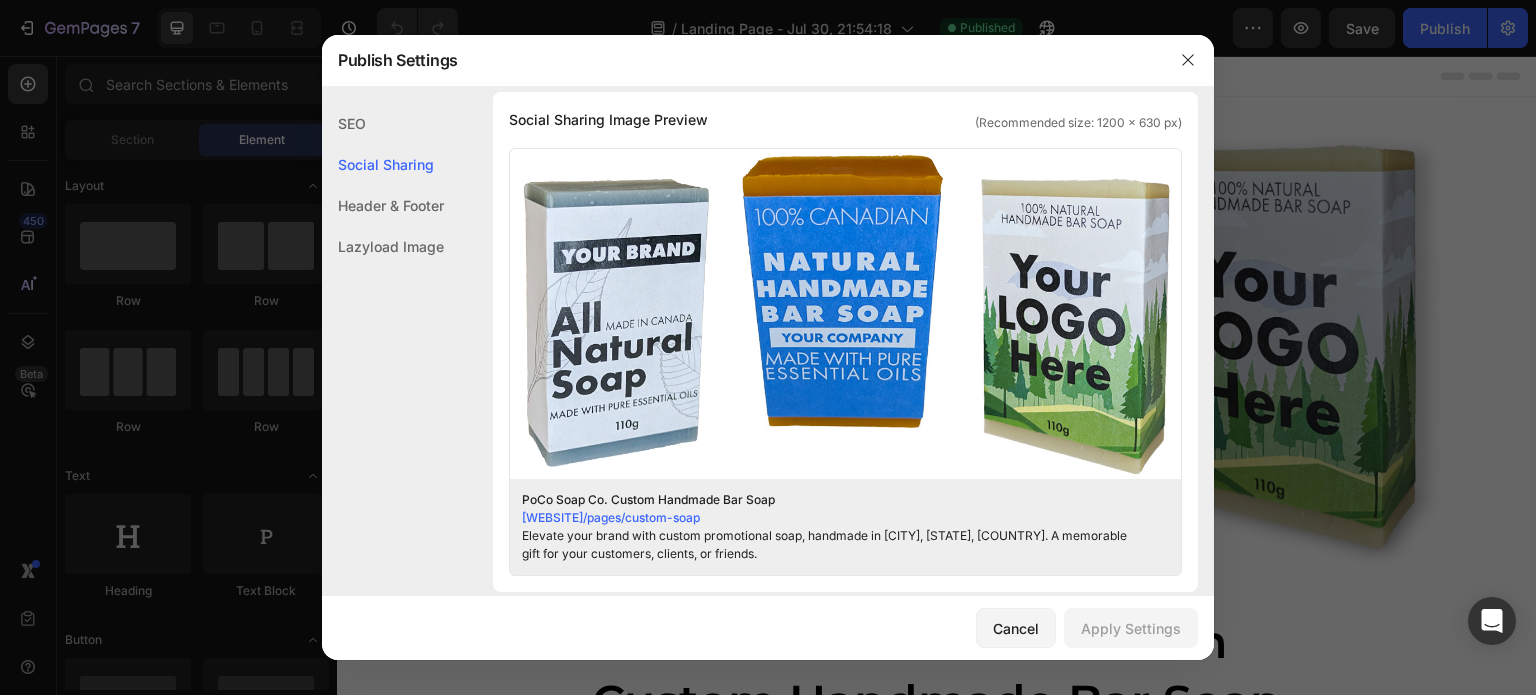 scroll, scrollTop: 0, scrollLeft: 0, axis: both 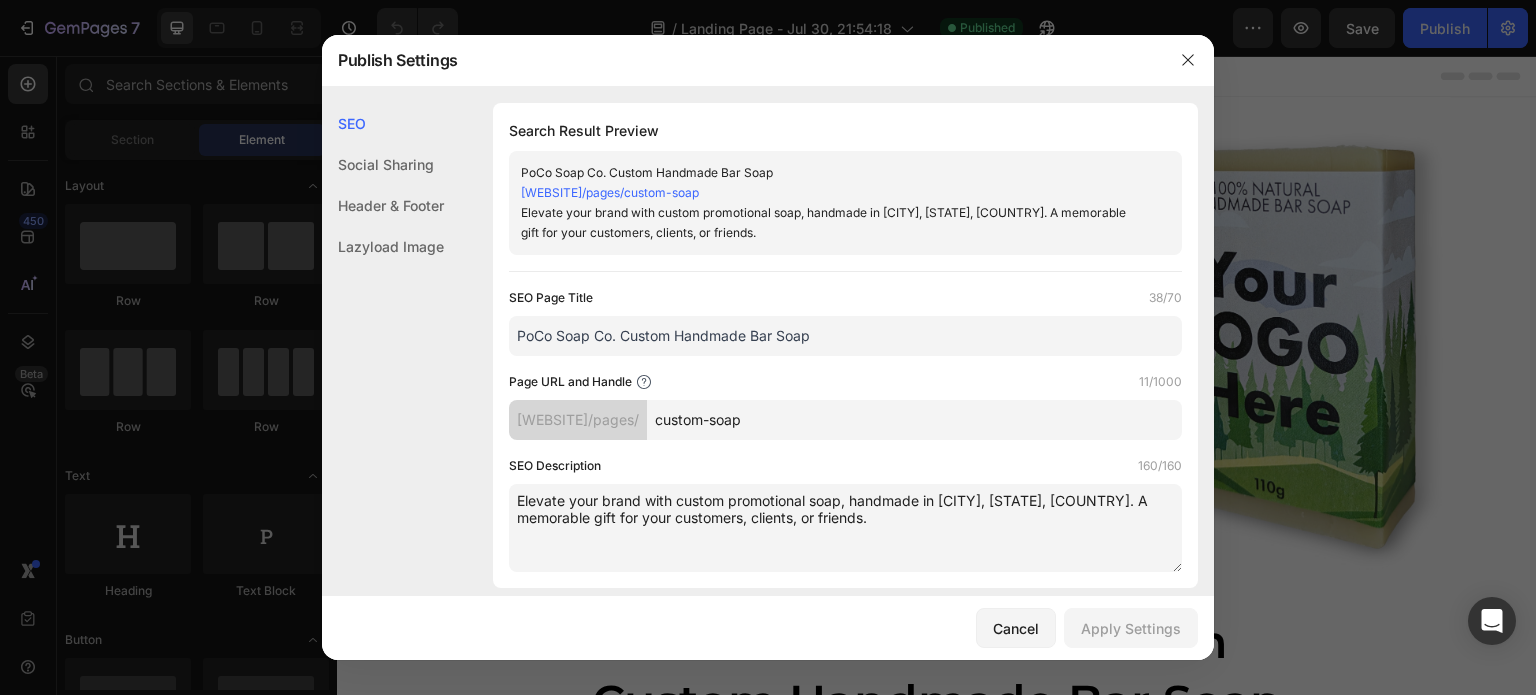 click on "Social Sharing" 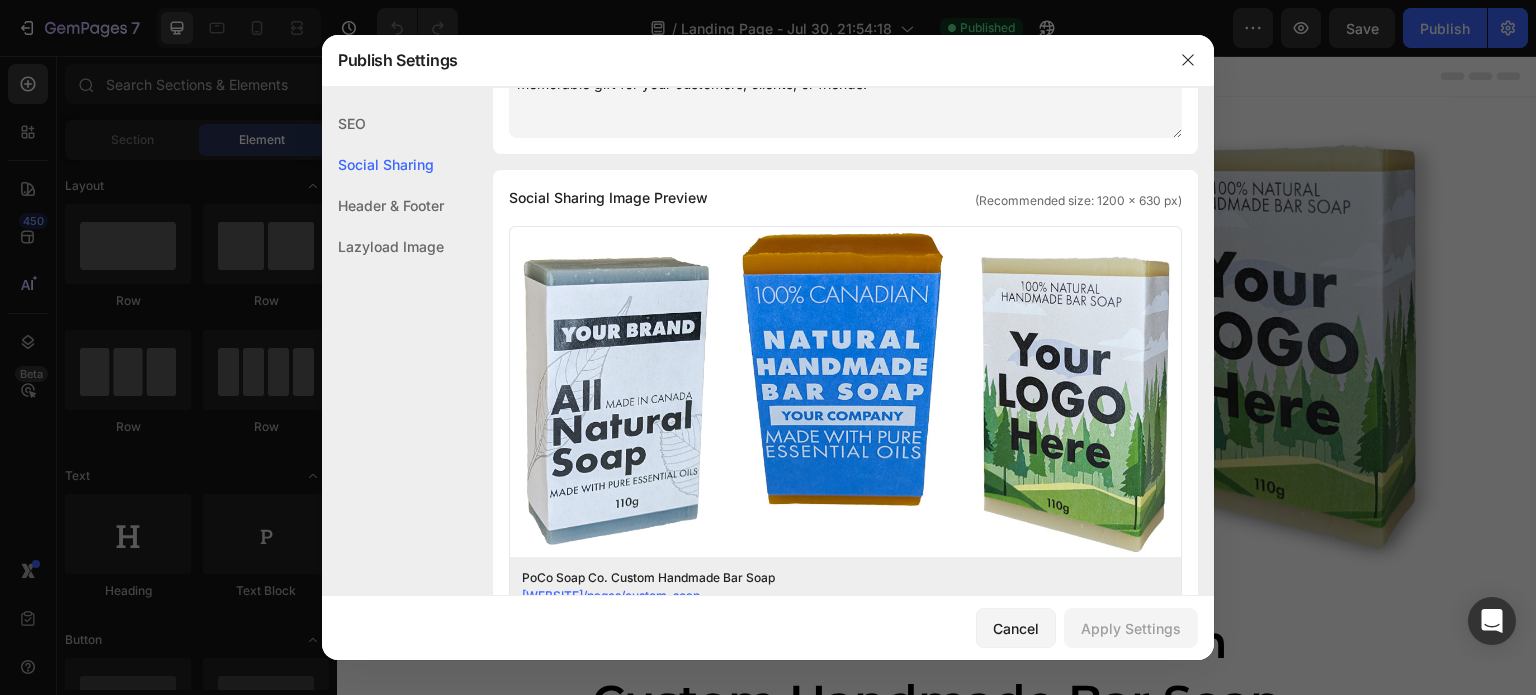 scroll, scrollTop: 496, scrollLeft: 0, axis: vertical 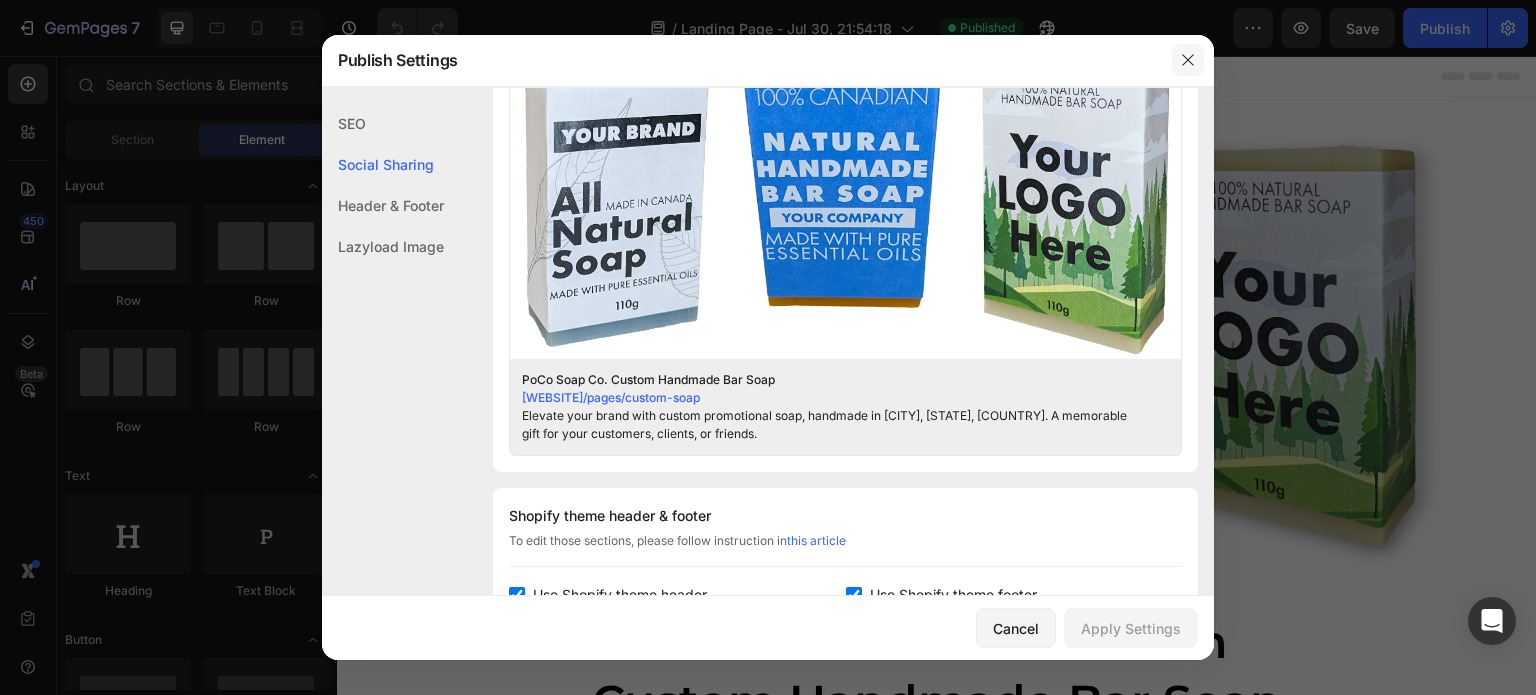 drag, startPoint x: 1193, startPoint y: 65, endPoint x: 735, endPoint y: 218, distance: 482.8799 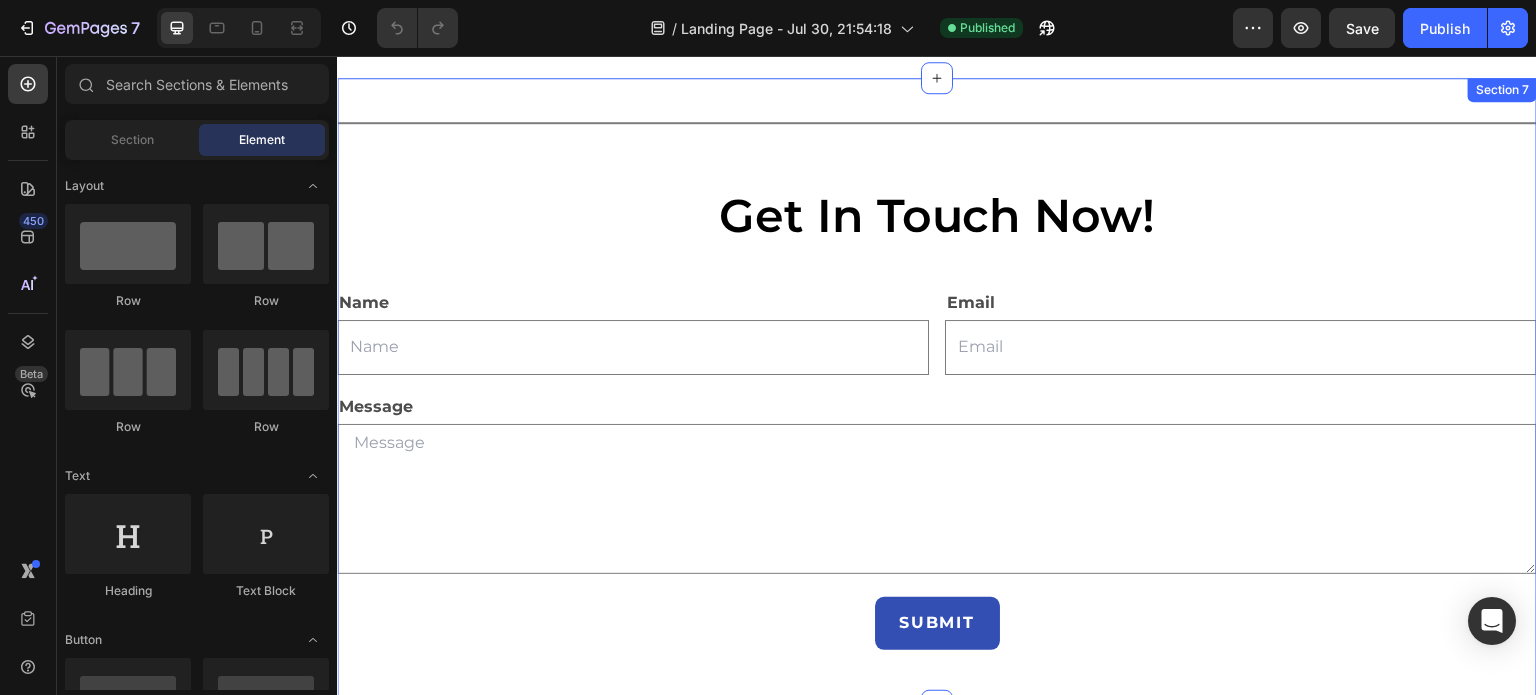 scroll, scrollTop: 2292, scrollLeft: 0, axis: vertical 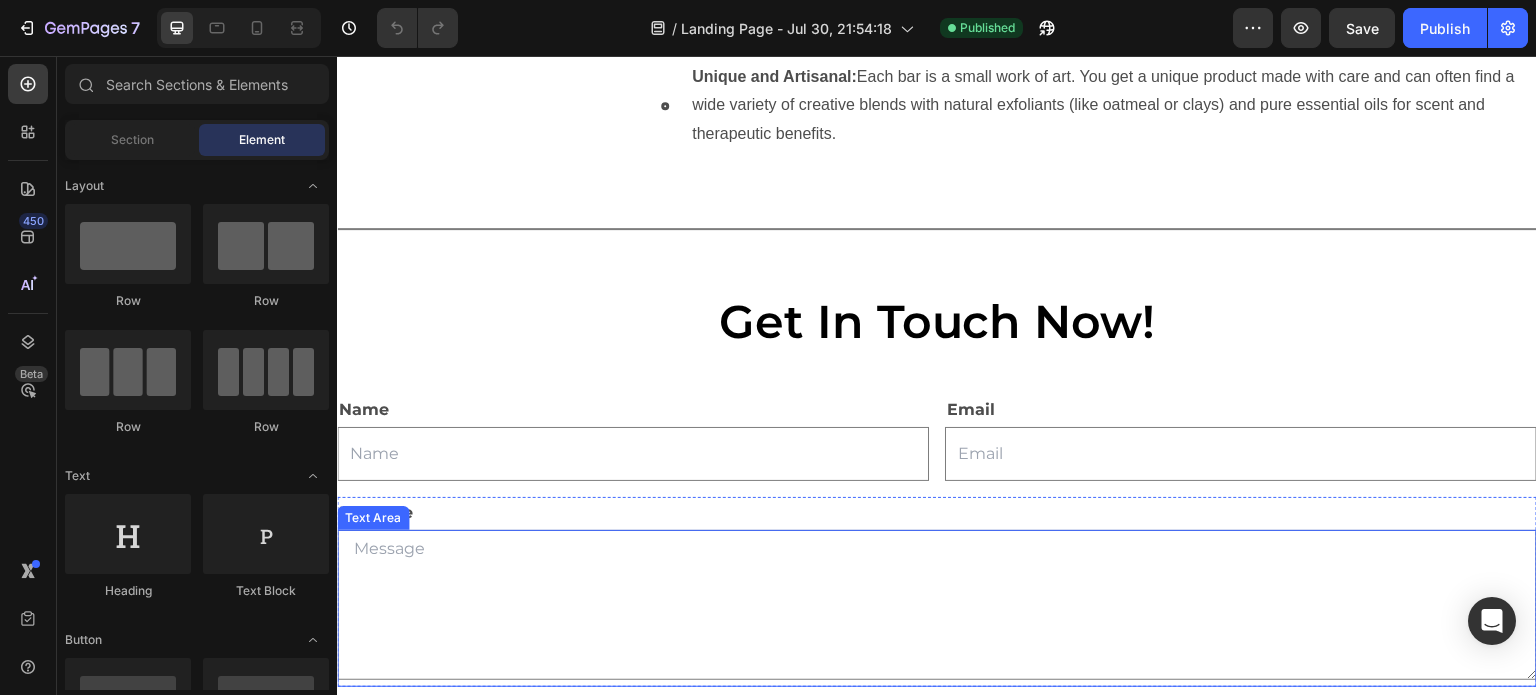 click at bounding box center (937, 605) 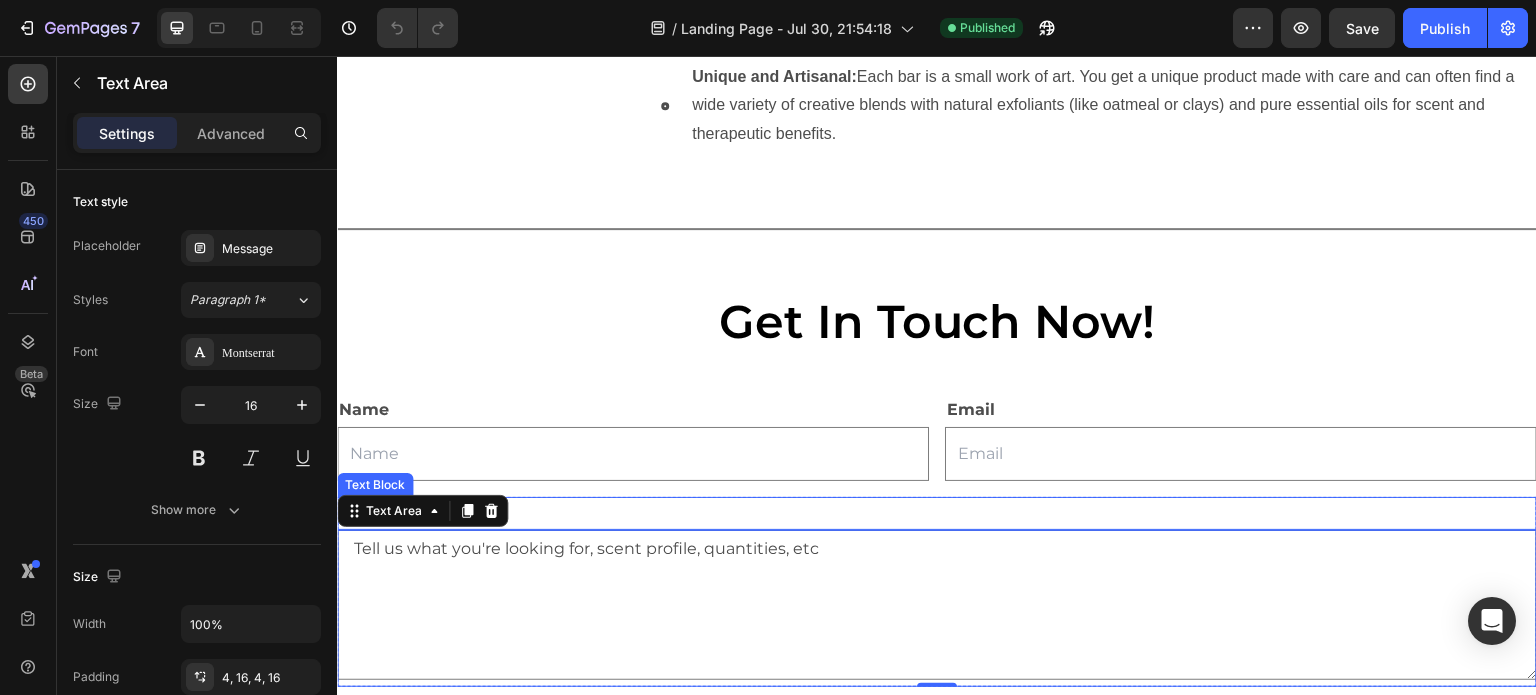 type on "Tell us what you're looking for, scent profile, quantities, etc" 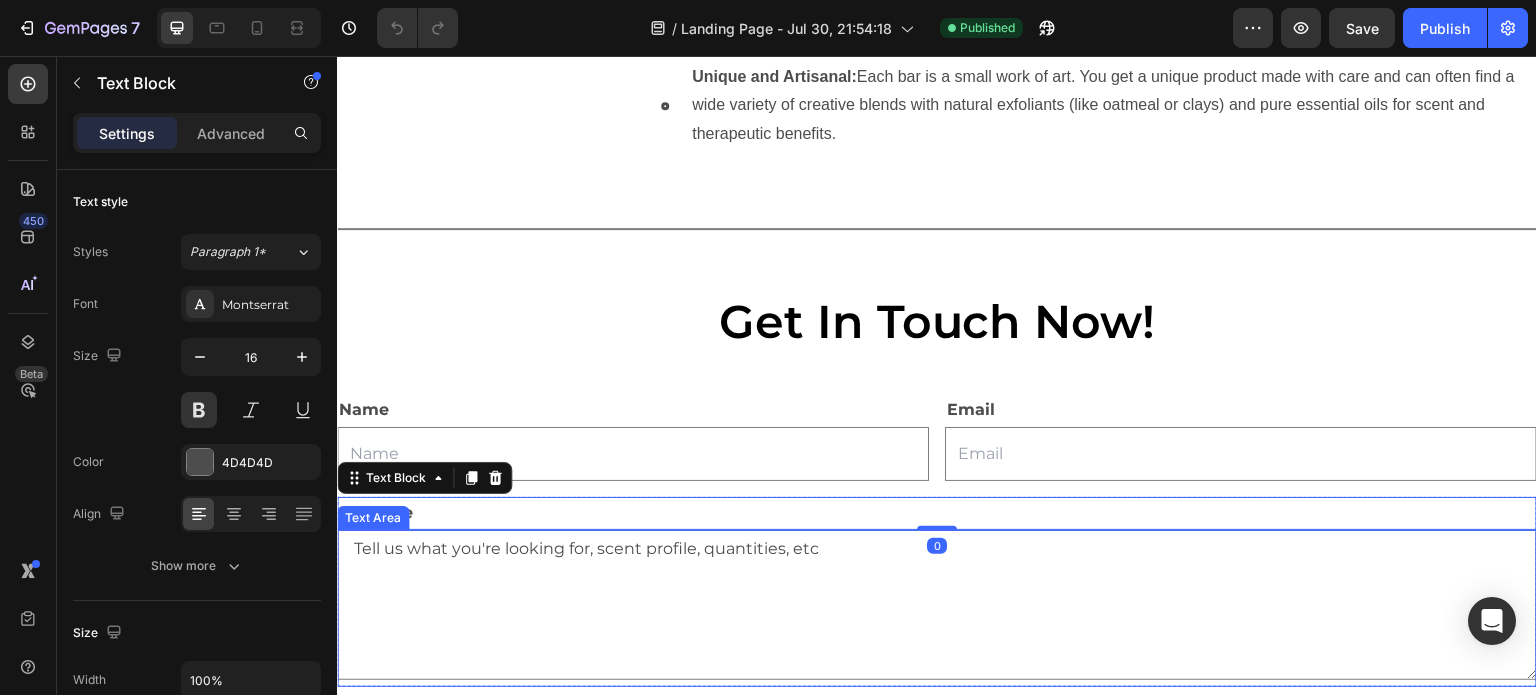click on "Tell us what you're looking for, scent profile, quantities, etc" at bounding box center [937, 605] 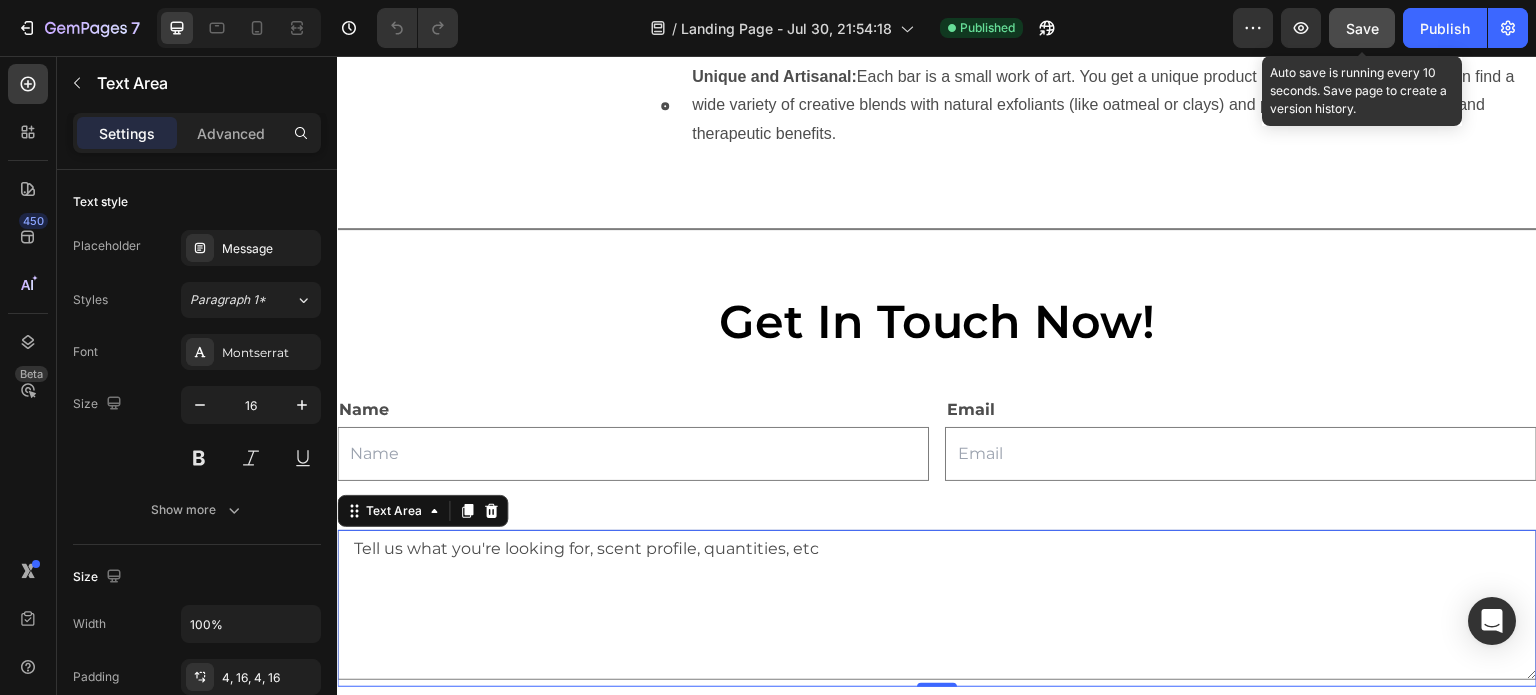 click on "Save" at bounding box center [1362, 28] 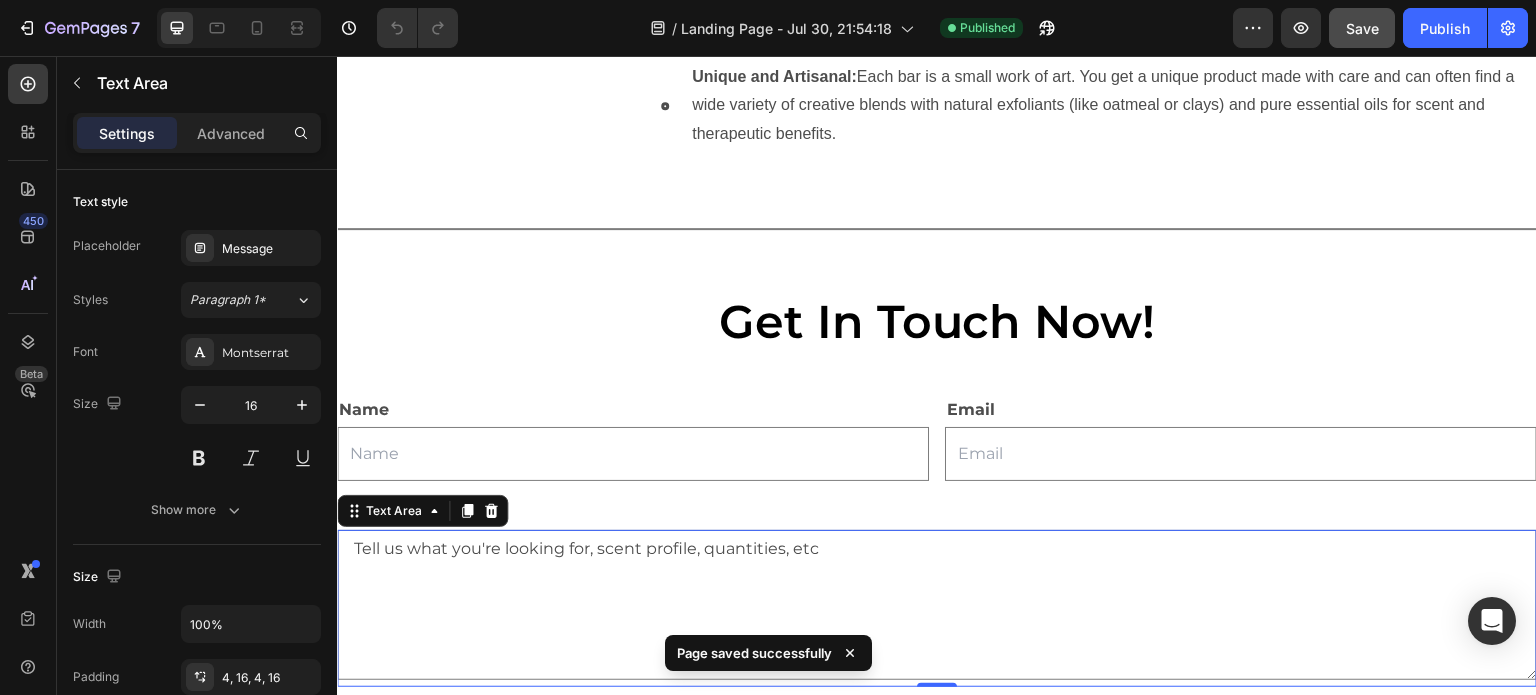 click on "Tell us what you're looking for, scent profile, quantities, etc" at bounding box center (937, 605) 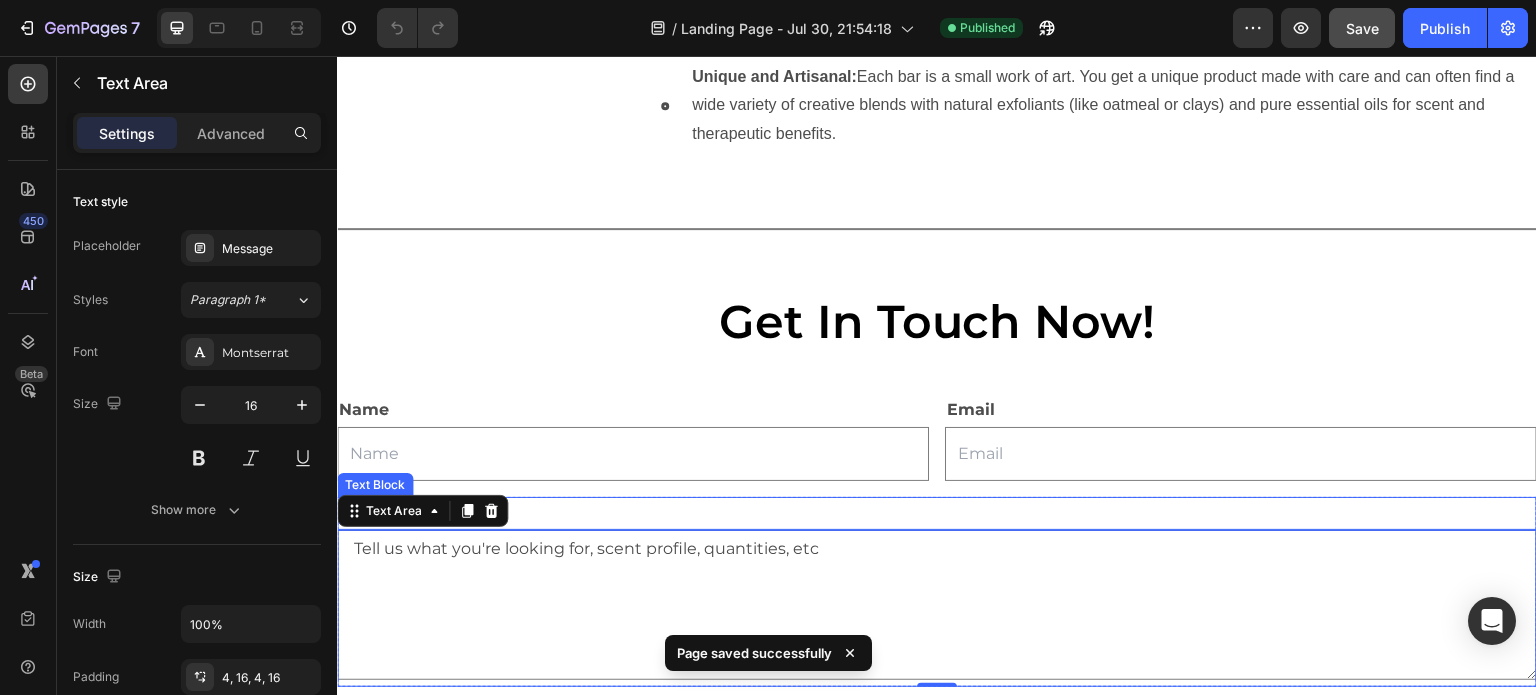 click on "Message" at bounding box center [937, 513] 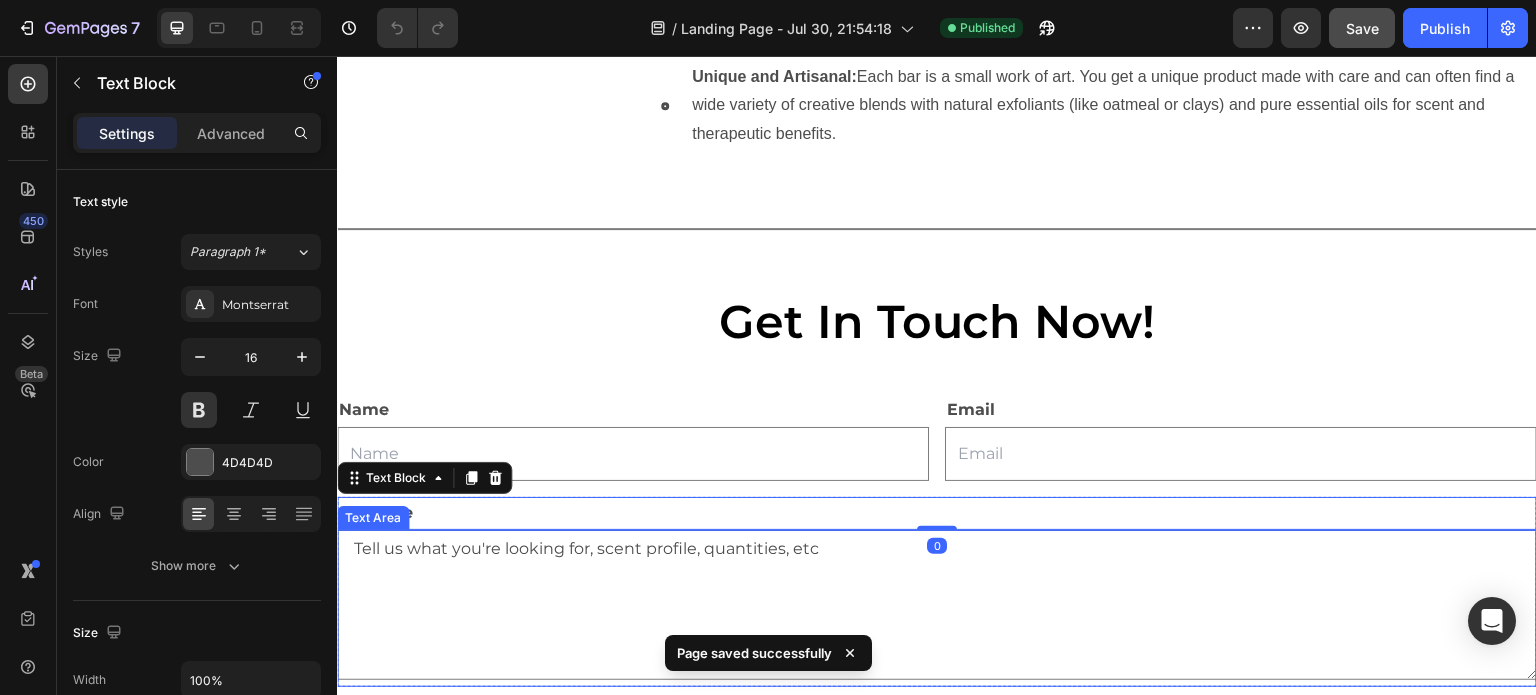 click on "Tell us what you're looking for, scent profile, quantities, etc" at bounding box center [937, 605] 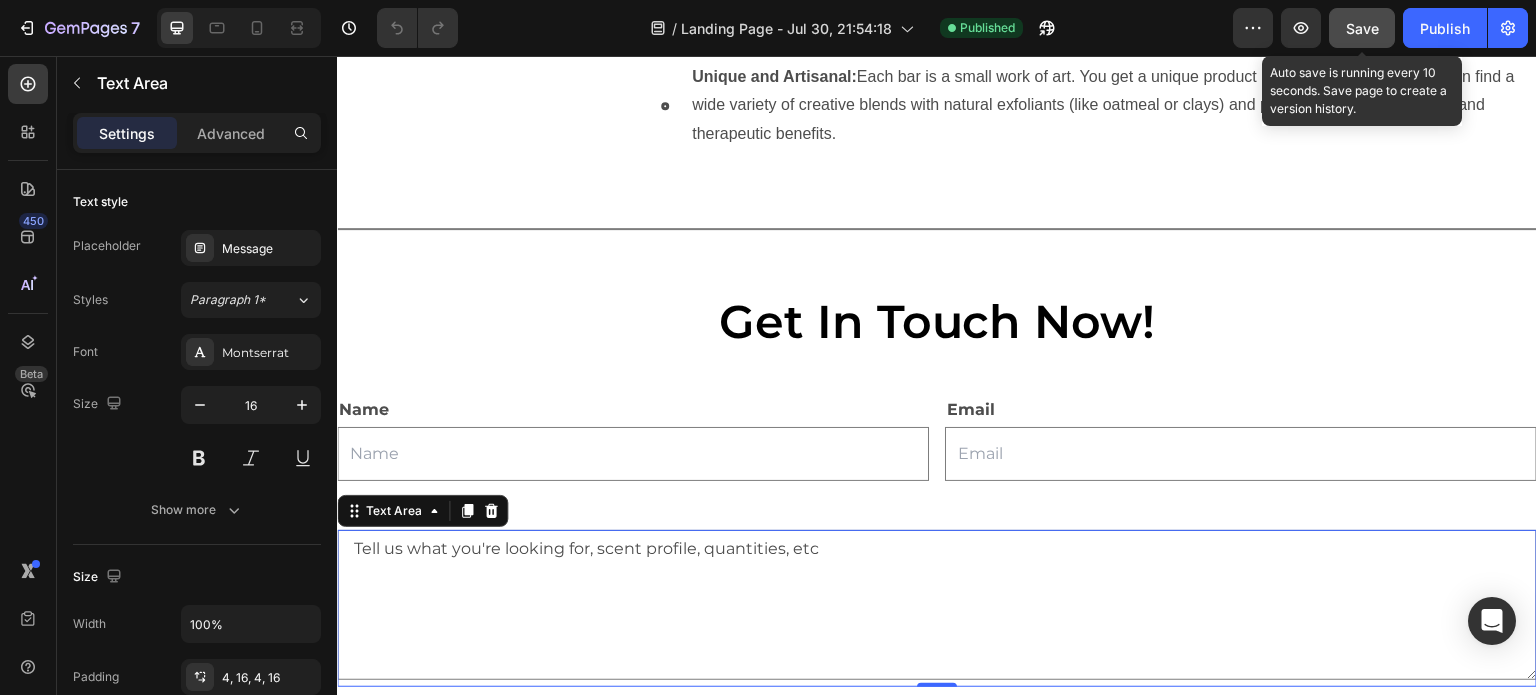 click on "Save" at bounding box center [1362, 28] 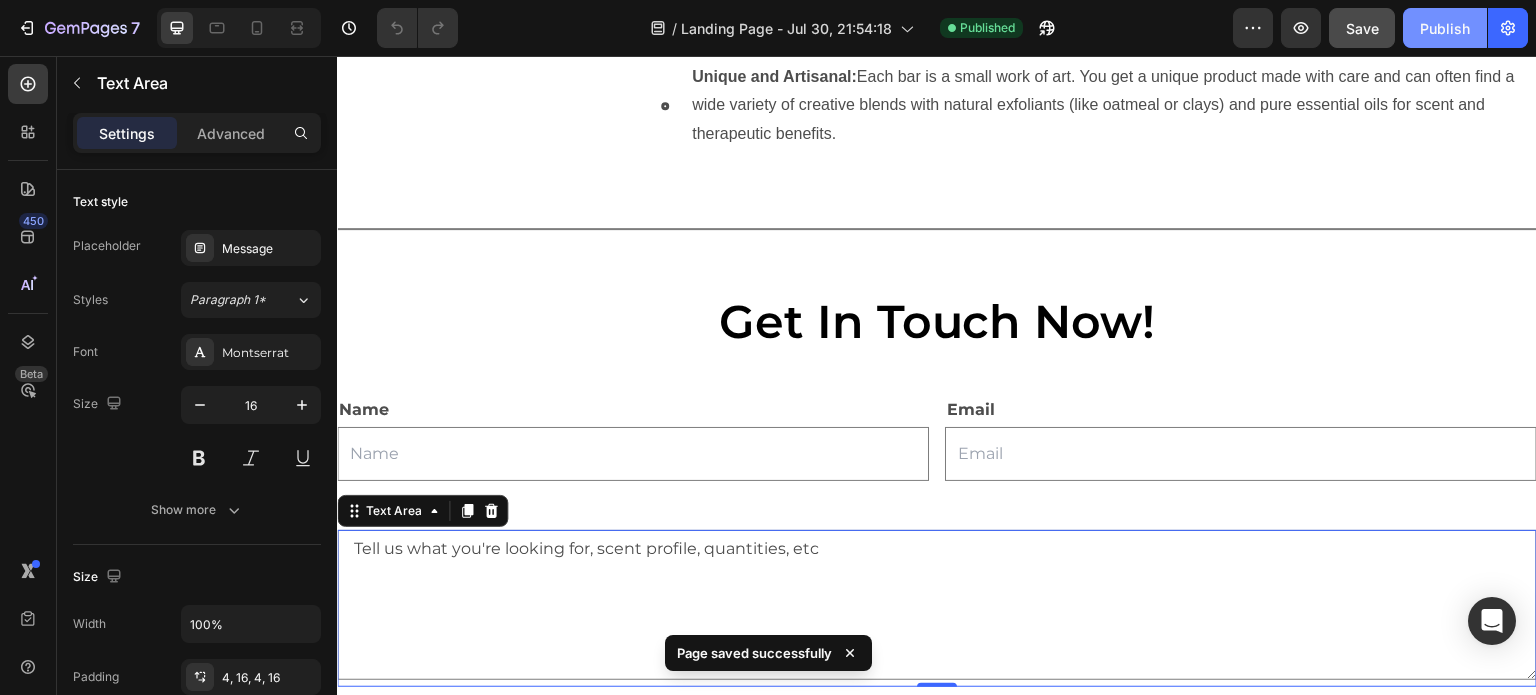click on "Publish" at bounding box center (1445, 28) 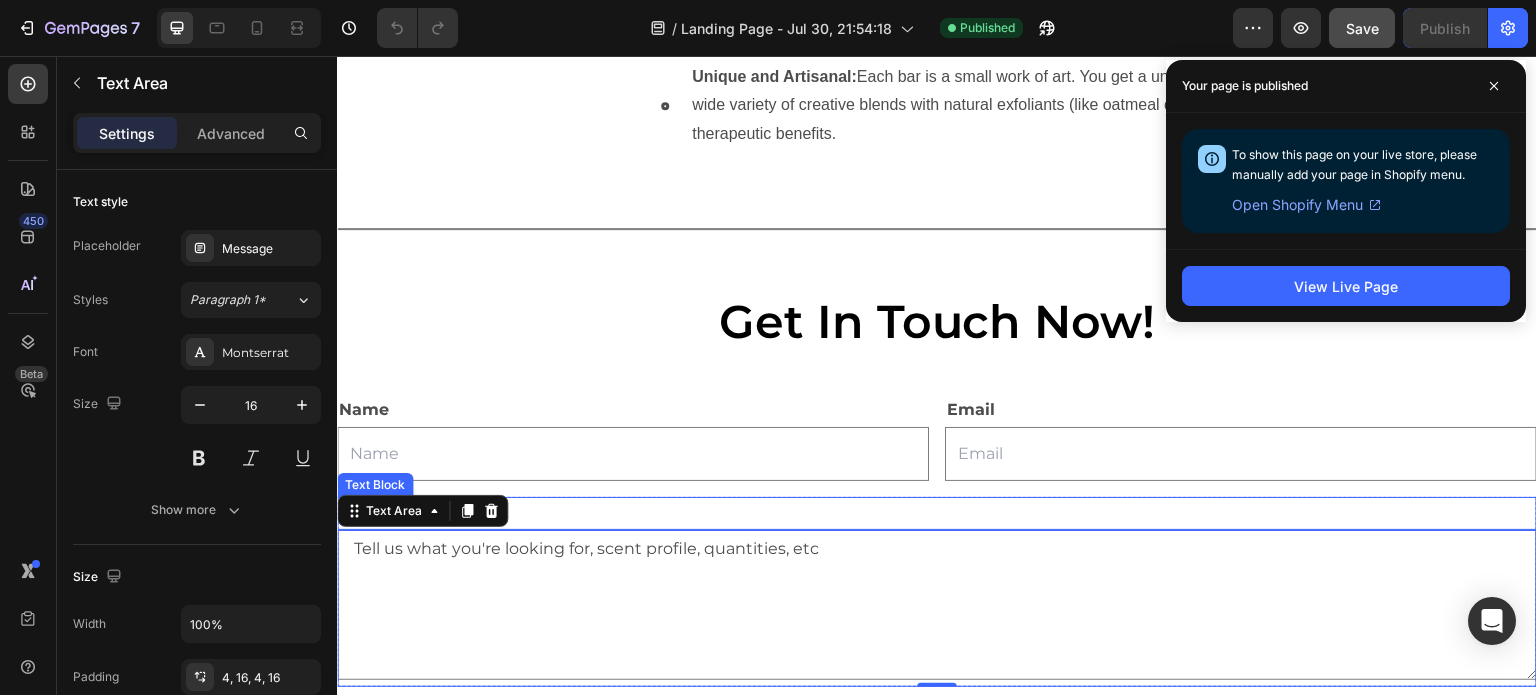 click on "Message" at bounding box center [937, 513] 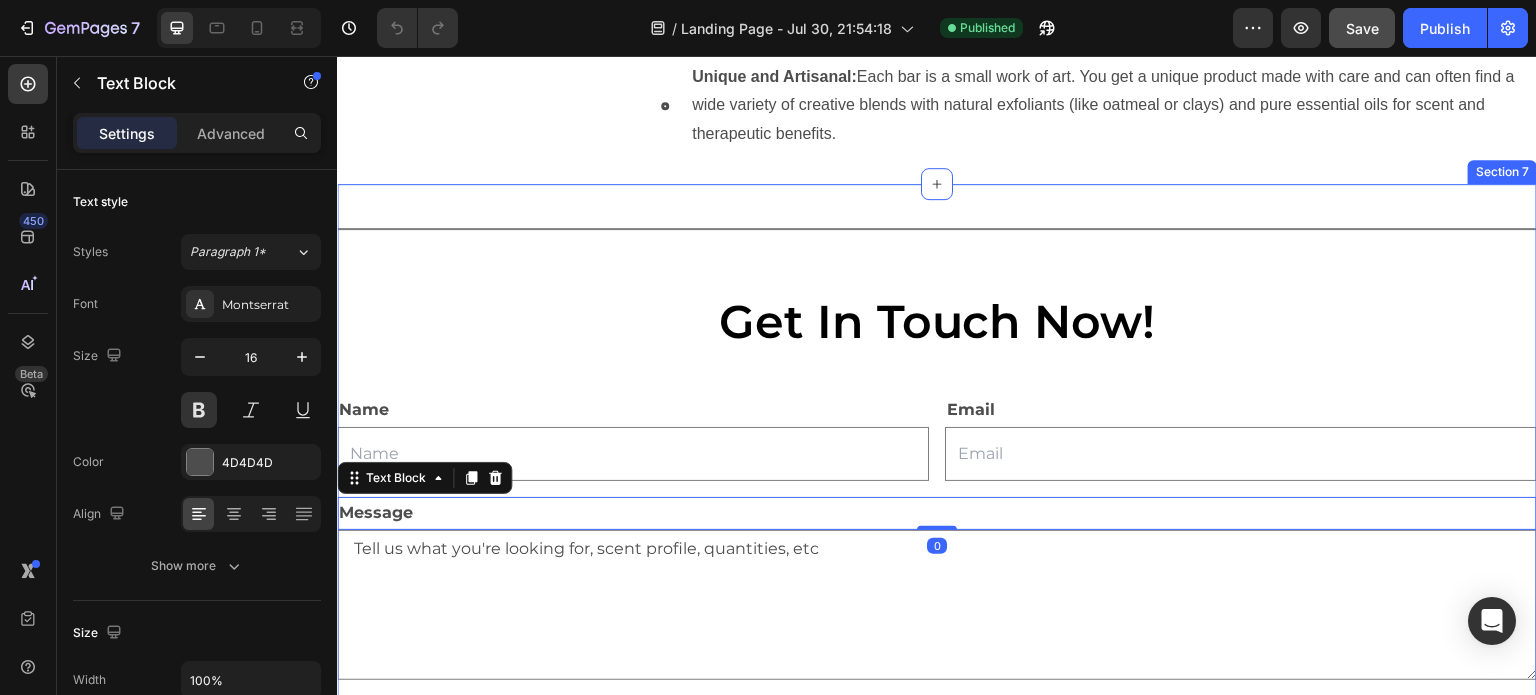 click on "Title Line Get In Touch Now! Heading Name Text Block Text Field Email Text Block Email Field Row Message Text Block   0 Tell us what you're looking for, scent profile, quantities, etc Text Area Row Submit Submit Button Contact Form" at bounding box center [937, 498] 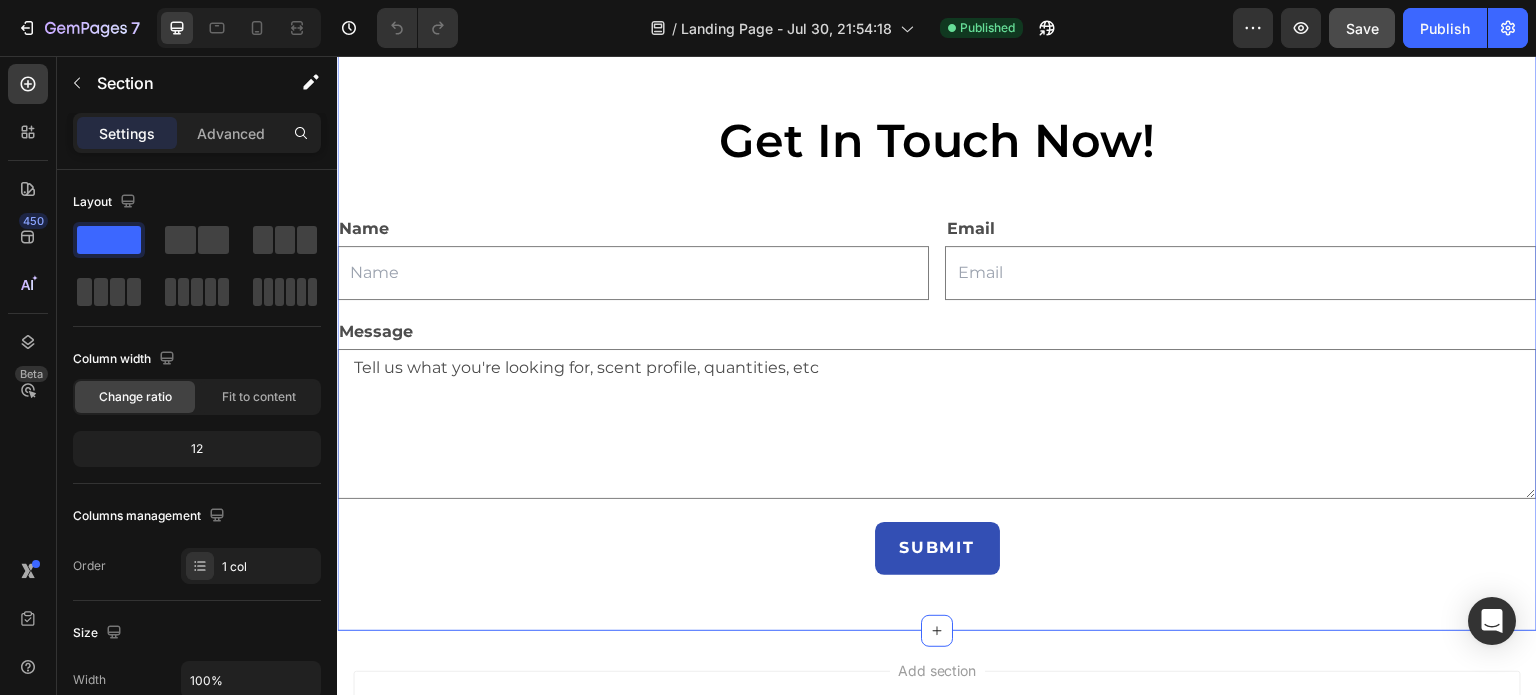 scroll, scrollTop: 2492, scrollLeft: 0, axis: vertical 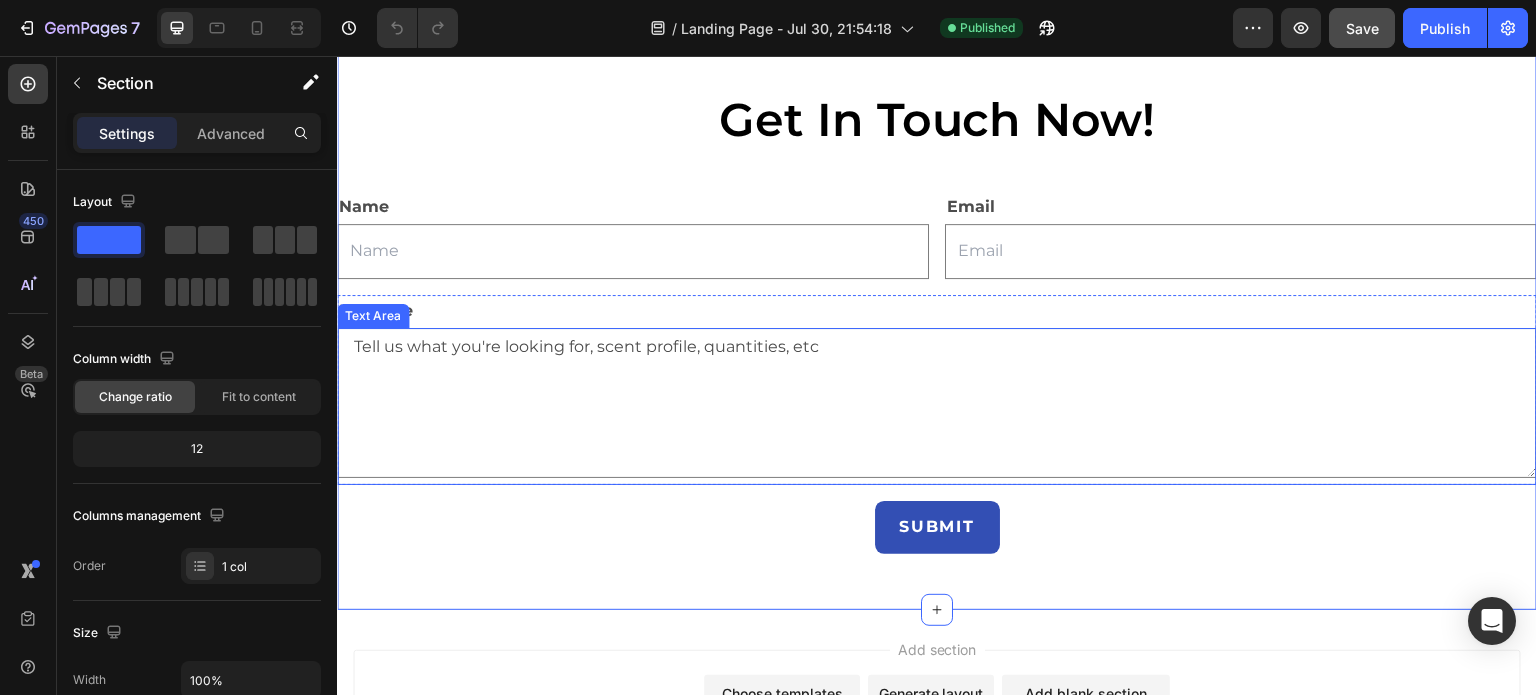 click on "Tell us what you're looking for, scent profile, quantities, etc" at bounding box center (937, 403) 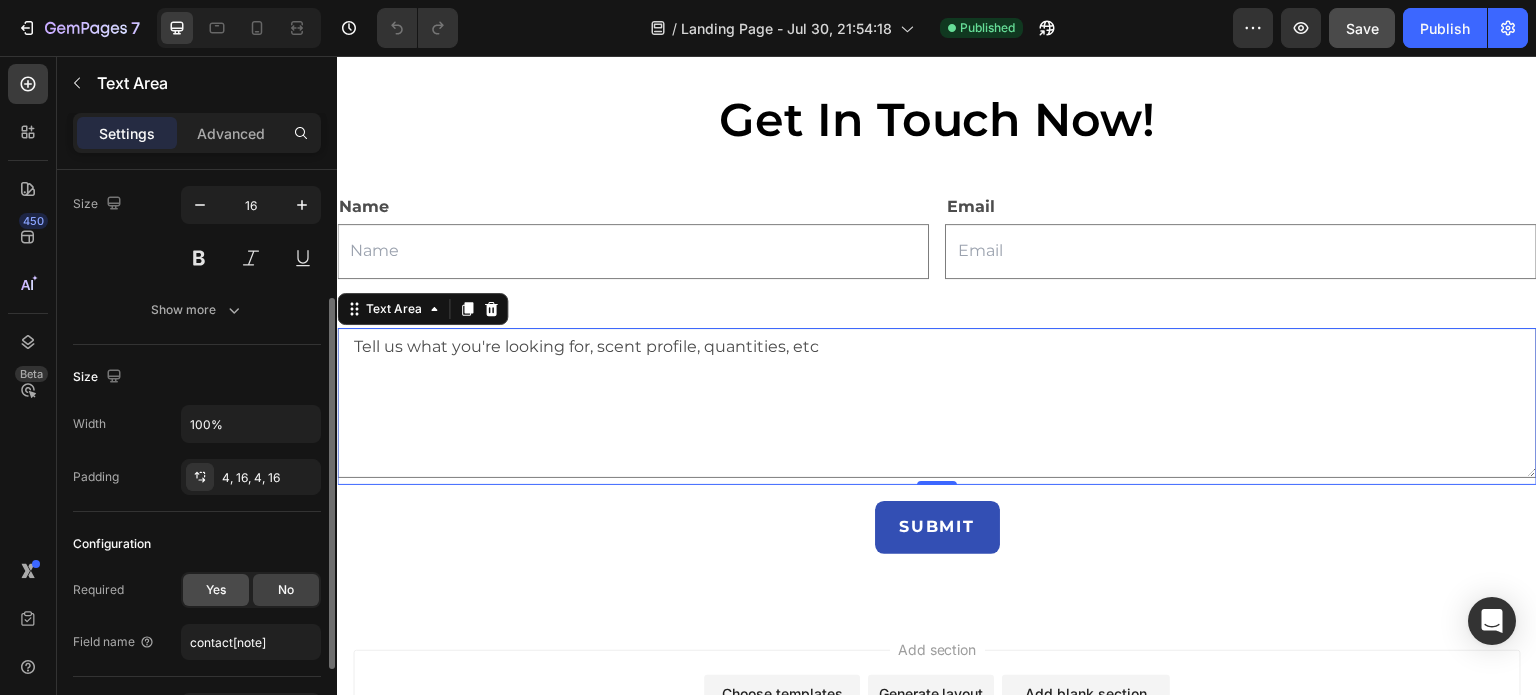 scroll, scrollTop: 328, scrollLeft: 0, axis: vertical 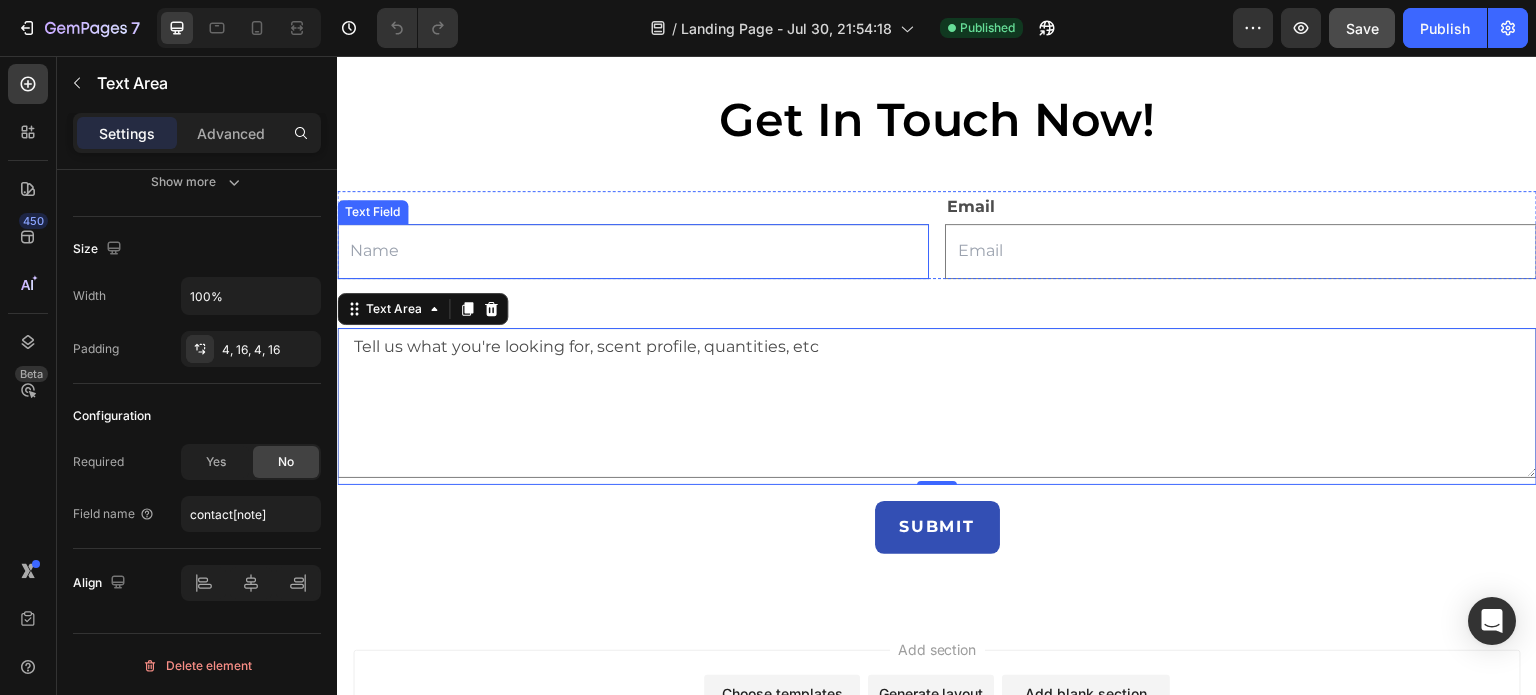 click at bounding box center (633, 251) 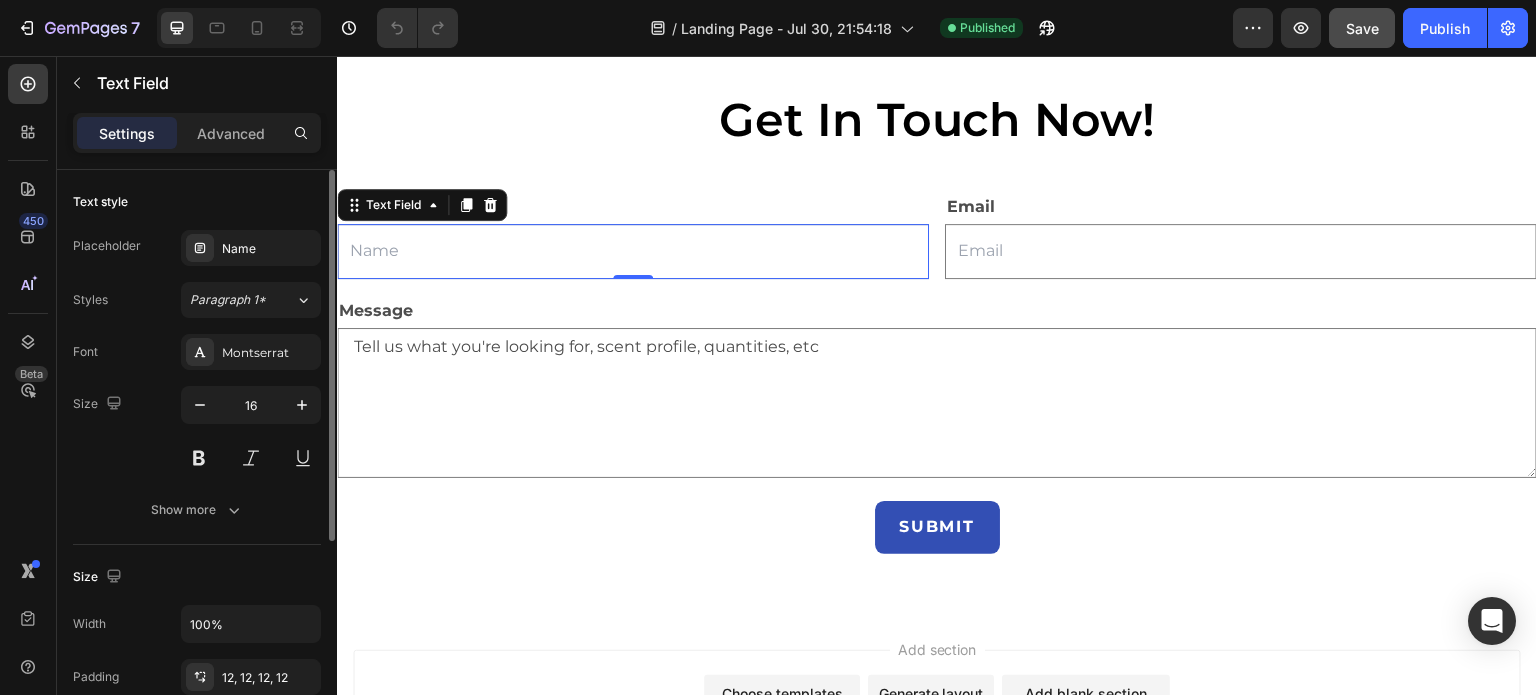 scroll, scrollTop: 328, scrollLeft: 0, axis: vertical 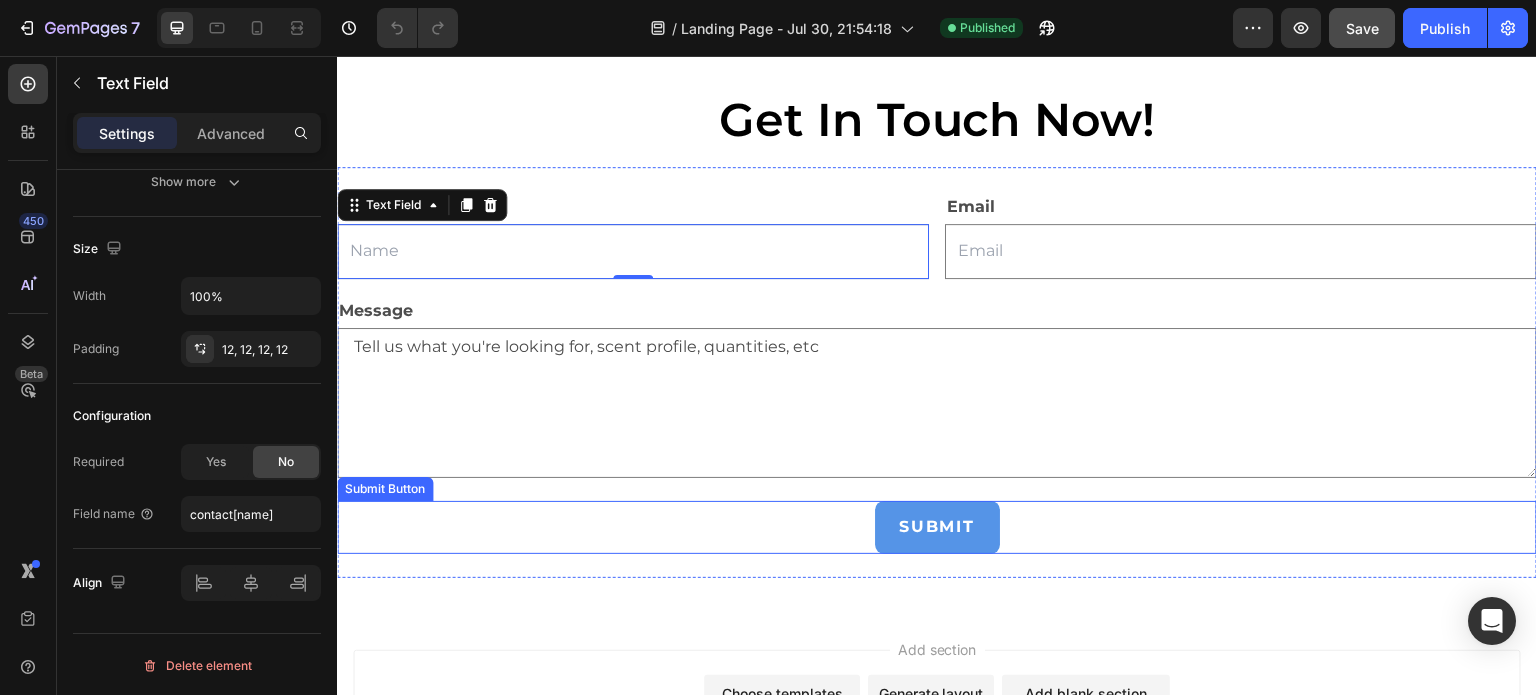 click on "Submit" at bounding box center (937, 527) 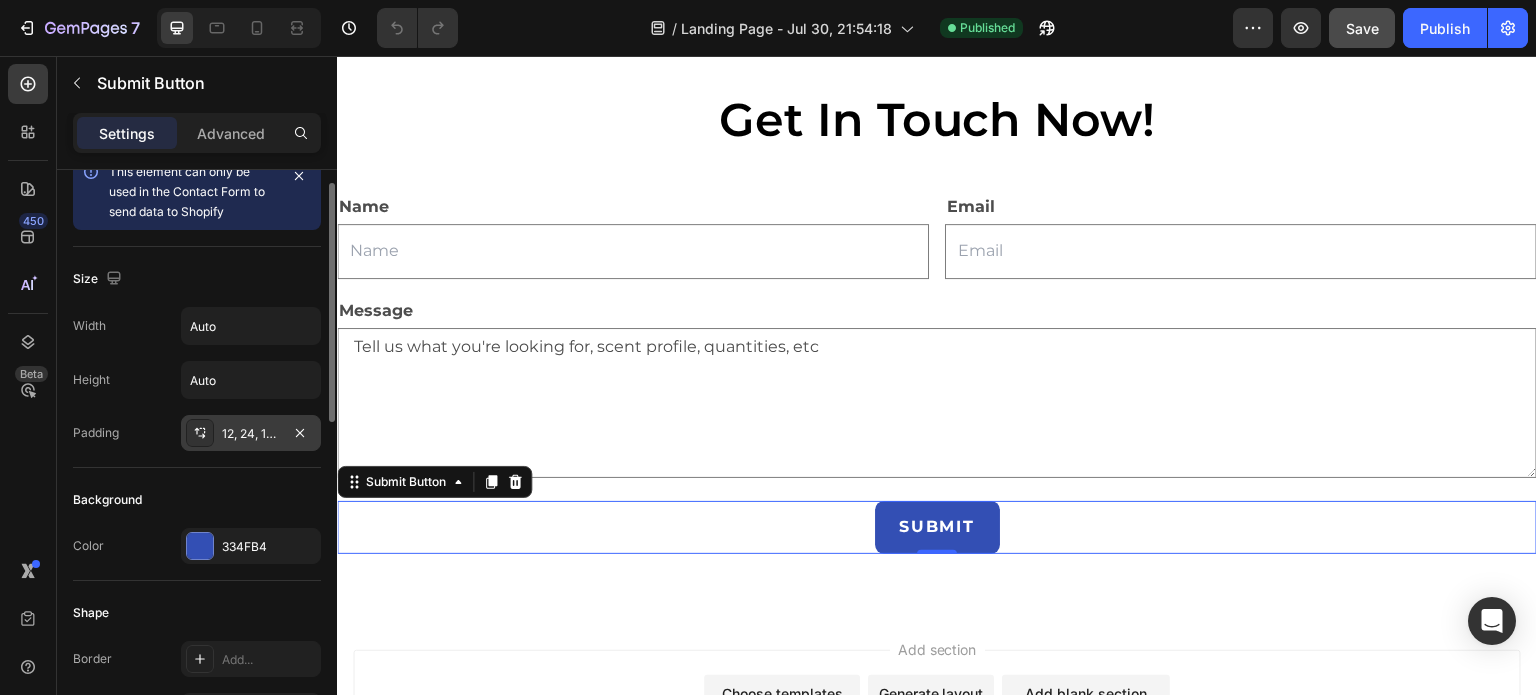 scroll, scrollTop: 0, scrollLeft: 0, axis: both 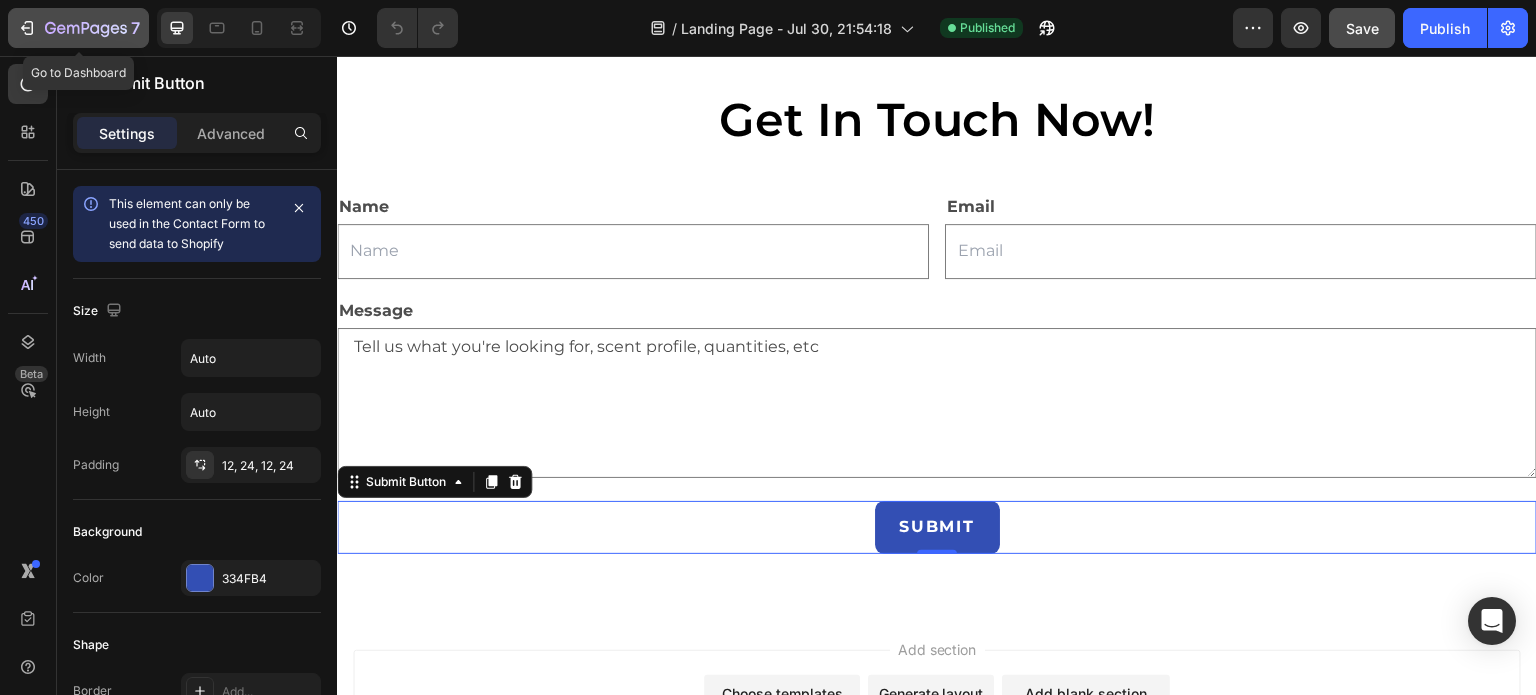 click 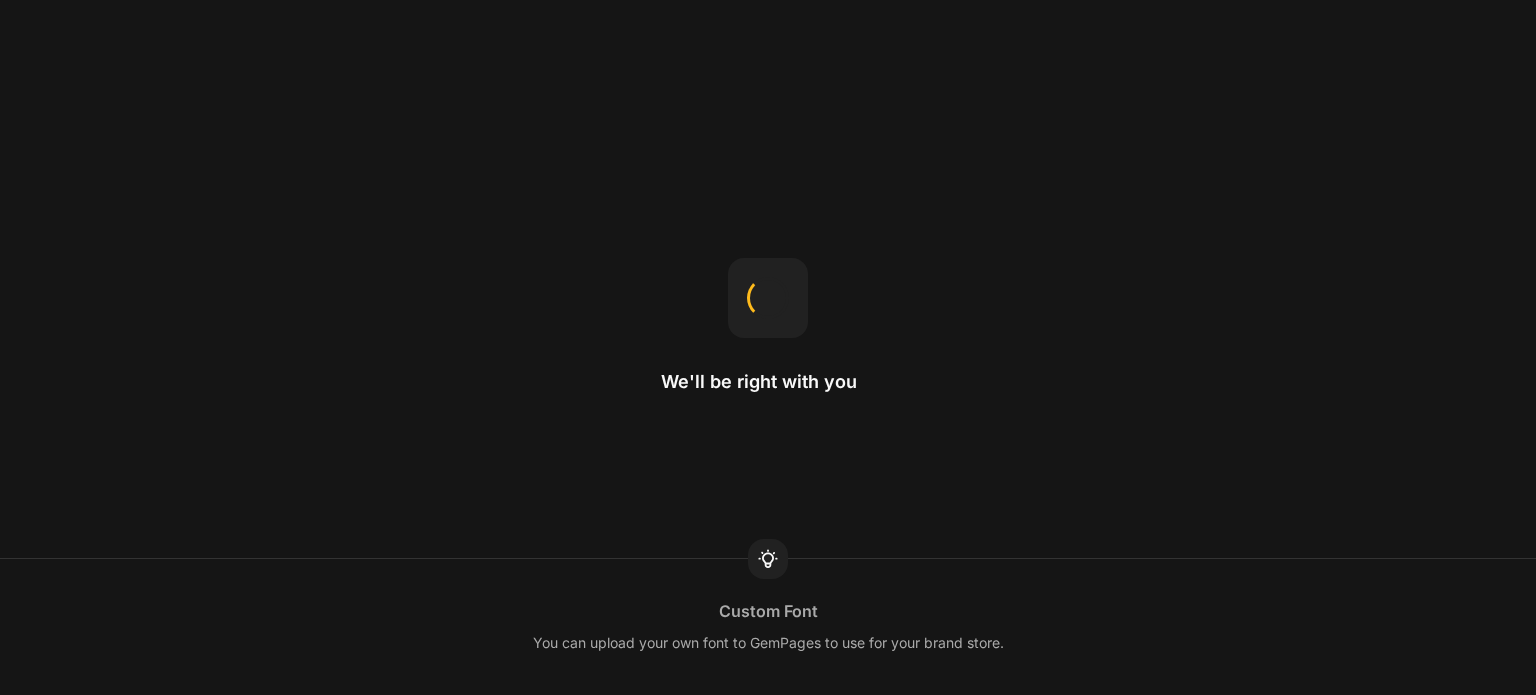 scroll, scrollTop: 0, scrollLeft: 0, axis: both 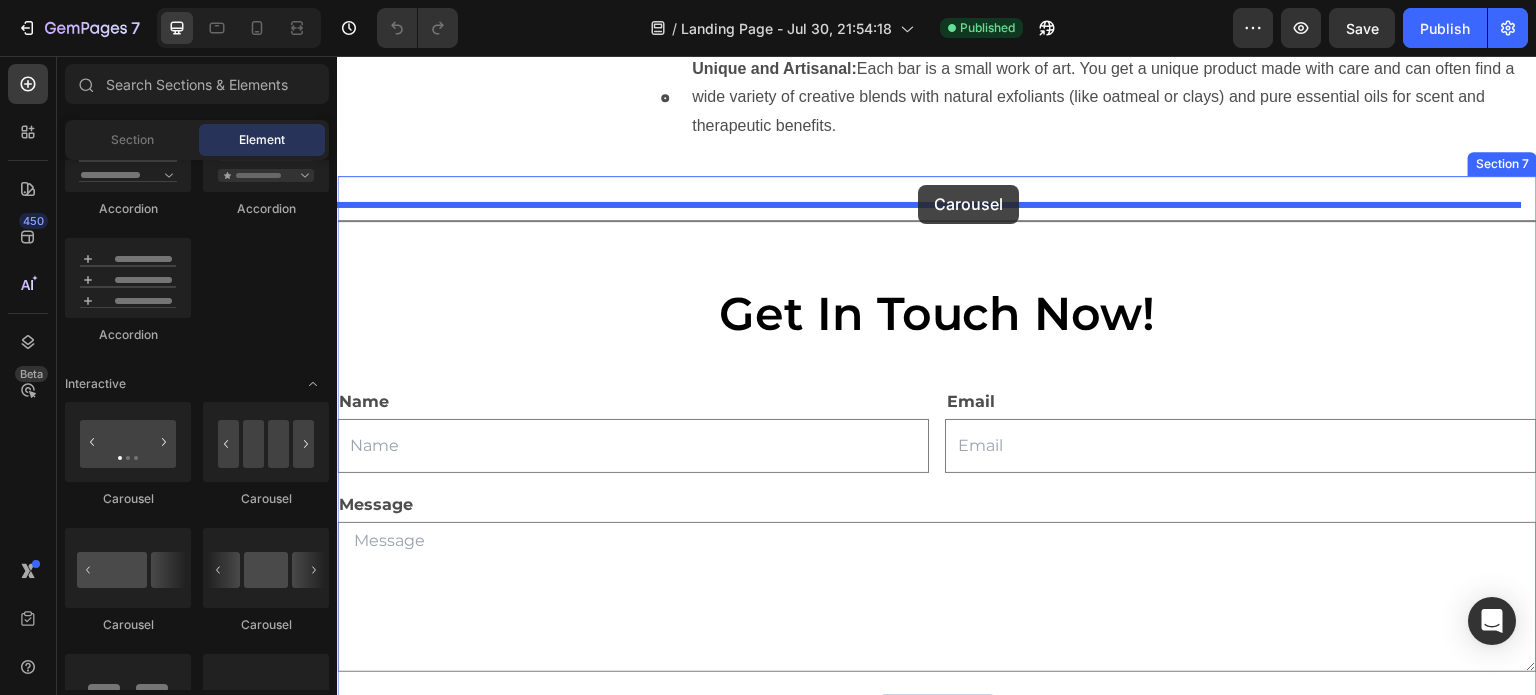 drag, startPoint x: 617, startPoint y: 400, endPoint x: 918, endPoint y: 185, distance: 369.9 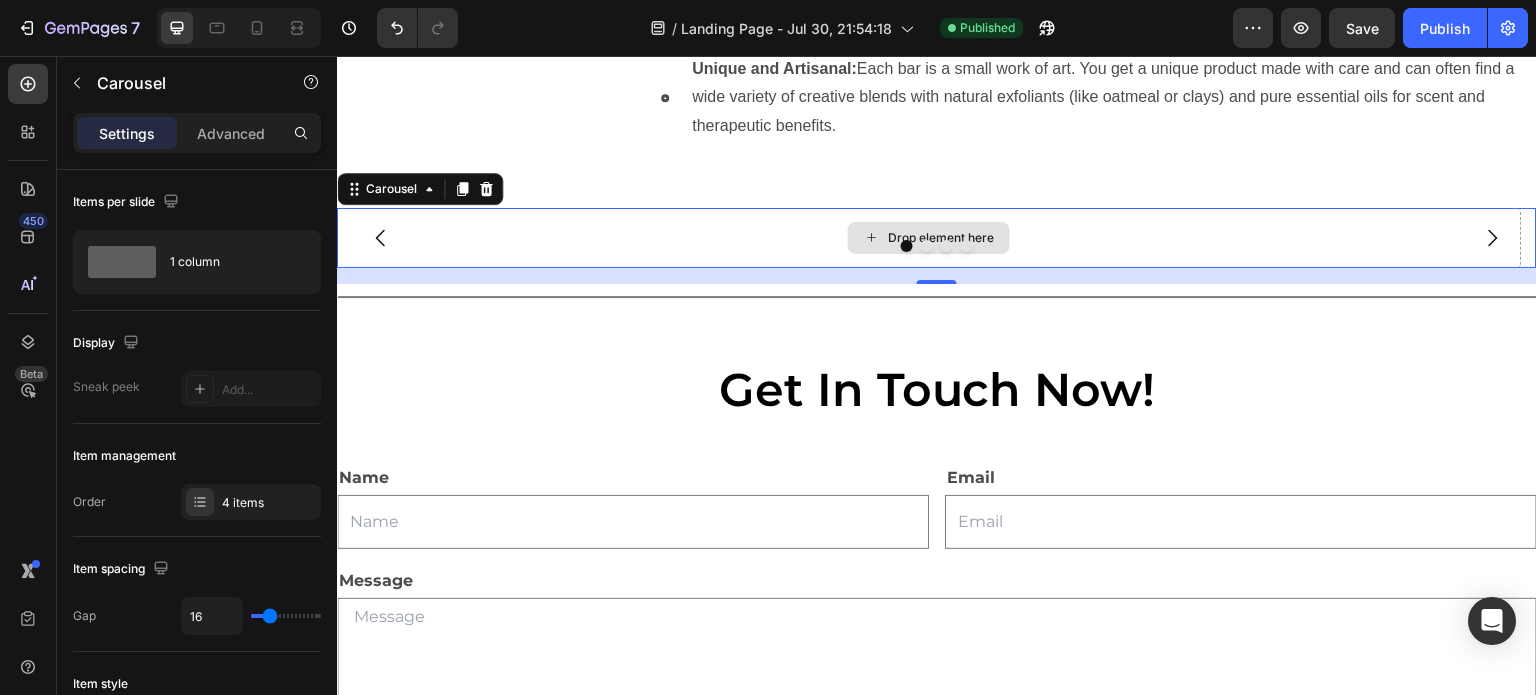 click on "Drop element here" at bounding box center (941, 238) 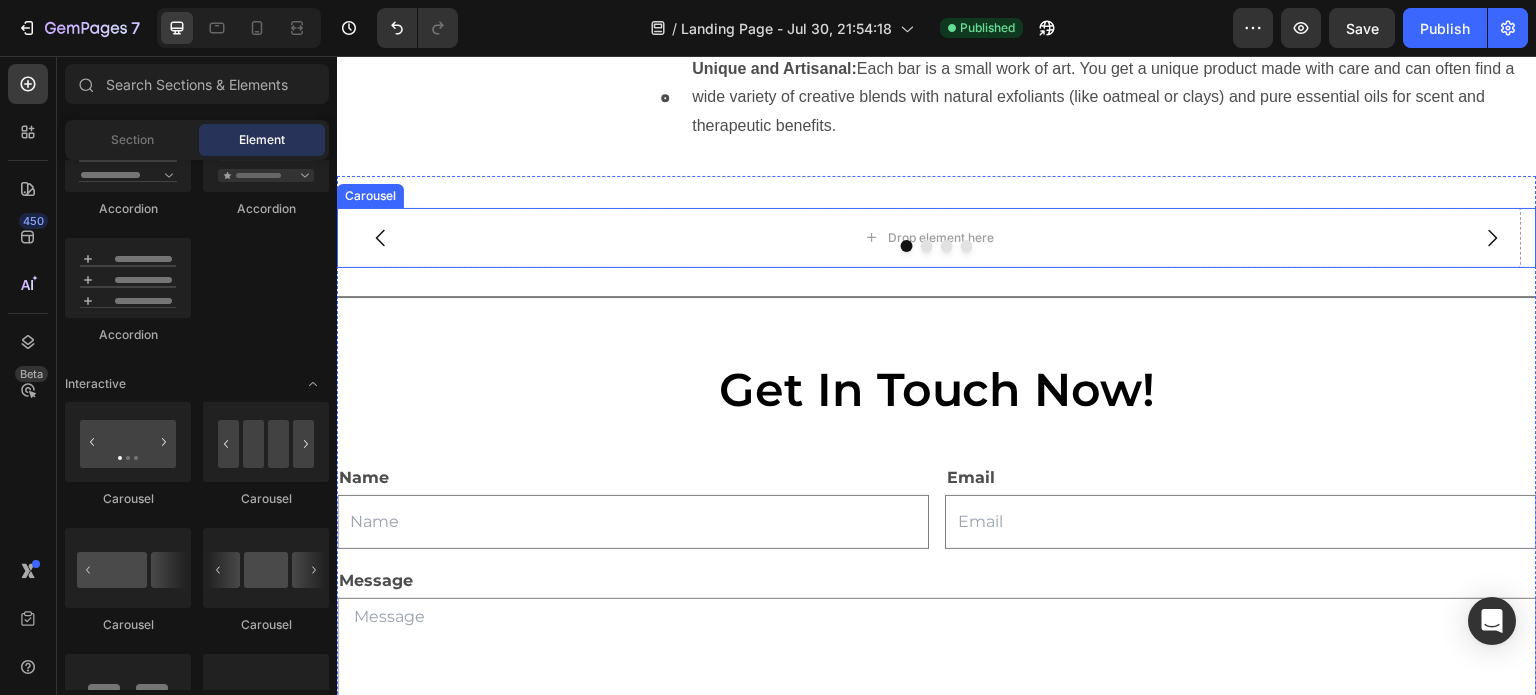 click at bounding box center [937, 246] 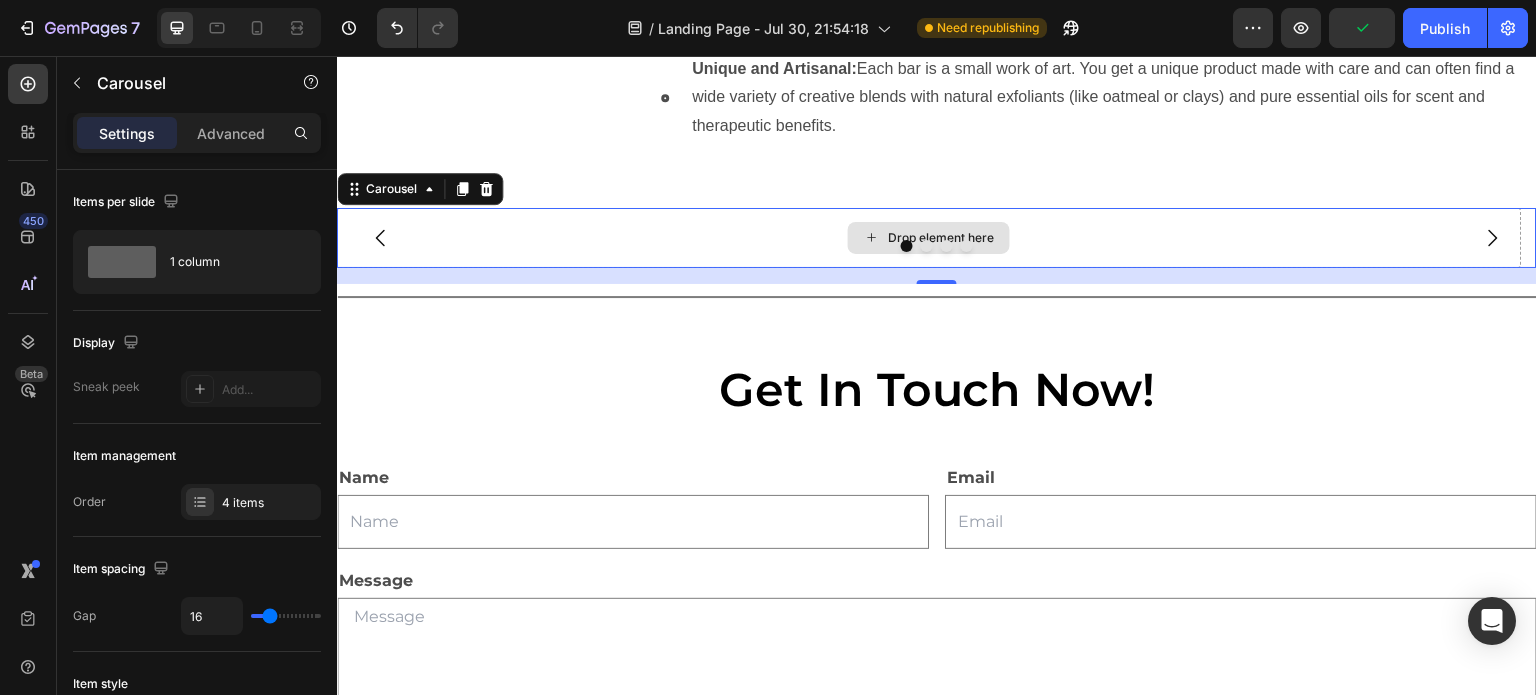 click on "Drop element here" at bounding box center [929, 238] 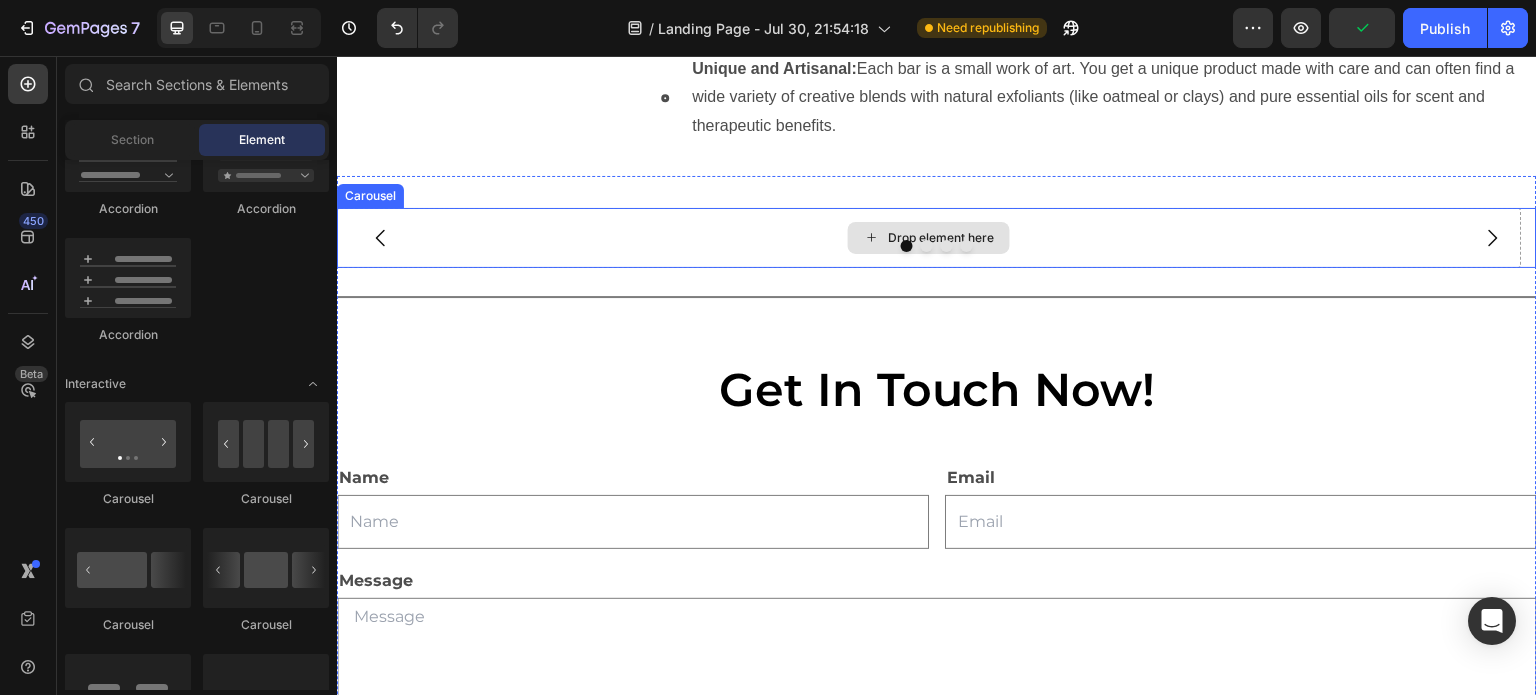 click on "Drop element here" at bounding box center (941, 238) 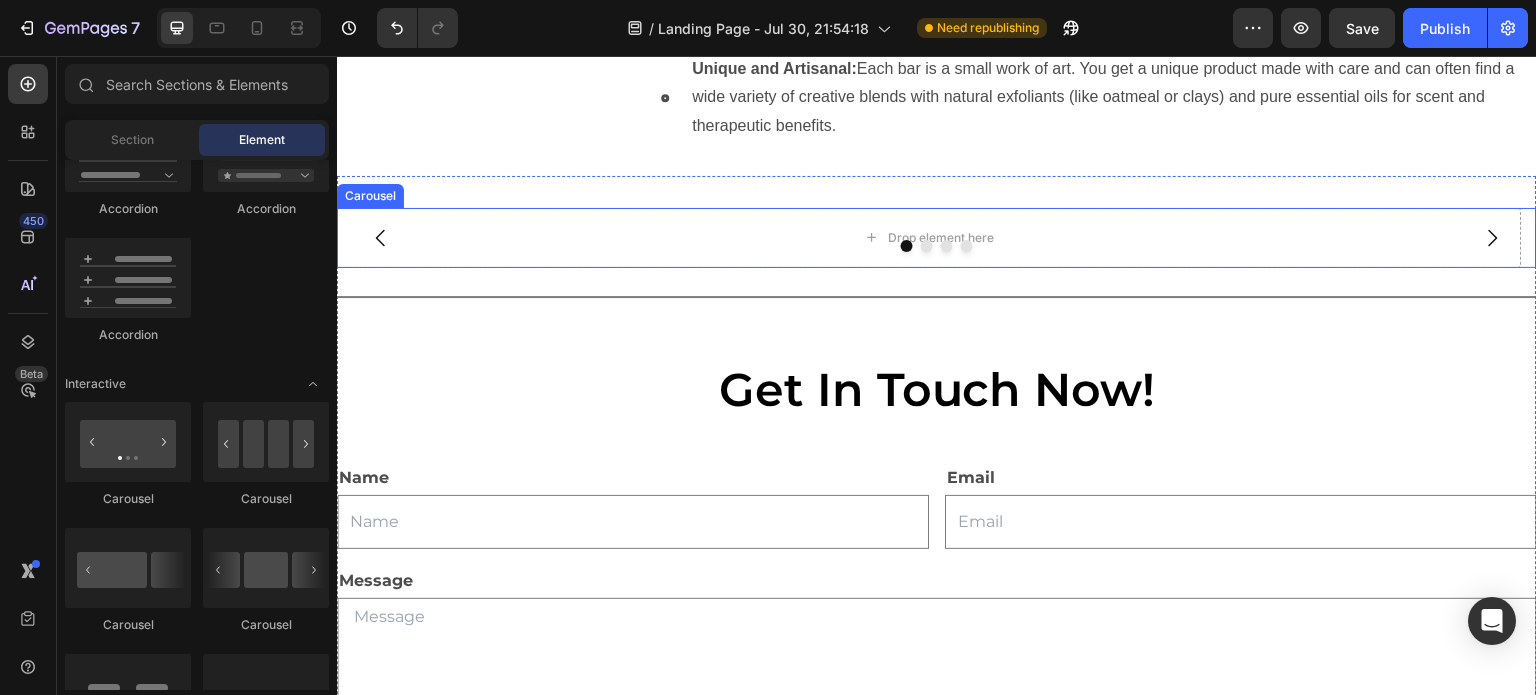click on "Drop element here" at bounding box center [929, 238] 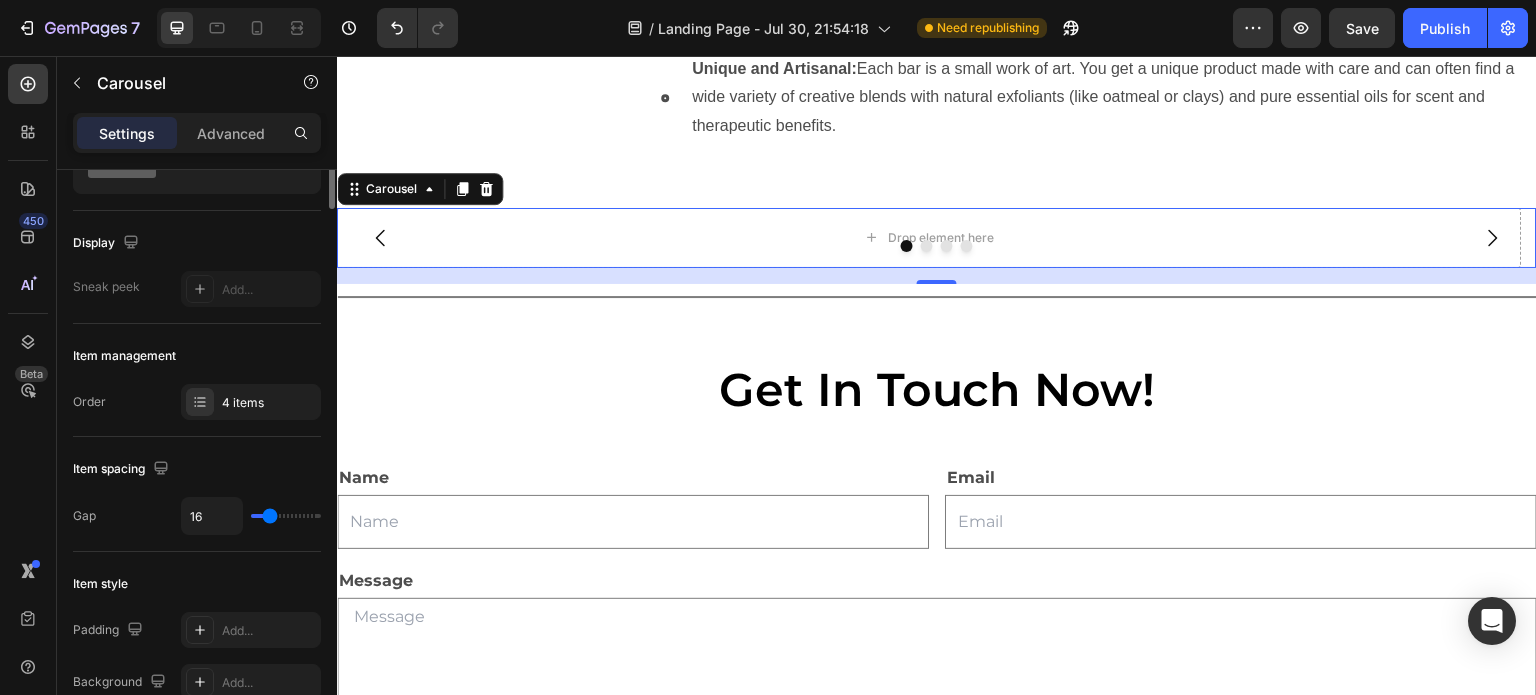 scroll, scrollTop: 0, scrollLeft: 0, axis: both 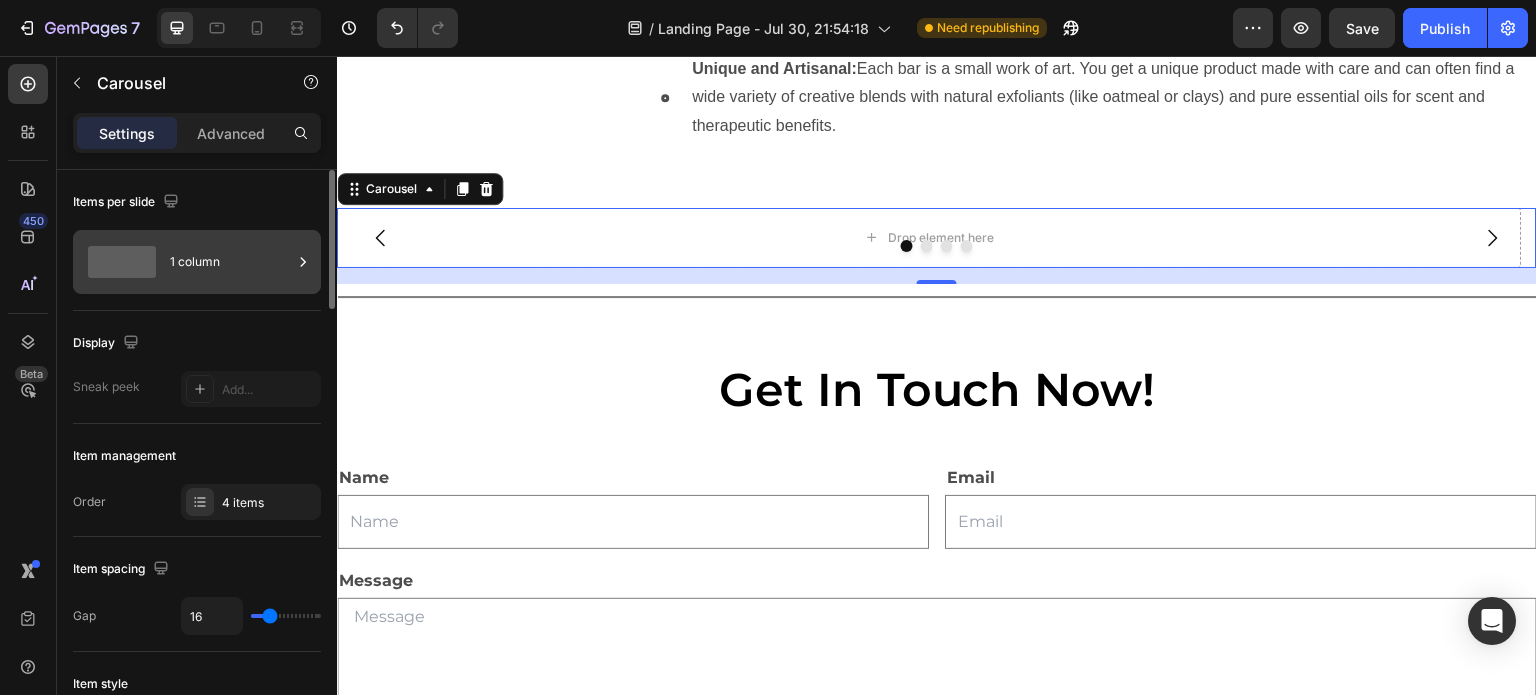 click on "1 column" at bounding box center (231, 262) 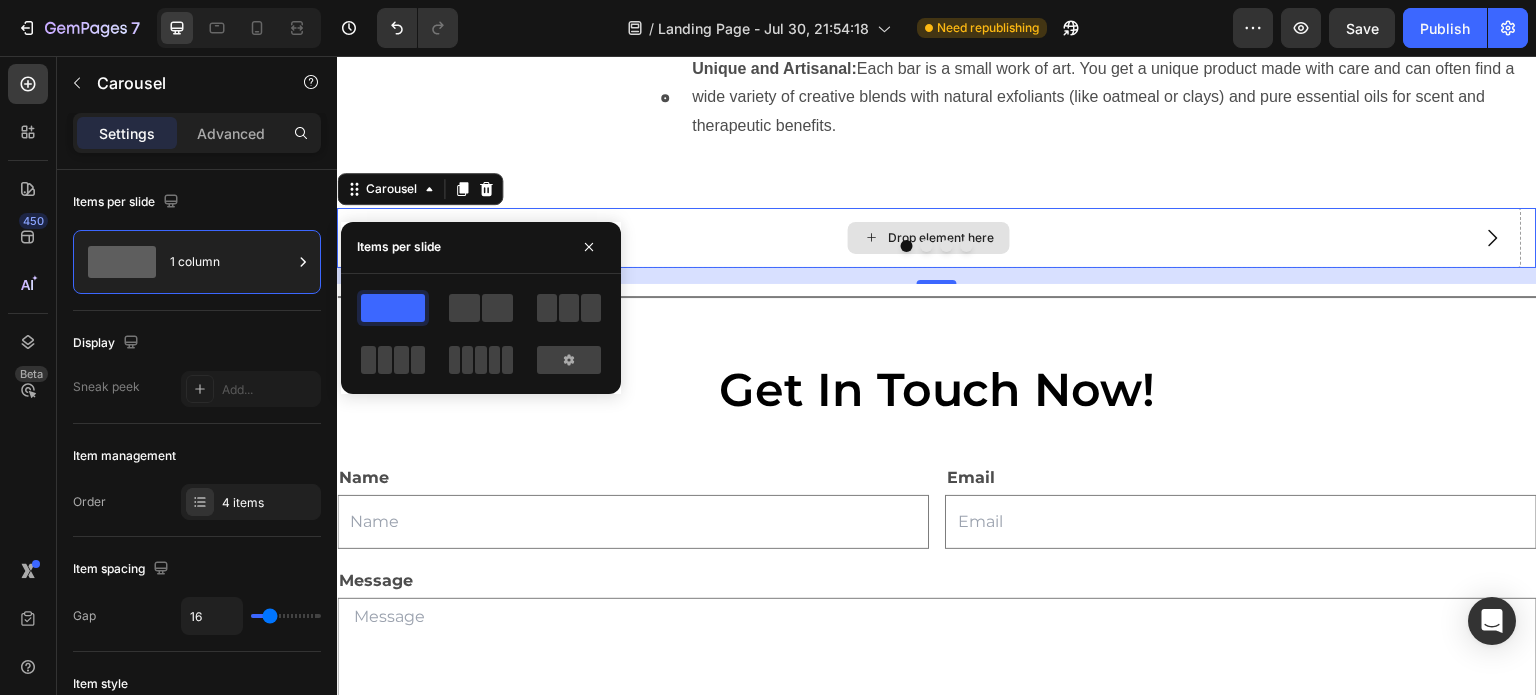 click on "Drop element here" at bounding box center (929, 238) 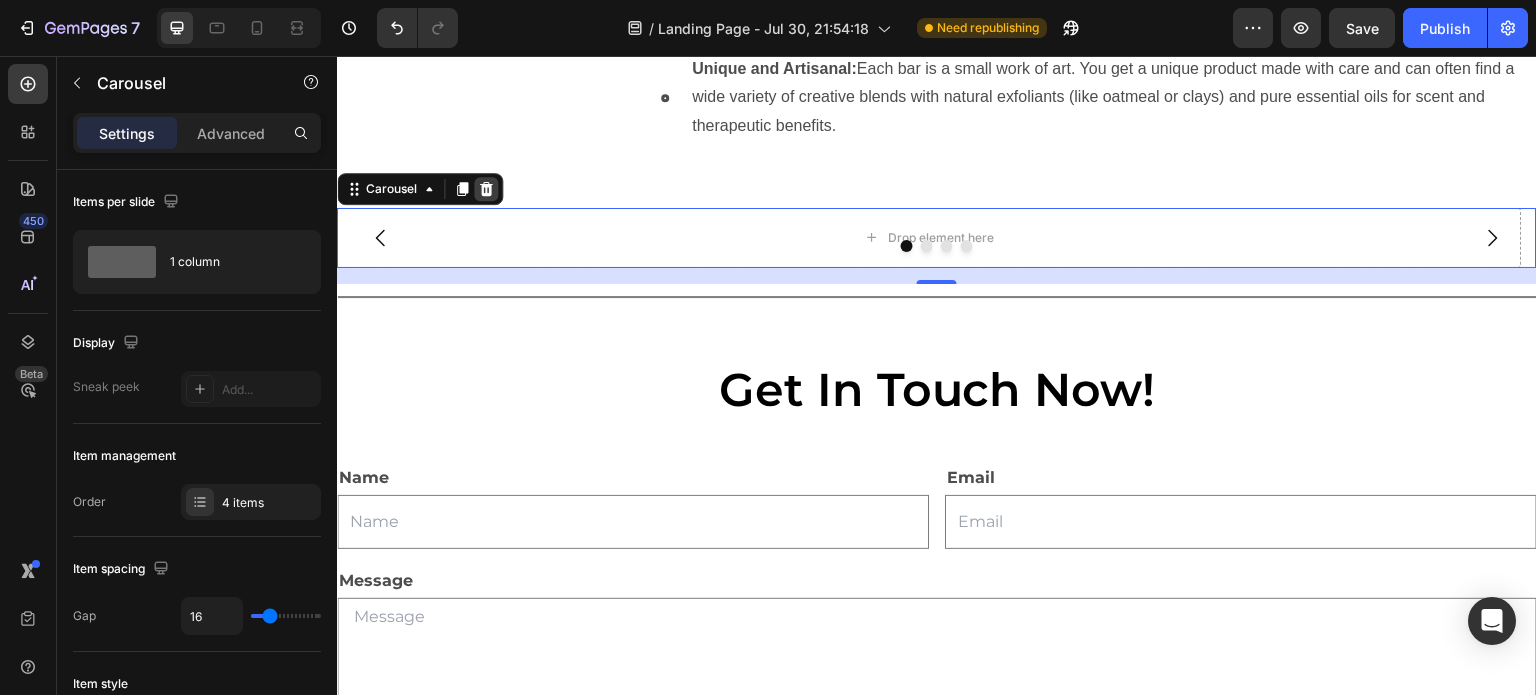 click 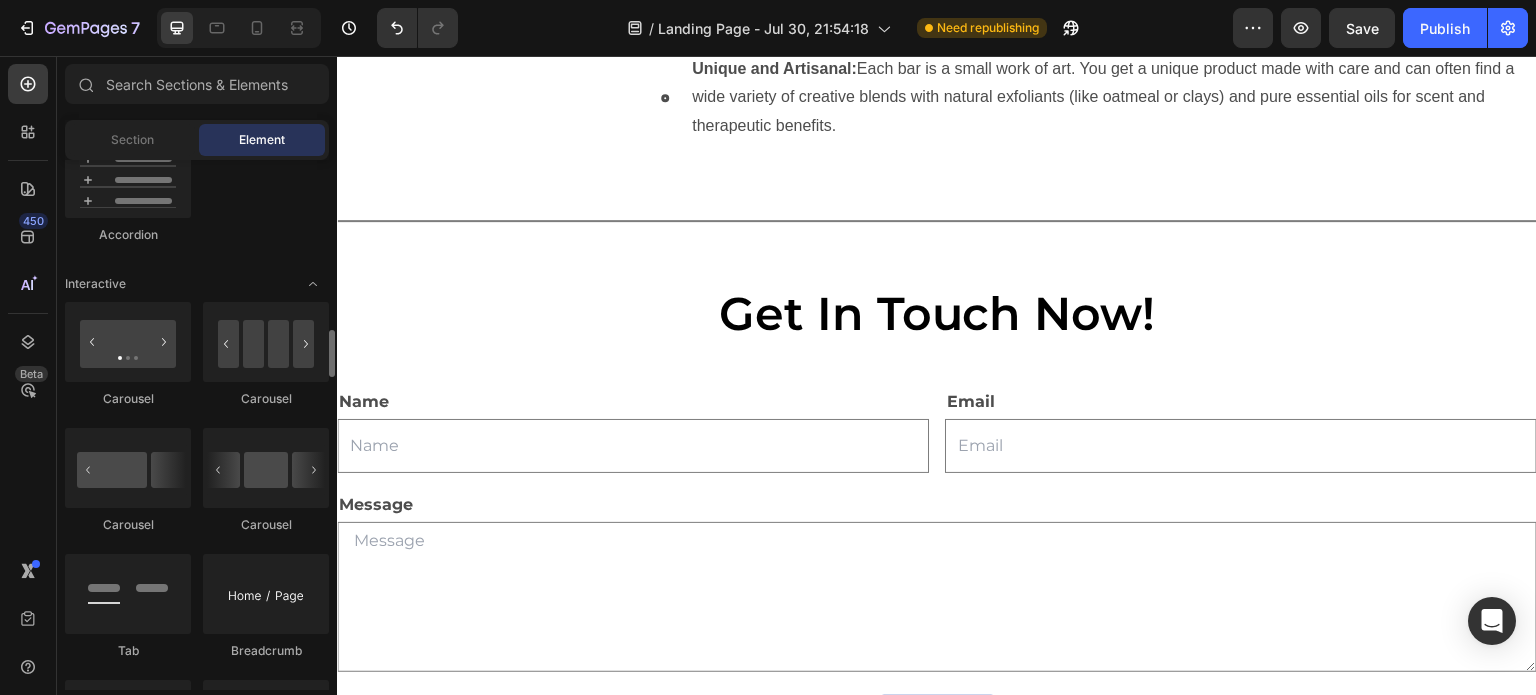 scroll, scrollTop: 1800, scrollLeft: 0, axis: vertical 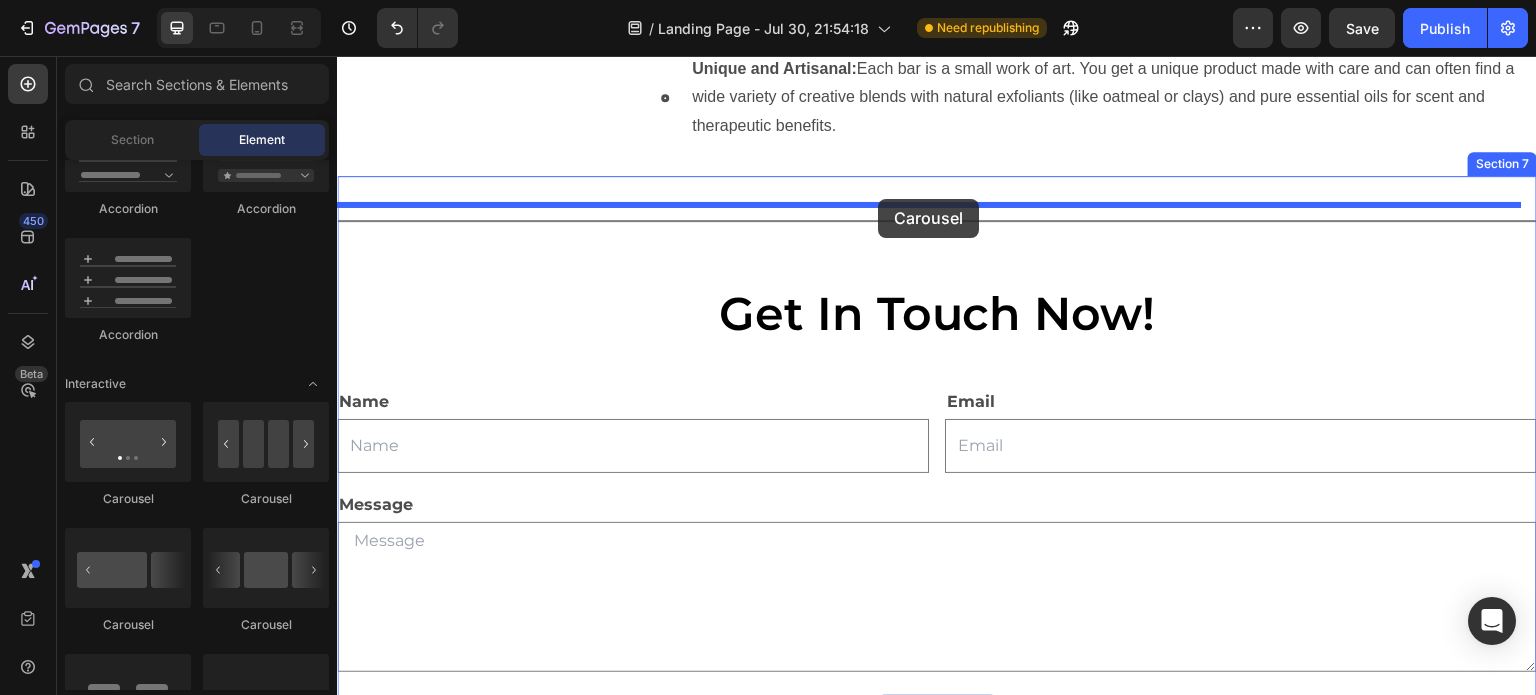 drag, startPoint x: 605, startPoint y: 627, endPoint x: 878, endPoint y: 199, distance: 507.65442 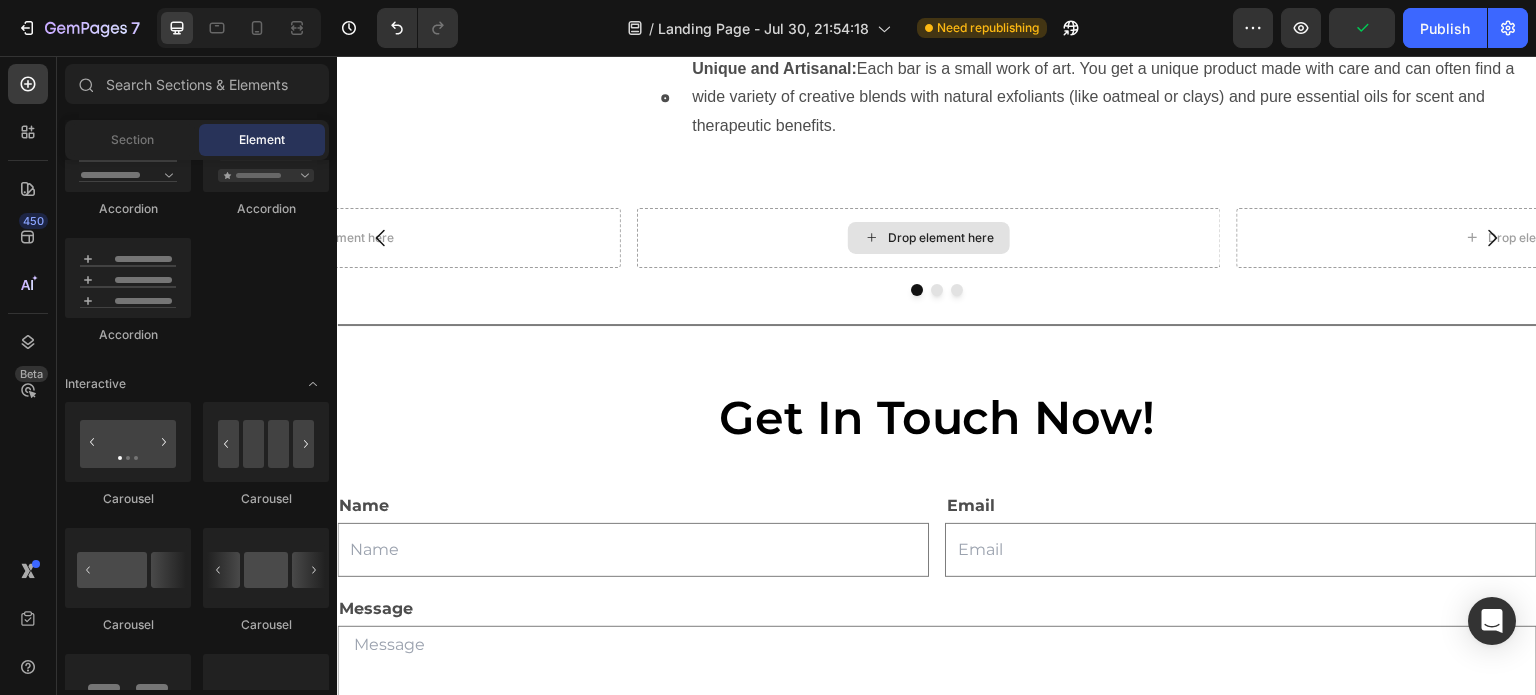 click on "Drop element here" at bounding box center [941, 238] 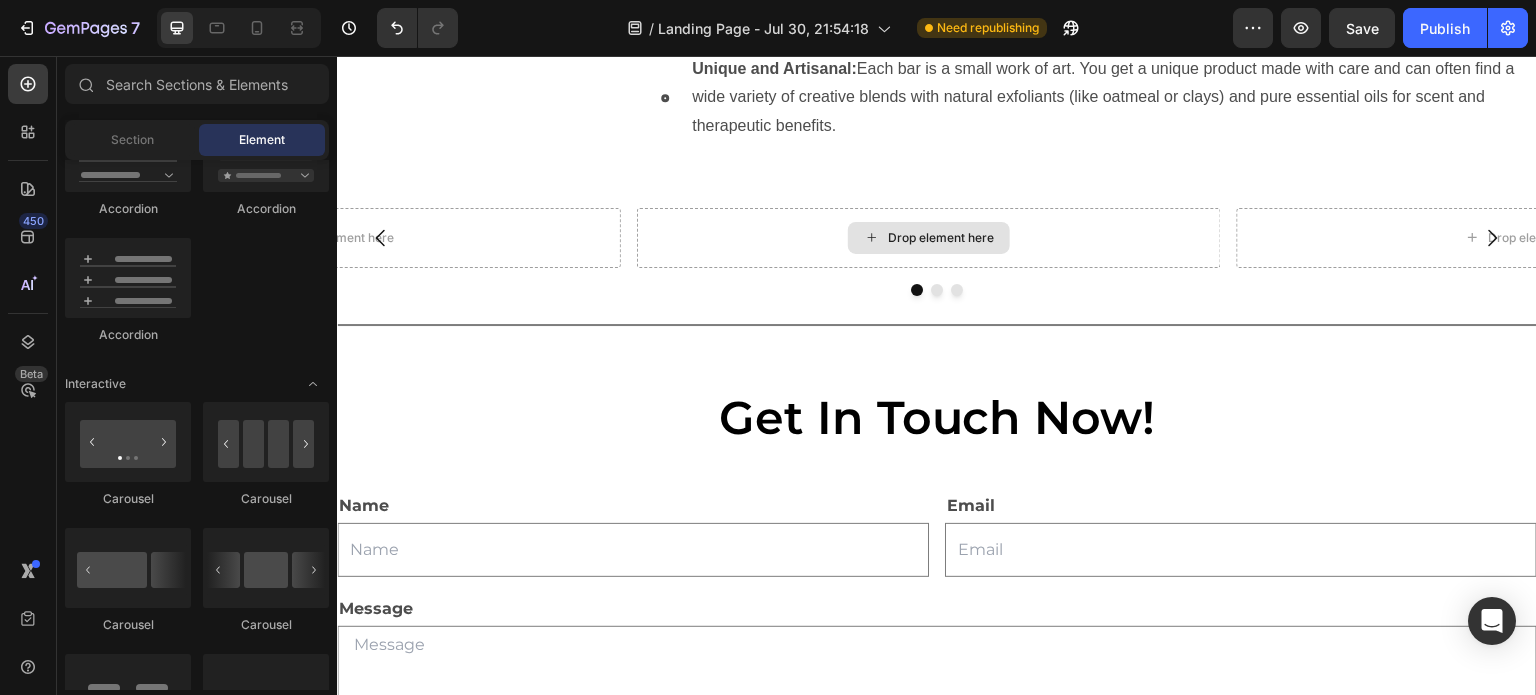 click on "Drop element here" at bounding box center (941, 238) 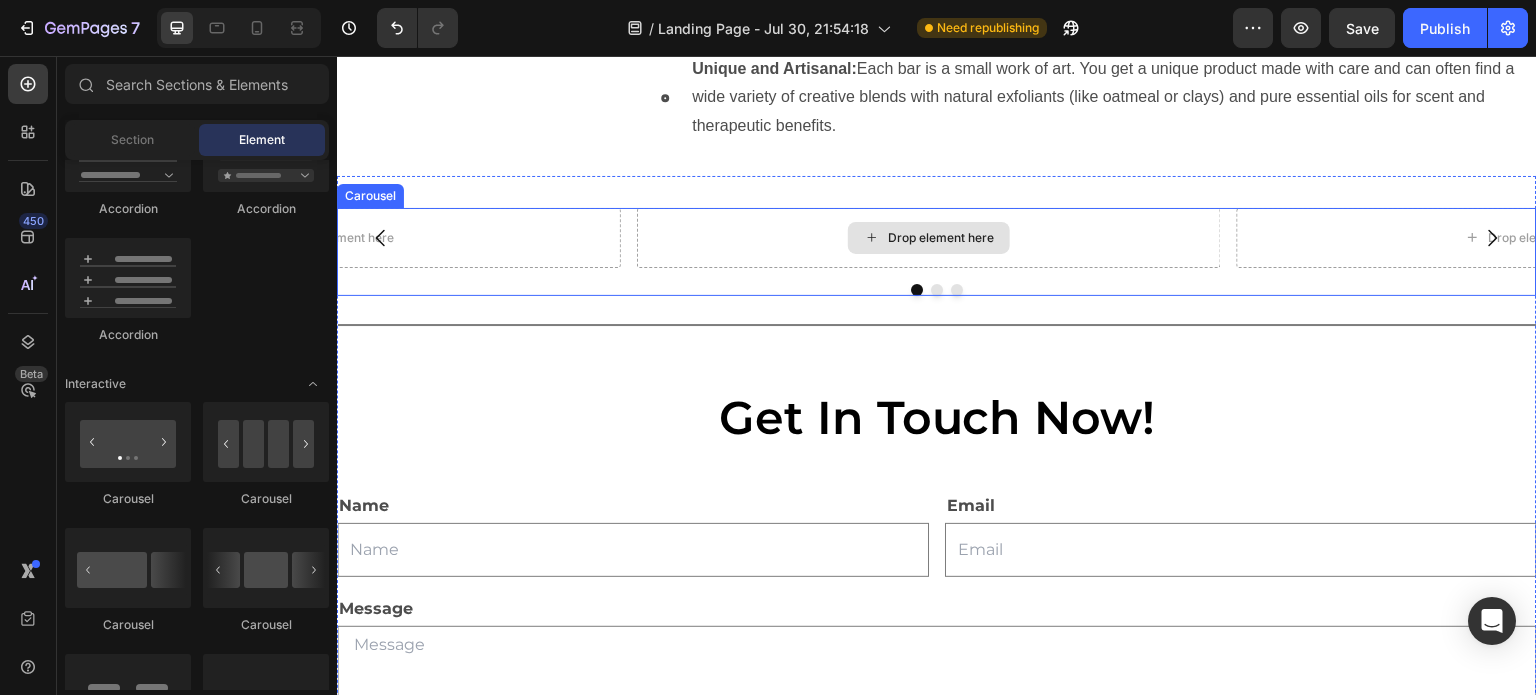 click on "Drop element here" at bounding box center [929, 238] 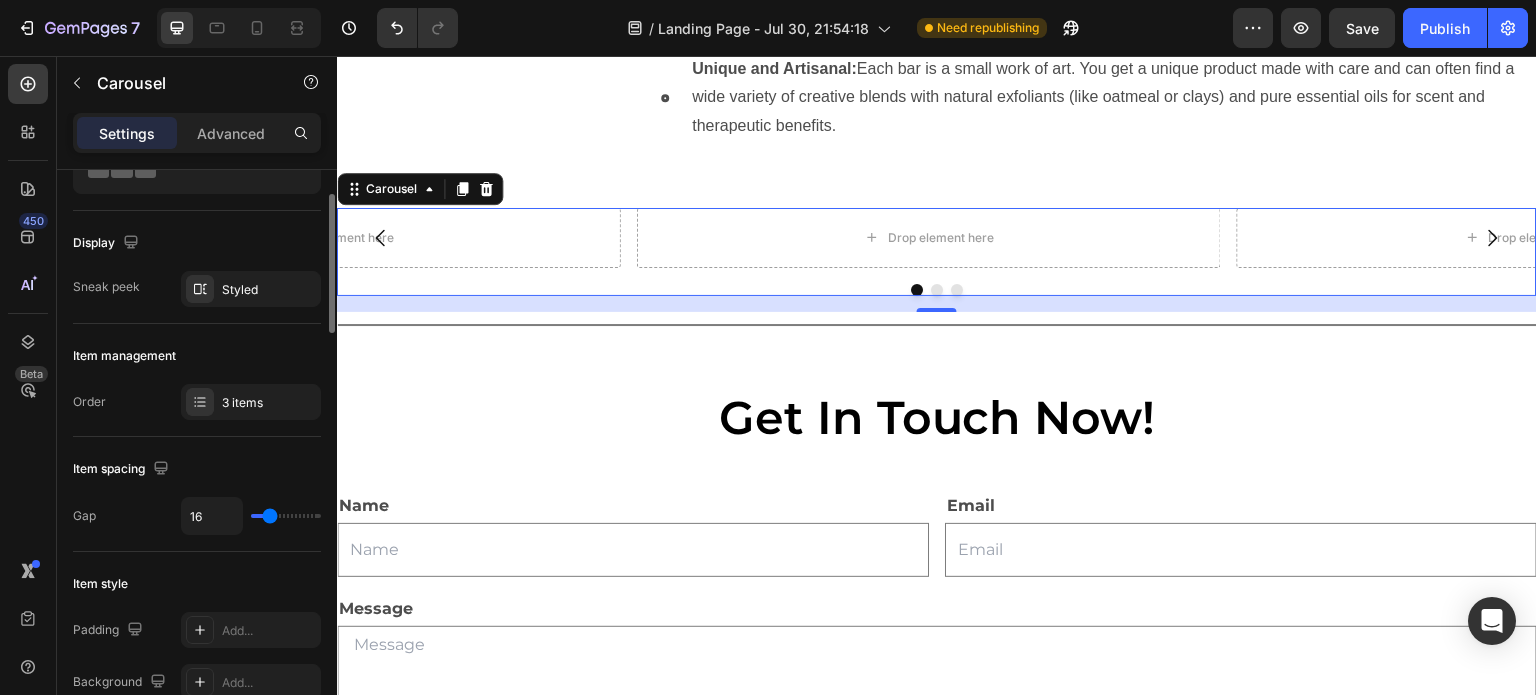 scroll, scrollTop: 0, scrollLeft: 0, axis: both 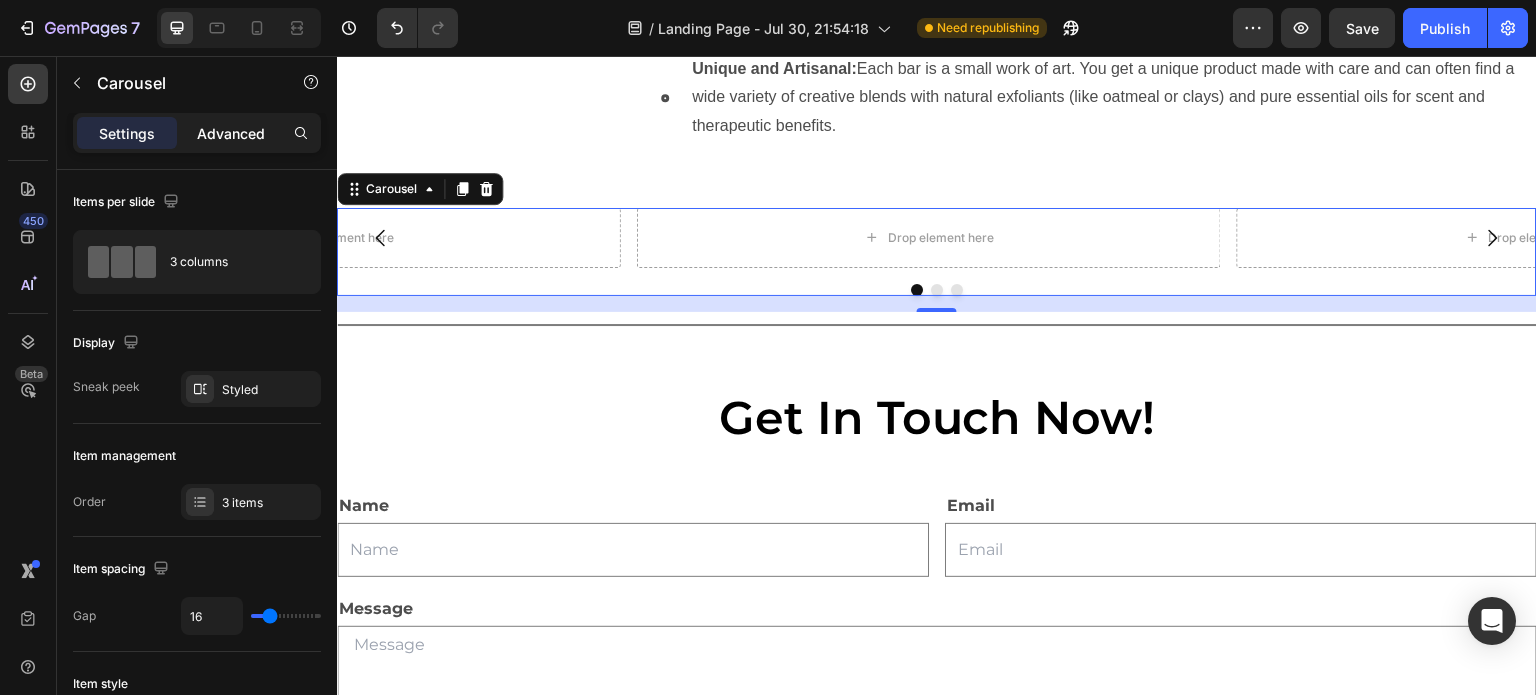 click on "Advanced" 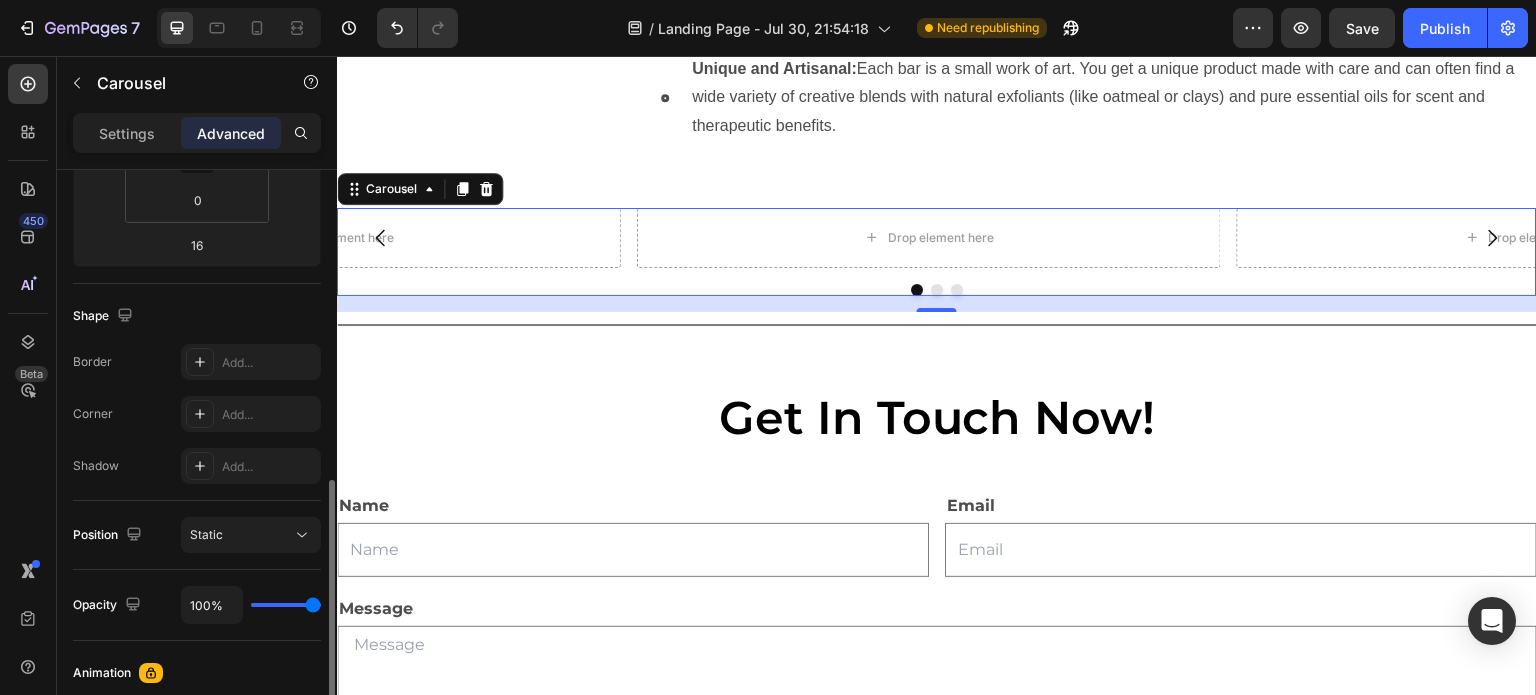 scroll, scrollTop: 500, scrollLeft: 0, axis: vertical 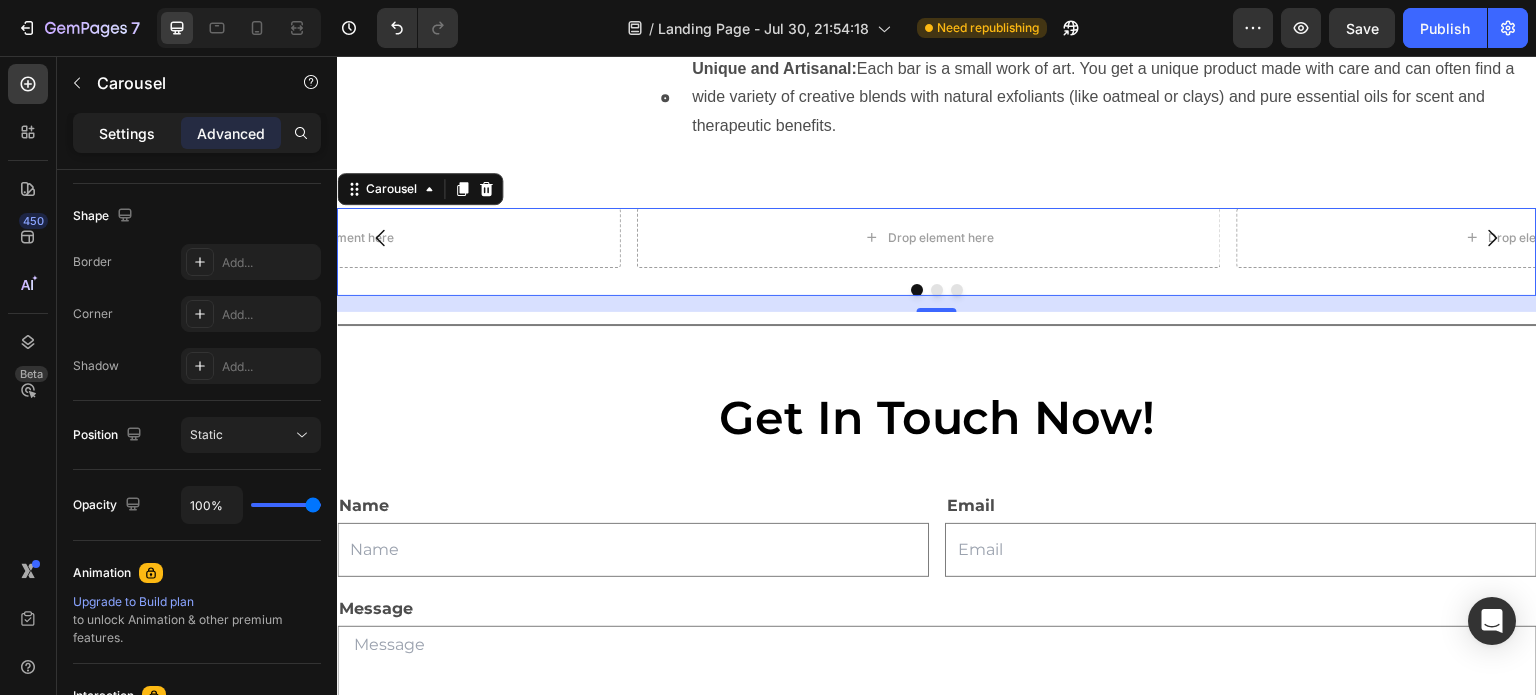 click on "Settings" at bounding box center (127, 133) 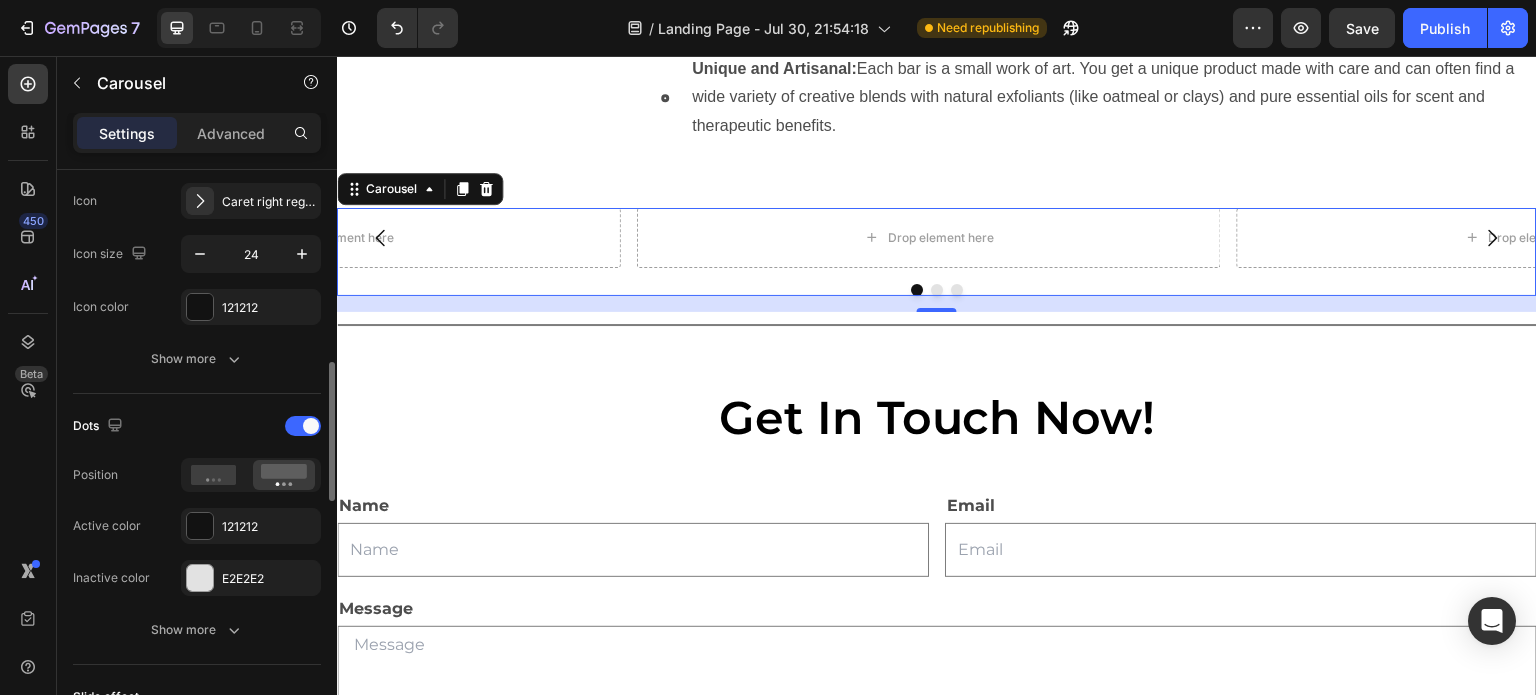 scroll, scrollTop: 900, scrollLeft: 0, axis: vertical 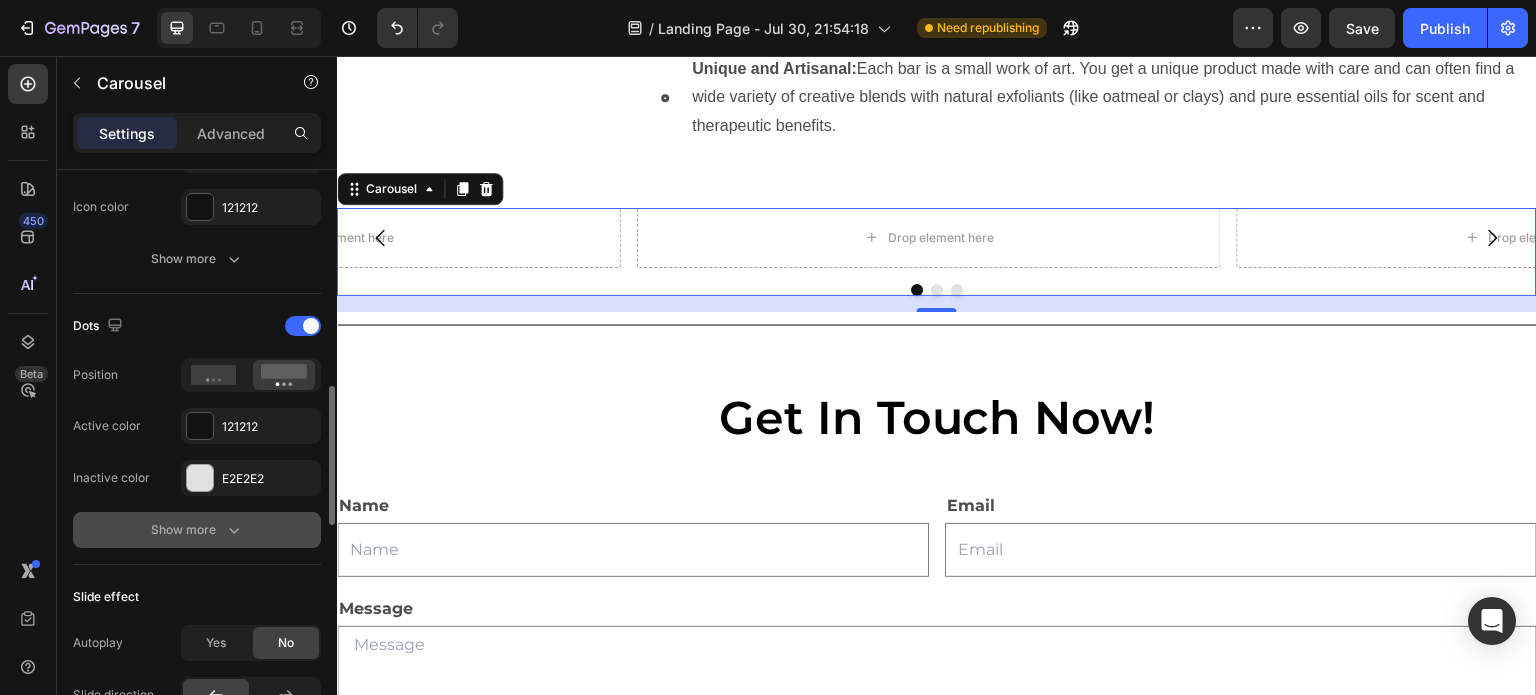 click on "Show more" at bounding box center (197, 530) 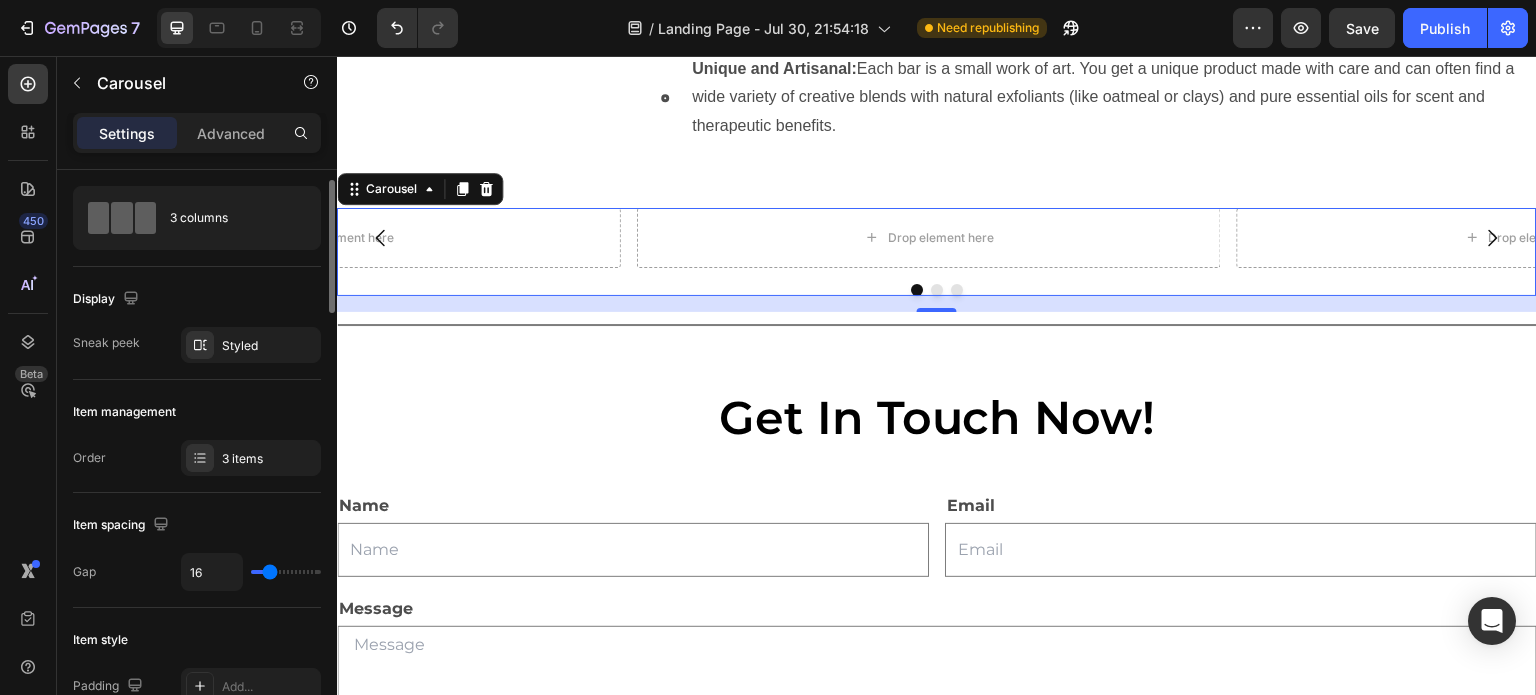 scroll, scrollTop: 0, scrollLeft: 0, axis: both 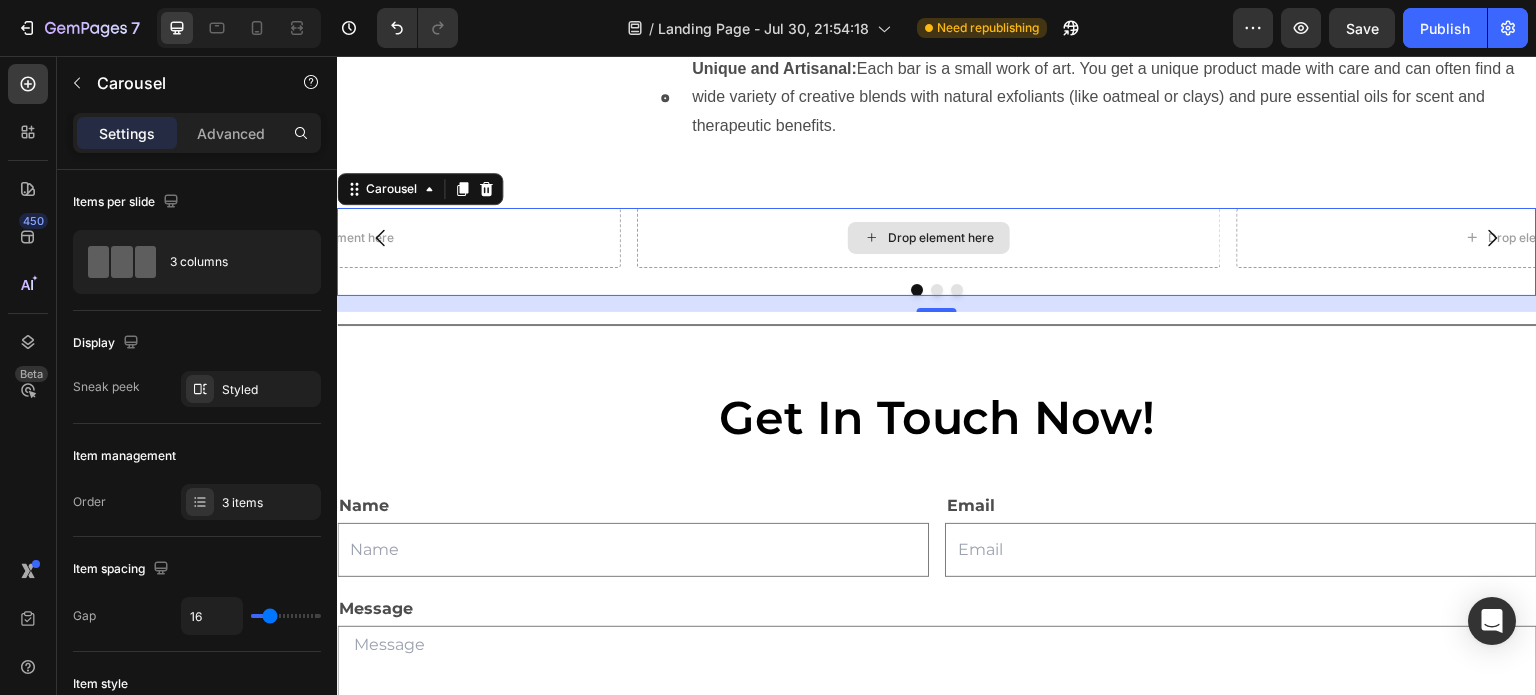 click on "Drop element here" at bounding box center [929, 238] 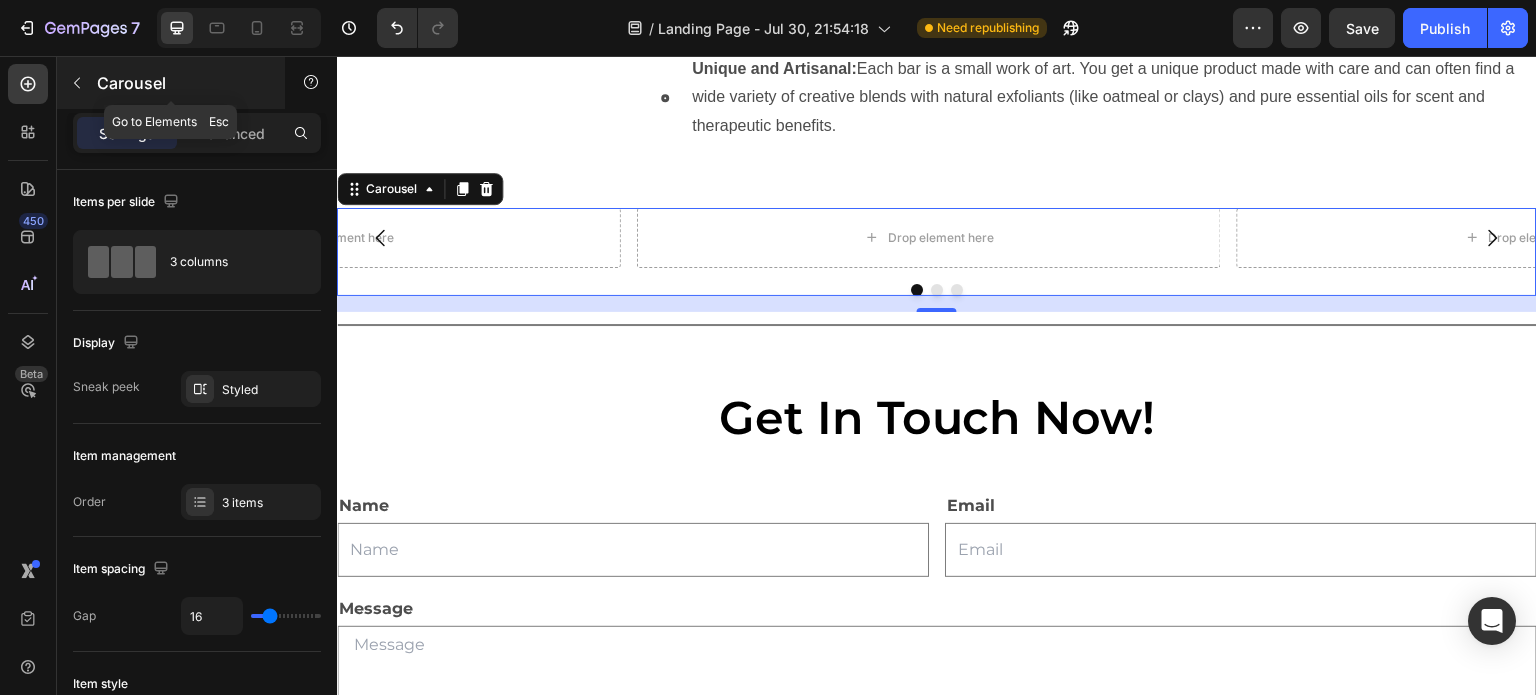 click at bounding box center [77, 83] 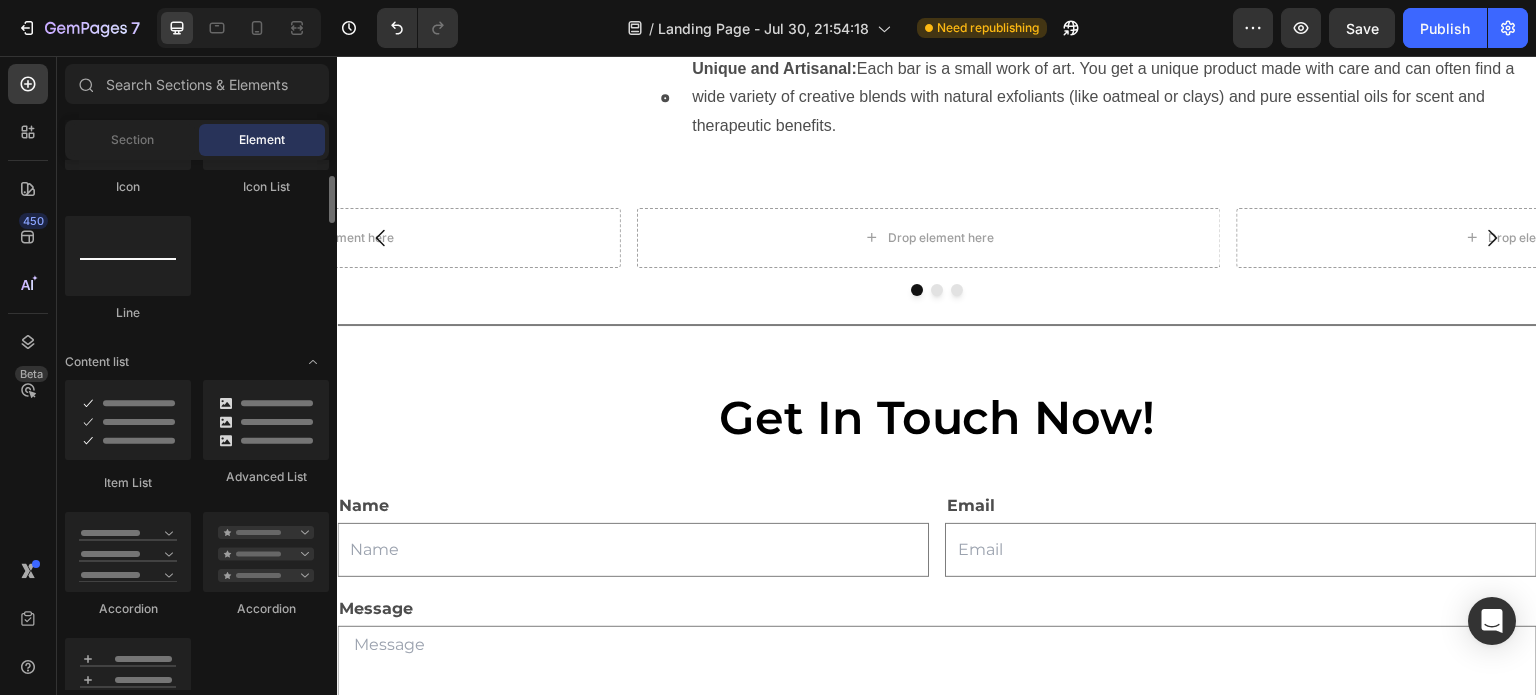 scroll, scrollTop: 1300, scrollLeft: 0, axis: vertical 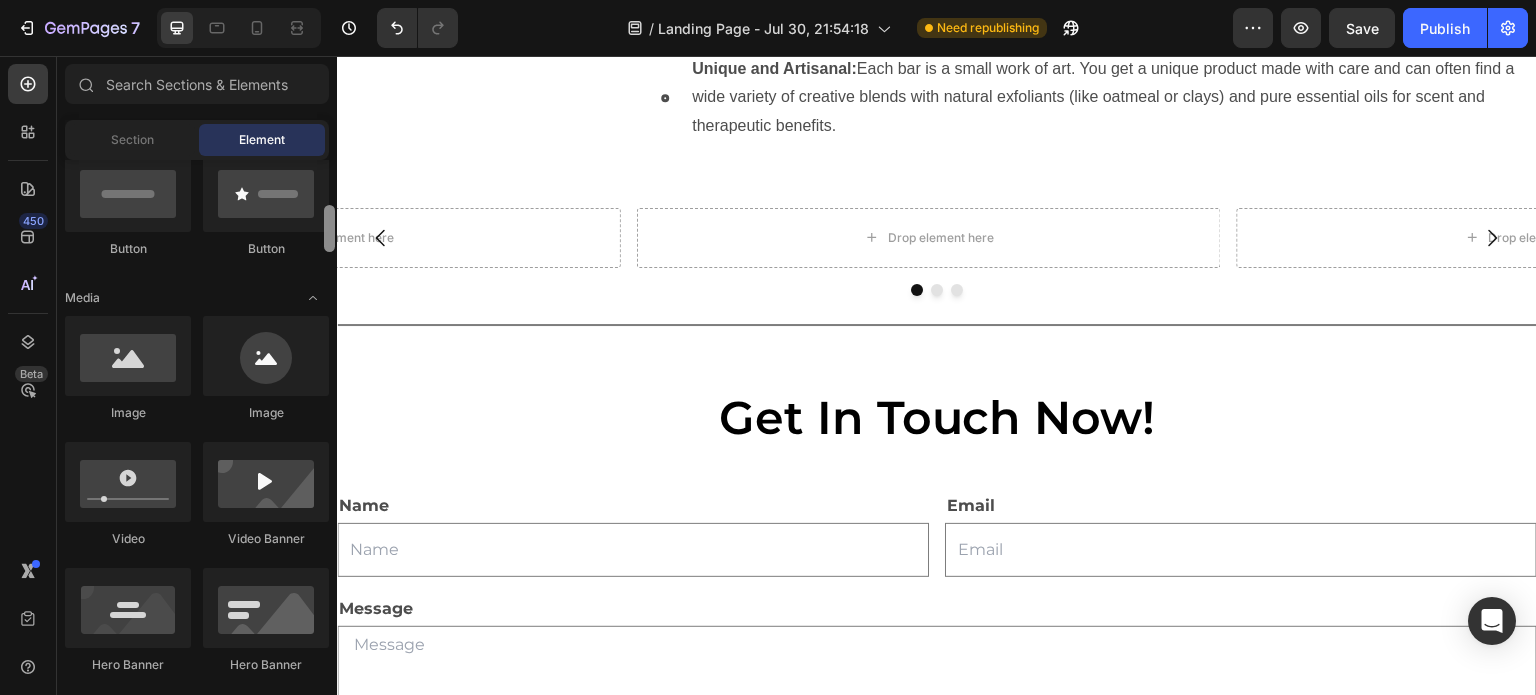 drag, startPoint x: 332, startPoint y: 295, endPoint x: 333, endPoint y: 238, distance: 57.00877 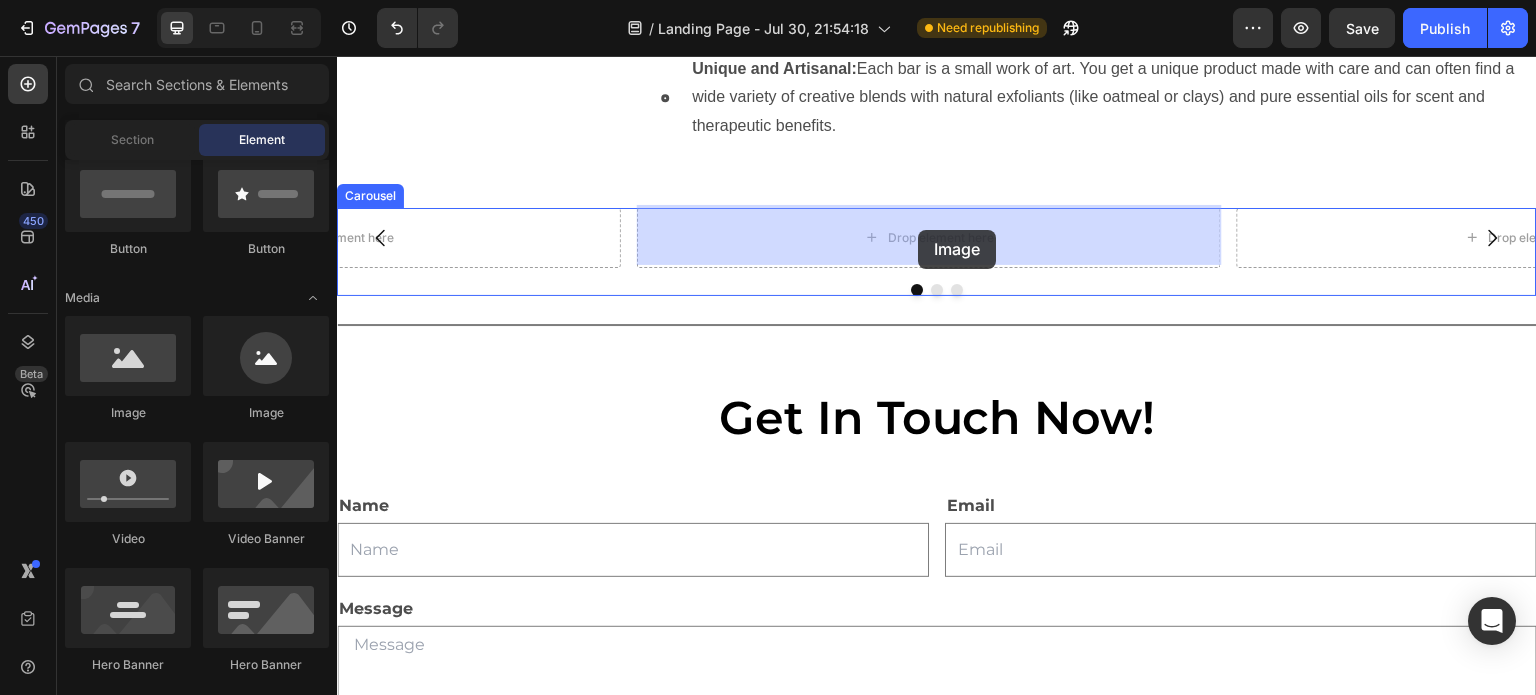 drag, startPoint x: 487, startPoint y: 415, endPoint x: 918, endPoint y: 230, distance: 469.02664 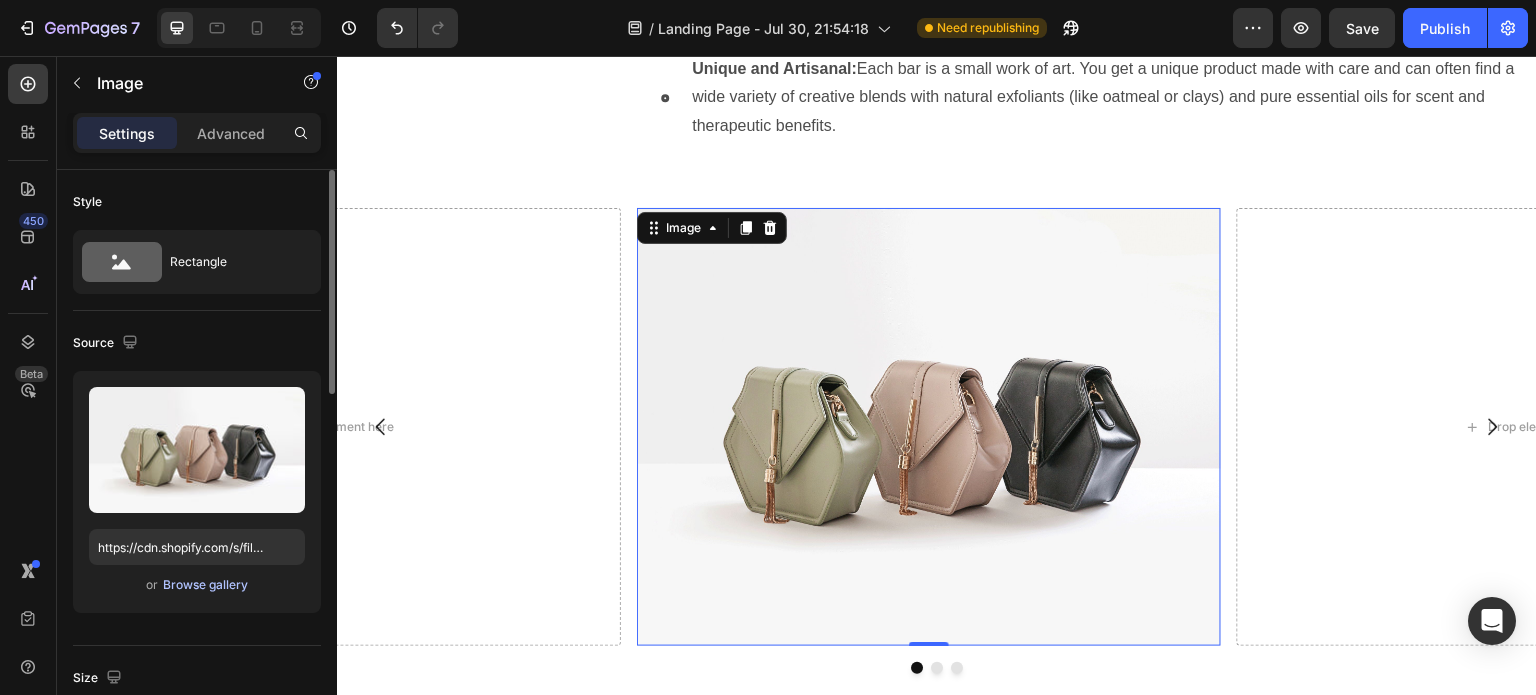 click on "Browse gallery" at bounding box center (205, 585) 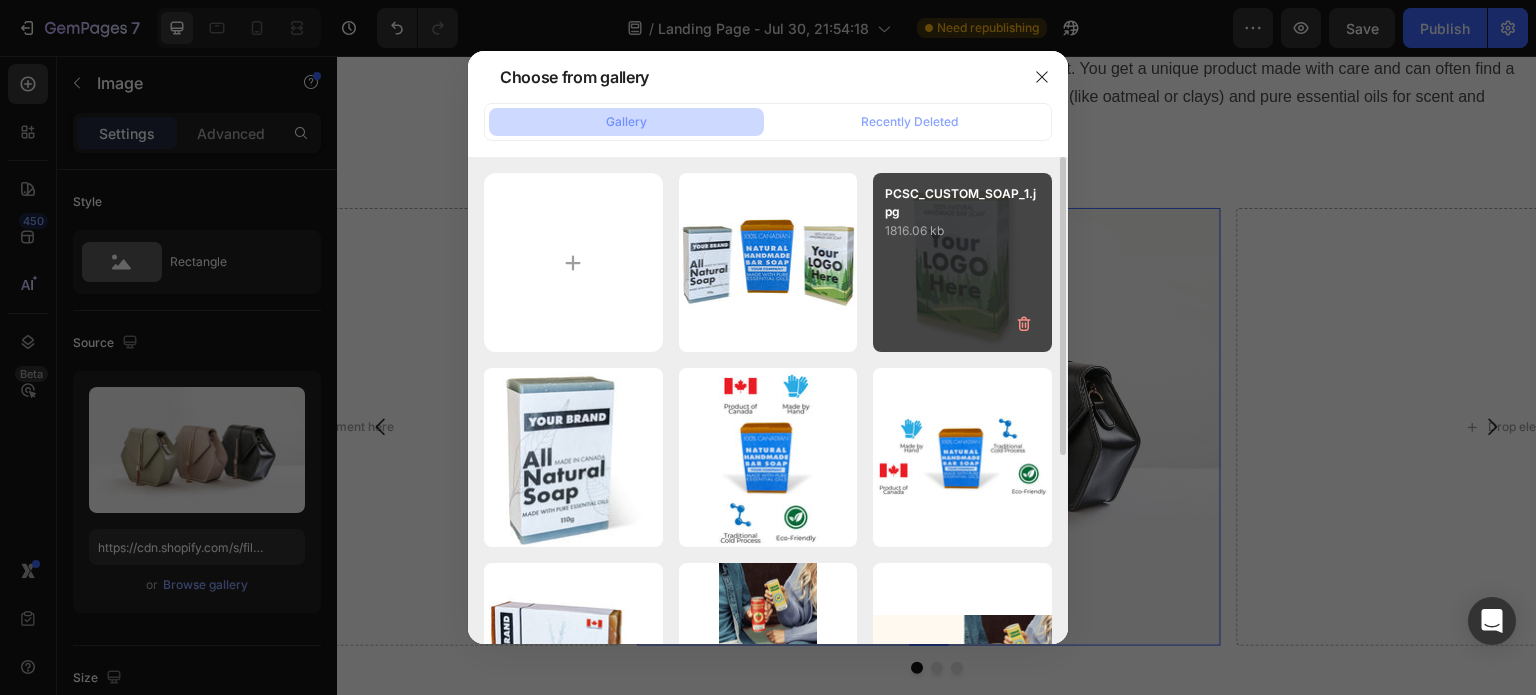click on "PCSC_CUSTOM_SOAP_1.jpg 1816.06 kb" at bounding box center (962, 262) 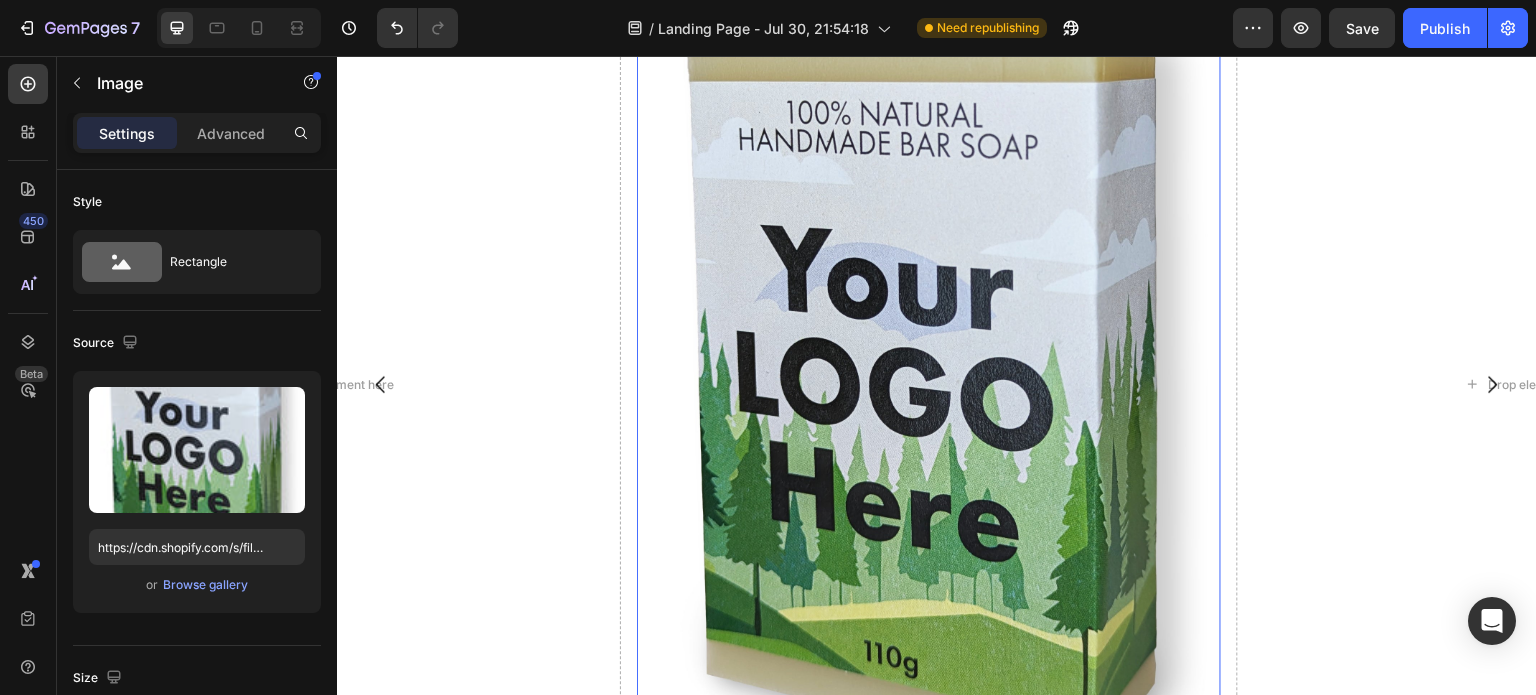 scroll, scrollTop: 2500, scrollLeft: 0, axis: vertical 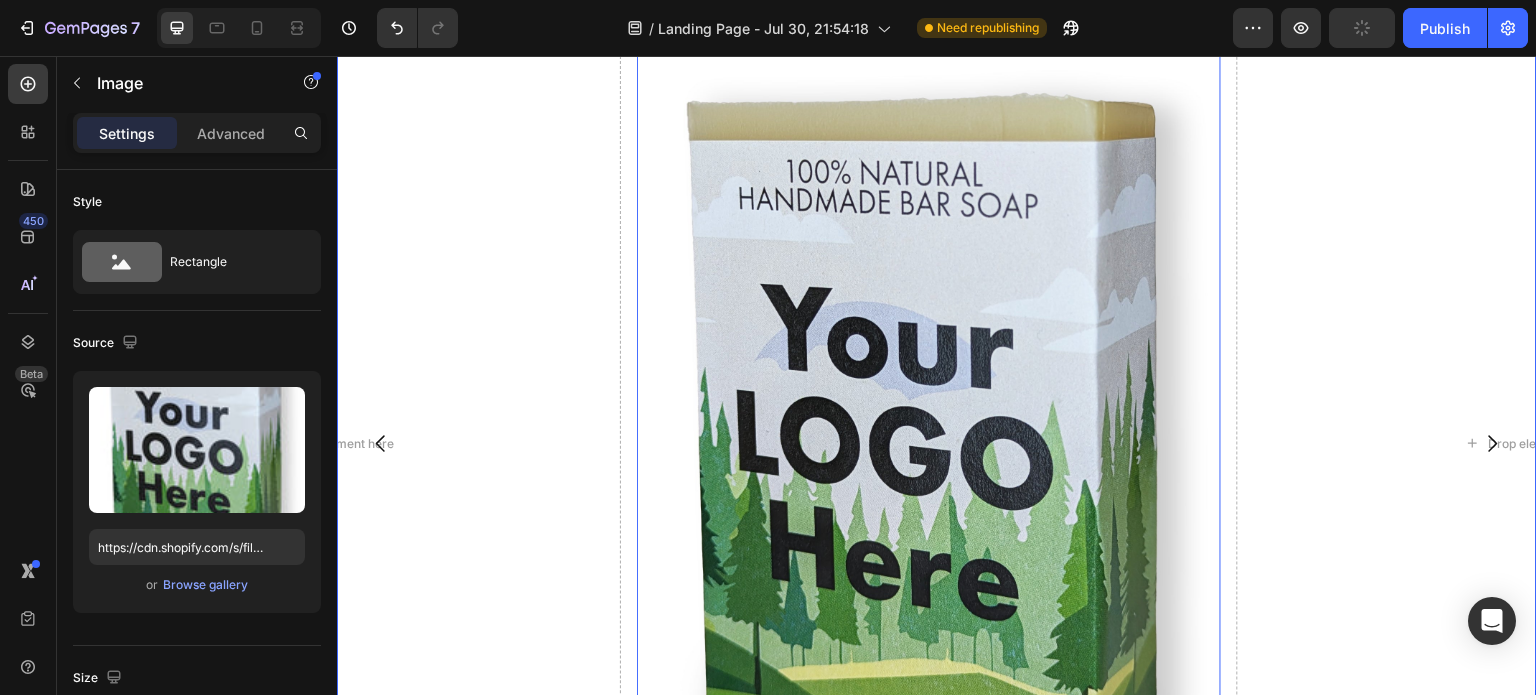 click 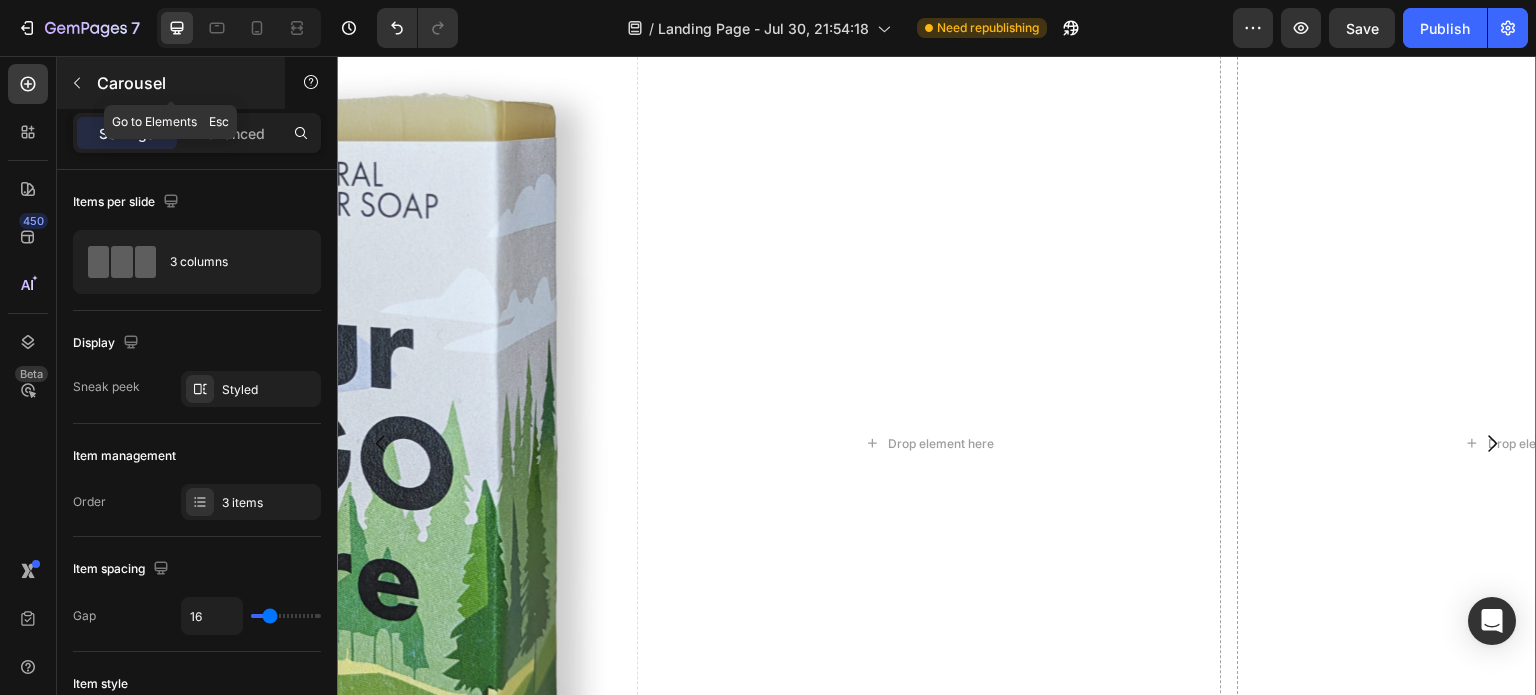 click 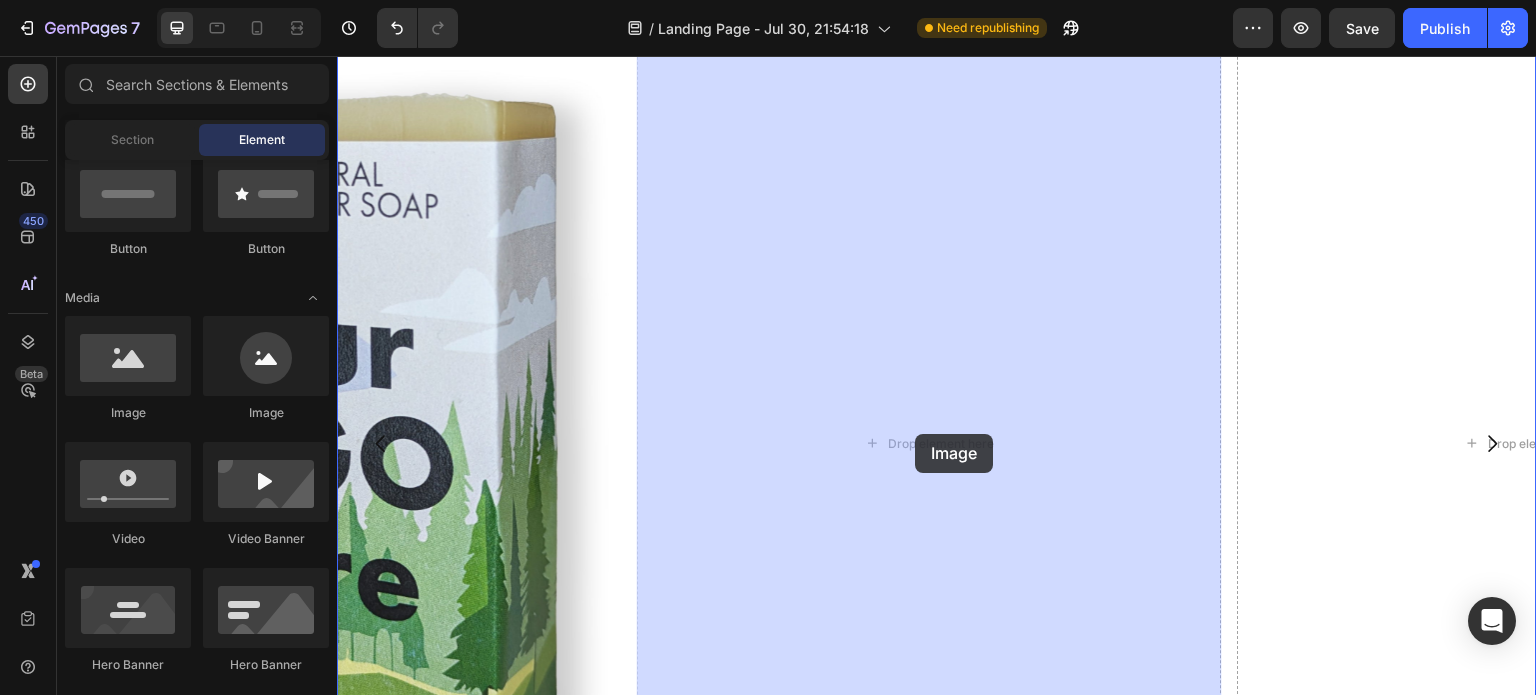 drag, startPoint x: 475, startPoint y: 411, endPoint x: 915, endPoint y: 434, distance: 440.60074 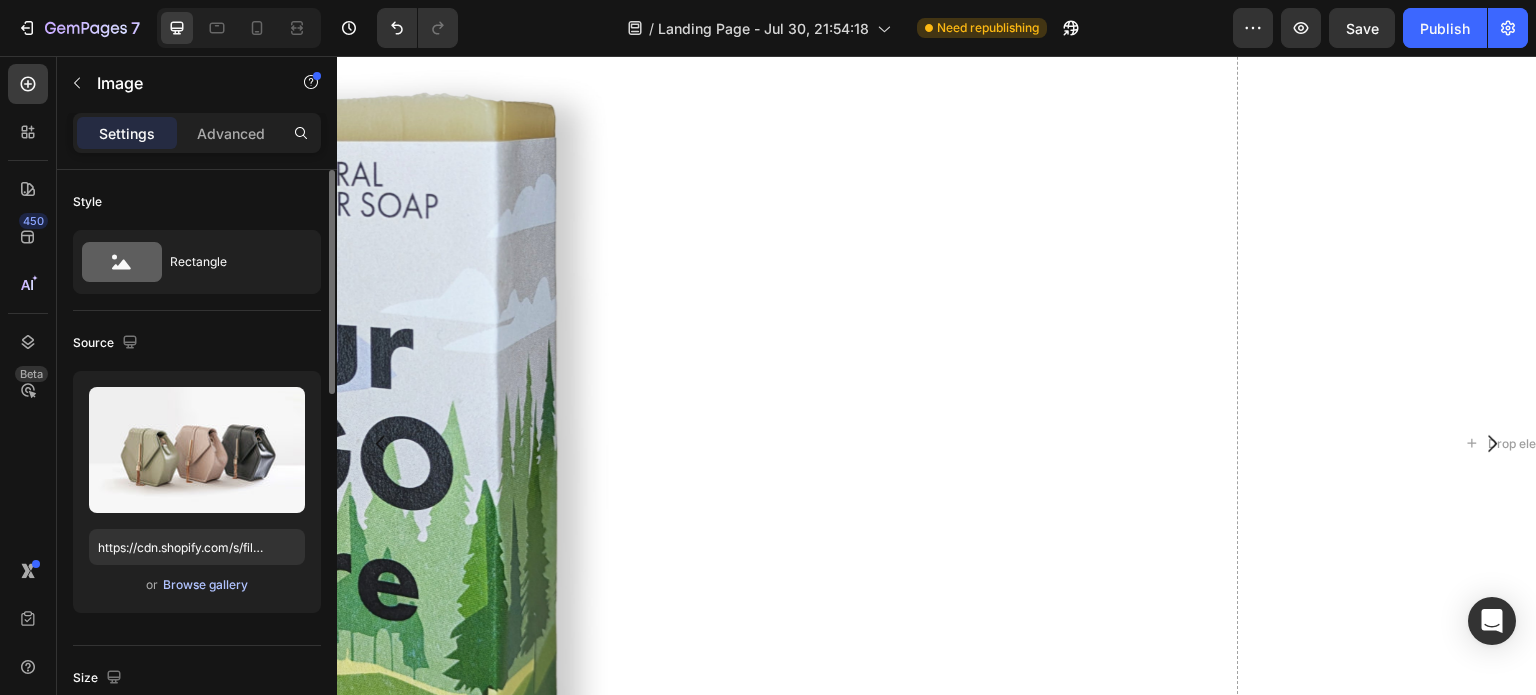 click on "Browse gallery" at bounding box center [205, 585] 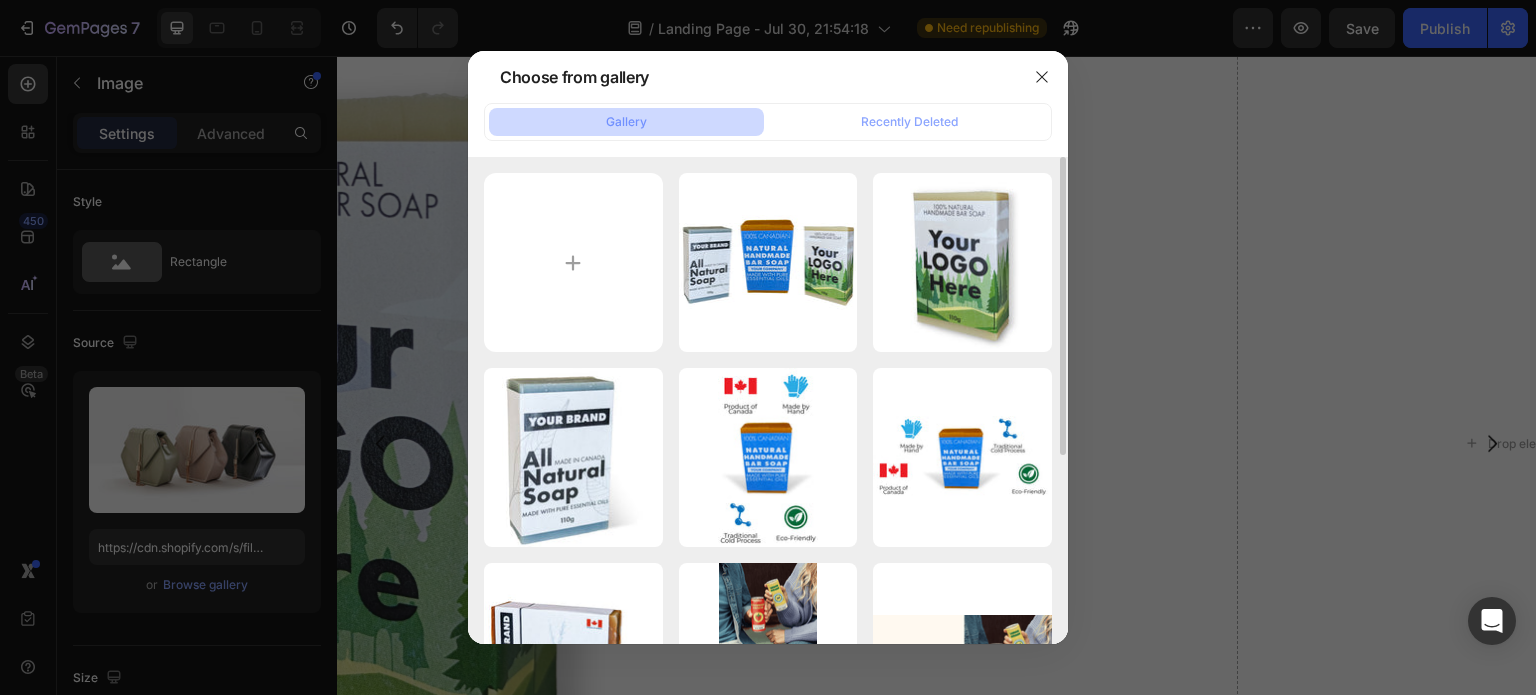 scroll, scrollTop: 100, scrollLeft: 0, axis: vertical 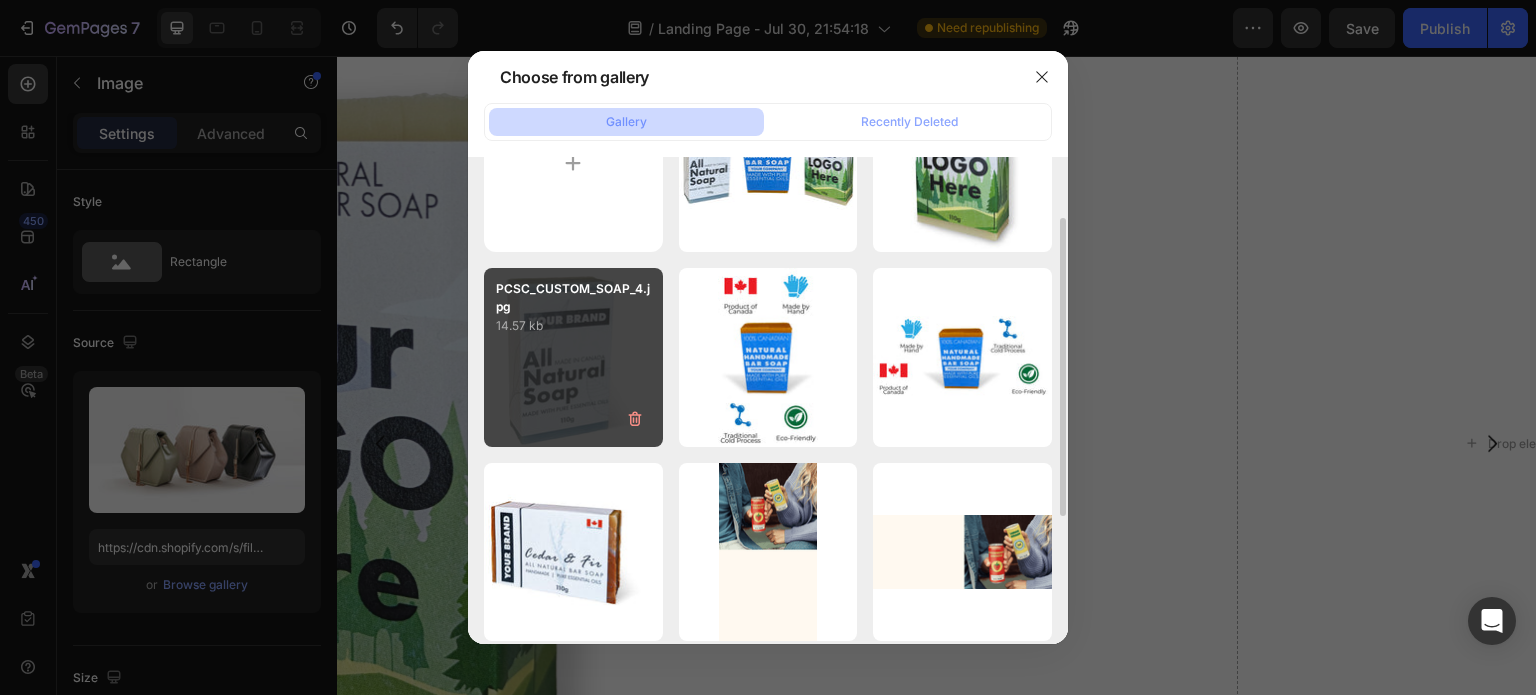 click on "PCSC_CUSTOM_SOAP_4.jpg 14.57 kb" at bounding box center (573, 357) 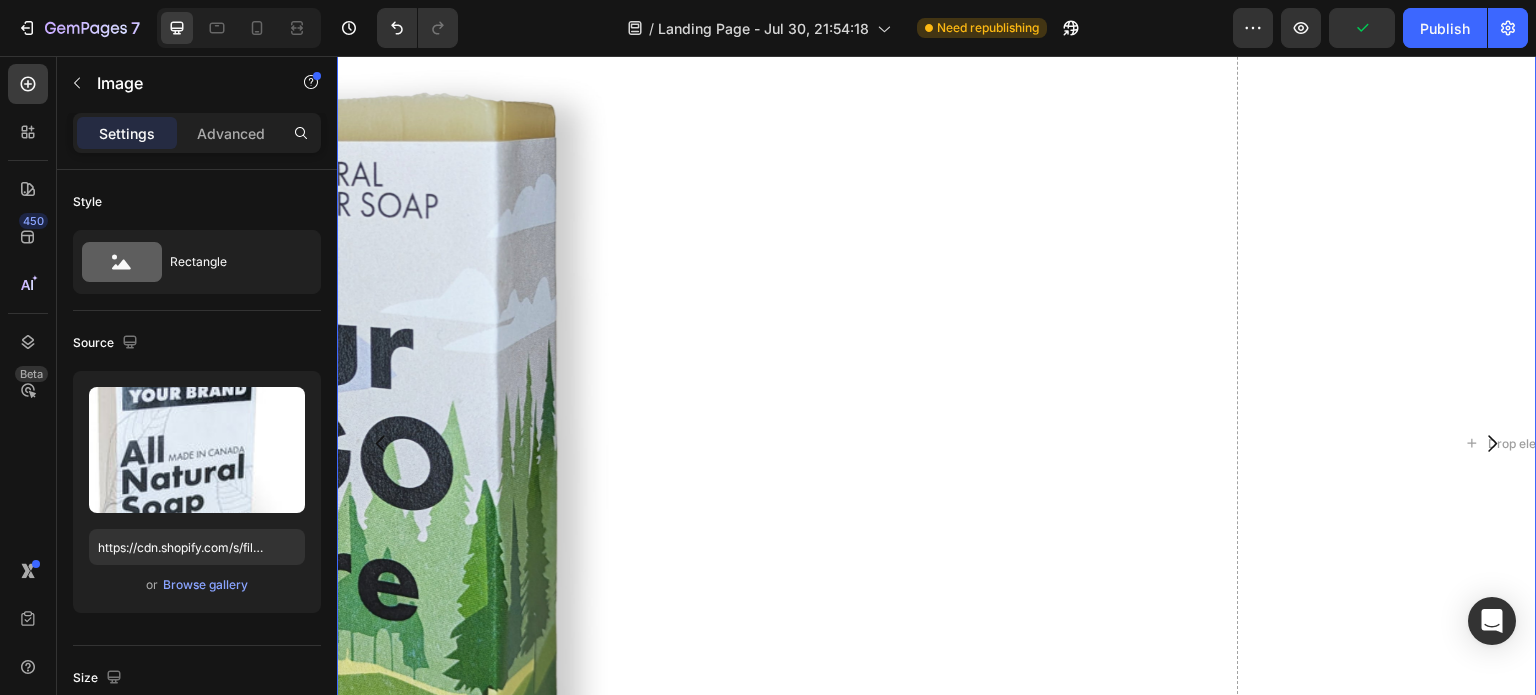 click 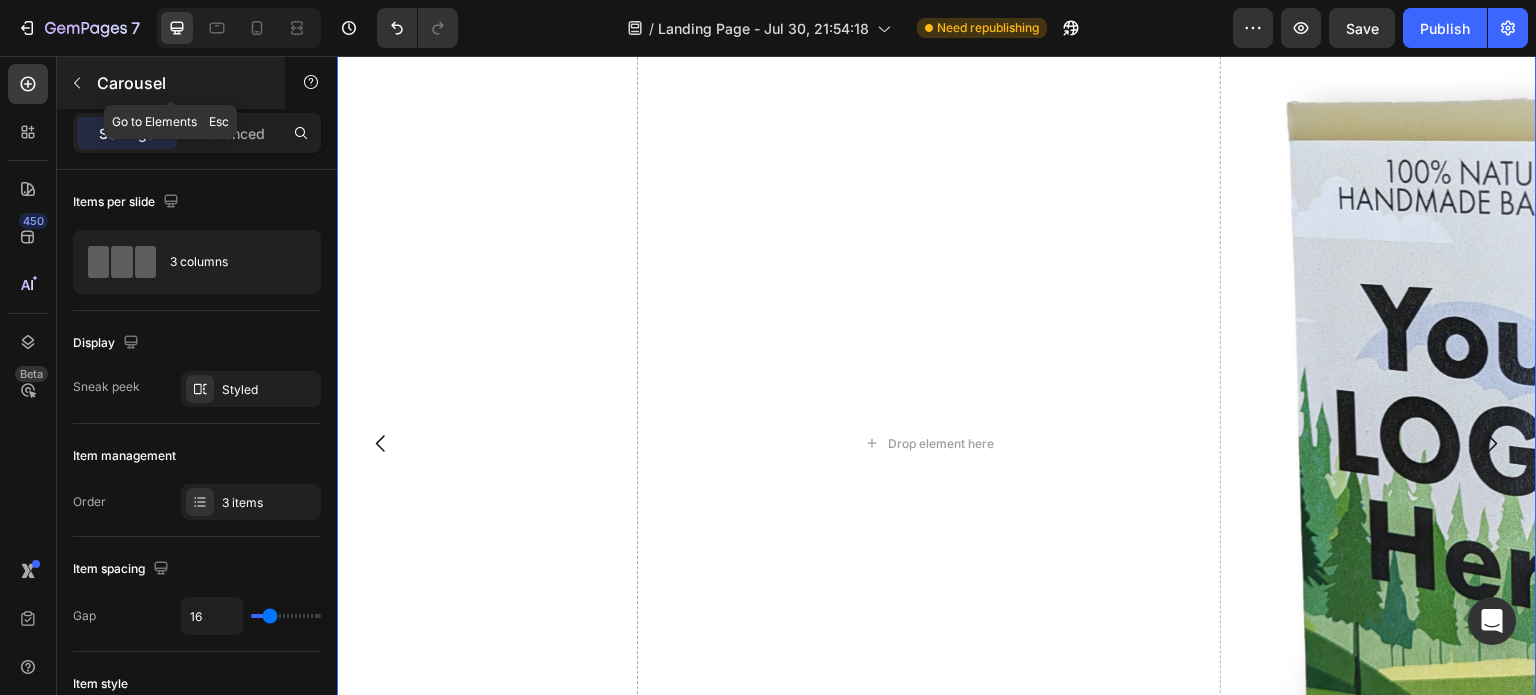 click at bounding box center (77, 83) 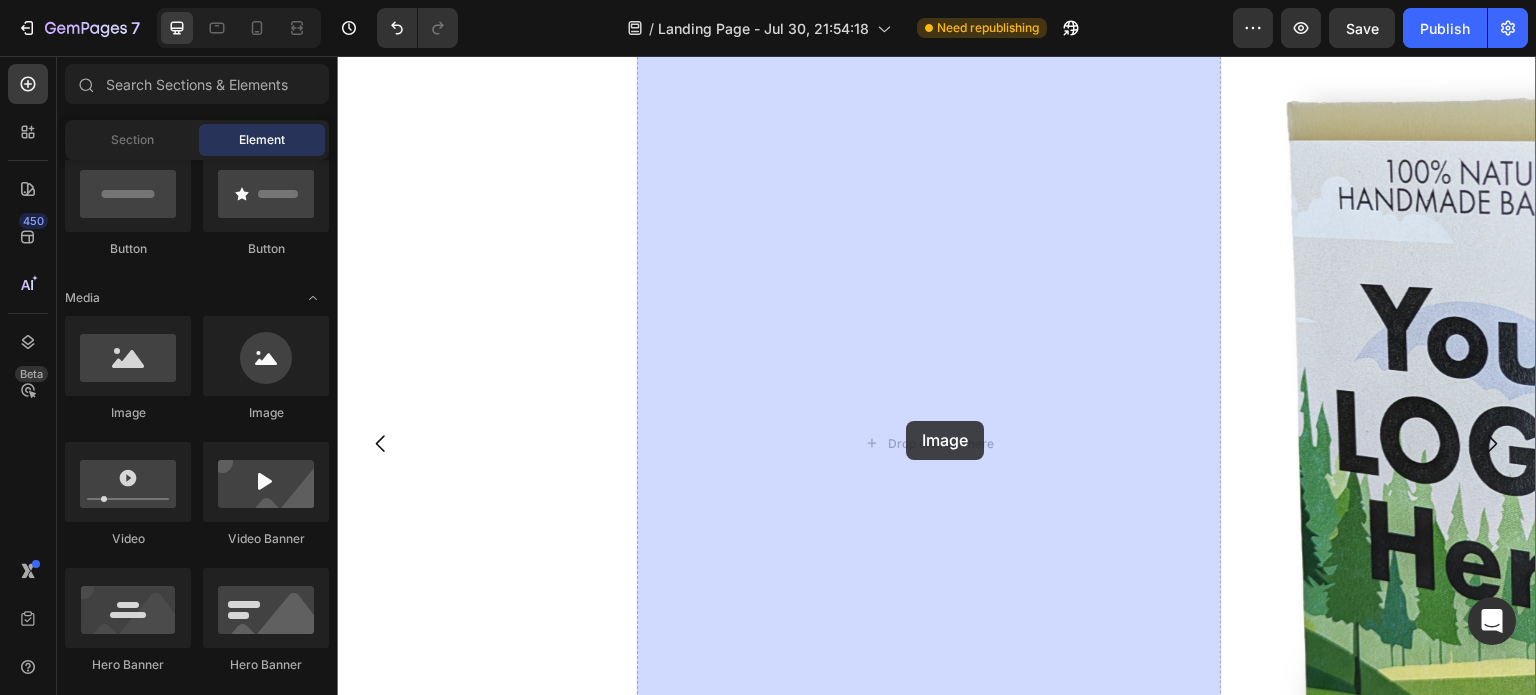 drag, startPoint x: 467, startPoint y: 425, endPoint x: 906, endPoint y: 421, distance: 439.01822 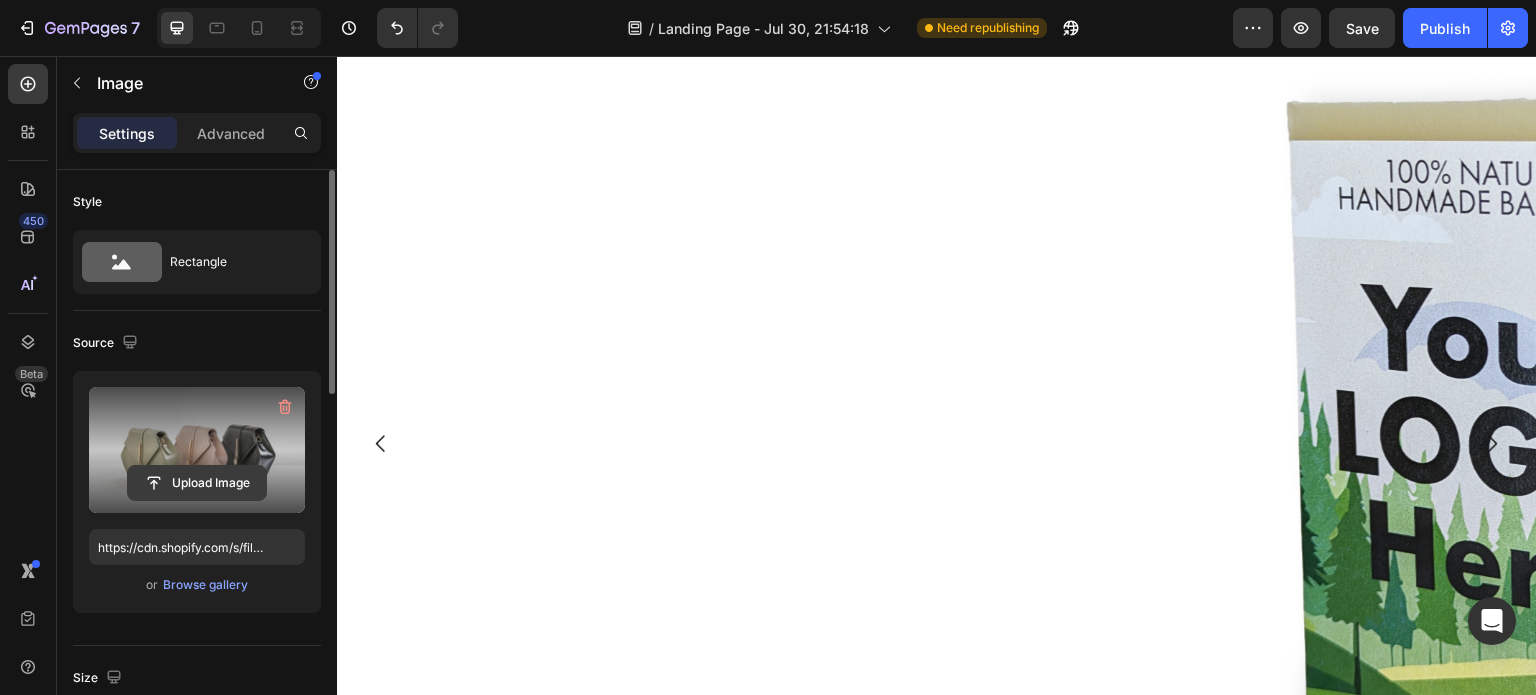 click 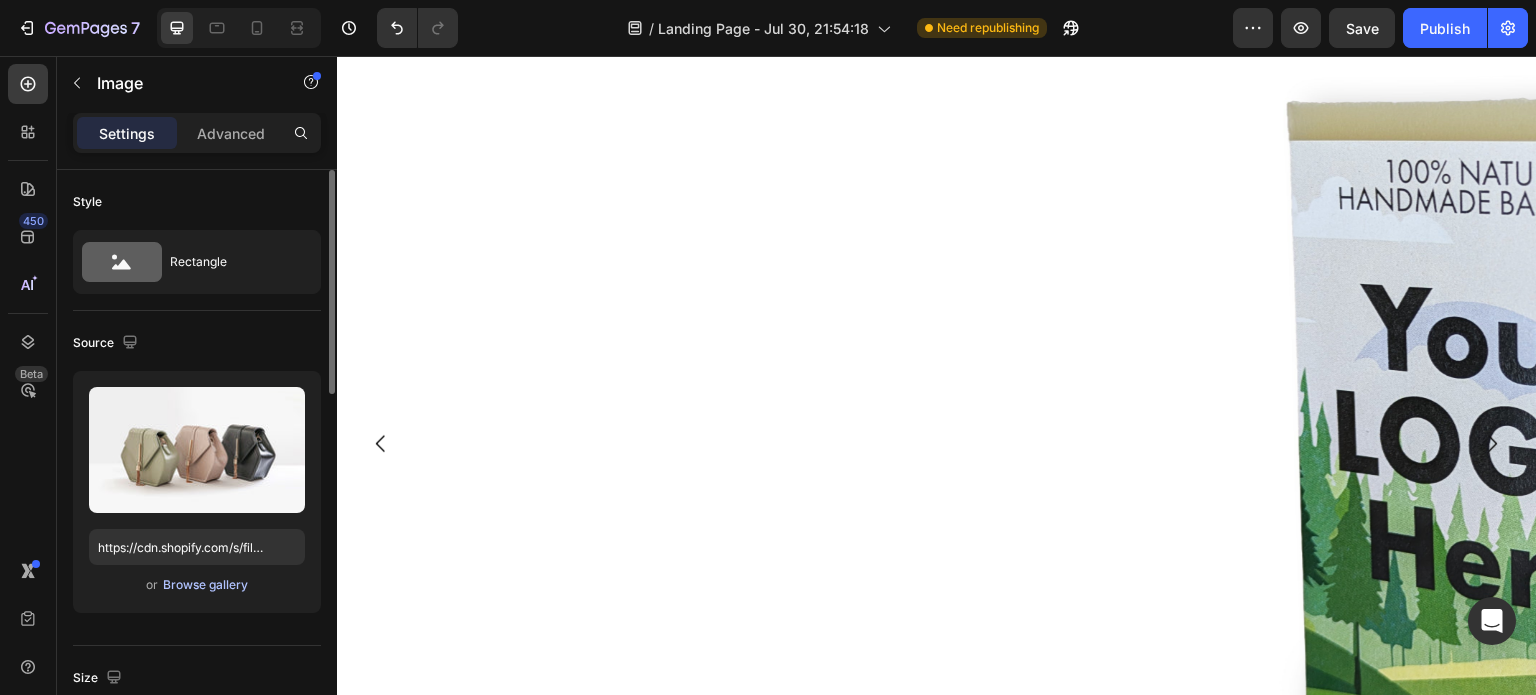 click on "Browse gallery" at bounding box center (205, 585) 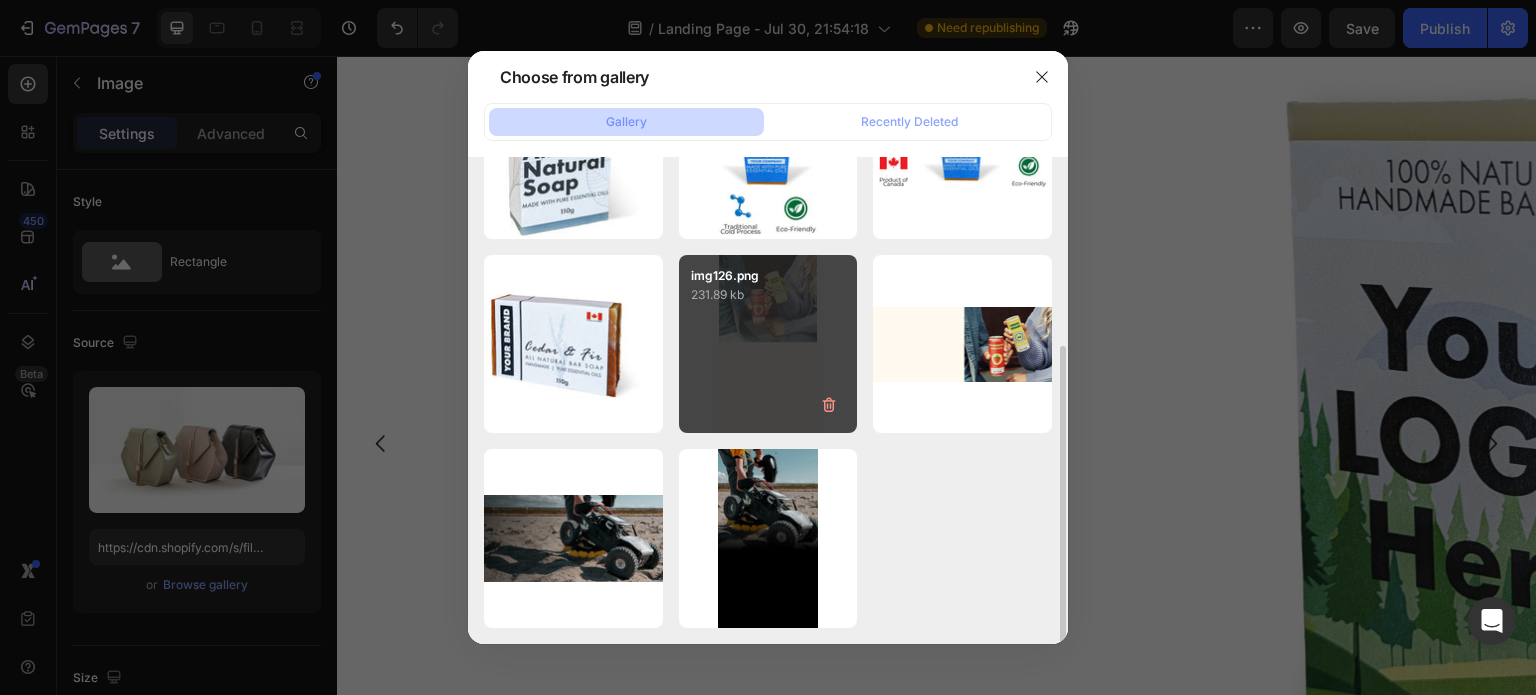 scroll, scrollTop: 0, scrollLeft: 0, axis: both 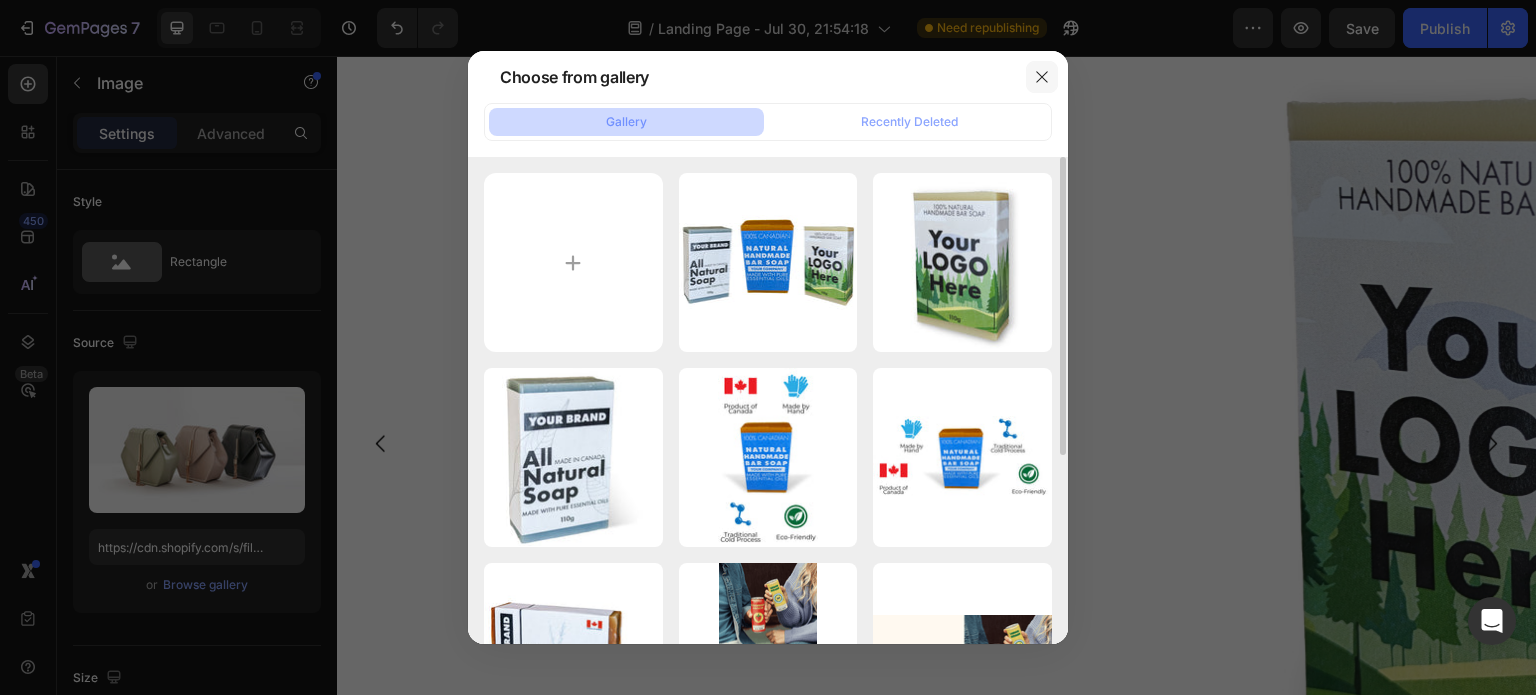 click 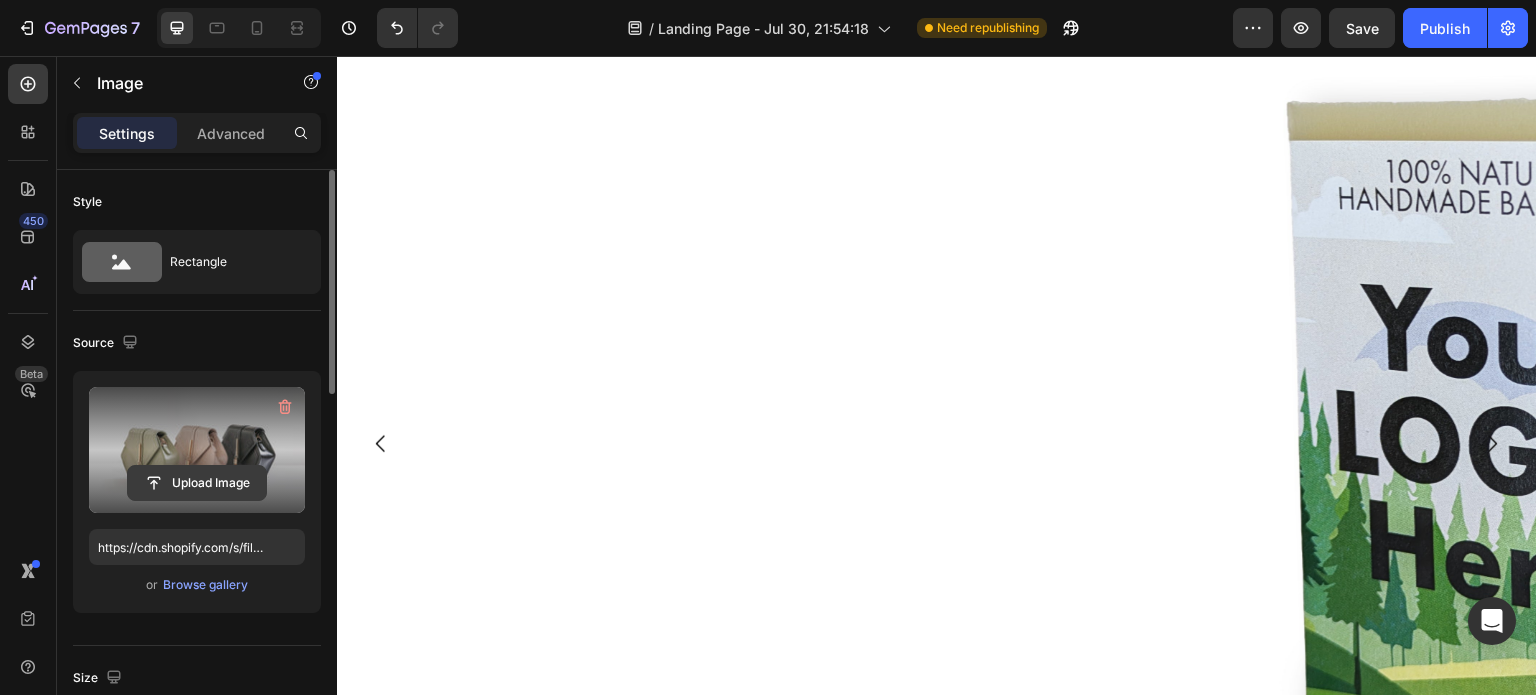 click 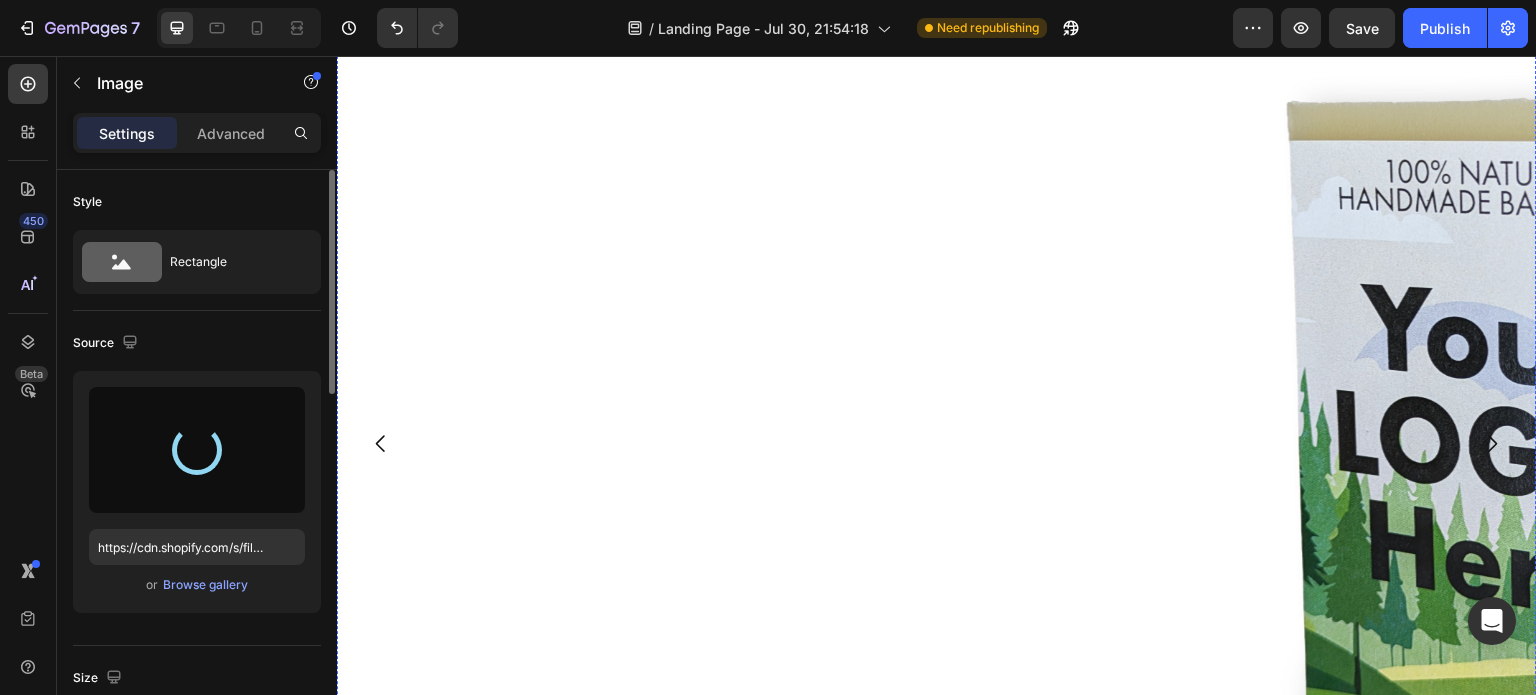 type on "https://cdn.shopify.com/s/files/1/0089/9999/3422/files/gempages_576623450949419858-ca8e57ee-d49b-475a-9298-5e03cec5656e.jpg" 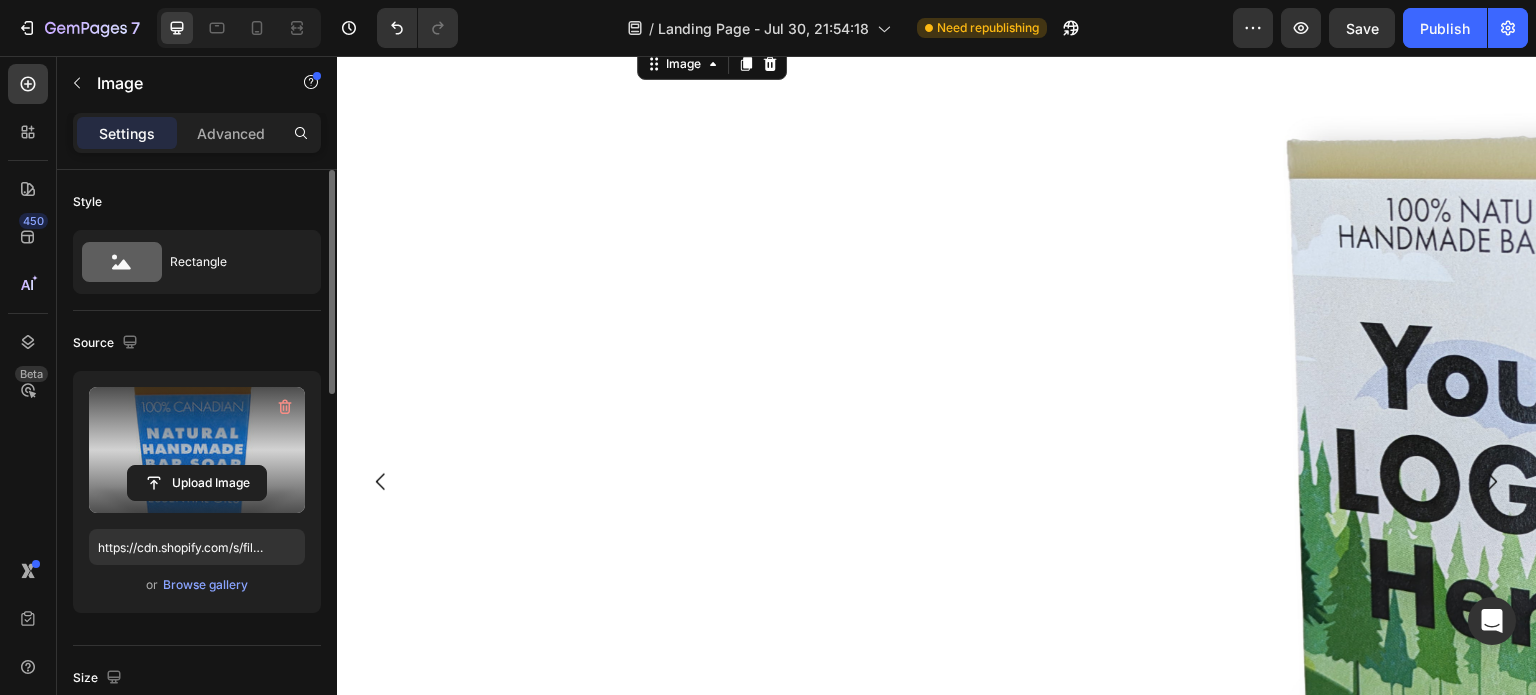 scroll, scrollTop: 2500, scrollLeft: 0, axis: vertical 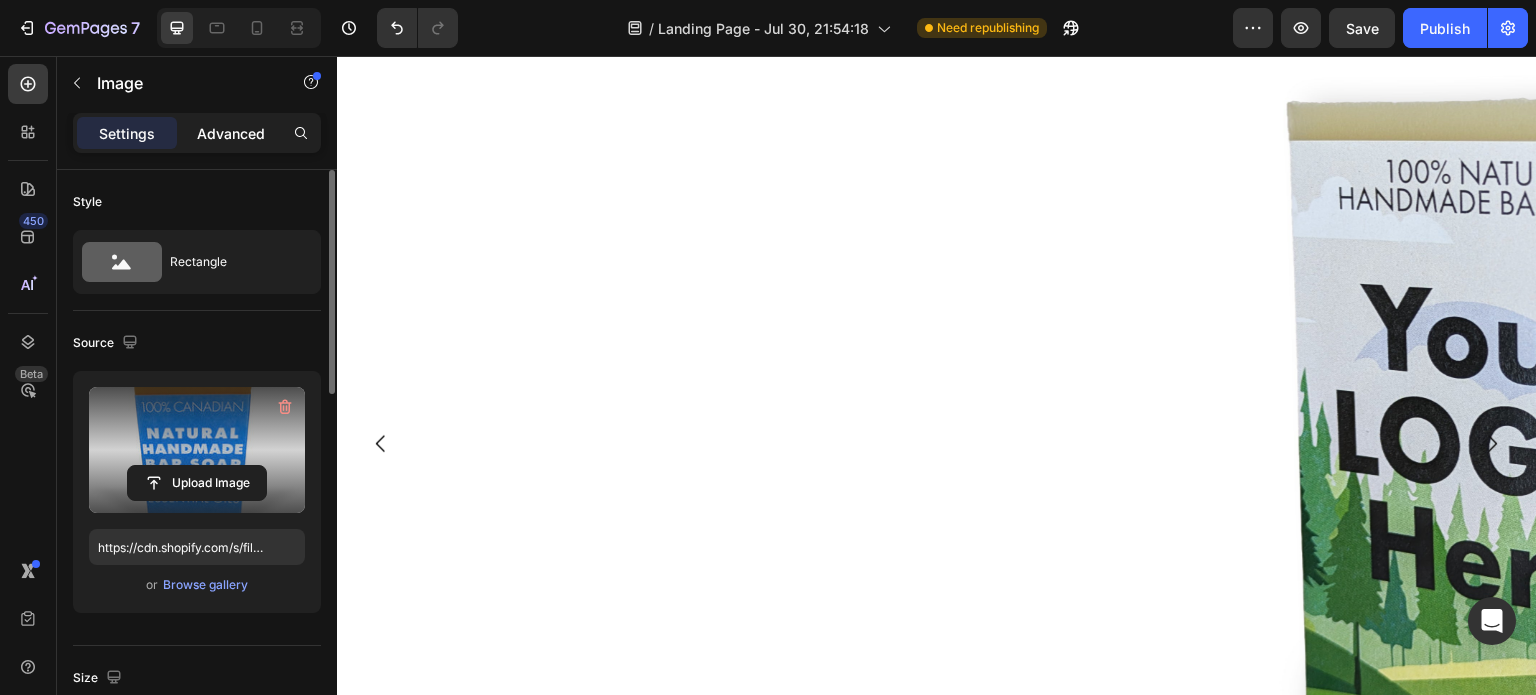 click on "Advanced" at bounding box center [231, 133] 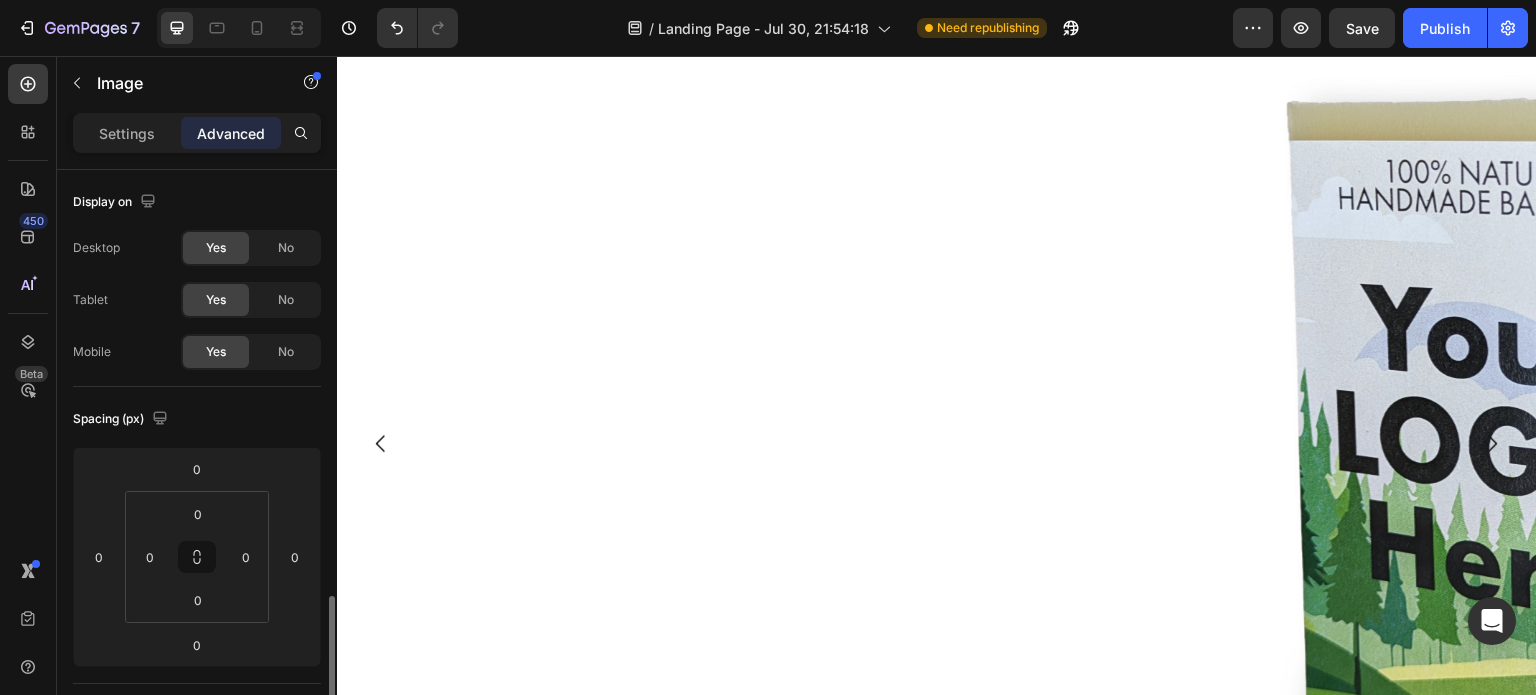 scroll, scrollTop: 400, scrollLeft: 0, axis: vertical 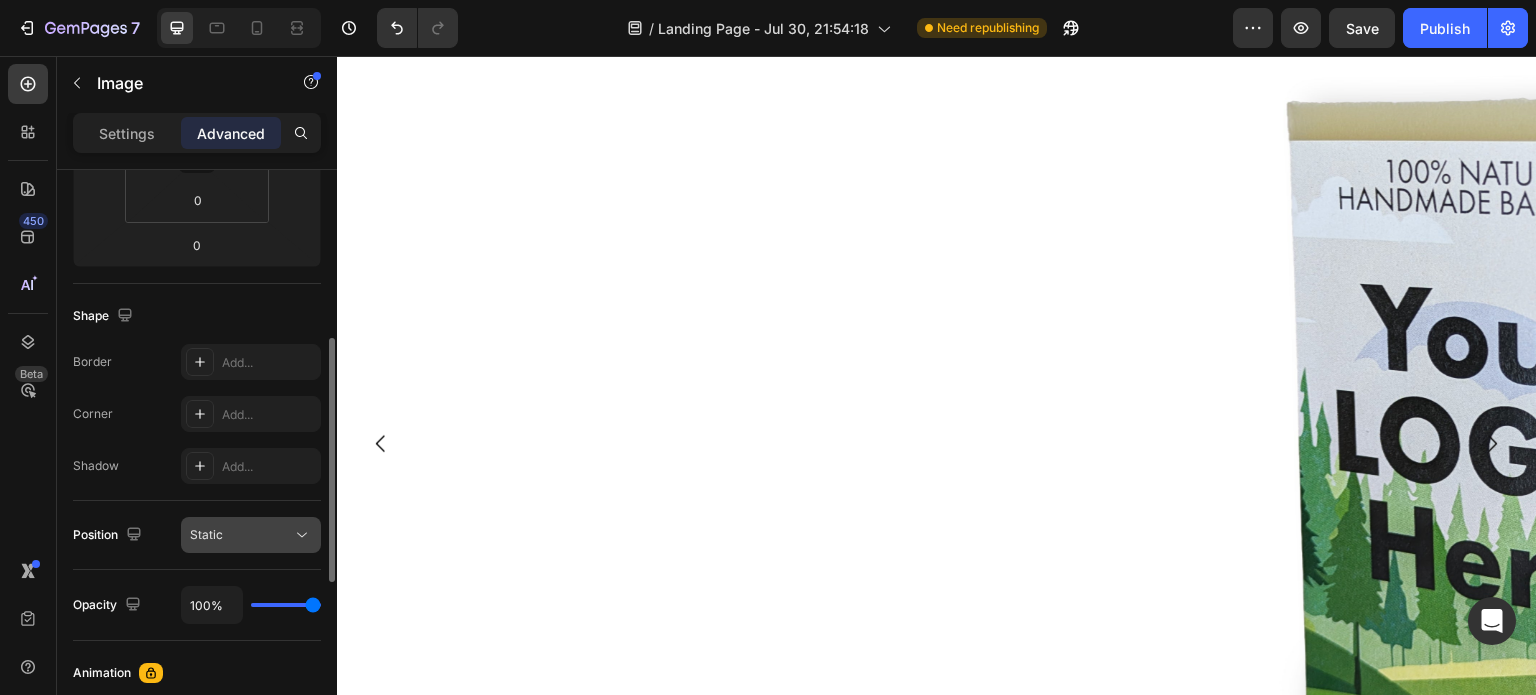 click on "Static" at bounding box center [251, 535] 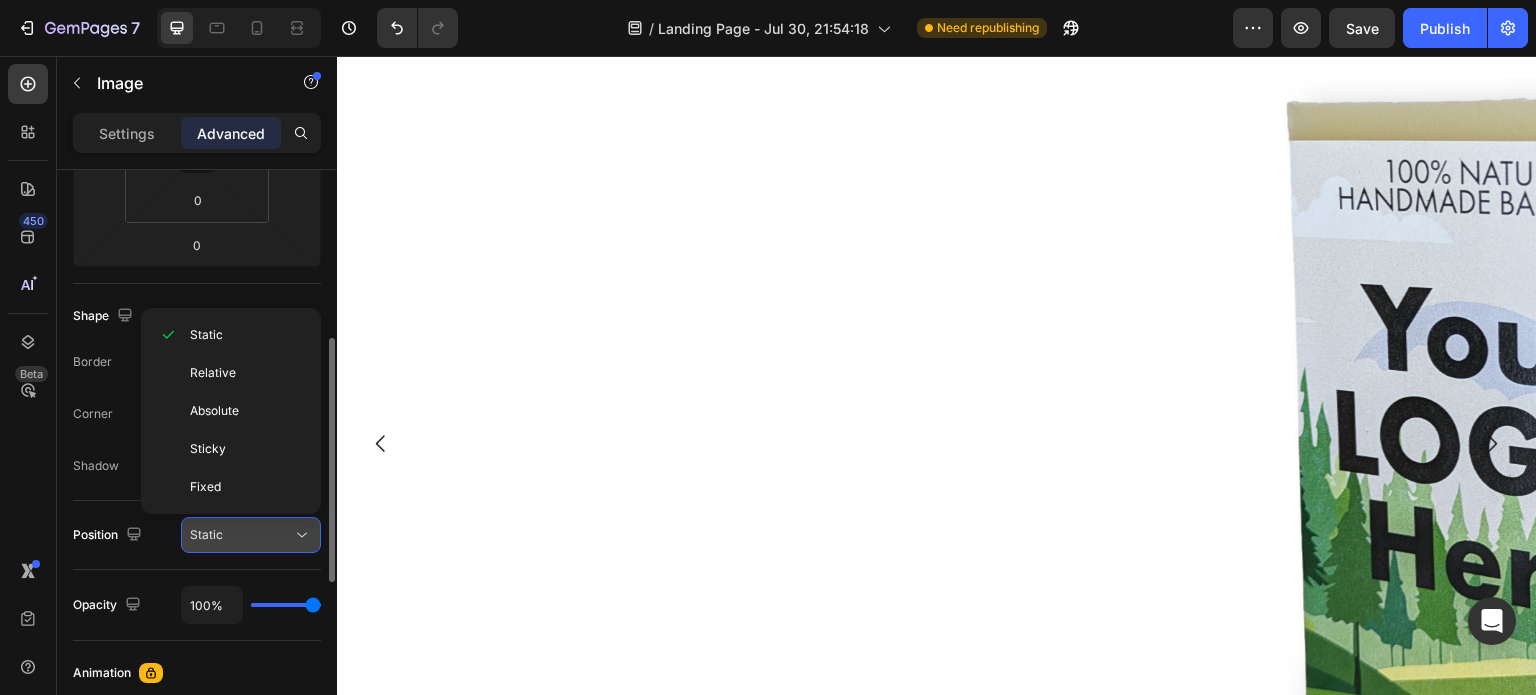 click on "Static" at bounding box center [251, 535] 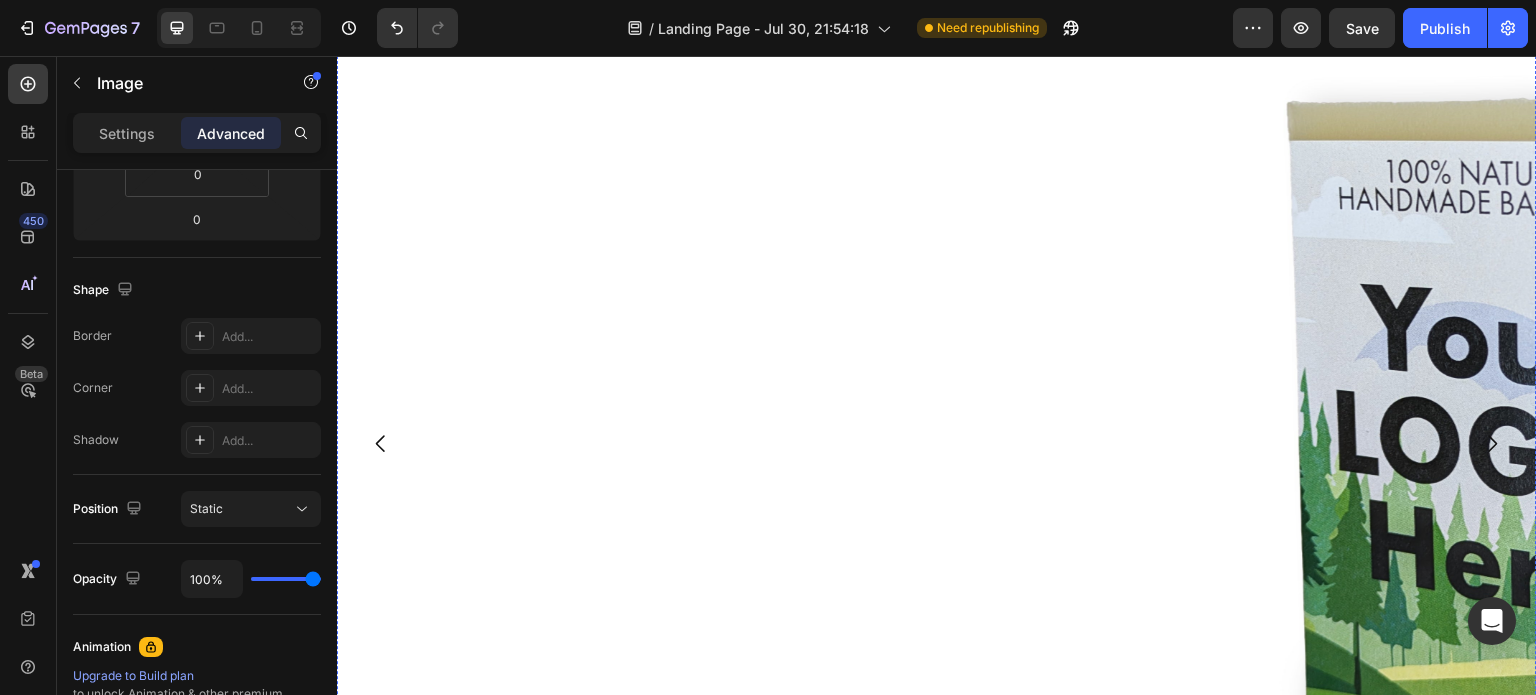 scroll, scrollTop: 0, scrollLeft: 0, axis: both 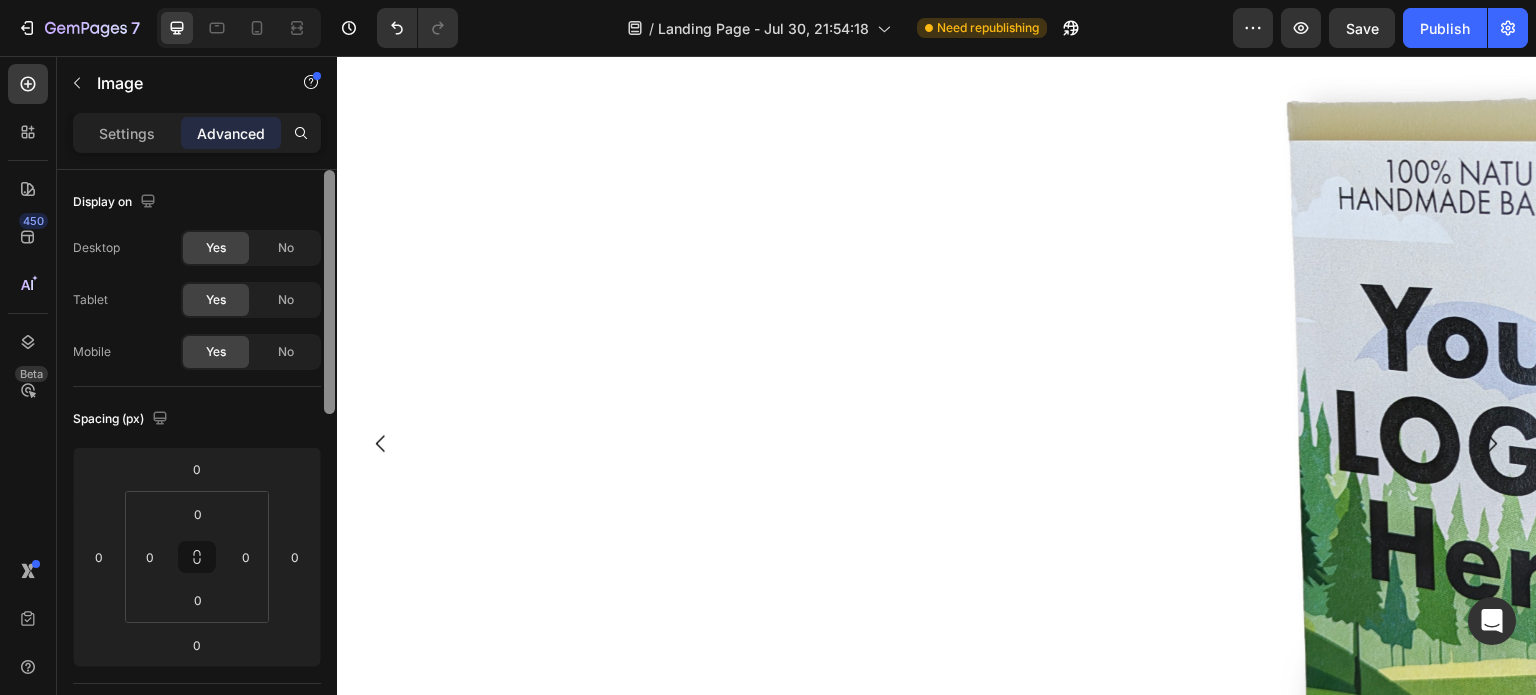 drag, startPoint x: 328, startPoint y: 523, endPoint x: 301, endPoint y: 161, distance: 363.00552 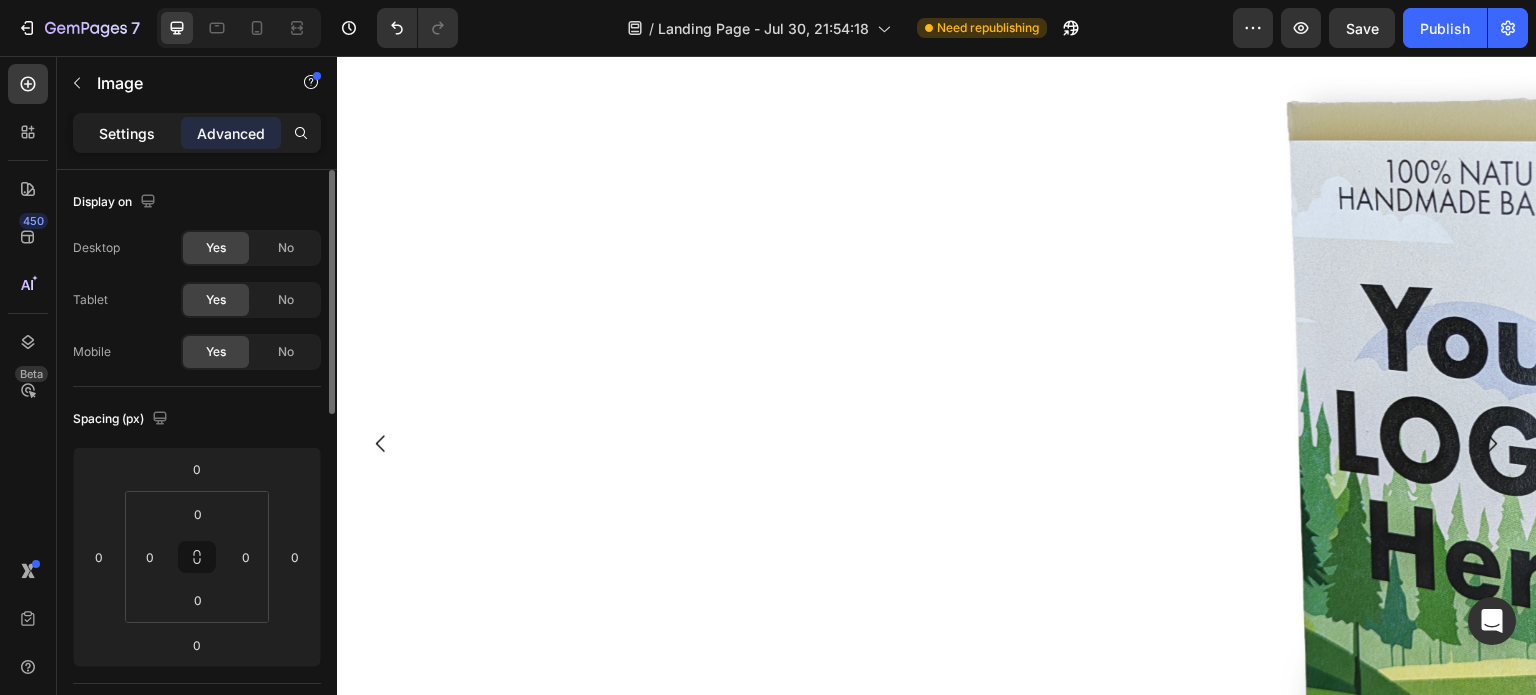 click on "Settings" at bounding box center [127, 133] 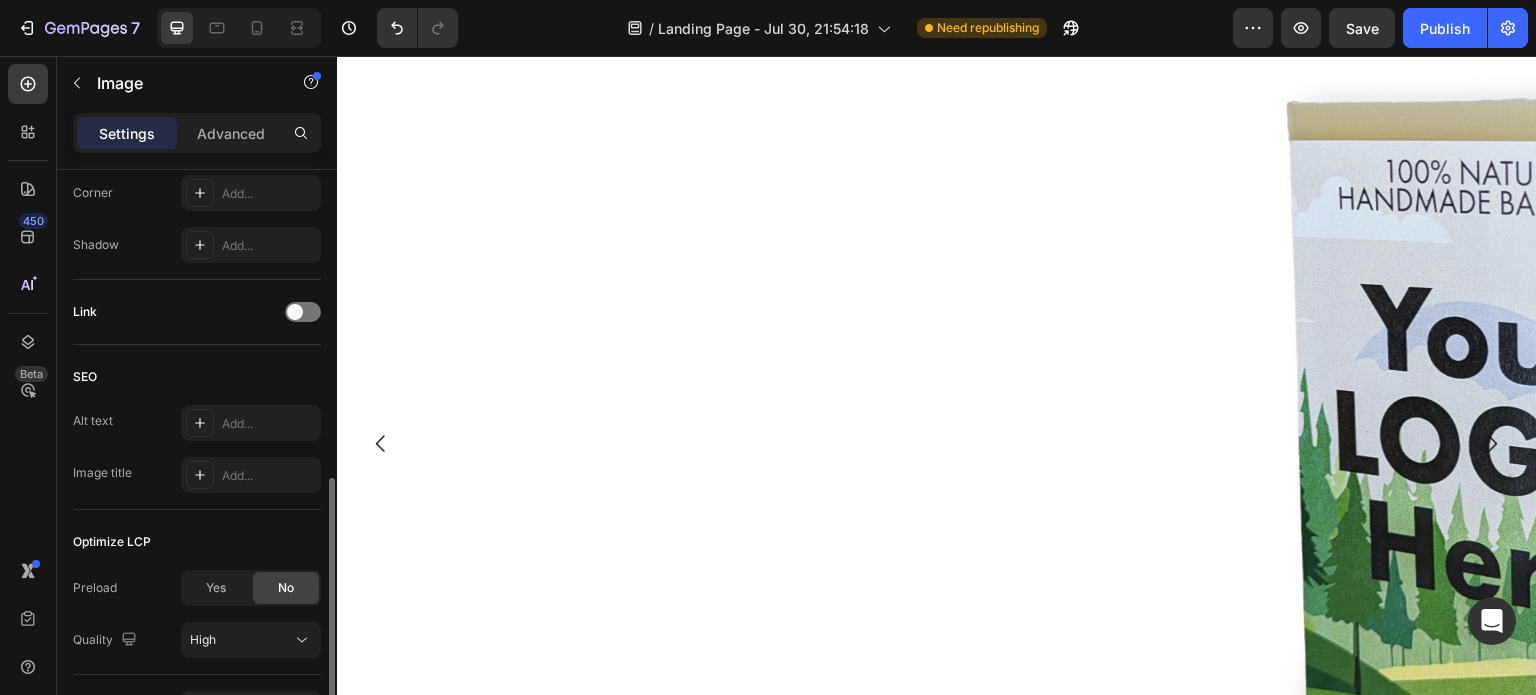scroll, scrollTop: 926, scrollLeft: 0, axis: vertical 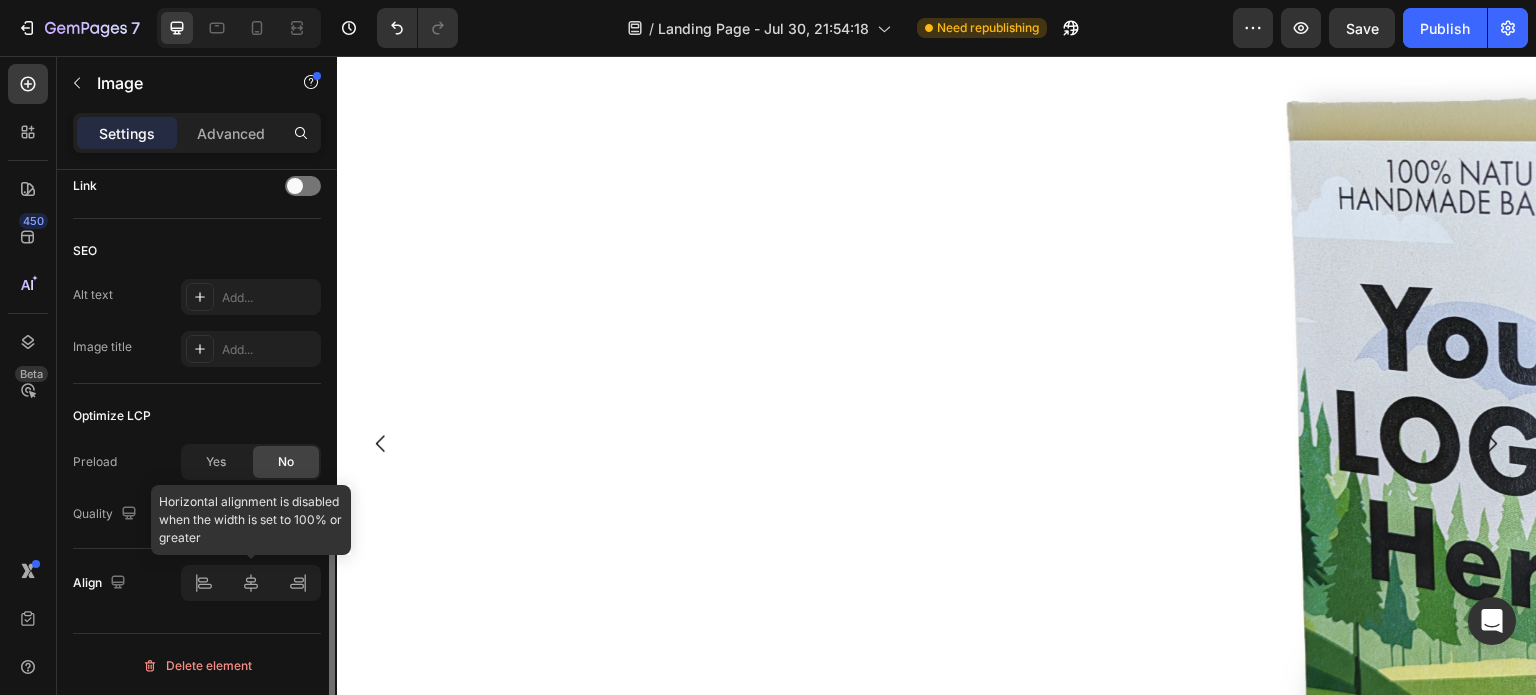 click 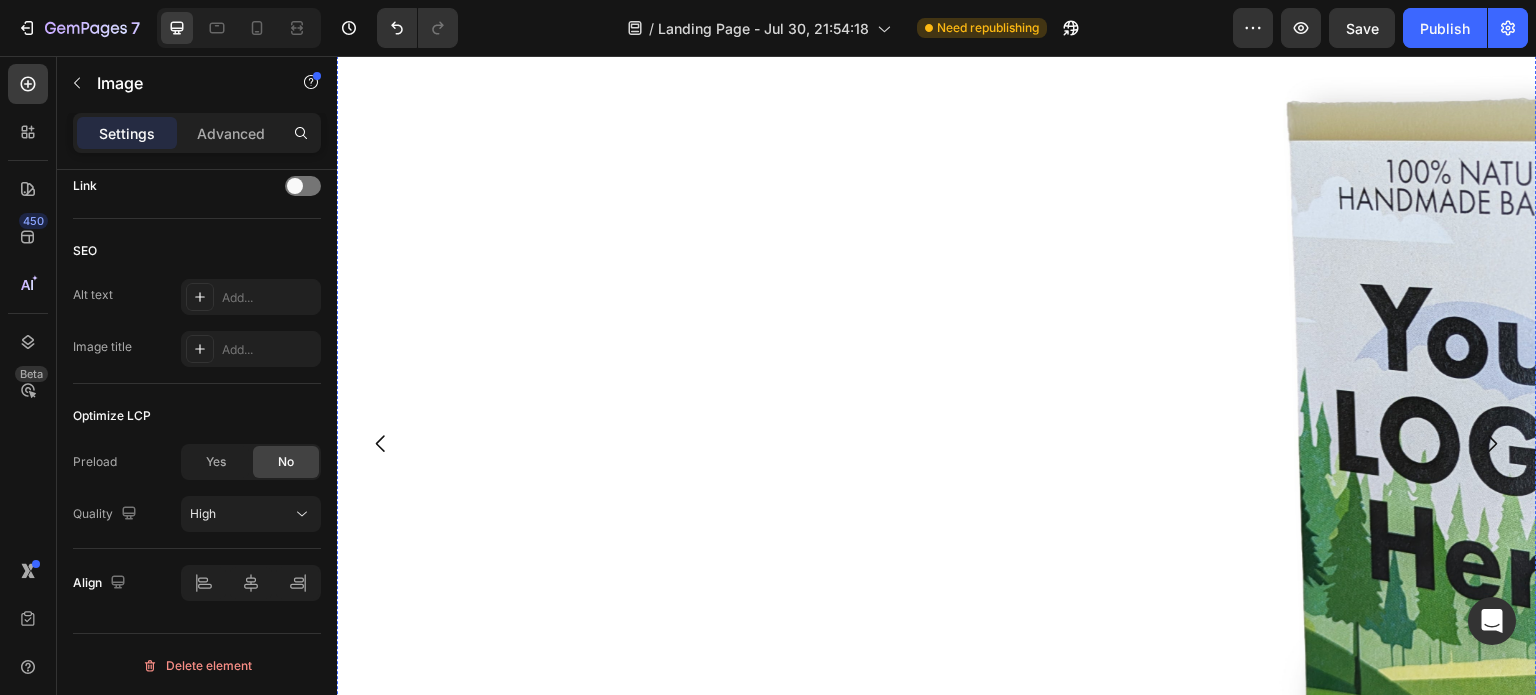 click at bounding box center (329, 6) 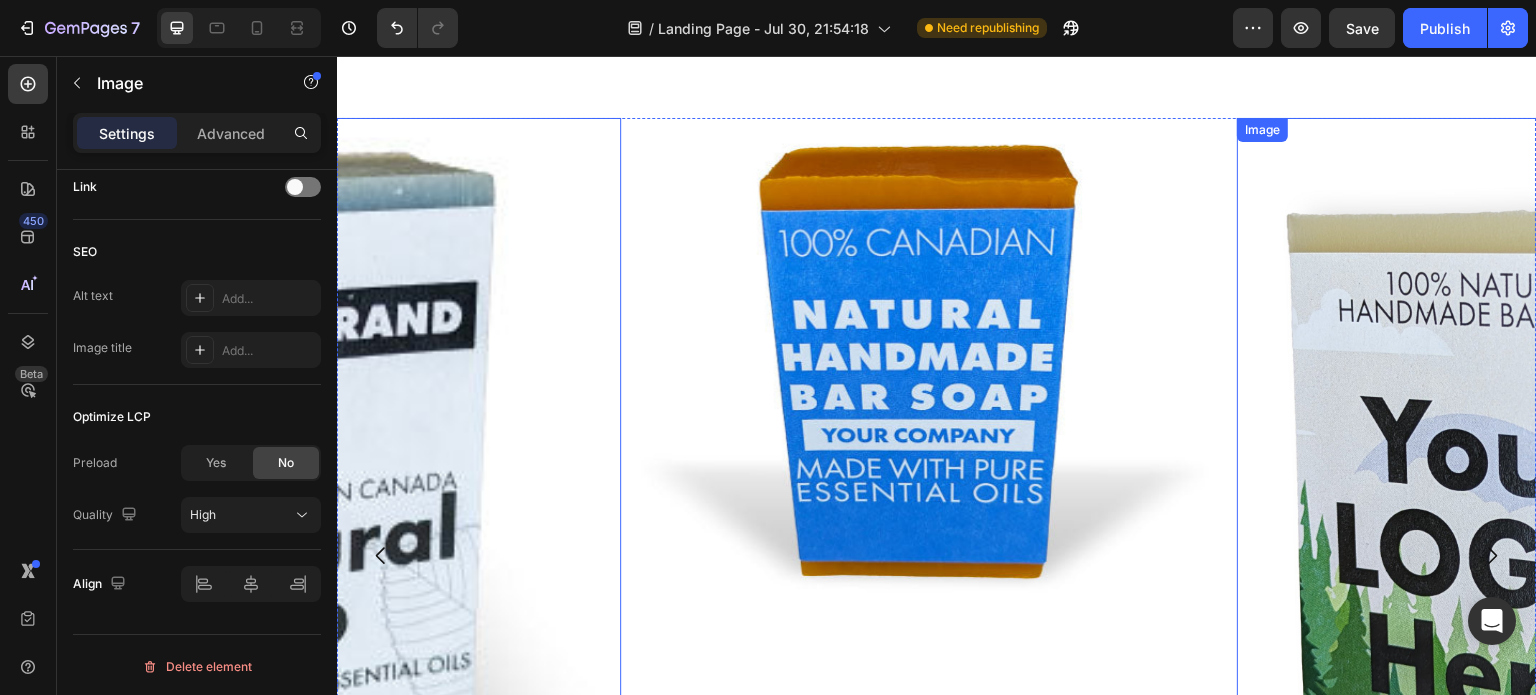 scroll, scrollTop: 2500, scrollLeft: 0, axis: vertical 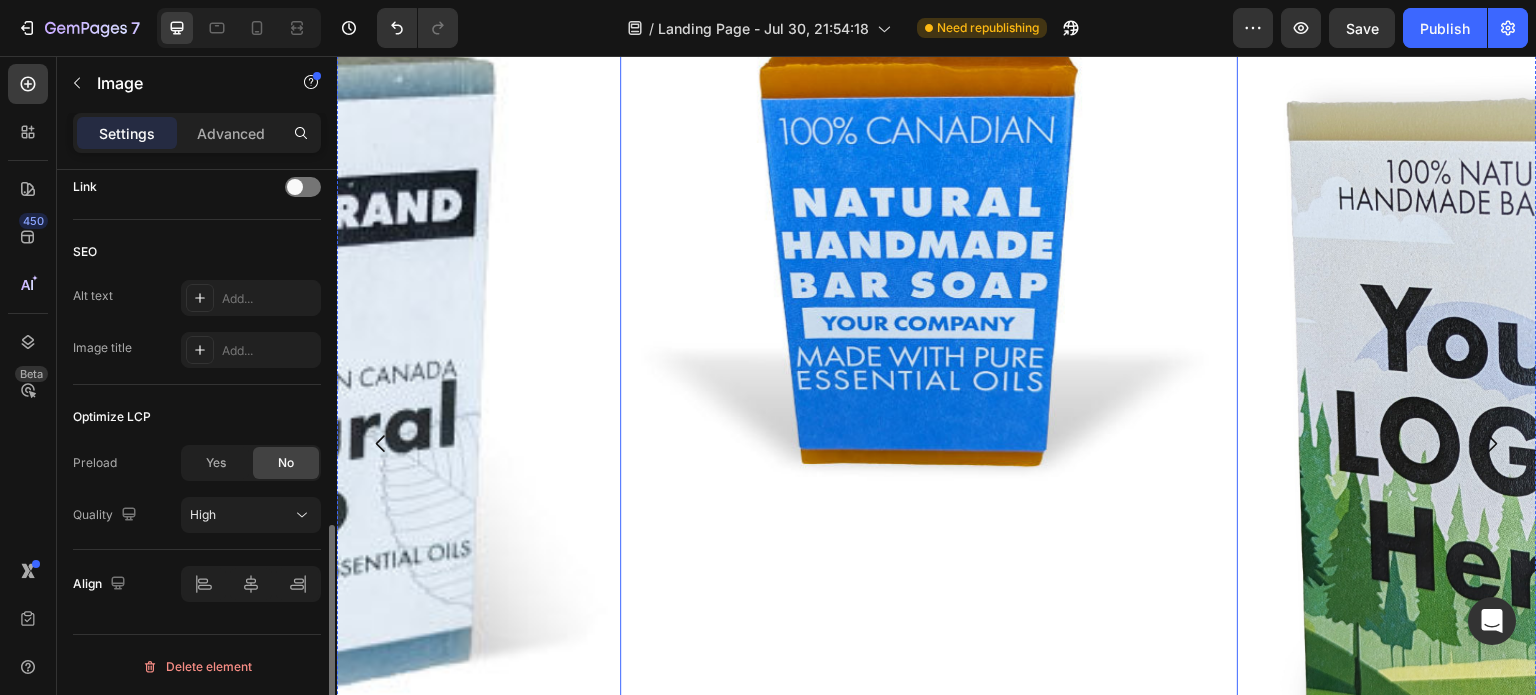 click at bounding box center (1530, 444) 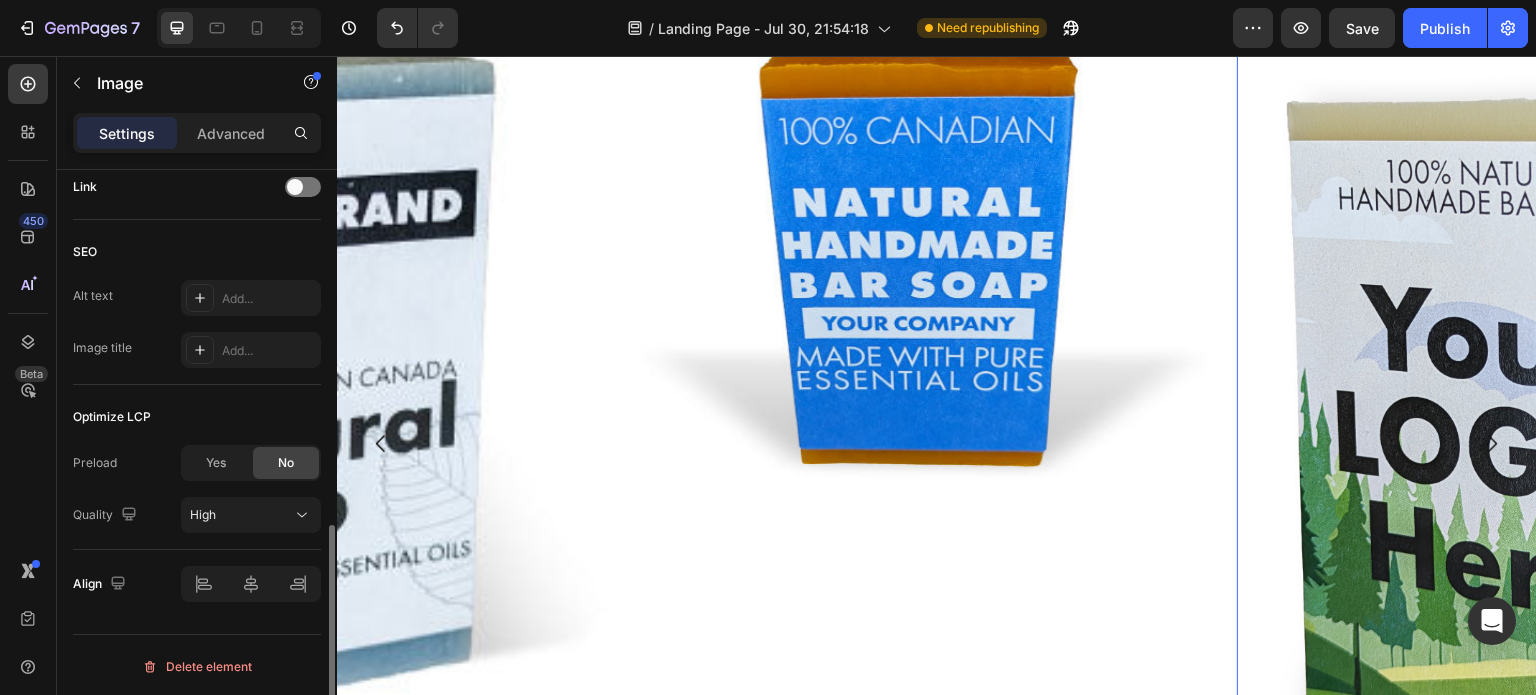 scroll, scrollTop: 924, scrollLeft: 0, axis: vertical 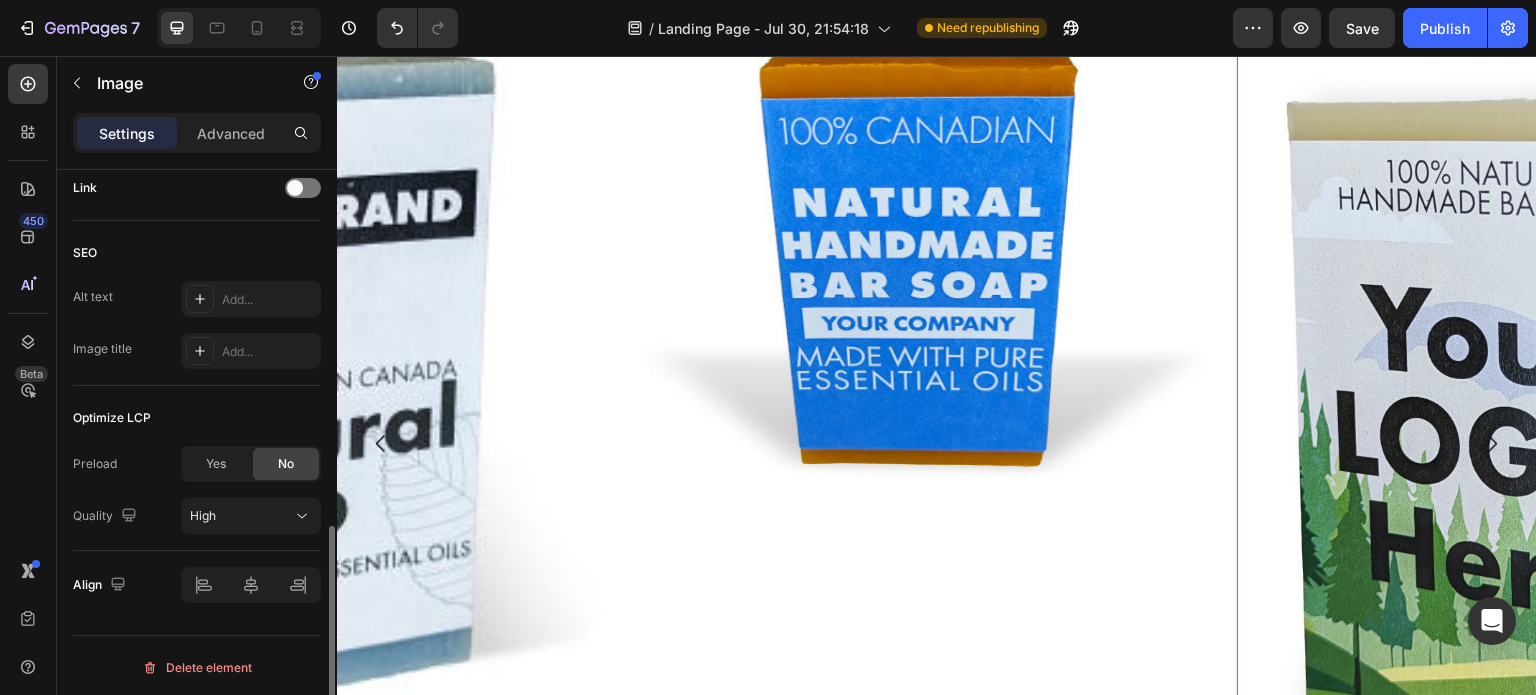 click at bounding box center (1530, 444) 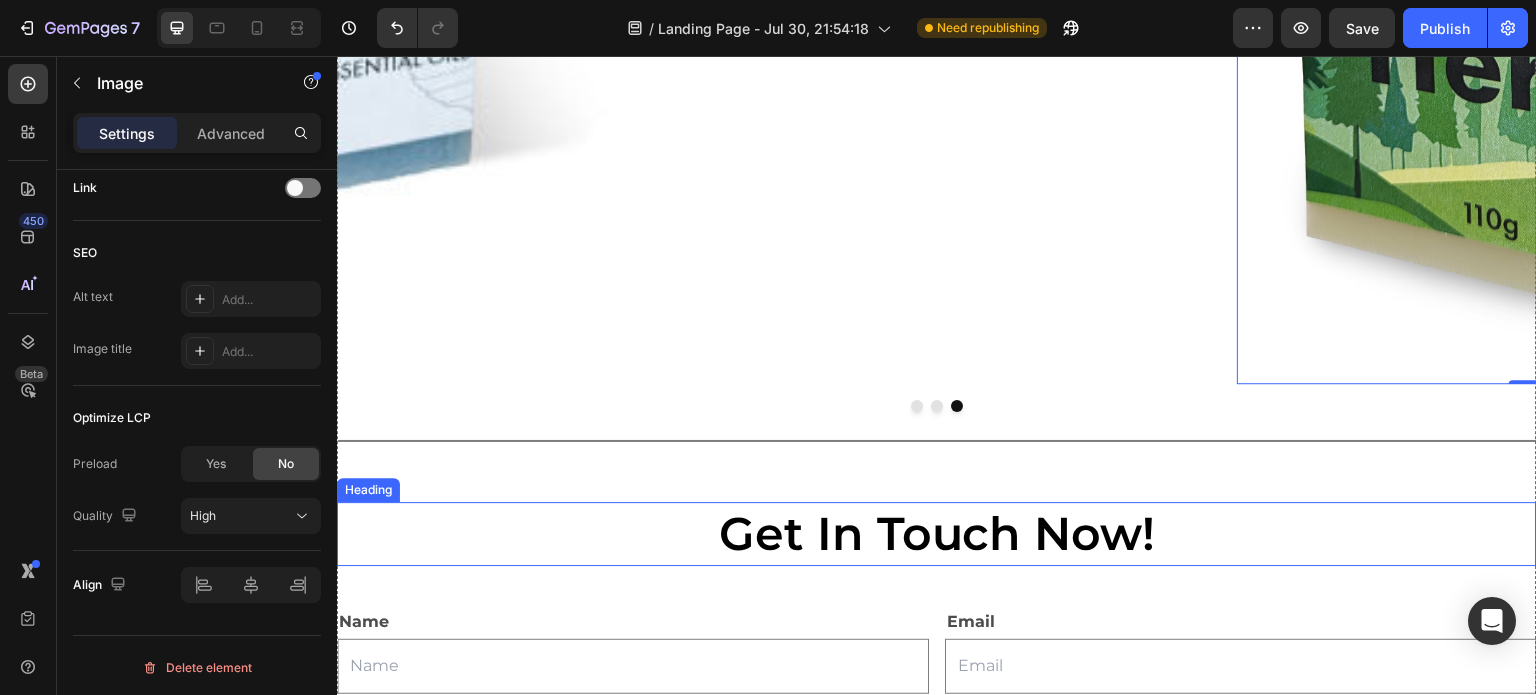 scroll, scrollTop: 3000, scrollLeft: 0, axis: vertical 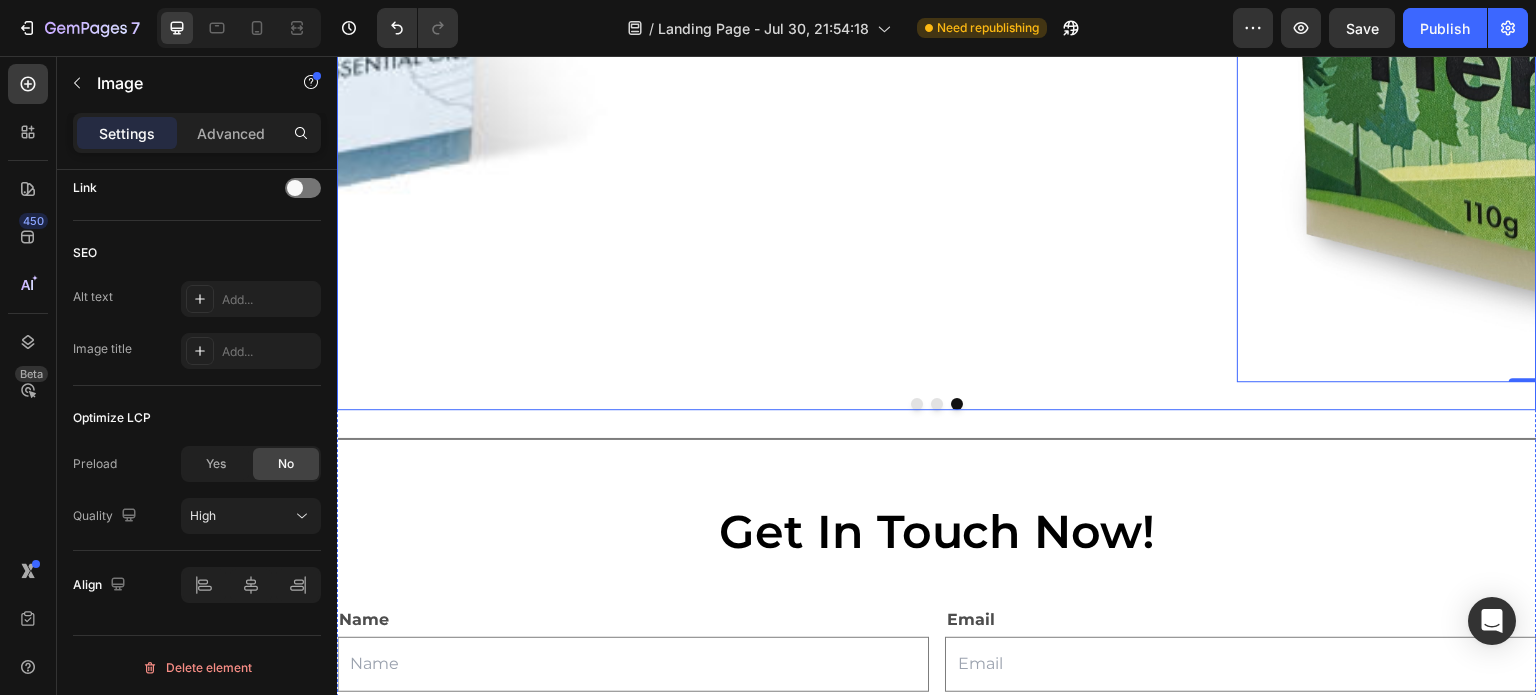 click at bounding box center (937, 404) 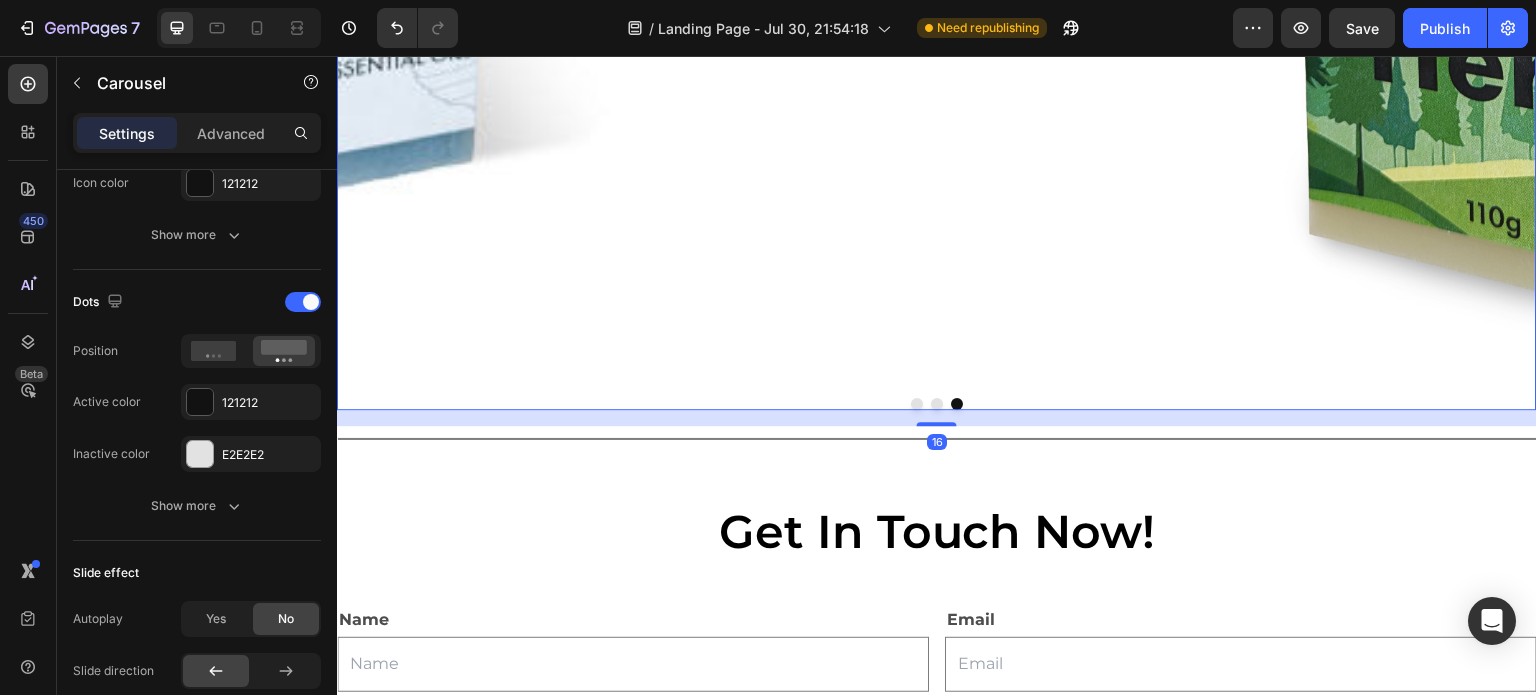 scroll, scrollTop: 0, scrollLeft: 0, axis: both 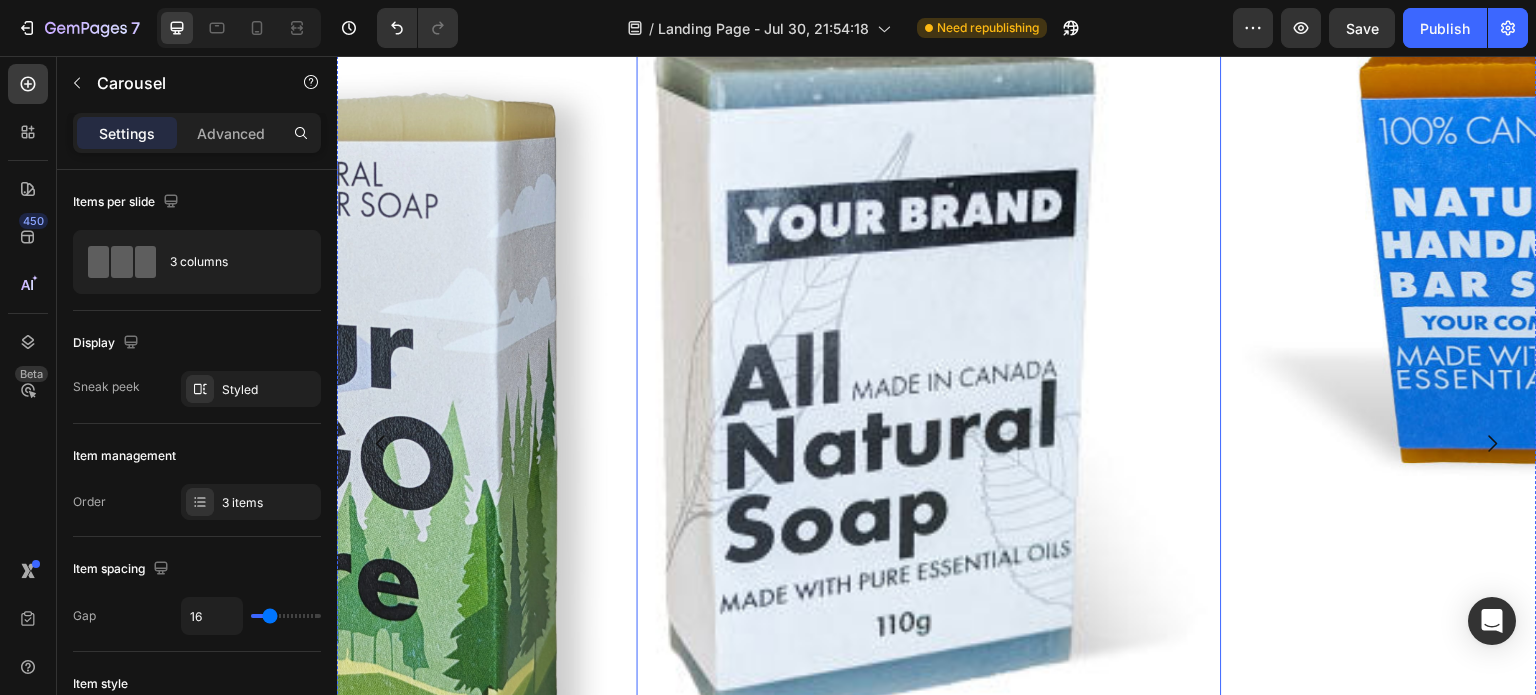 click at bounding box center [929, 370] 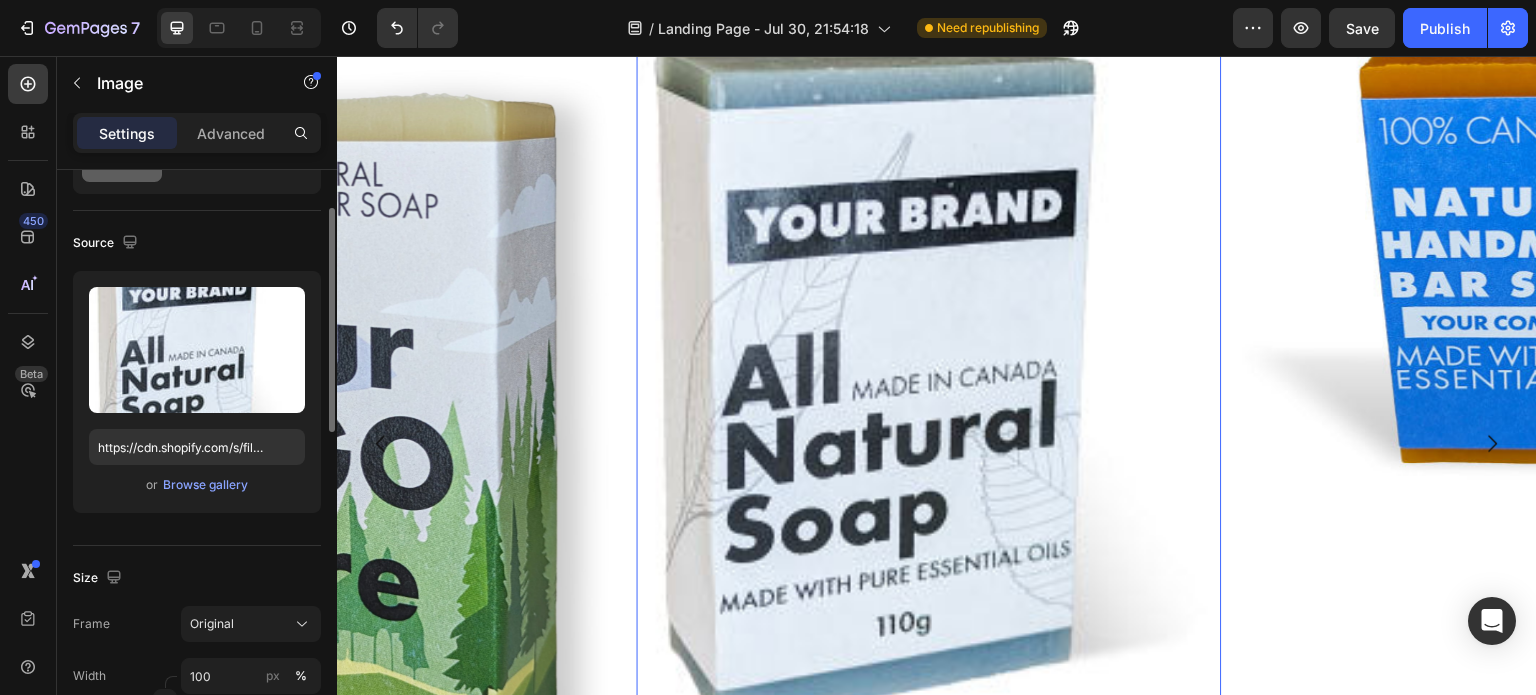 scroll, scrollTop: 200, scrollLeft: 0, axis: vertical 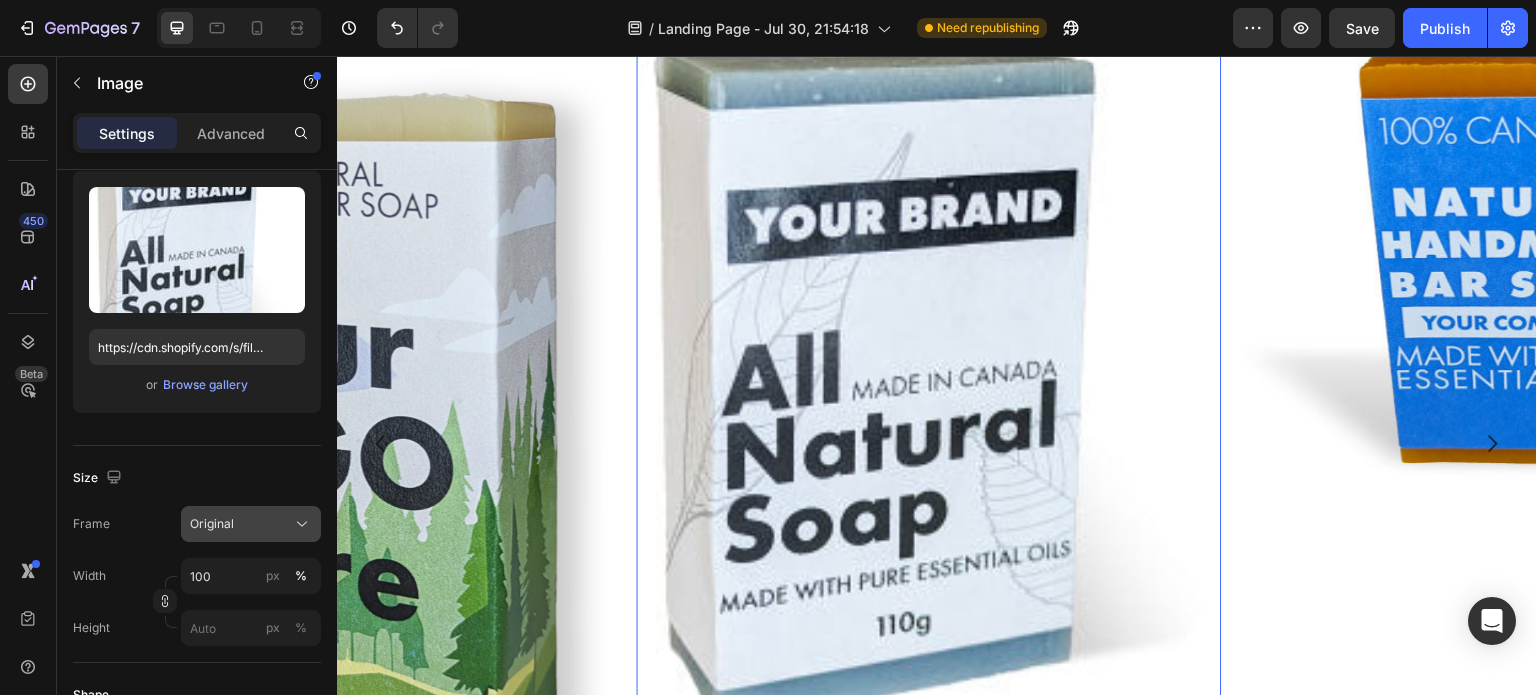 click on "Original" at bounding box center [251, 524] 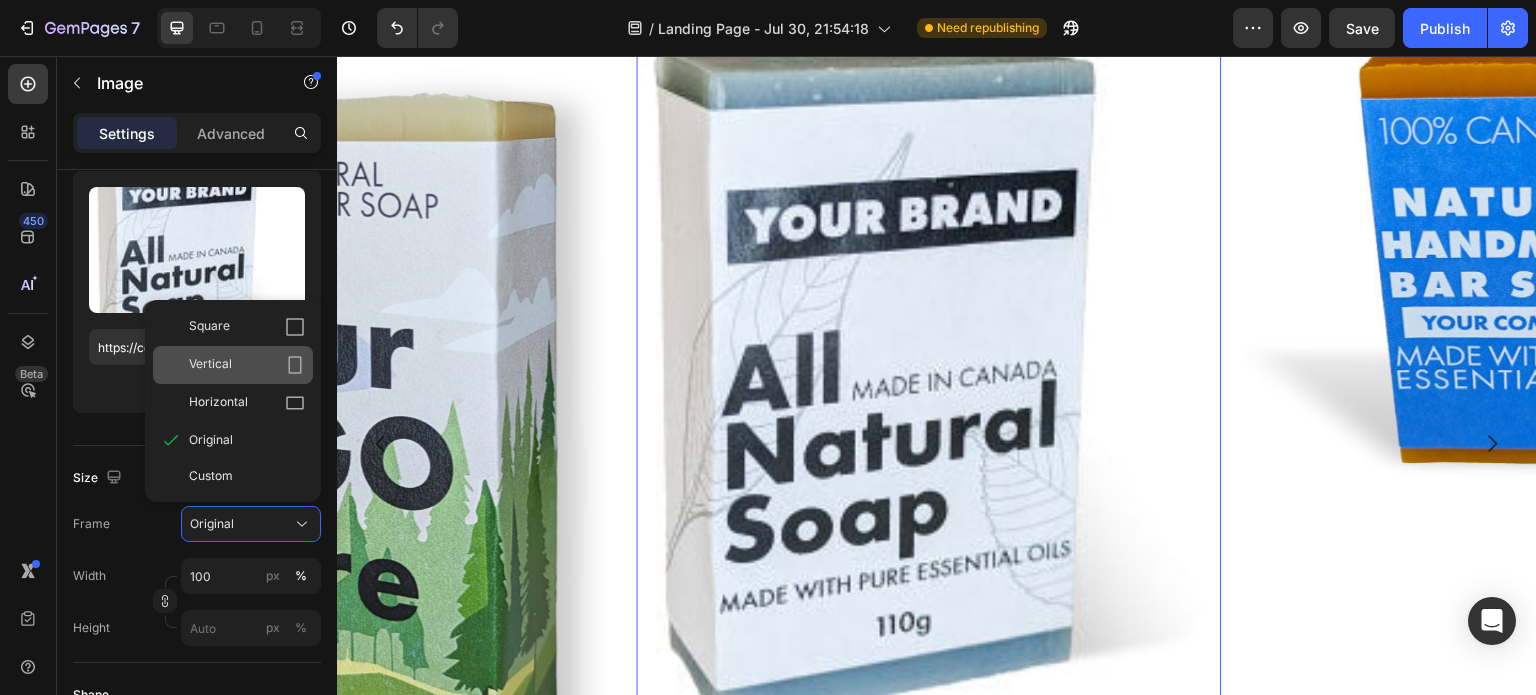 click on "Vertical" at bounding box center [247, 365] 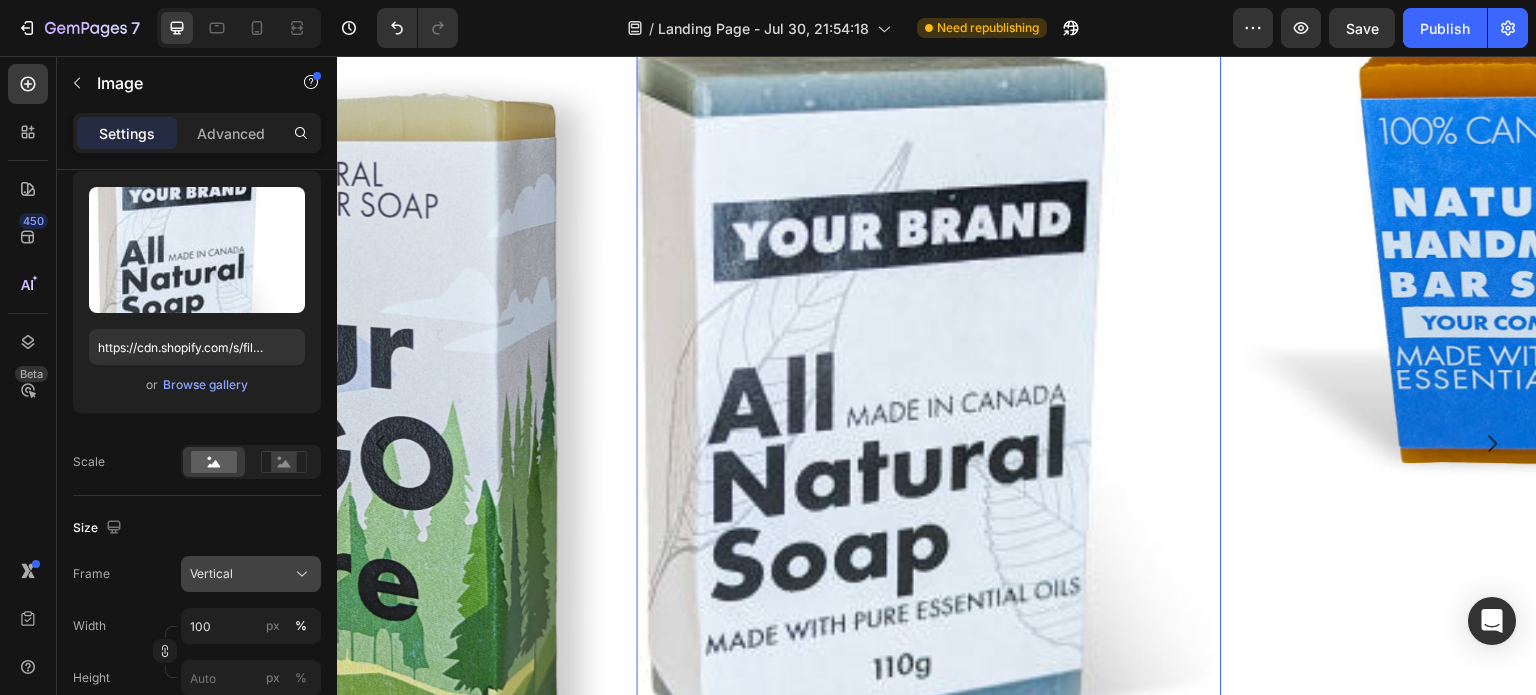 click on "Vertical" 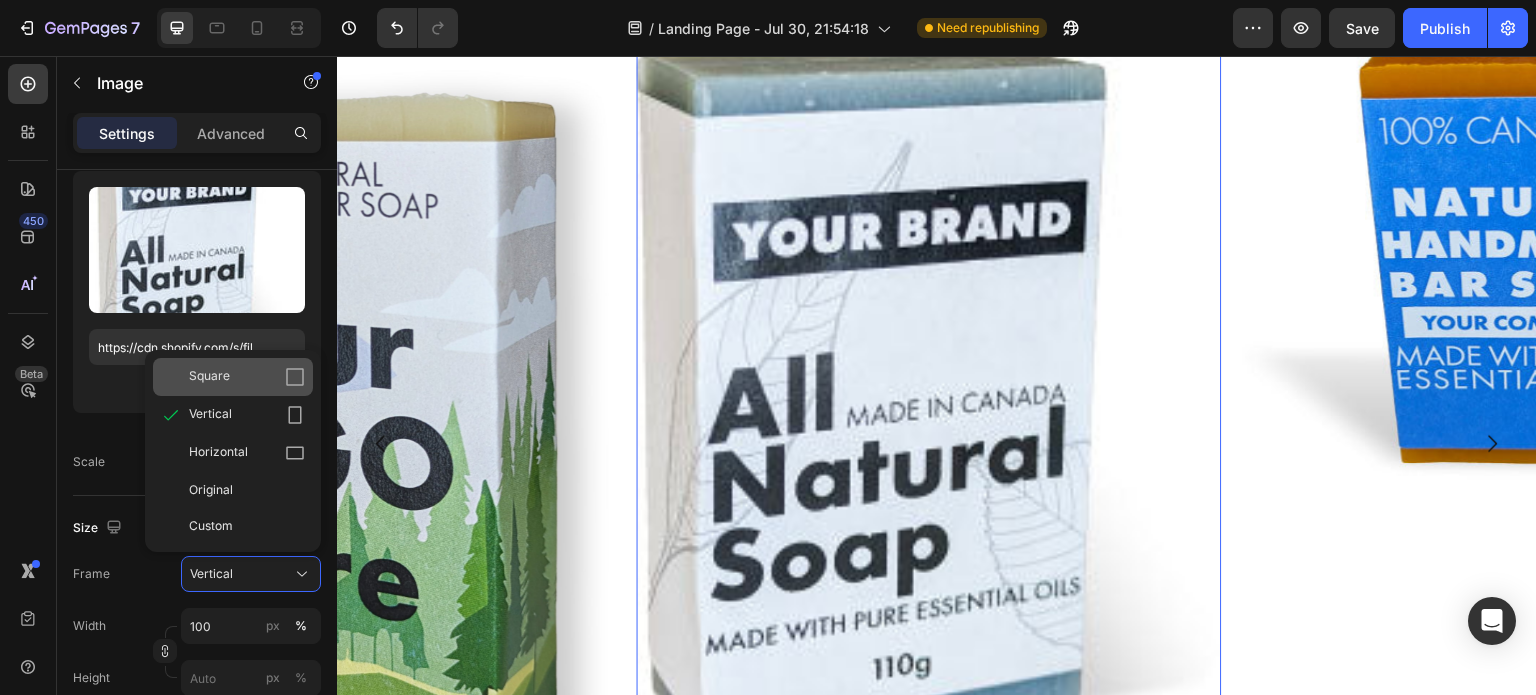 click on "Square" 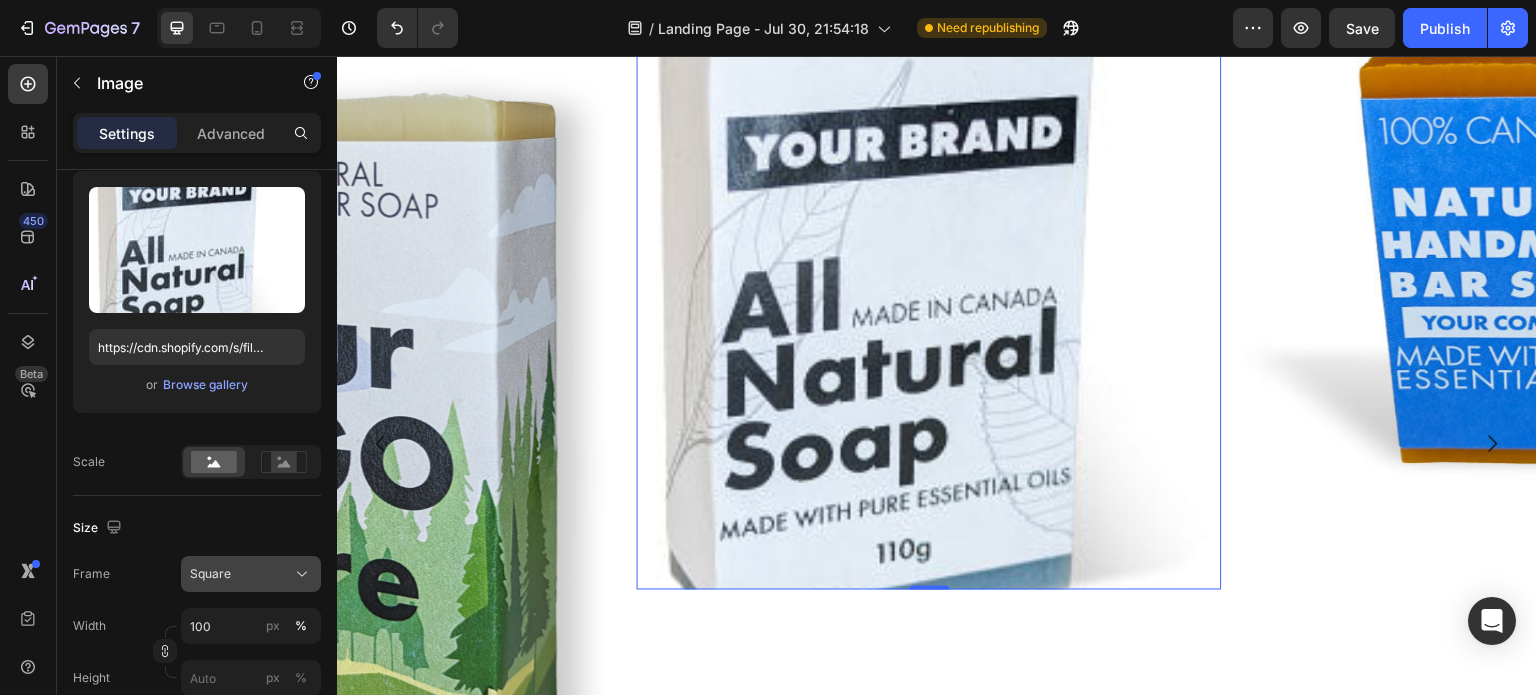 click on "Square" 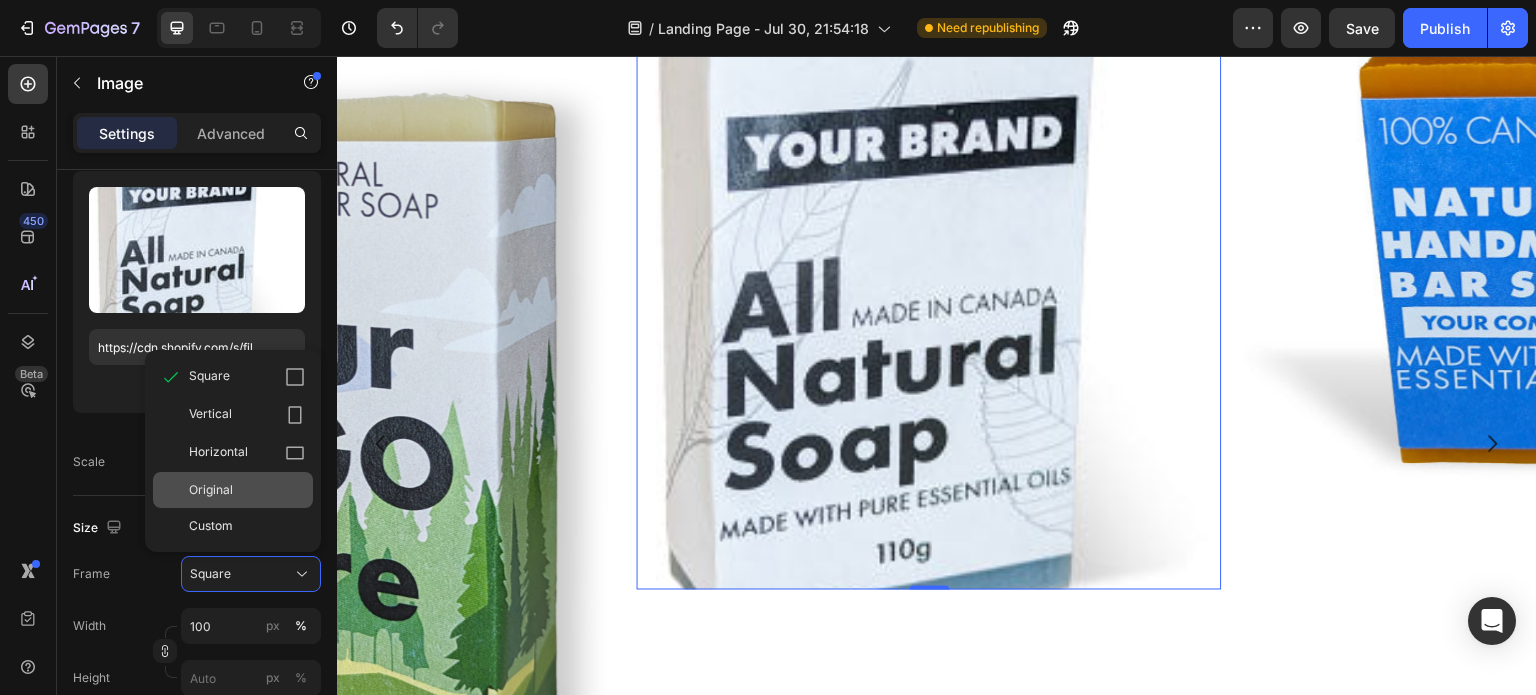 click on "Original" at bounding box center (247, 490) 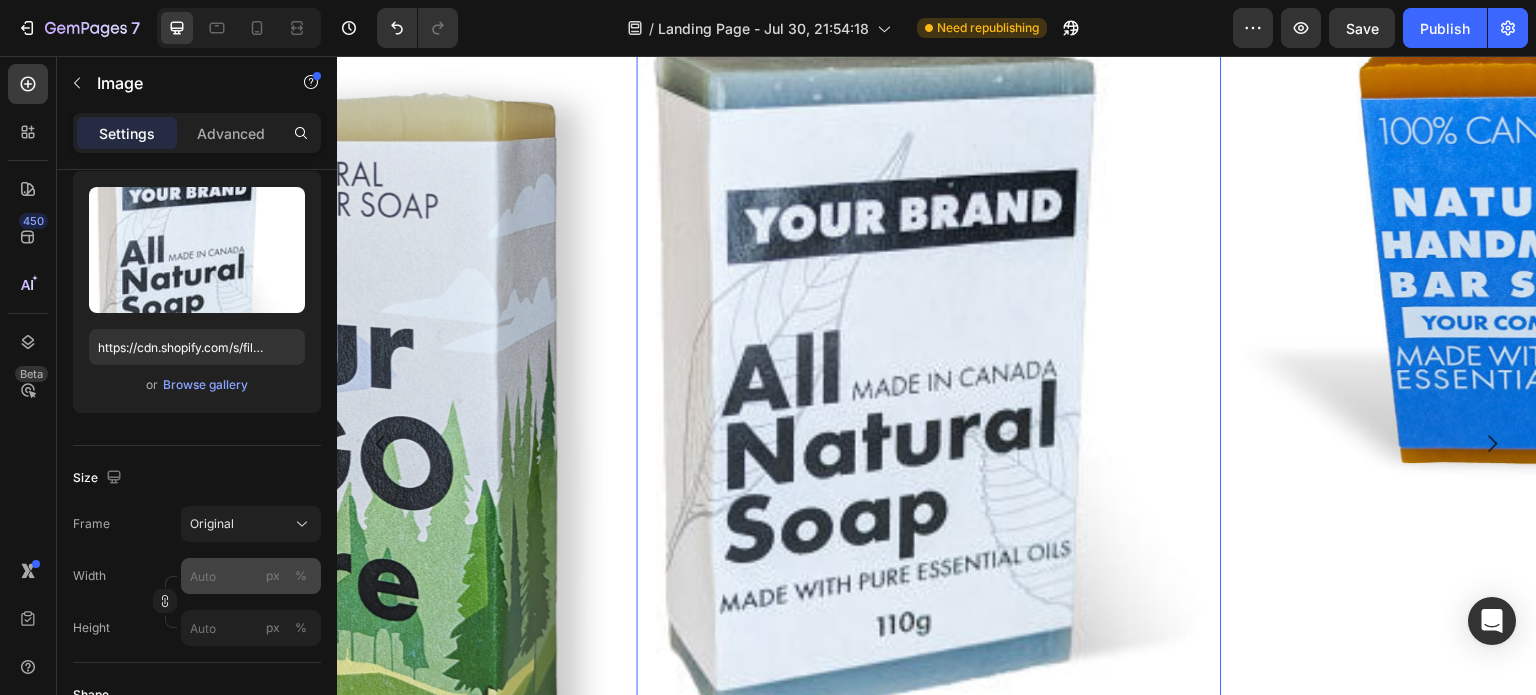 click on "px %" at bounding box center (287, 576) 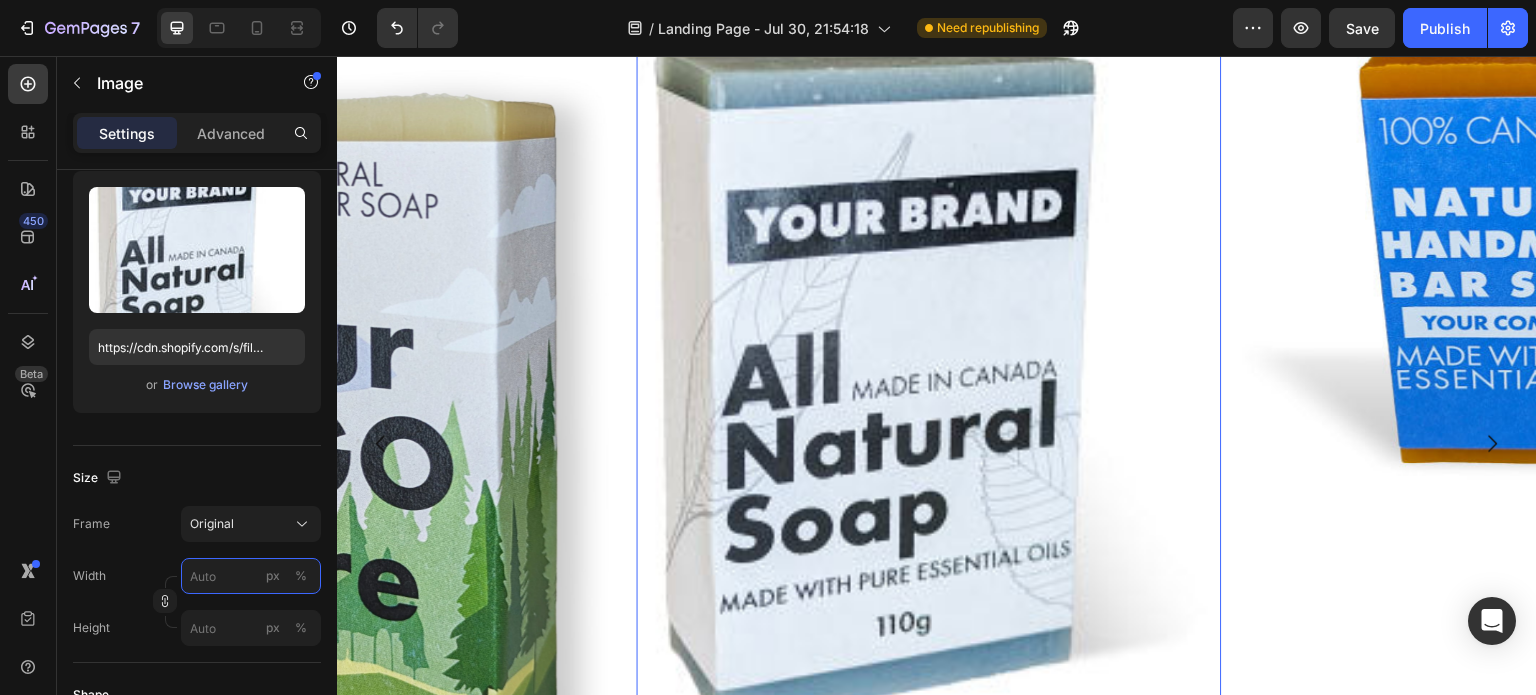 click on "px %" at bounding box center [251, 576] 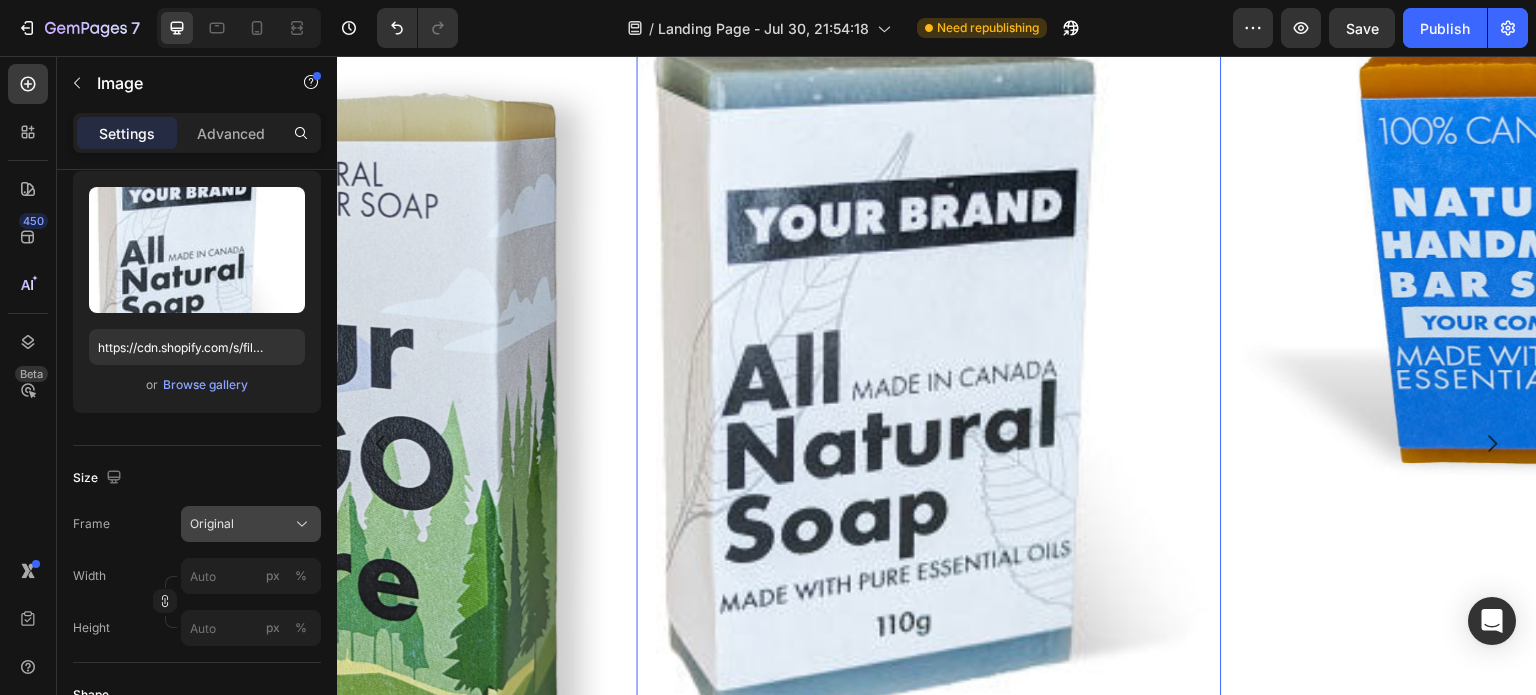 click on "Original" 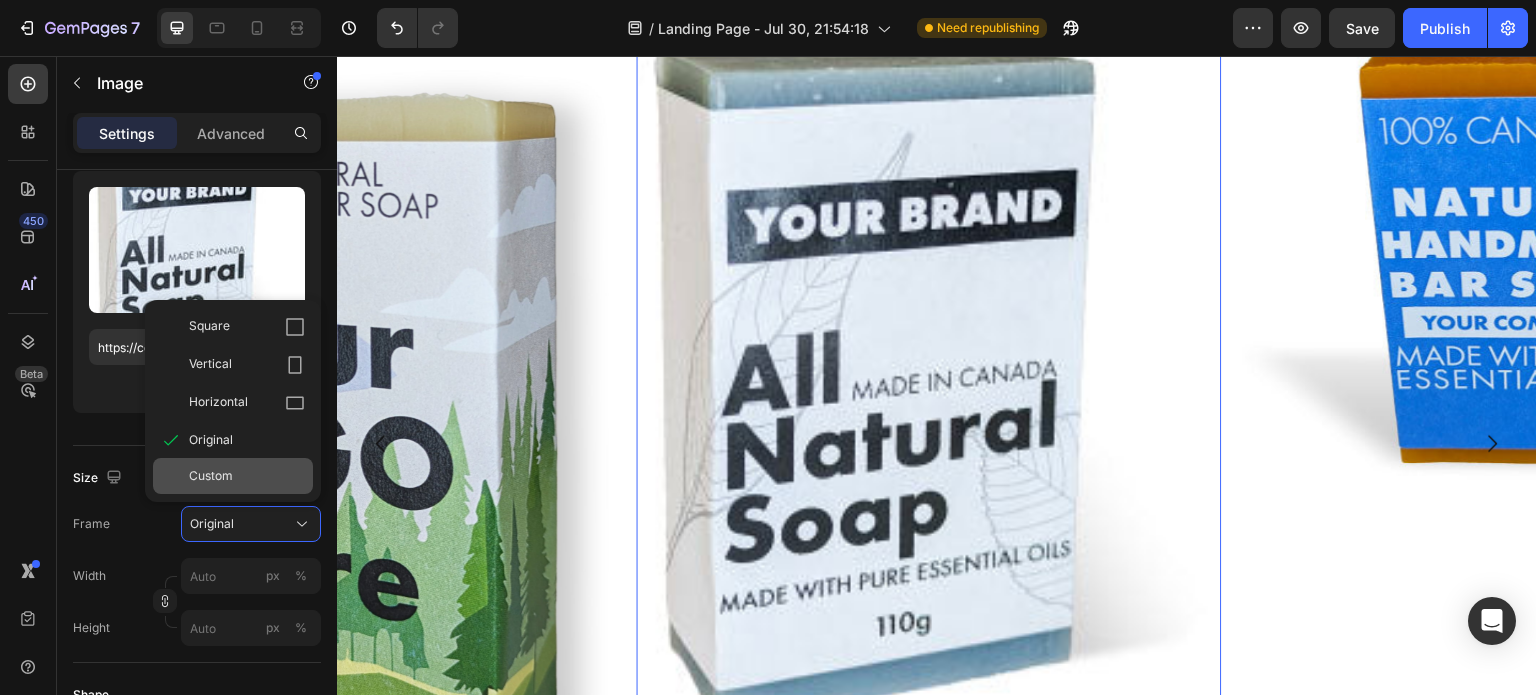 click on "Custom" 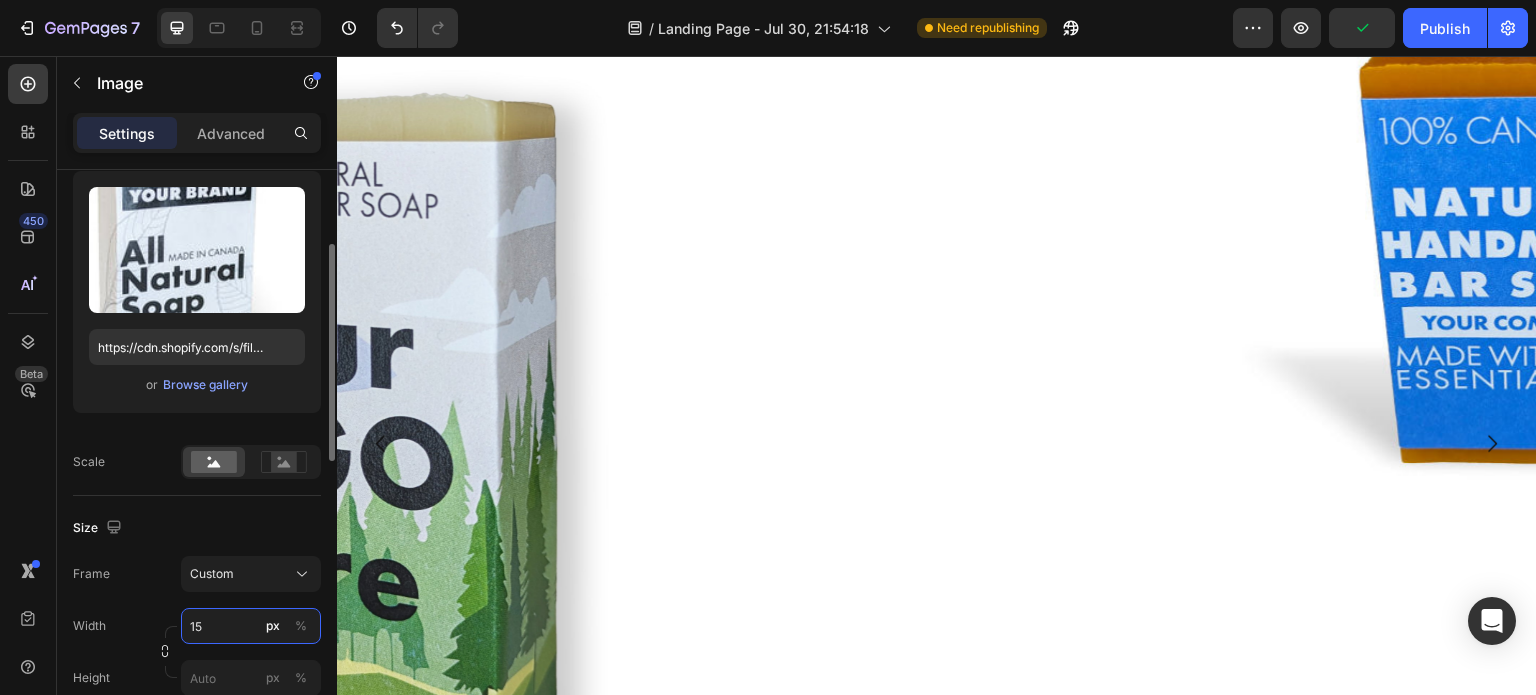 type on "1" 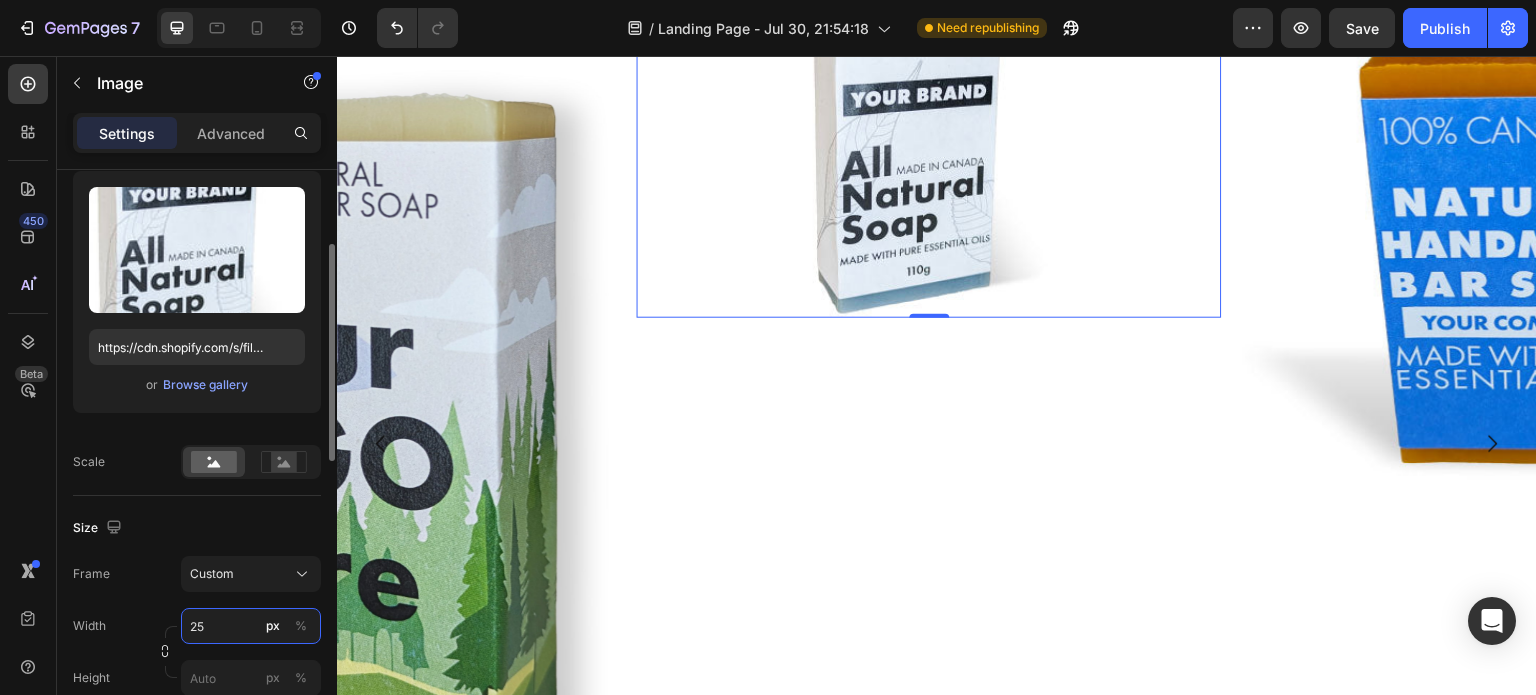 type on "2" 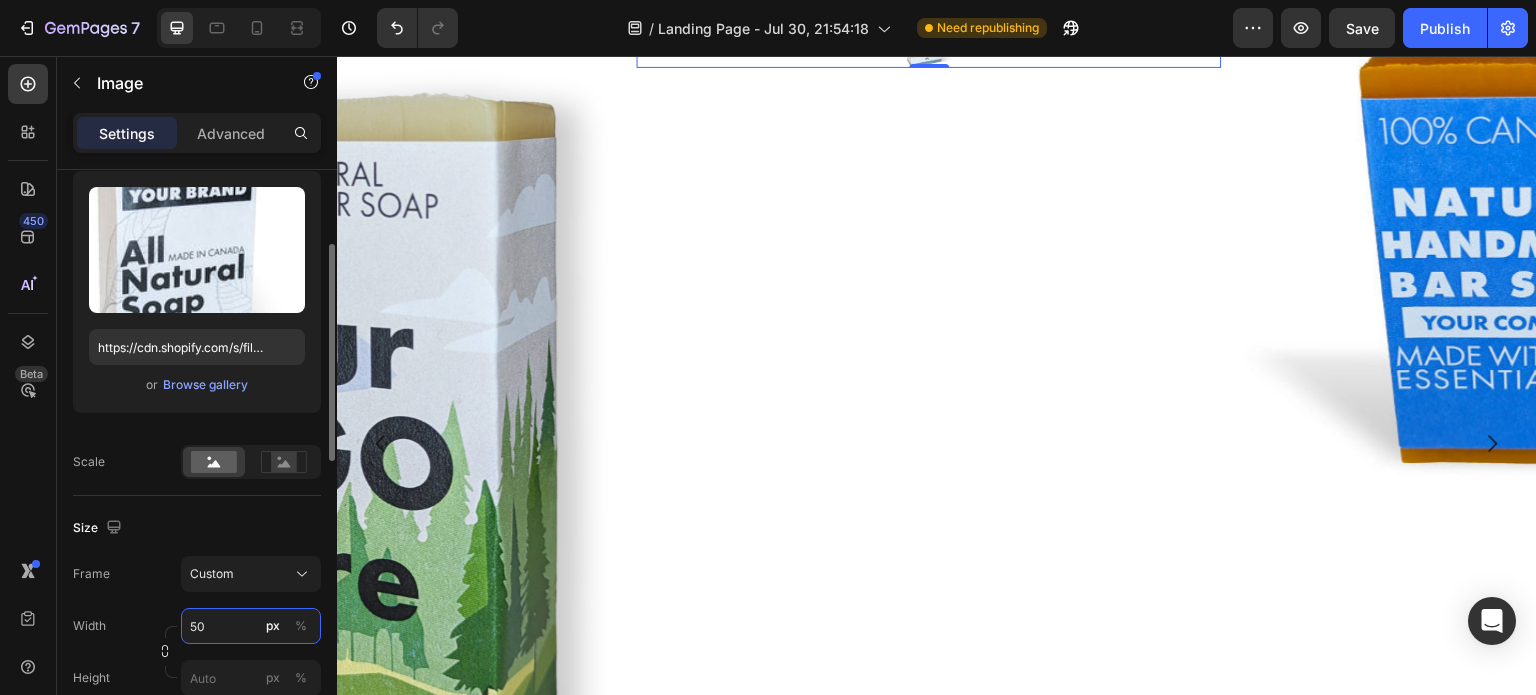 type on "5" 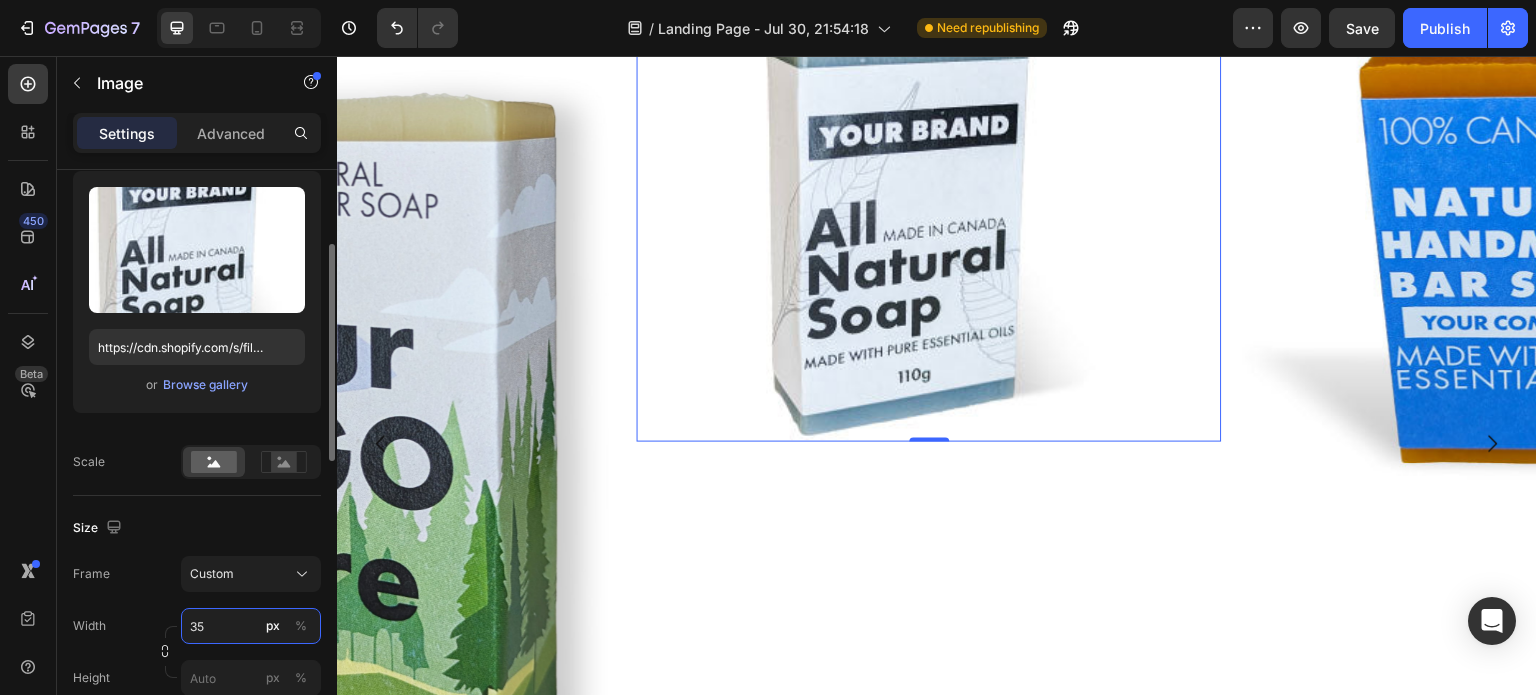 type on "3" 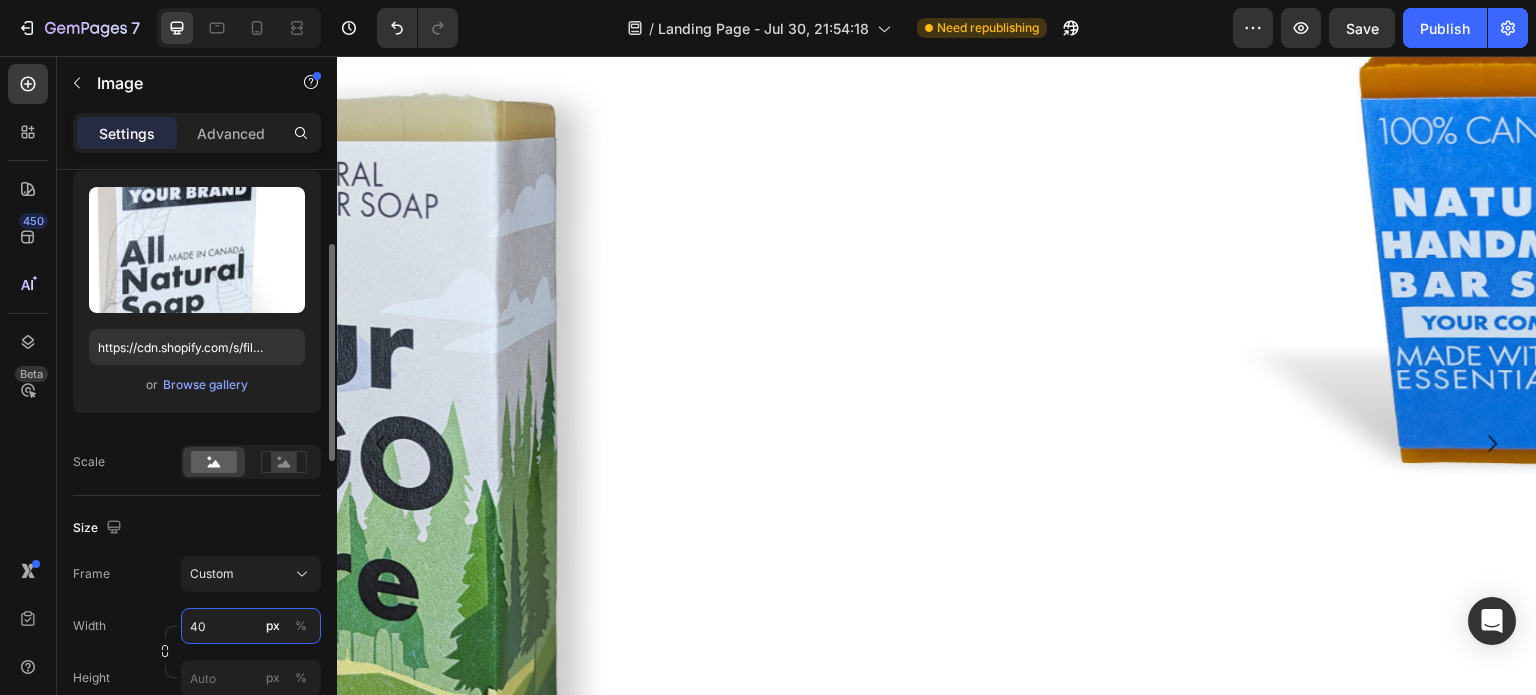 type on "400" 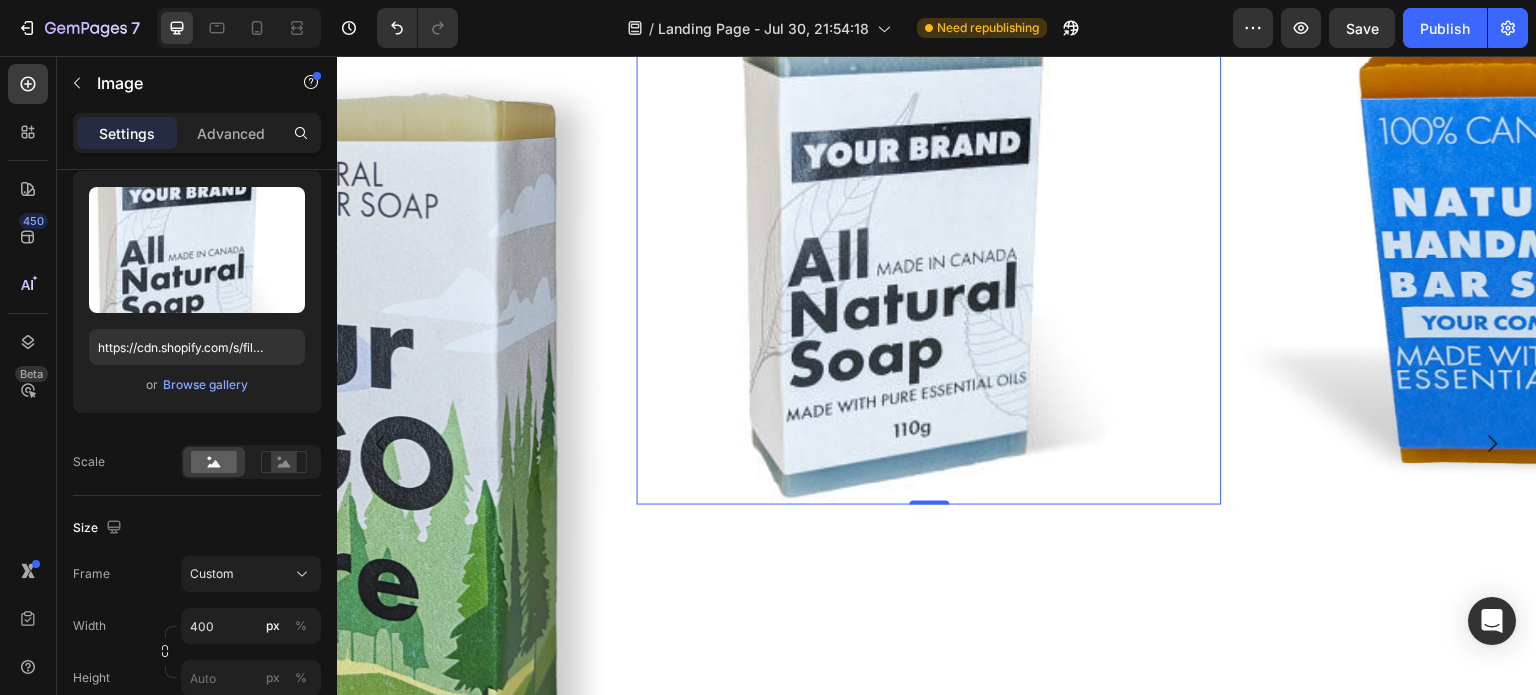 click at bounding box center [329, 444] 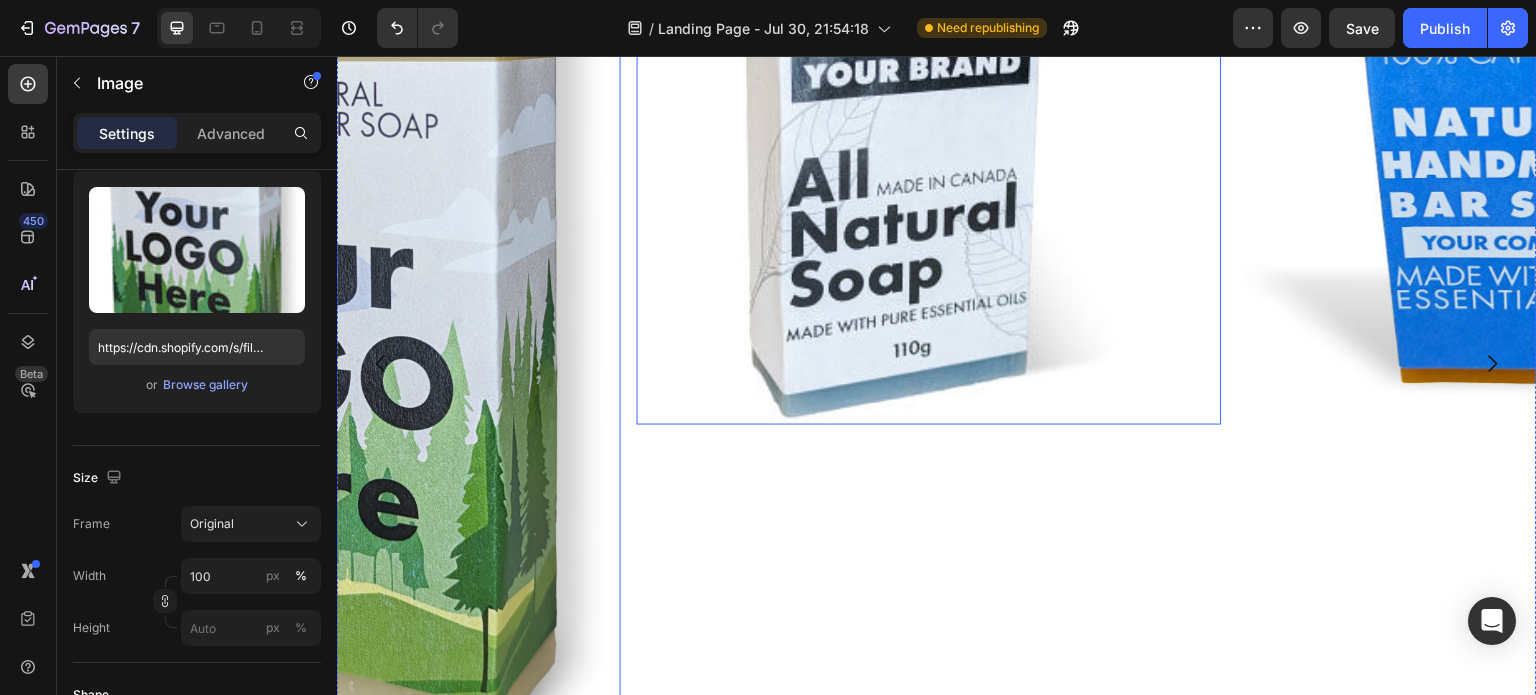 scroll, scrollTop: 2800, scrollLeft: 0, axis: vertical 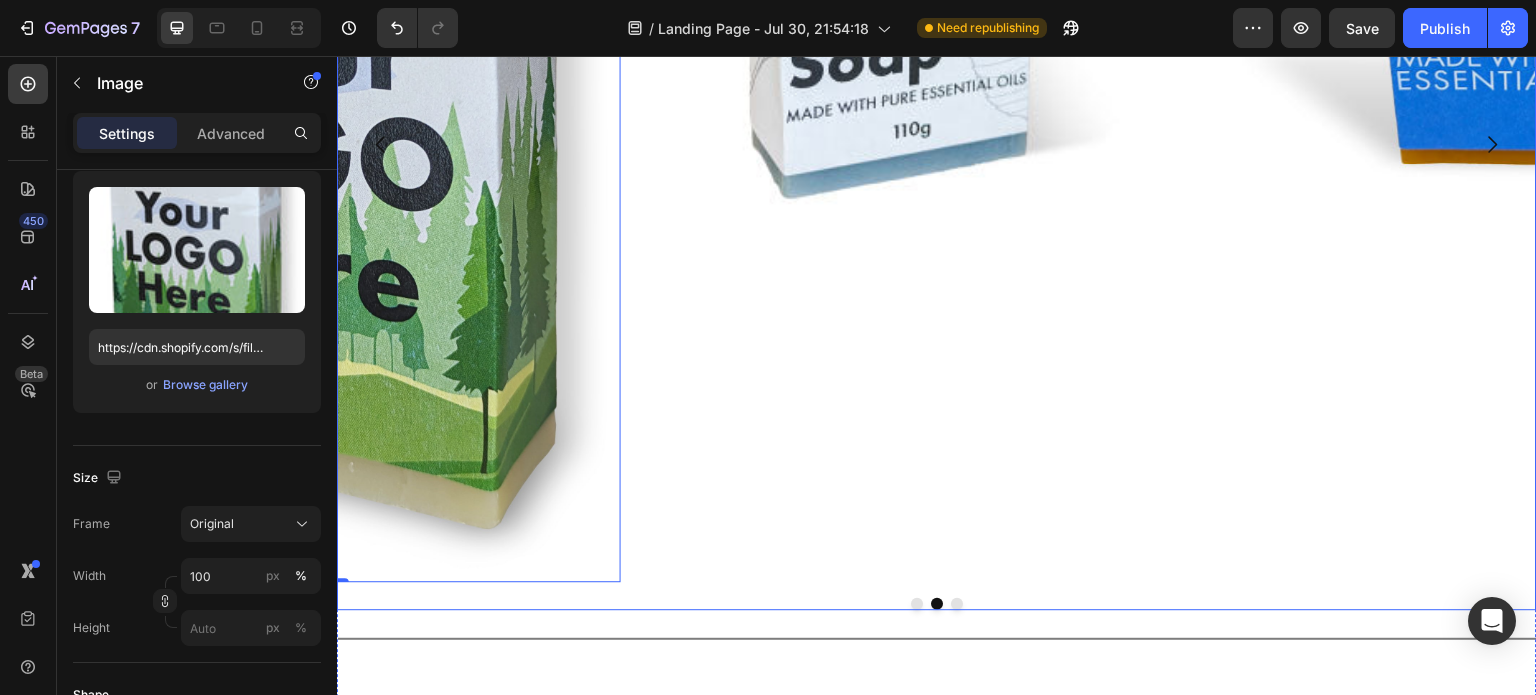 click at bounding box center (917, 604) 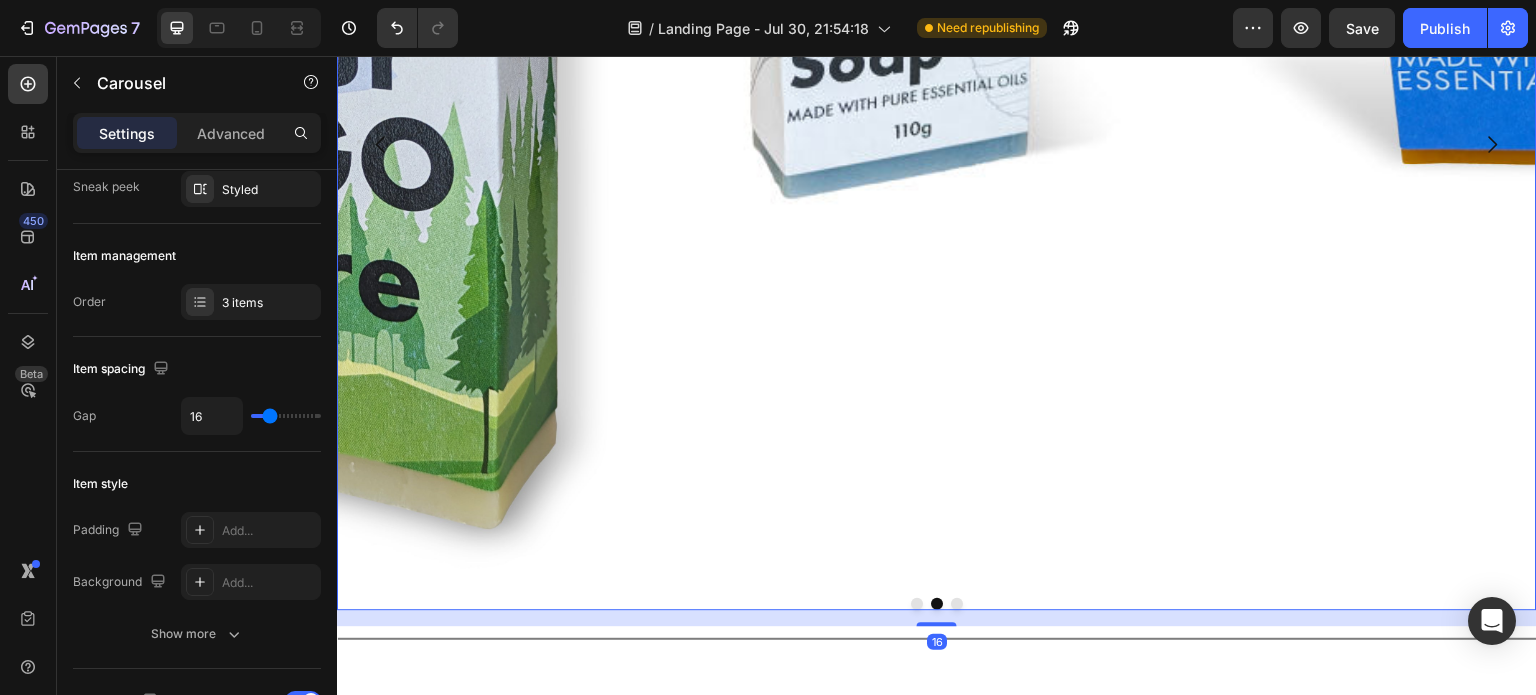 scroll, scrollTop: 0, scrollLeft: 0, axis: both 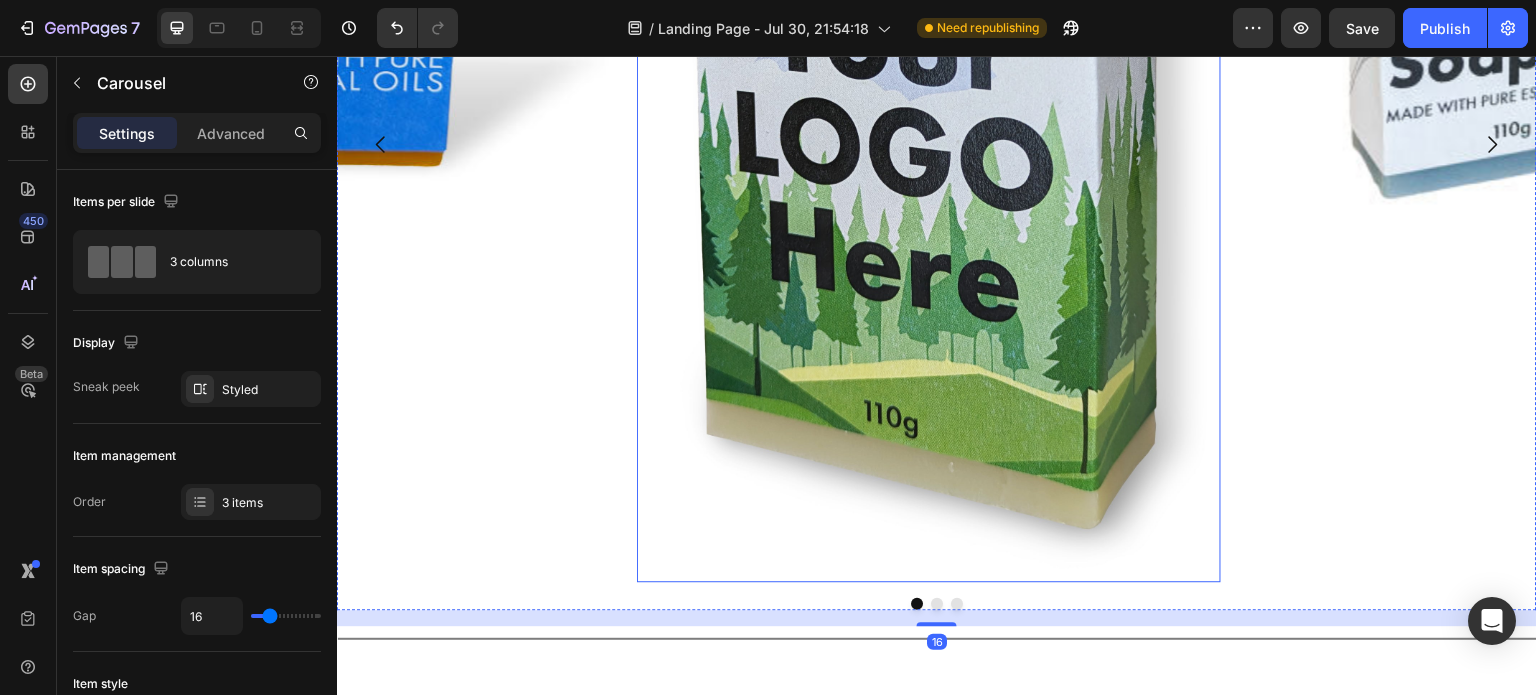 click at bounding box center (929, 144) 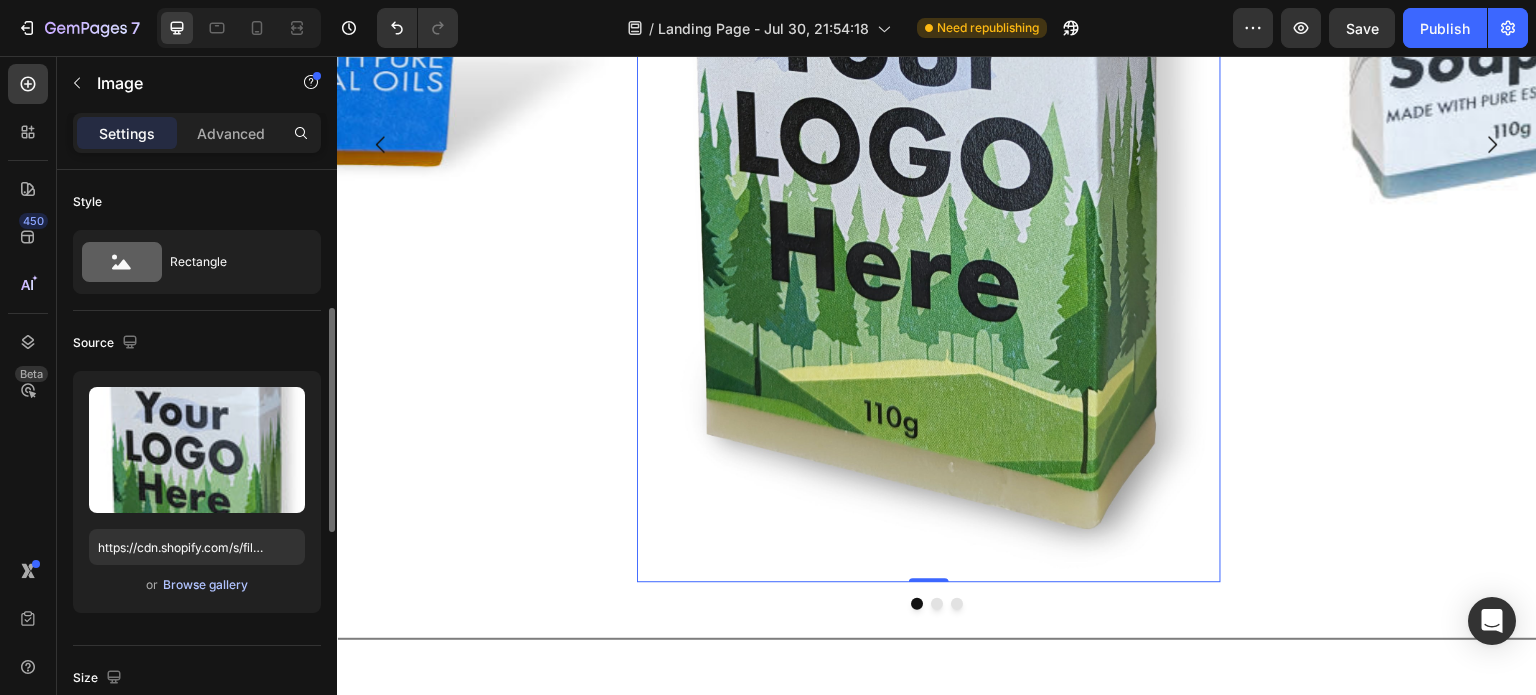 scroll, scrollTop: 200, scrollLeft: 0, axis: vertical 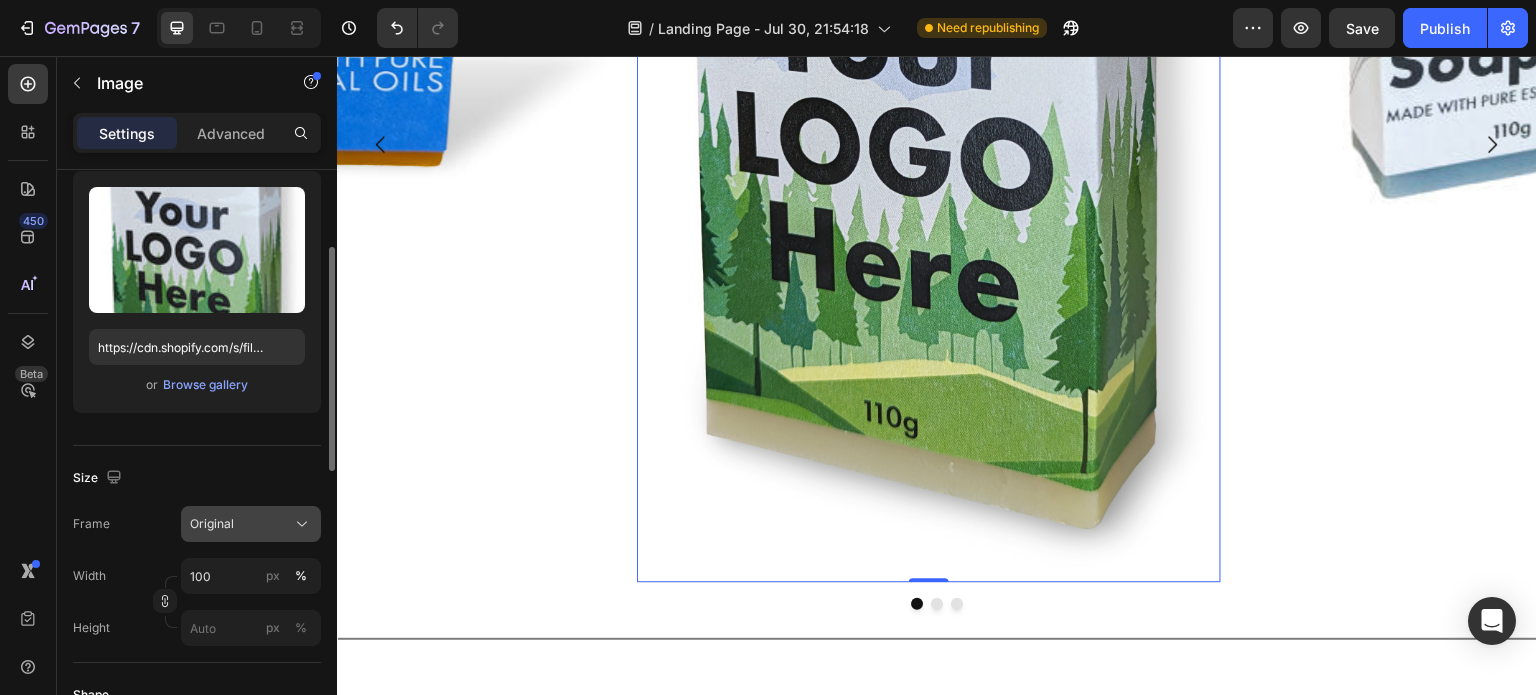 click on "Original" 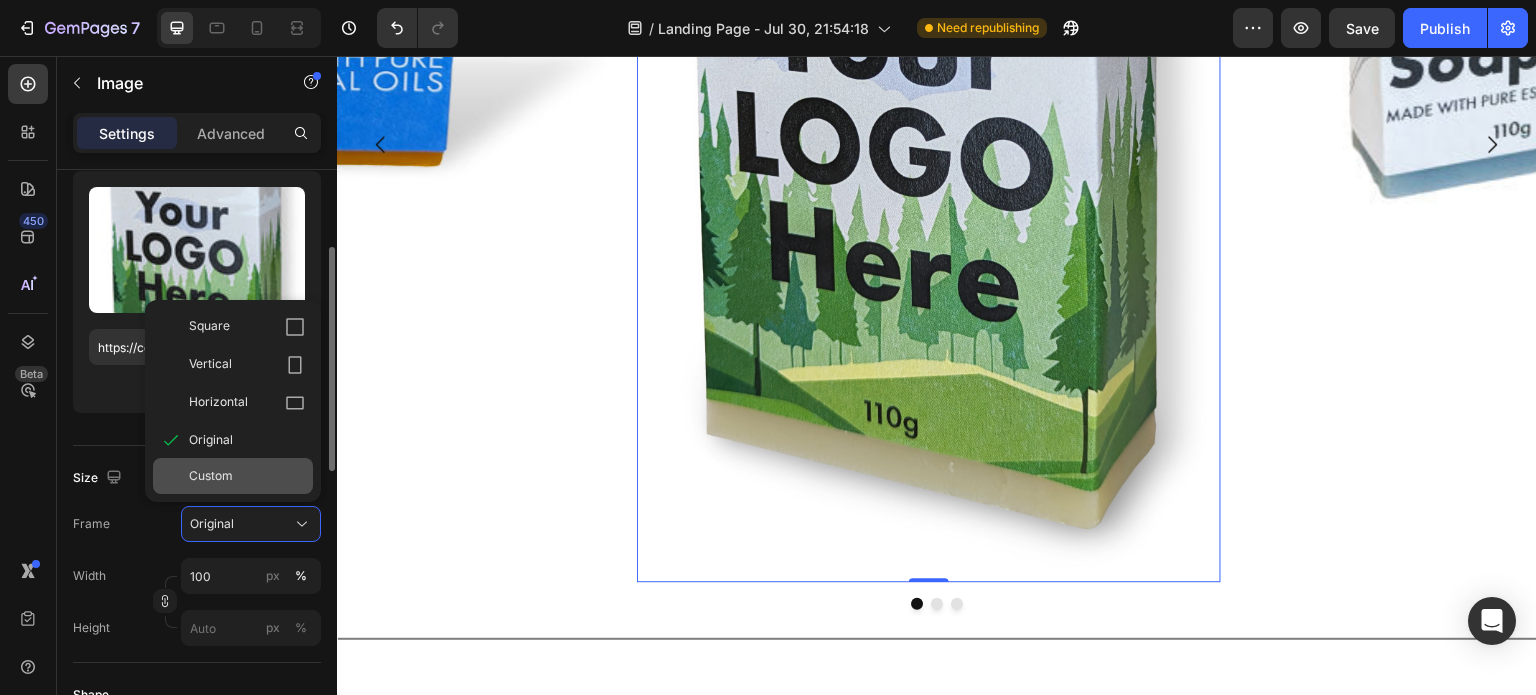 click on "Custom" at bounding box center (247, 476) 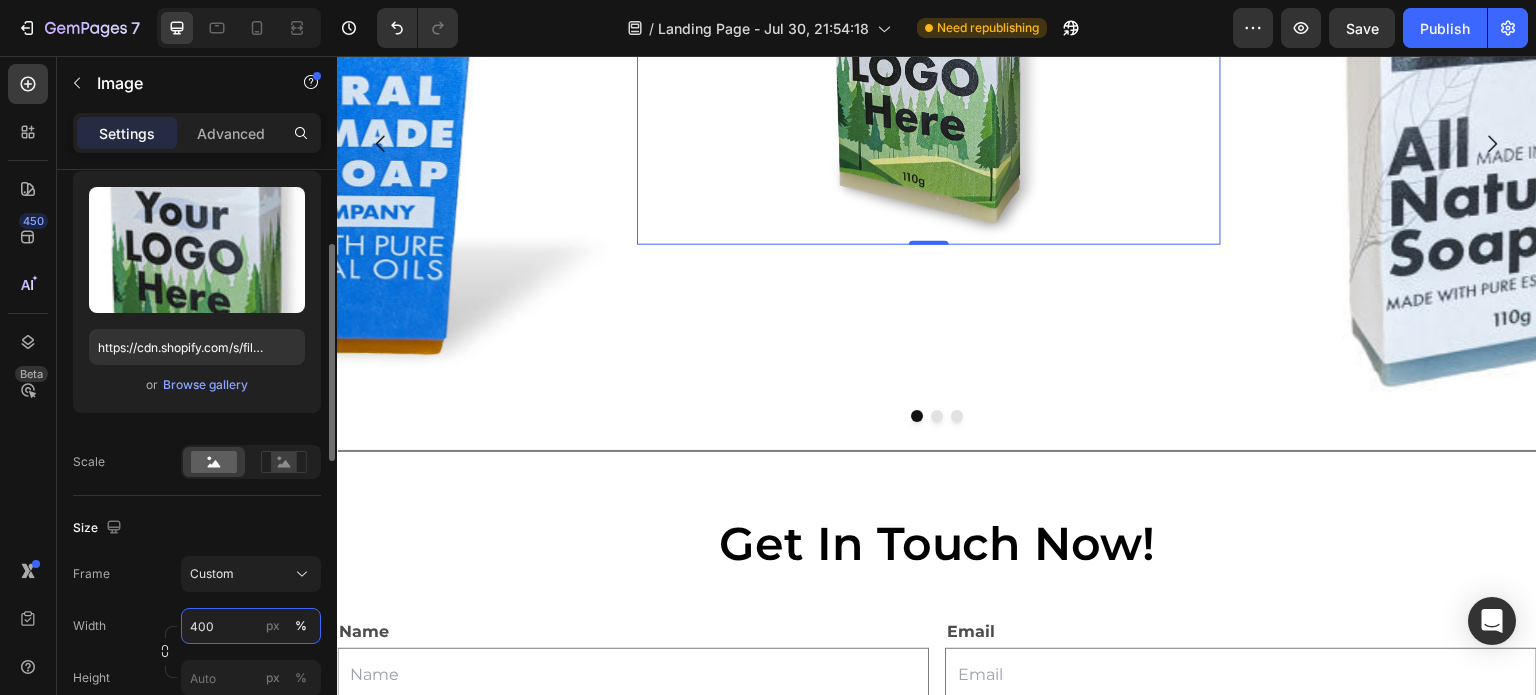 scroll, scrollTop: 2800, scrollLeft: 0, axis: vertical 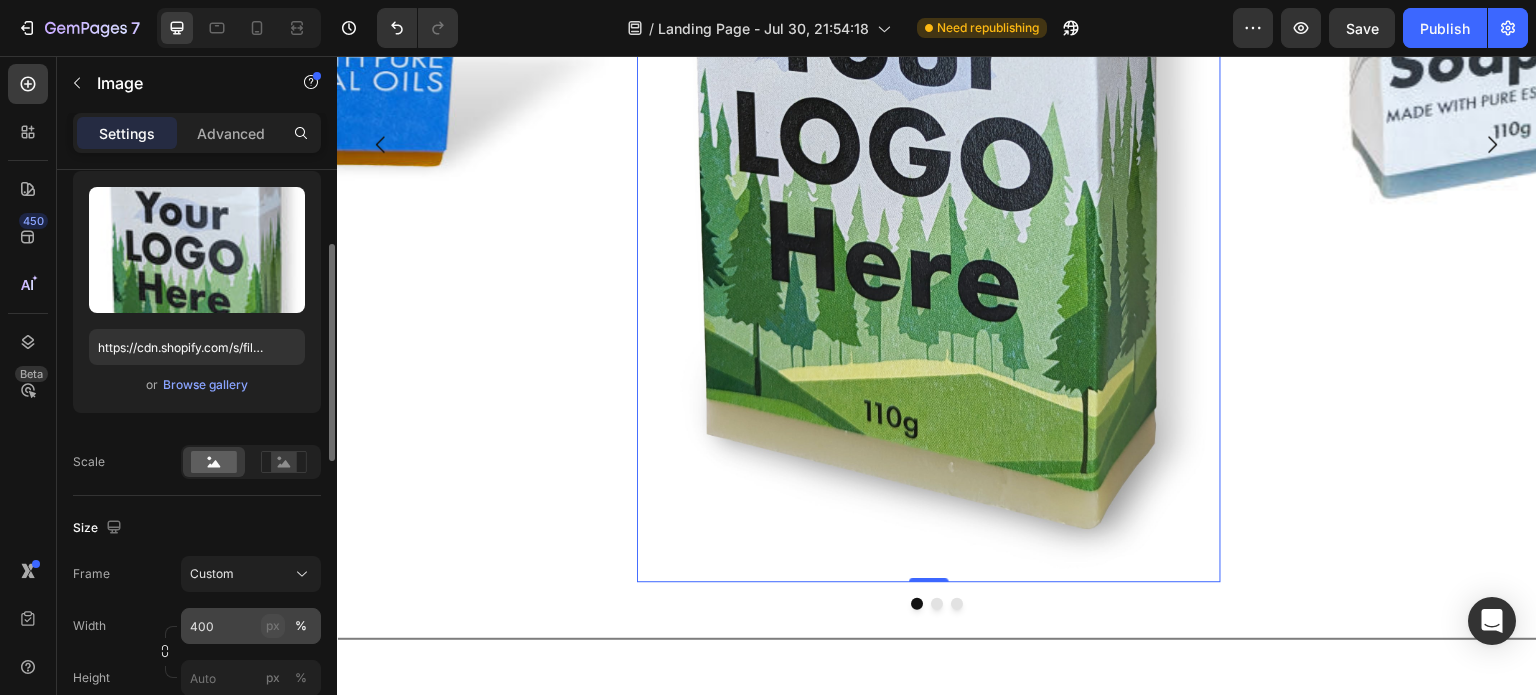 click on "px" at bounding box center [273, 626] 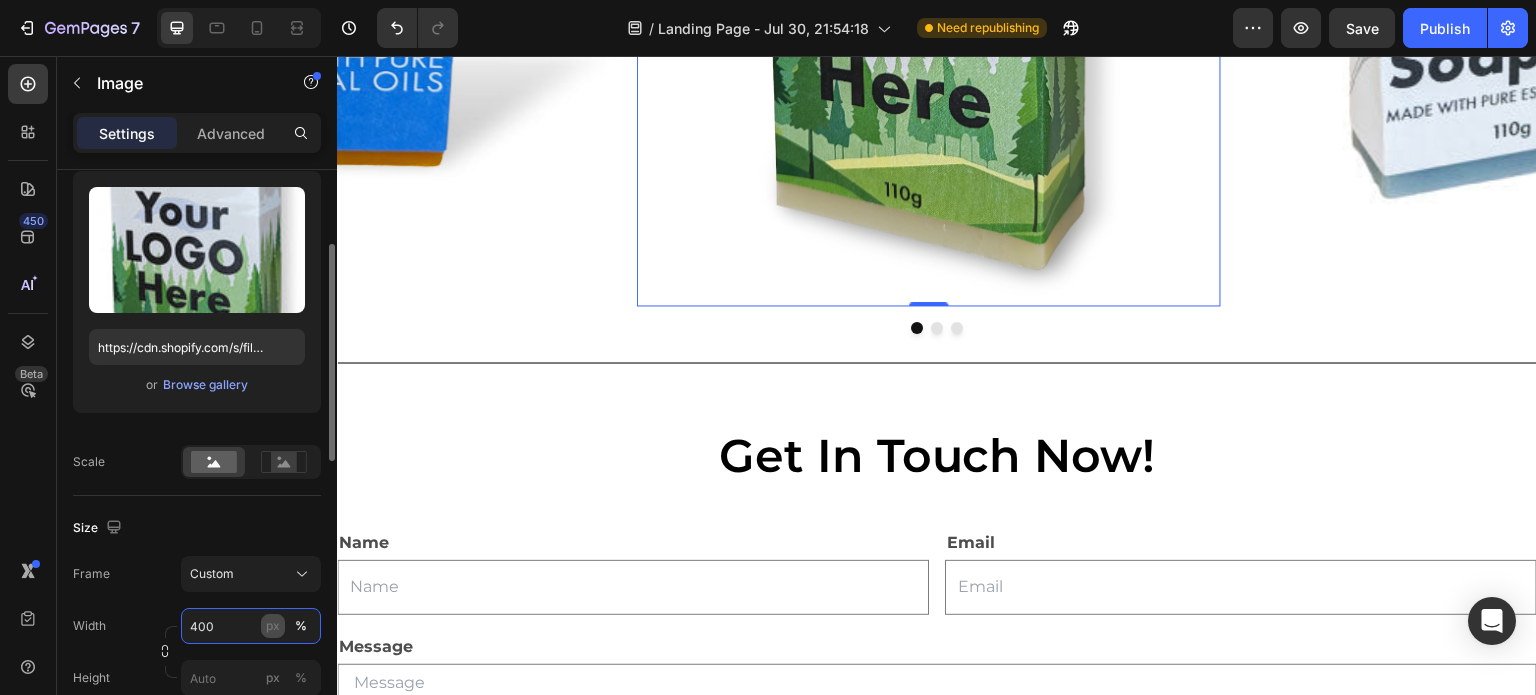 scroll, scrollTop: 2661, scrollLeft: 0, axis: vertical 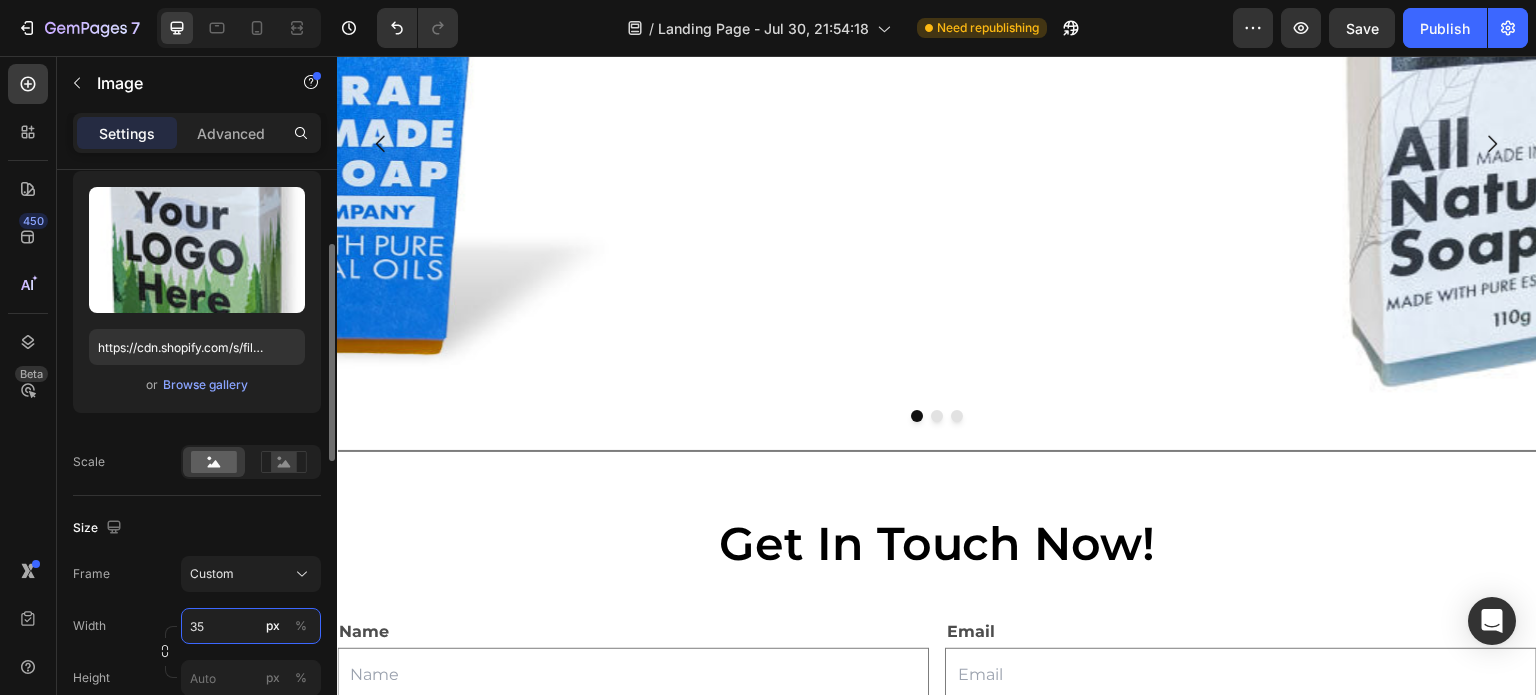 type on "350" 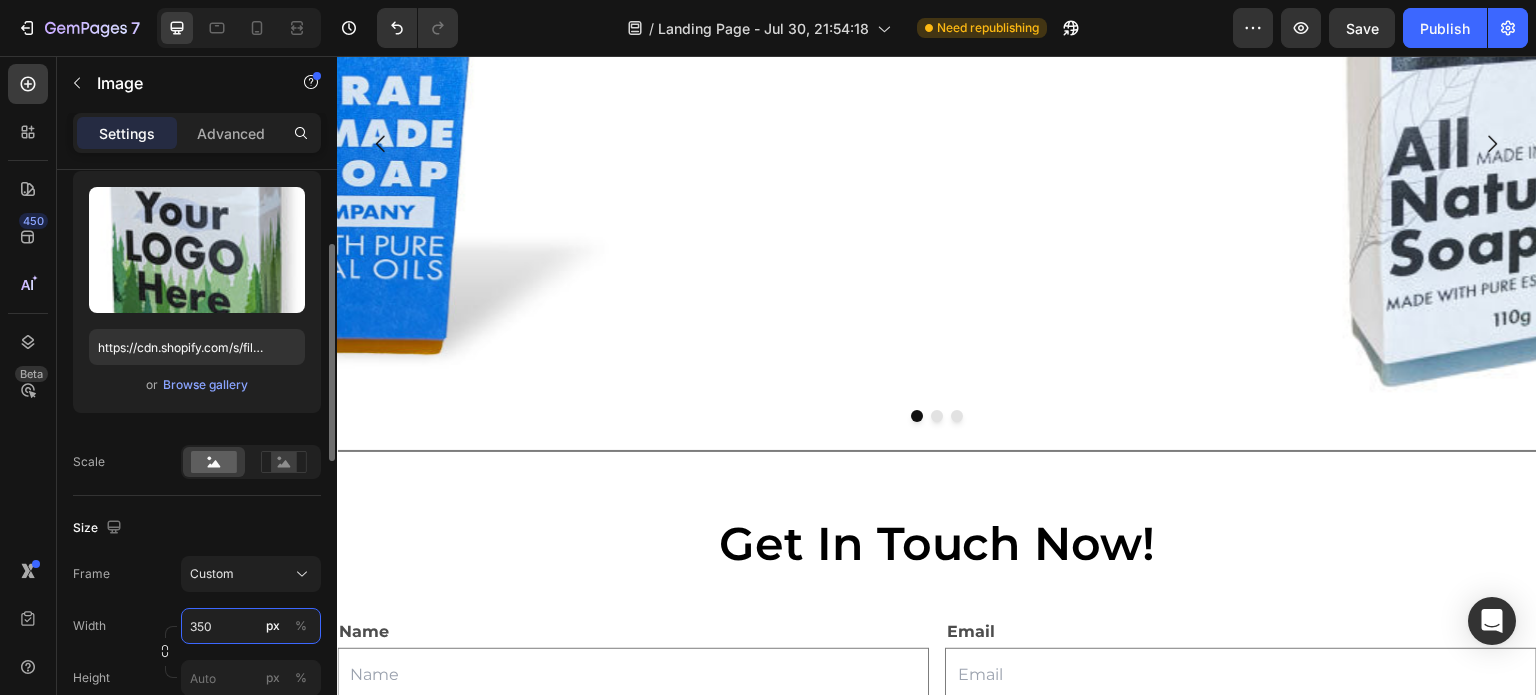 scroll, scrollTop: 2624, scrollLeft: 0, axis: vertical 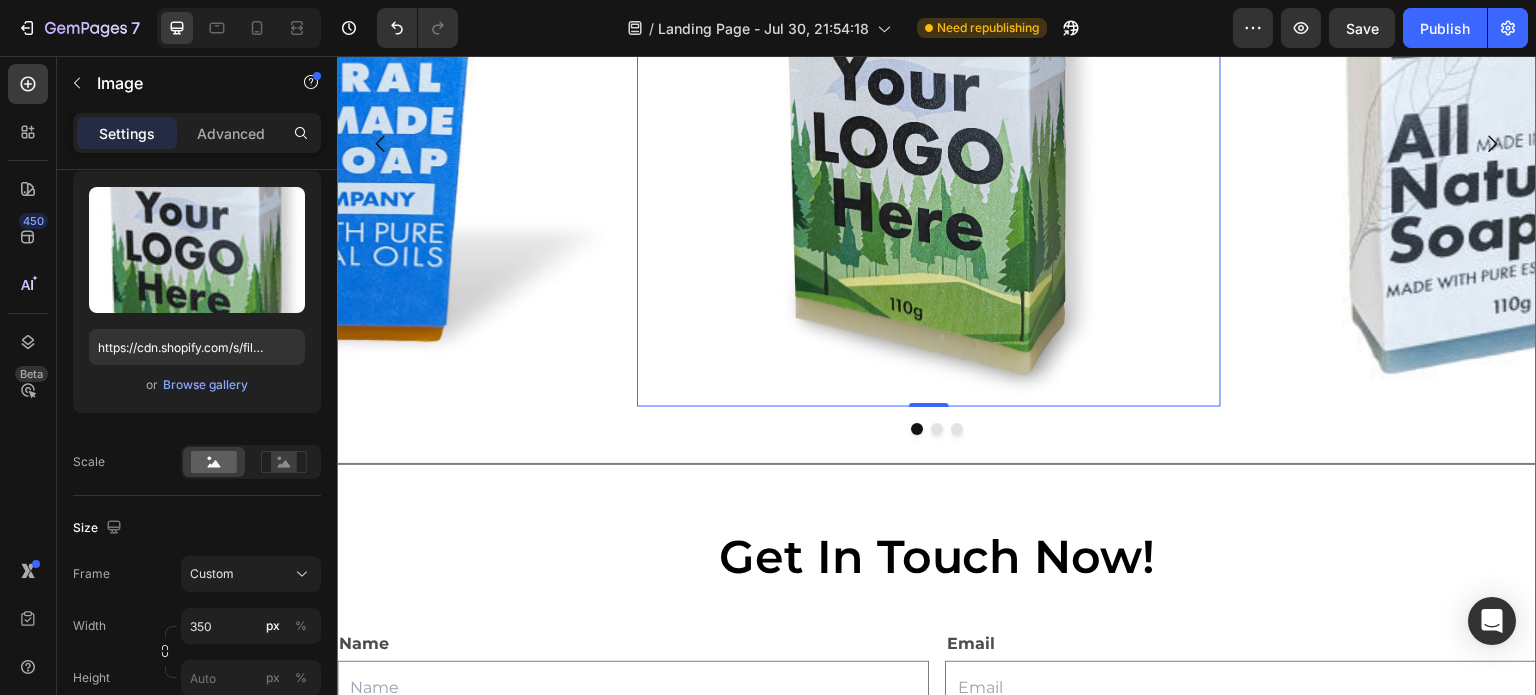 click on "Get In Touch Now!" at bounding box center (937, 557) 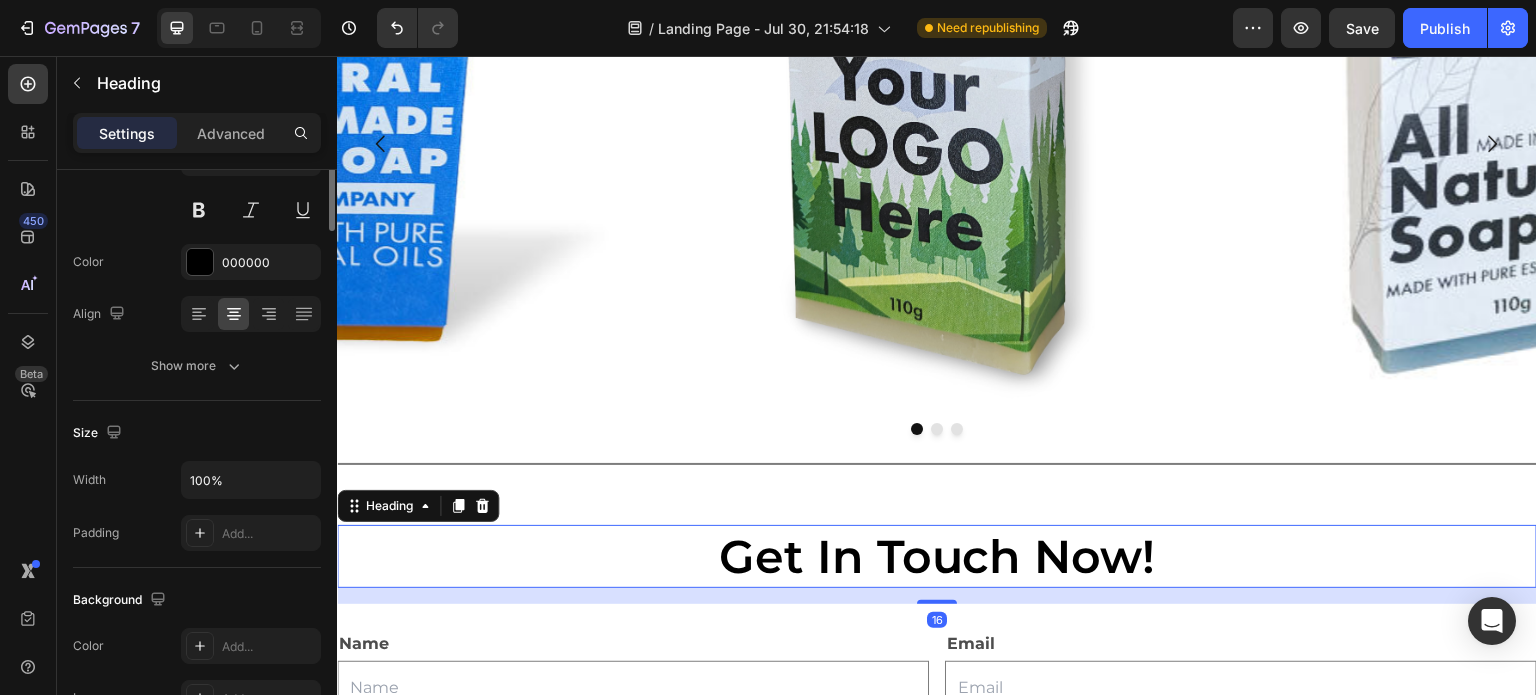 scroll, scrollTop: 0, scrollLeft: 0, axis: both 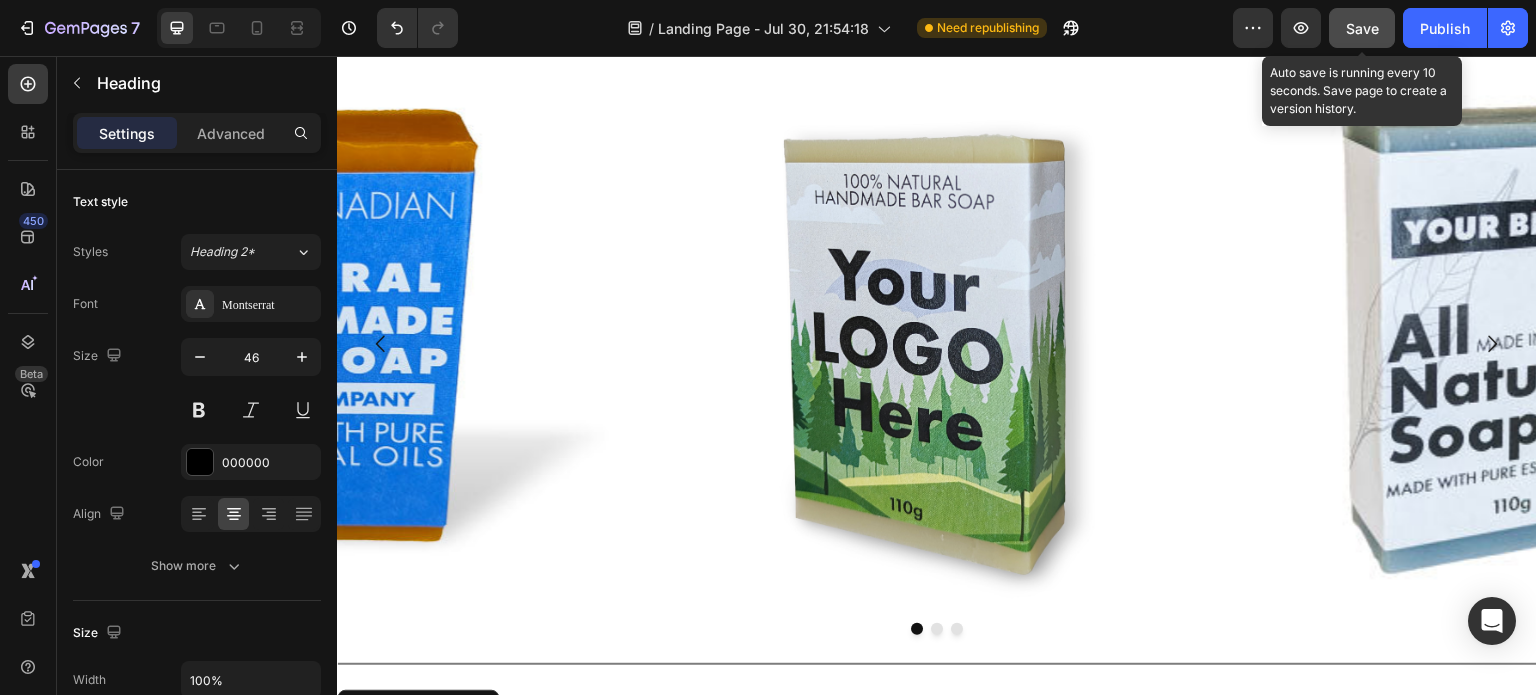 click on "Save" at bounding box center (1362, 28) 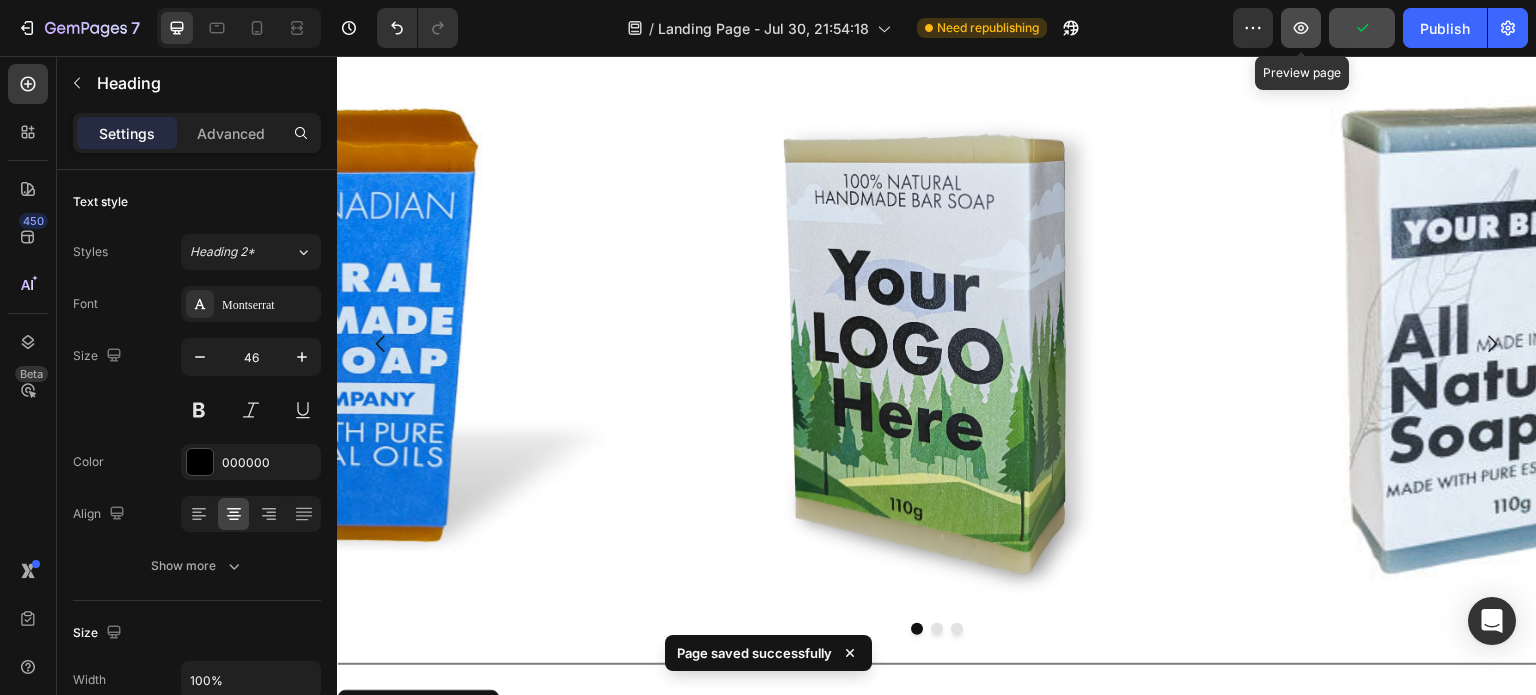 click 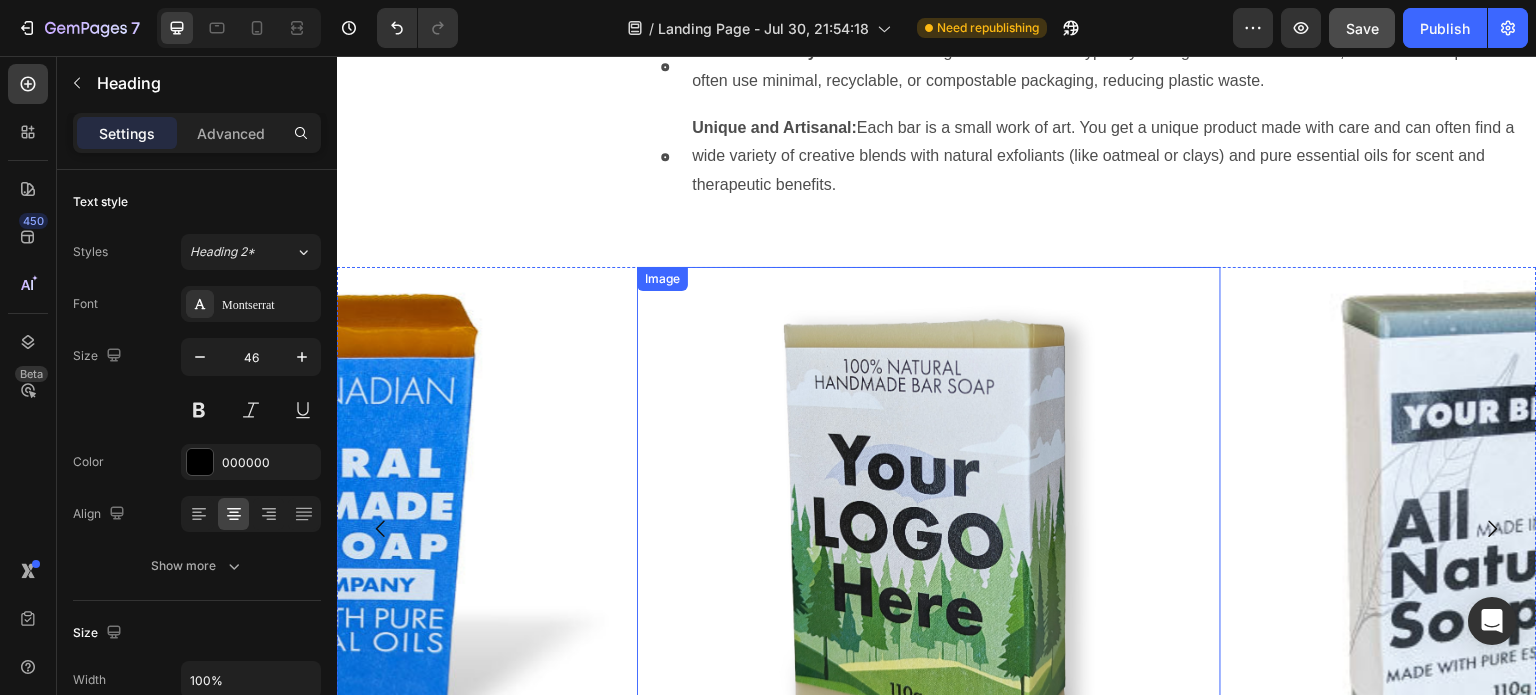 scroll, scrollTop: 2224, scrollLeft: 0, axis: vertical 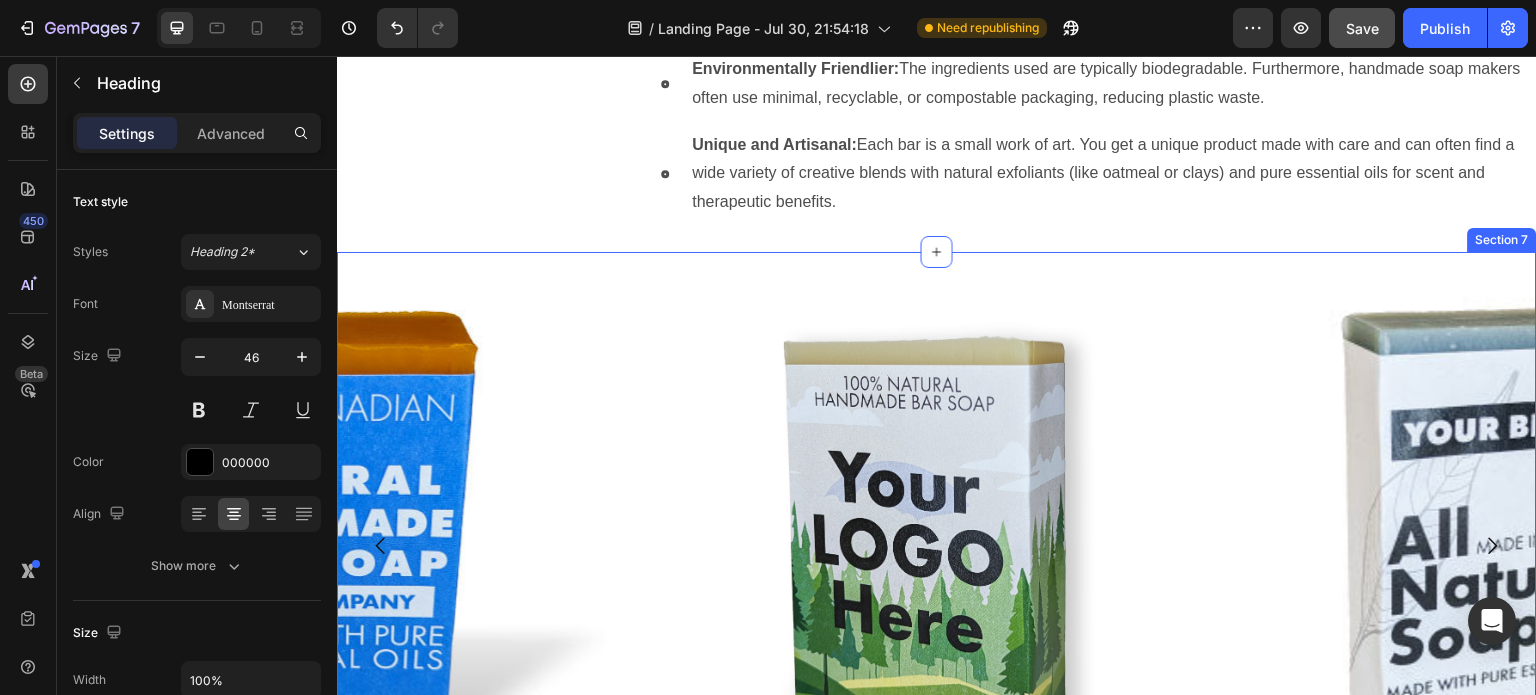 click on "Image Image Image
Carousel                Title Line Get In Touch Now! Heading   16 [NAME] [TEXT] [EMAIL] [EMAIL] [MESSAGE] [TEXTAREA] [SUBMIT] [SUBMIT] Contact Form Section 7" at bounding box center [937, 850] 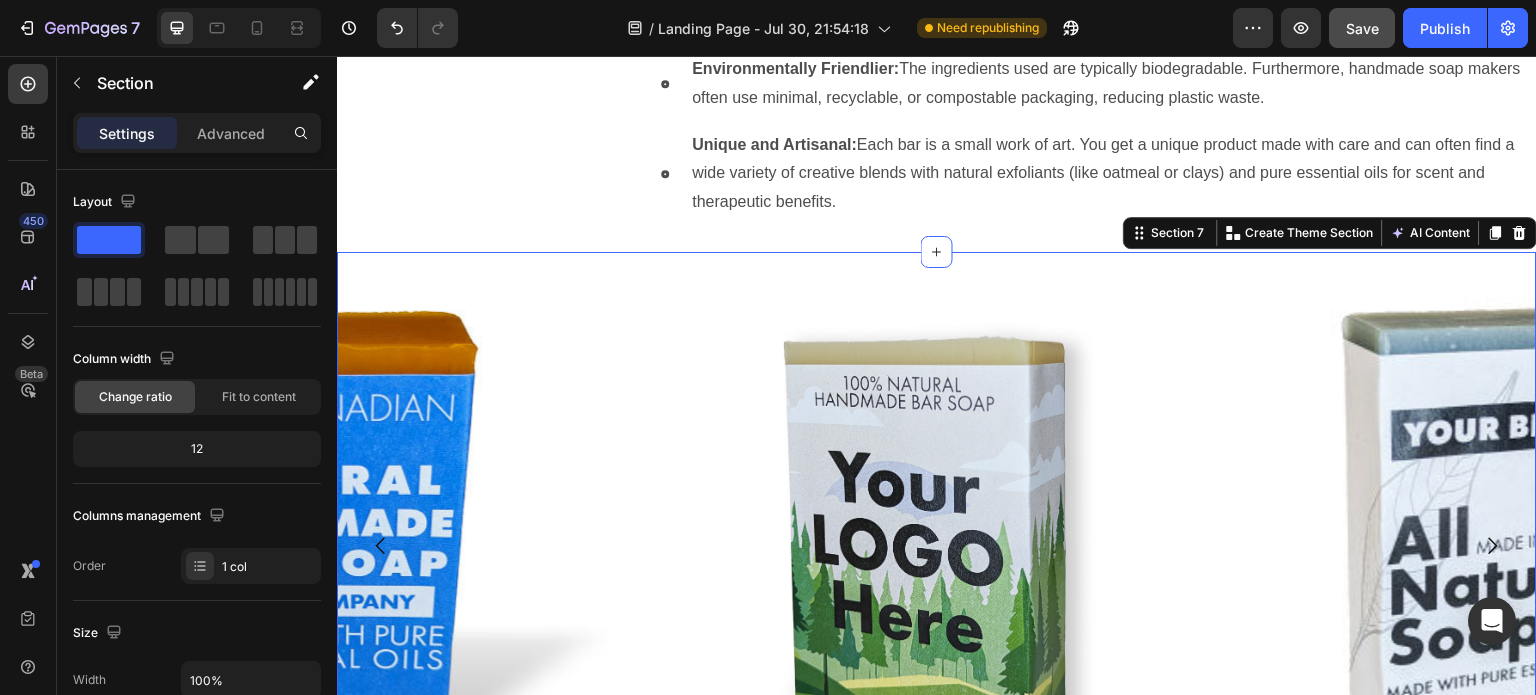scroll, scrollTop: 2524, scrollLeft: 0, axis: vertical 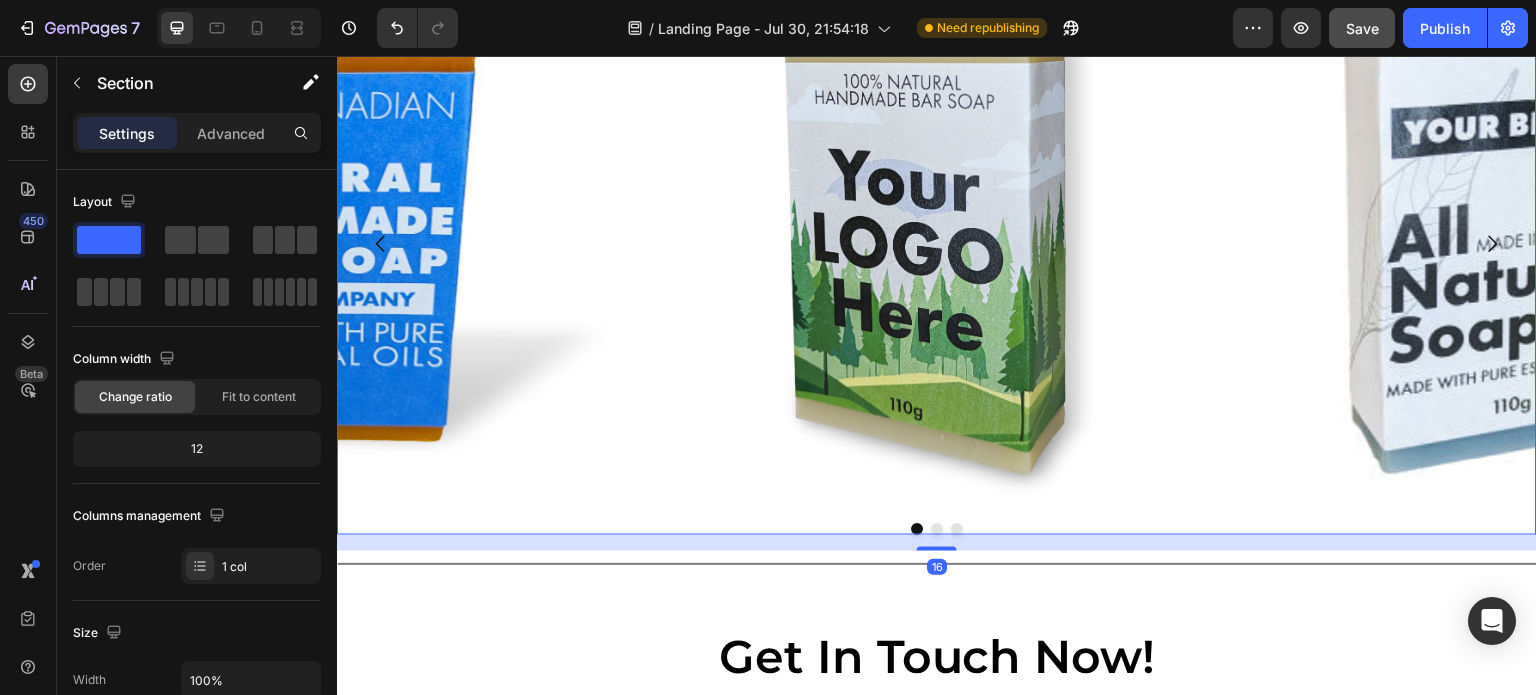 click at bounding box center (937, 529) 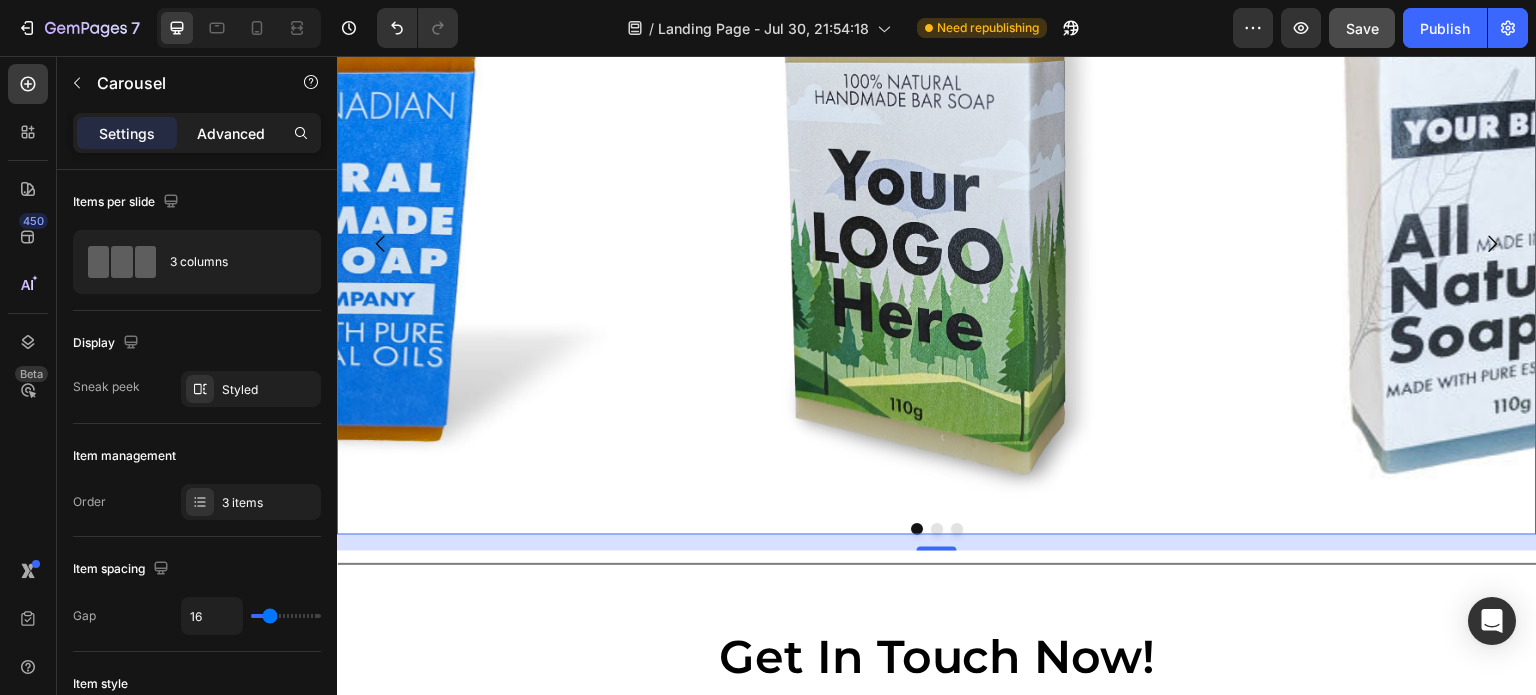 click on "Advanced" at bounding box center [231, 133] 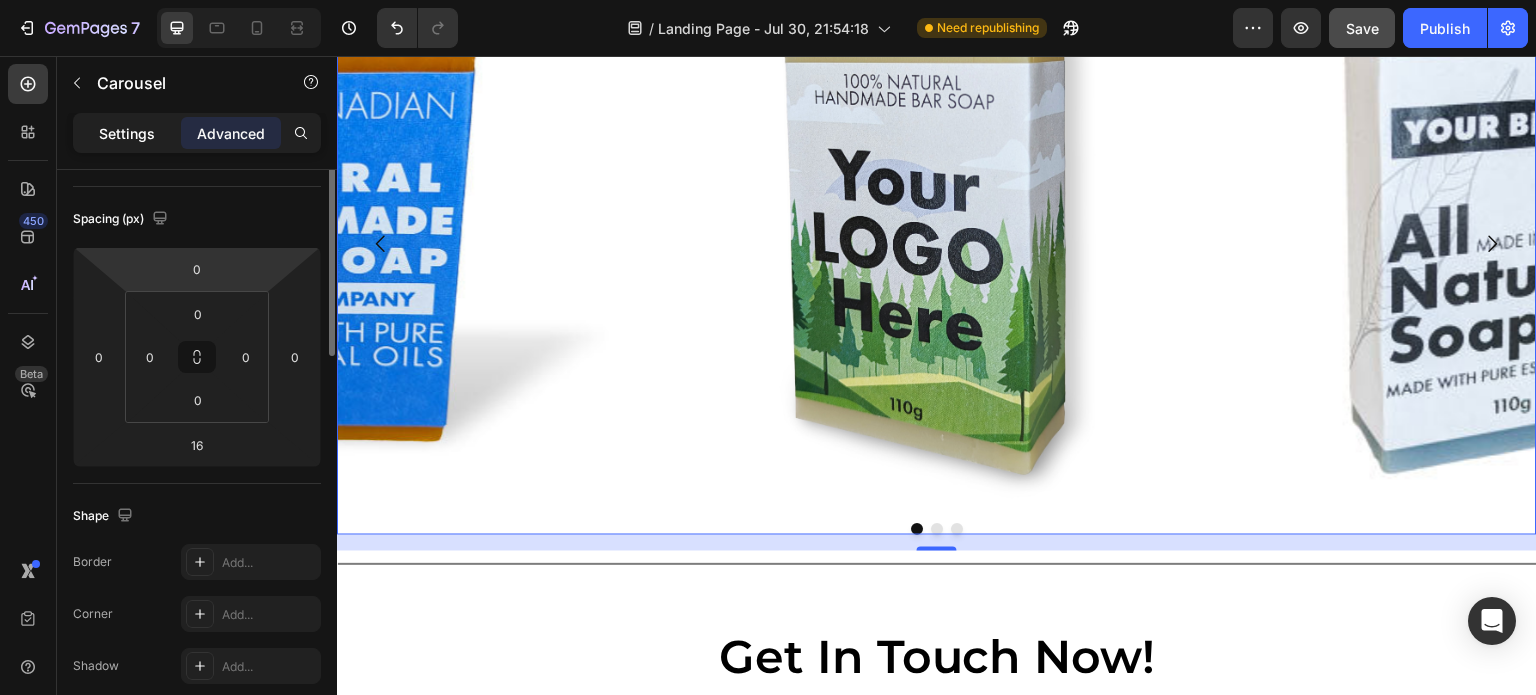 scroll, scrollTop: 100, scrollLeft: 0, axis: vertical 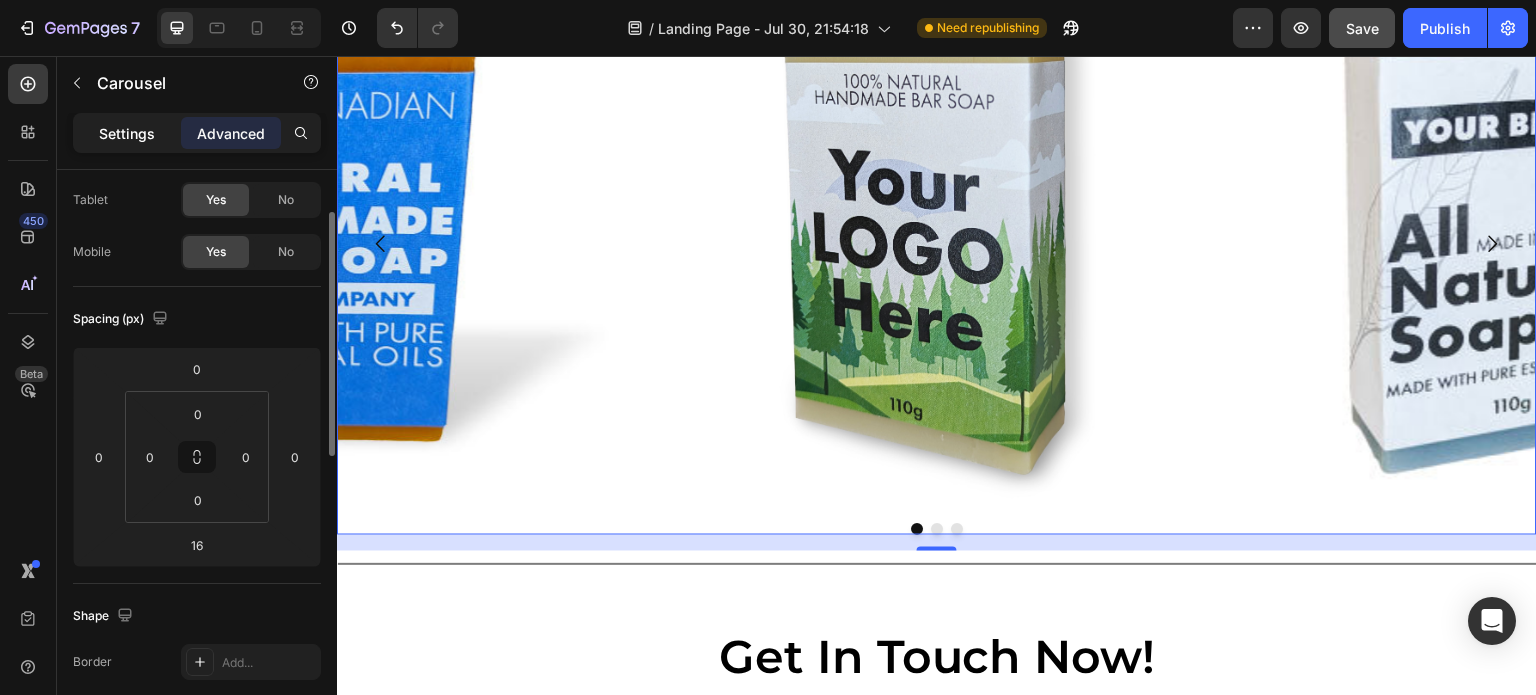 click on "Settings" 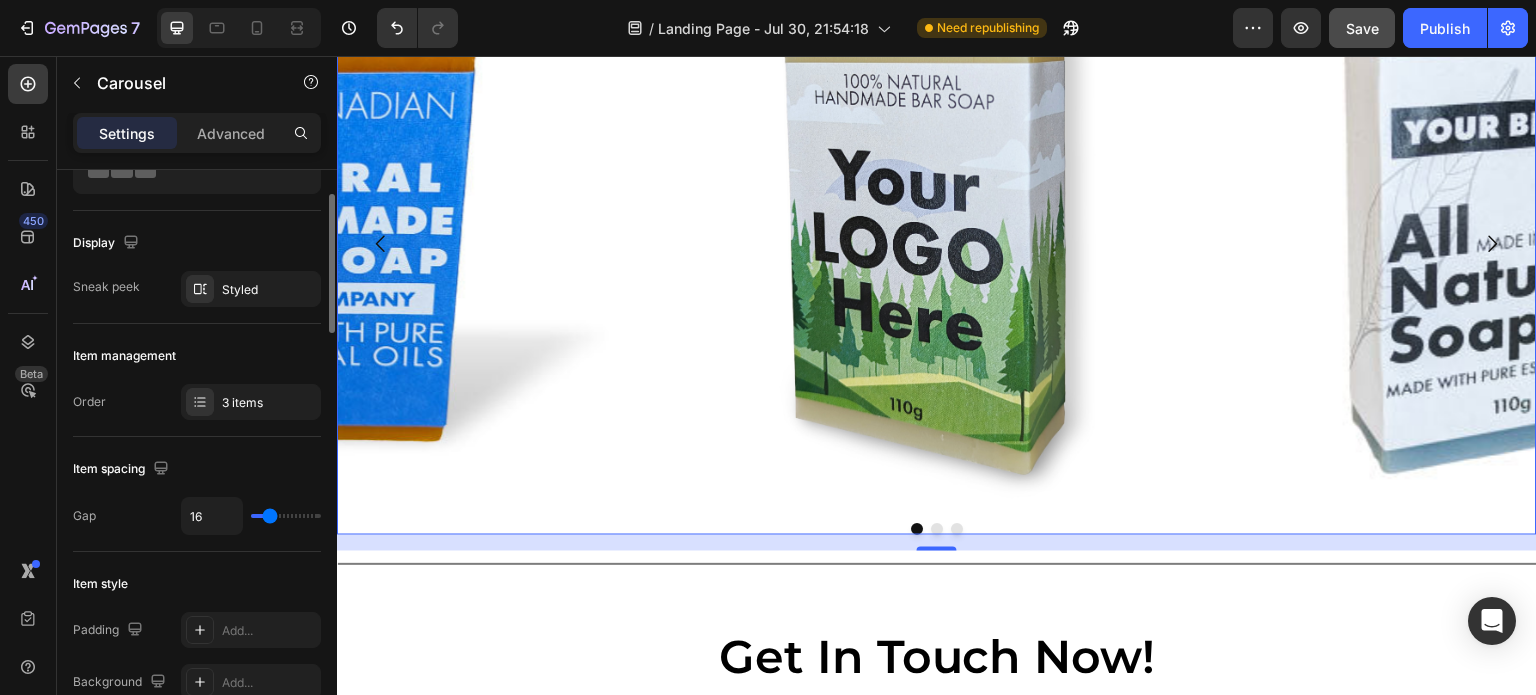 click on "Display Sneak peek Styled" 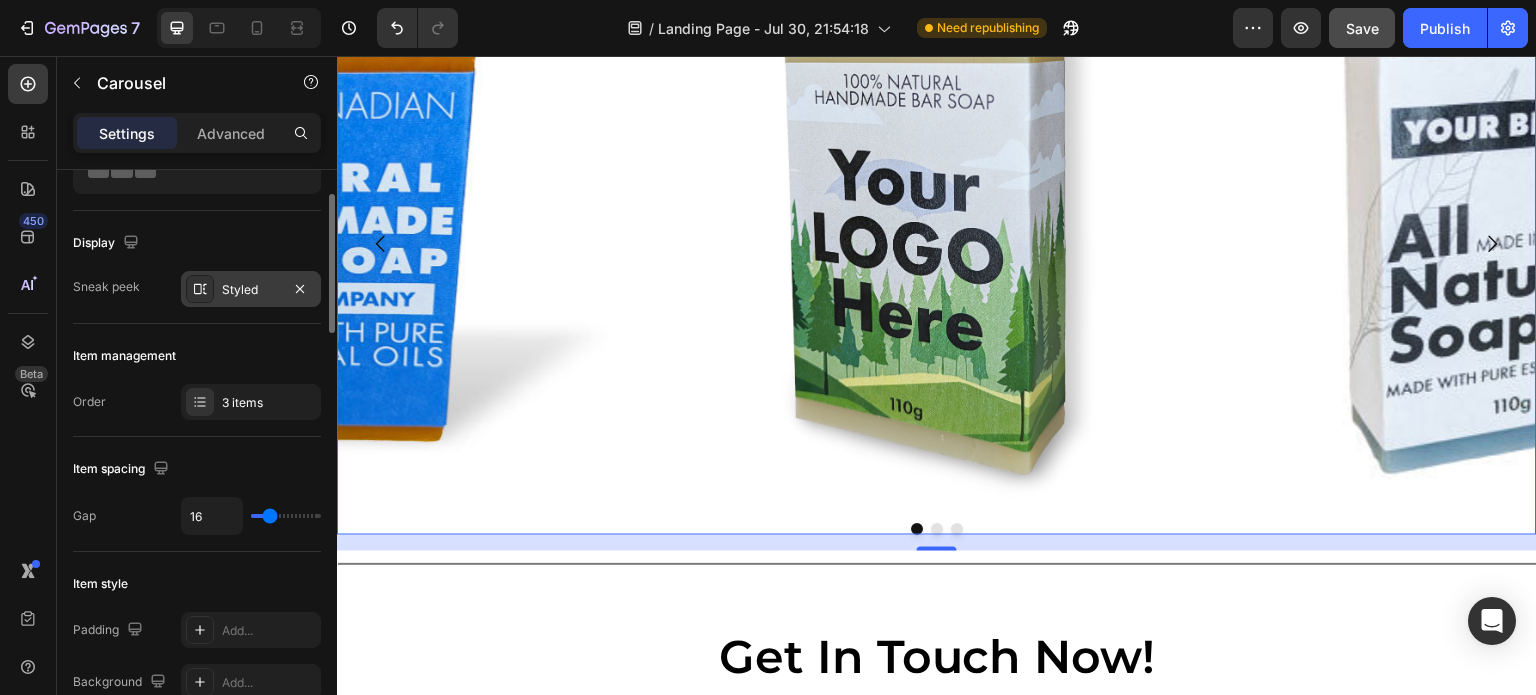 click on "Styled" at bounding box center [251, 289] 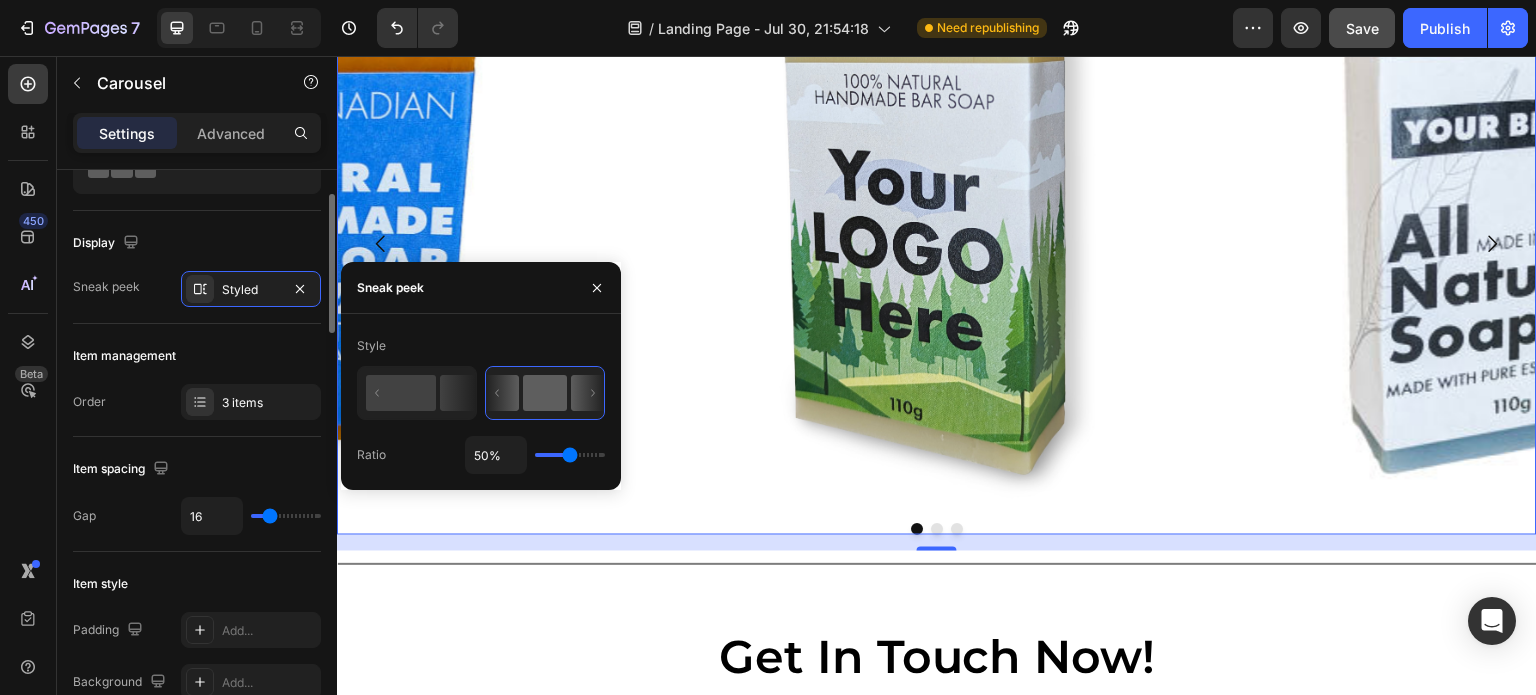 click on "Item management" at bounding box center [197, 356] 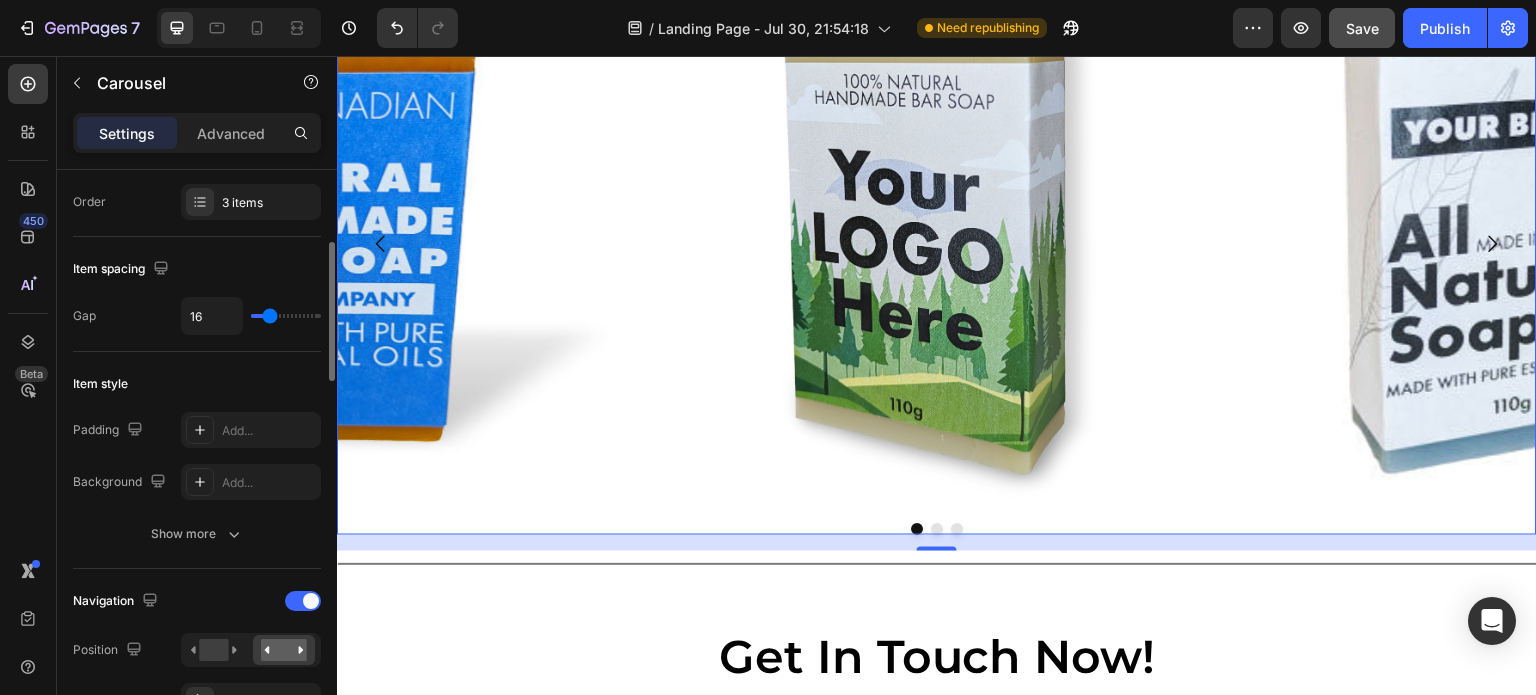 scroll, scrollTop: 200, scrollLeft: 0, axis: vertical 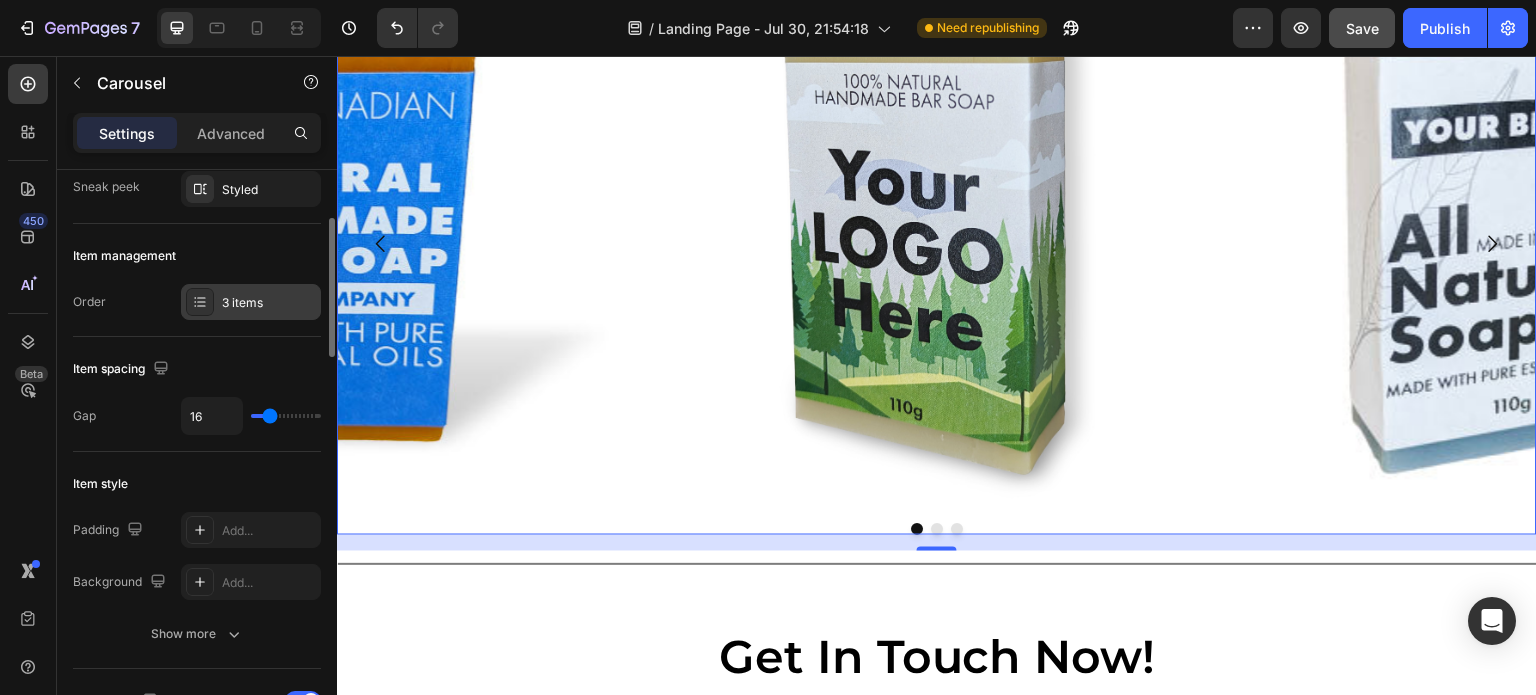 click at bounding box center [200, 302] 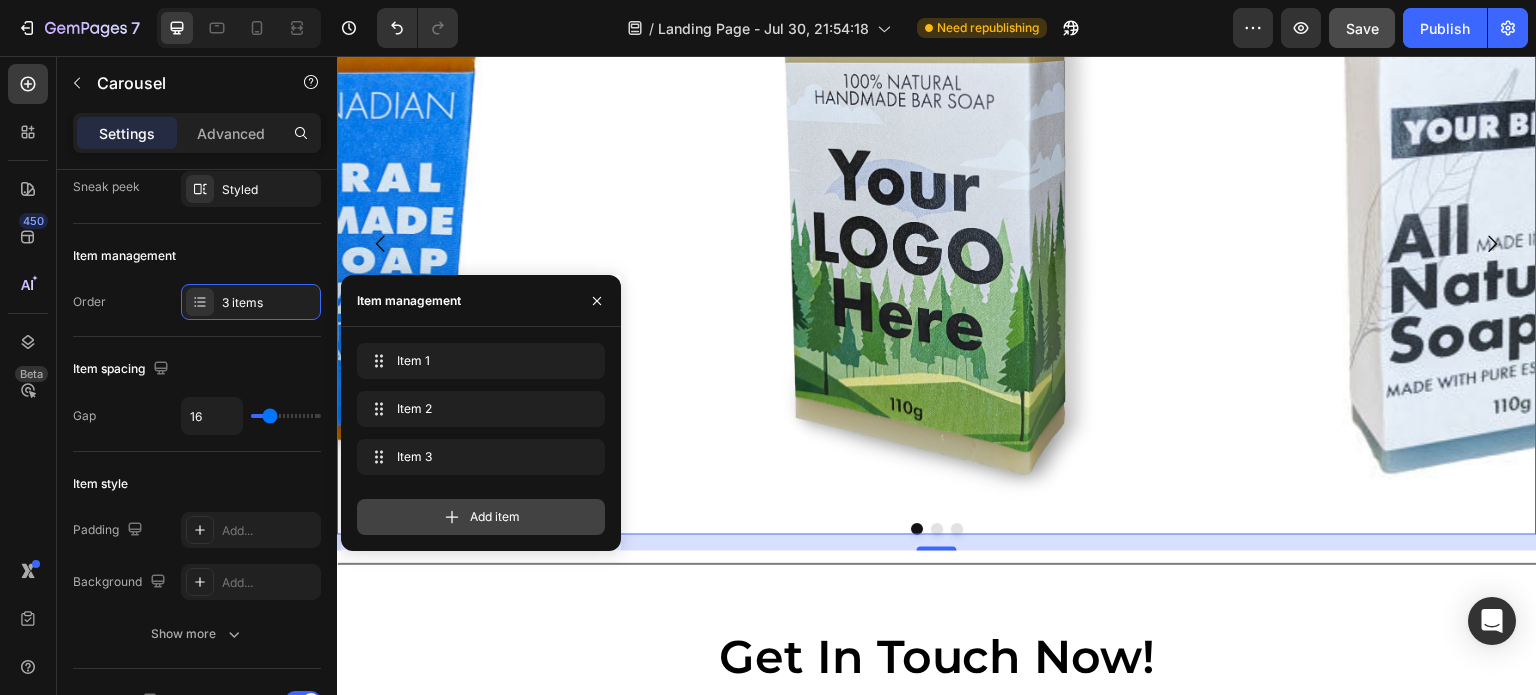 click on "Add item" at bounding box center (481, 517) 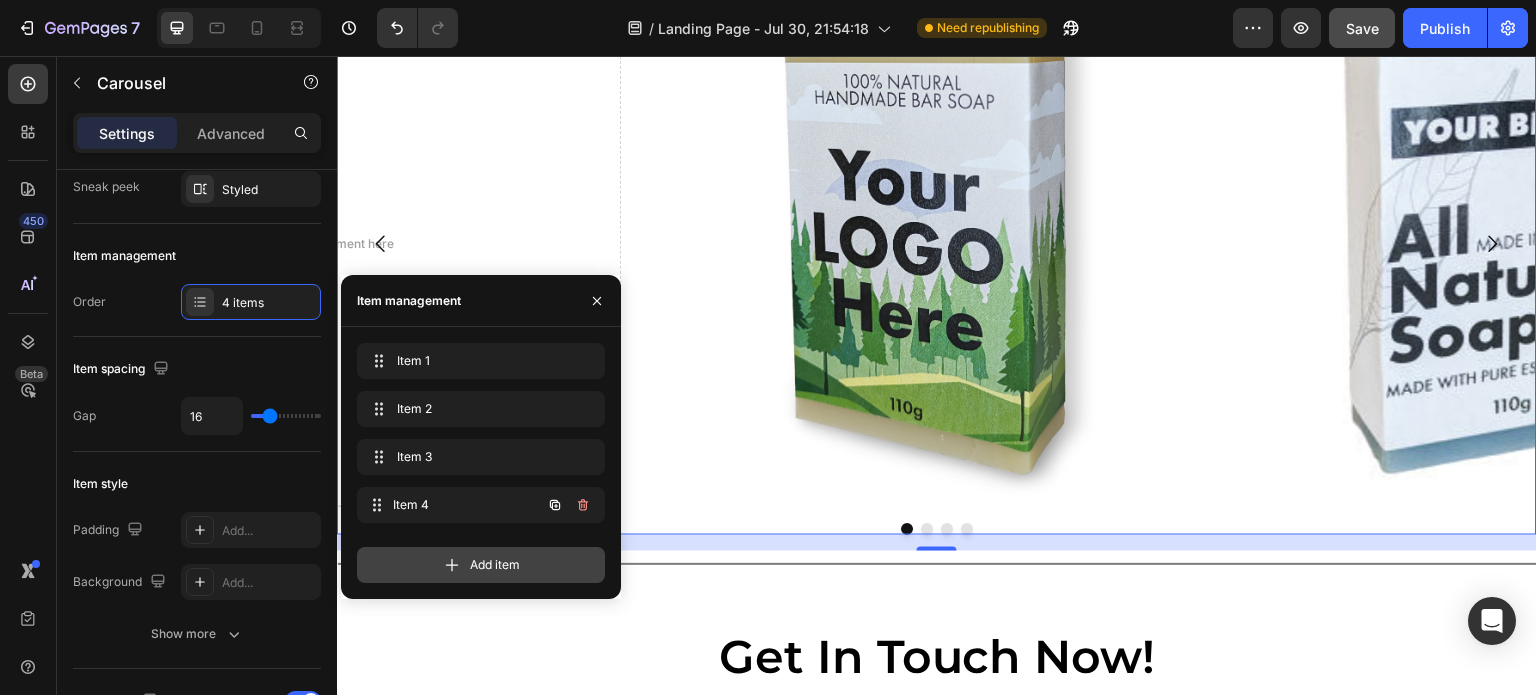click on "Item 4 Item 4" at bounding box center [453, 505] 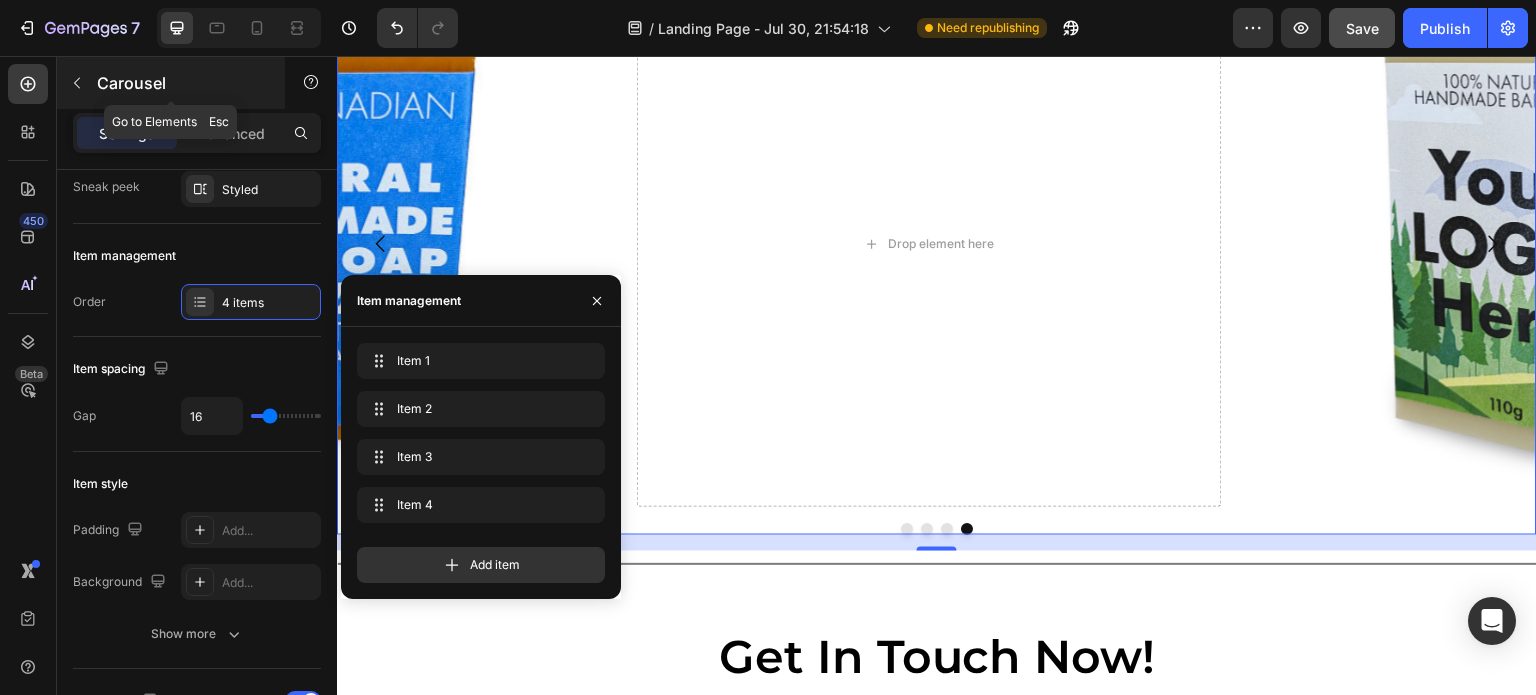 click 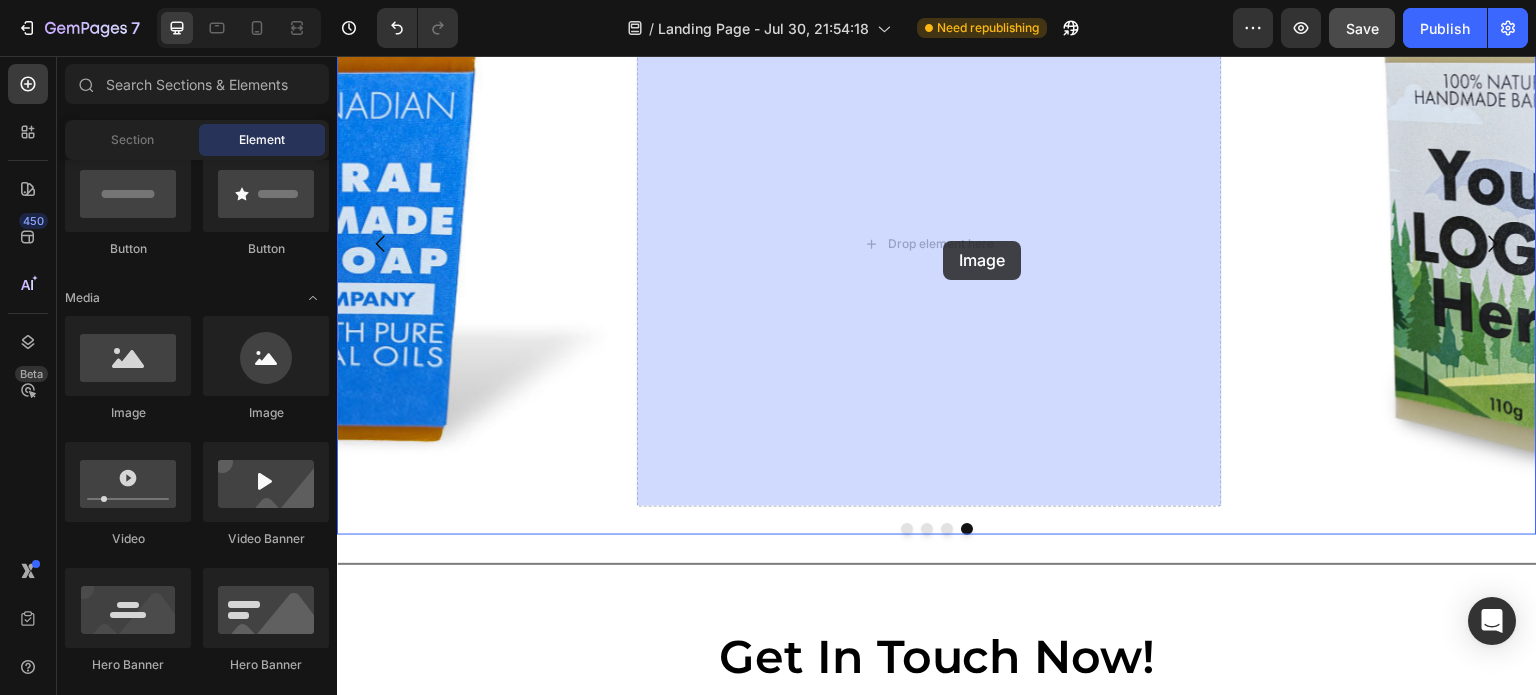 drag, startPoint x: 599, startPoint y: 374, endPoint x: 944, endPoint y: 241, distance: 369.74857 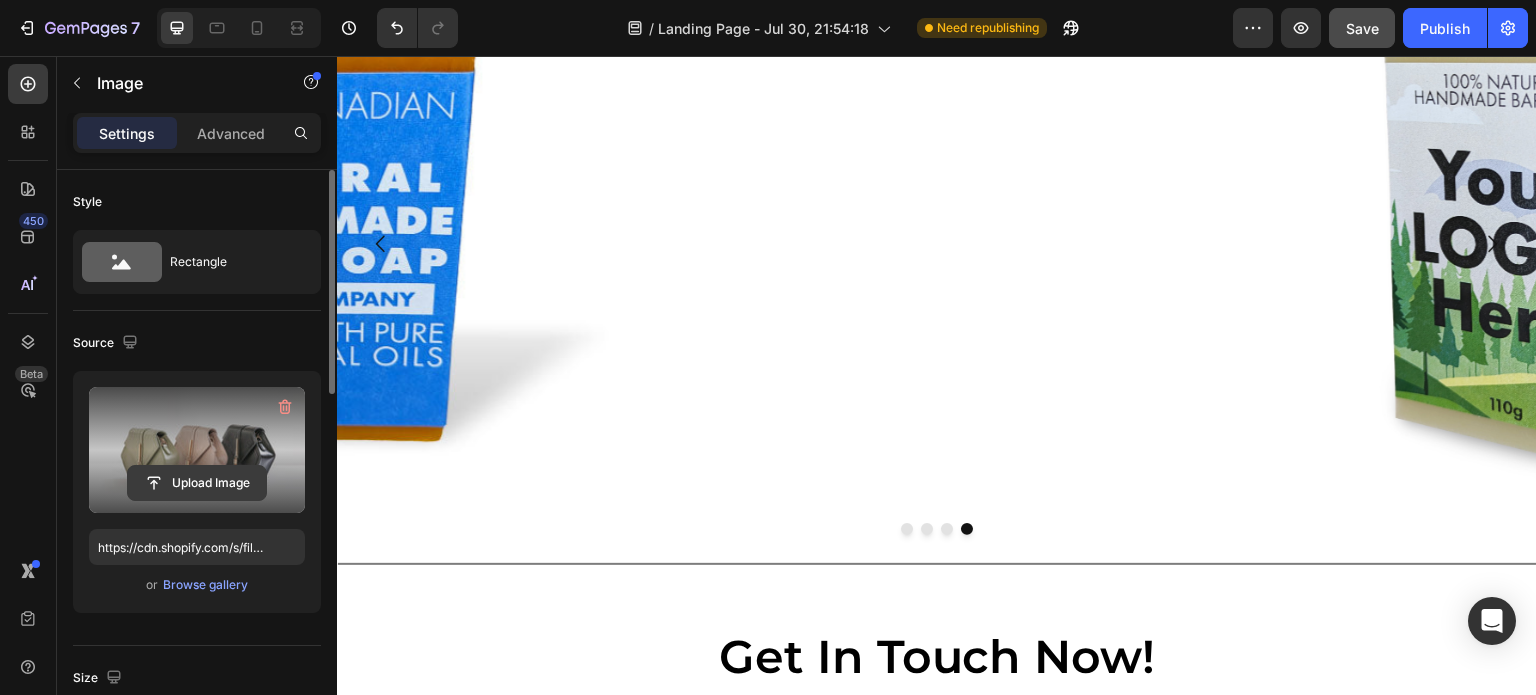 click 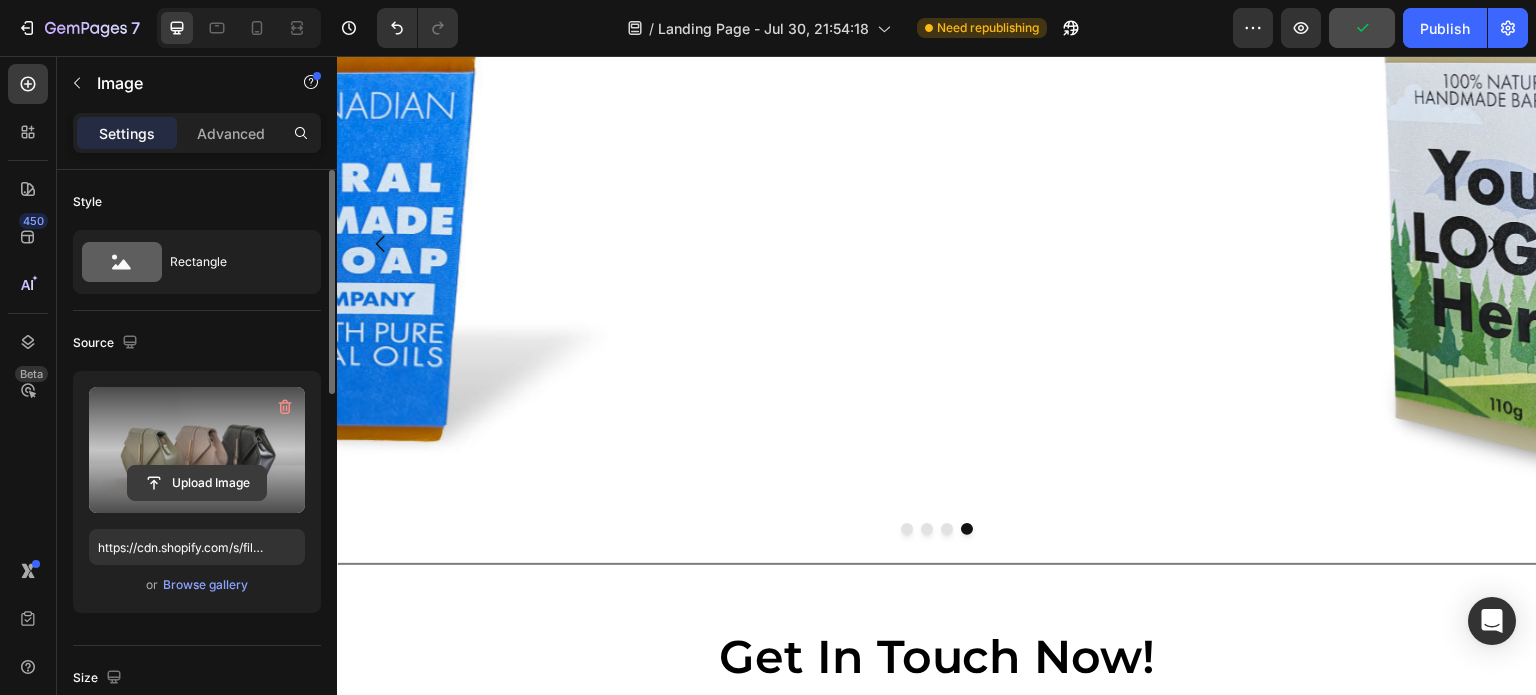 click 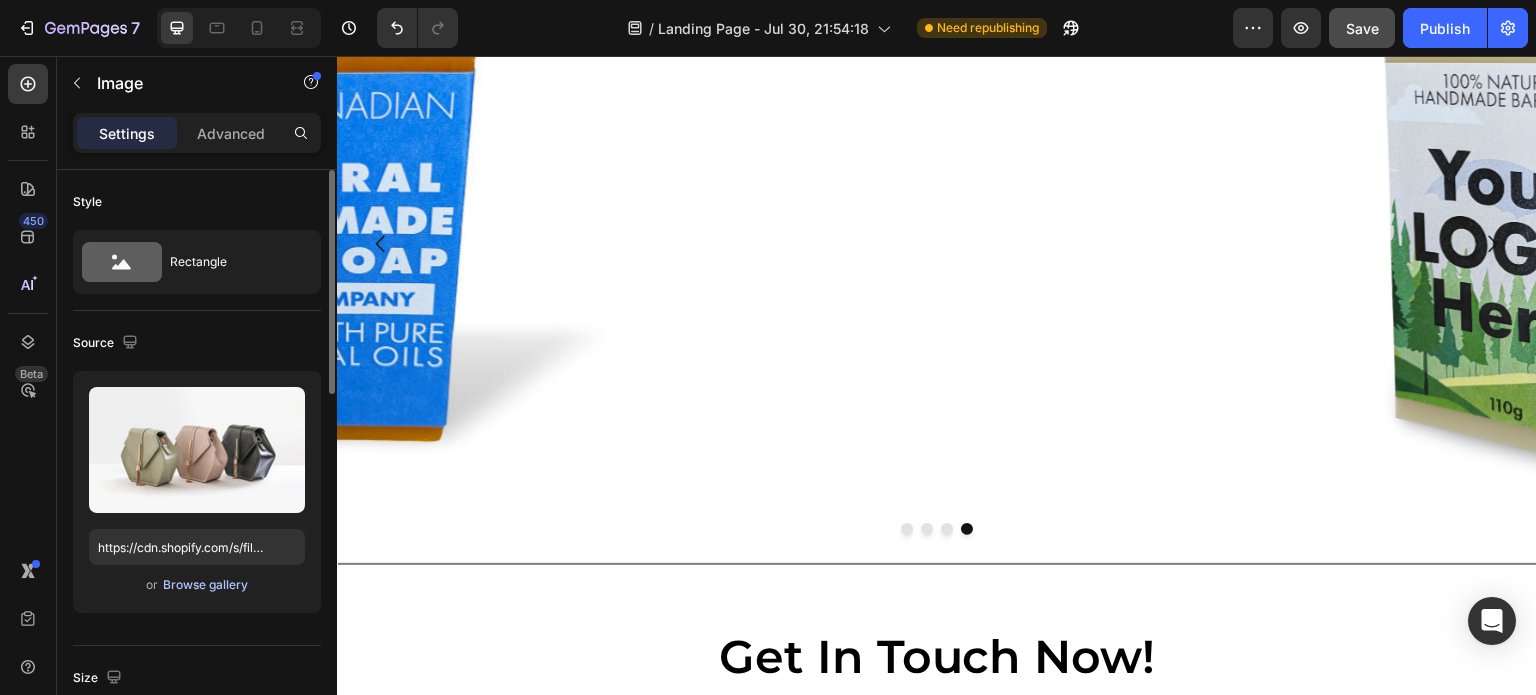 click on "Browse gallery" at bounding box center (205, 585) 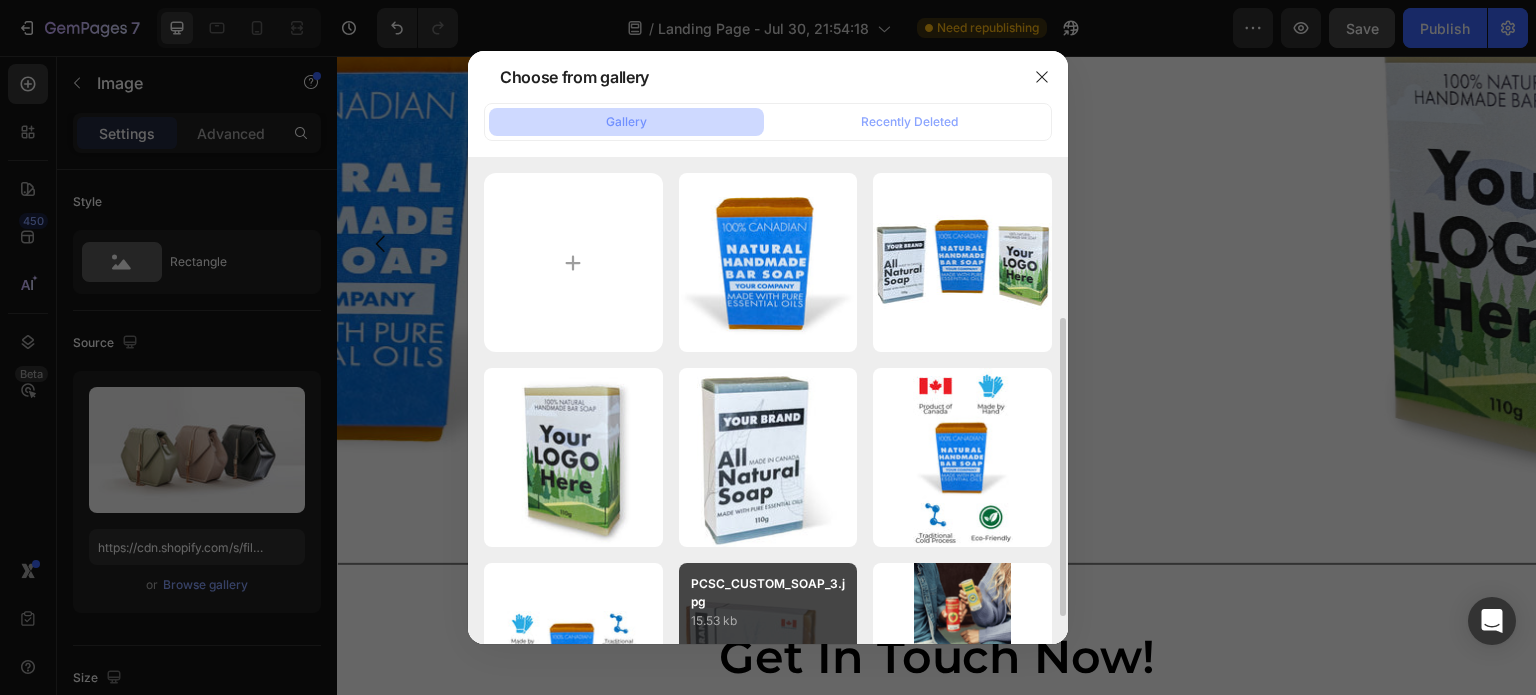scroll, scrollTop: 200, scrollLeft: 0, axis: vertical 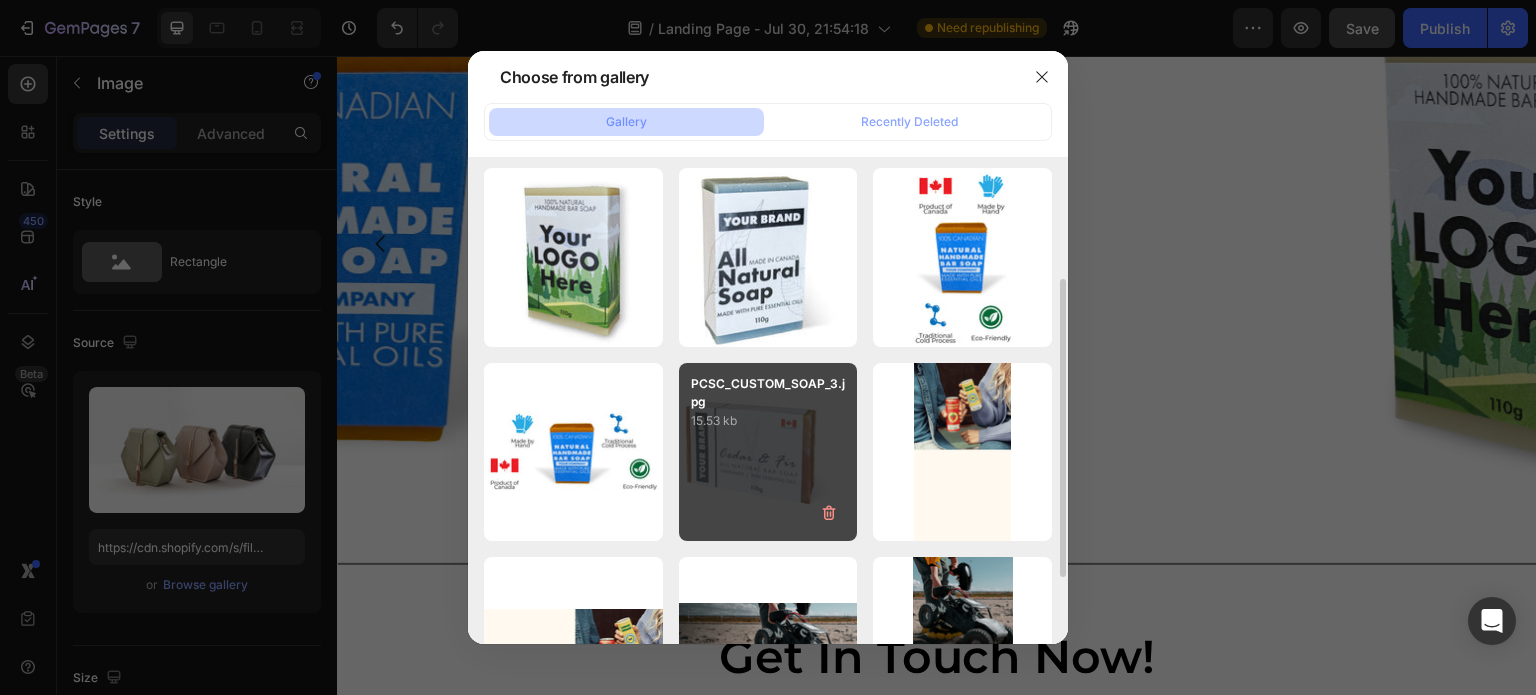 click on "PCSC_CUSTOM_SOAP_3.jpg 15.53 kb" at bounding box center (768, 452) 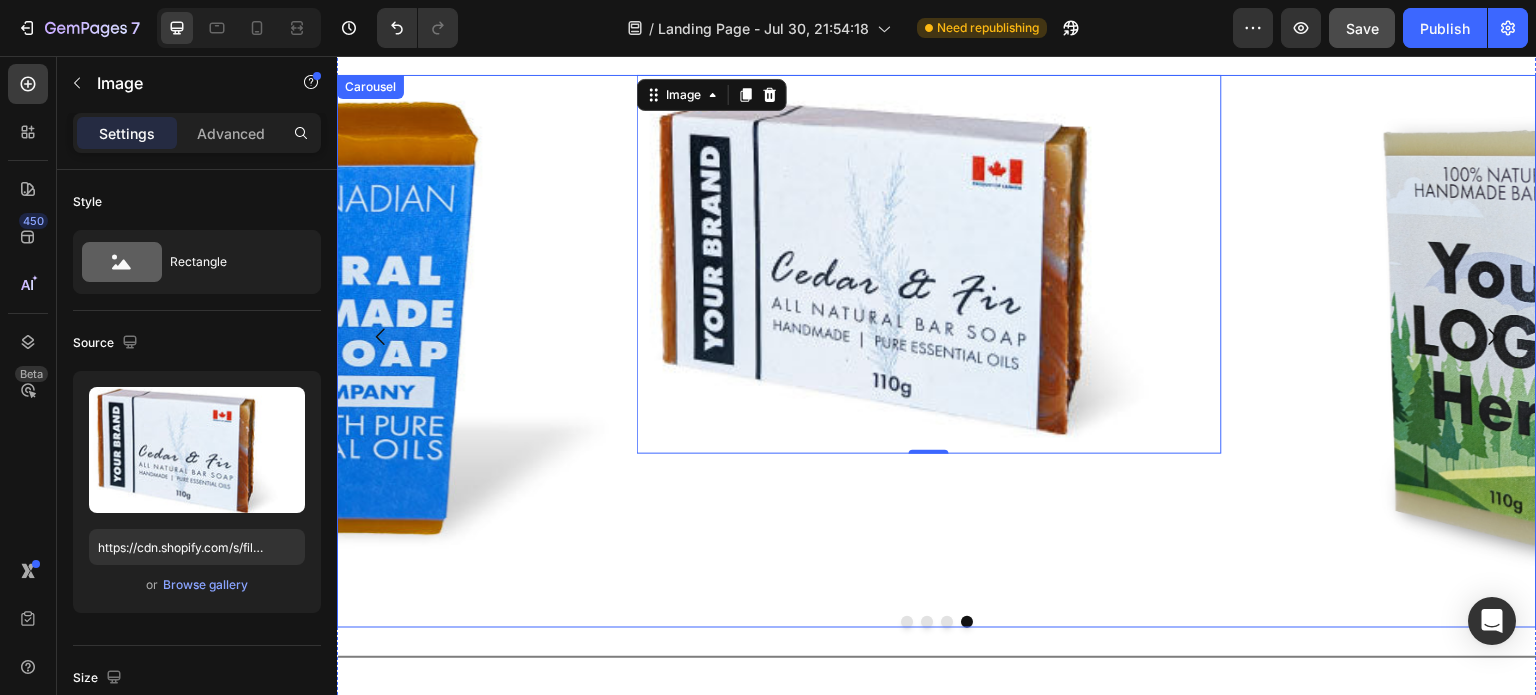 scroll, scrollTop: 2424, scrollLeft: 0, axis: vertical 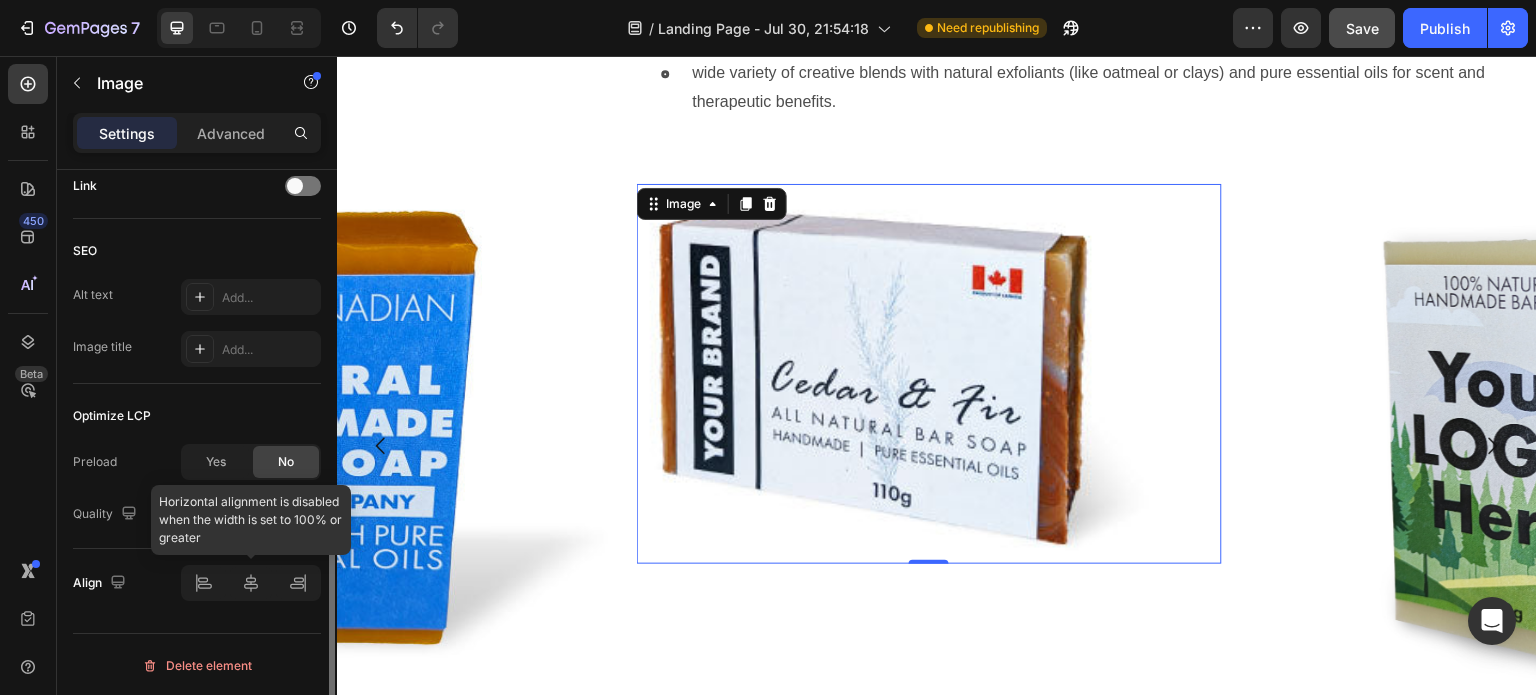 click 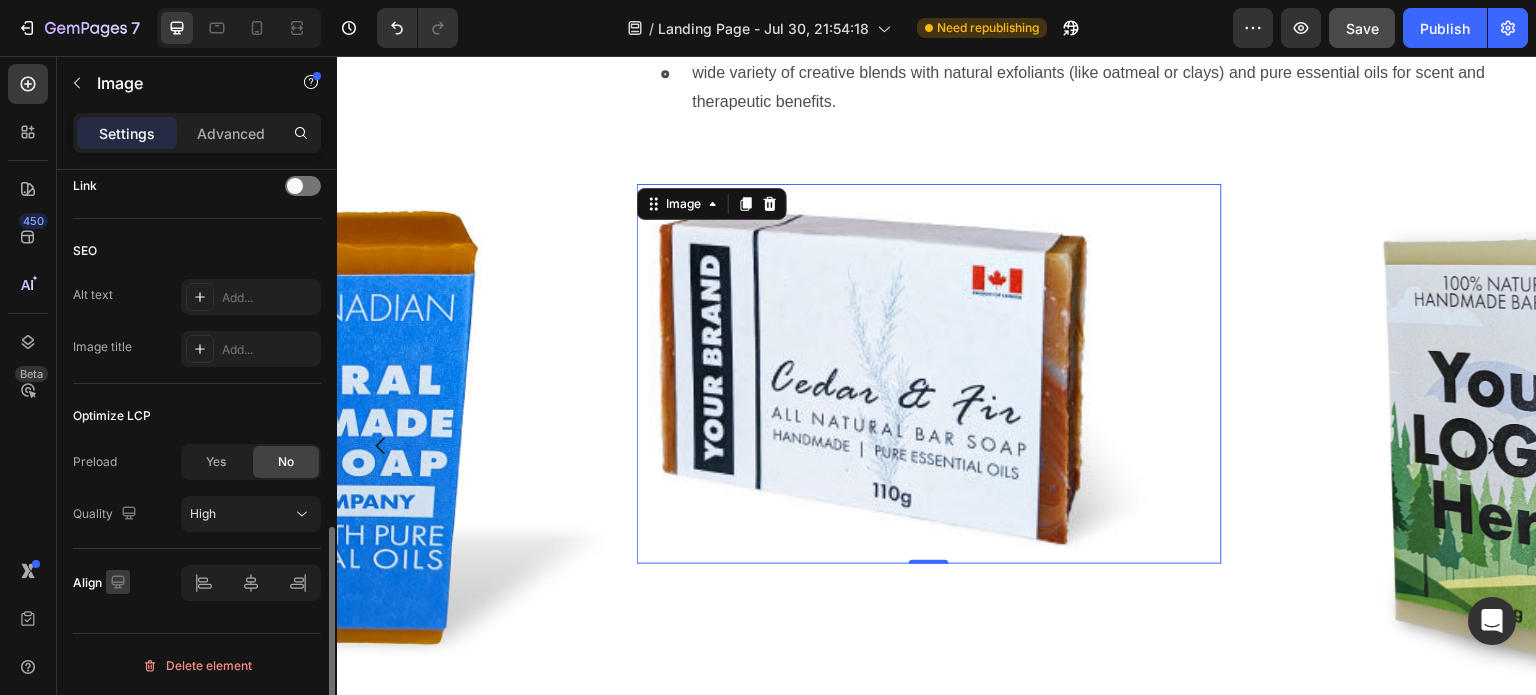 click 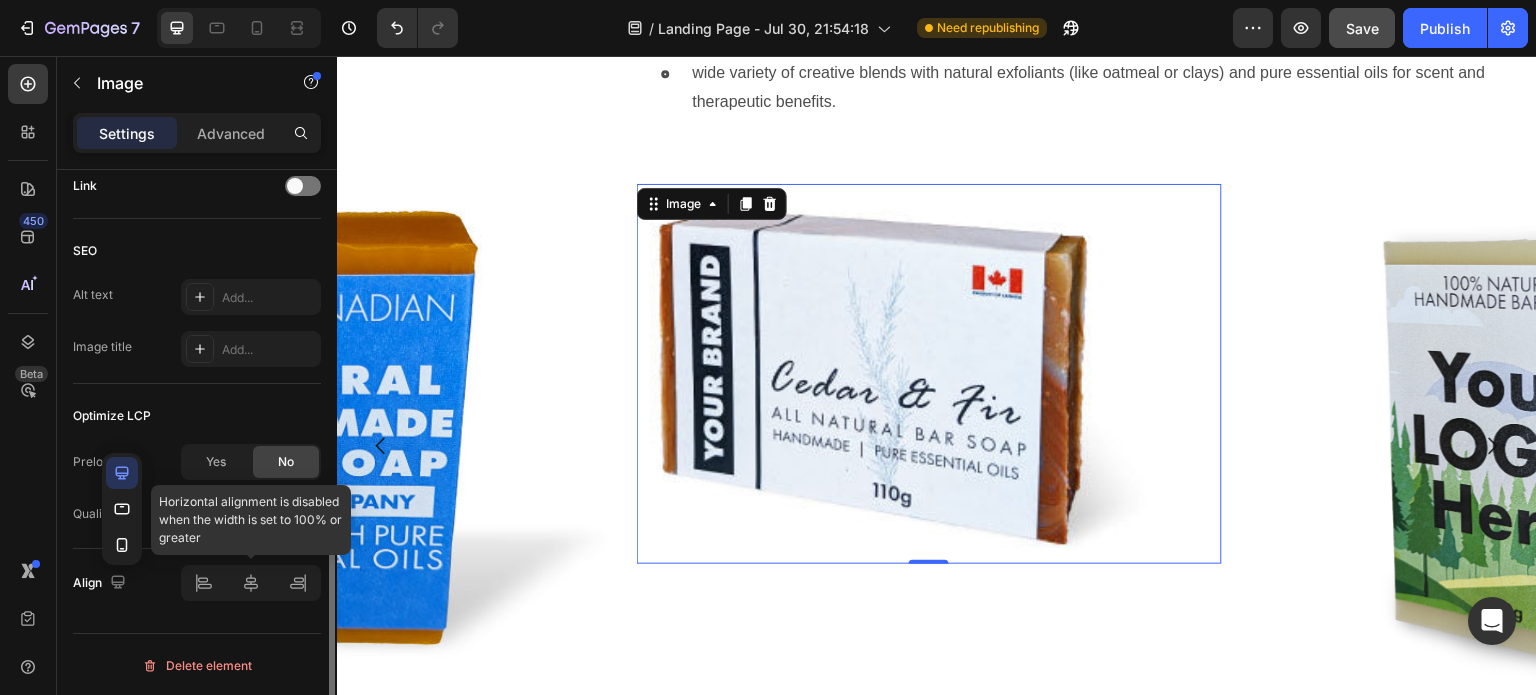 click 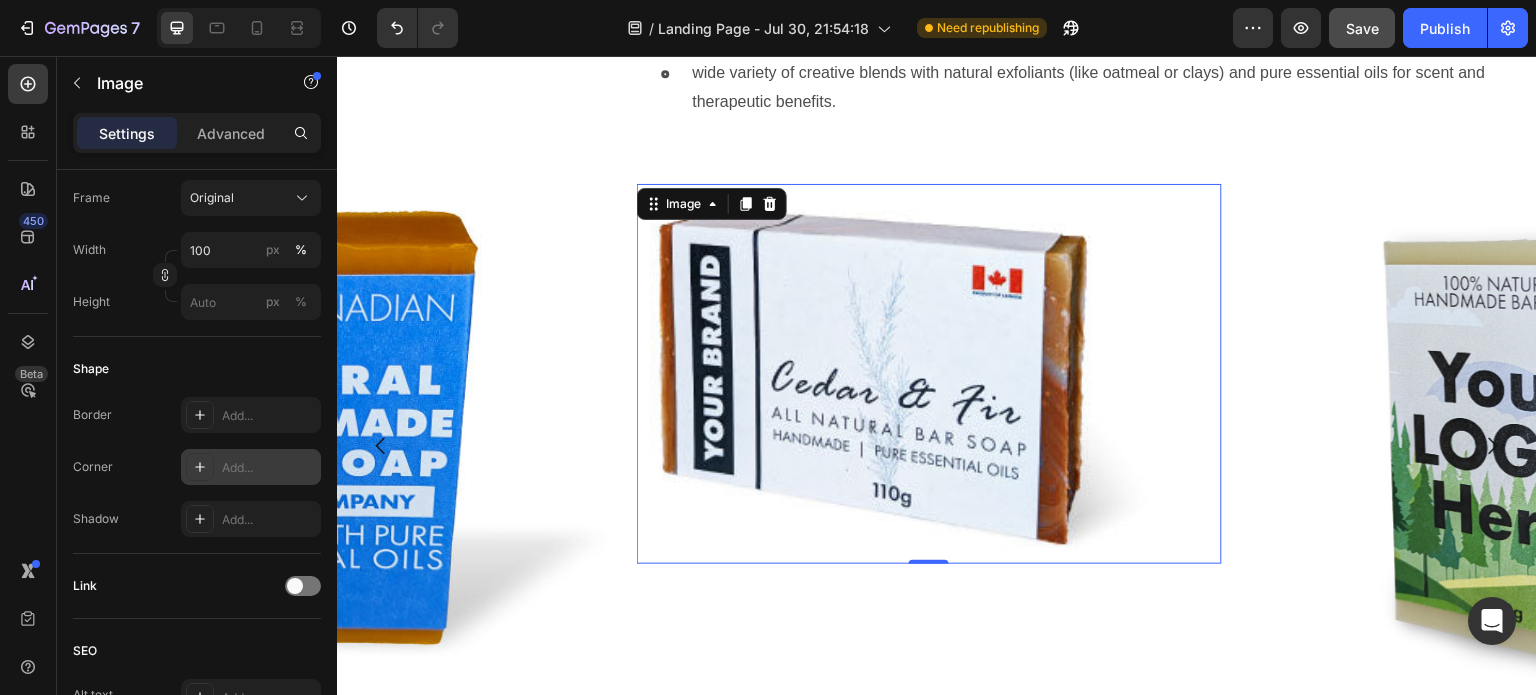 scroll, scrollTop: 0, scrollLeft: 0, axis: both 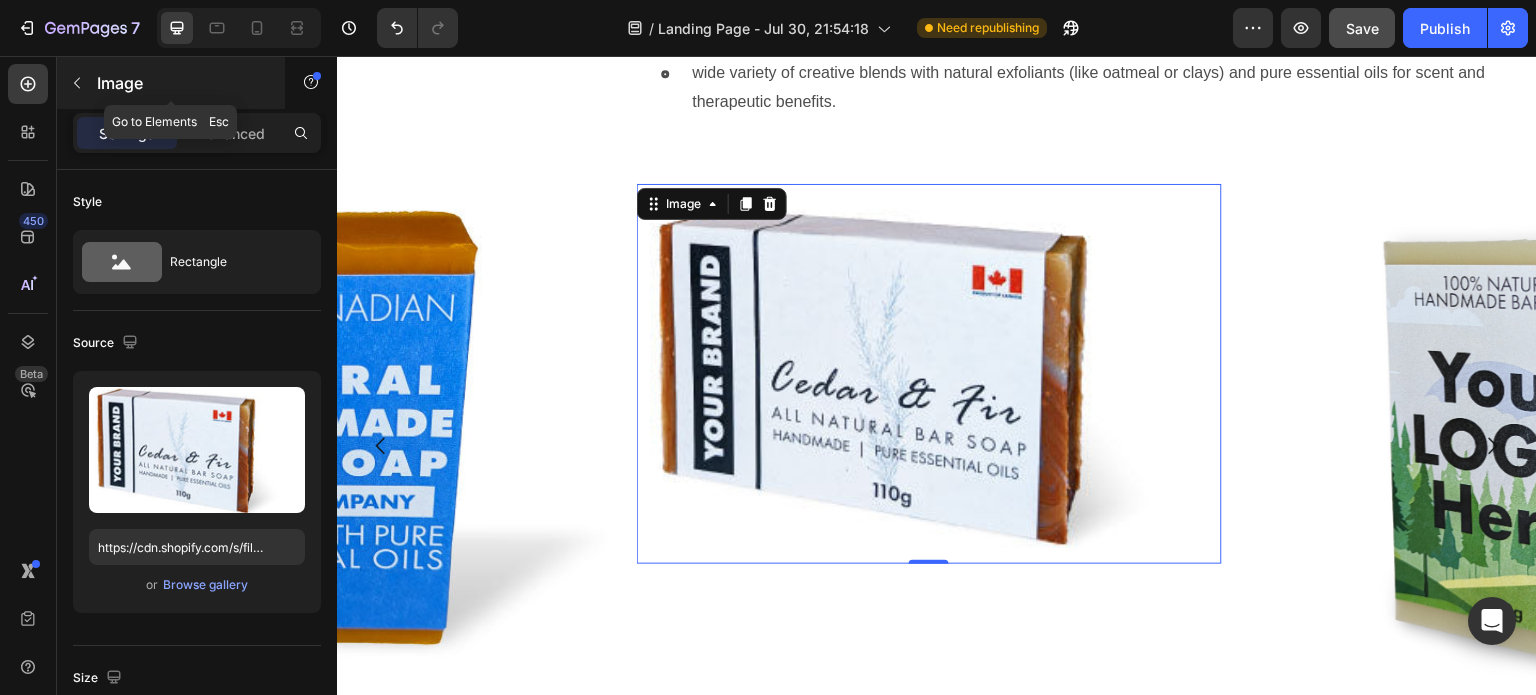 click at bounding box center (77, 83) 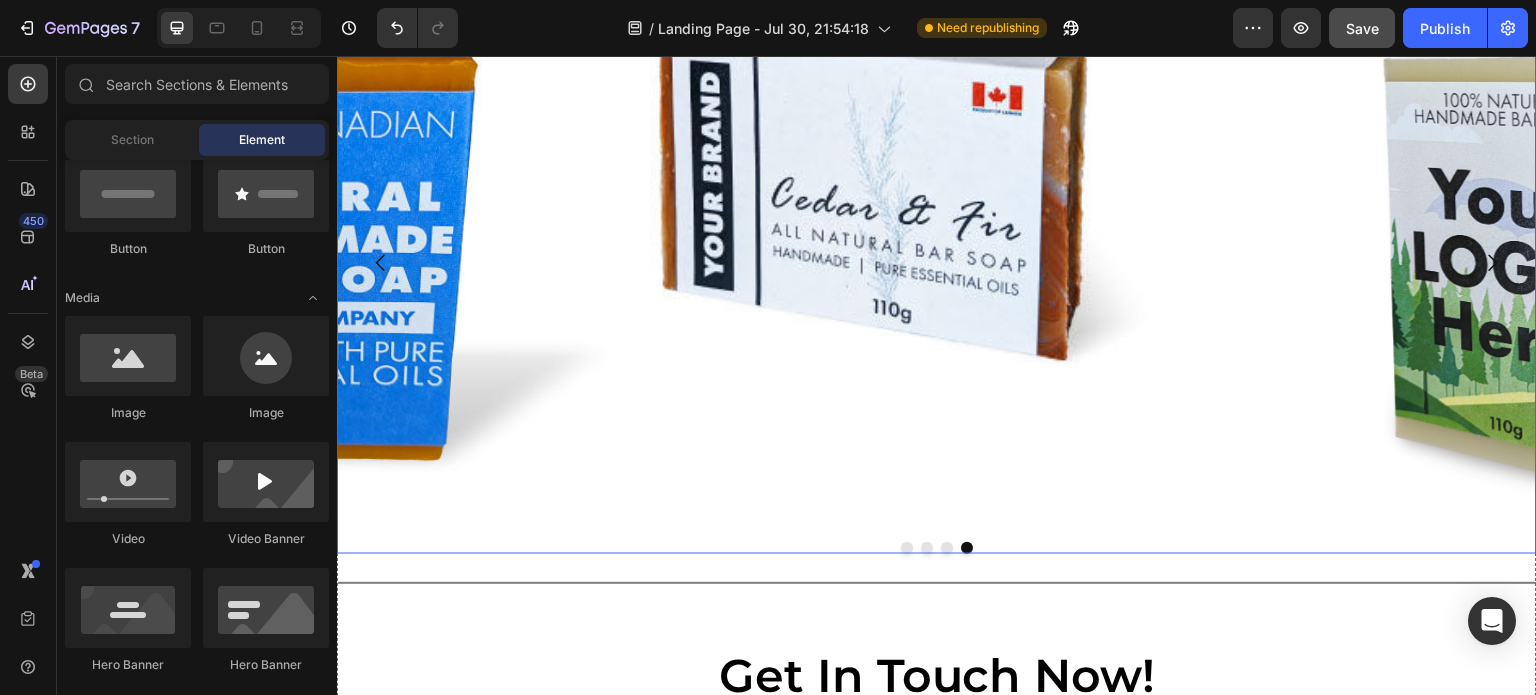 scroll, scrollTop: 2524, scrollLeft: 0, axis: vertical 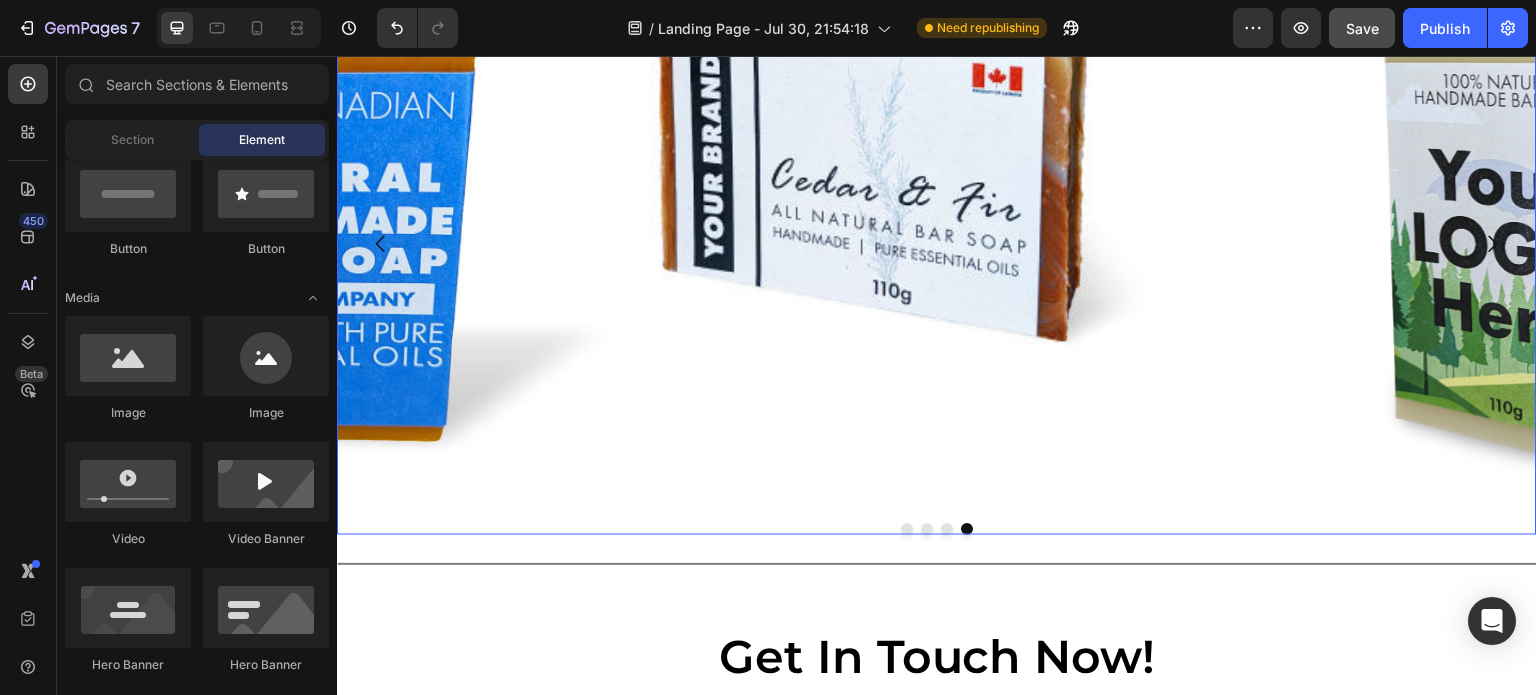 click at bounding box center (937, 529) 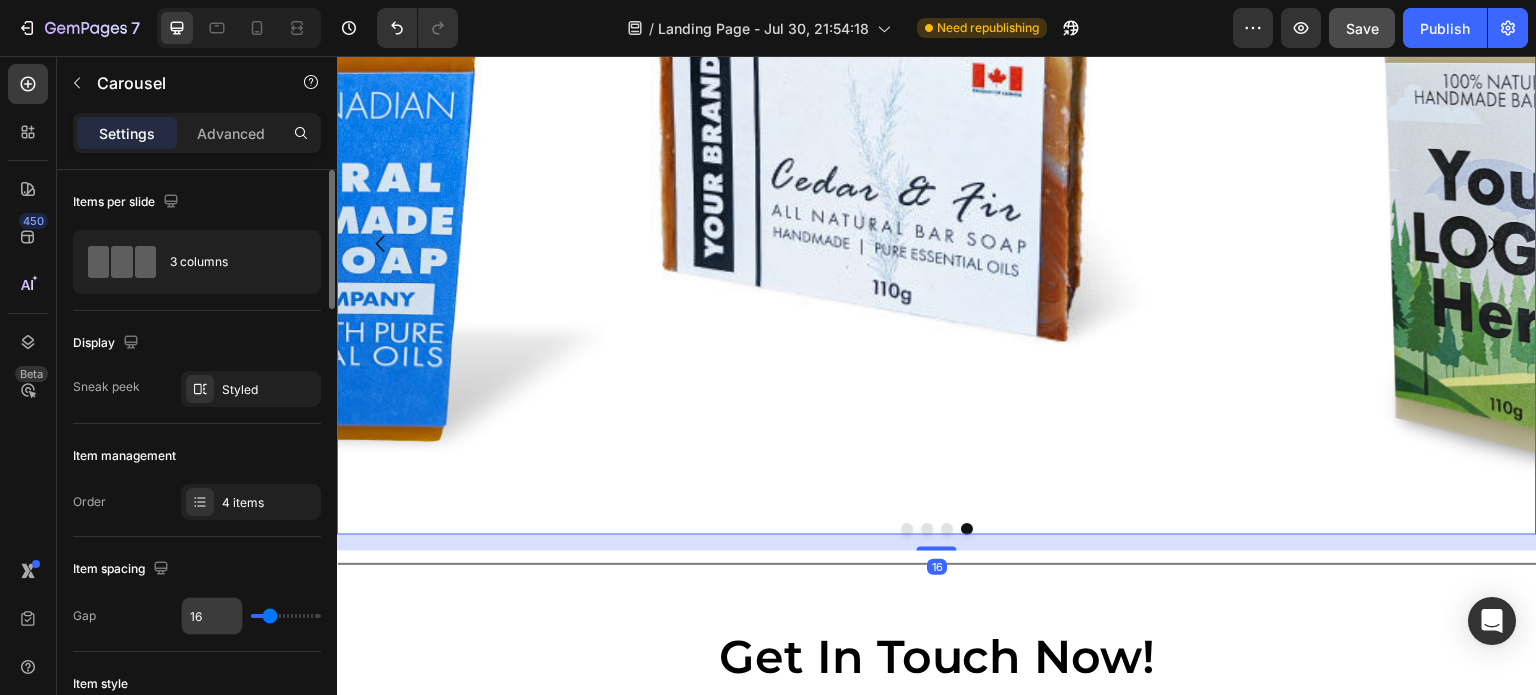 scroll, scrollTop: 100, scrollLeft: 0, axis: vertical 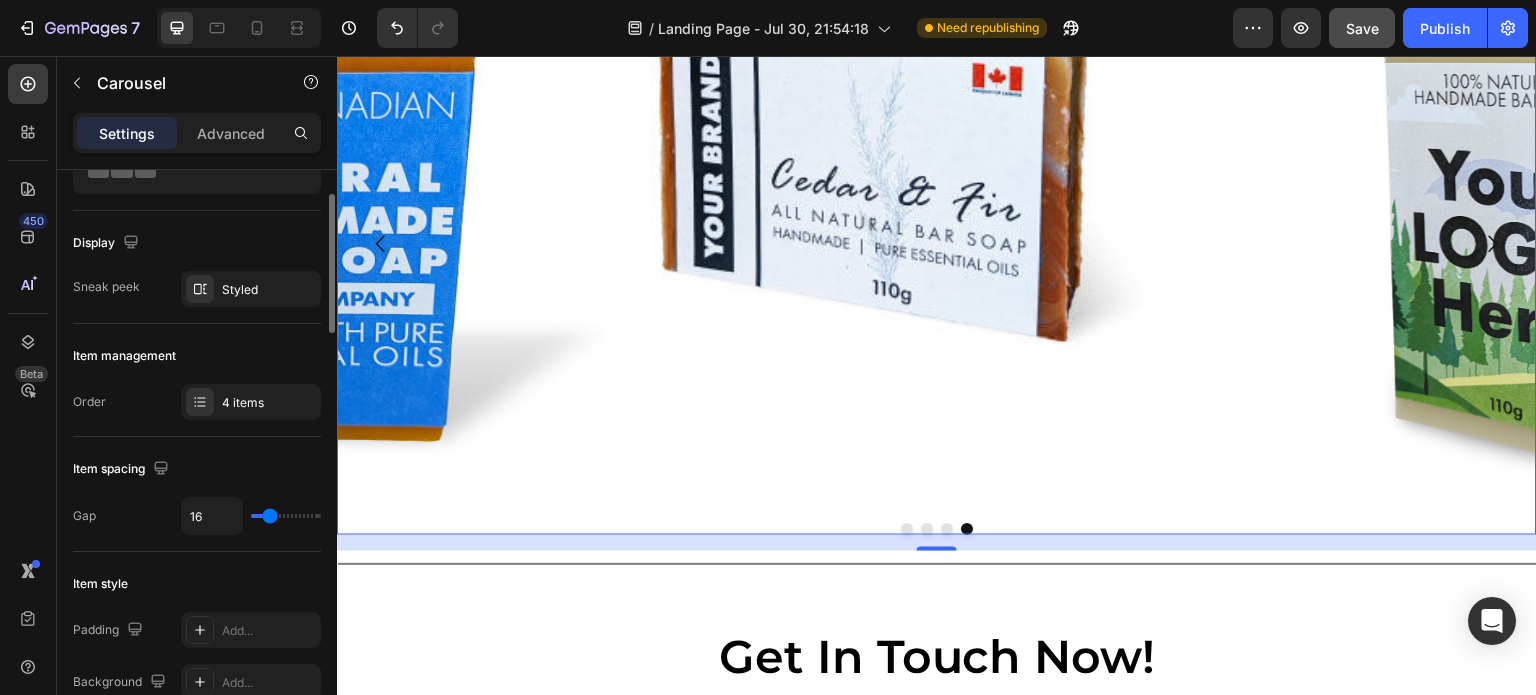type on "0" 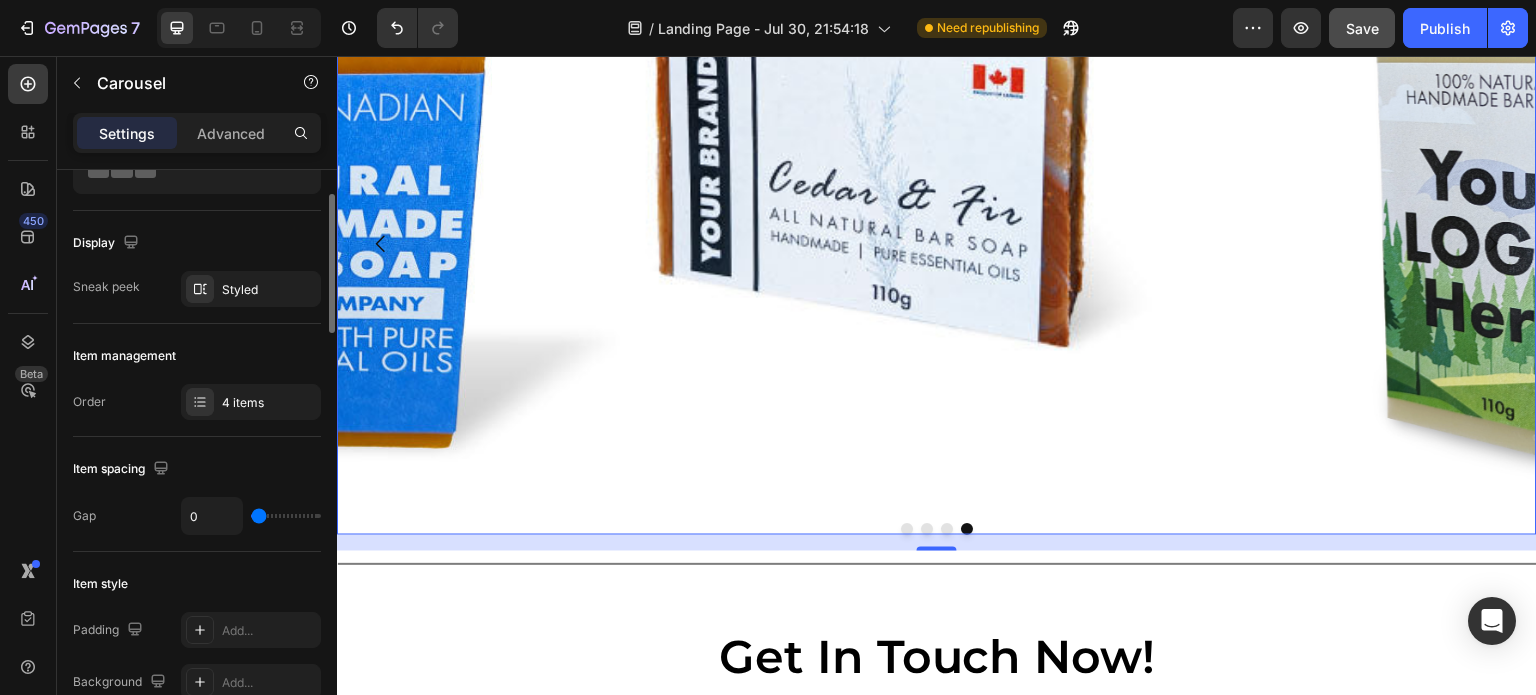 type on "1" 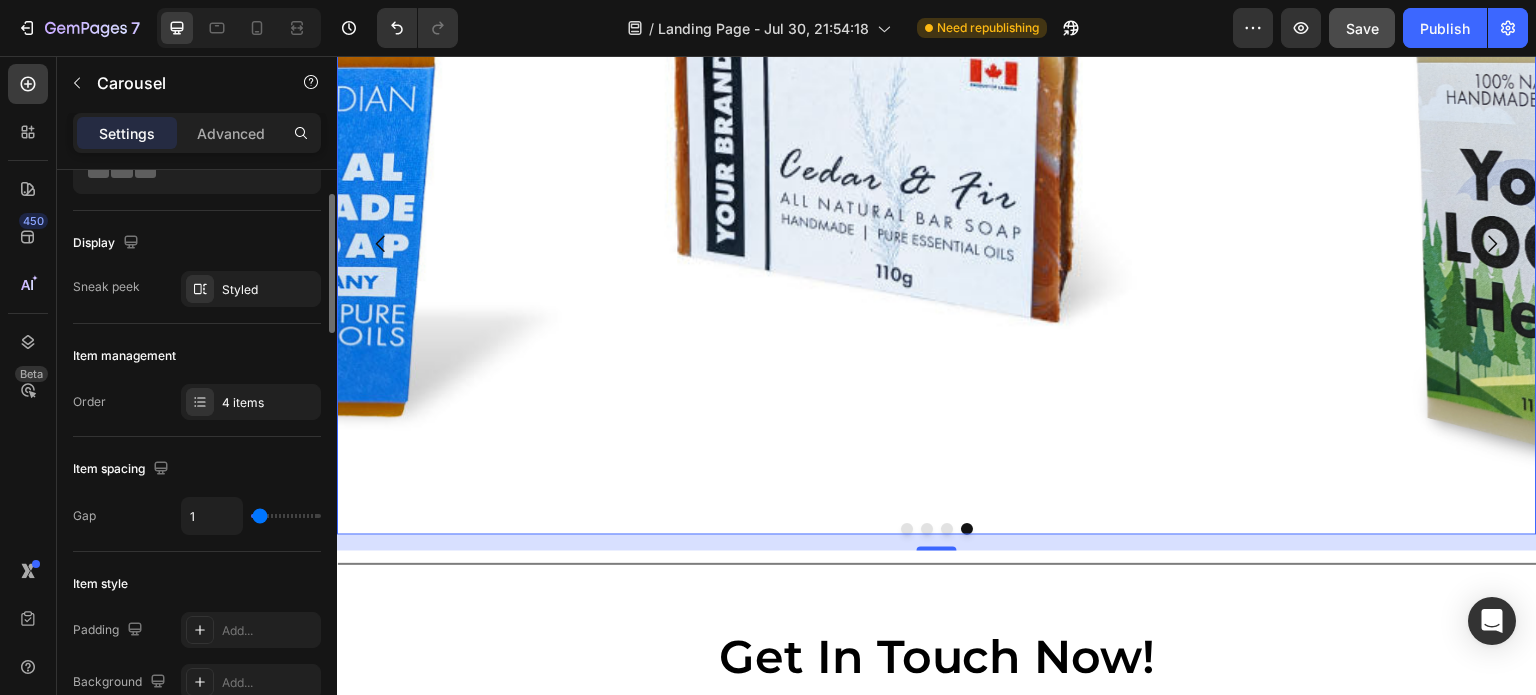 type on "80" 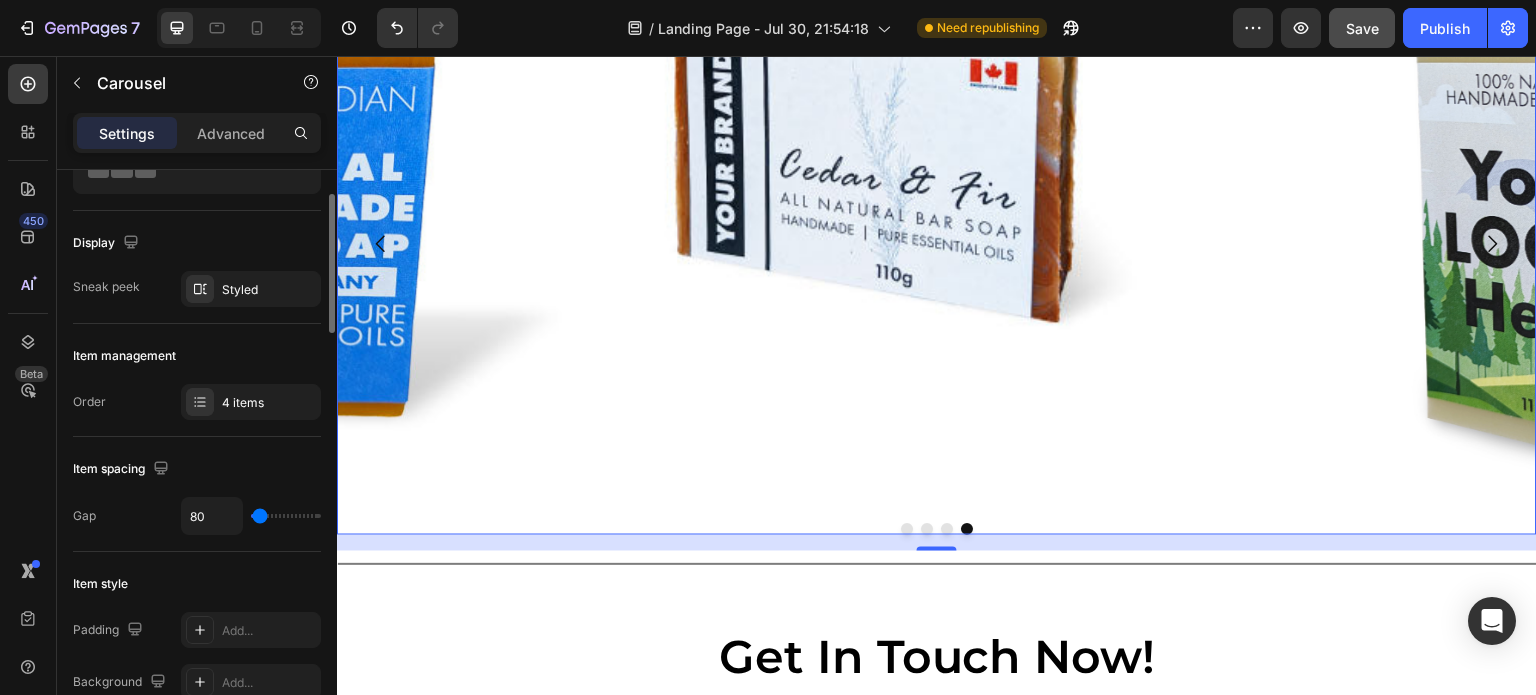 type on "80" 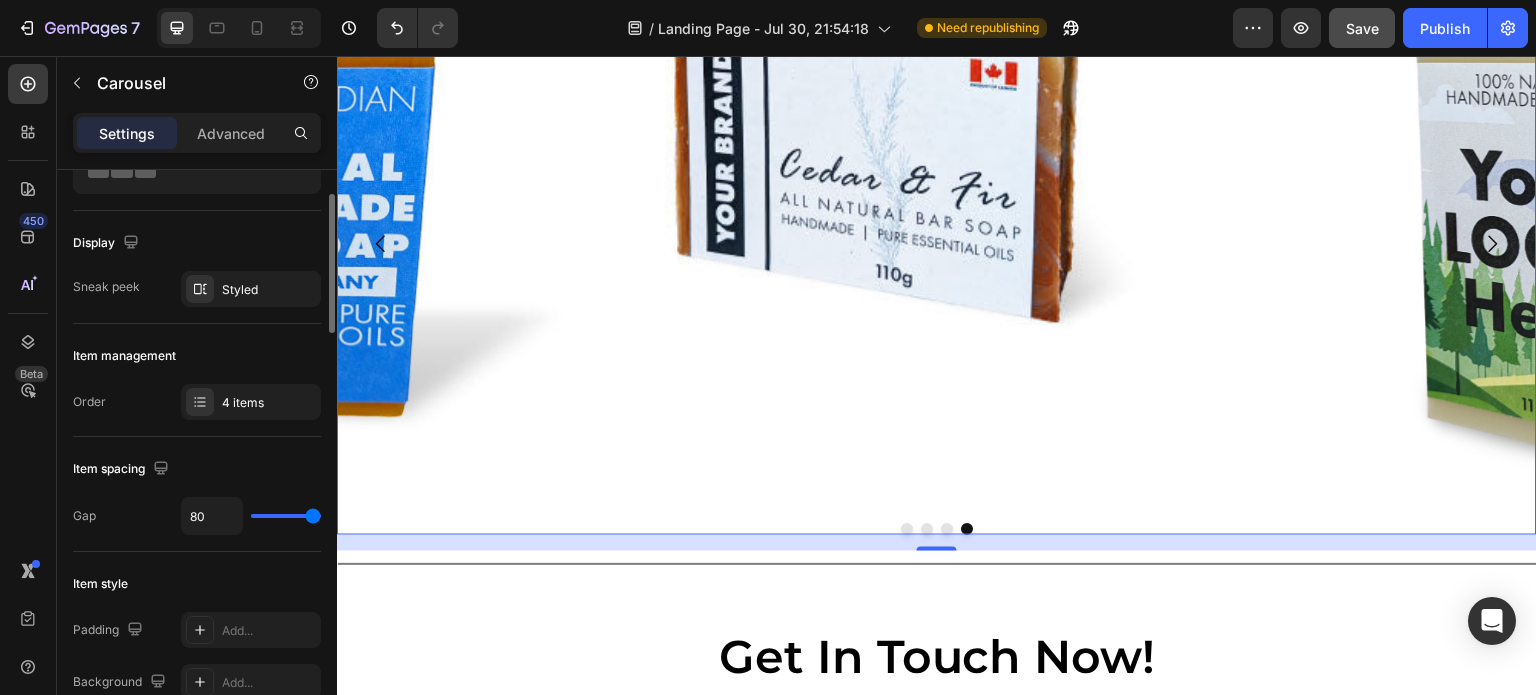 type on "0" 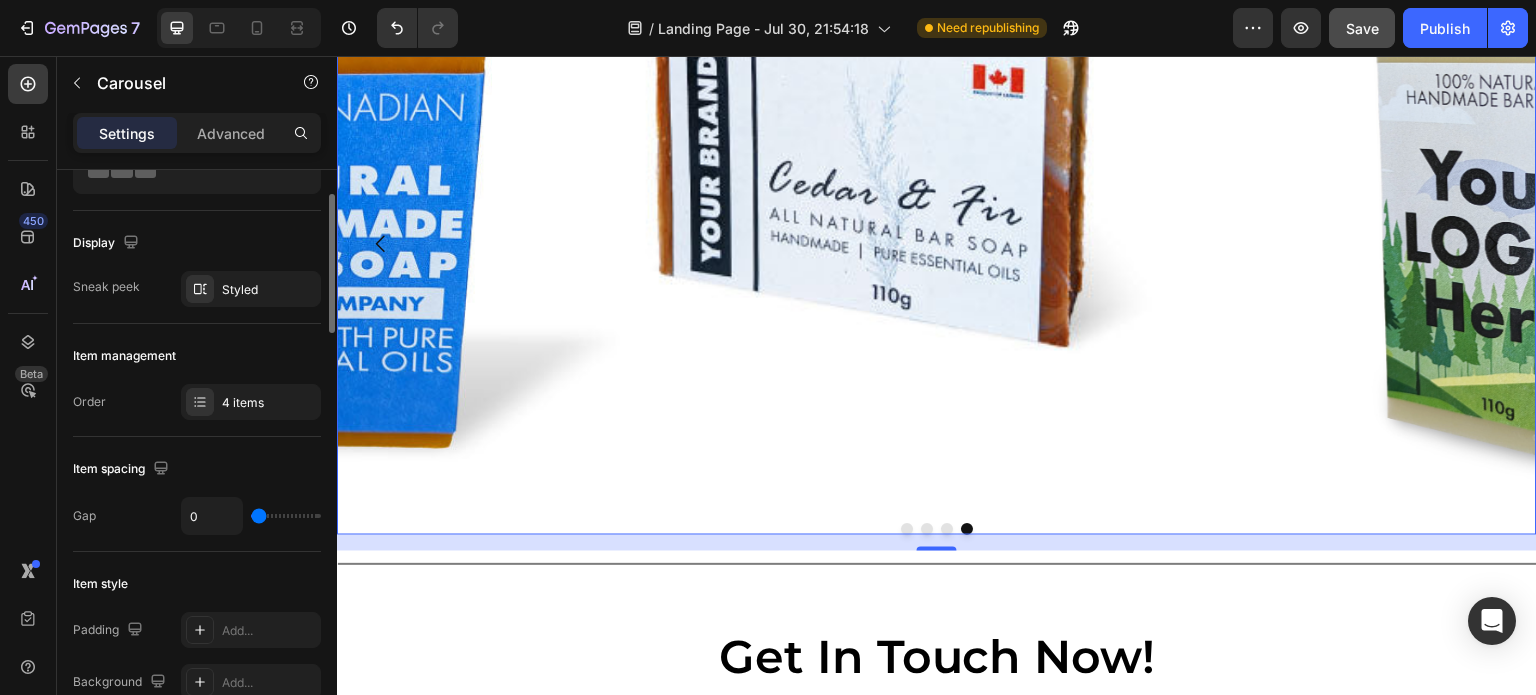 drag, startPoint x: 265, startPoint y: 517, endPoint x: 163, endPoint y: 507, distance: 102.48902 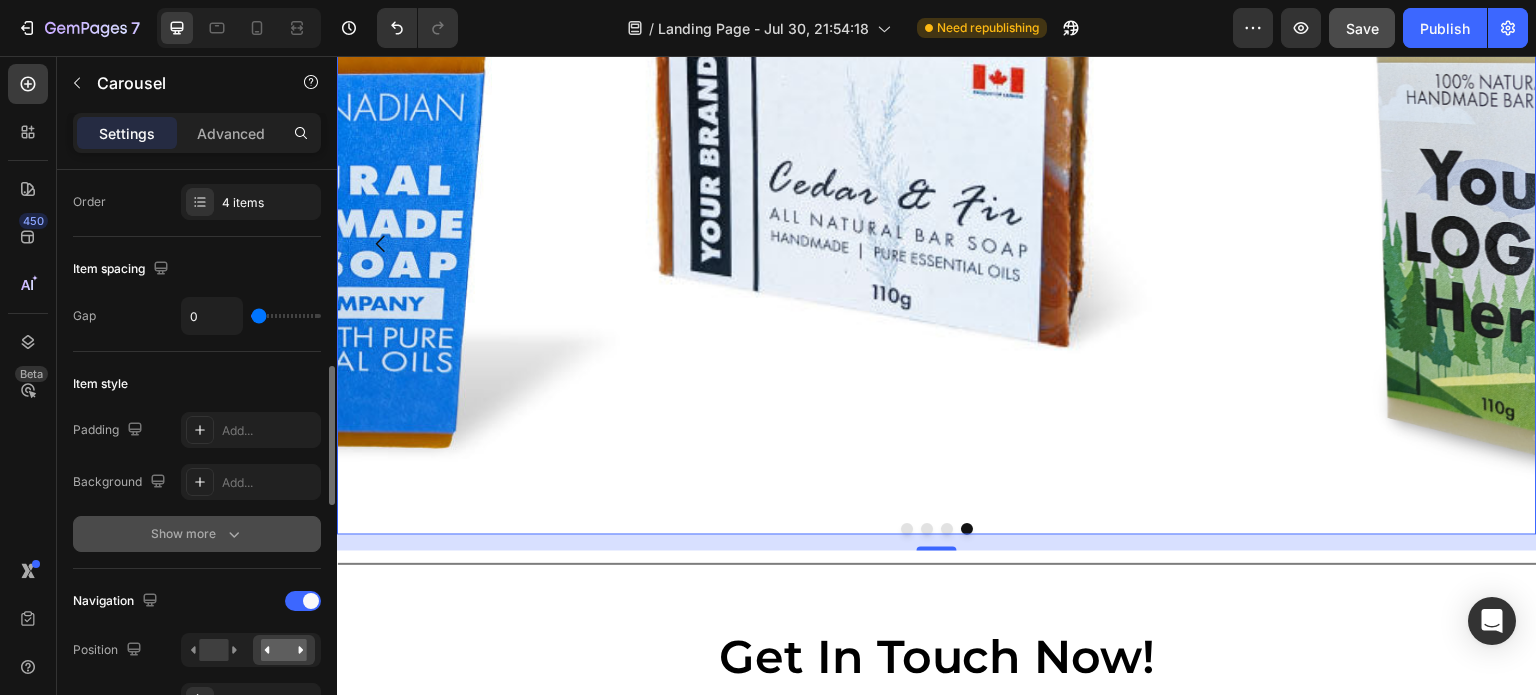 scroll, scrollTop: 400, scrollLeft: 0, axis: vertical 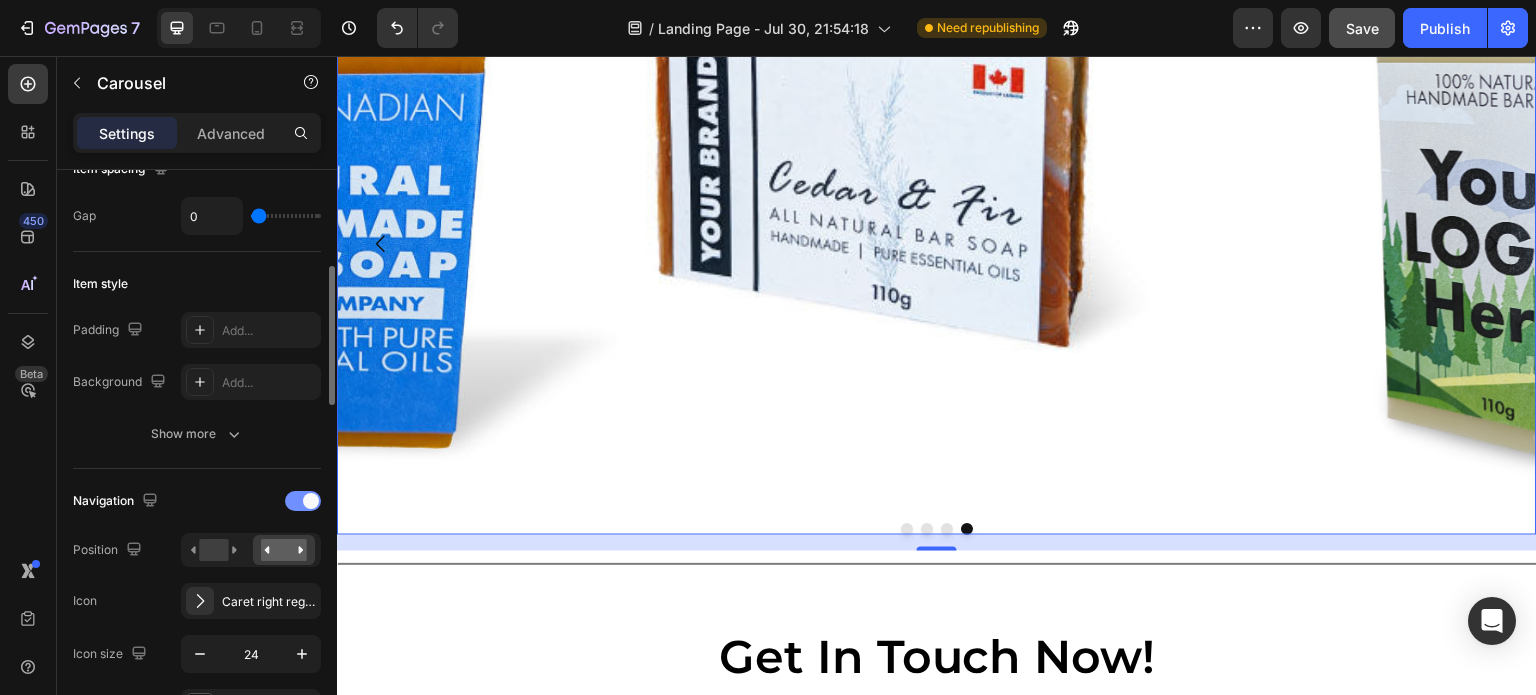 click at bounding box center (303, 501) 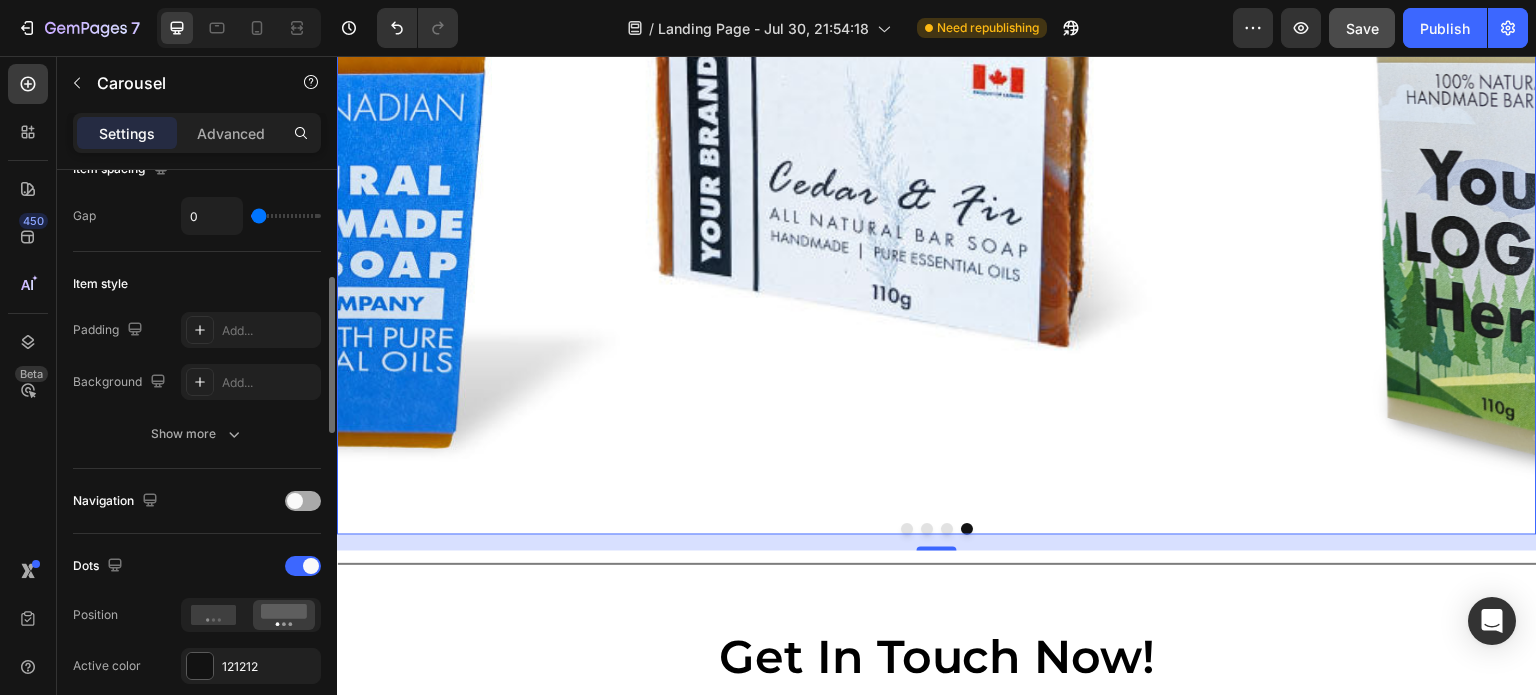 click at bounding box center [295, 501] 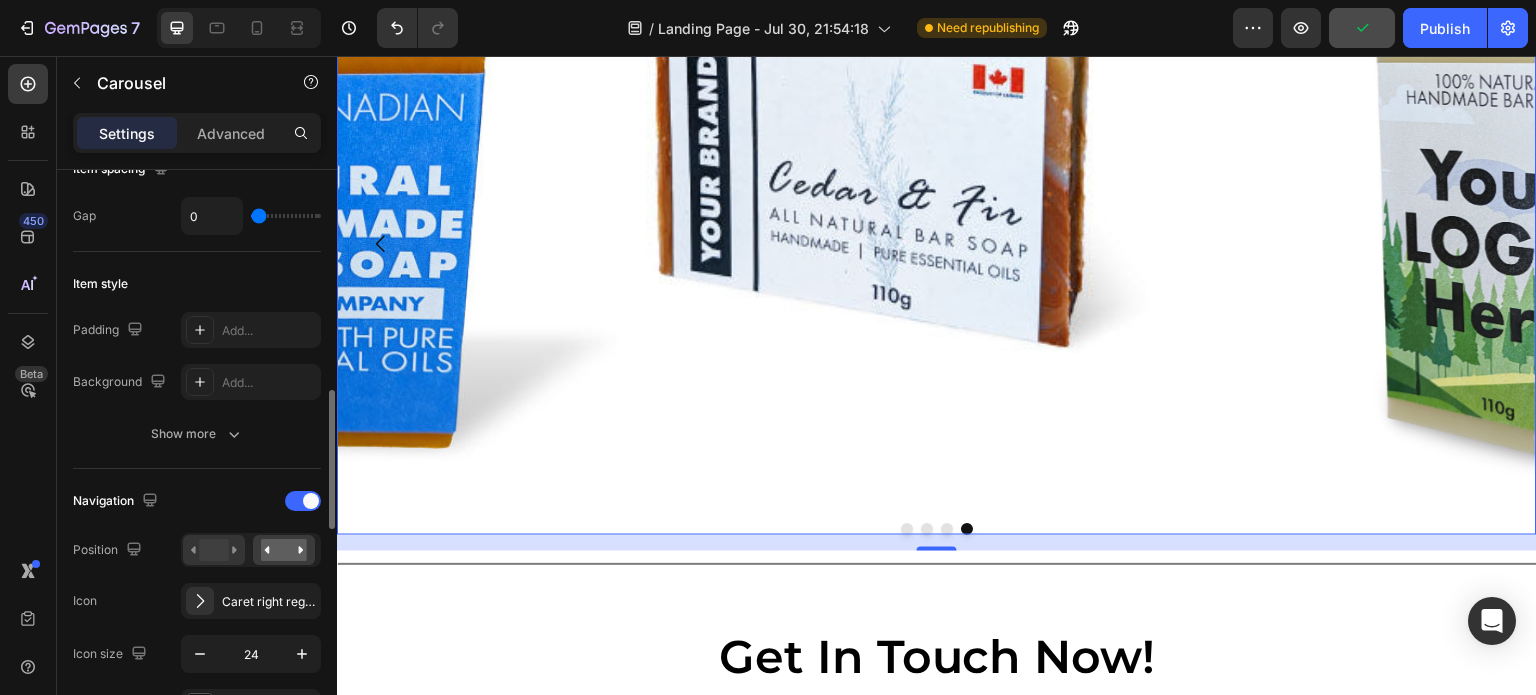 scroll, scrollTop: 500, scrollLeft: 0, axis: vertical 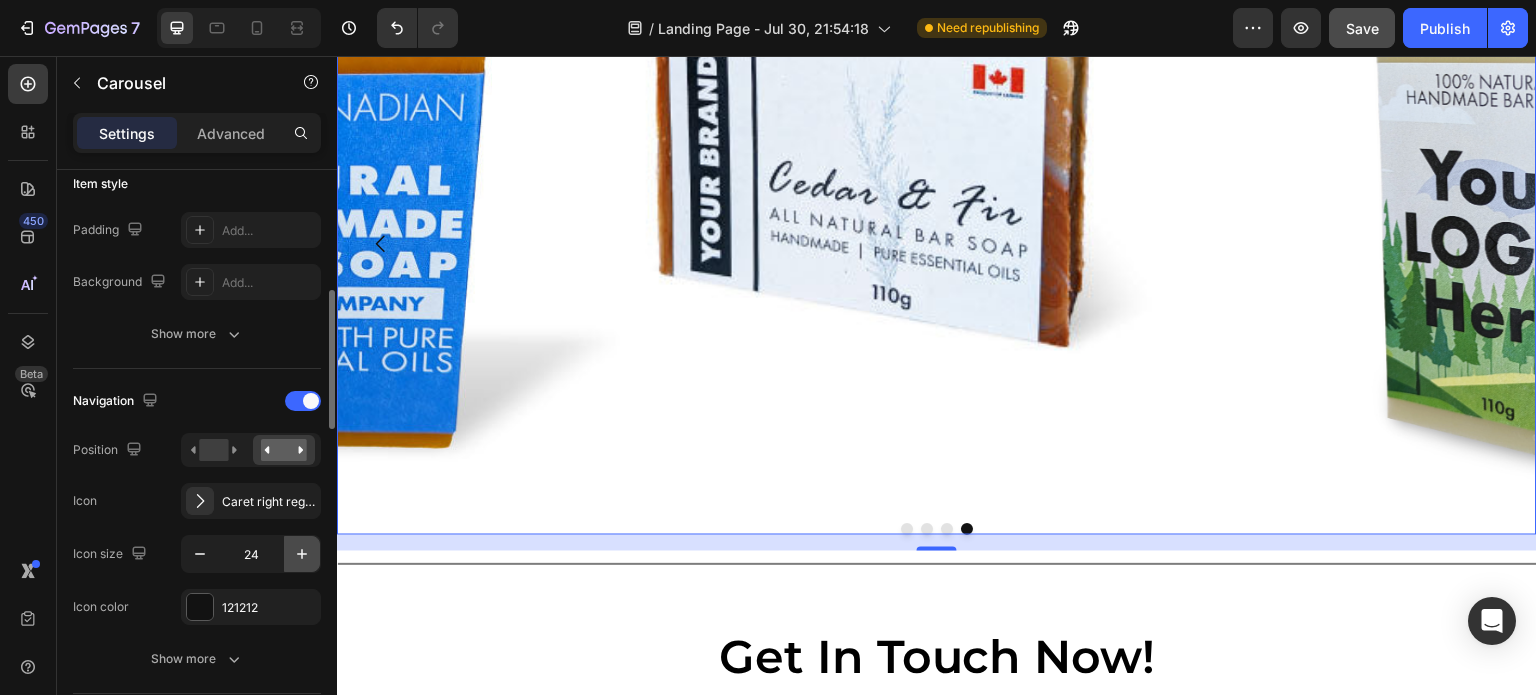click 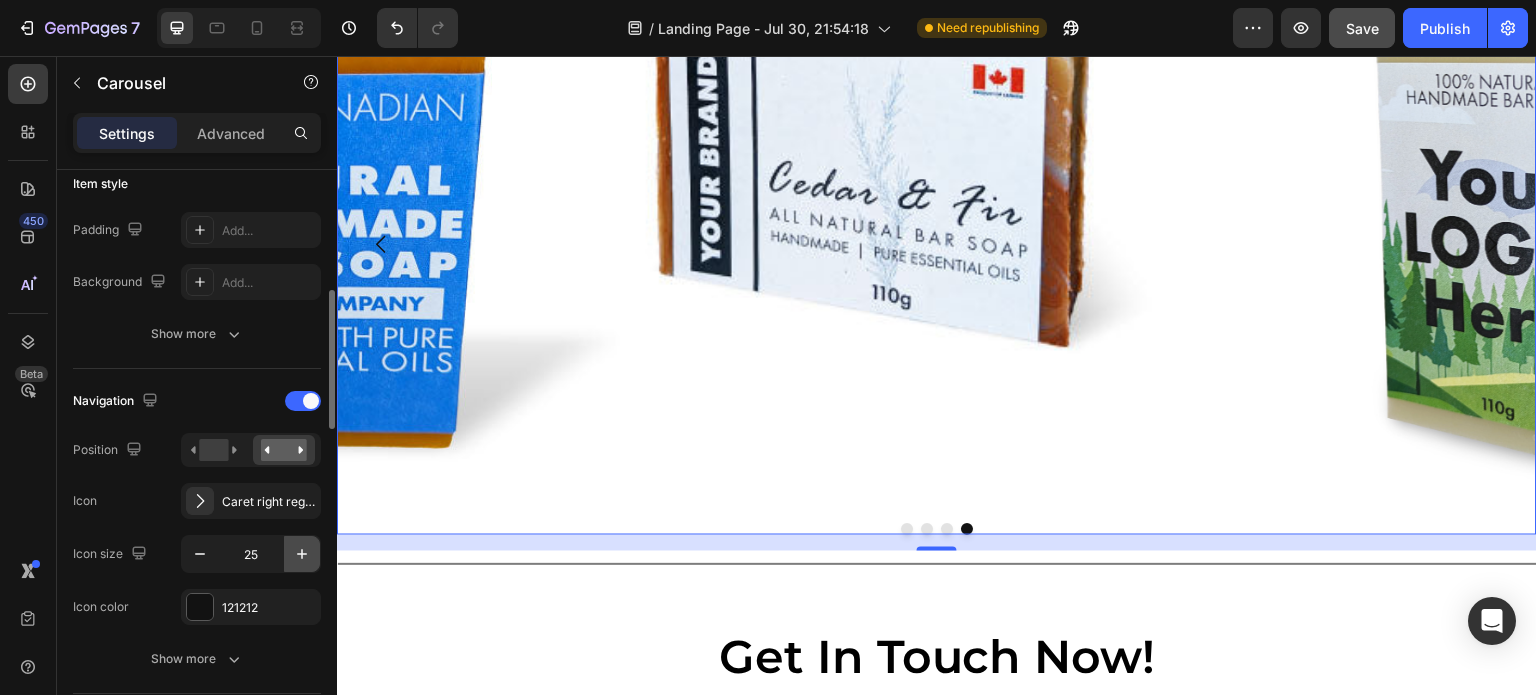 click 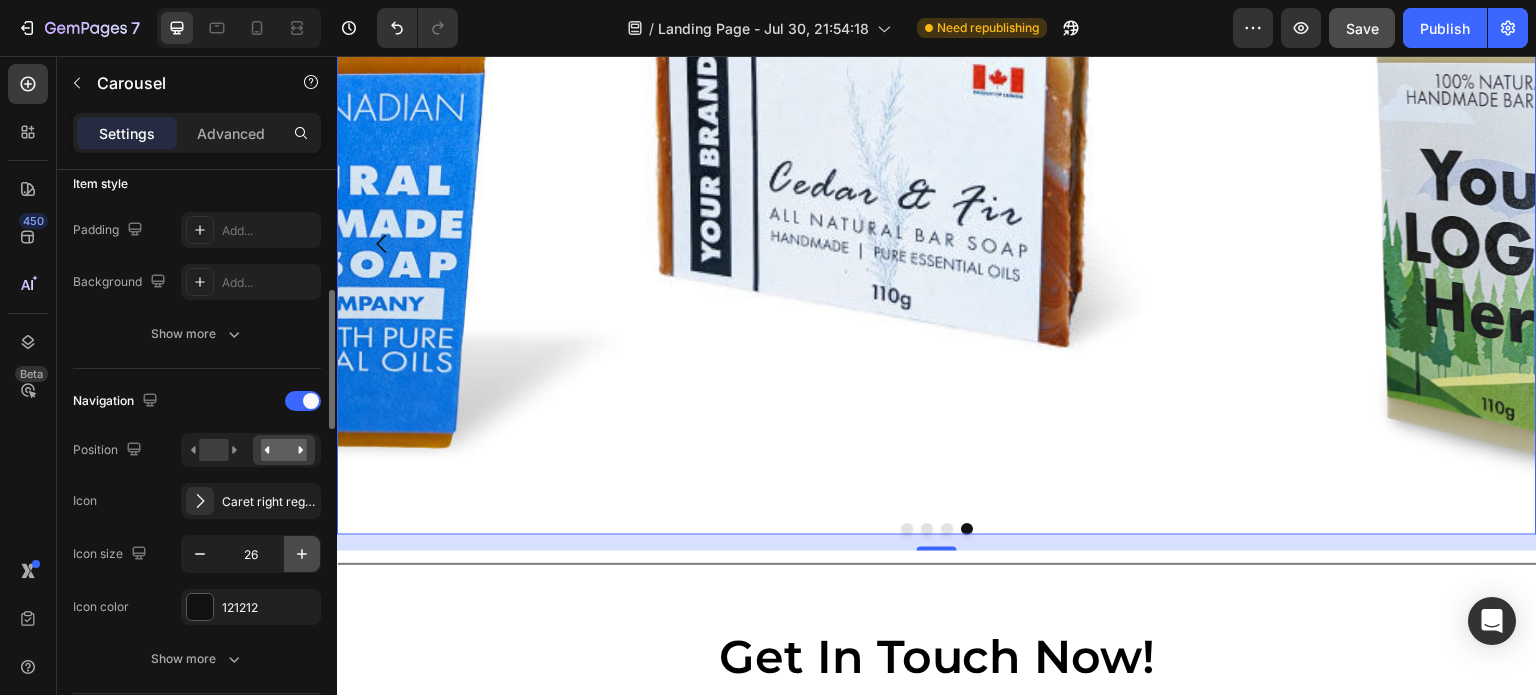 click 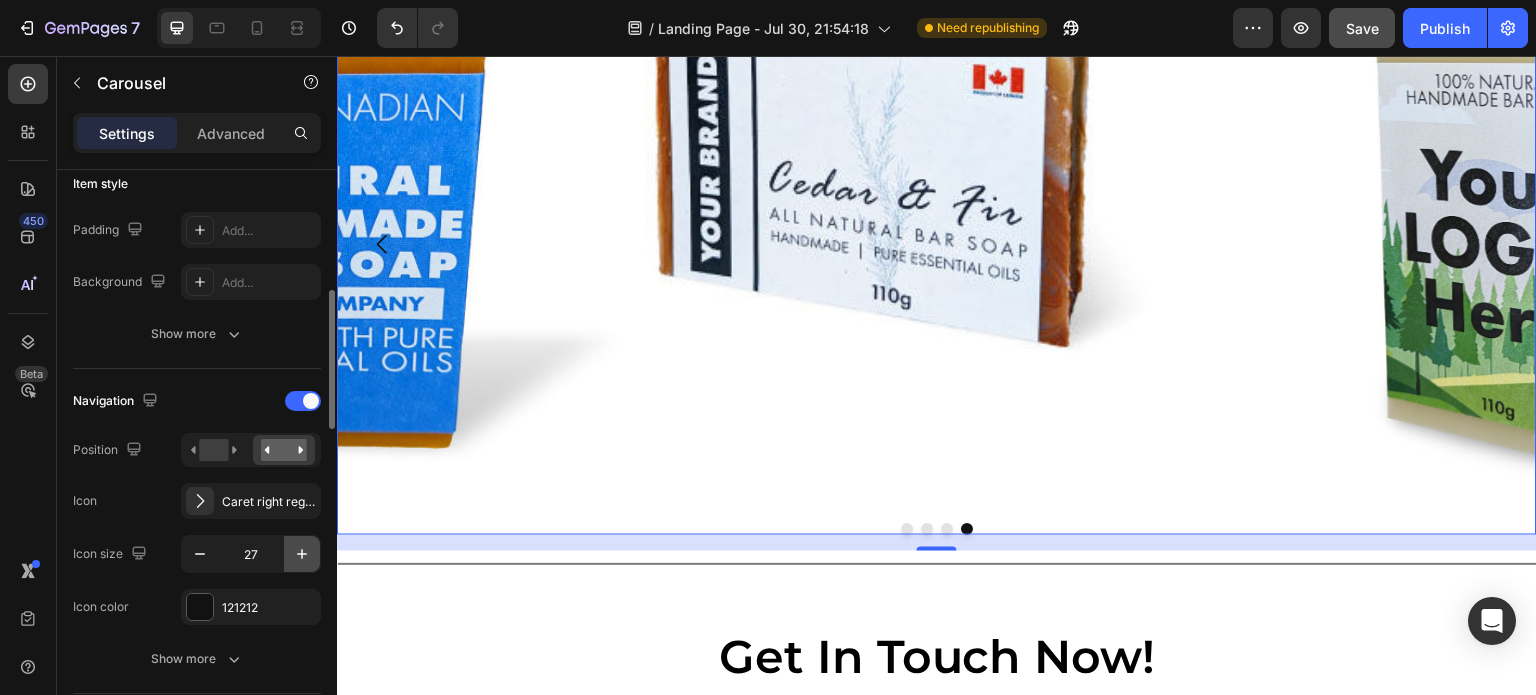 click 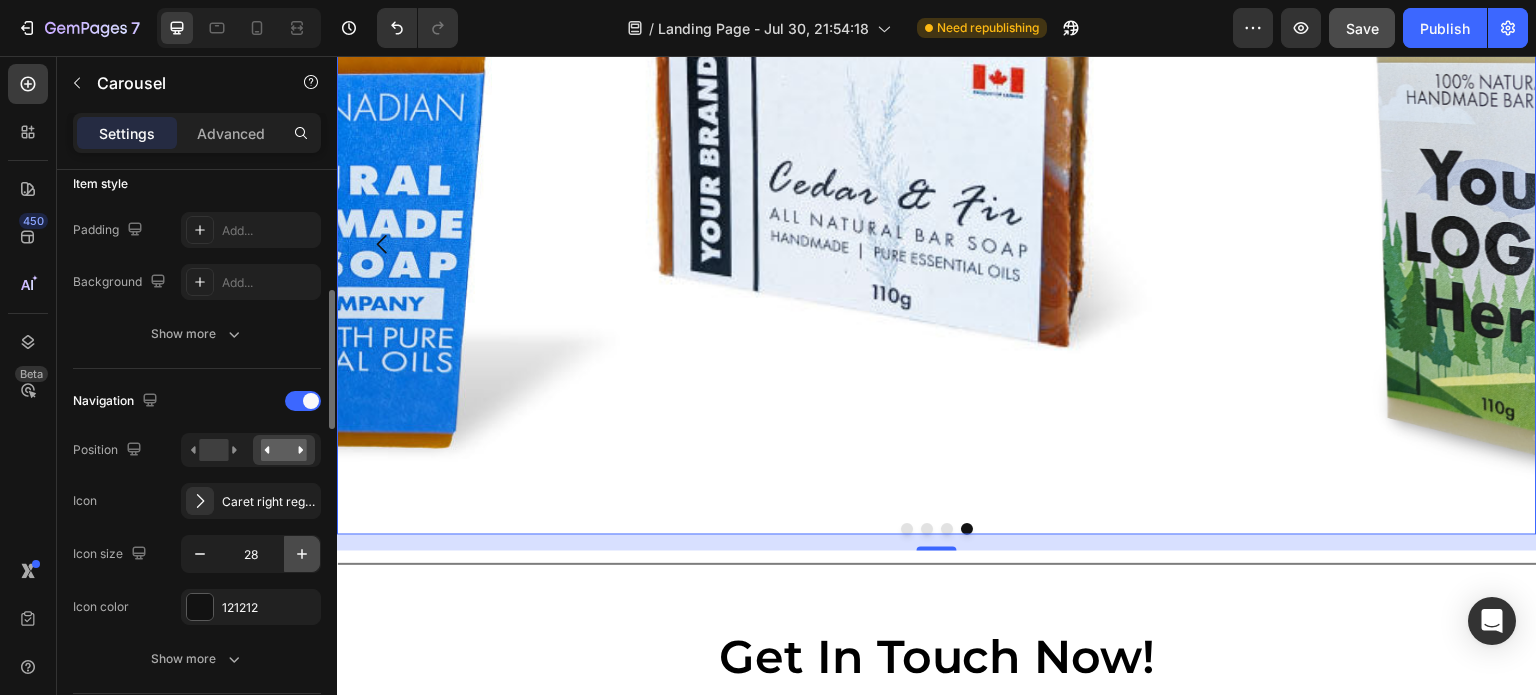 click 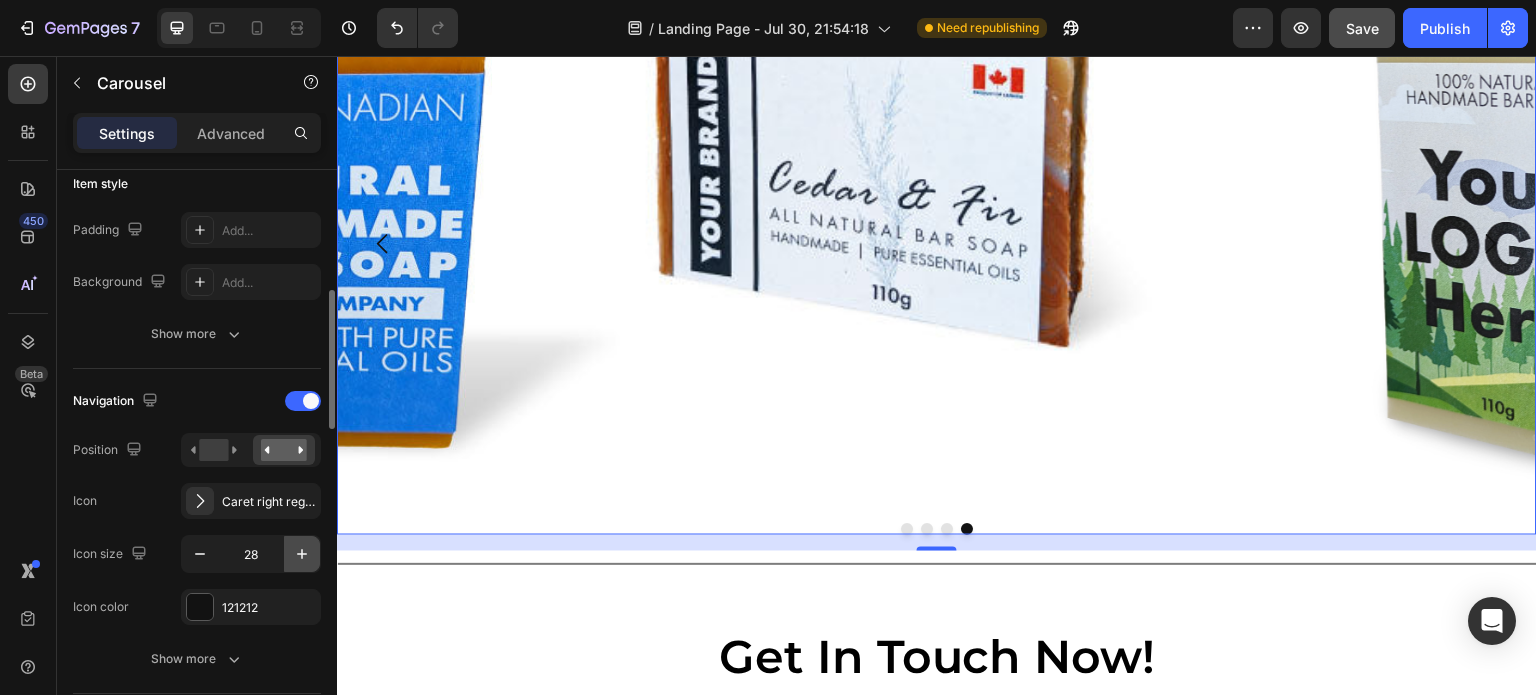 type on "29" 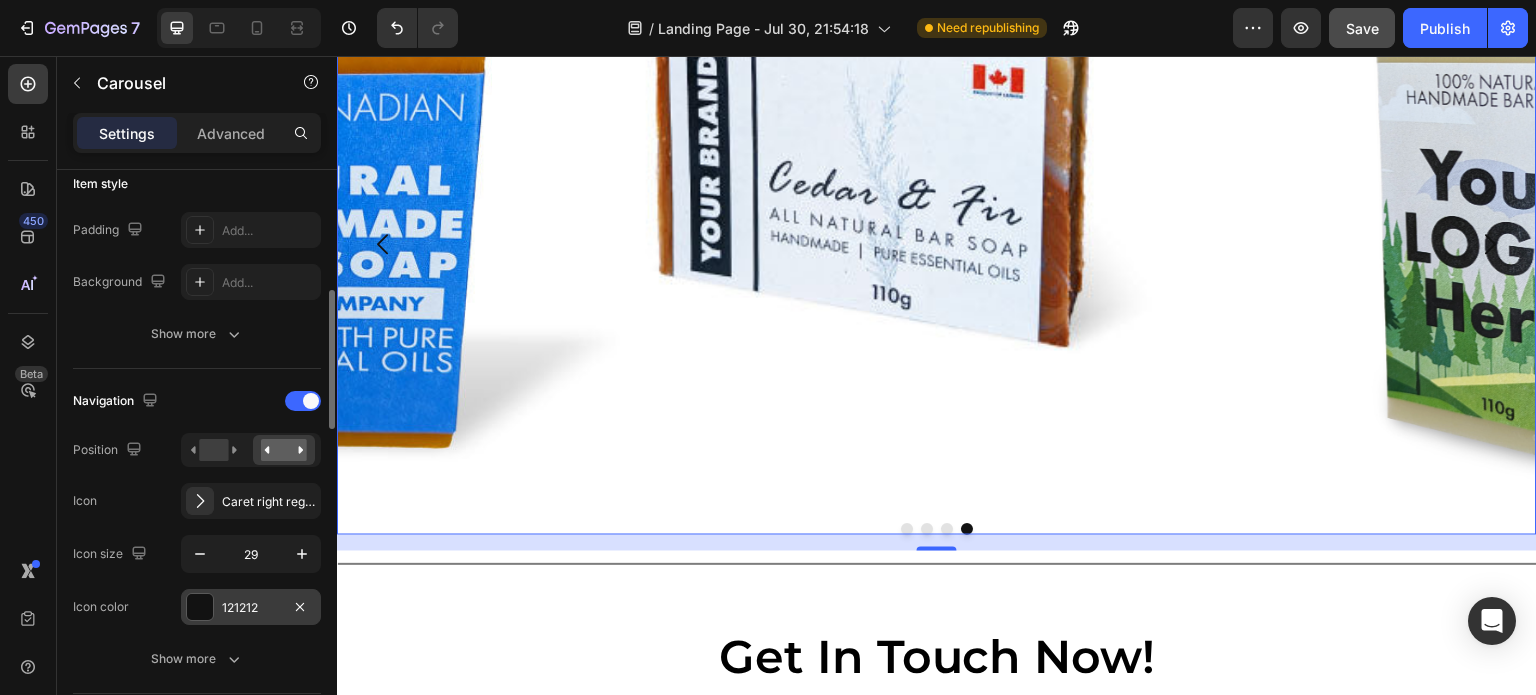 click at bounding box center (200, 607) 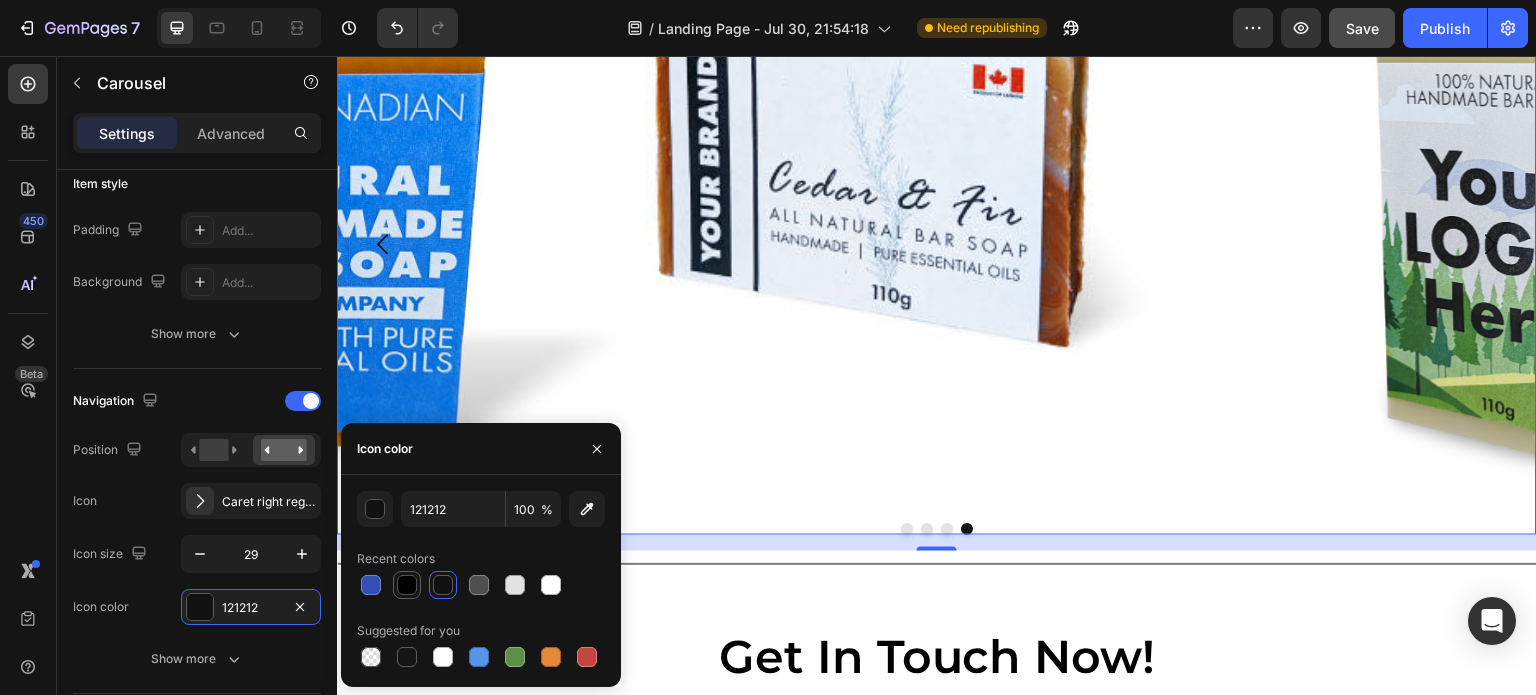 click at bounding box center [407, 585] 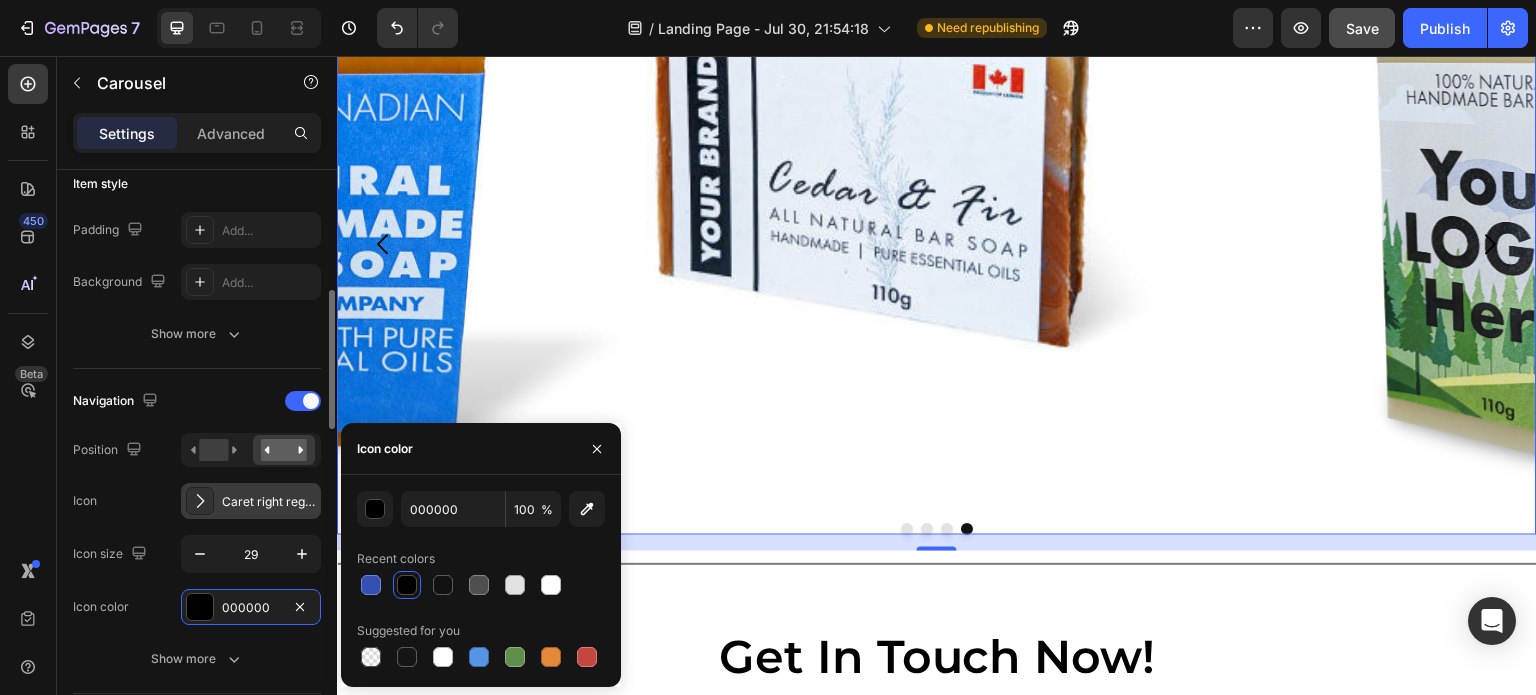 click on "Caret right regular" at bounding box center (269, 502) 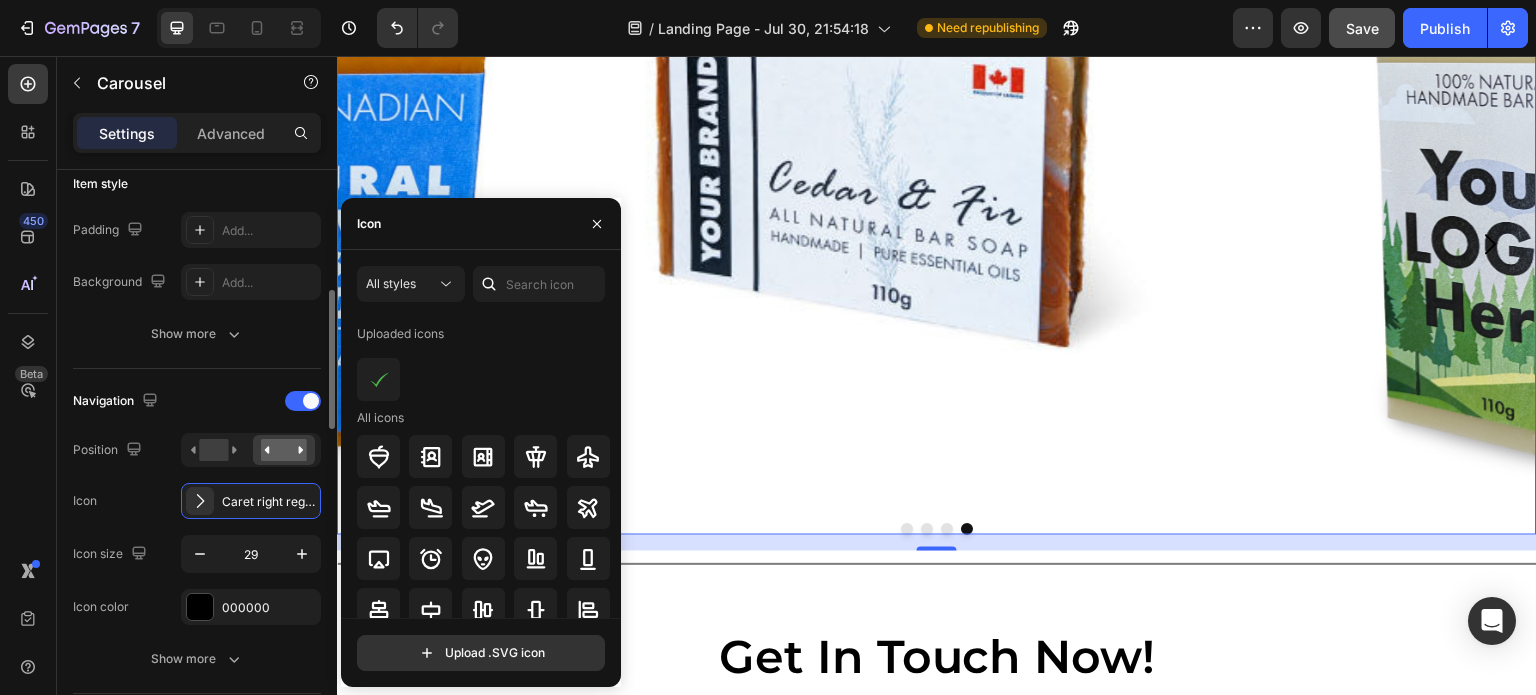 click on "Navigation Position Icon
Caret right regular Icon size 29 Icon color 000000" at bounding box center [197, 505] 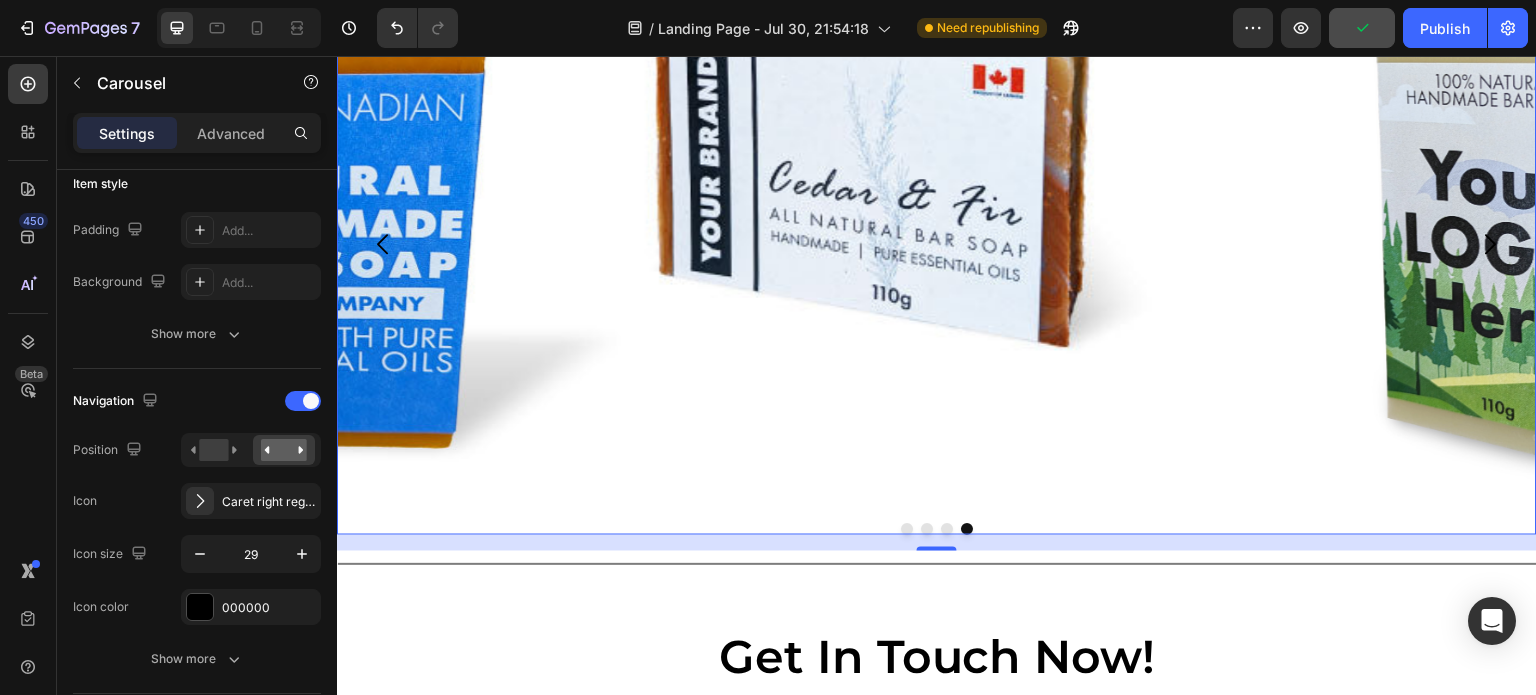 click 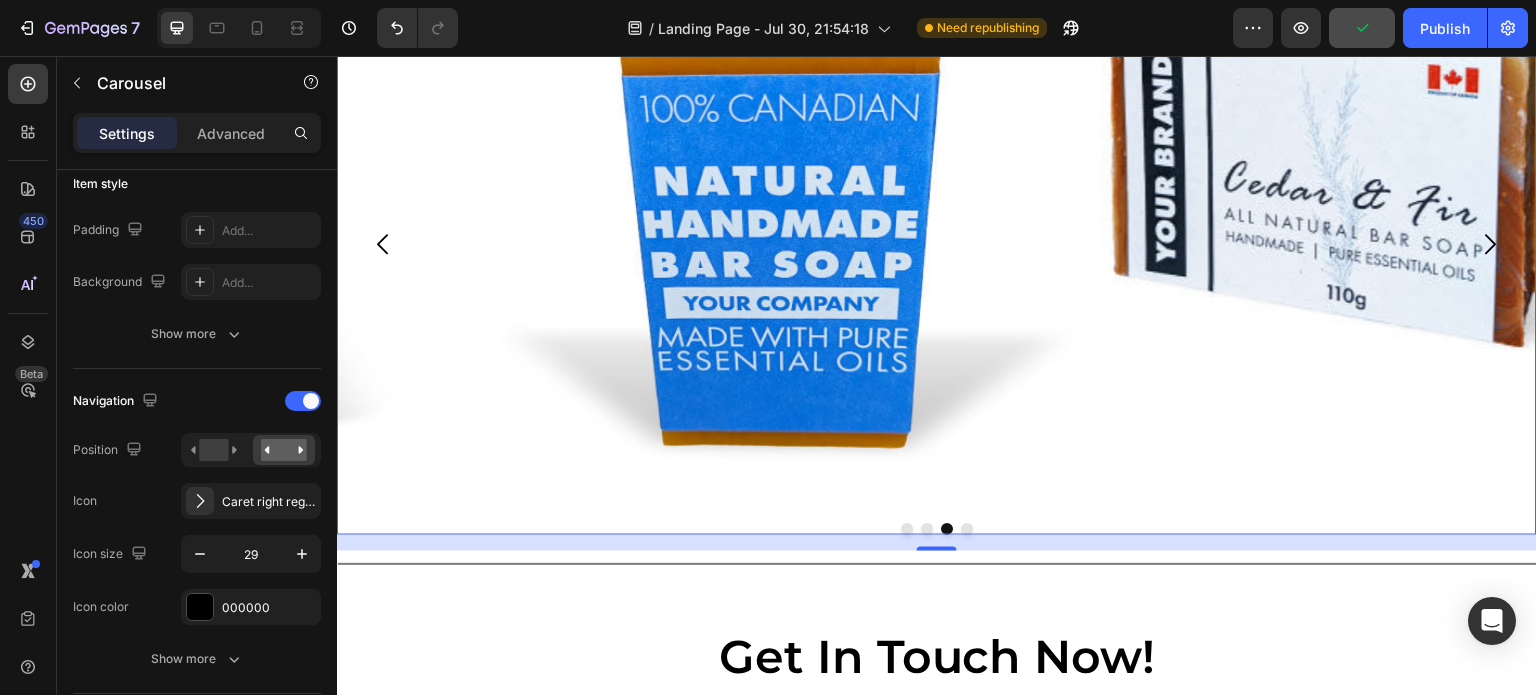 click 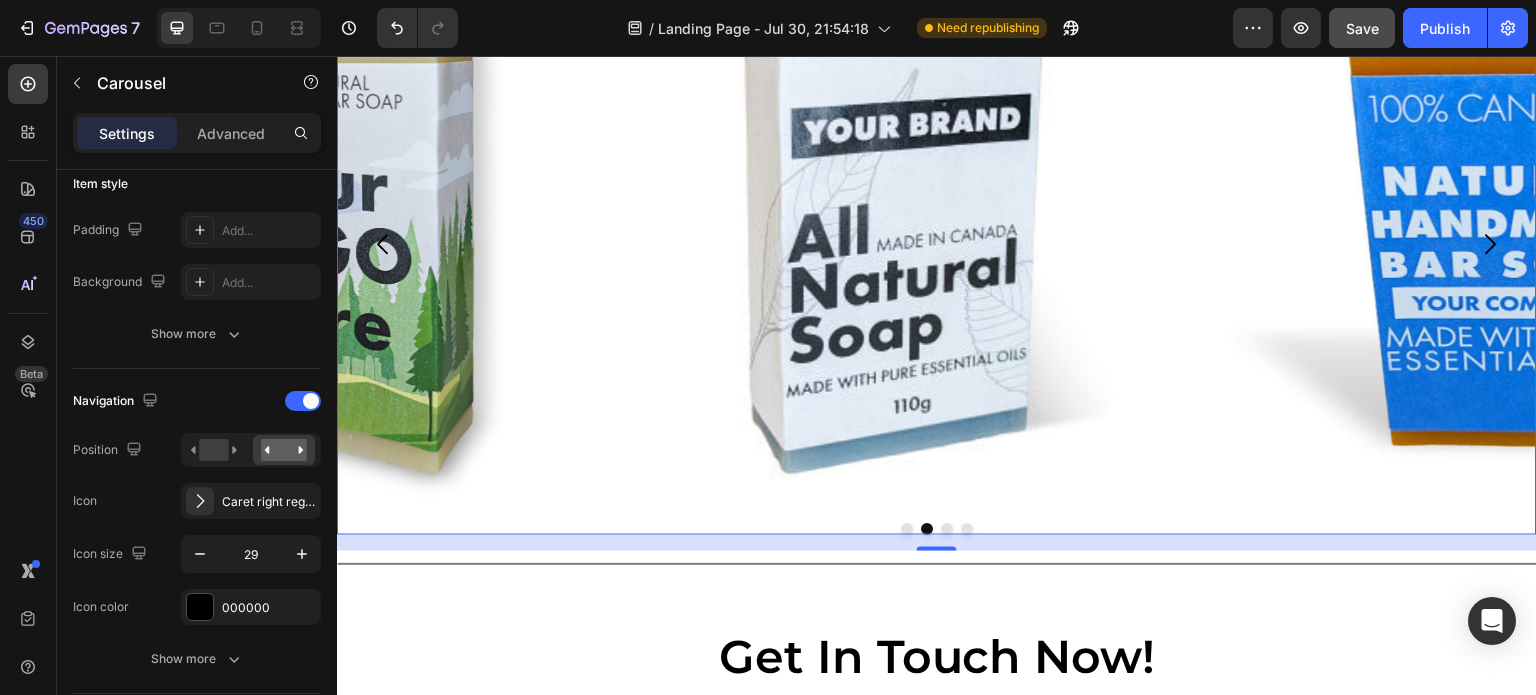 click 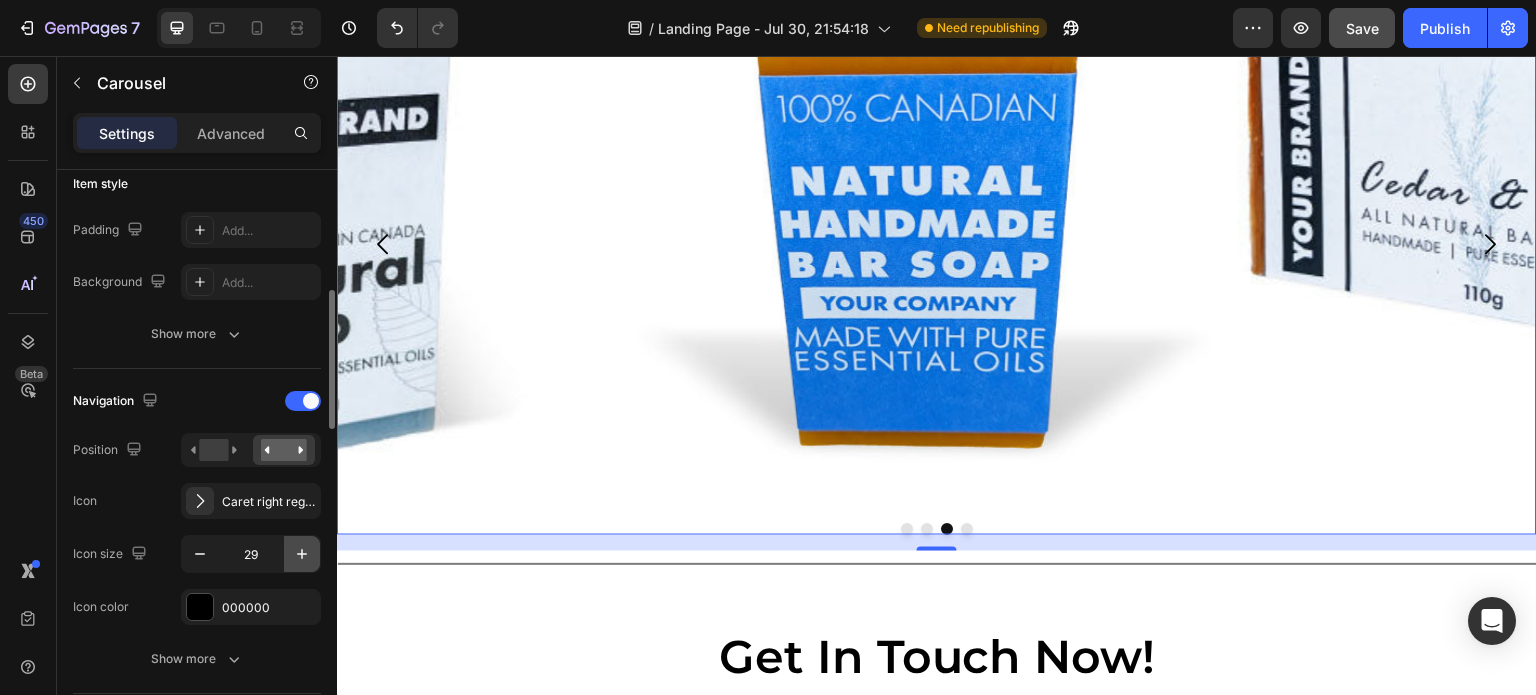 click 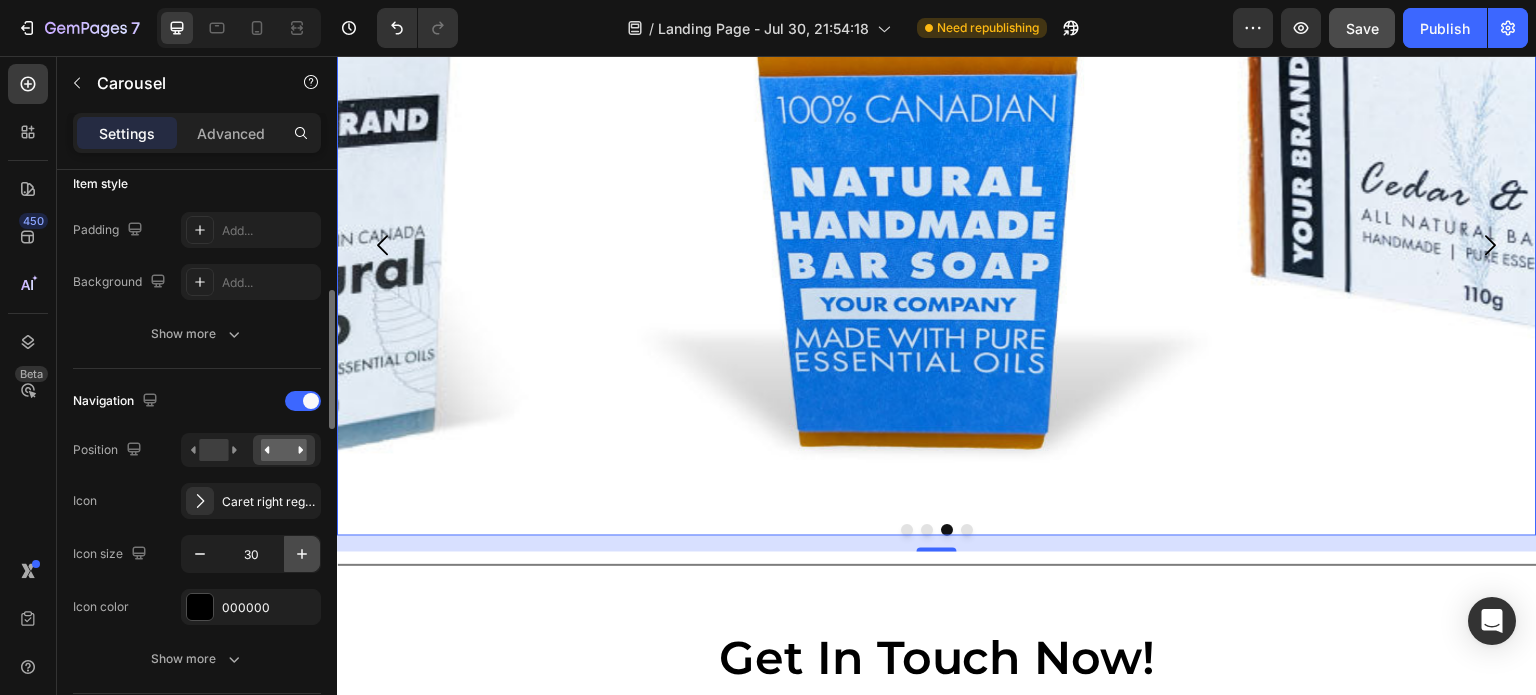 click 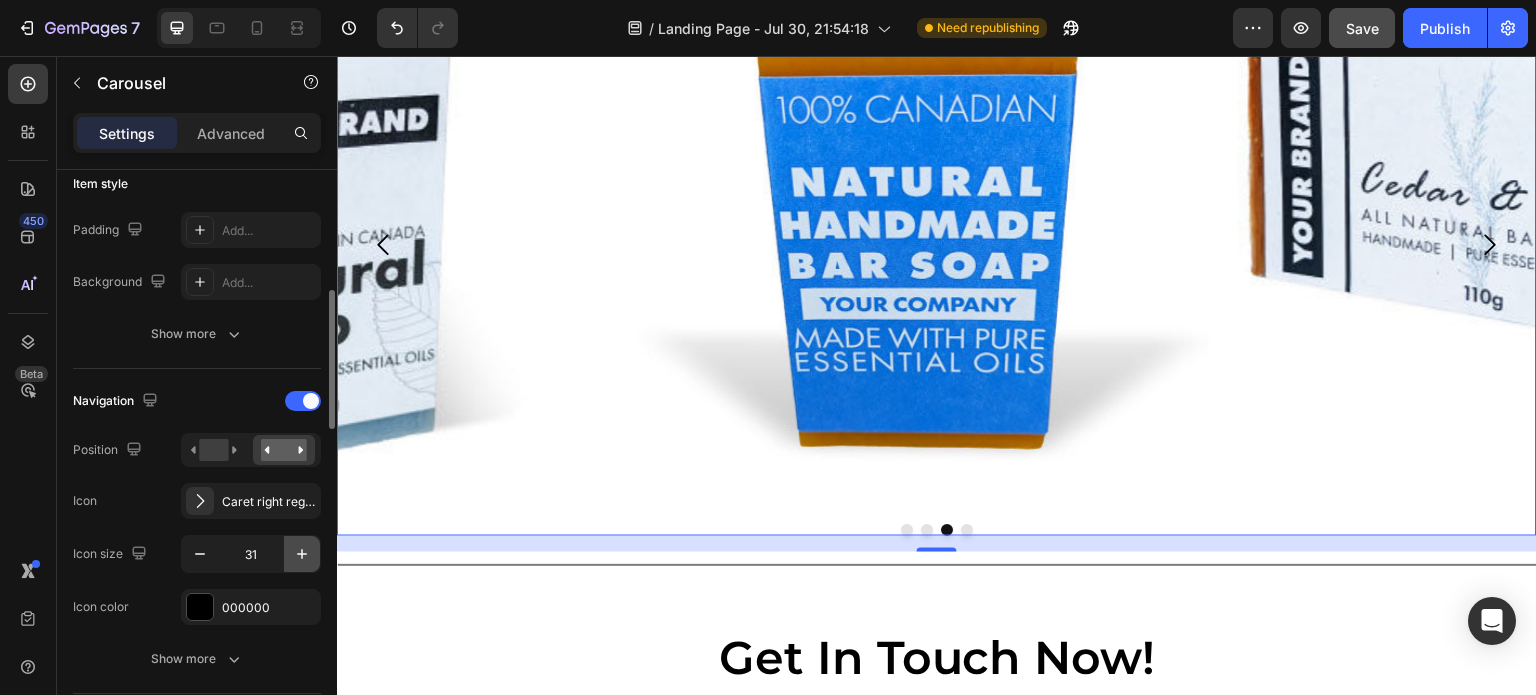 click 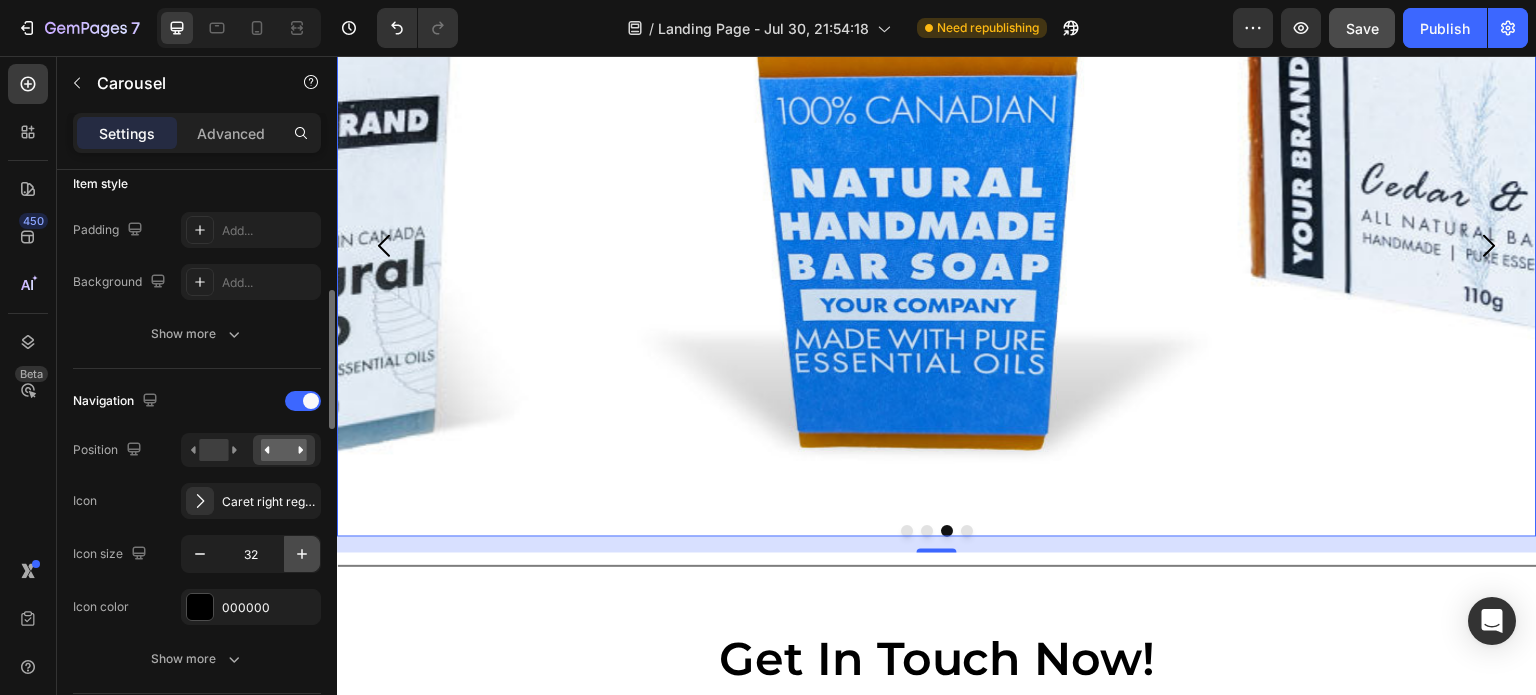 click 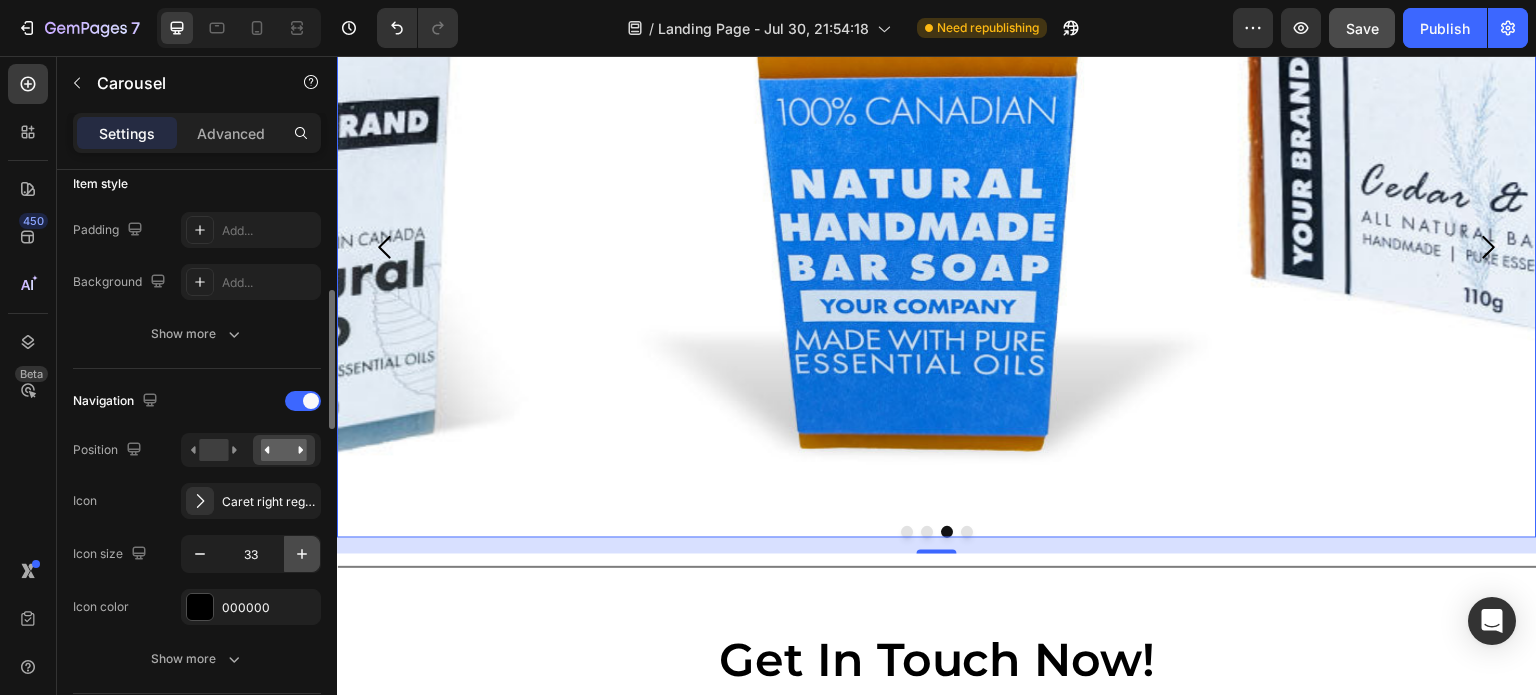click 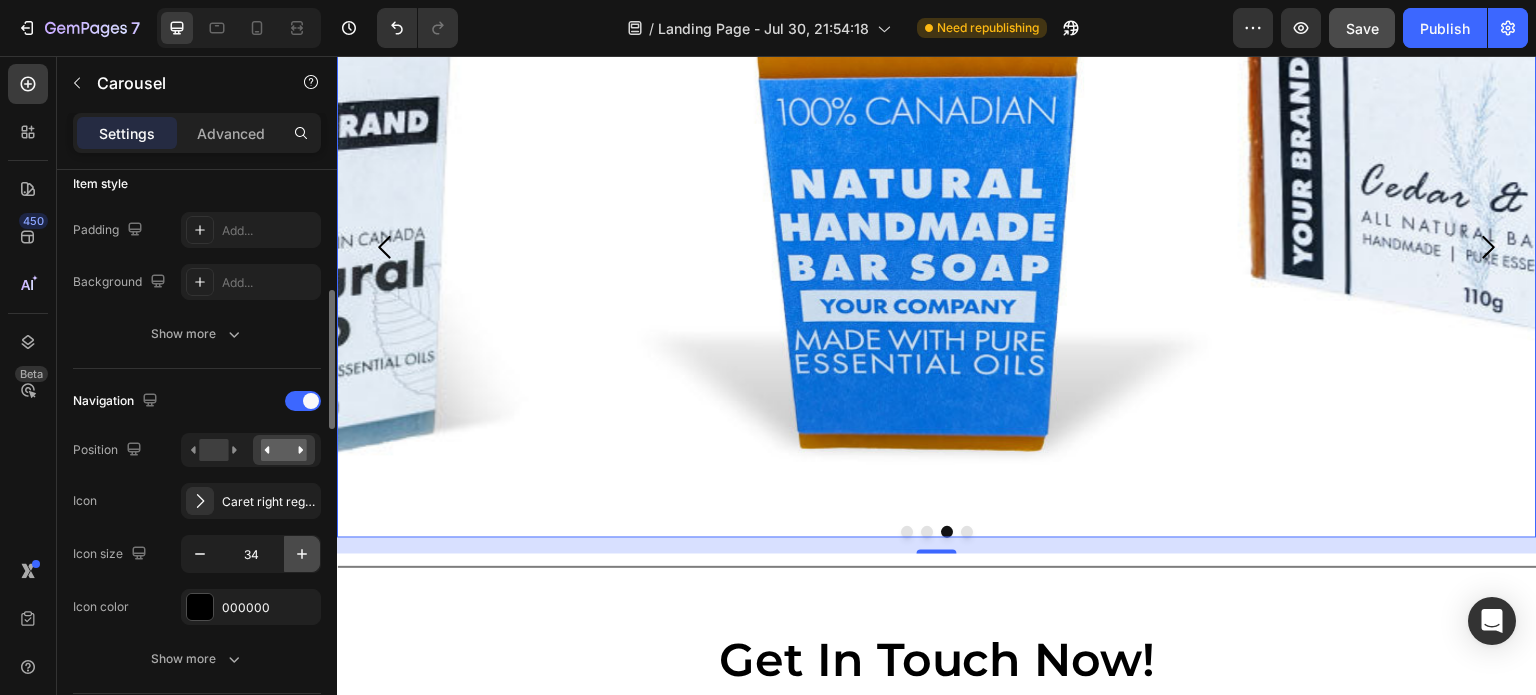 click 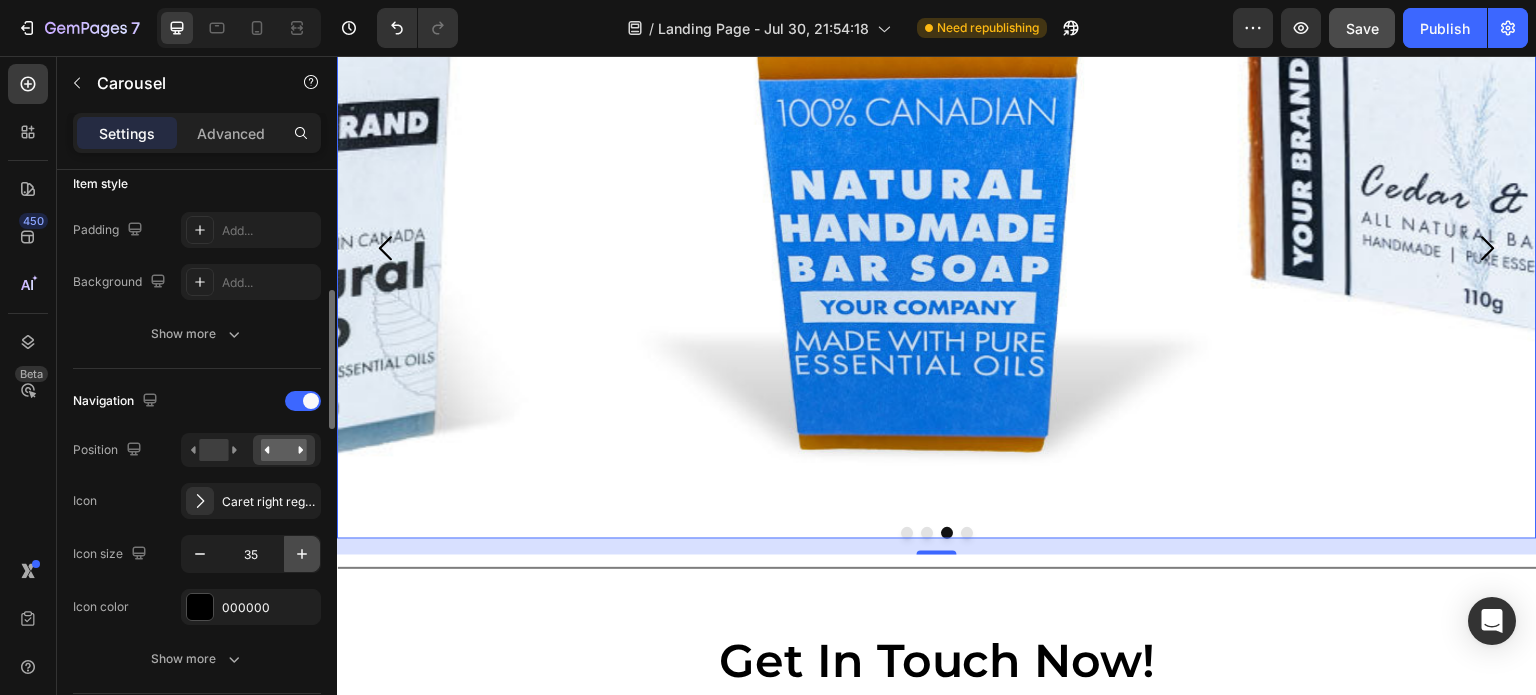 click 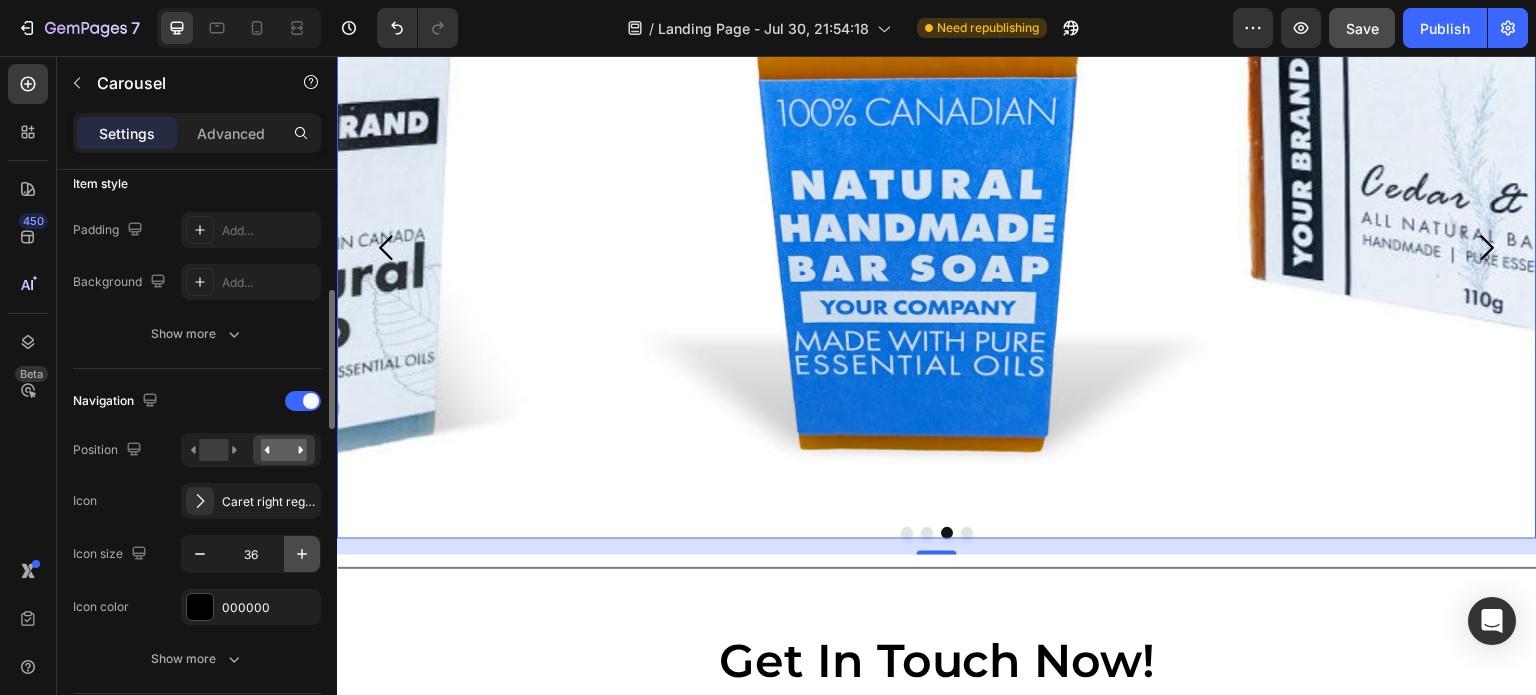 click 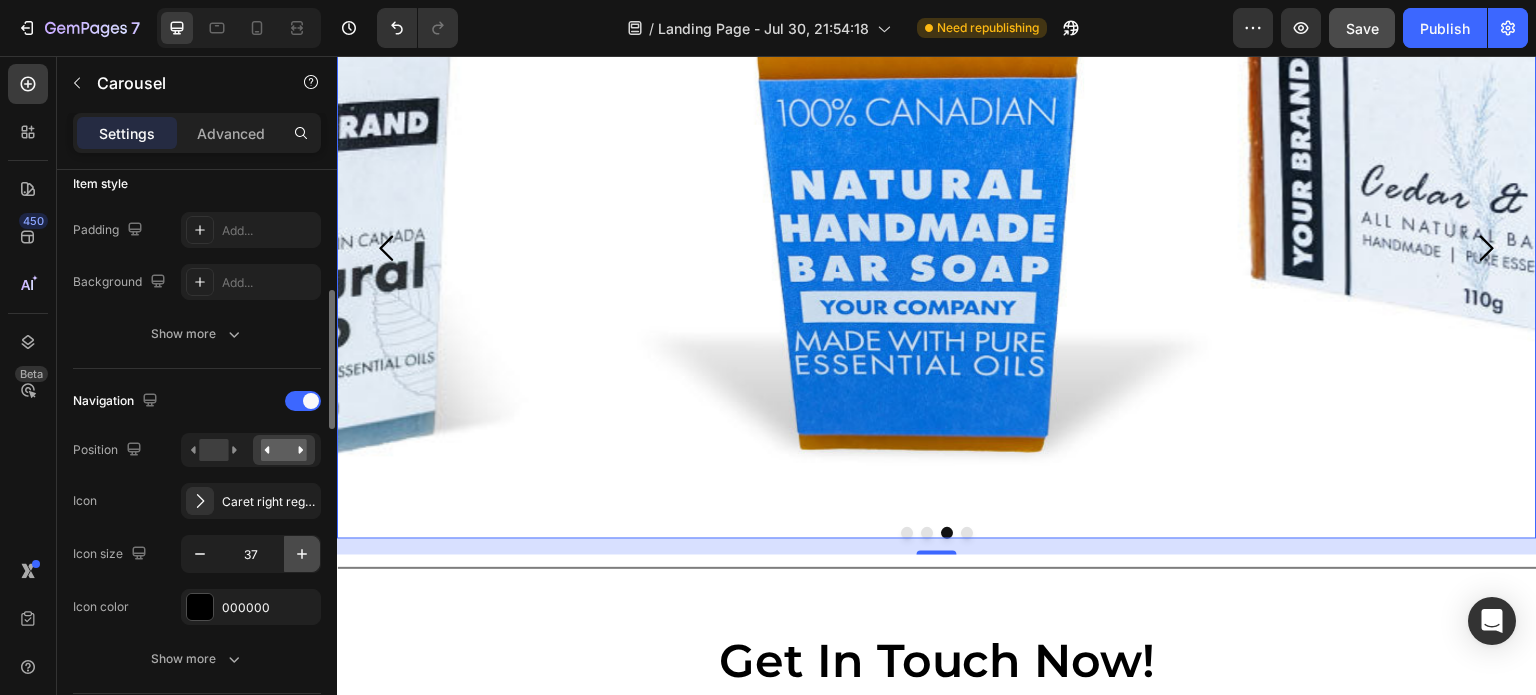 click 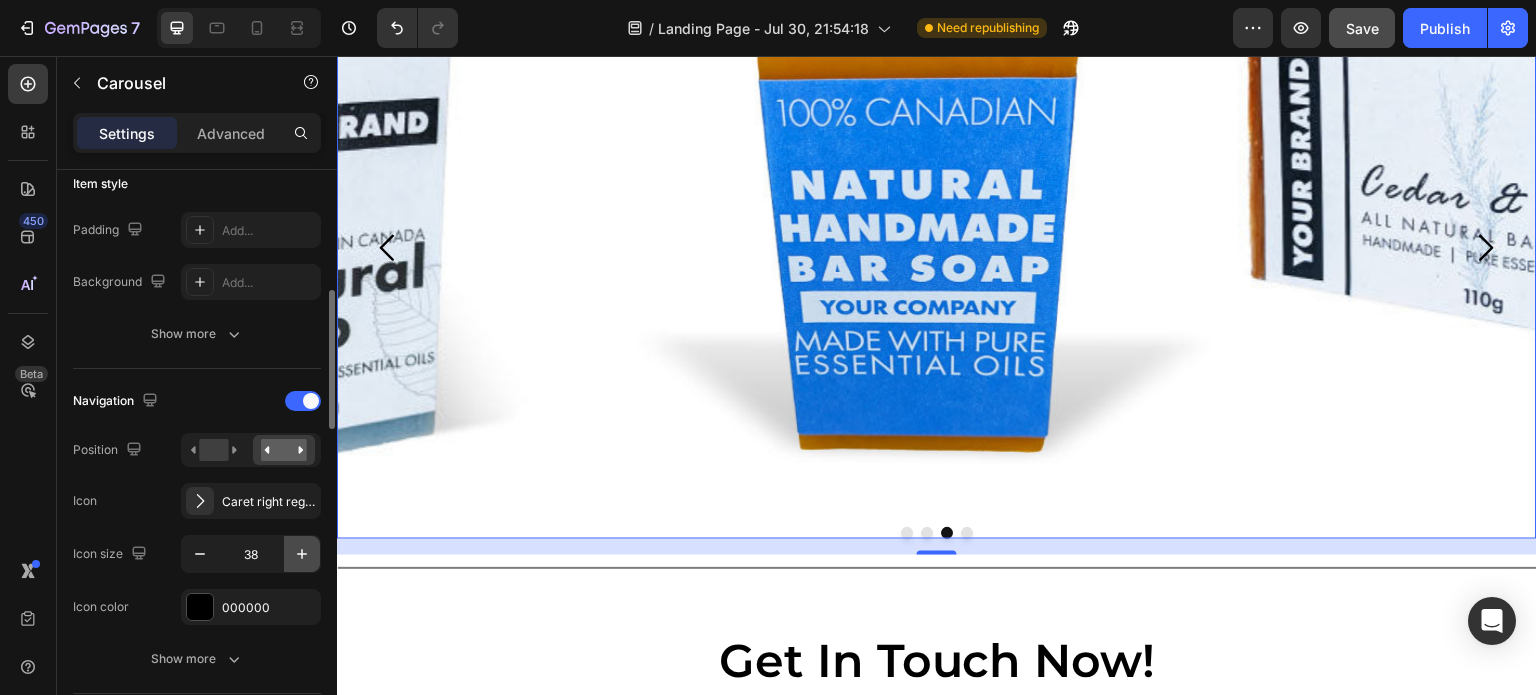 scroll, scrollTop: 2519, scrollLeft: 0, axis: vertical 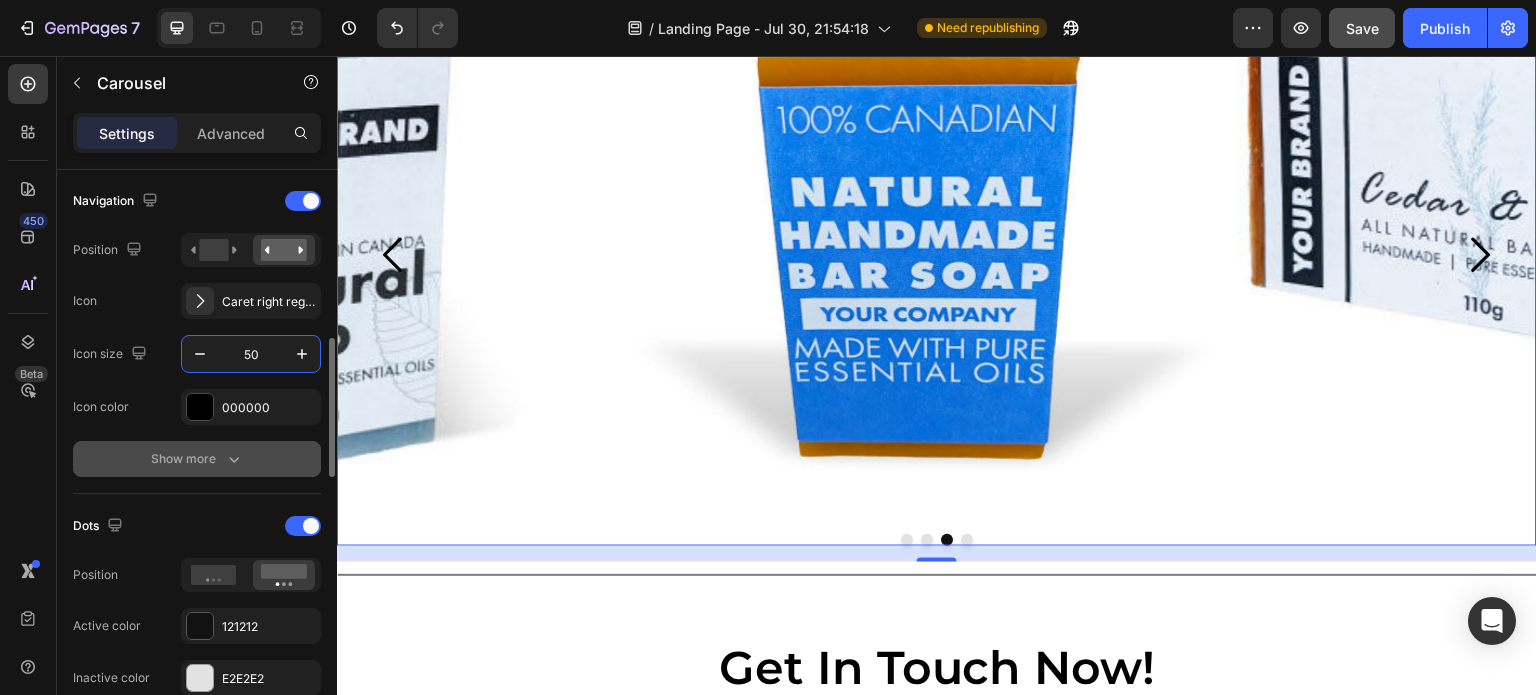 type on "50" 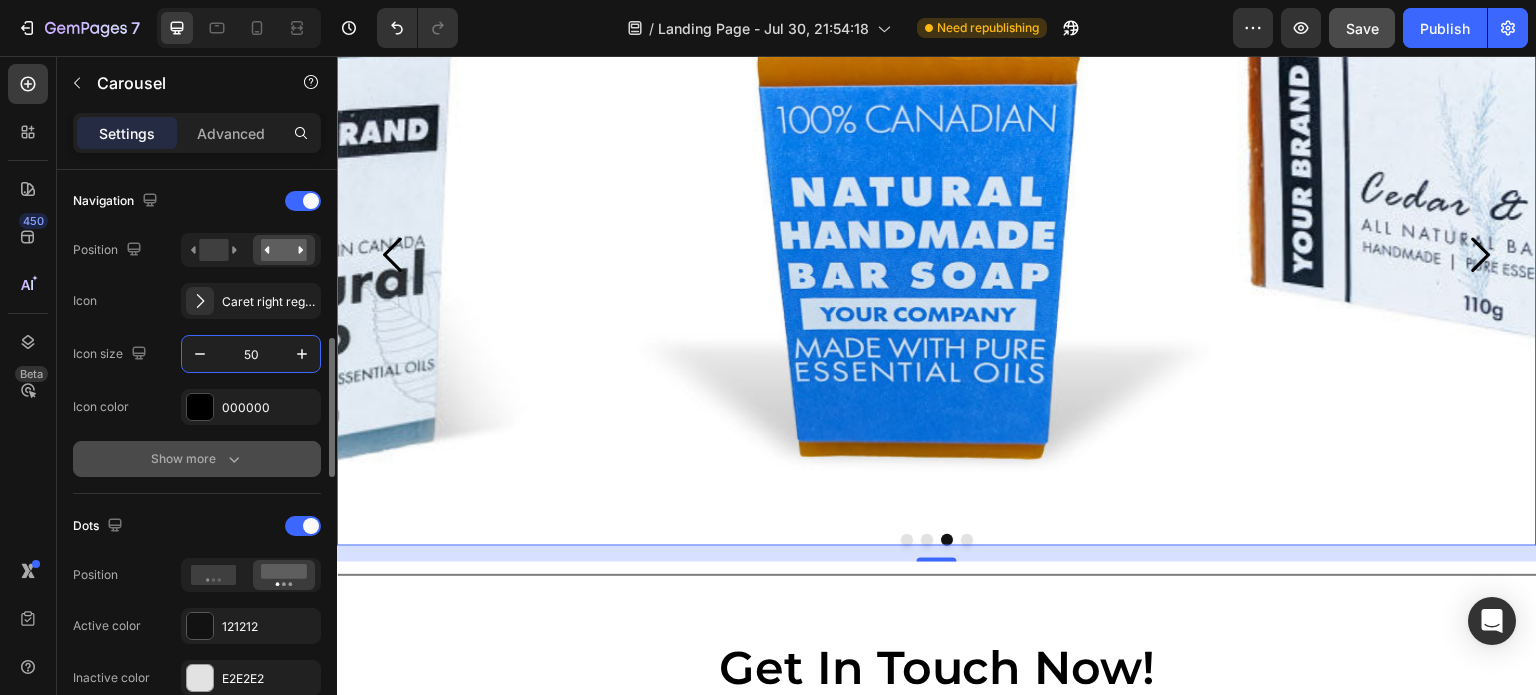click on "Show more" at bounding box center (197, 459) 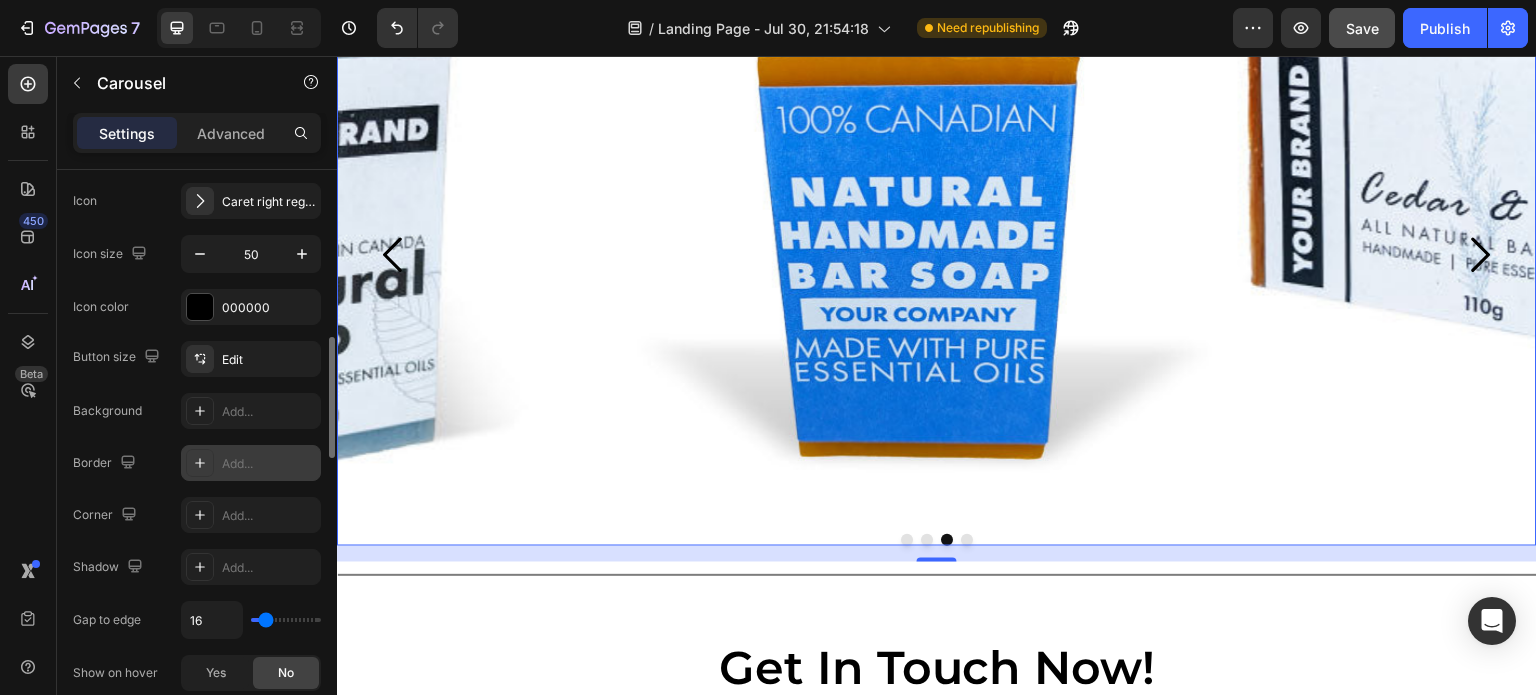 scroll, scrollTop: 900, scrollLeft: 0, axis: vertical 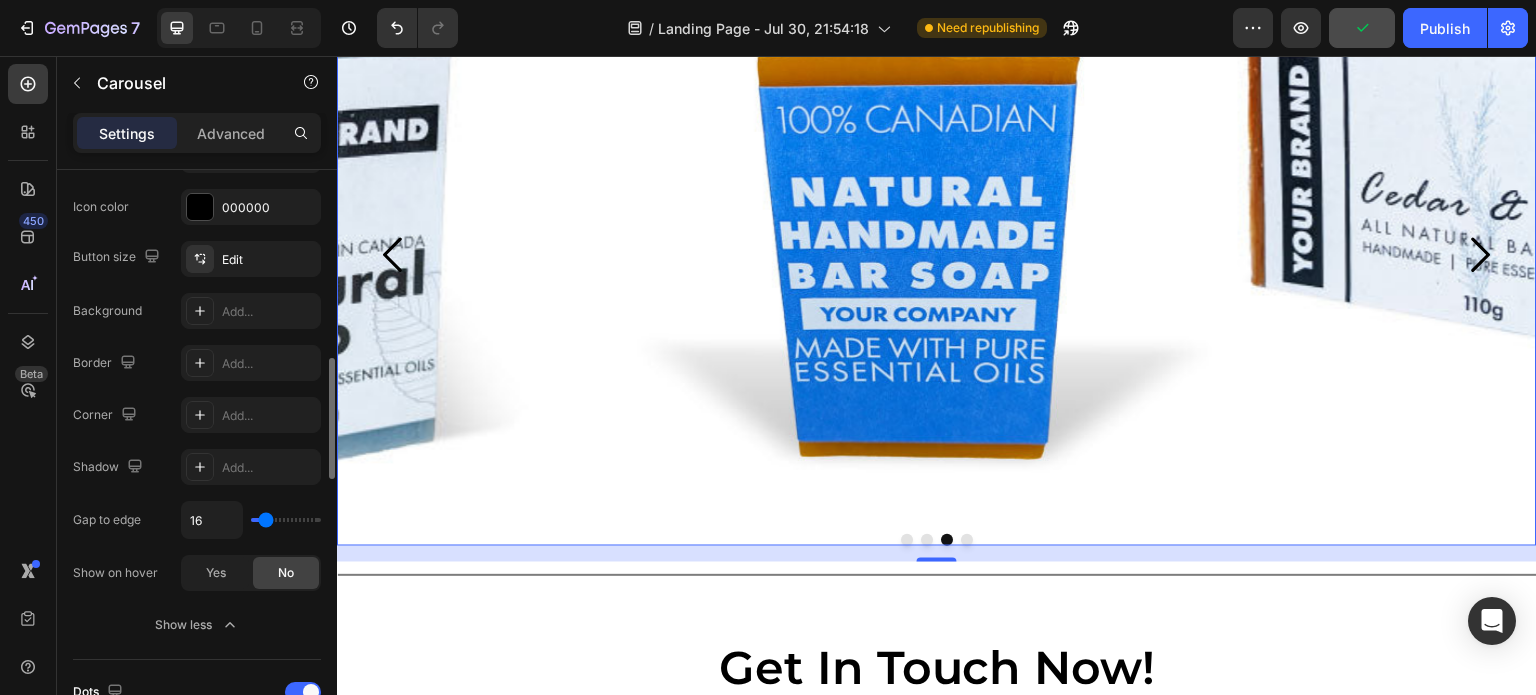 type on "8" 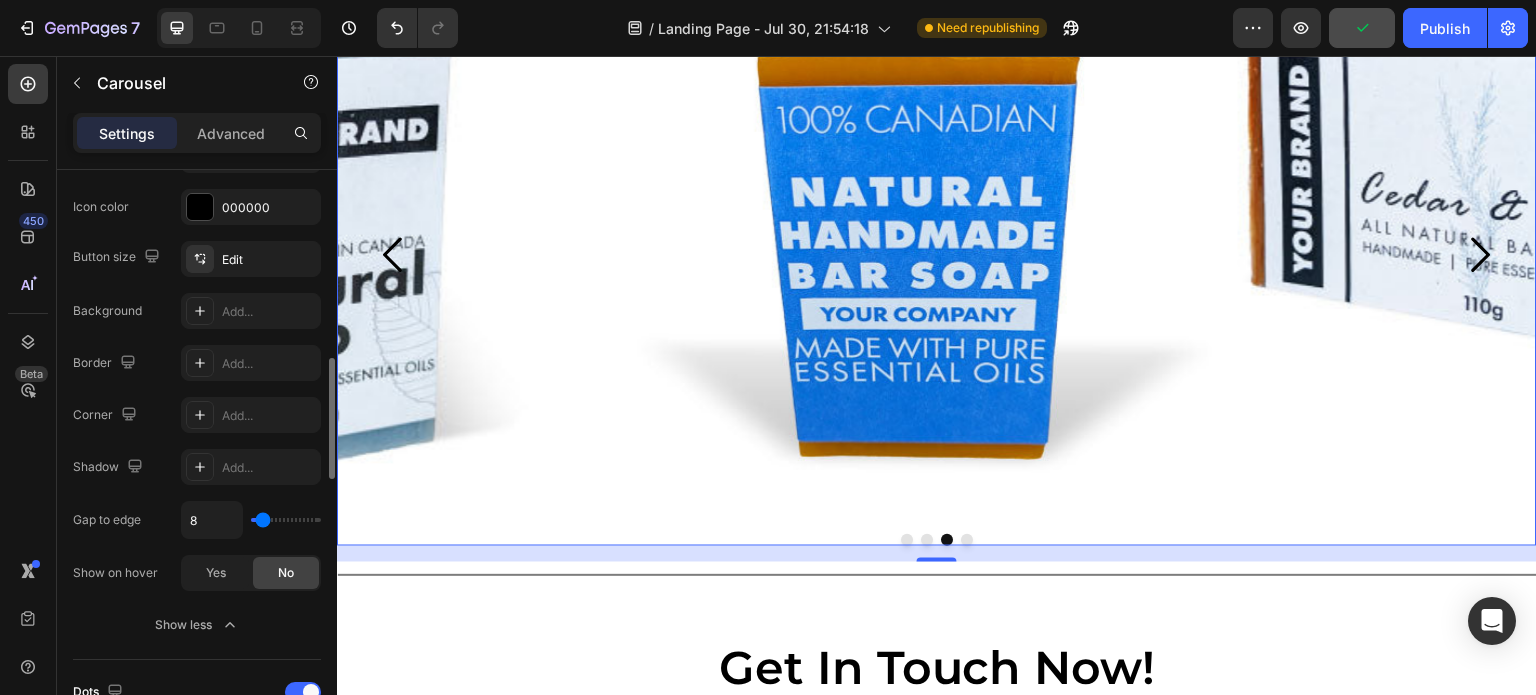 type on "0" 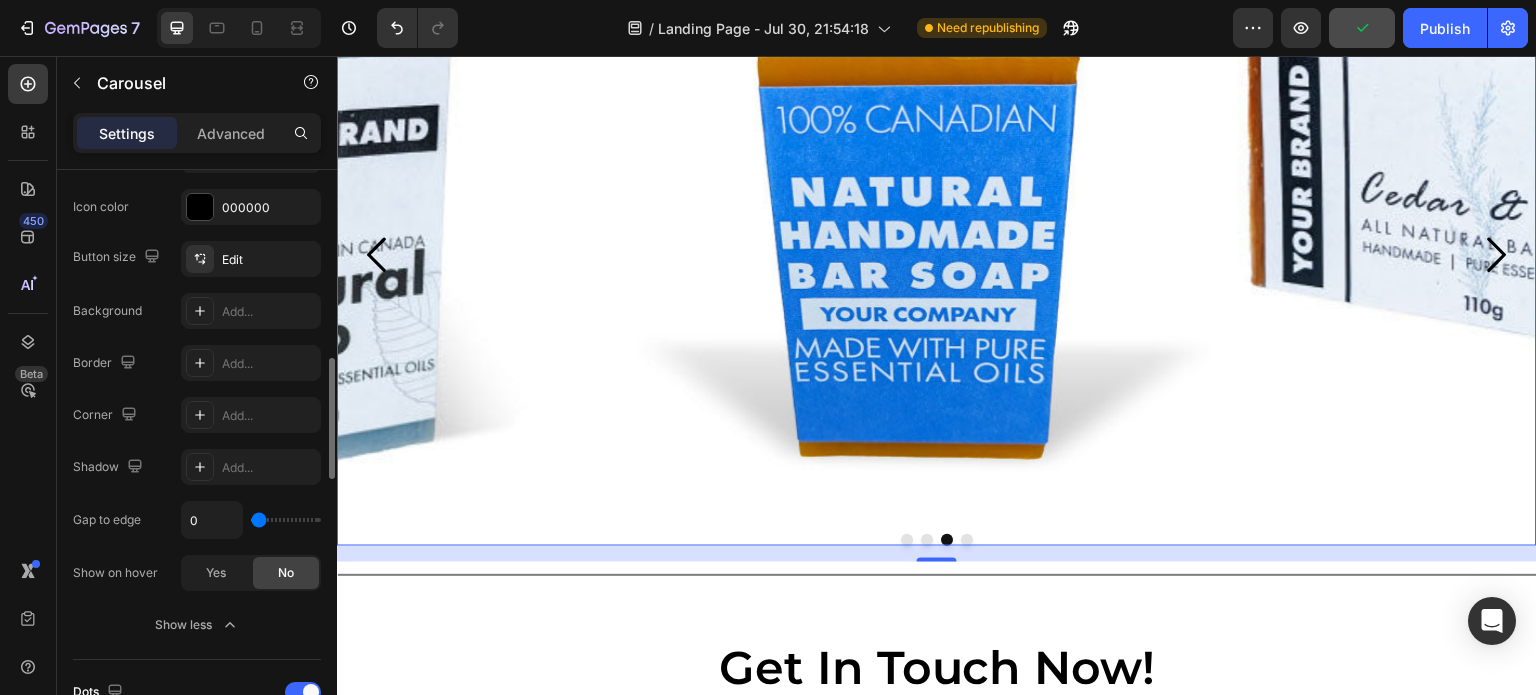 type on "4" 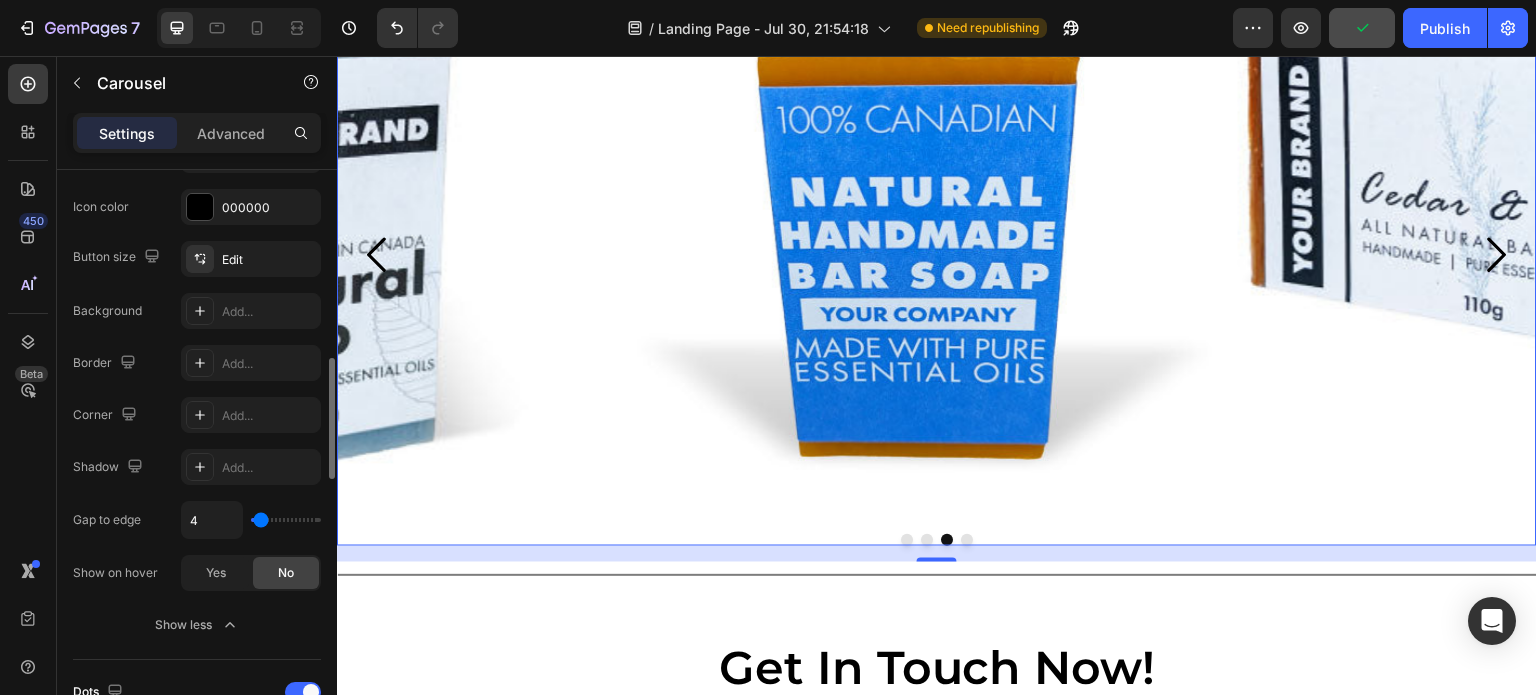 type on "50" 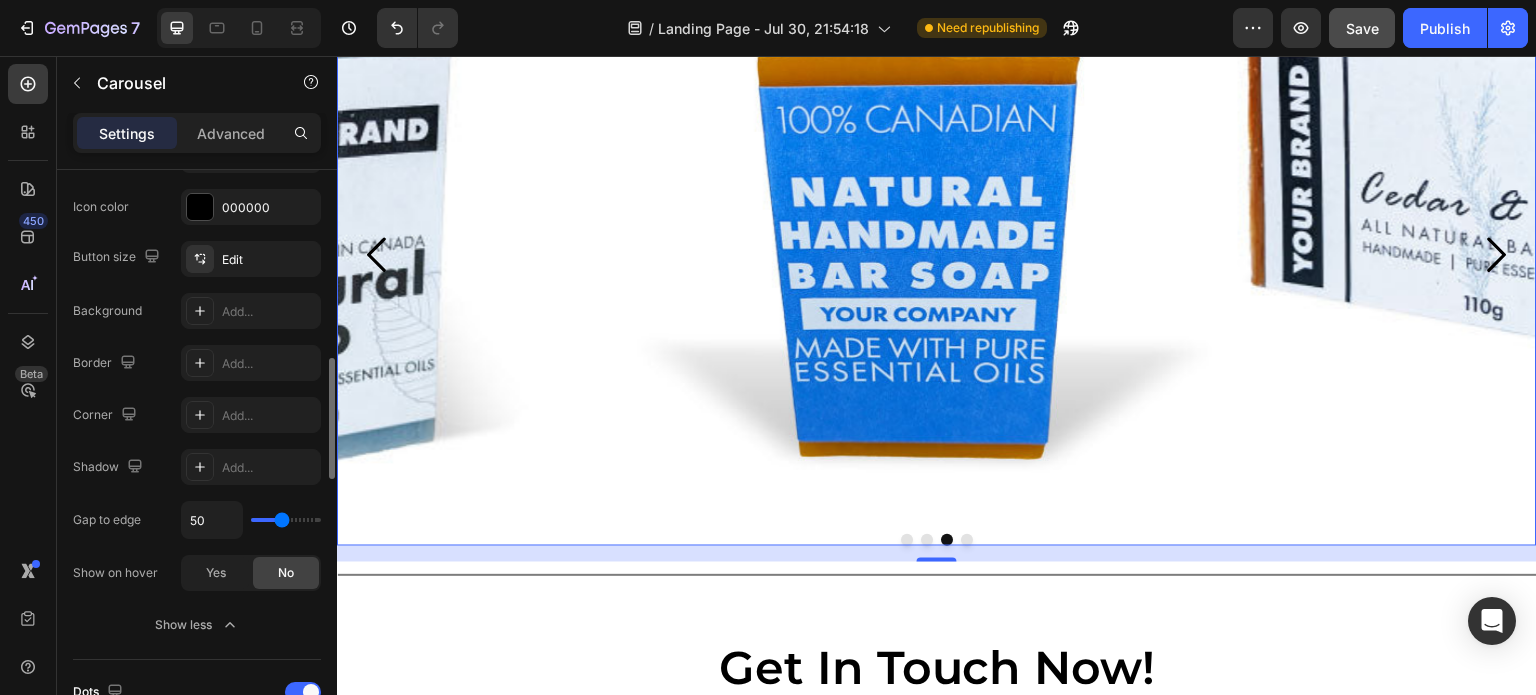 type on "75" 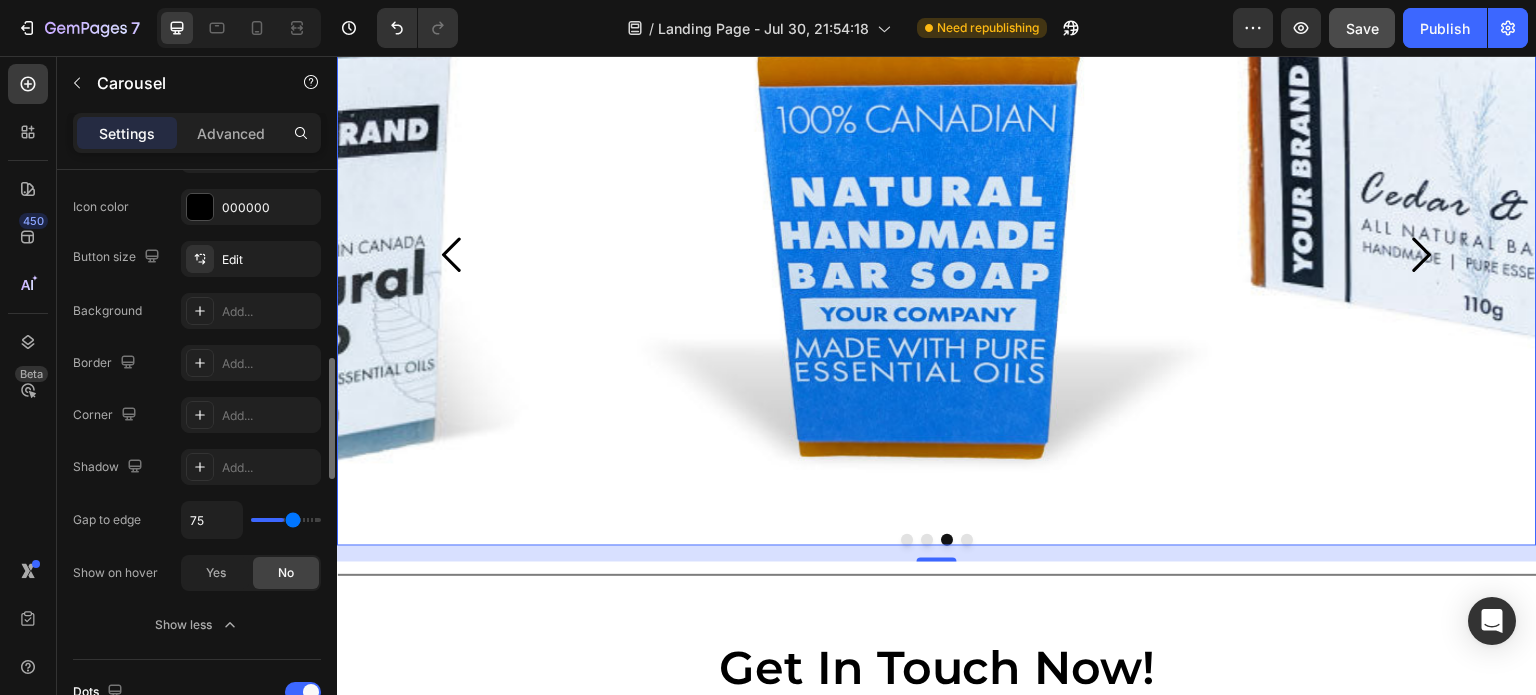type on "82" 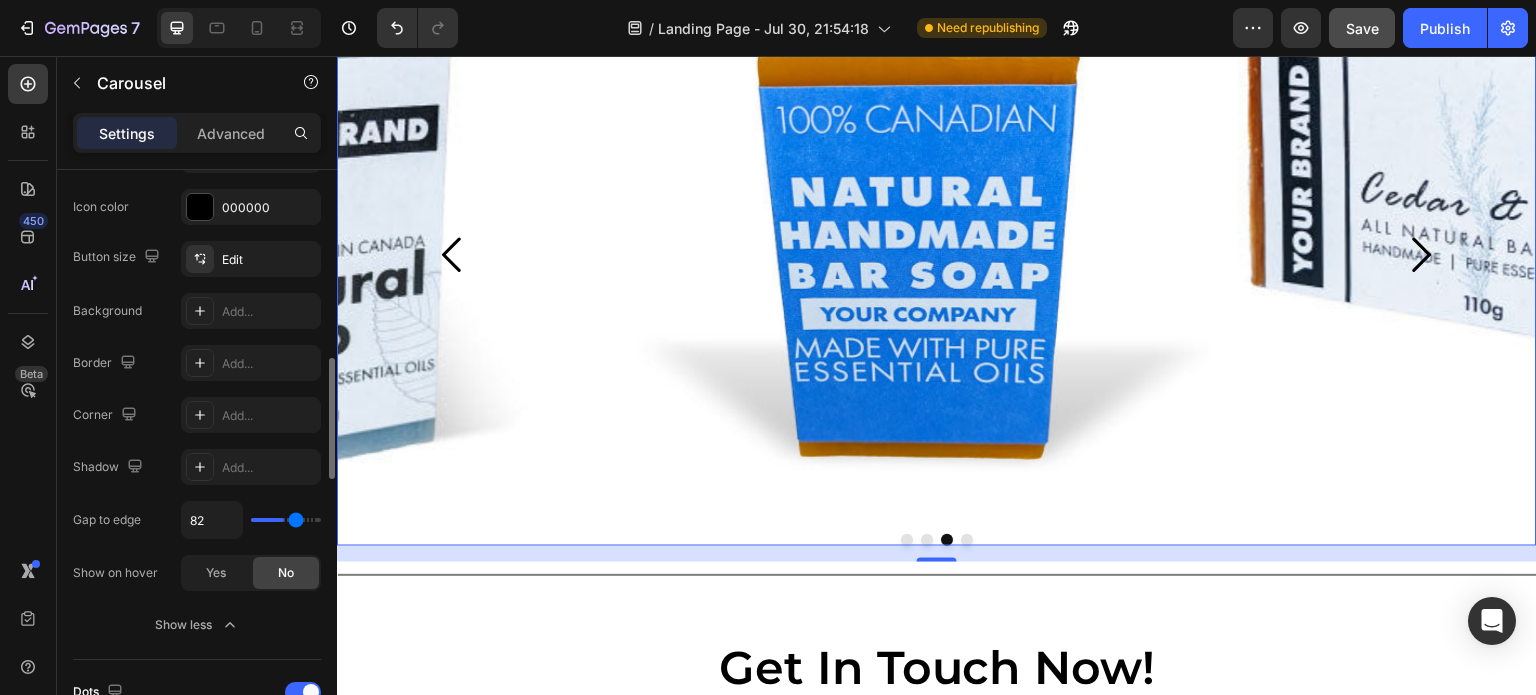 type on "84" 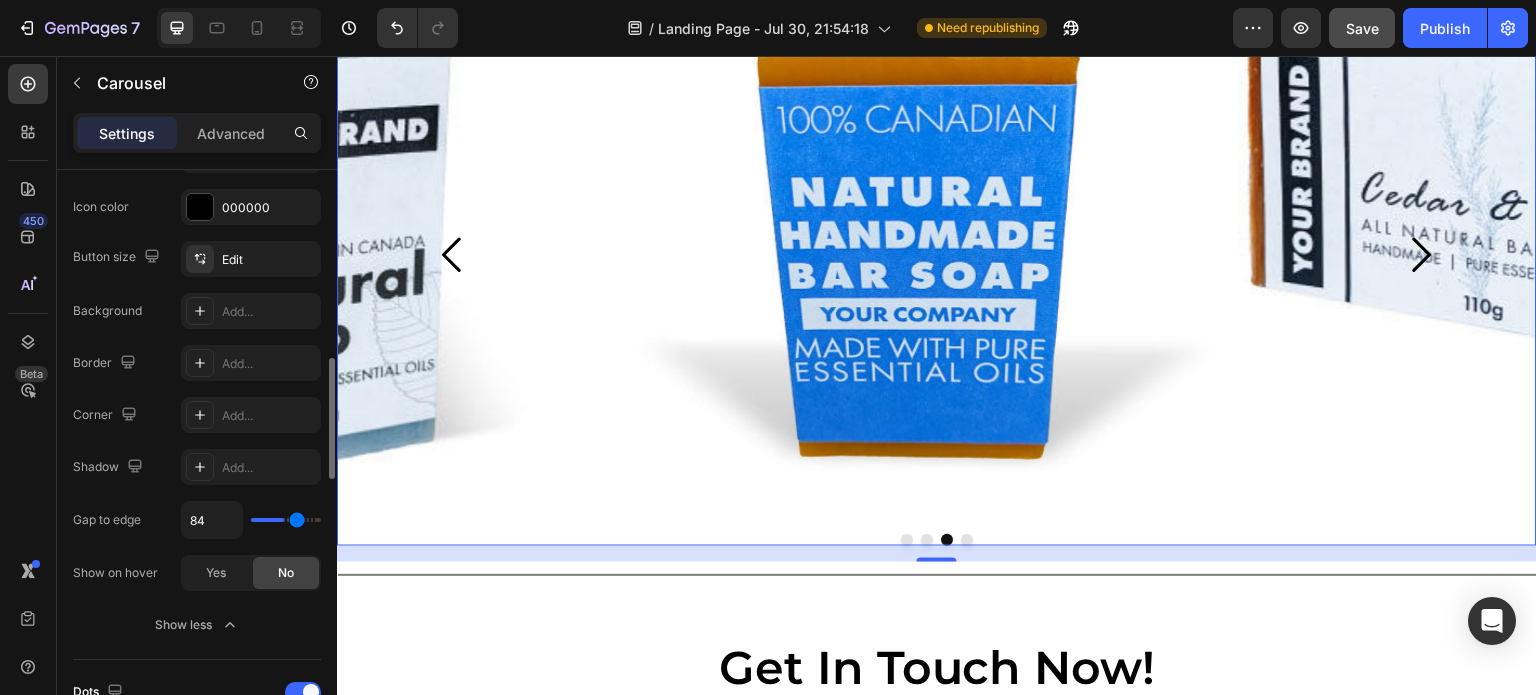 type on "88" 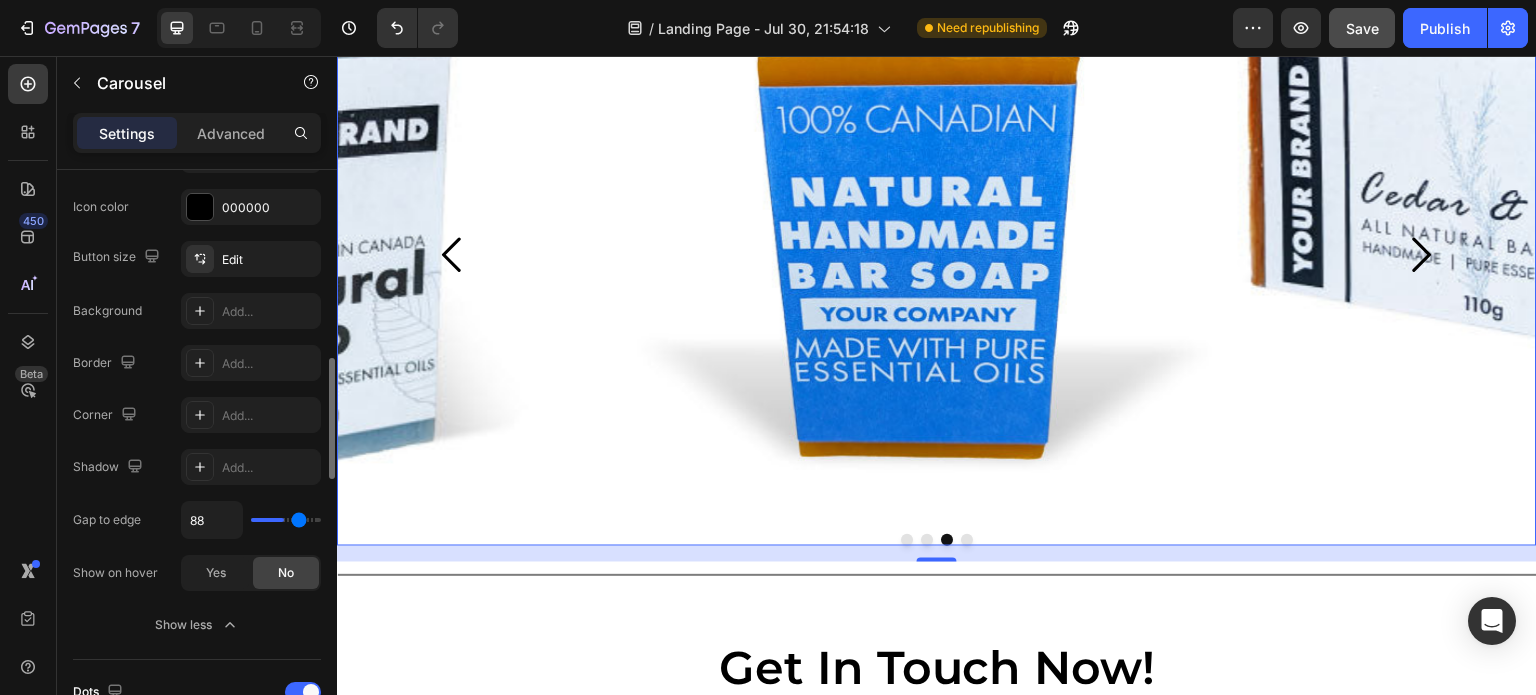 type on "89" 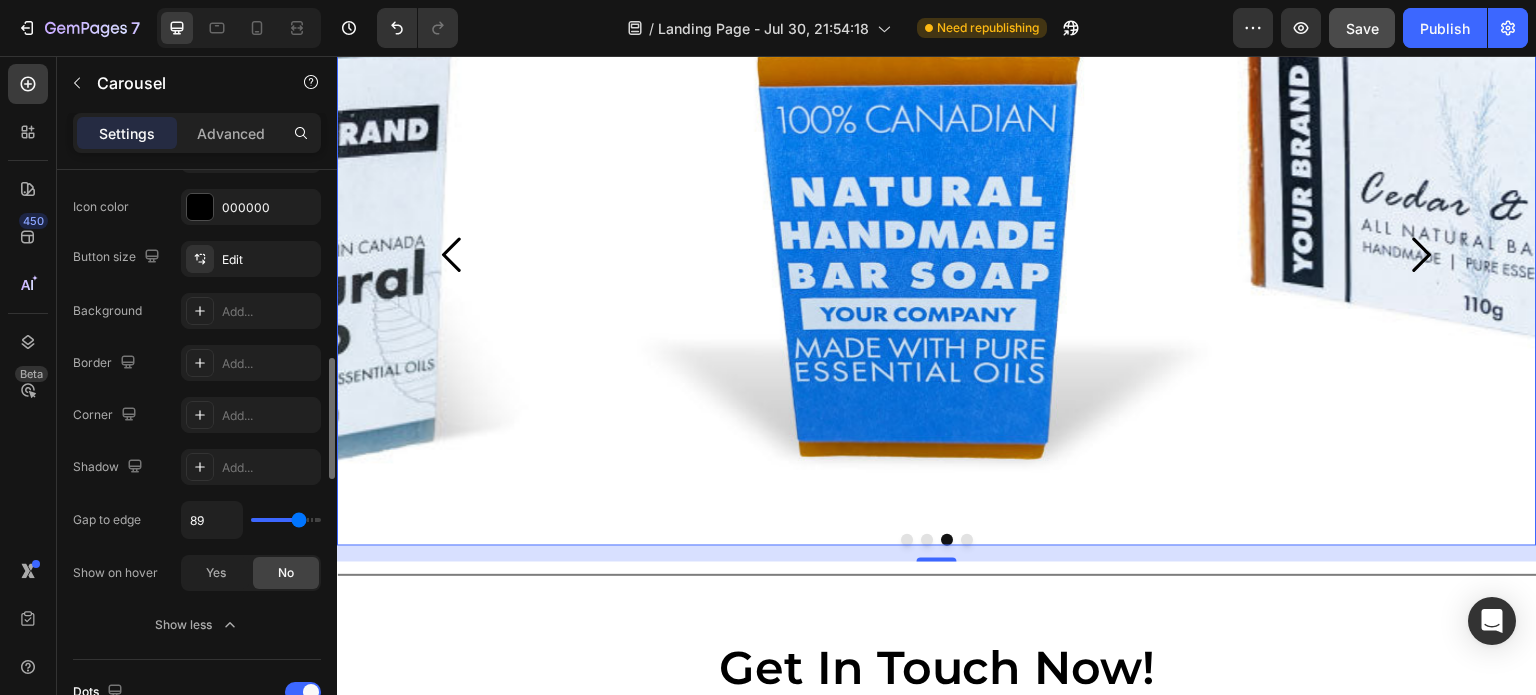 type on "93" 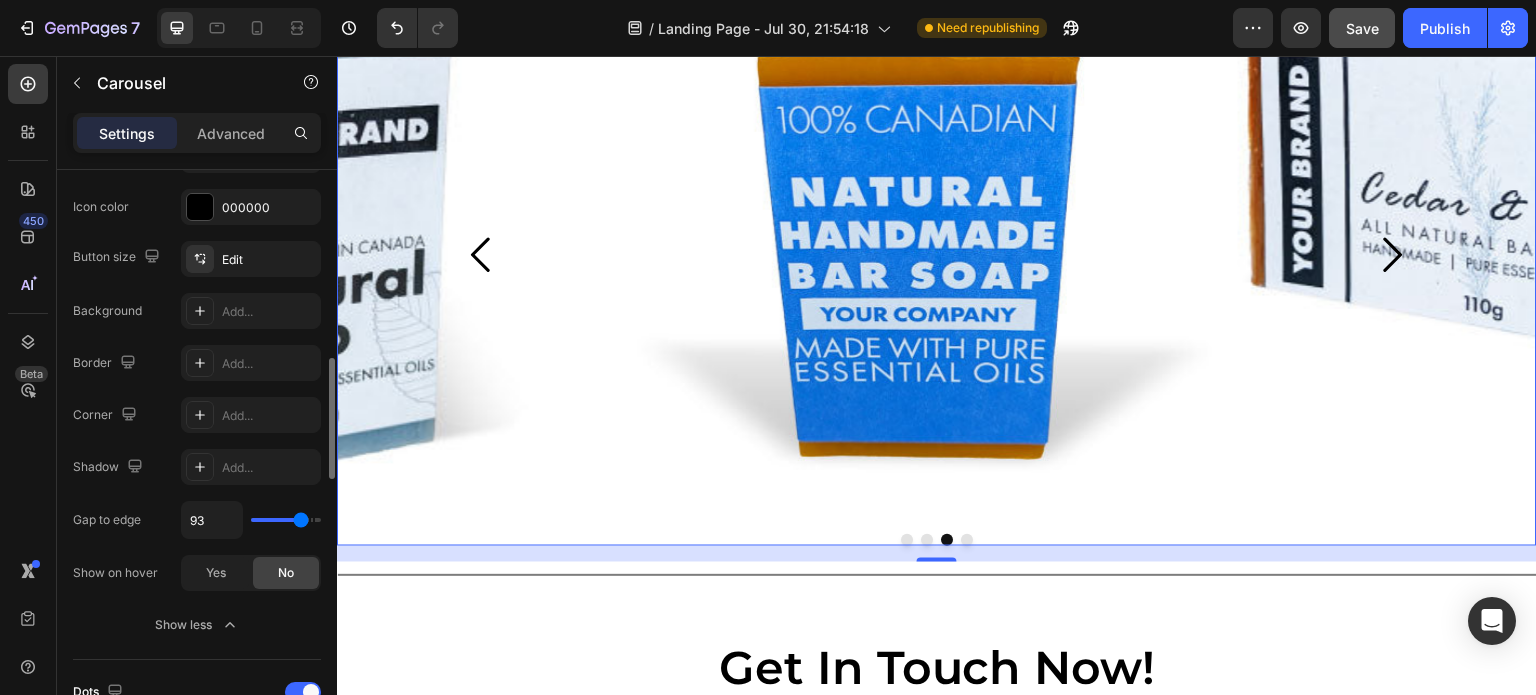 type on "104" 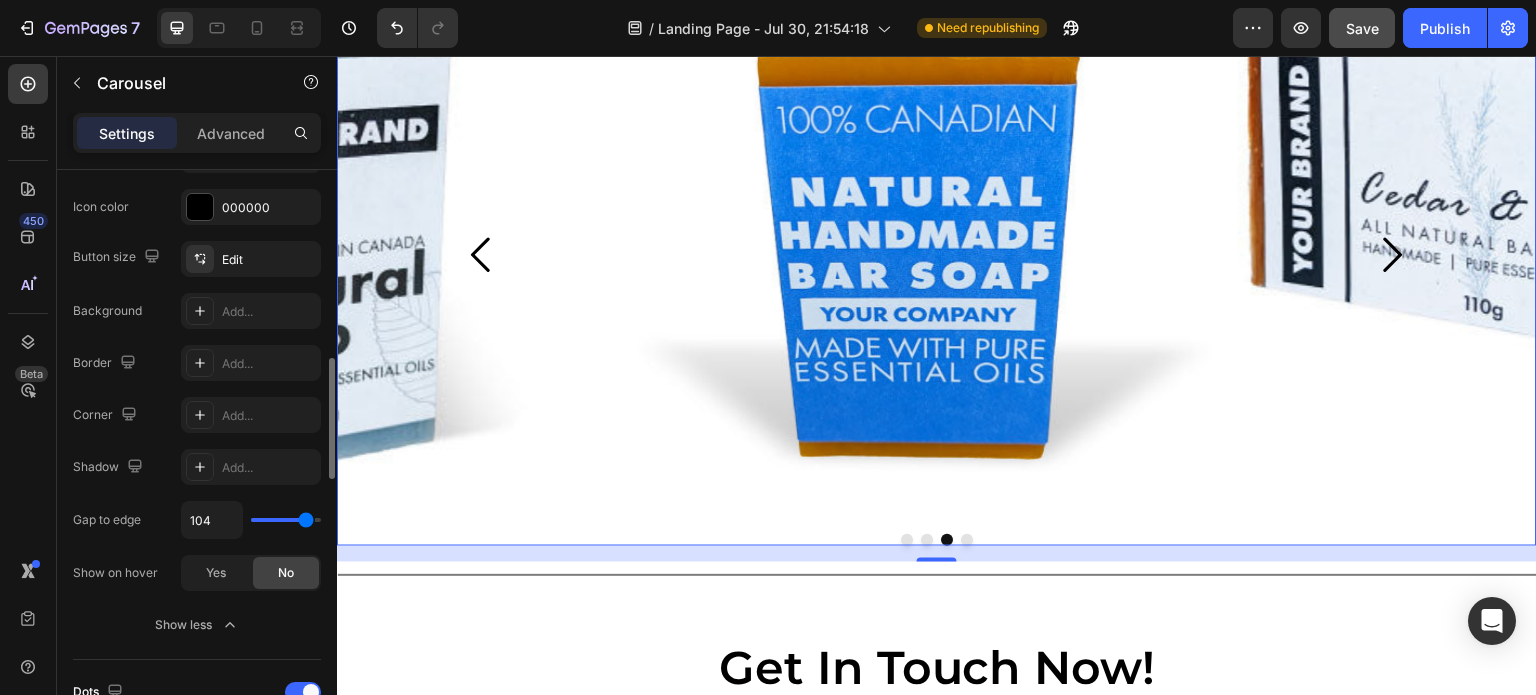 type on "118" 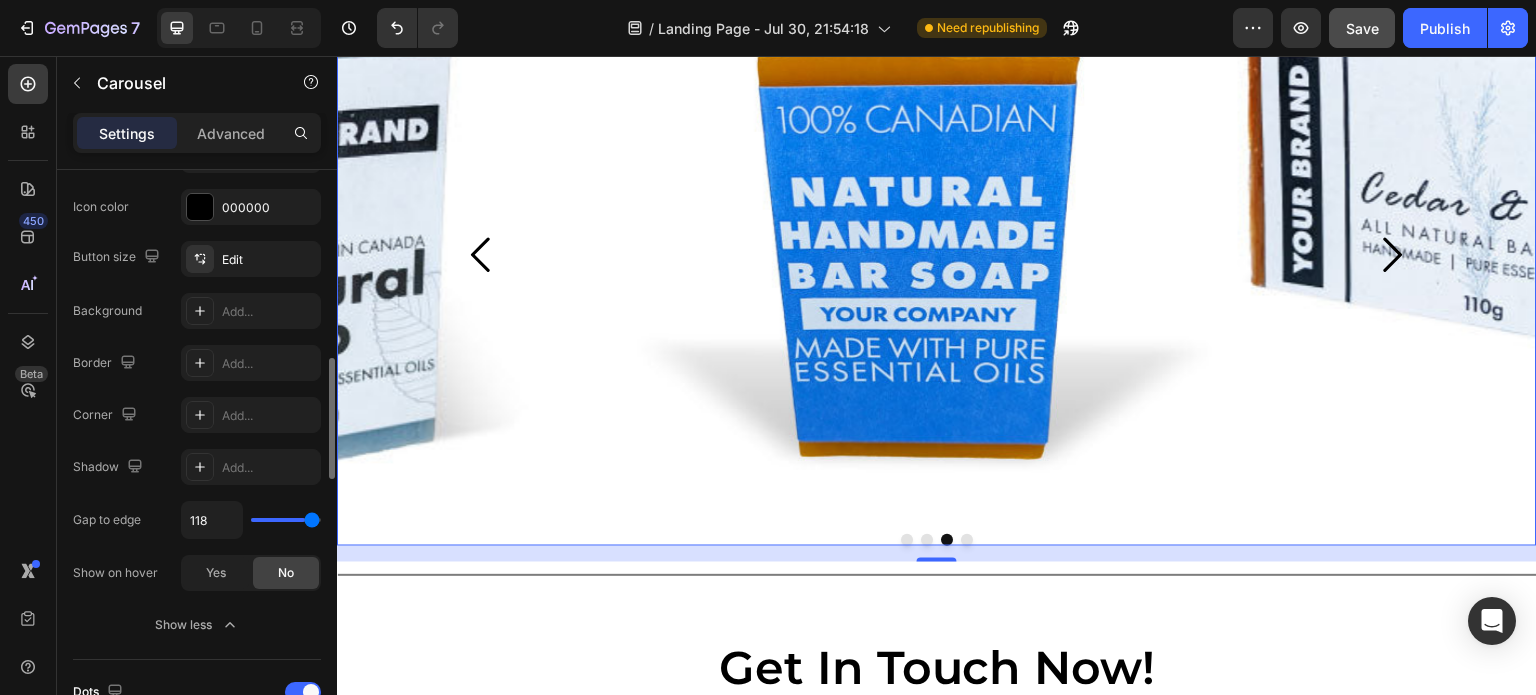 type on "120" 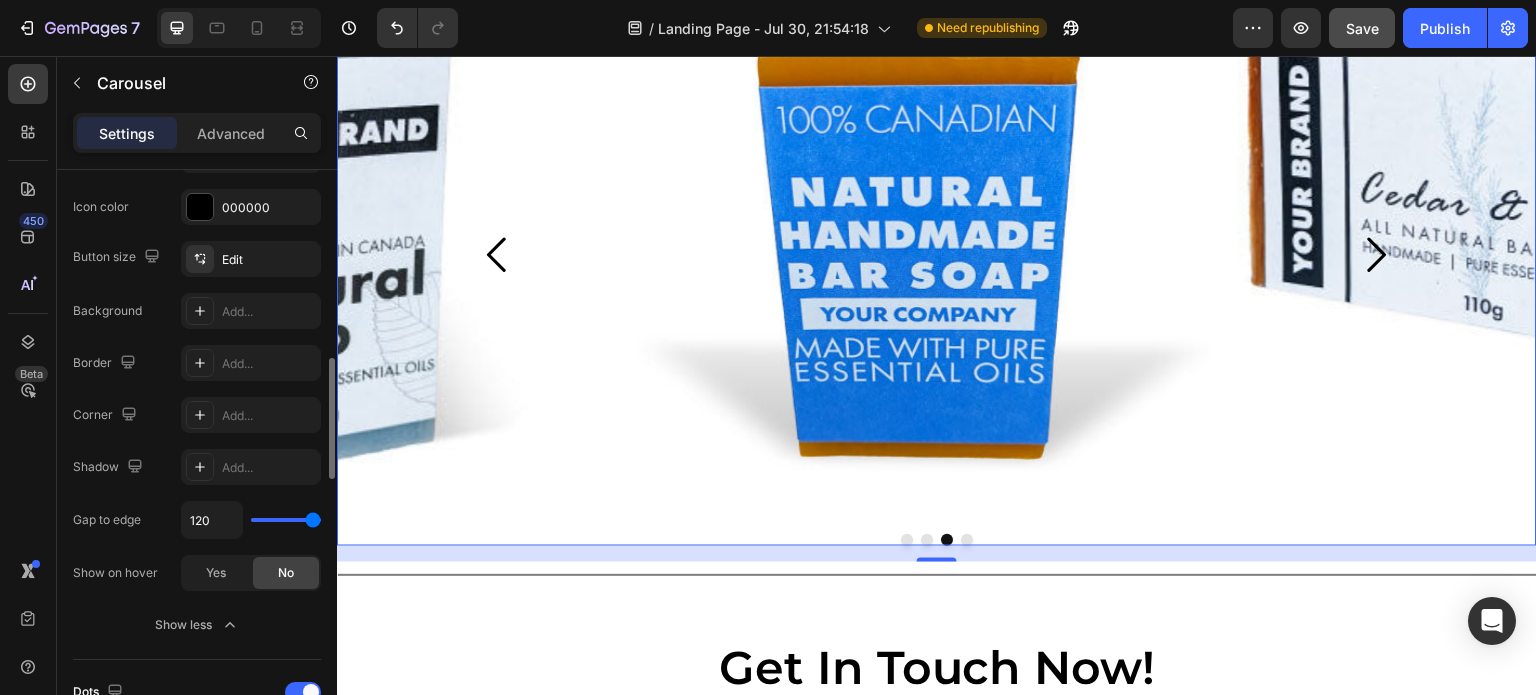 type on "96" 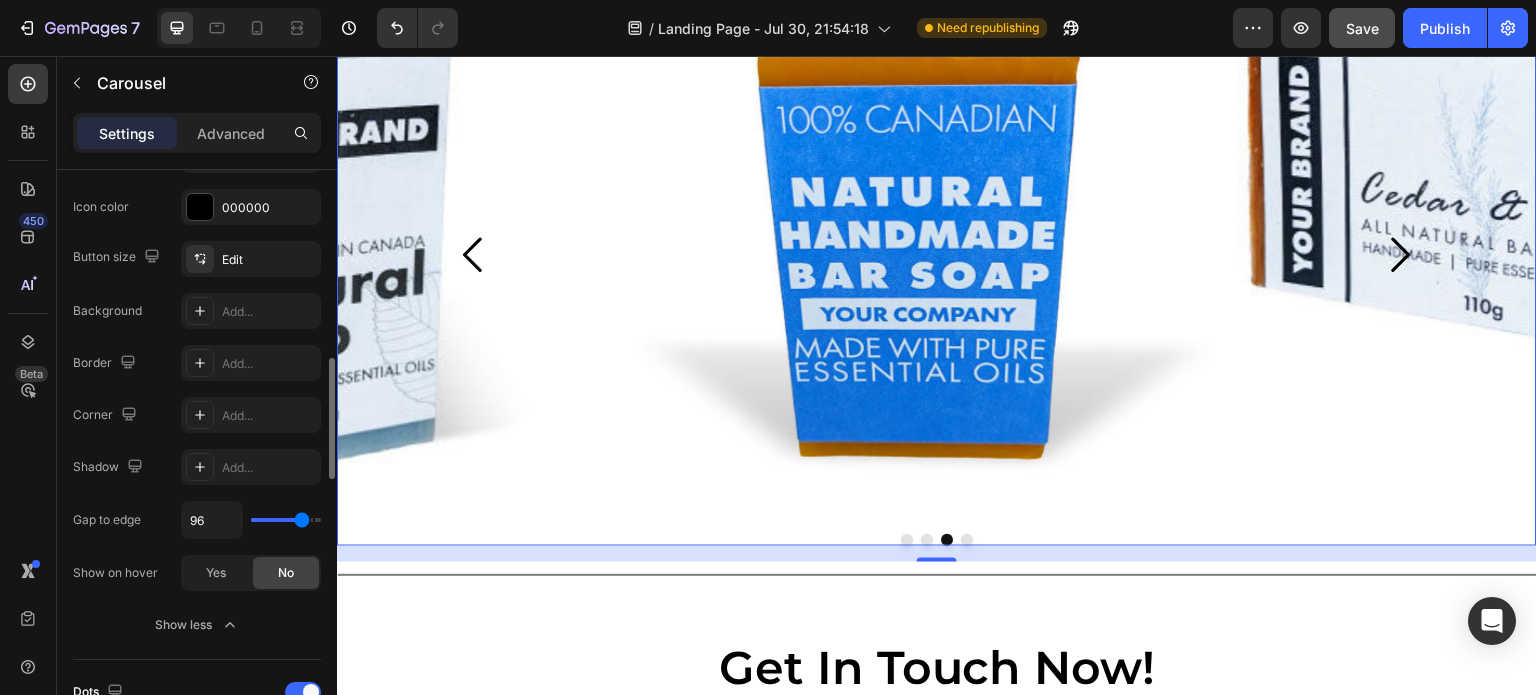 type on "98" 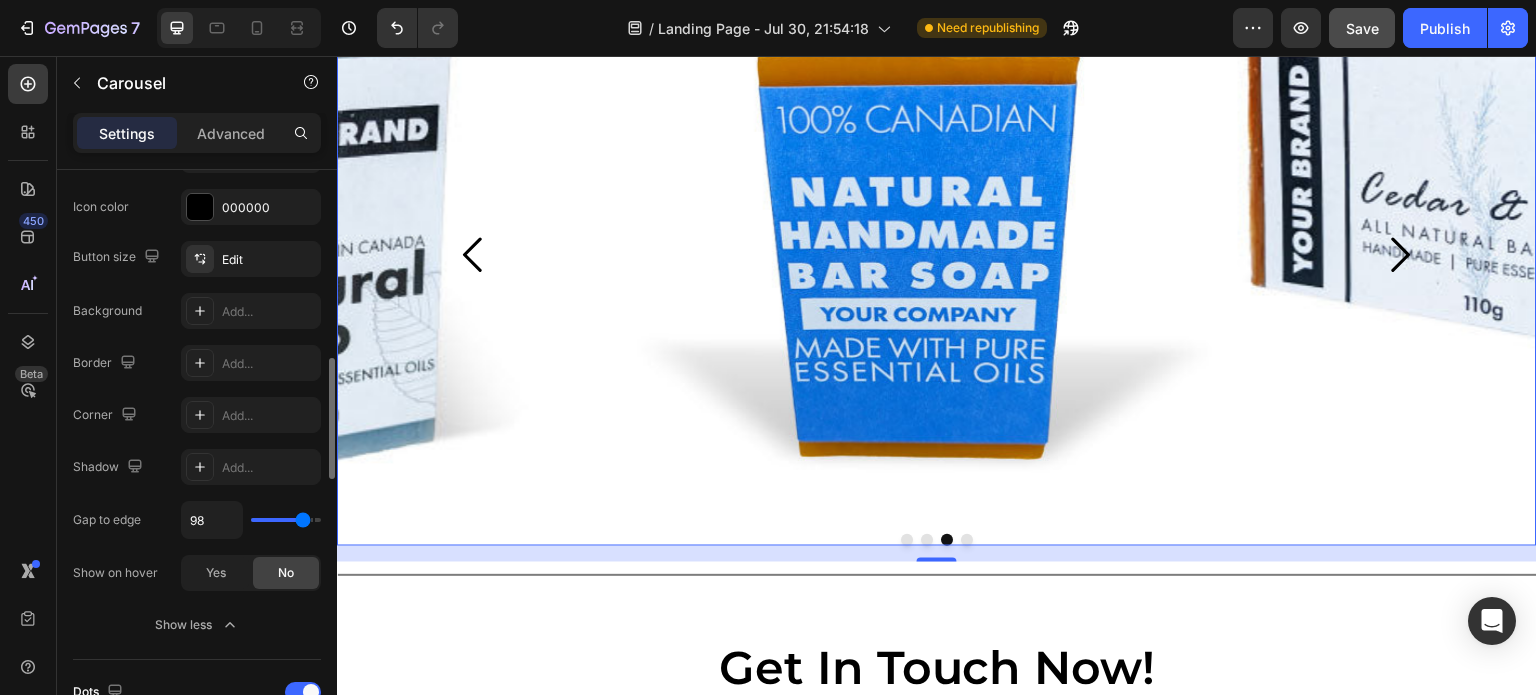 type on "120" 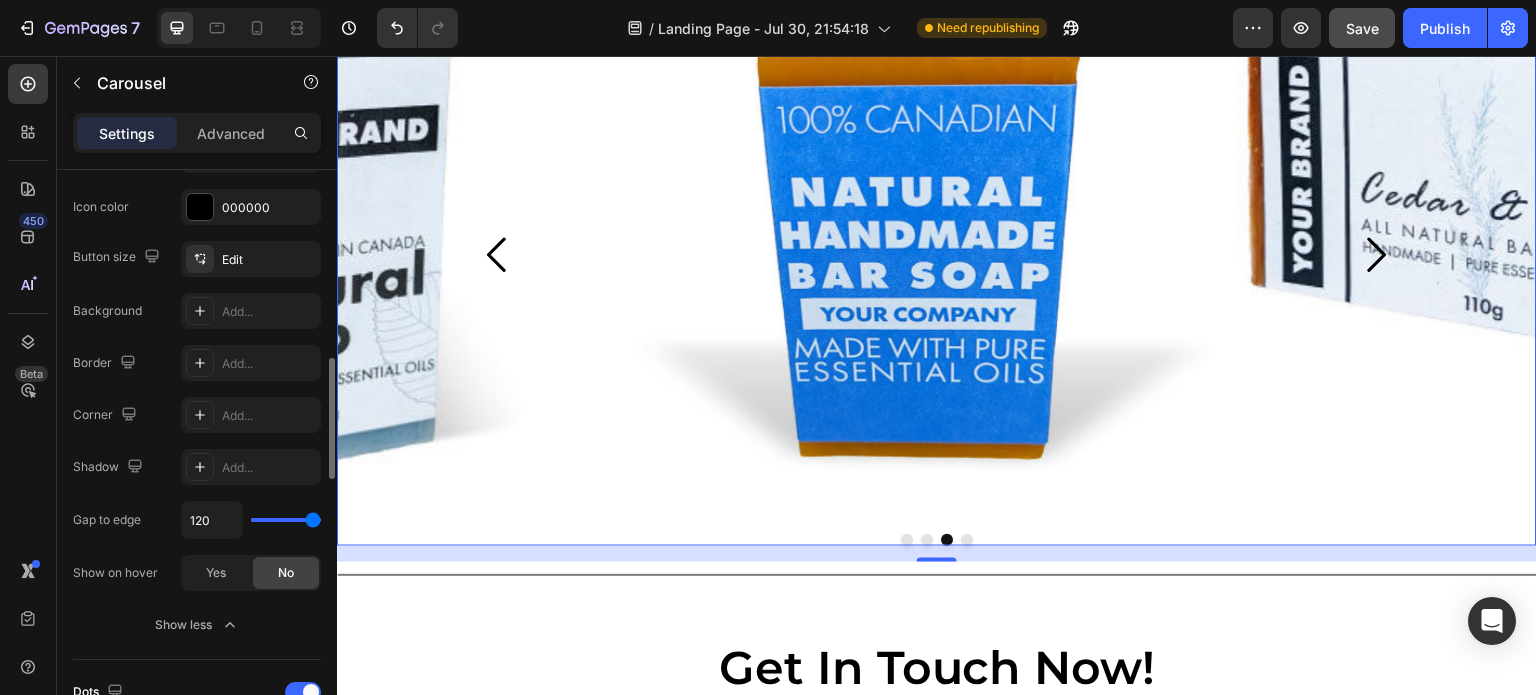 drag, startPoint x: 263, startPoint y: 520, endPoint x: 328, endPoint y: 528, distance: 65.490456 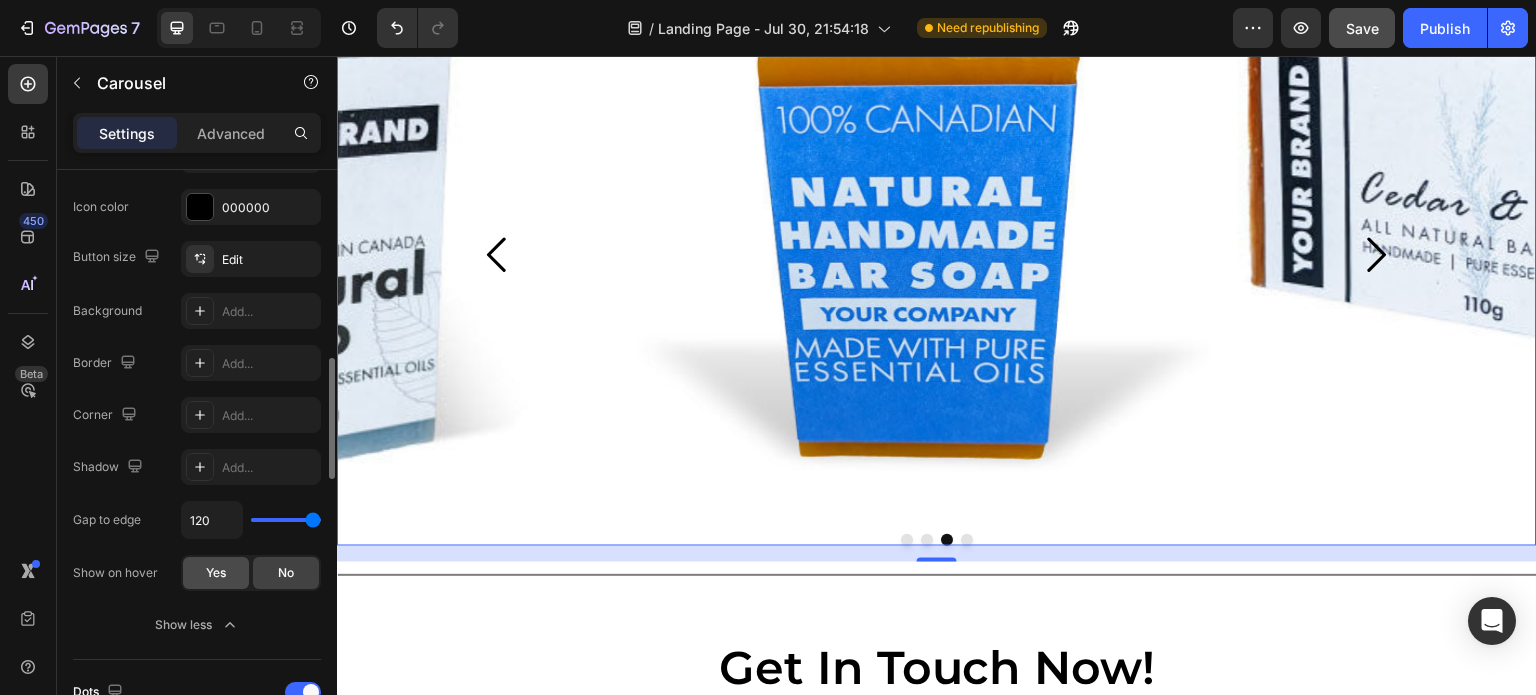 click on "Yes" 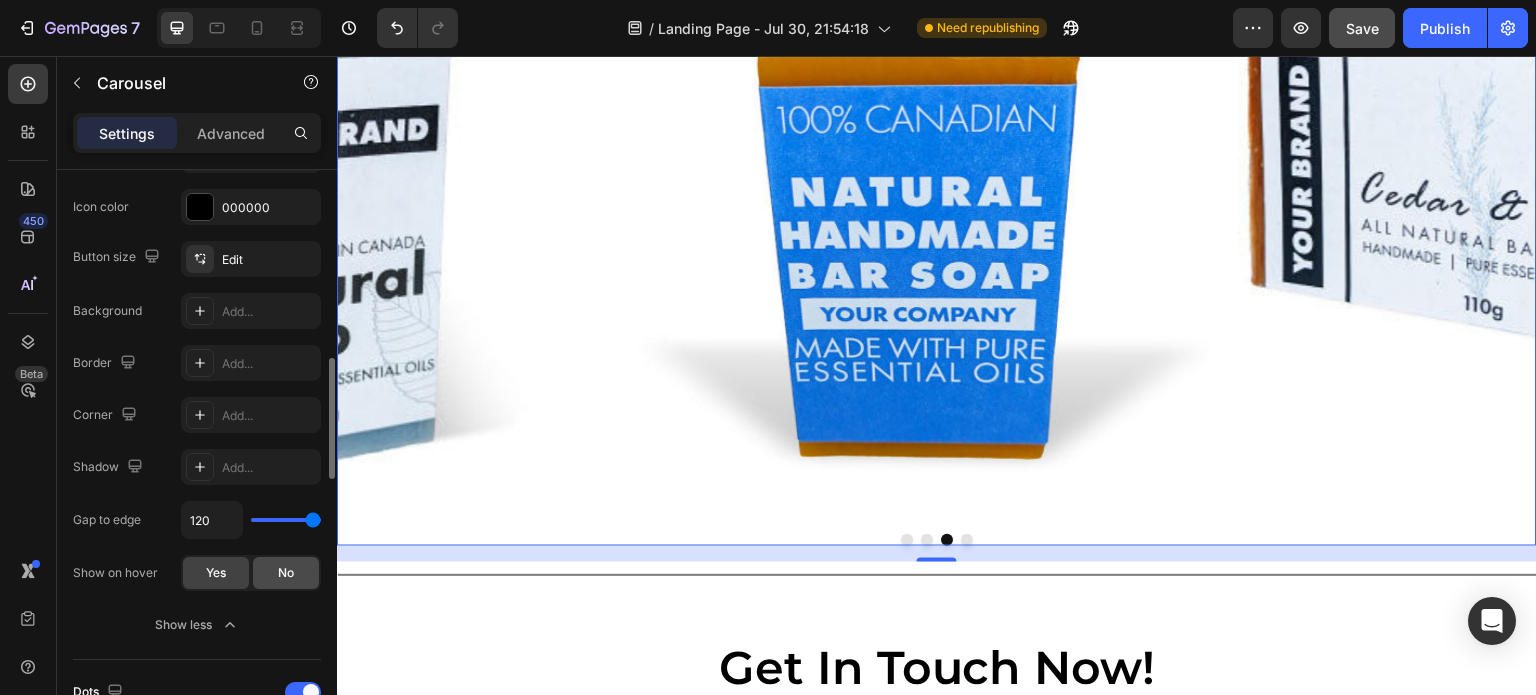 click on "No" 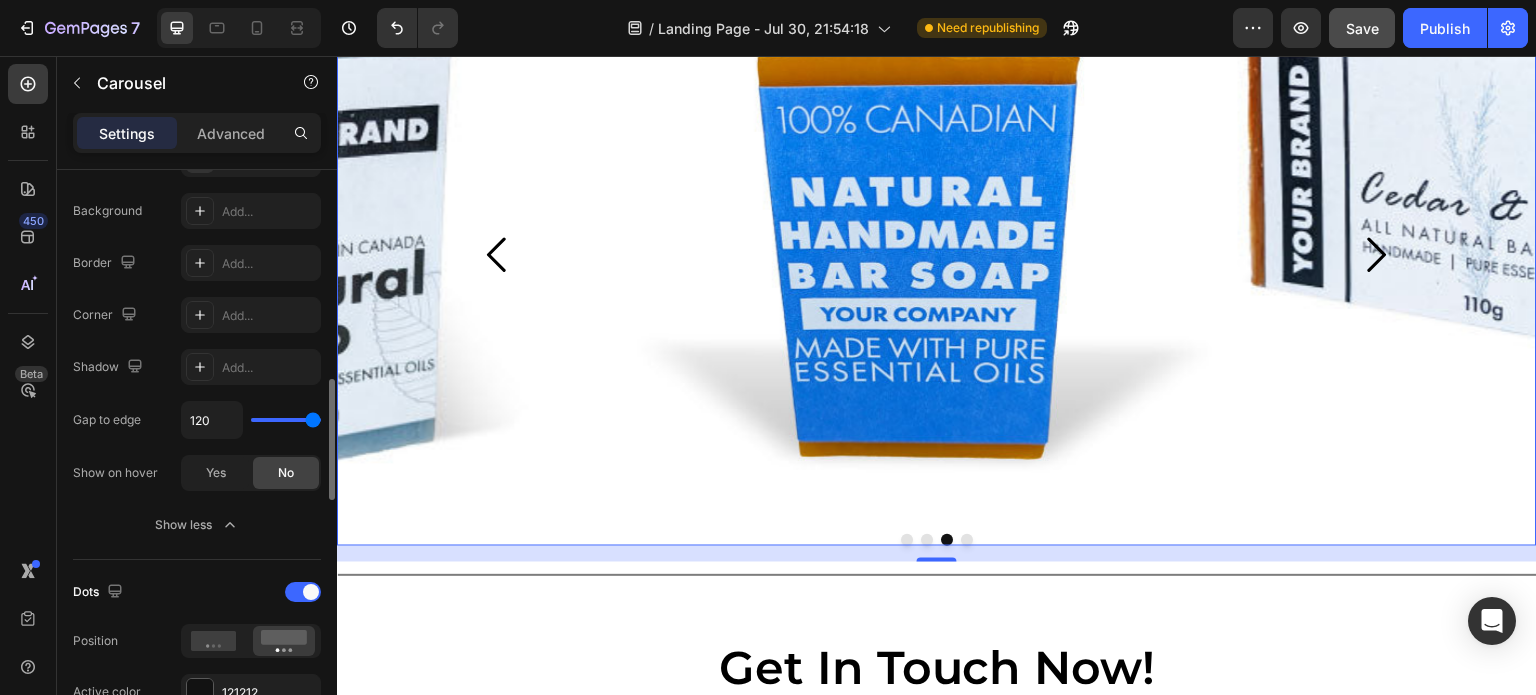 scroll, scrollTop: 1100, scrollLeft: 0, axis: vertical 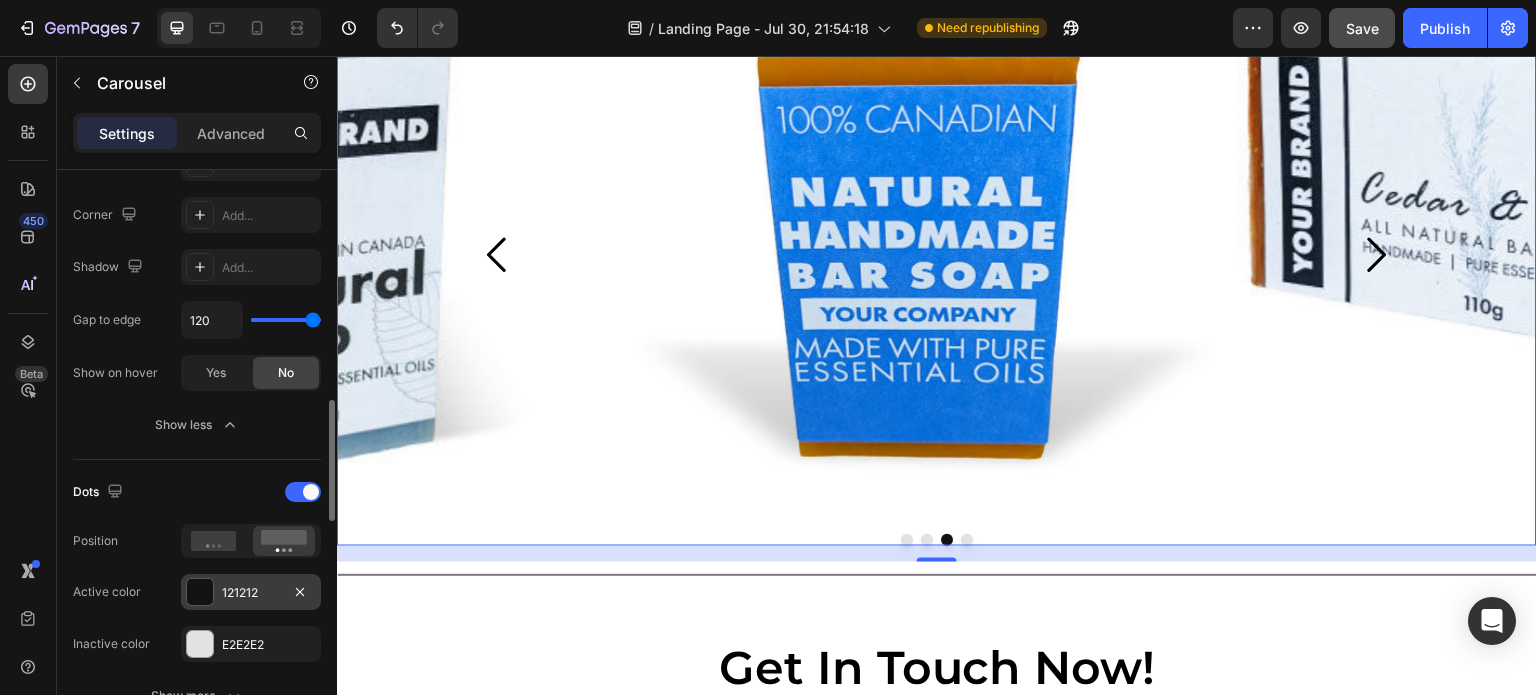 click at bounding box center [200, 592] 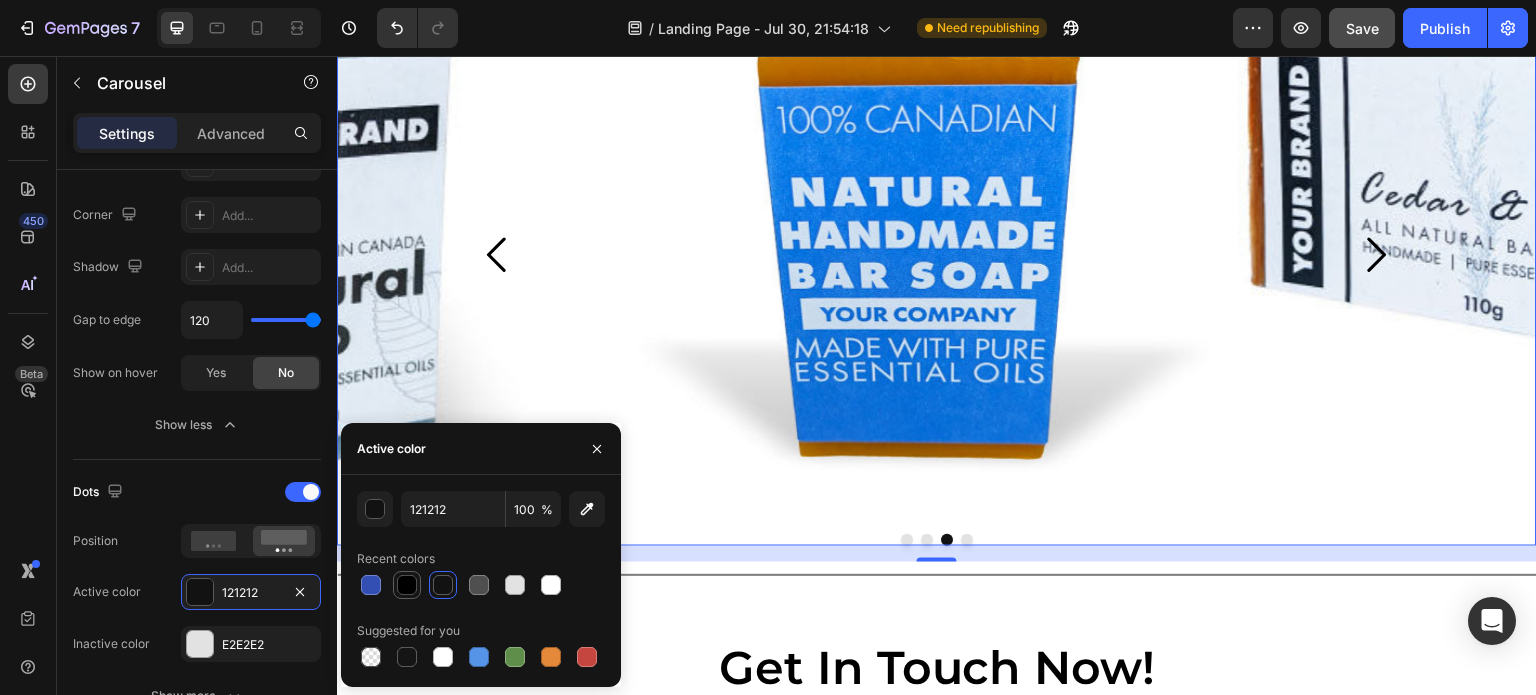 click at bounding box center [407, 585] 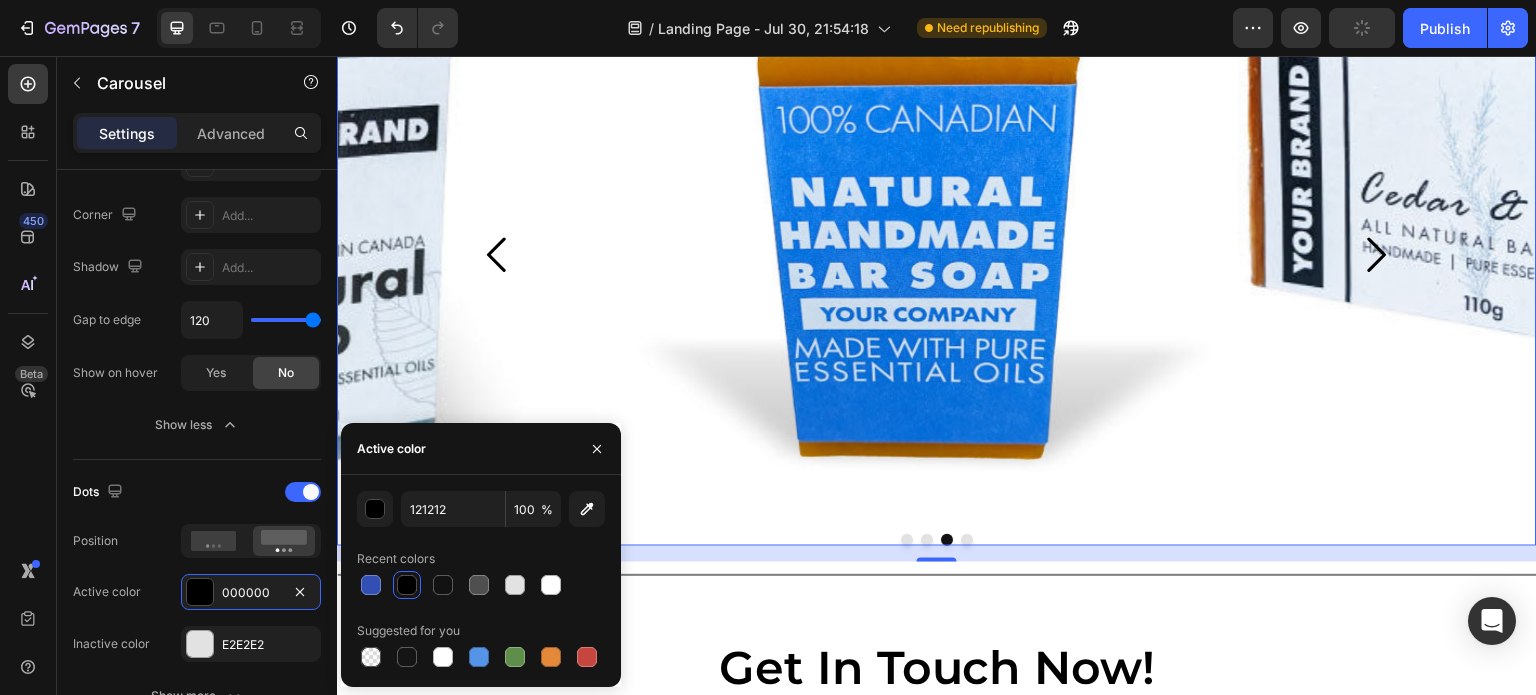 type on "000000" 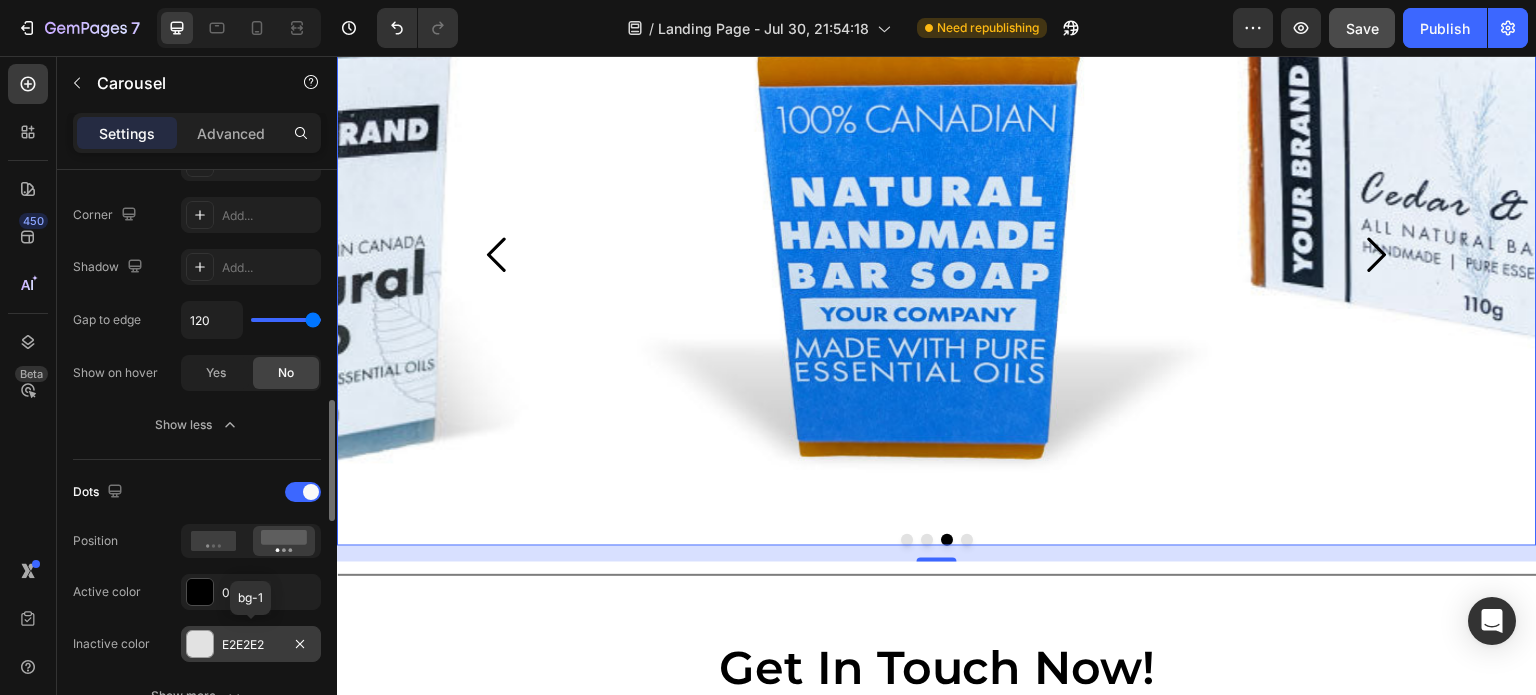 click at bounding box center (200, 644) 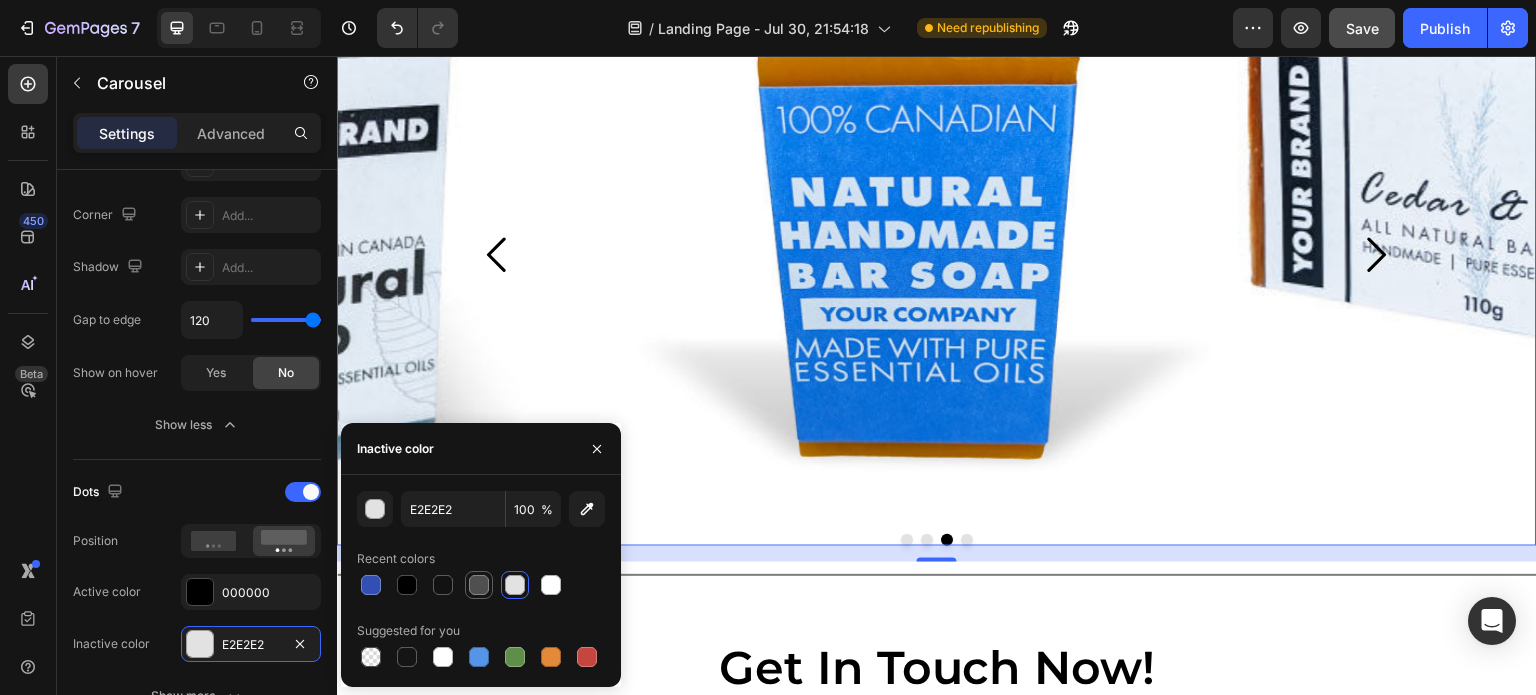 click at bounding box center [479, 585] 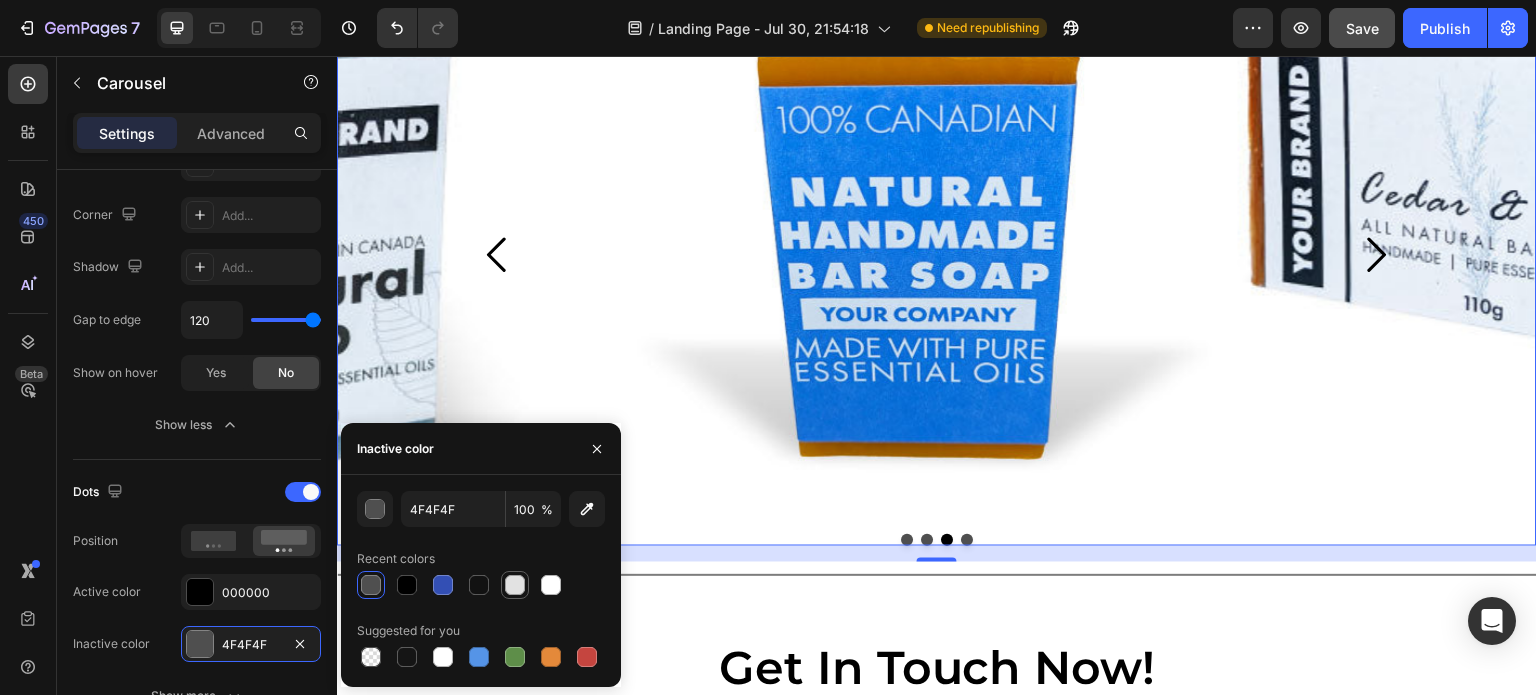 click at bounding box center [515, 585] 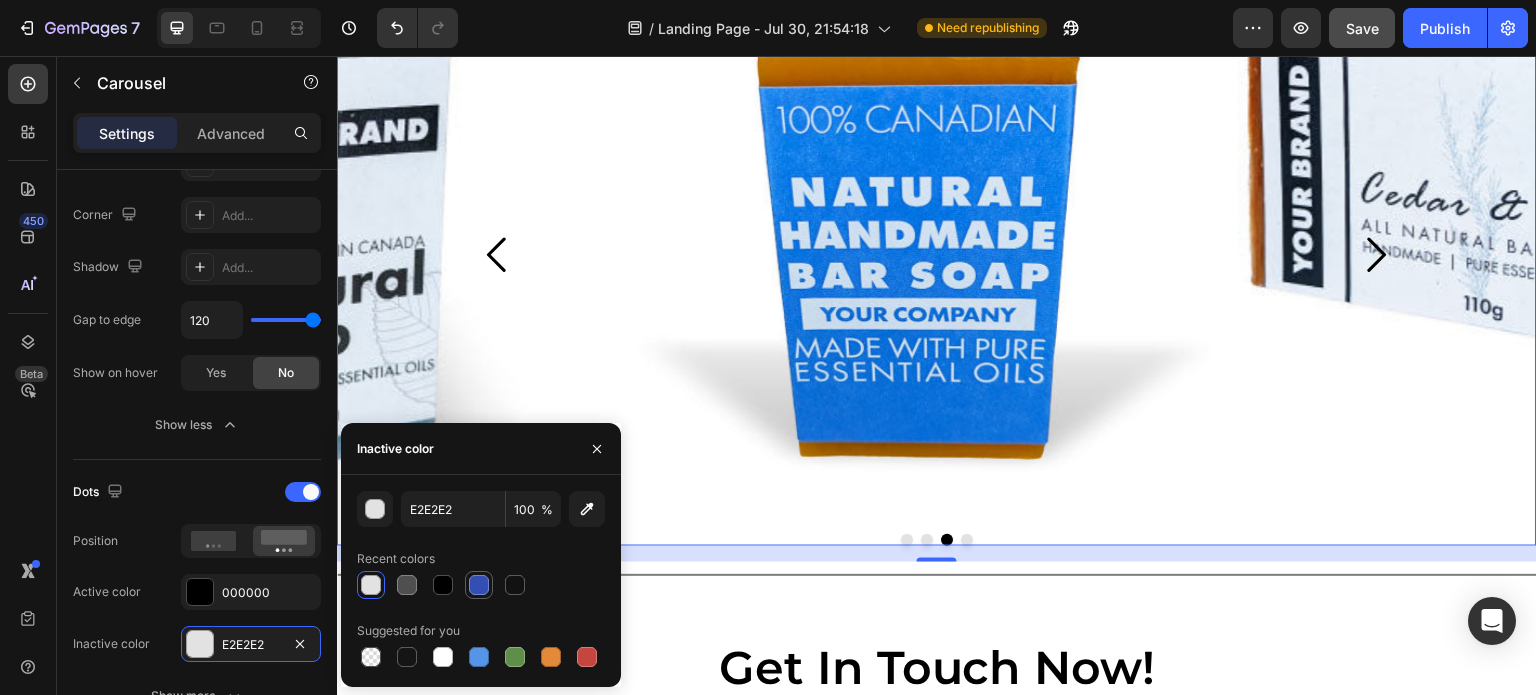 click at bounding box center (479, 585) 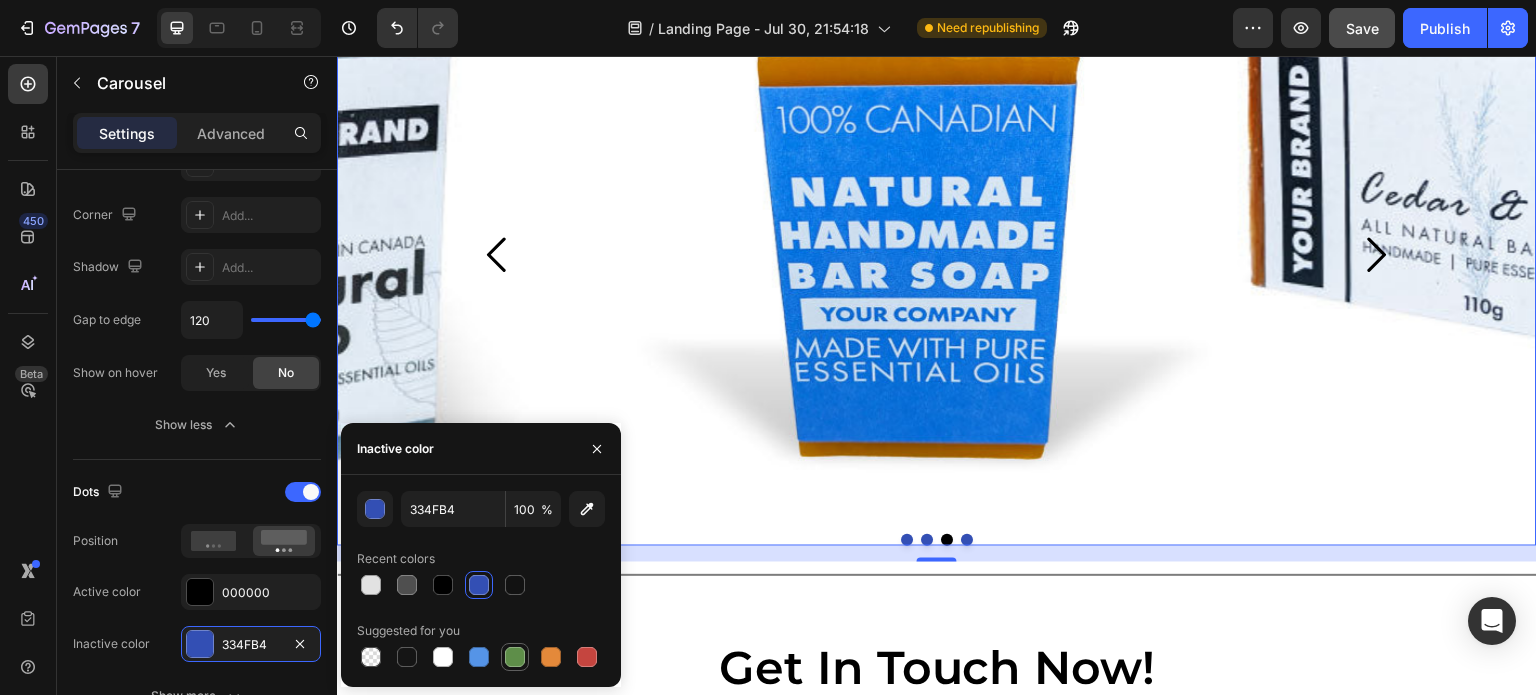 click at bounding box center (515, 657) 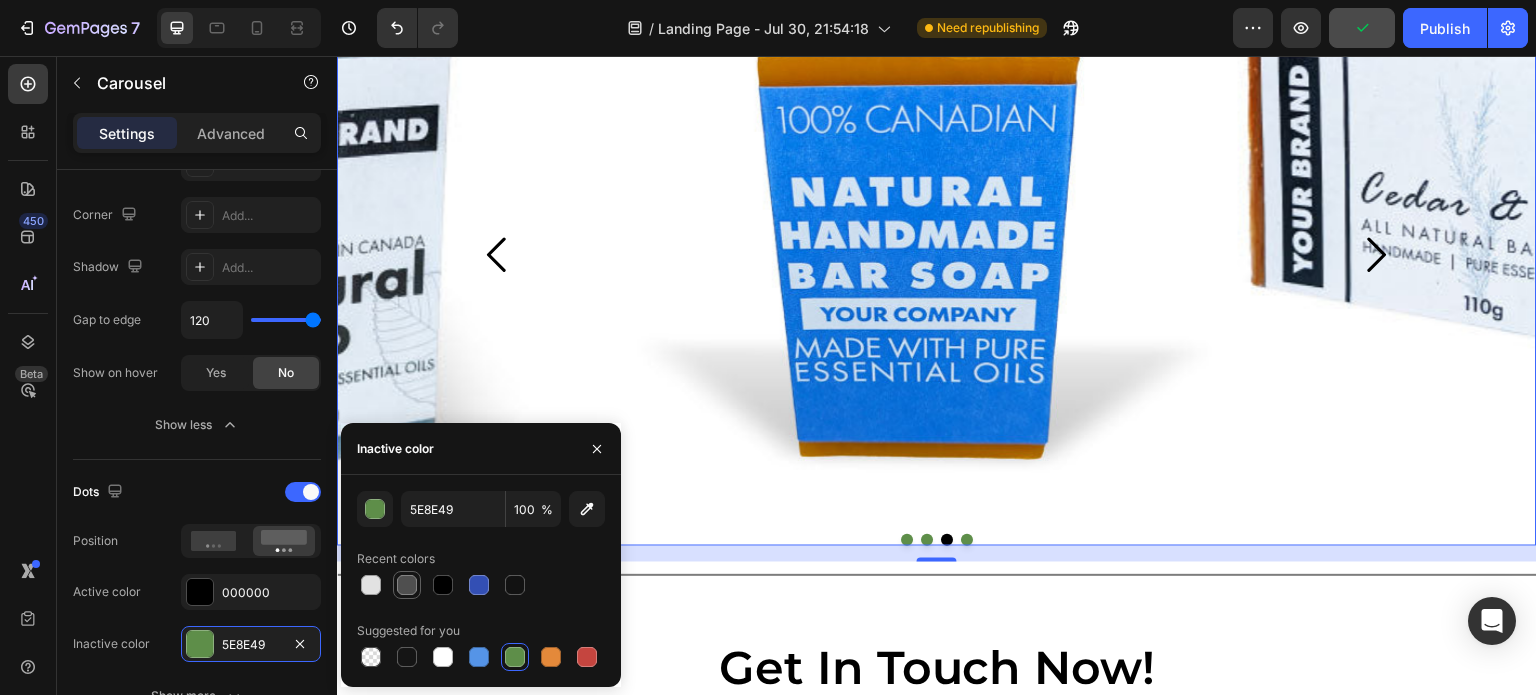 click at bounding box center [407, 585] 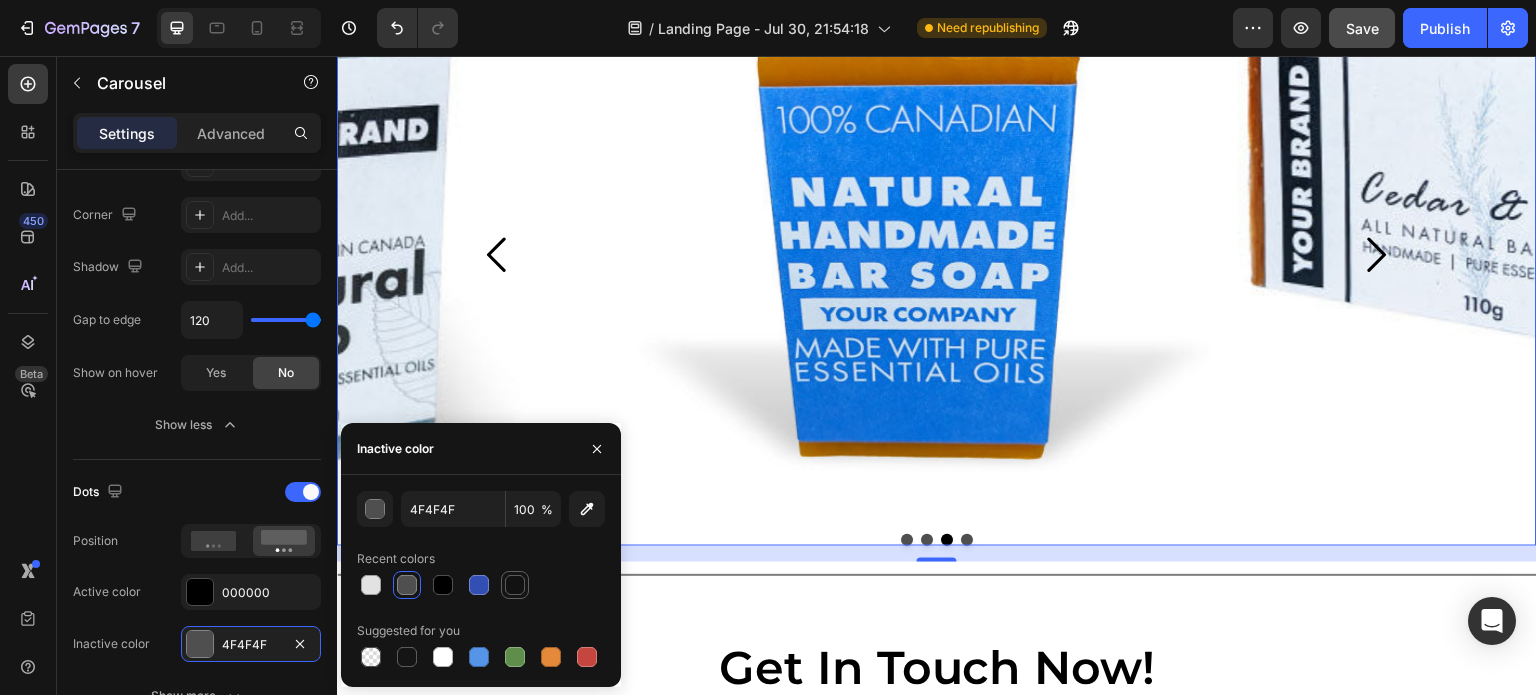 click at bounding box center [515, 585] 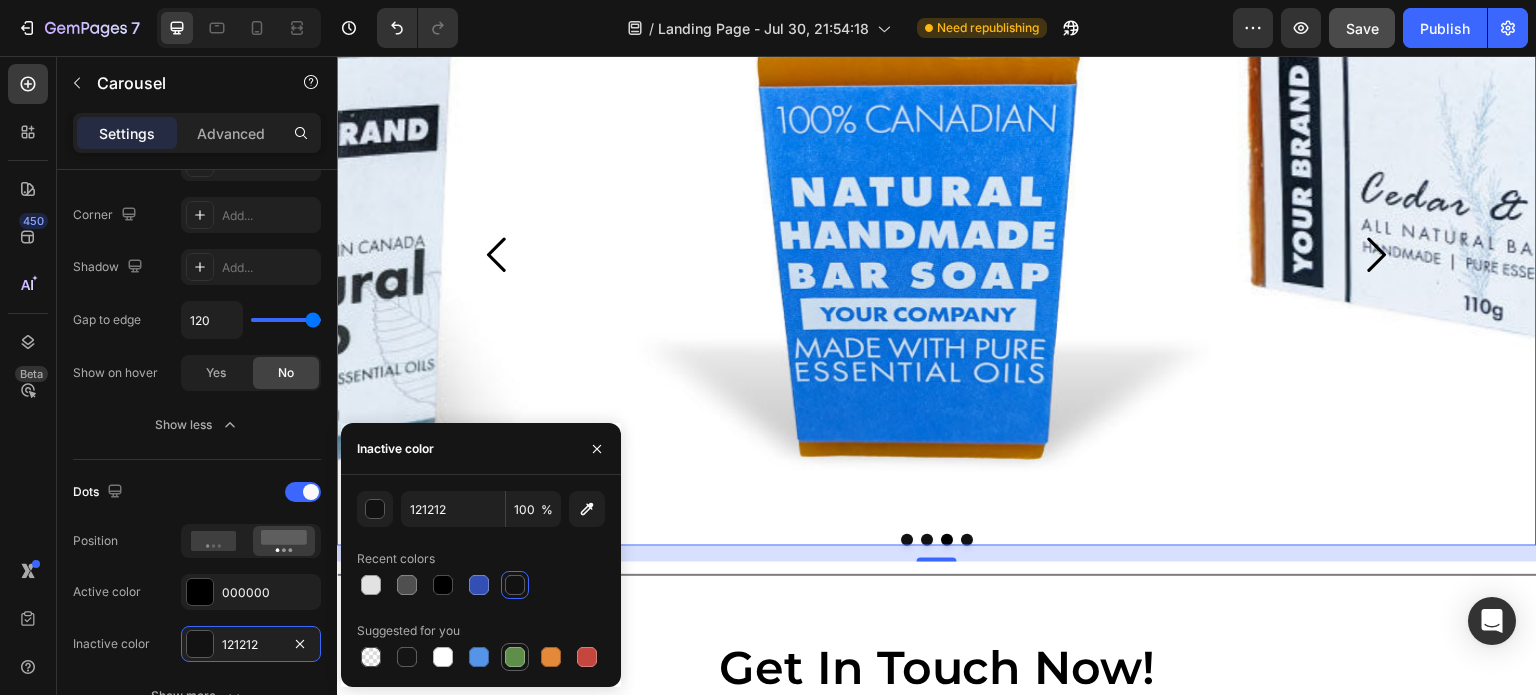 click at bounding box center [515, 657] 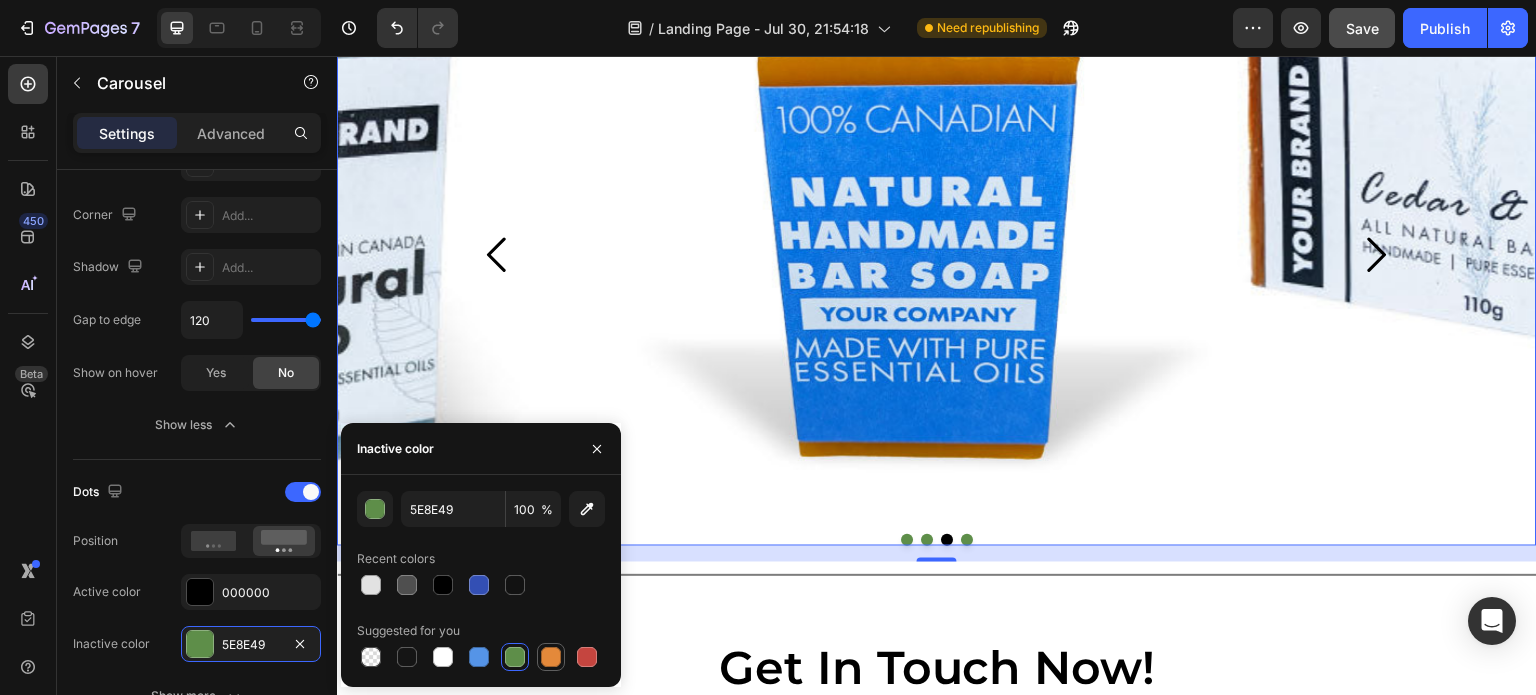 click at bounding box center [551, 657] 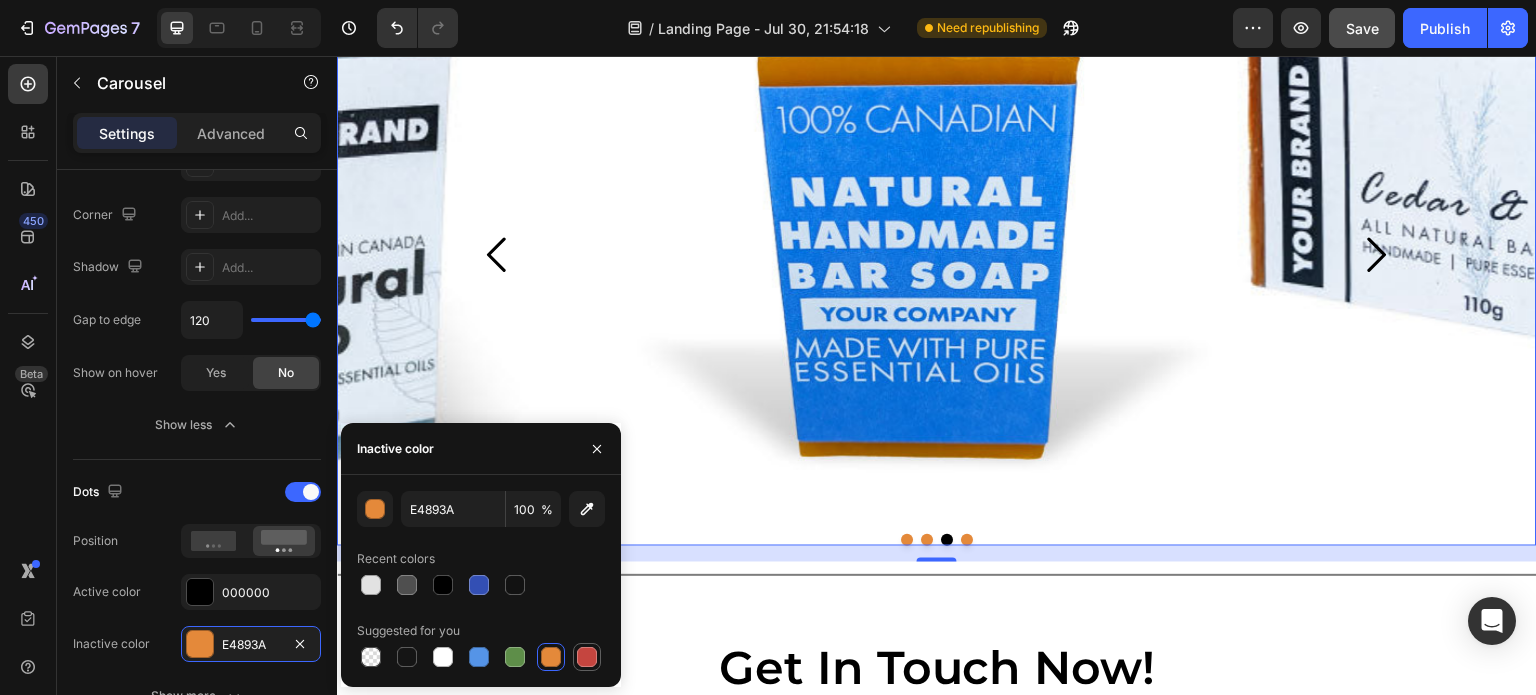 click at bounding box center (587, 657) 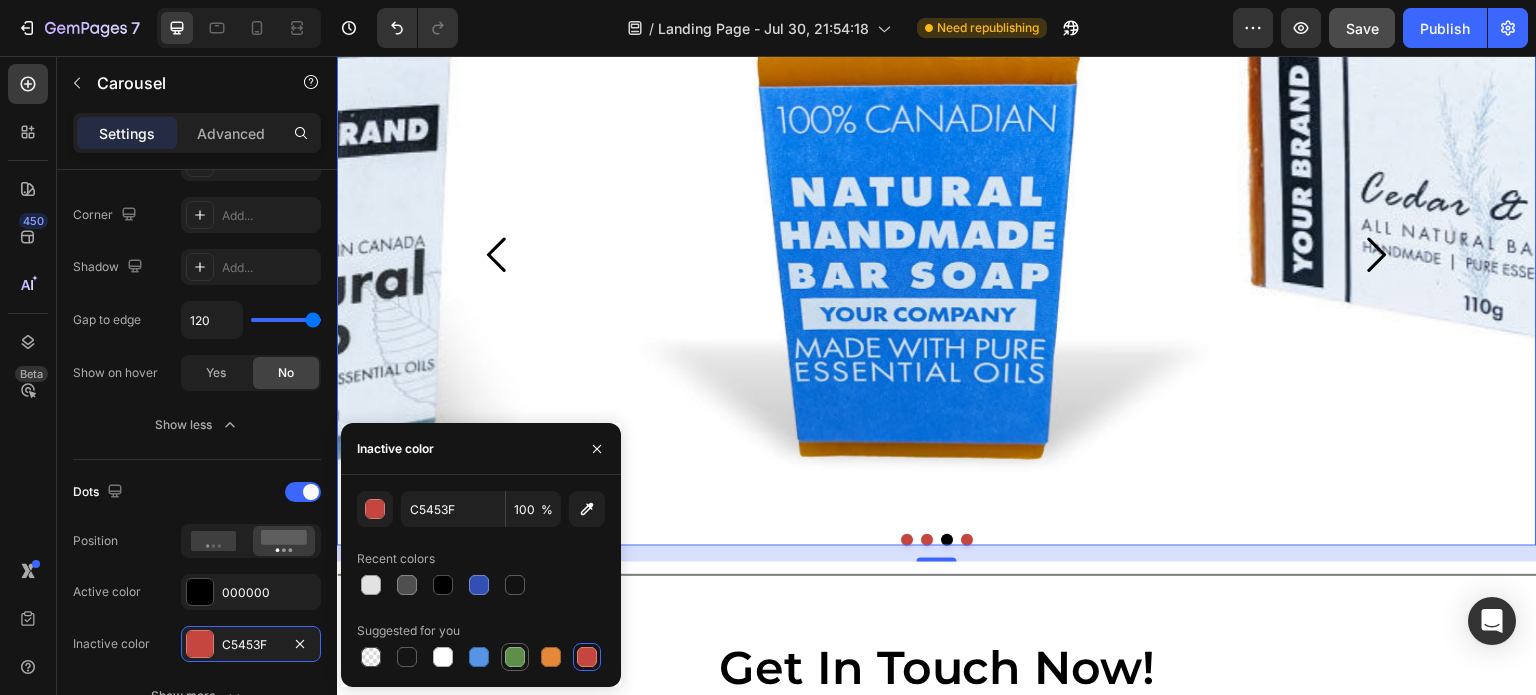 click at bounding box center (515, 657) 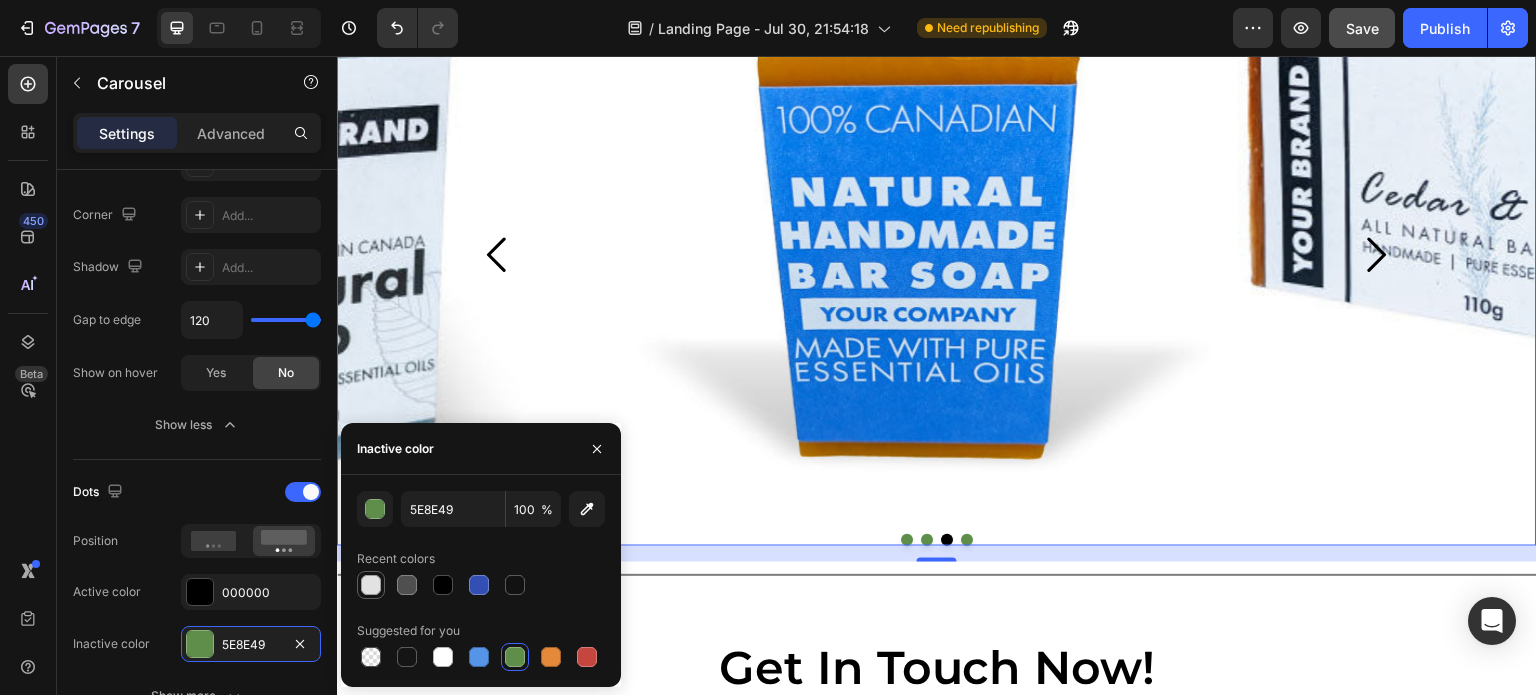 click at bounding box center [371, 585] 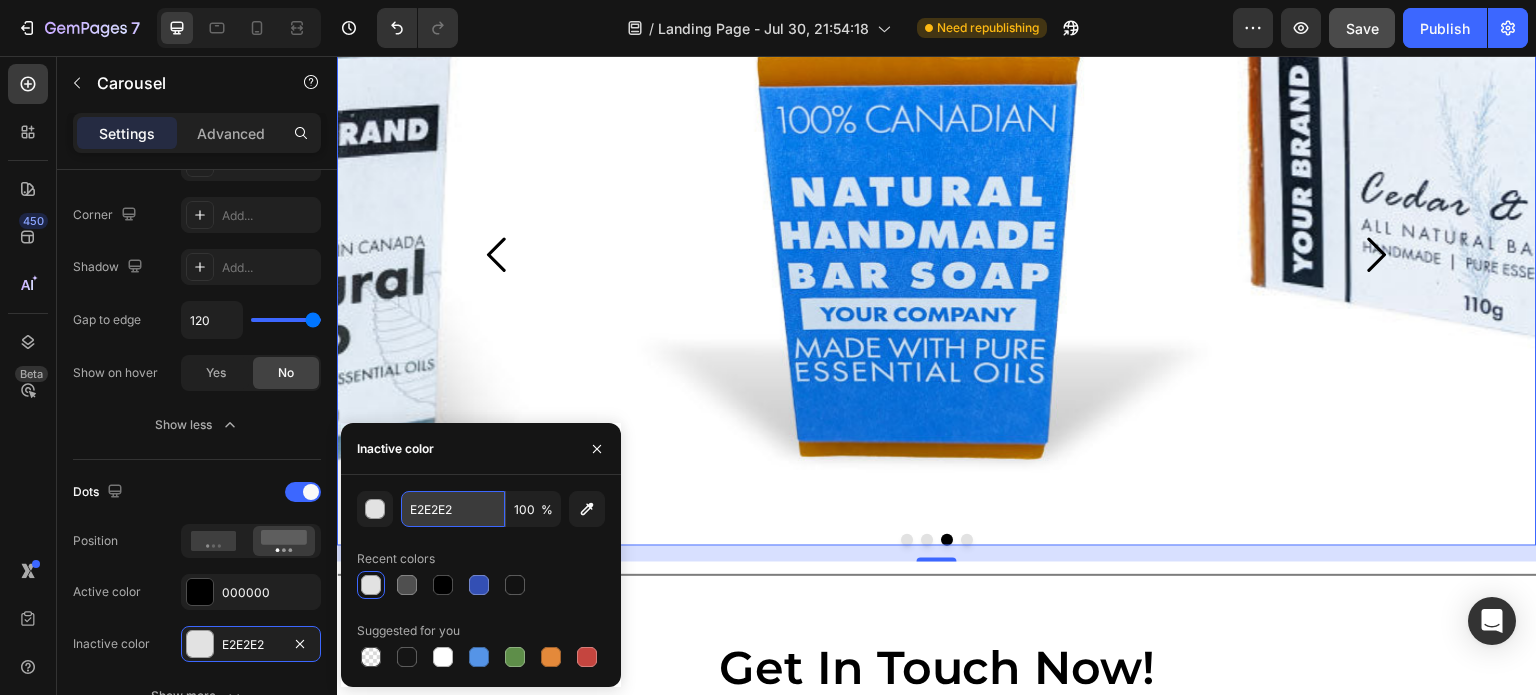 click on "E2E2E2" at bounding box center (0, 0) 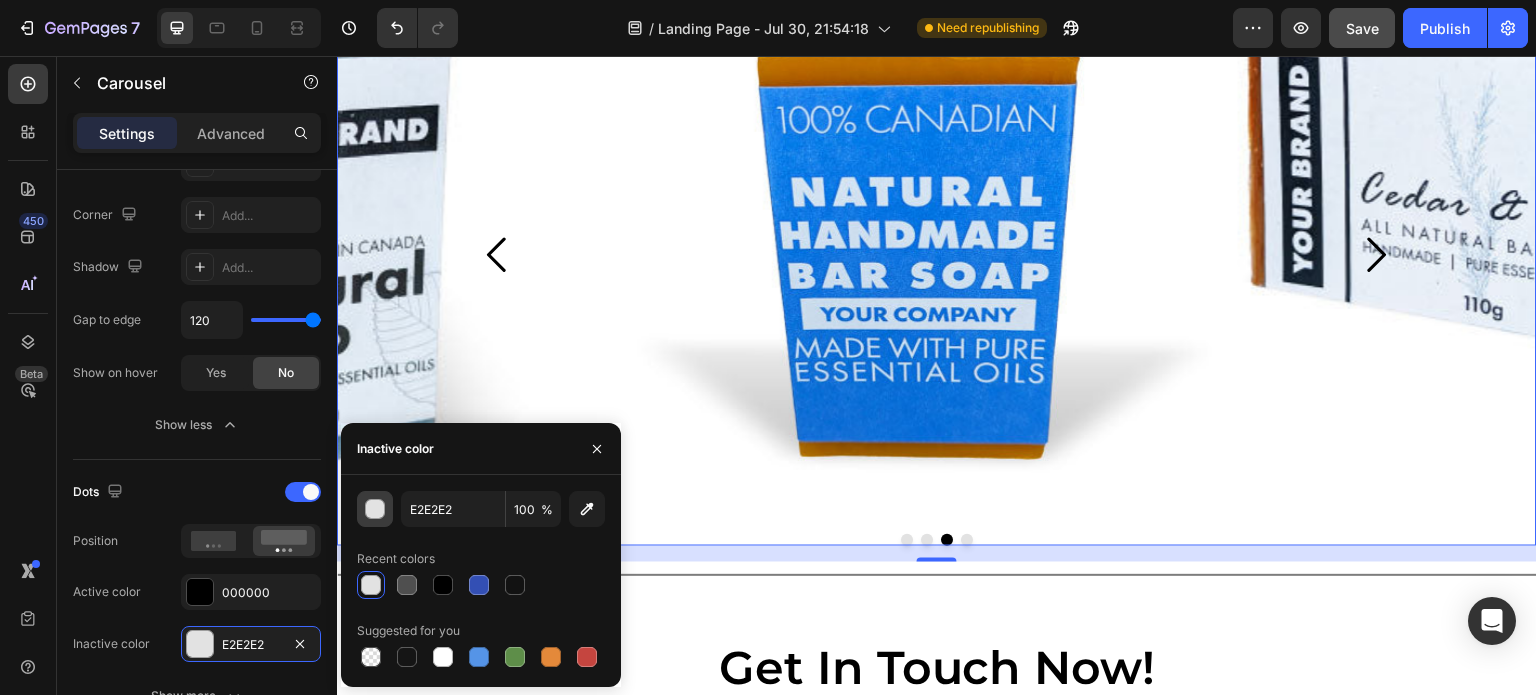 click at bounding box center (376, 510) 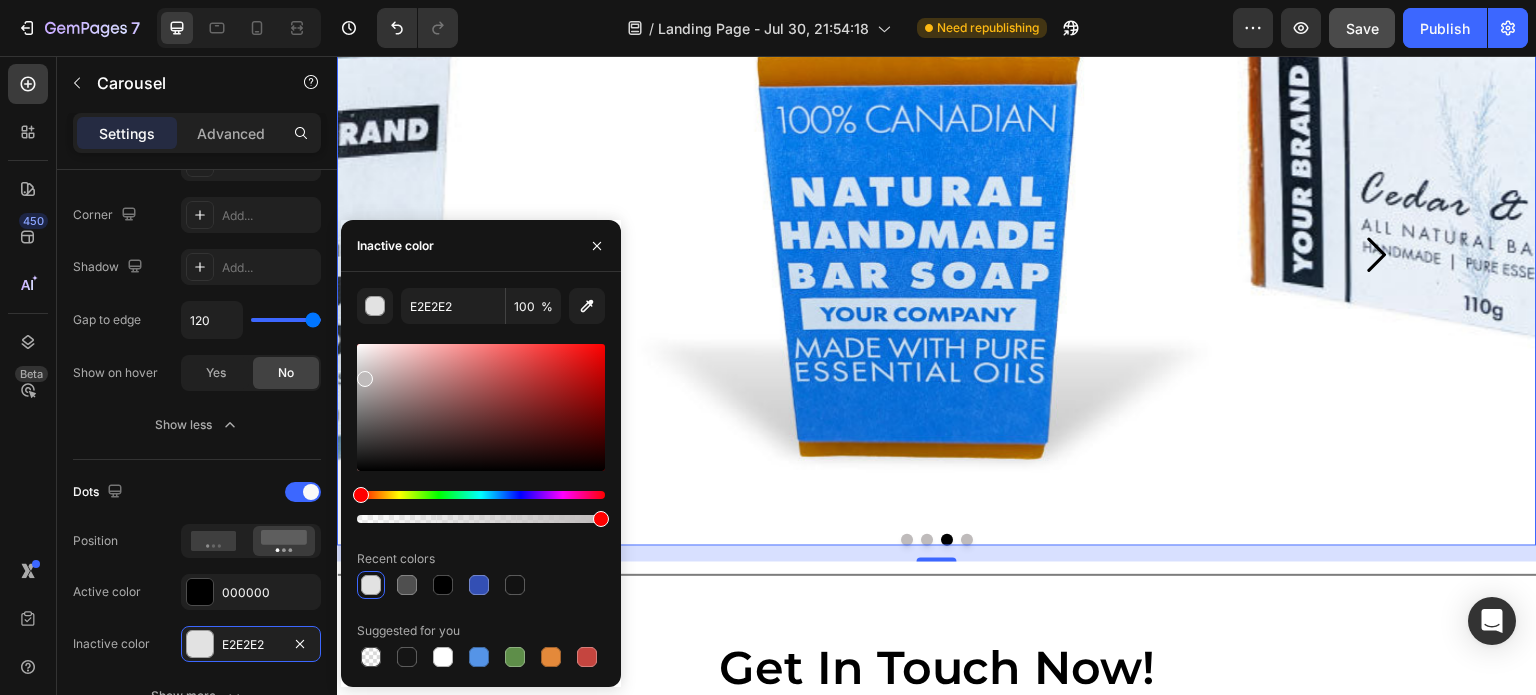 click at bounding box center [481, 407] 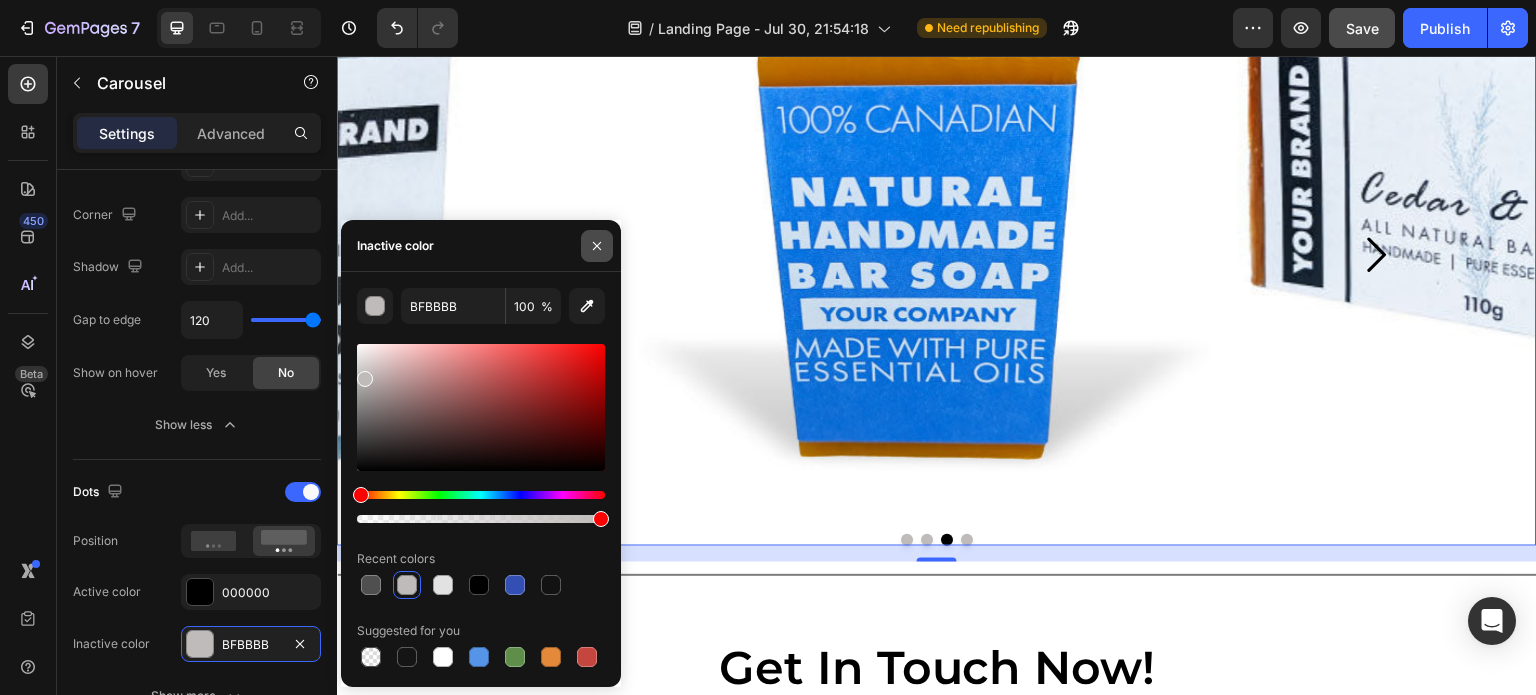 click 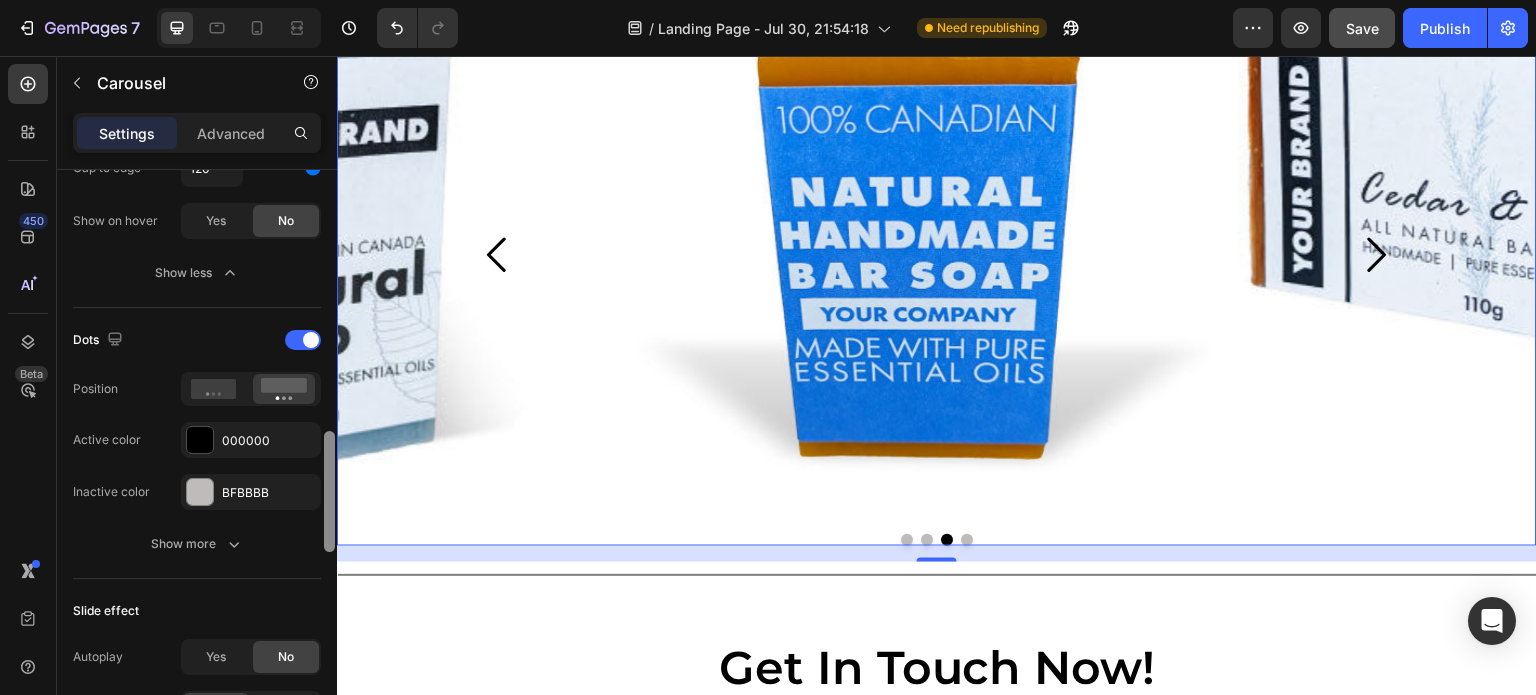 drag, startPoint x: 667, startPoint y: 508, endPoint x: 609, endPoint y: 572, distance: 86.37129 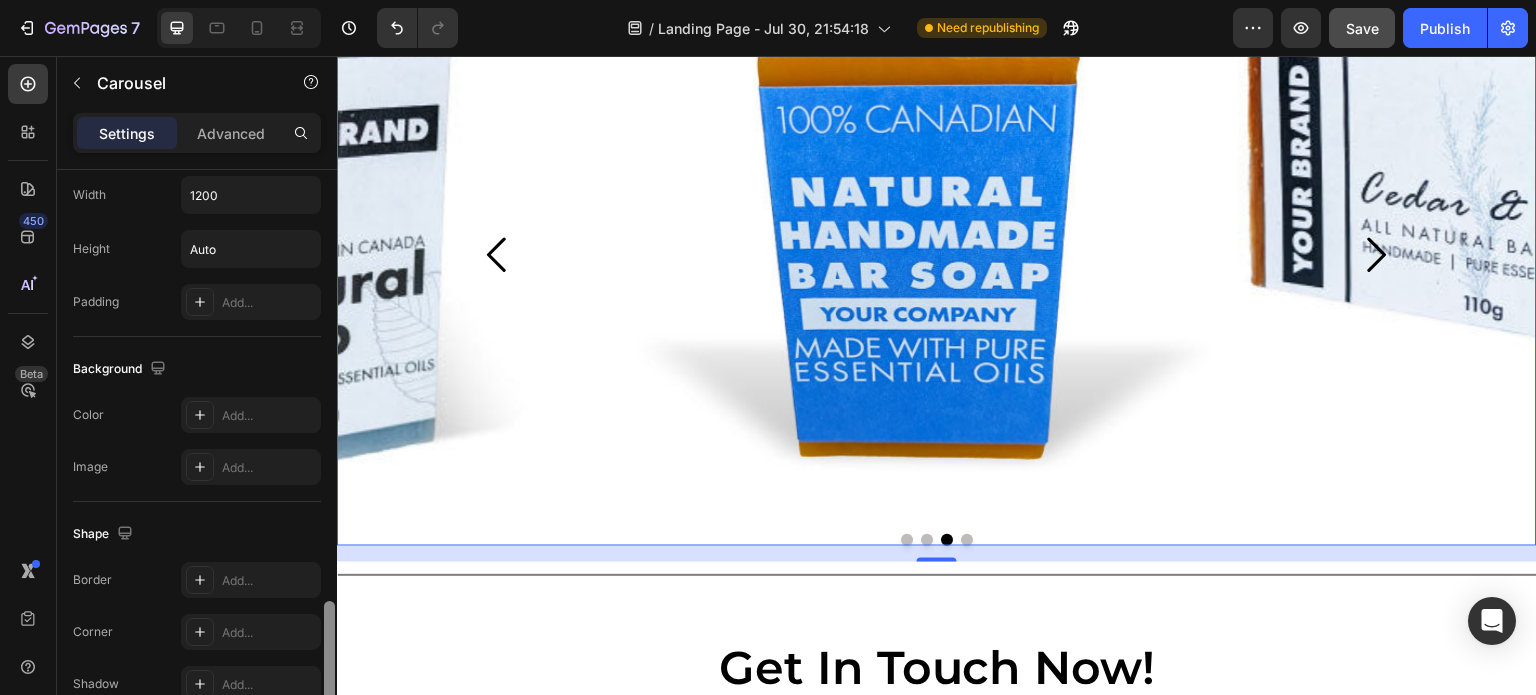 scroll, scrollTop: 2046, scrollLeft: 0, axis: vertical 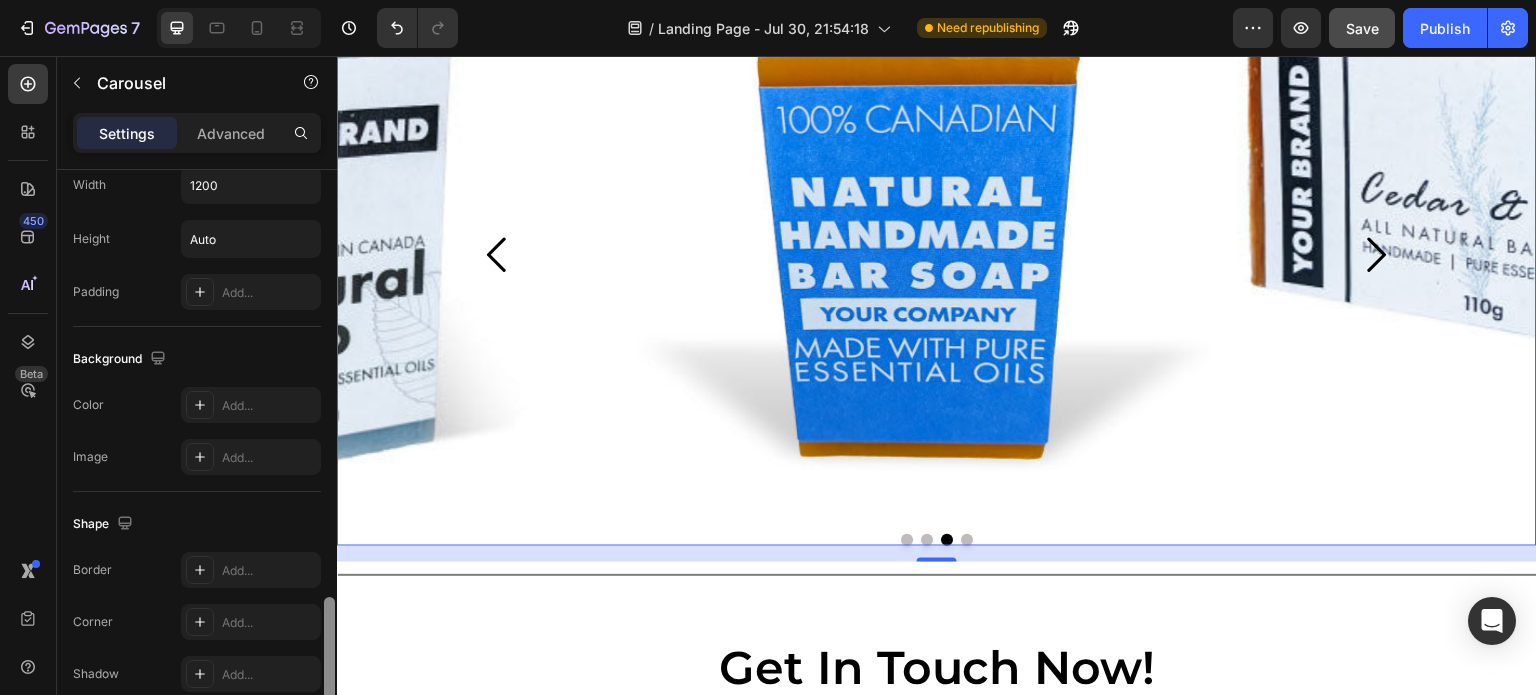 click at bounding box center (329, 657) 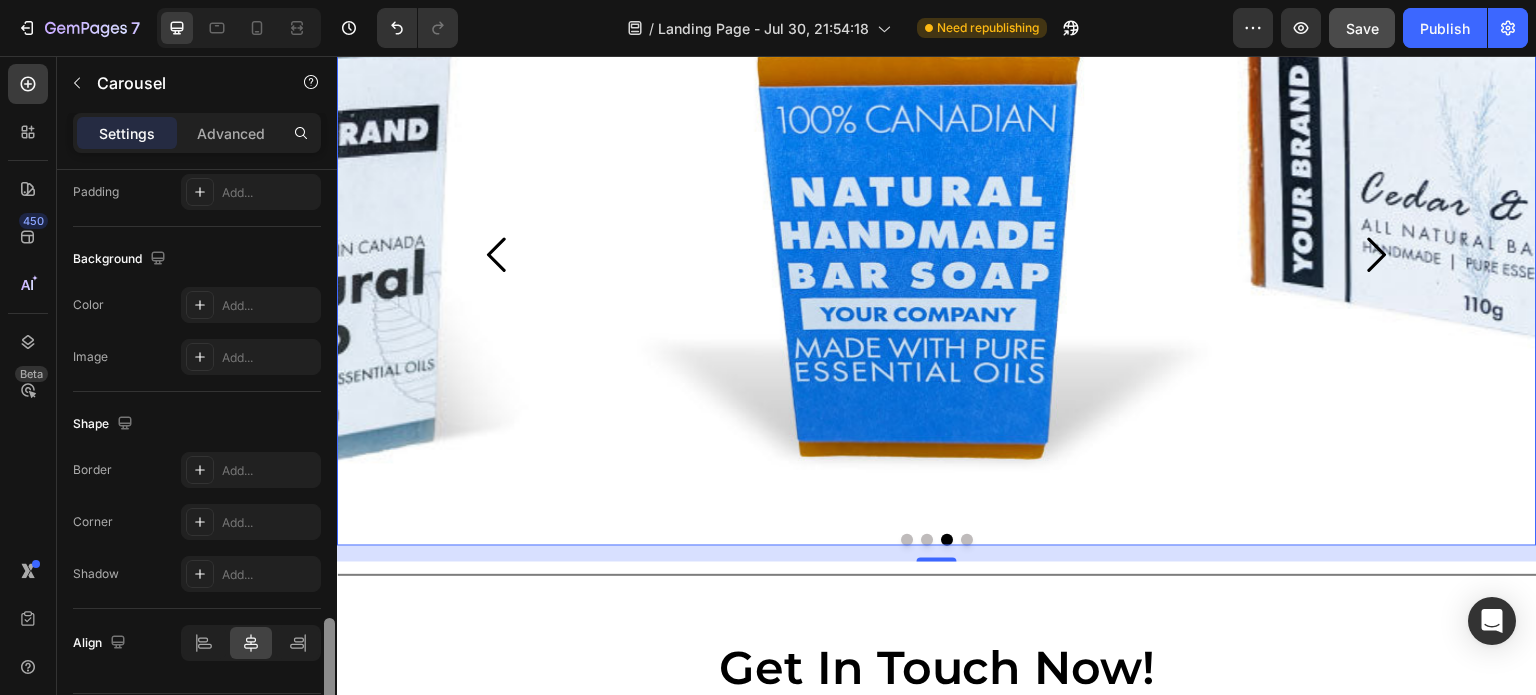 scroll, scrollTop: 2175, scrollLeft: 0, axis: vertical 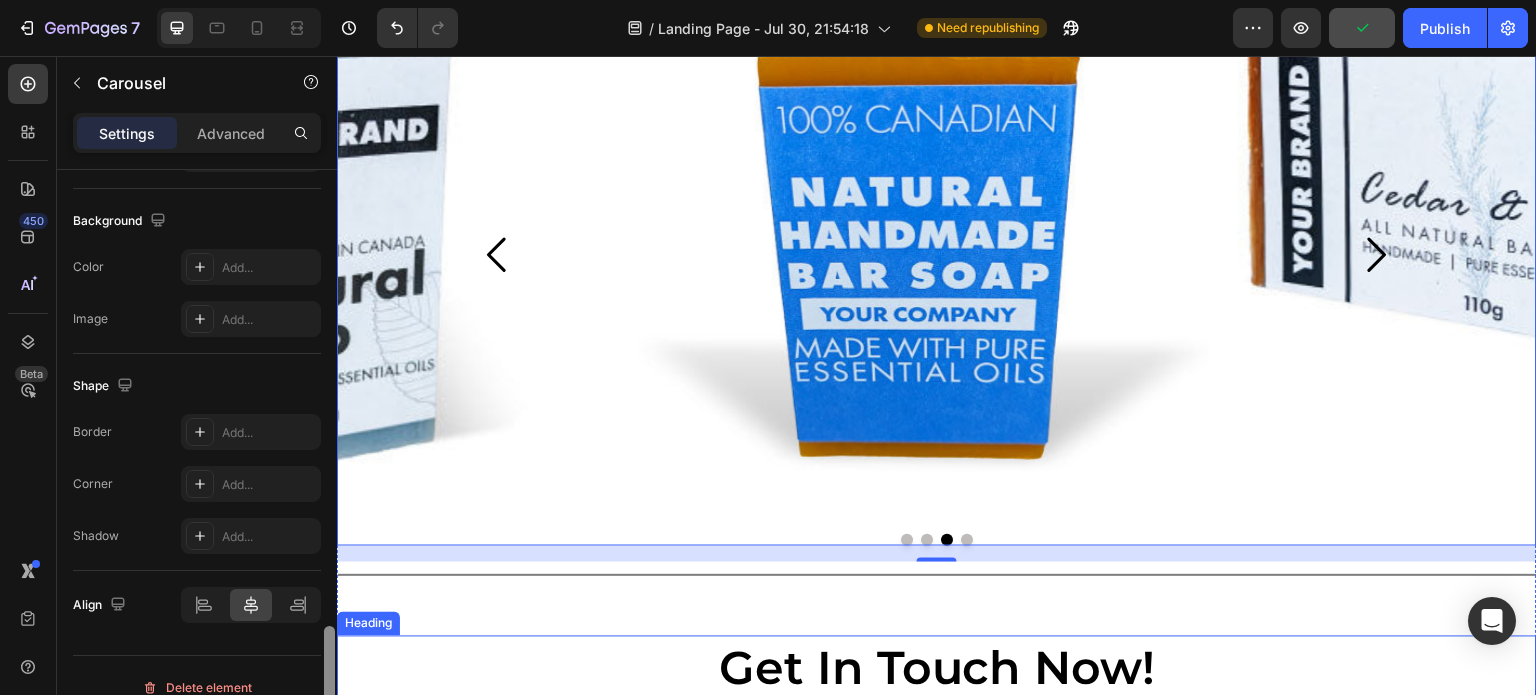 drag, startPoint x: 668, startPoint y: 696, endPoint x: 657, endPoint y: 700, distance: 11.7046995 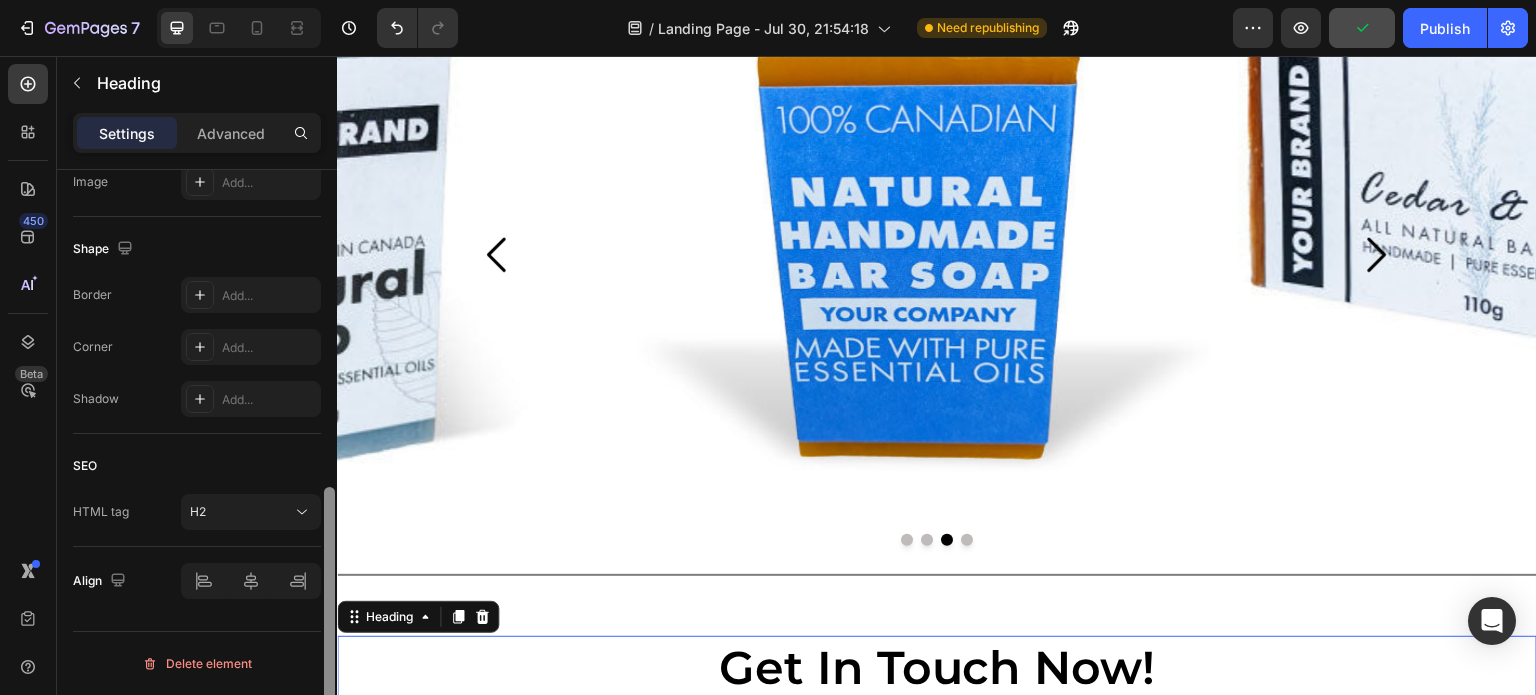 scroll, scrollTop: 713, scrollLeft: 0, axis: vertical 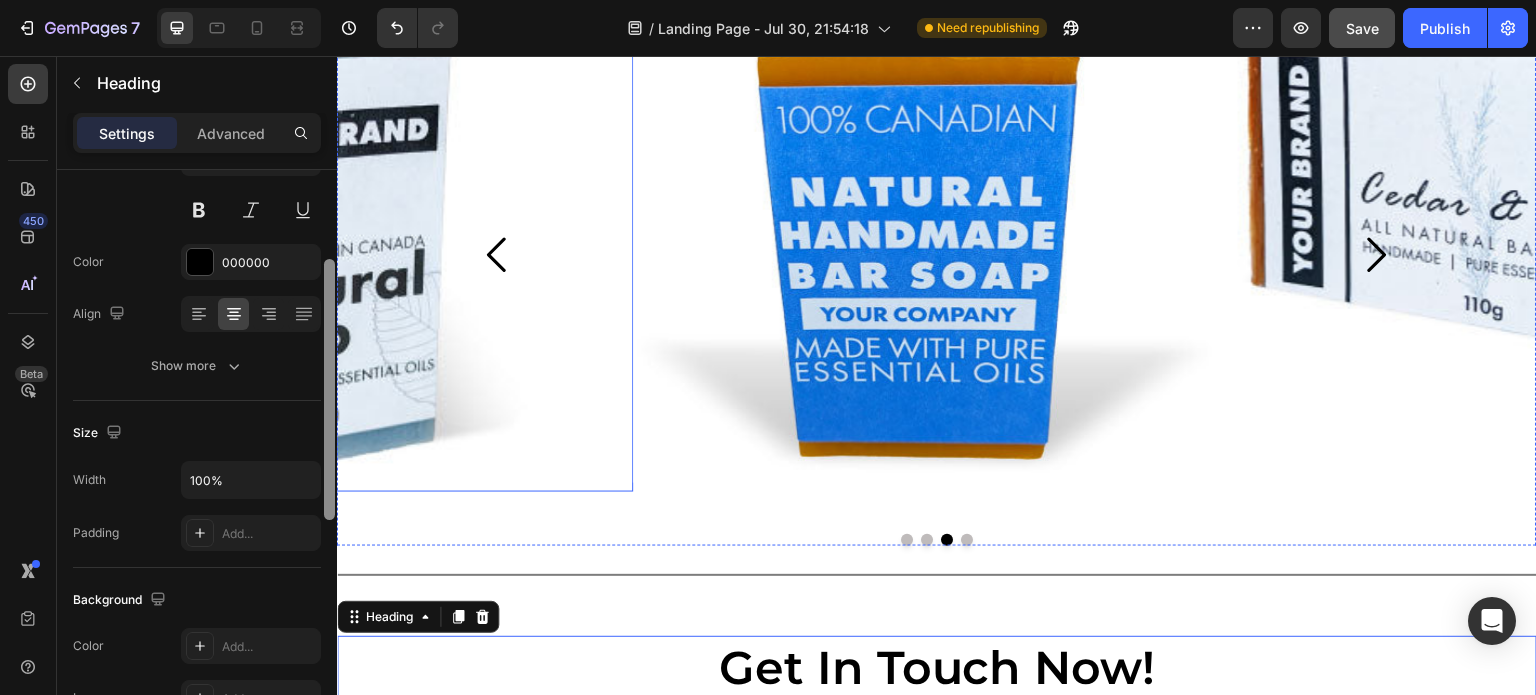 drag, startPoint x: 666, startPoint y: 670, endPoint x: 662, endPoint y: 437, distance: 233.03433 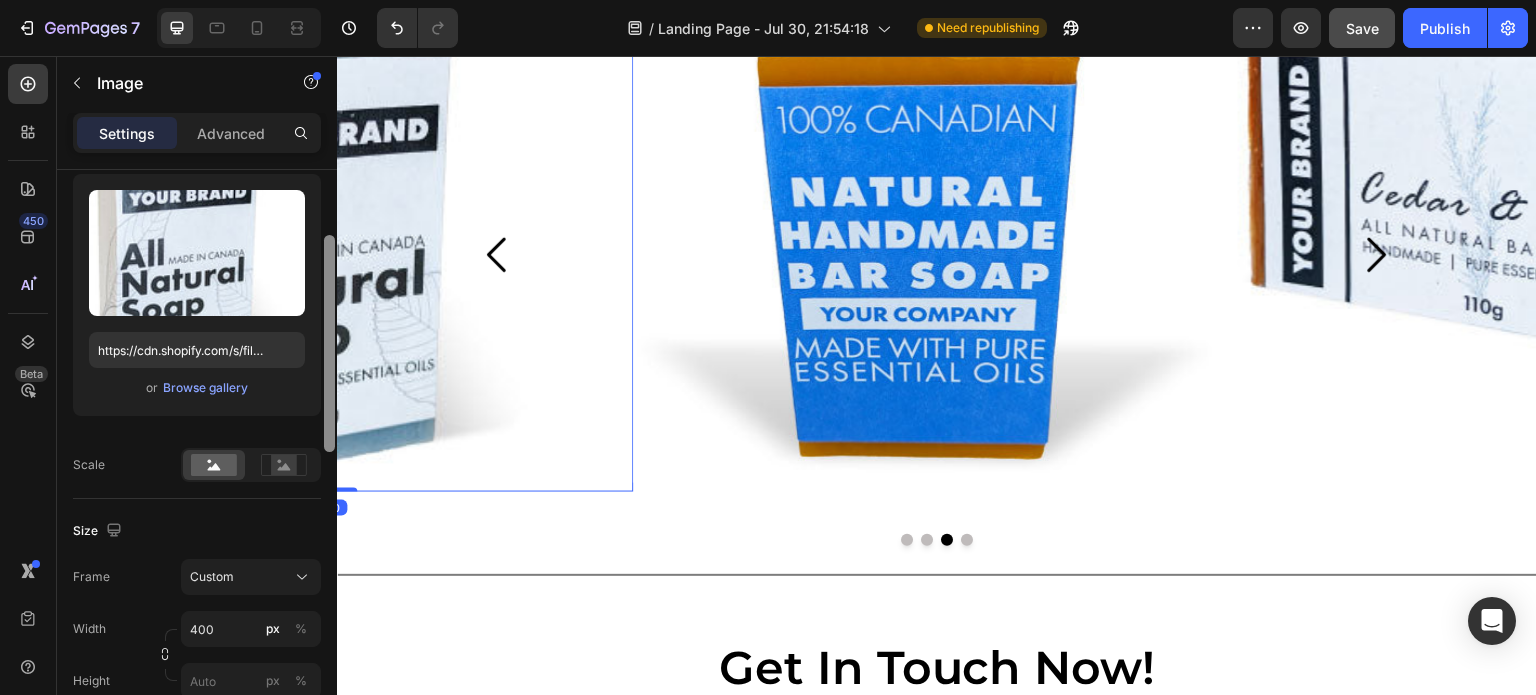 click at bounding box center [329, 455] 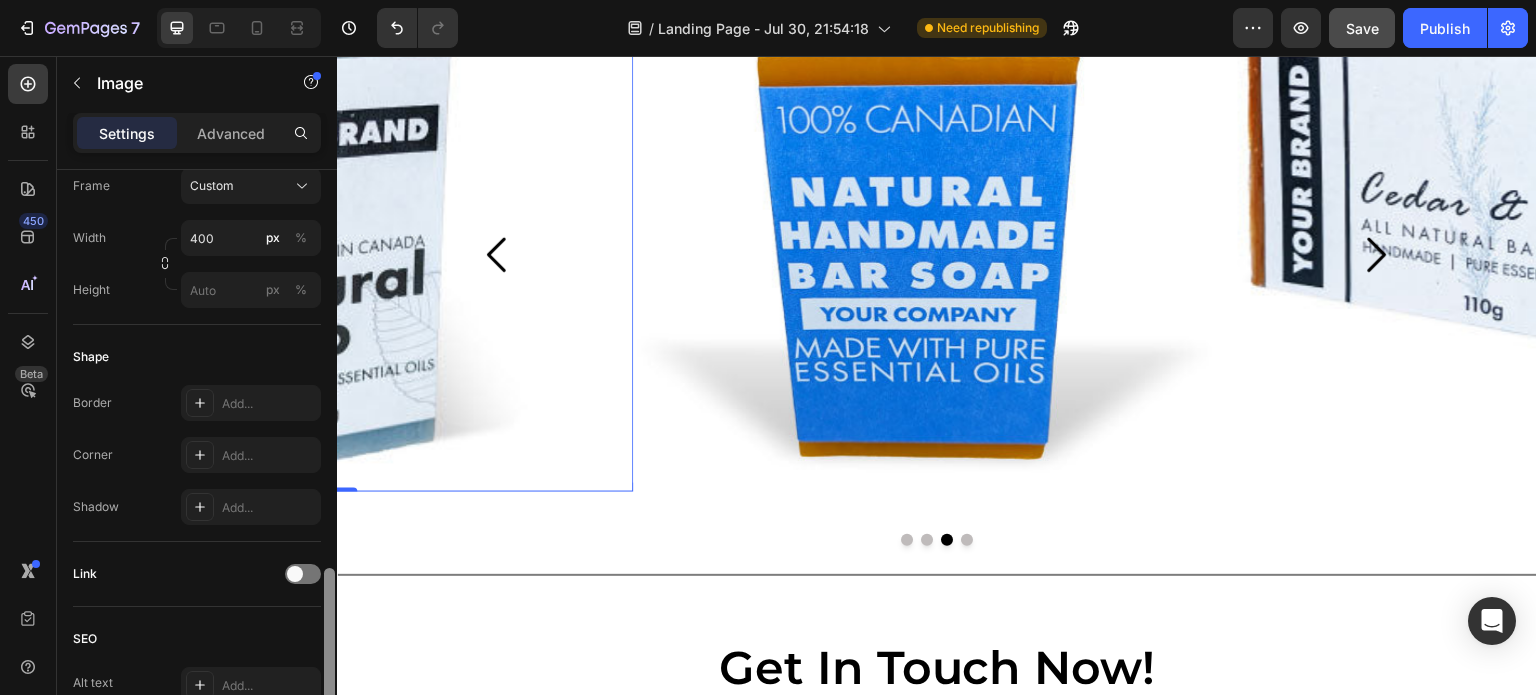 drag, startPoint x: 333, startPoint y: 501, endPoint x: 330, endPoint y: 429, distance: 72.06247 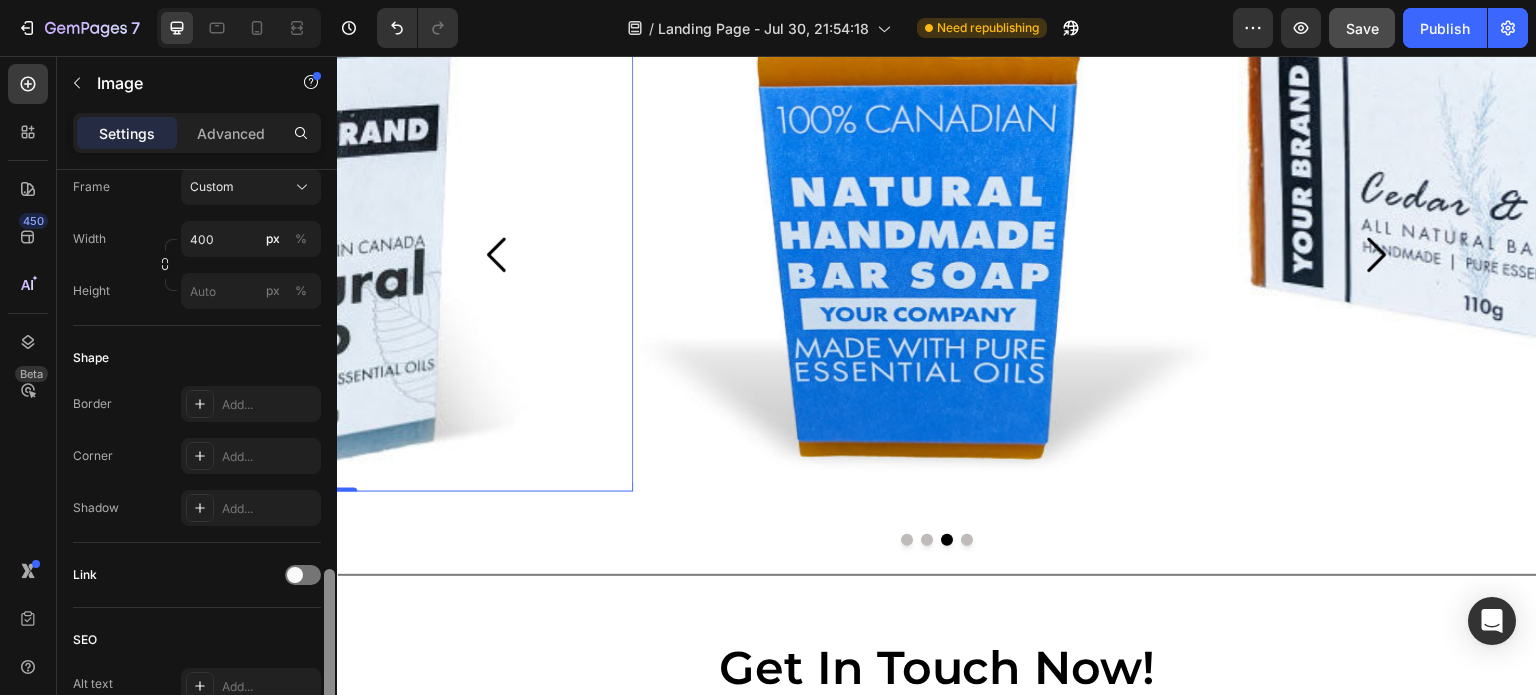 click at bounding box center [329, 677] 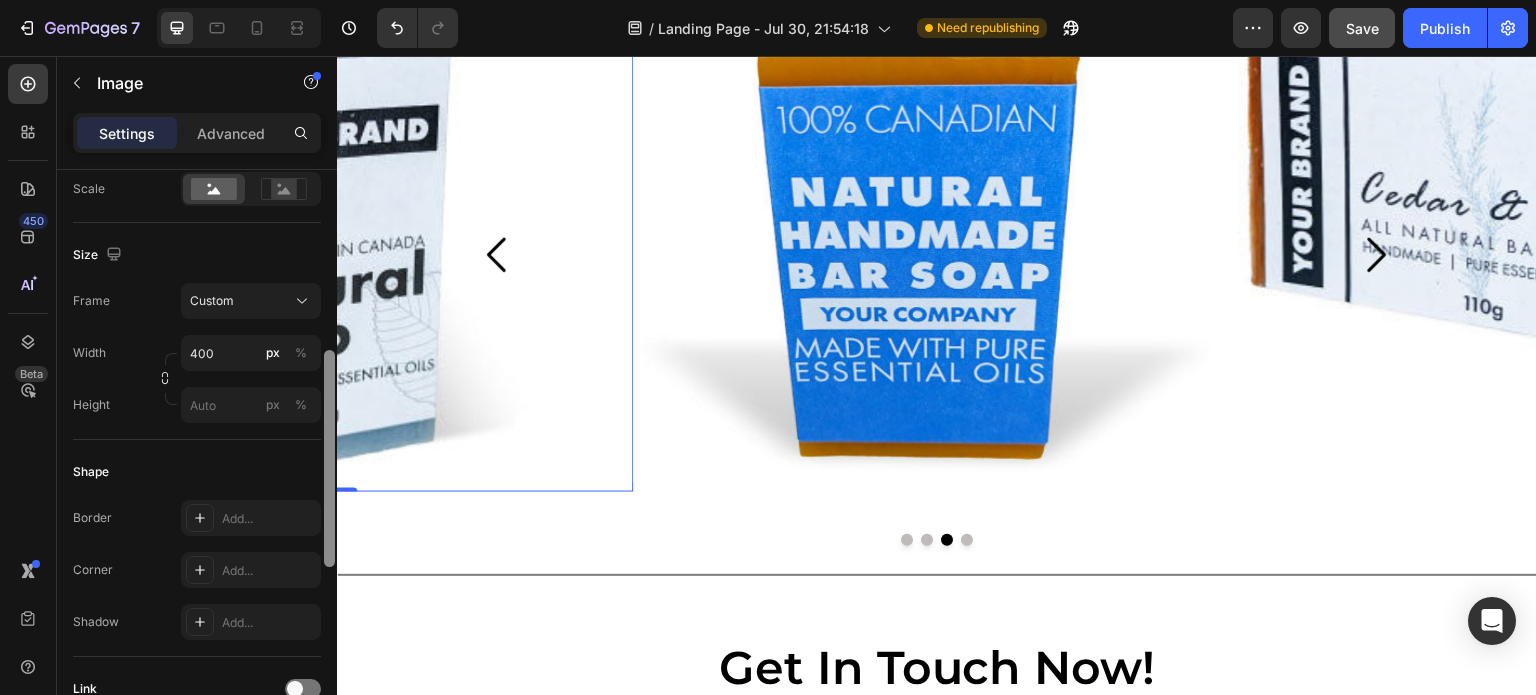 scroll, scrollTop: 432, scrollLeft: 0, axis: vertical 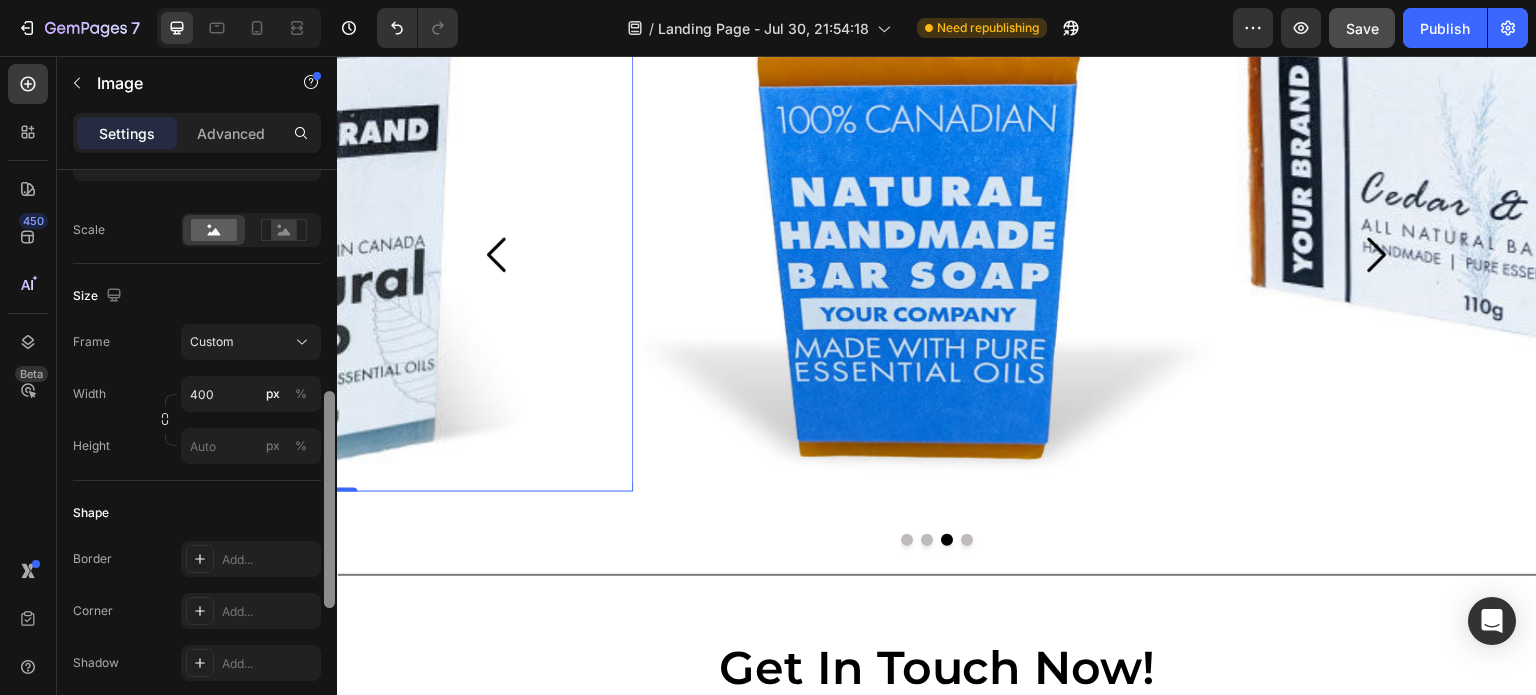 drag, startPoint x: 331, startPoint y: 515, endPoint x: 330, endPoint y: 491, distance: 24.020824 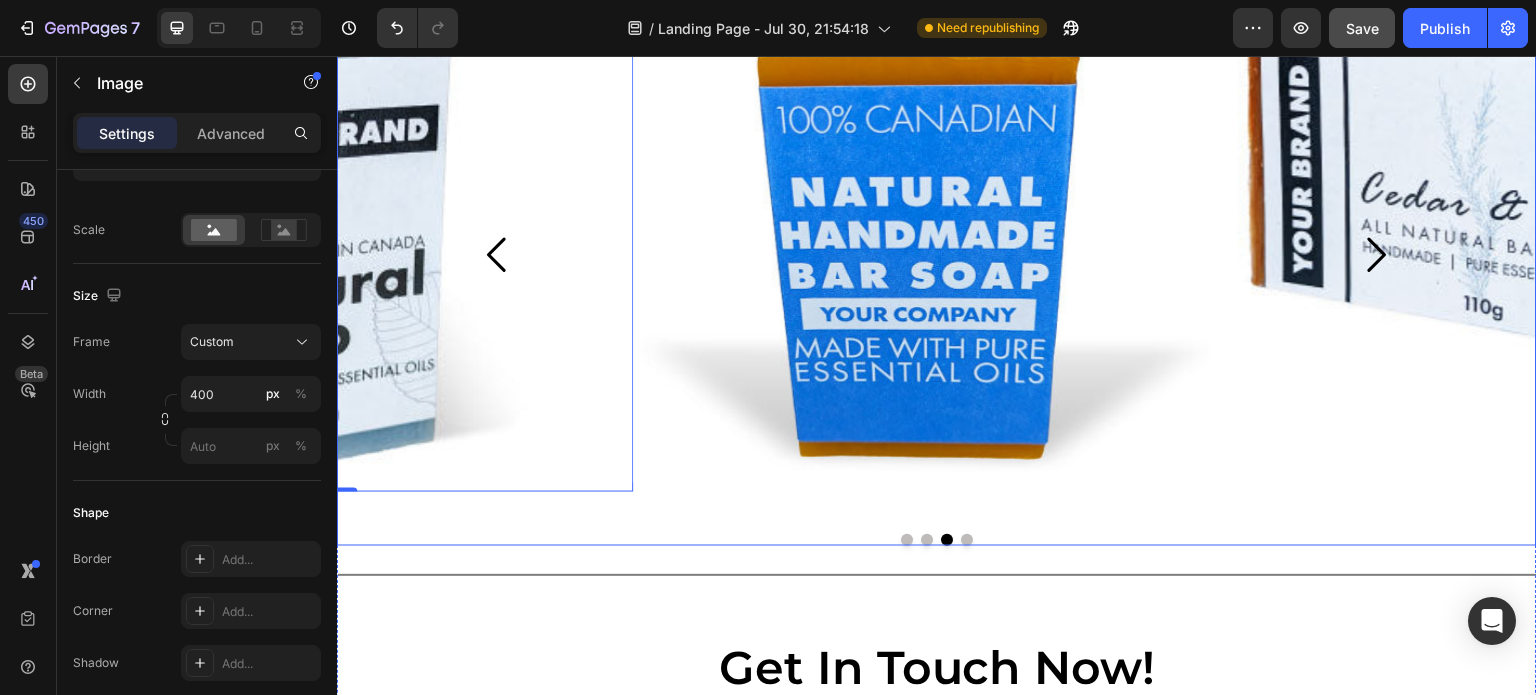 click at bounding box center [937, 540] 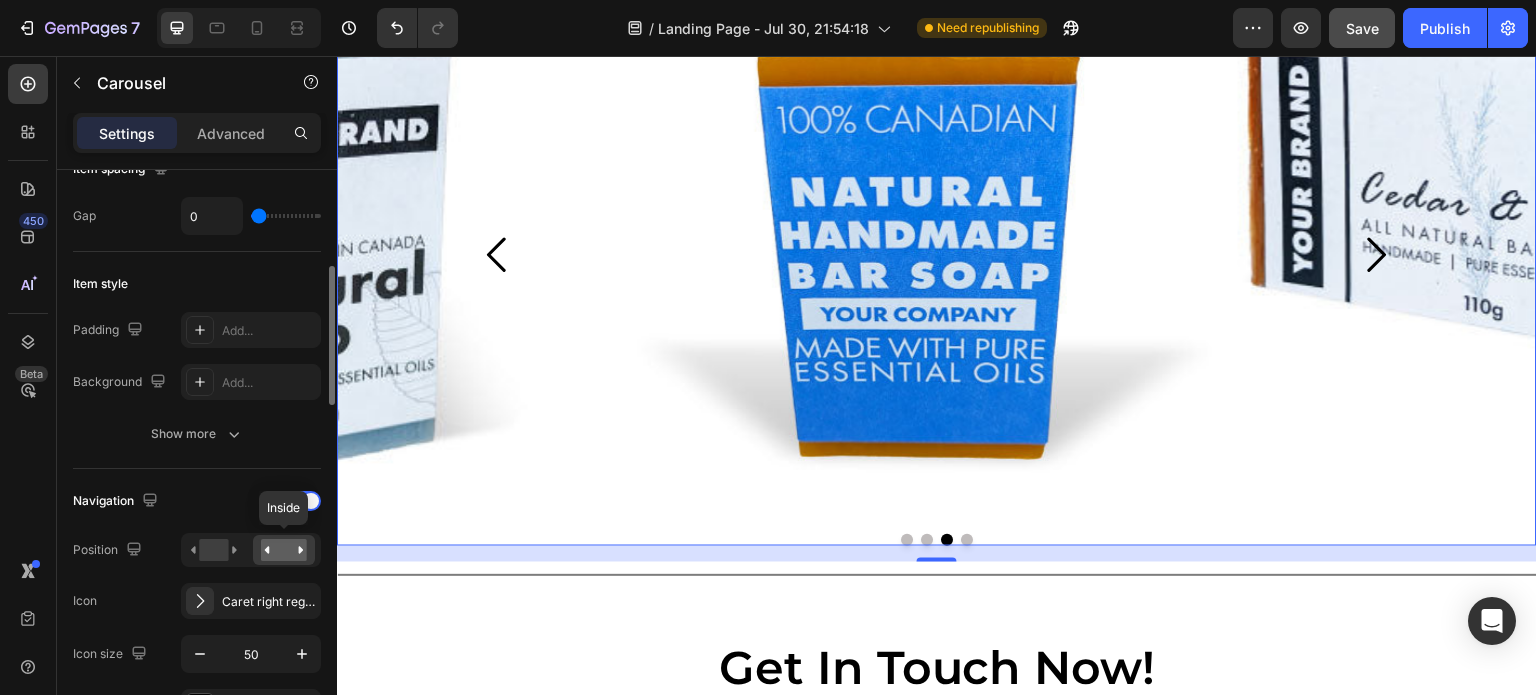 scroll, scrollTop: 600, scrollLeft: 0, axis: vertical 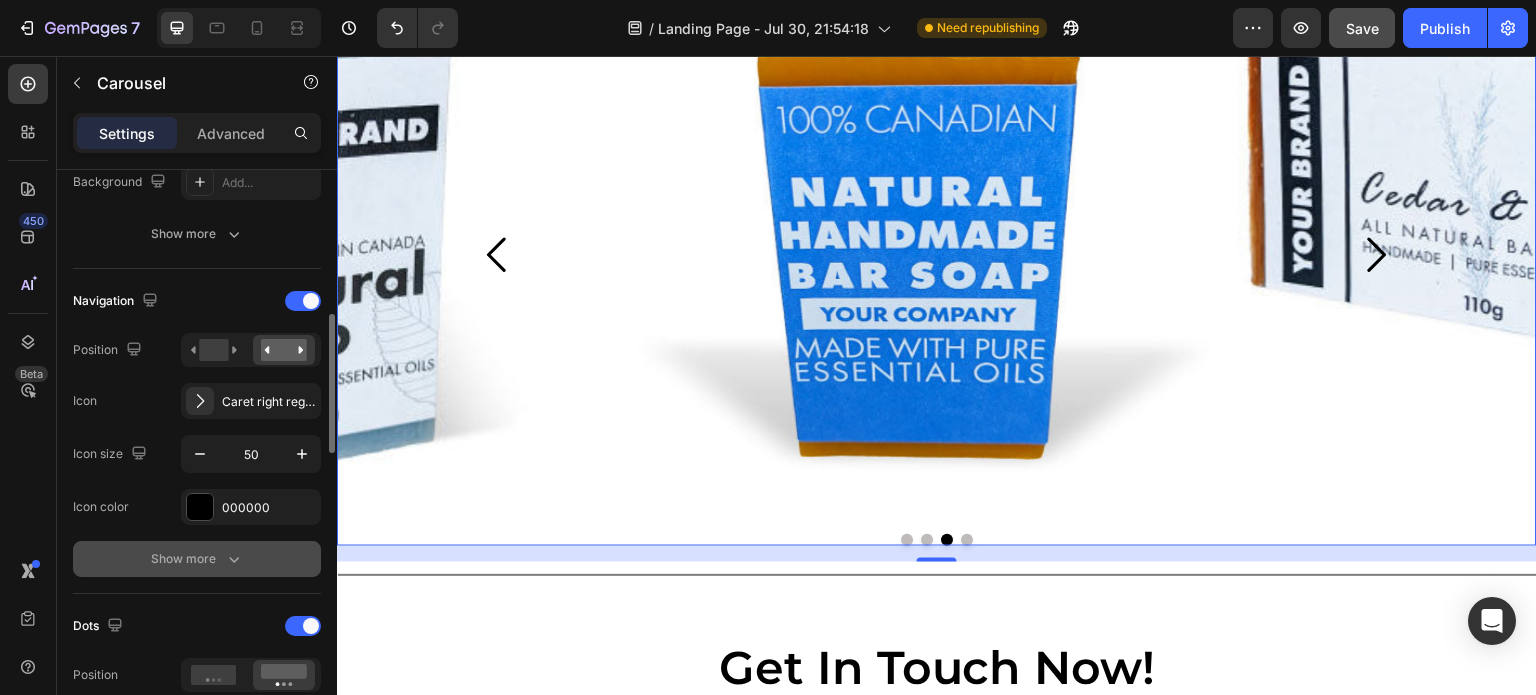 click on "Show more" at bounding box center [197, 559] 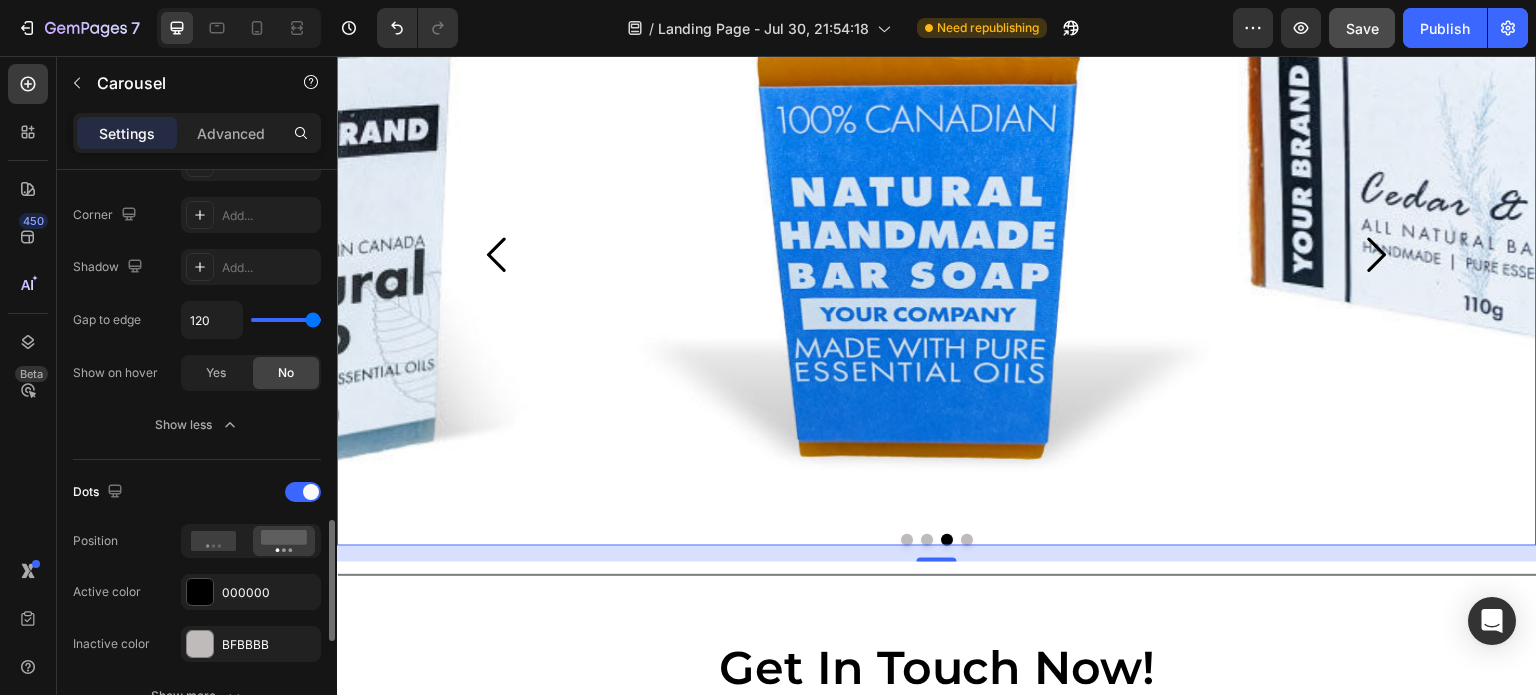 scroll, scrollTop: 1300, scrollLeft: 0, axis: vertical 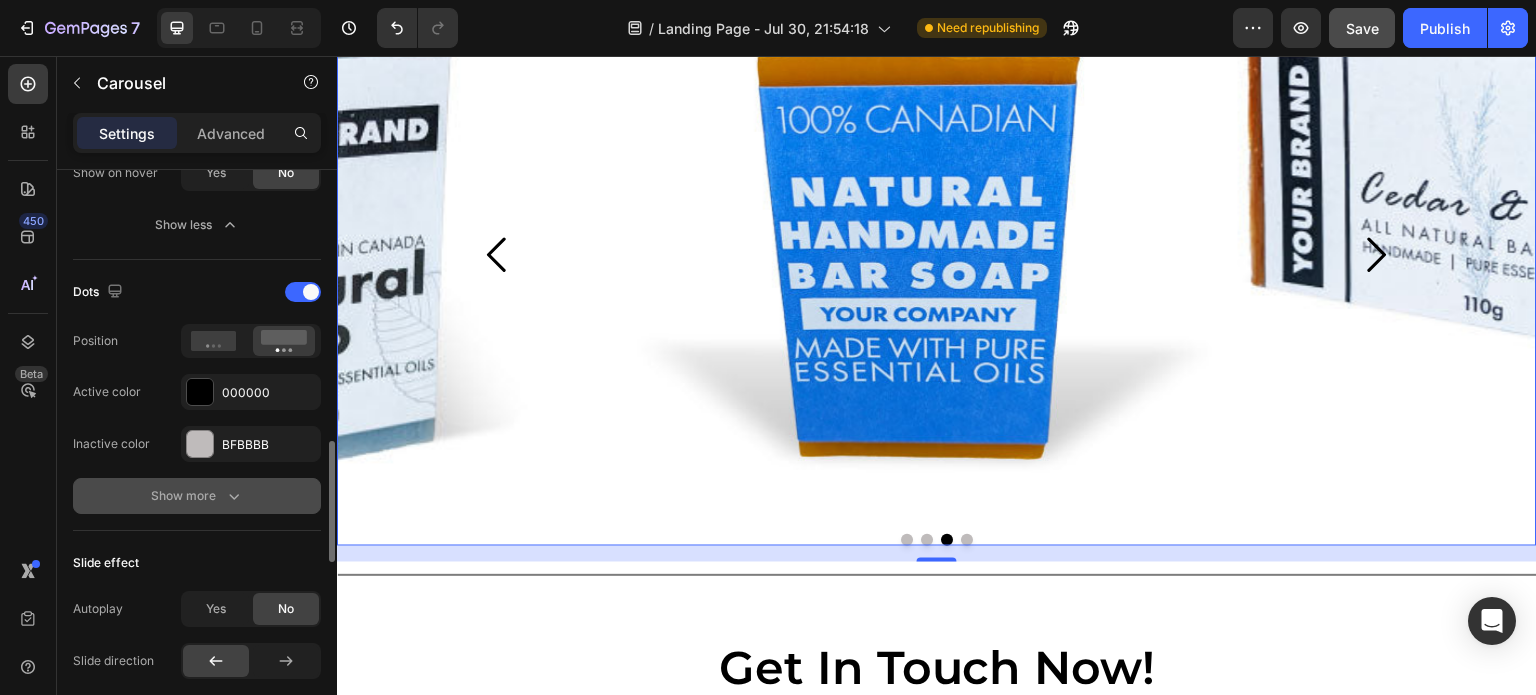 click 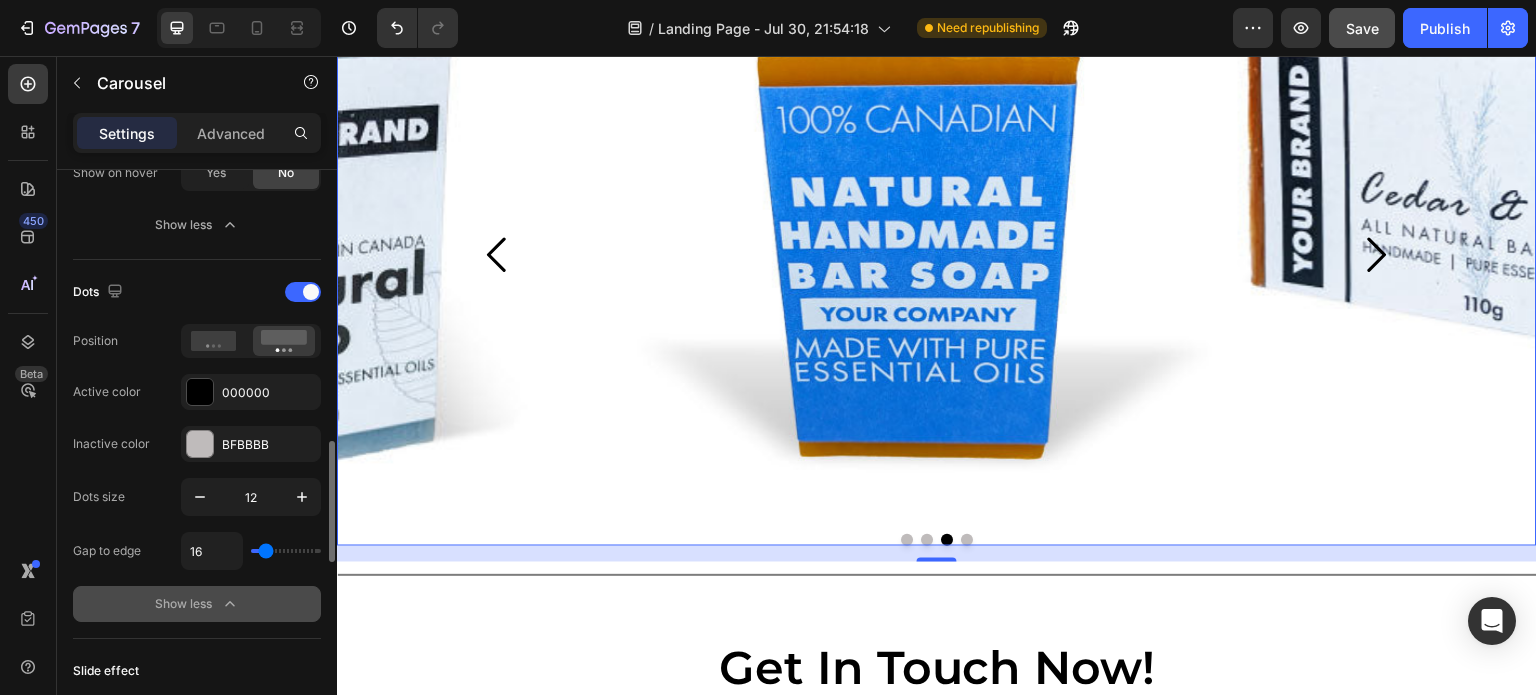 type on "89" 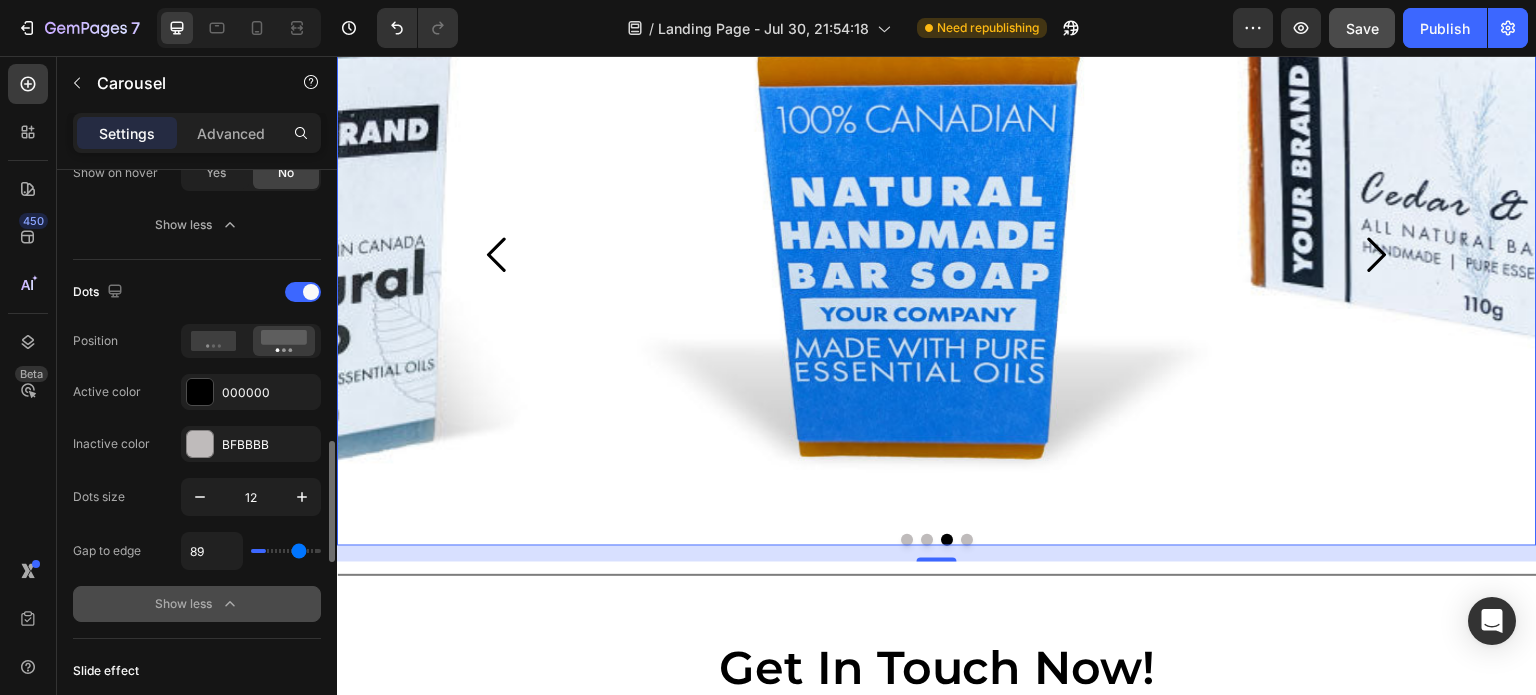 type on "93" 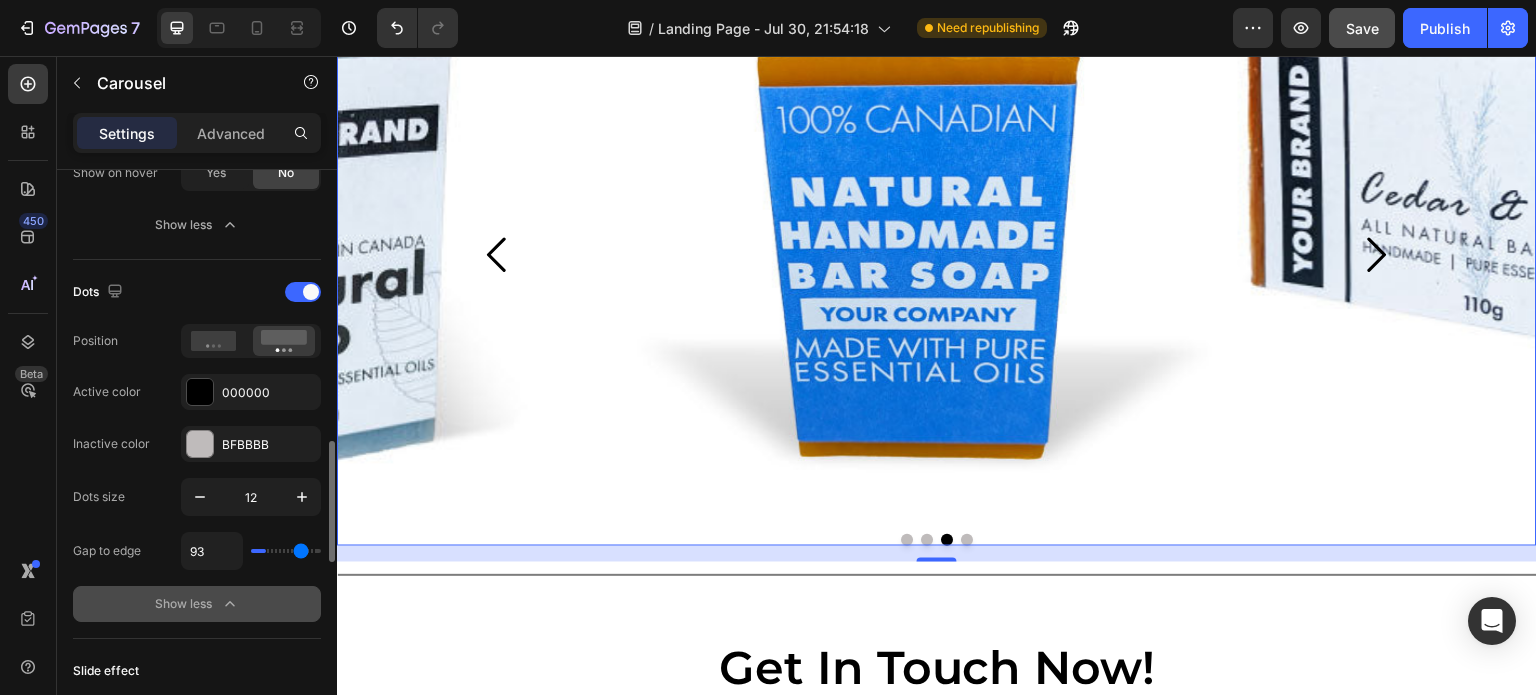 type on "98" 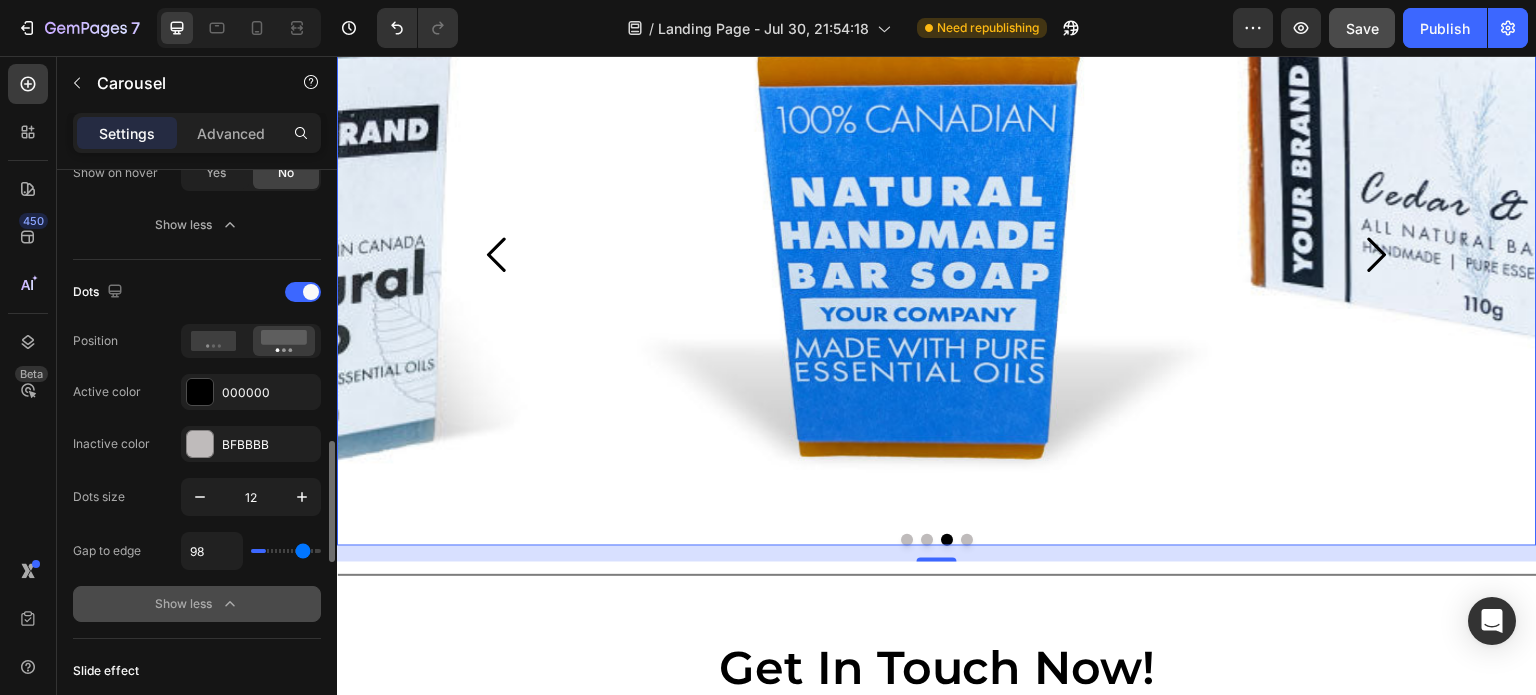 type on "109" 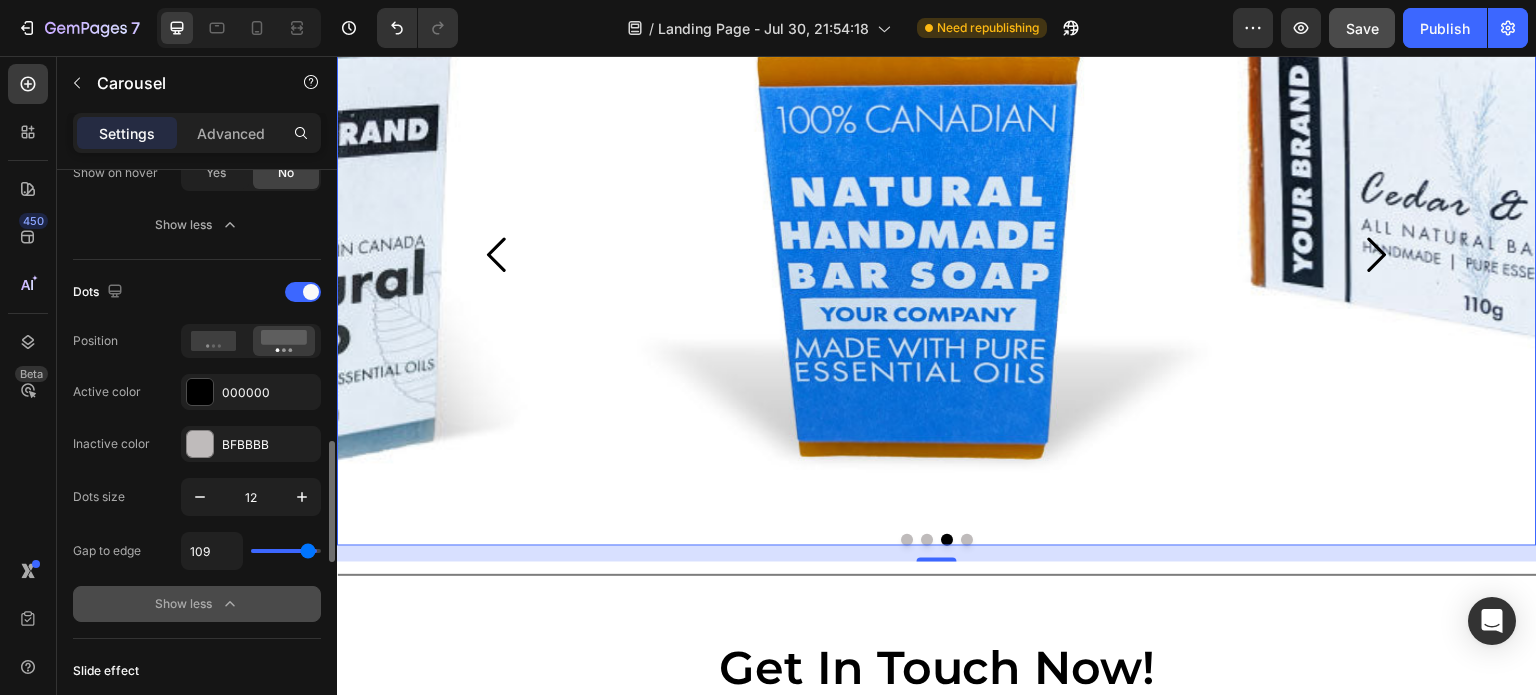 type on "112" 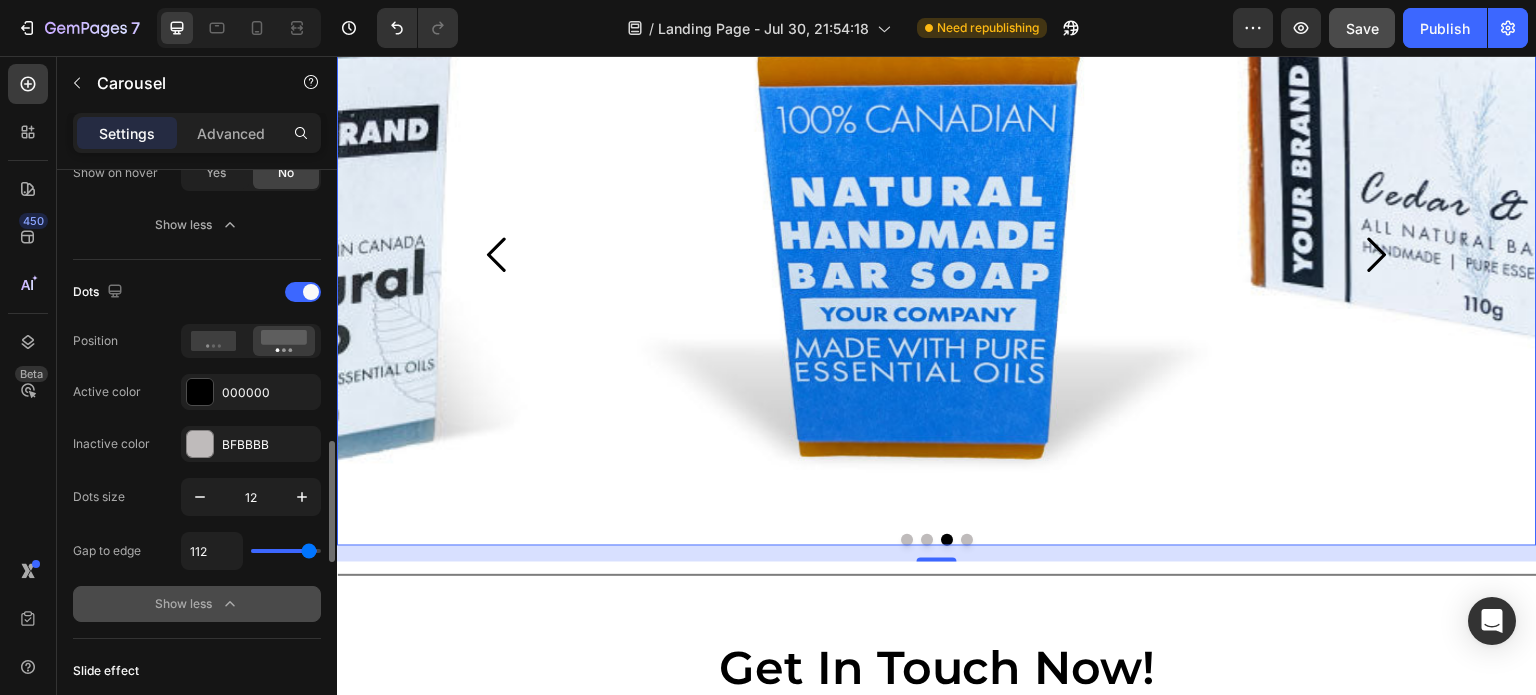 type on "114" 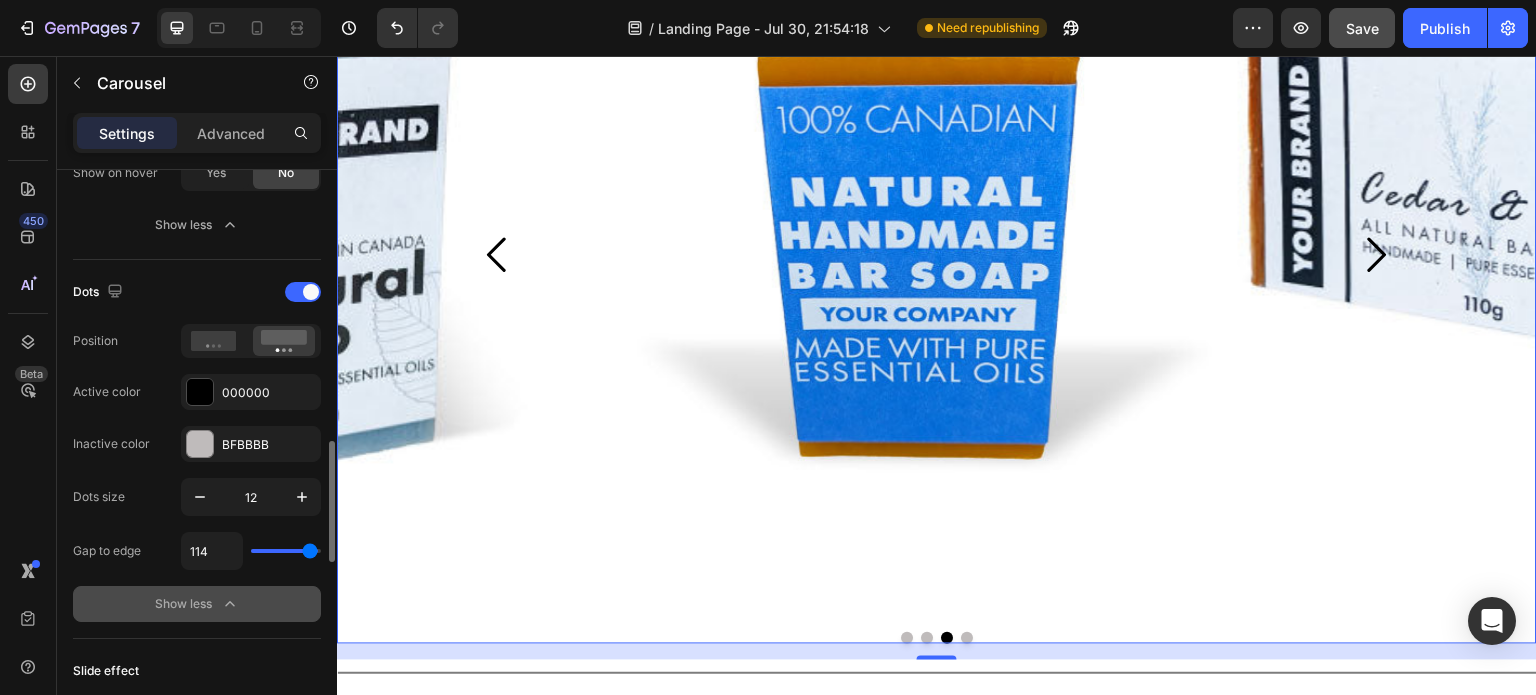 type on "112" 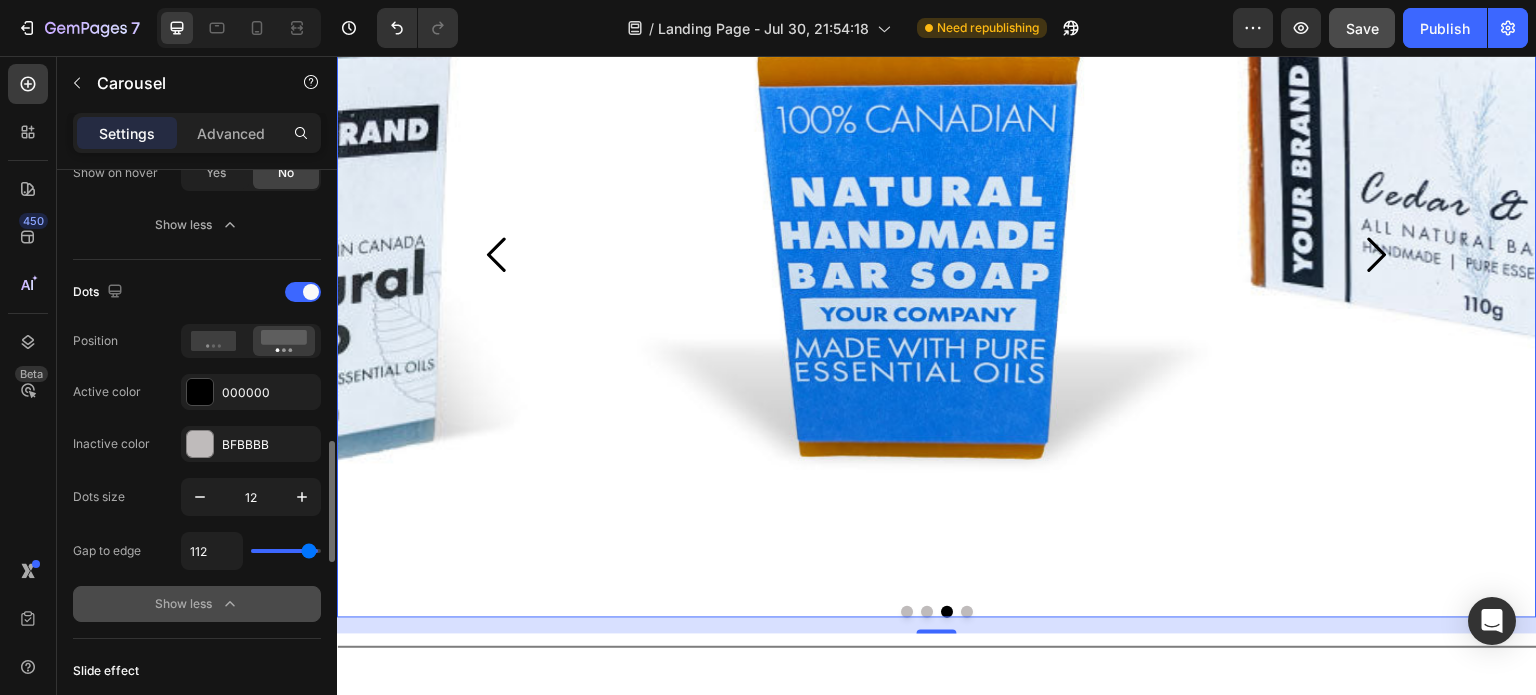 type on "88" 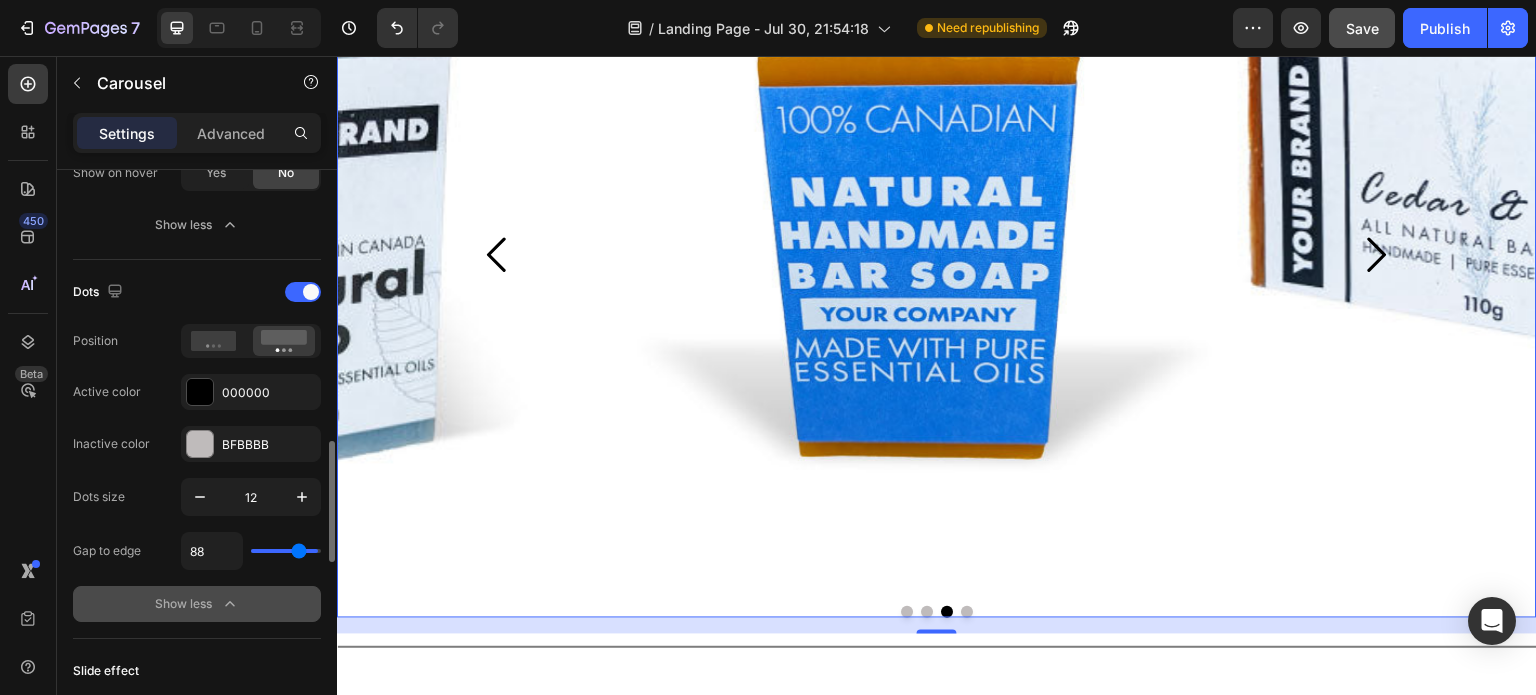 type on "86" 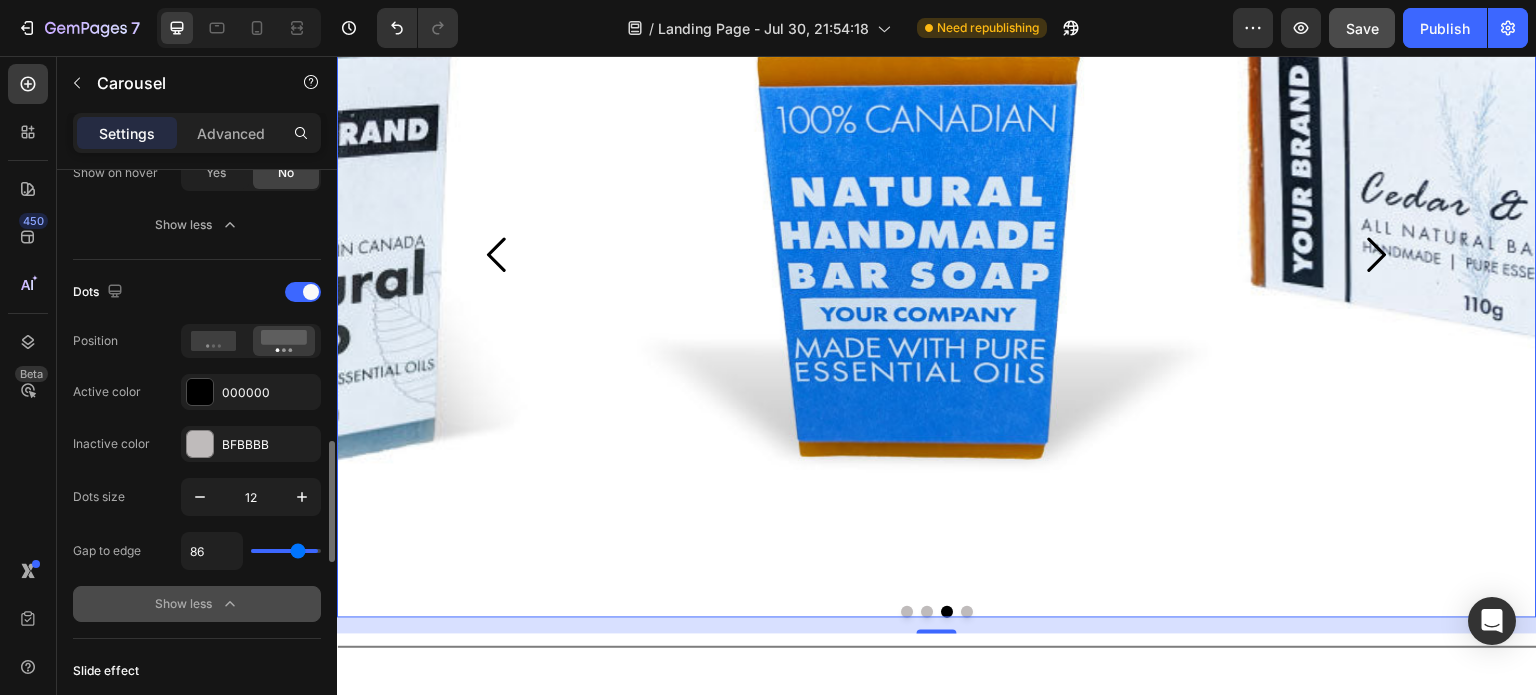 type on "73" 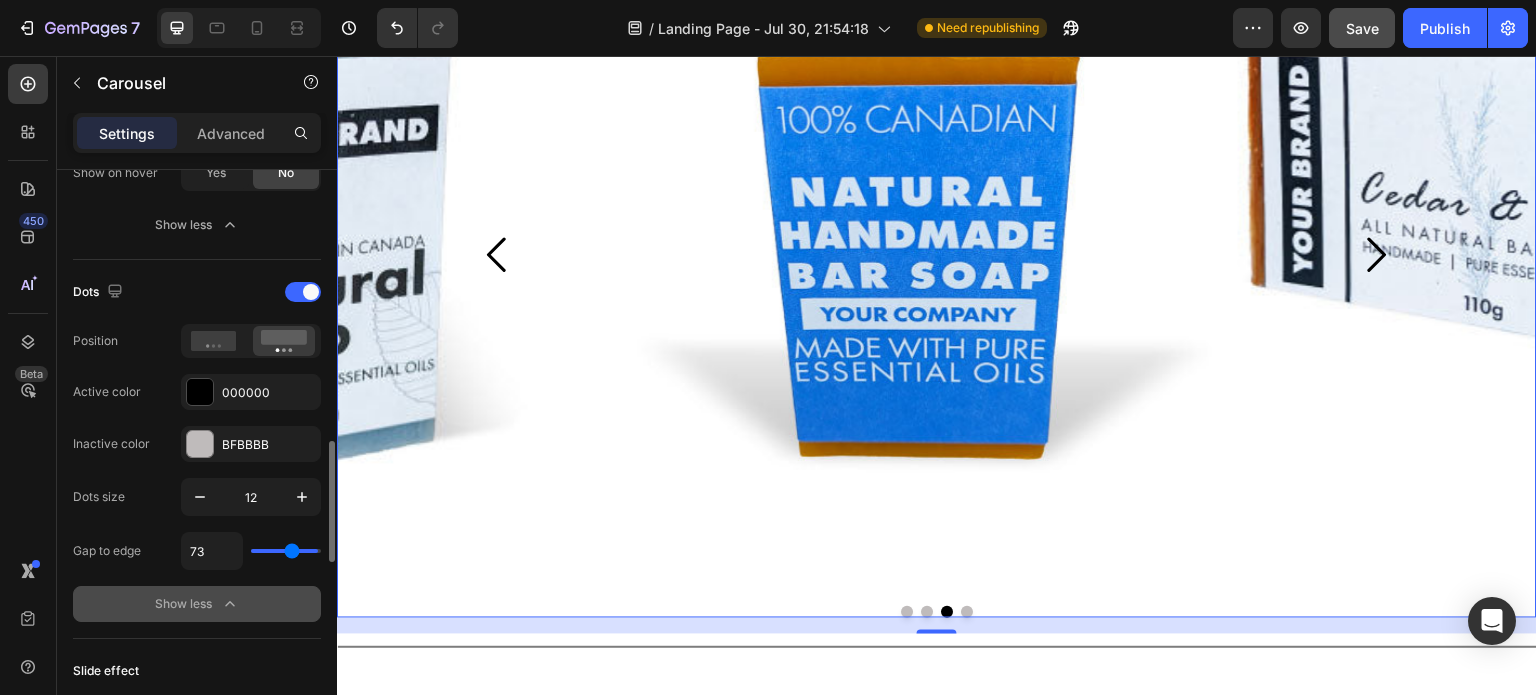 type on "66" 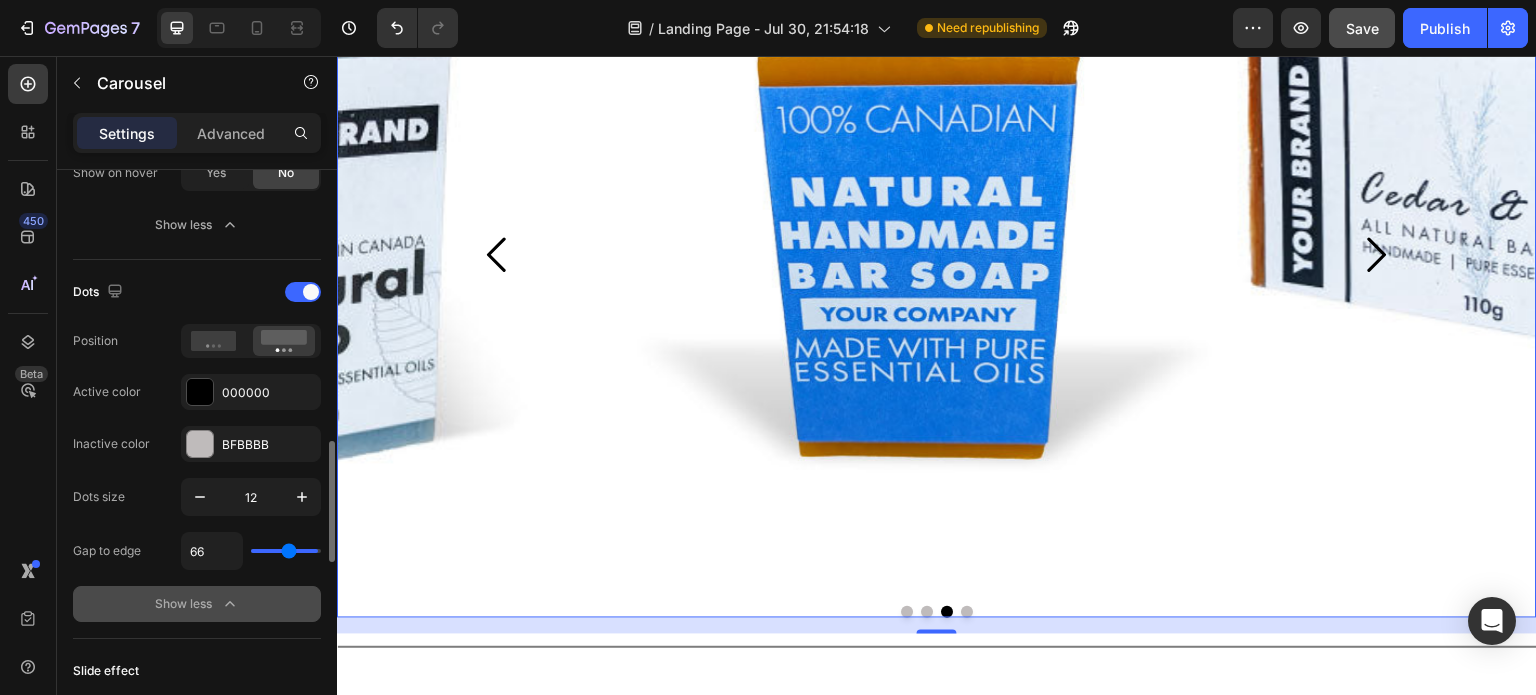 type on "63" 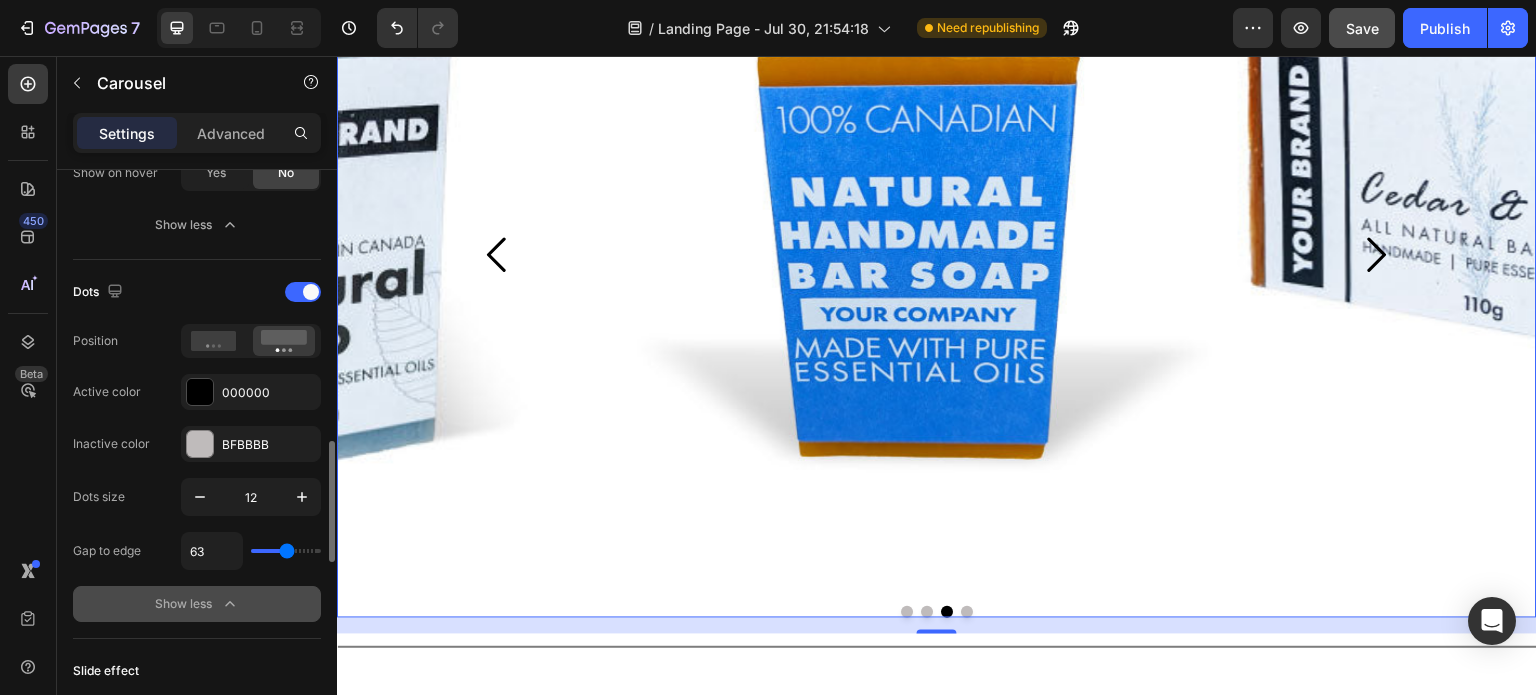 type on "57" 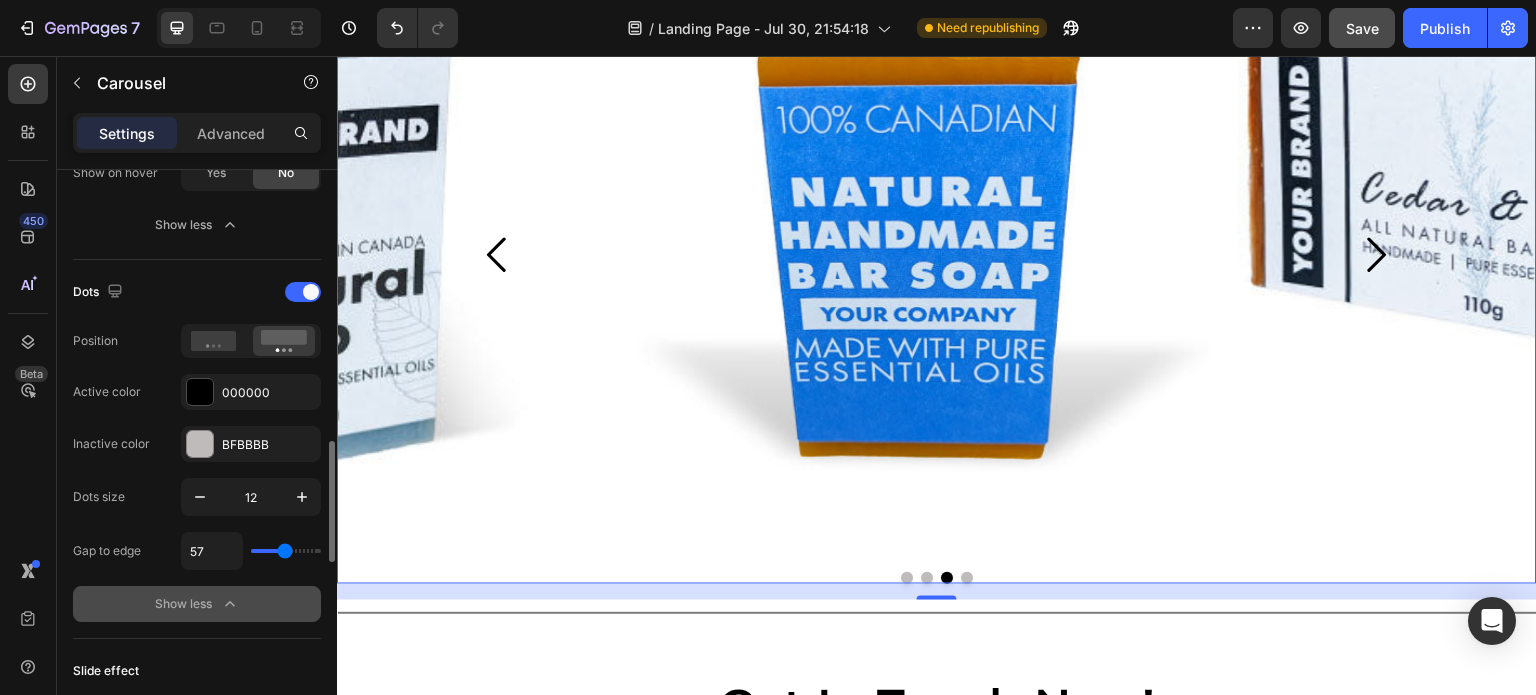 type on "54" 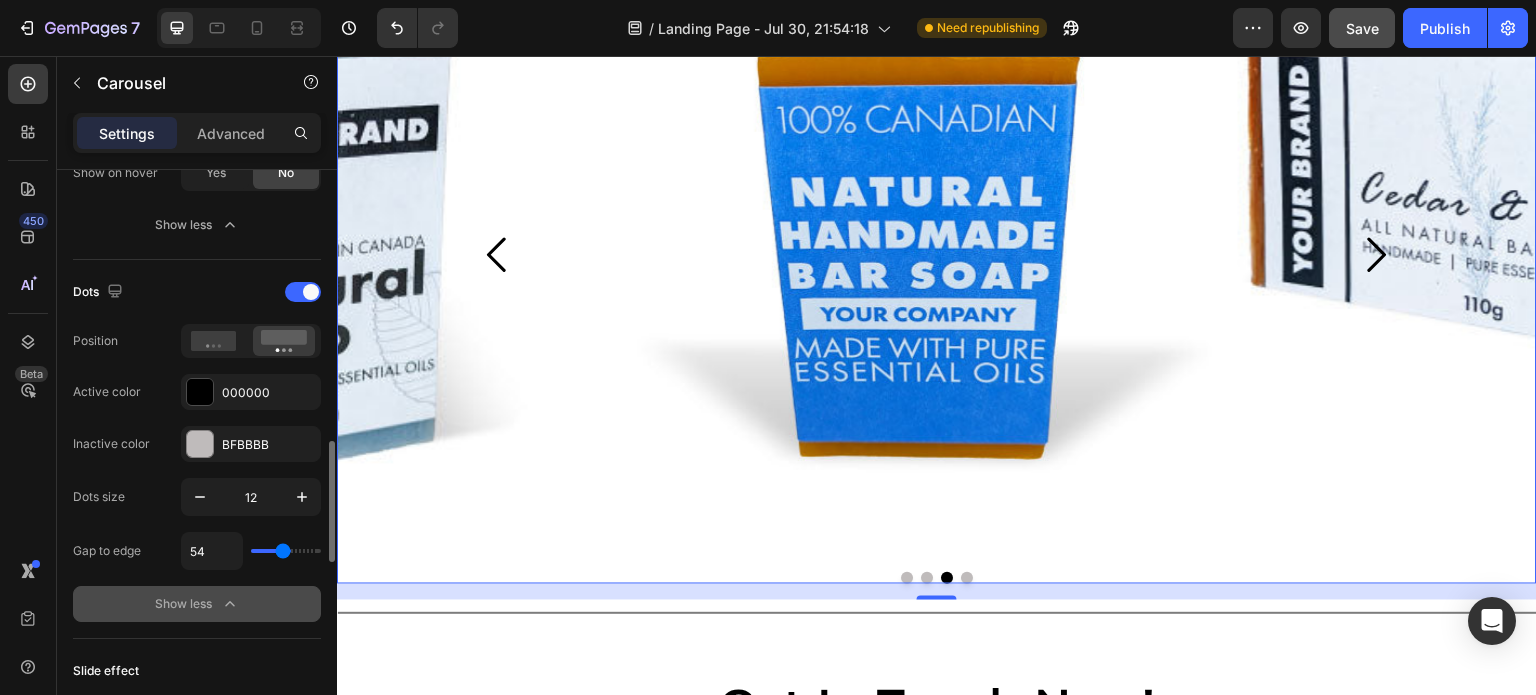 type on "52" 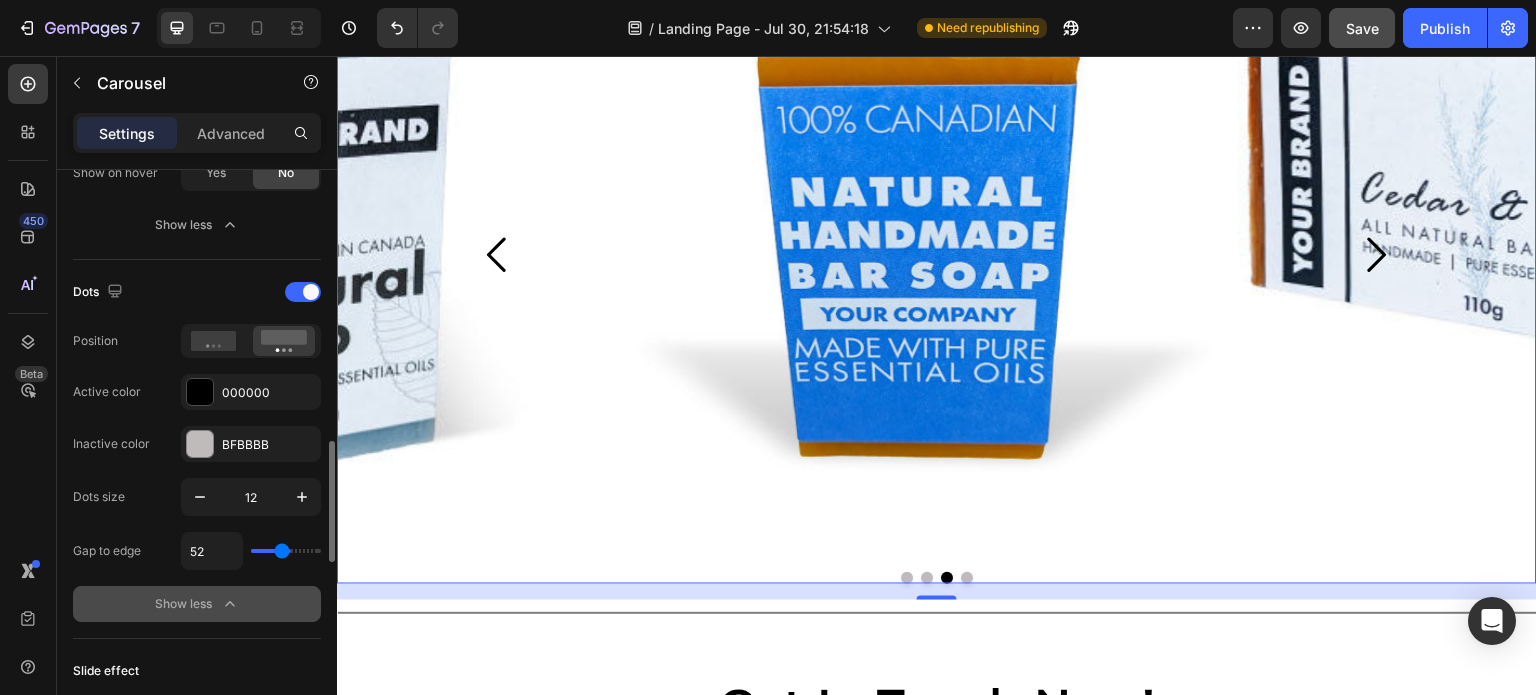 type on "50" 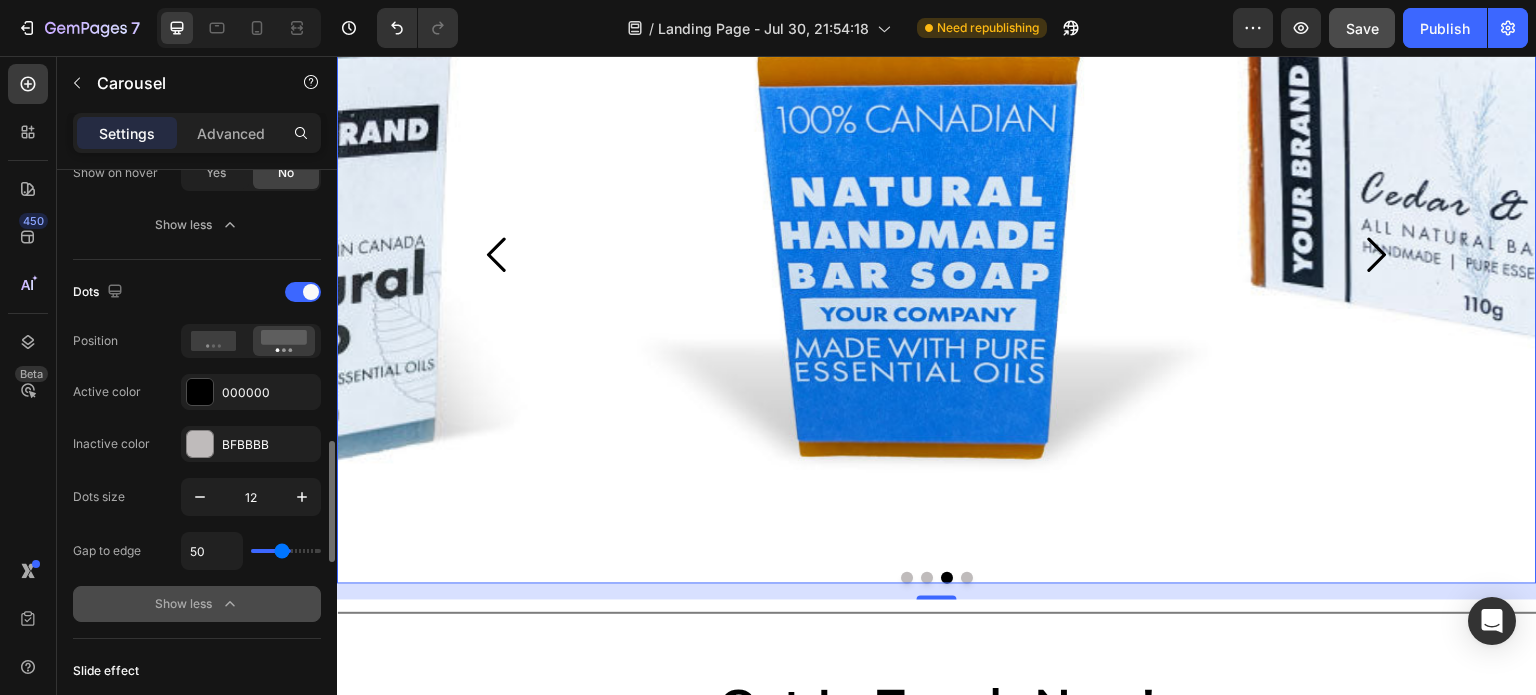 type on "32" 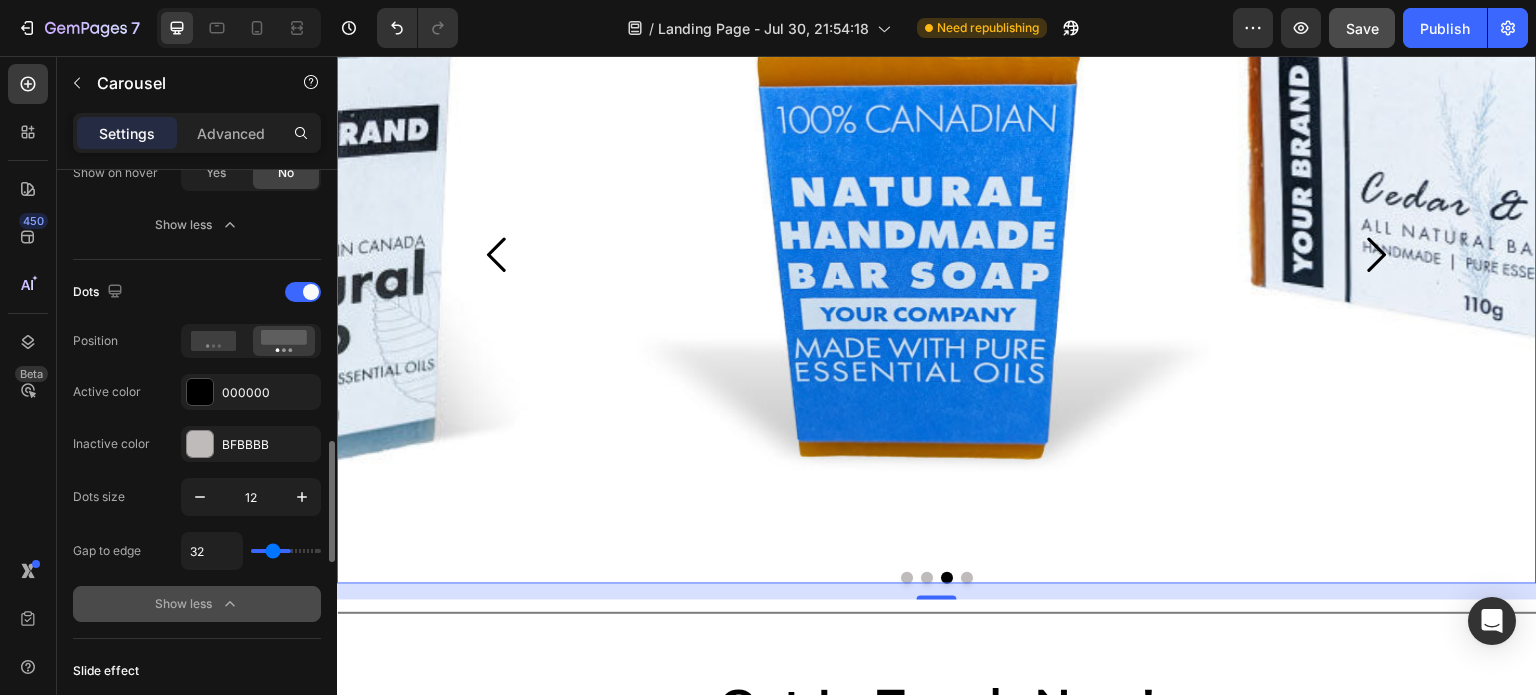type on "22" 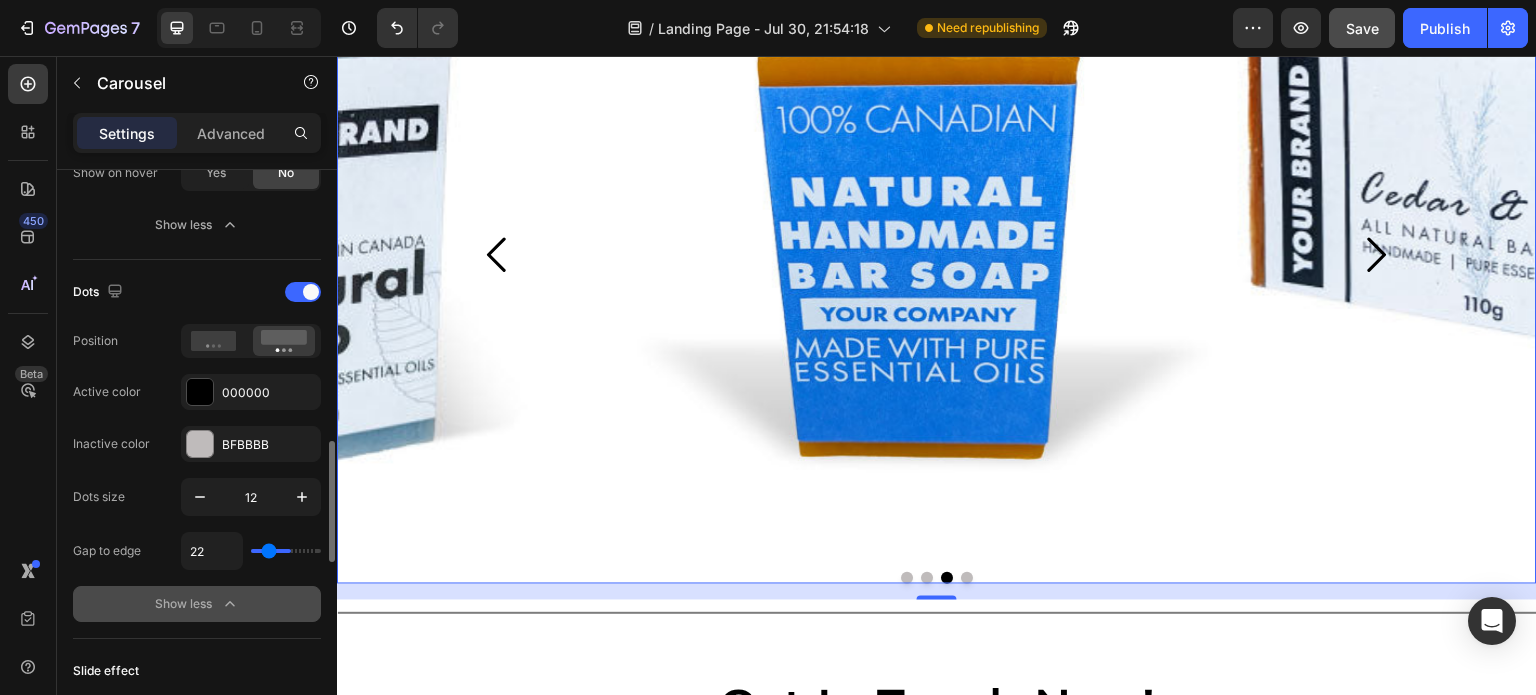 type on "13" 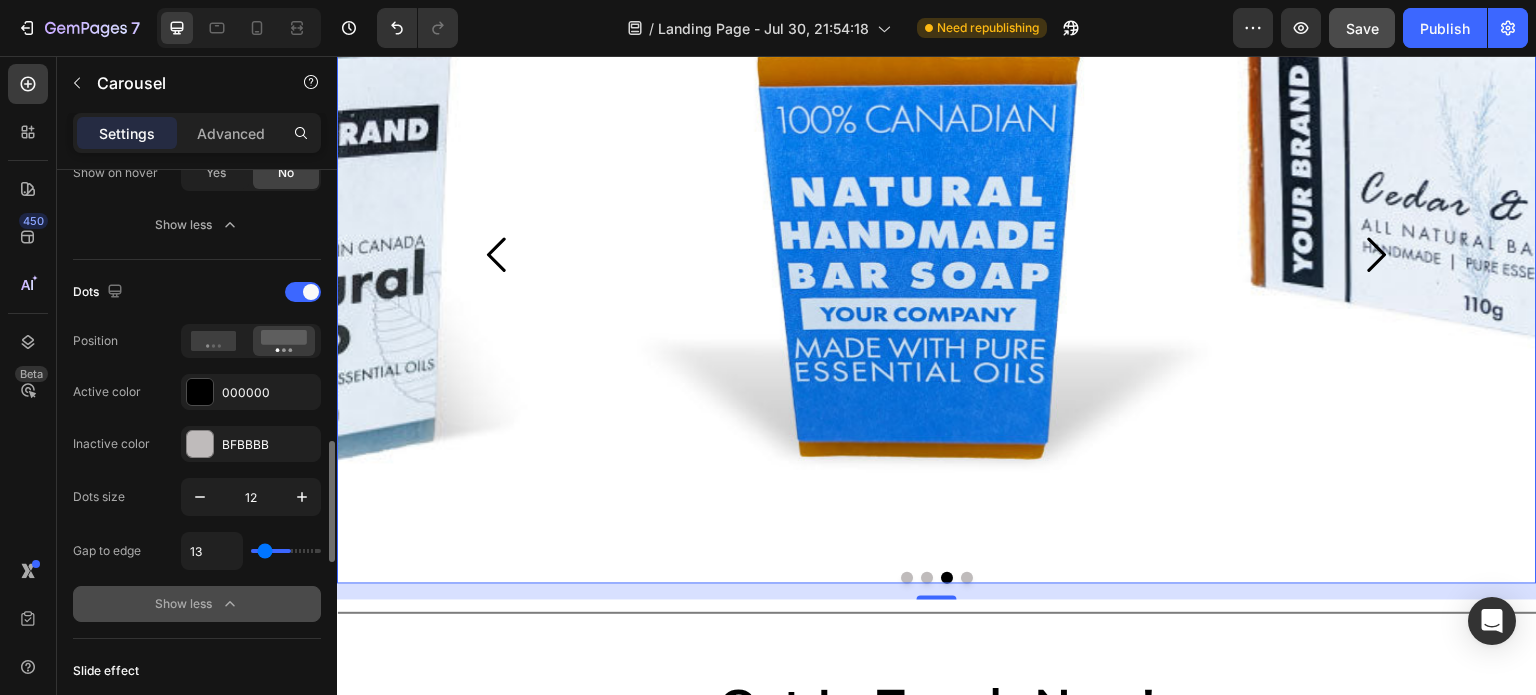 type on "11" 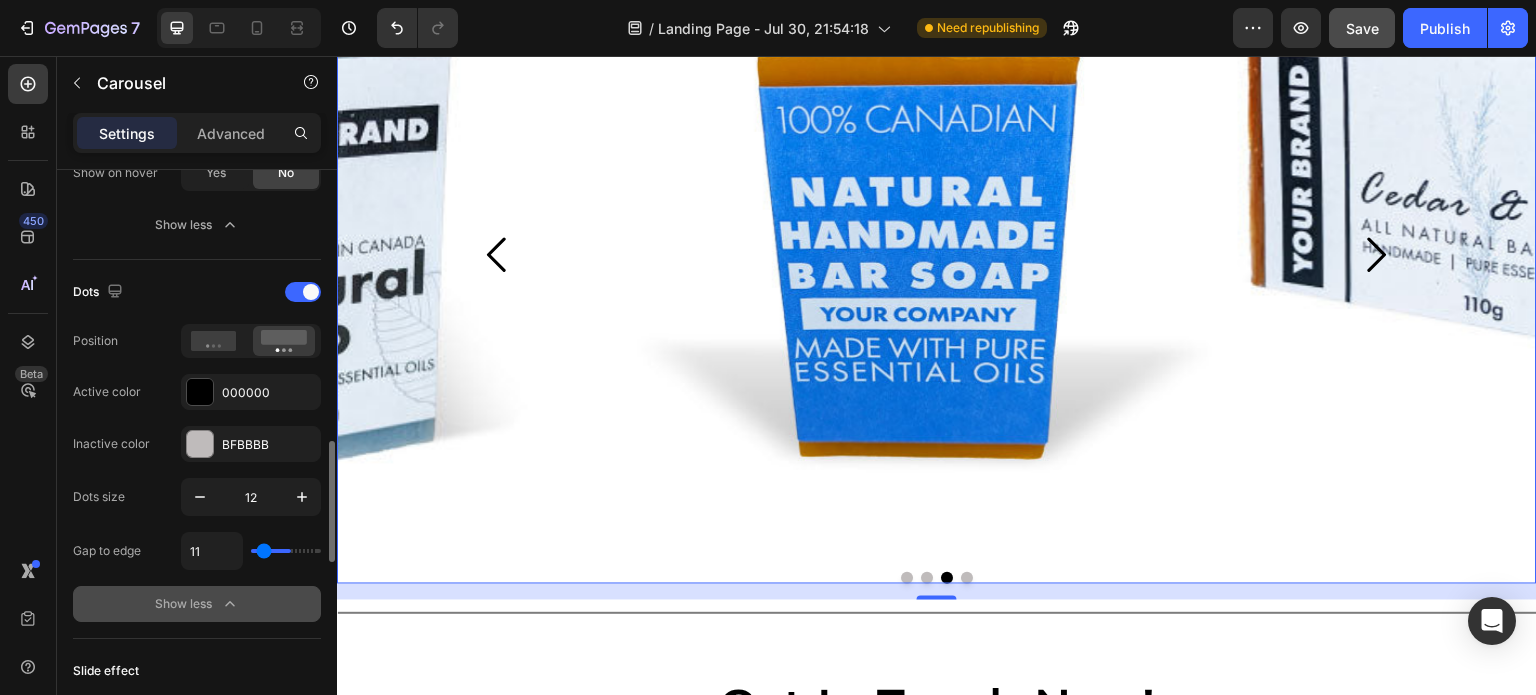 type on "9" 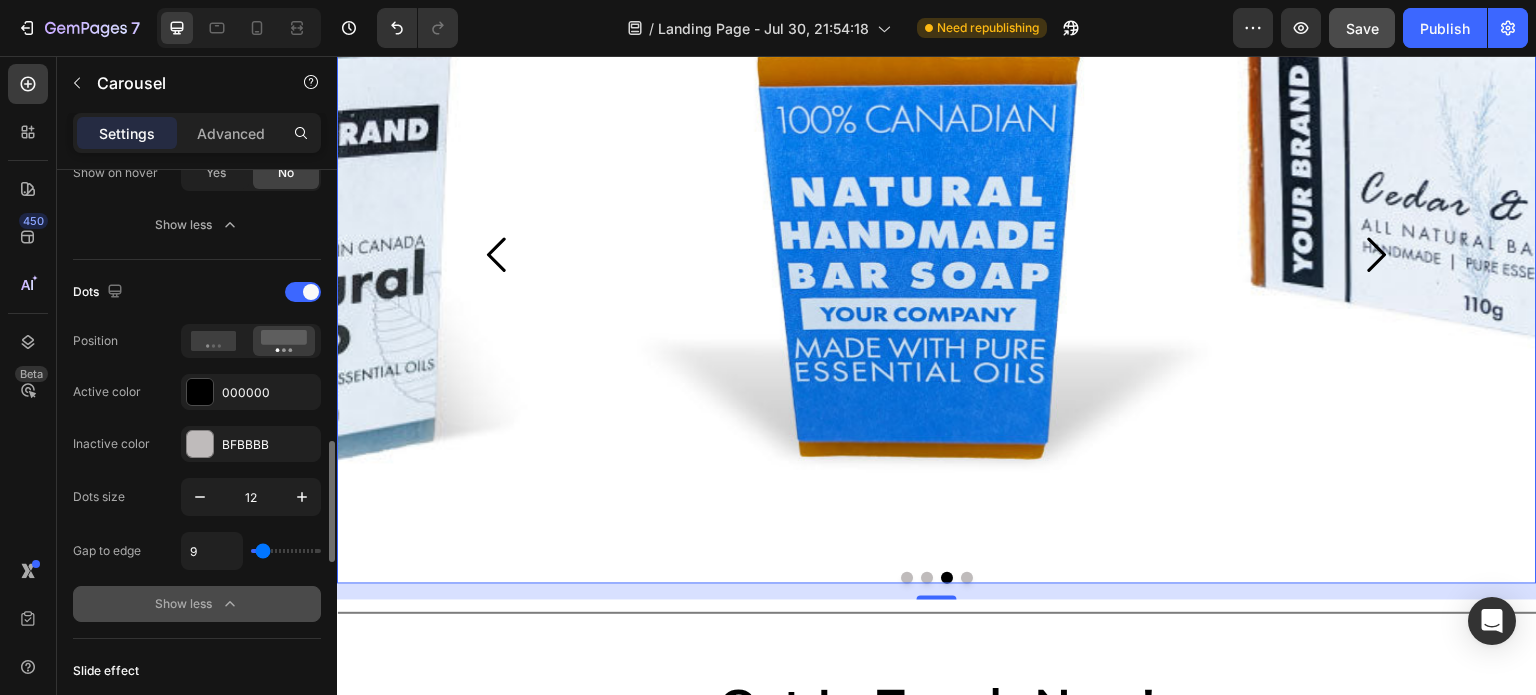 type on "0" 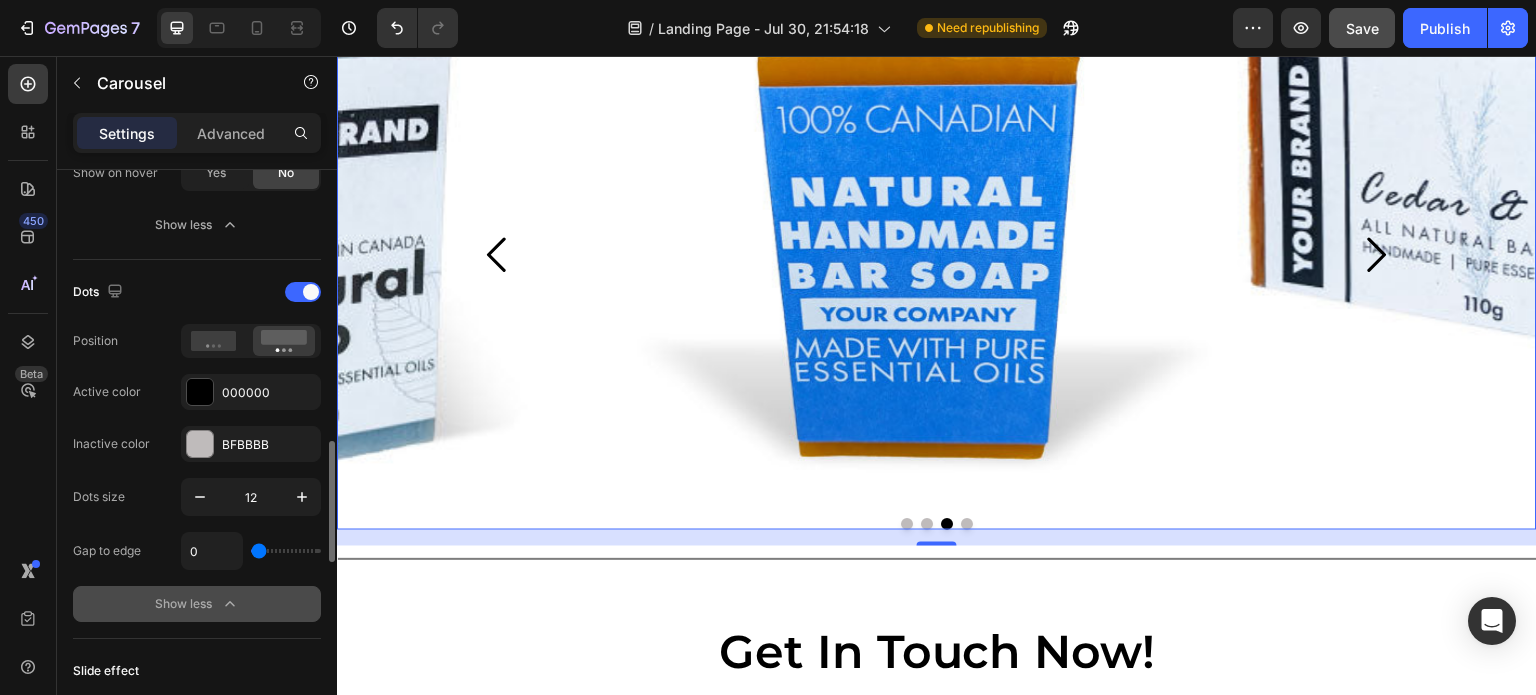 drag, startPoint x: 265, startPoint y: 544, endPoint x: 222, endPoint y: 548, distance: 43.185646 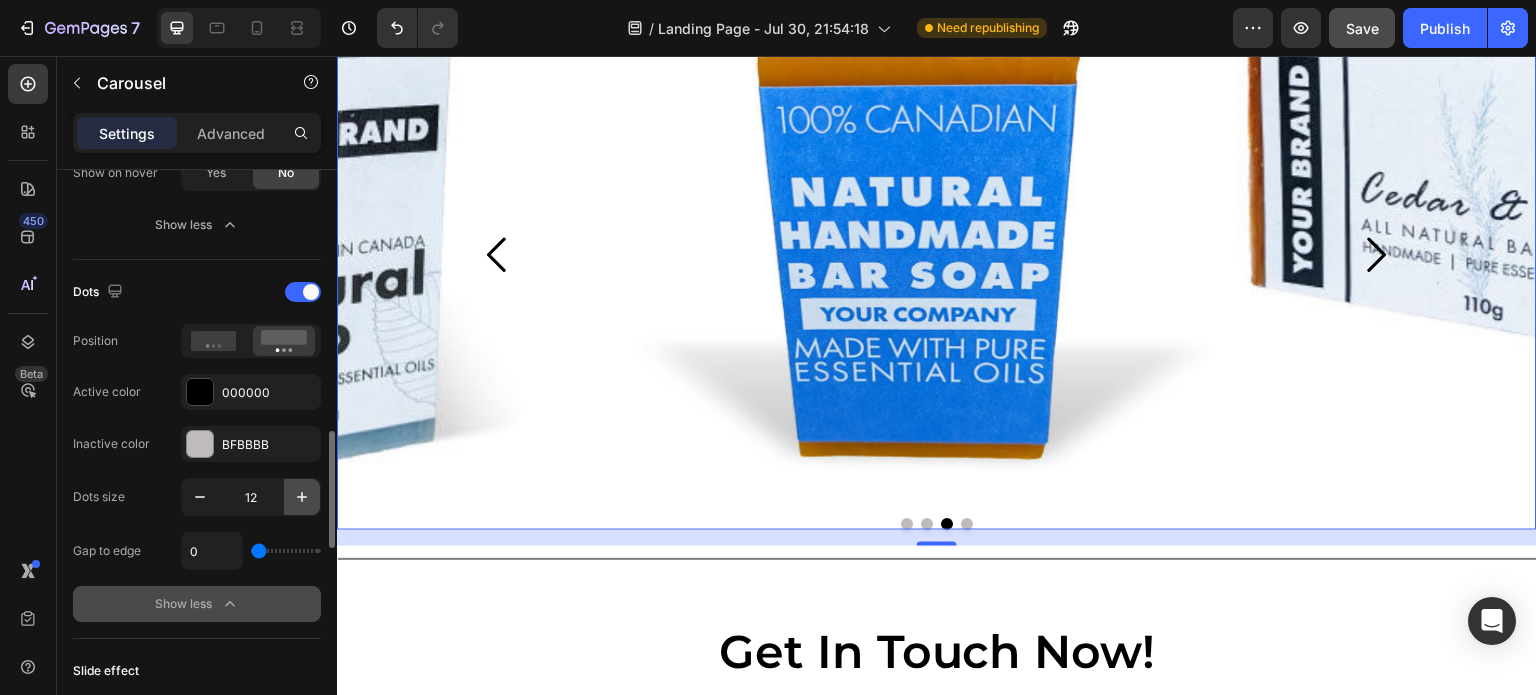 click 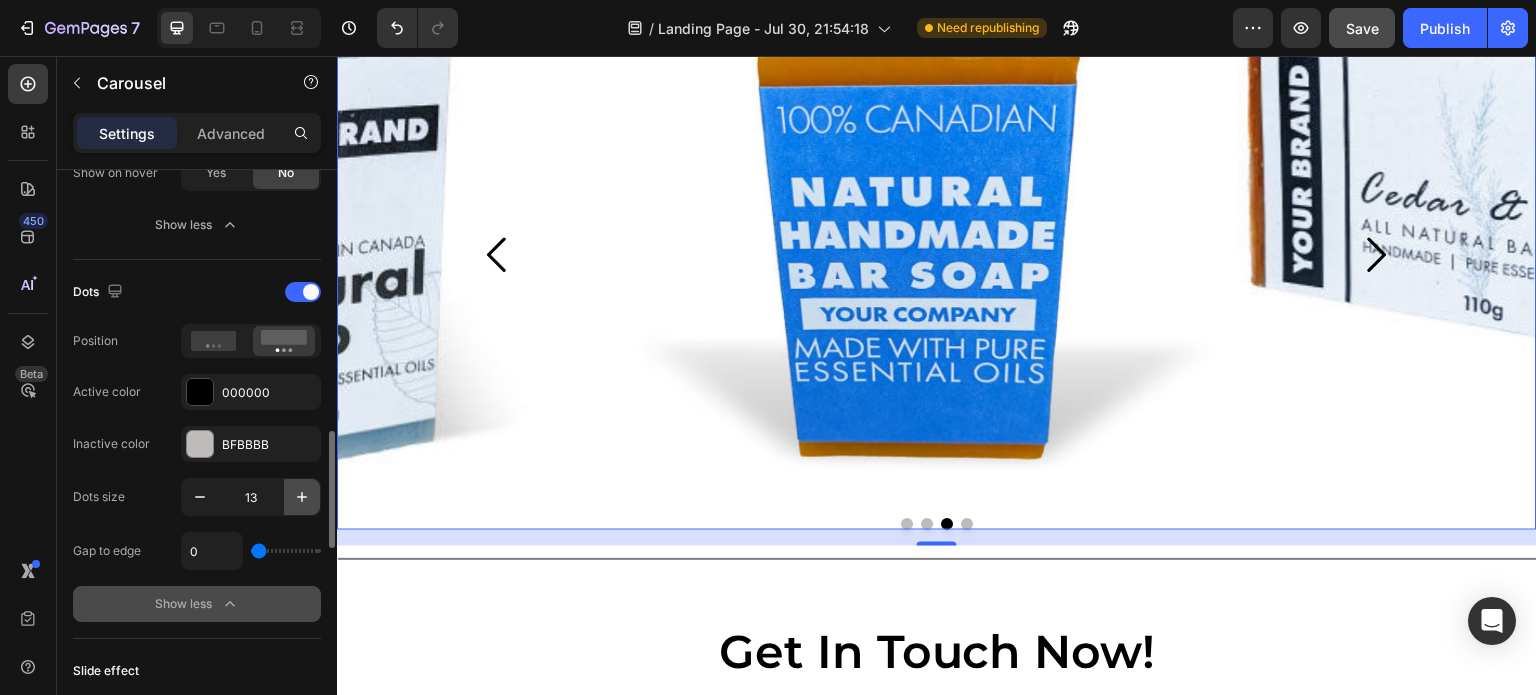 click 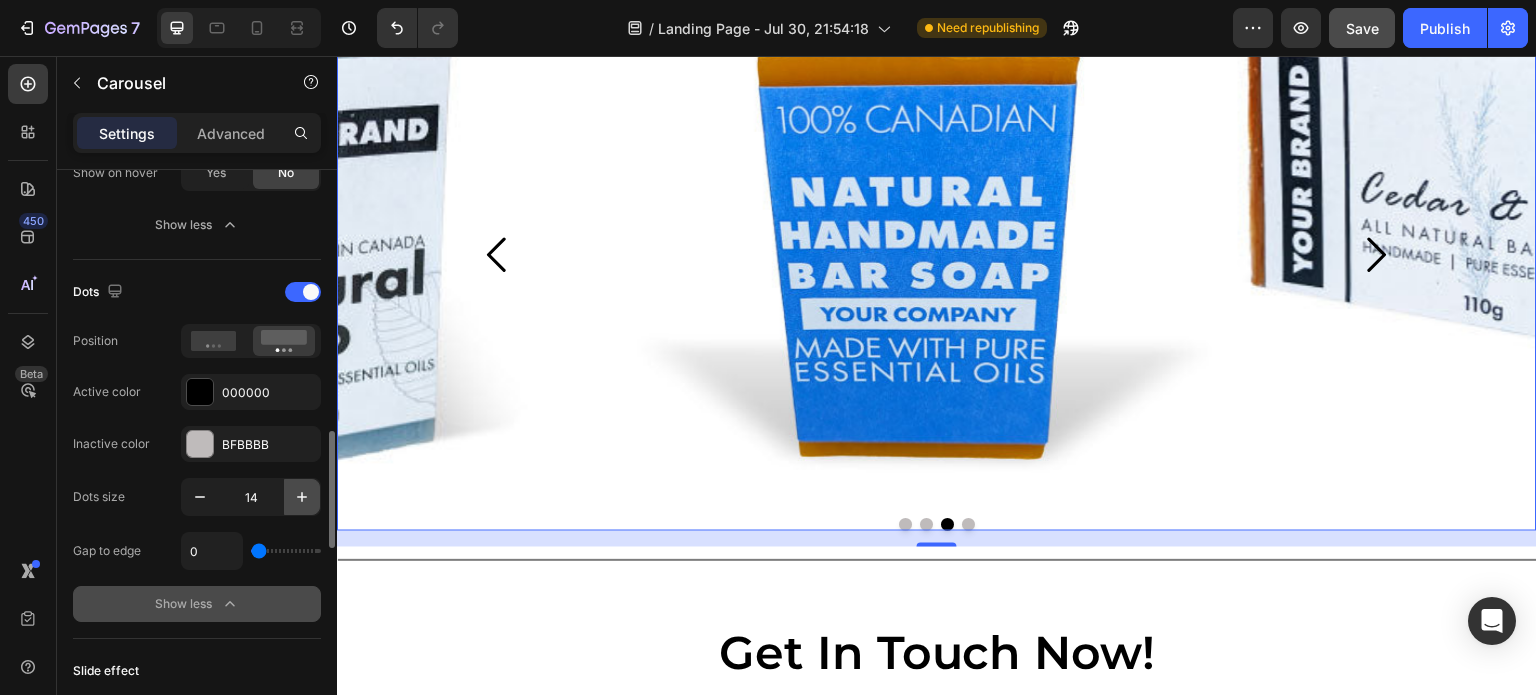 click 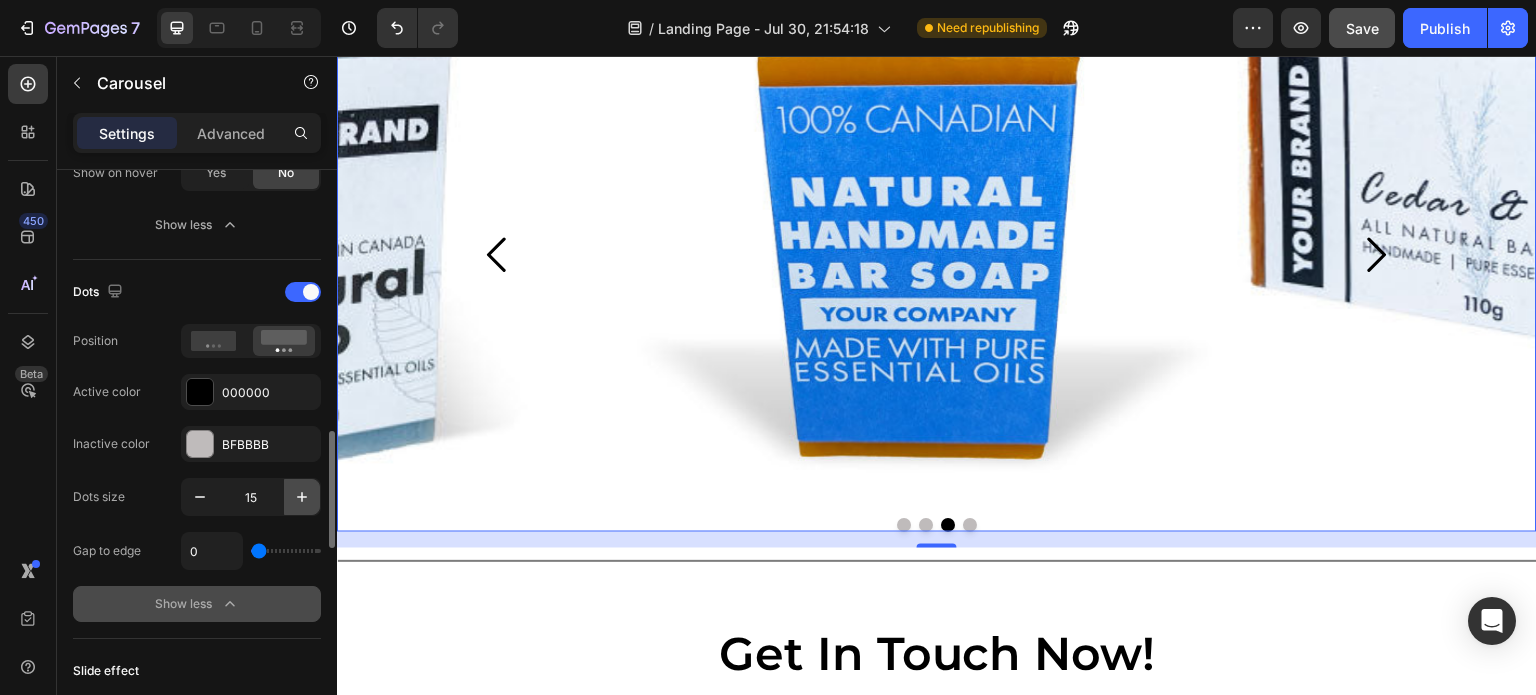click 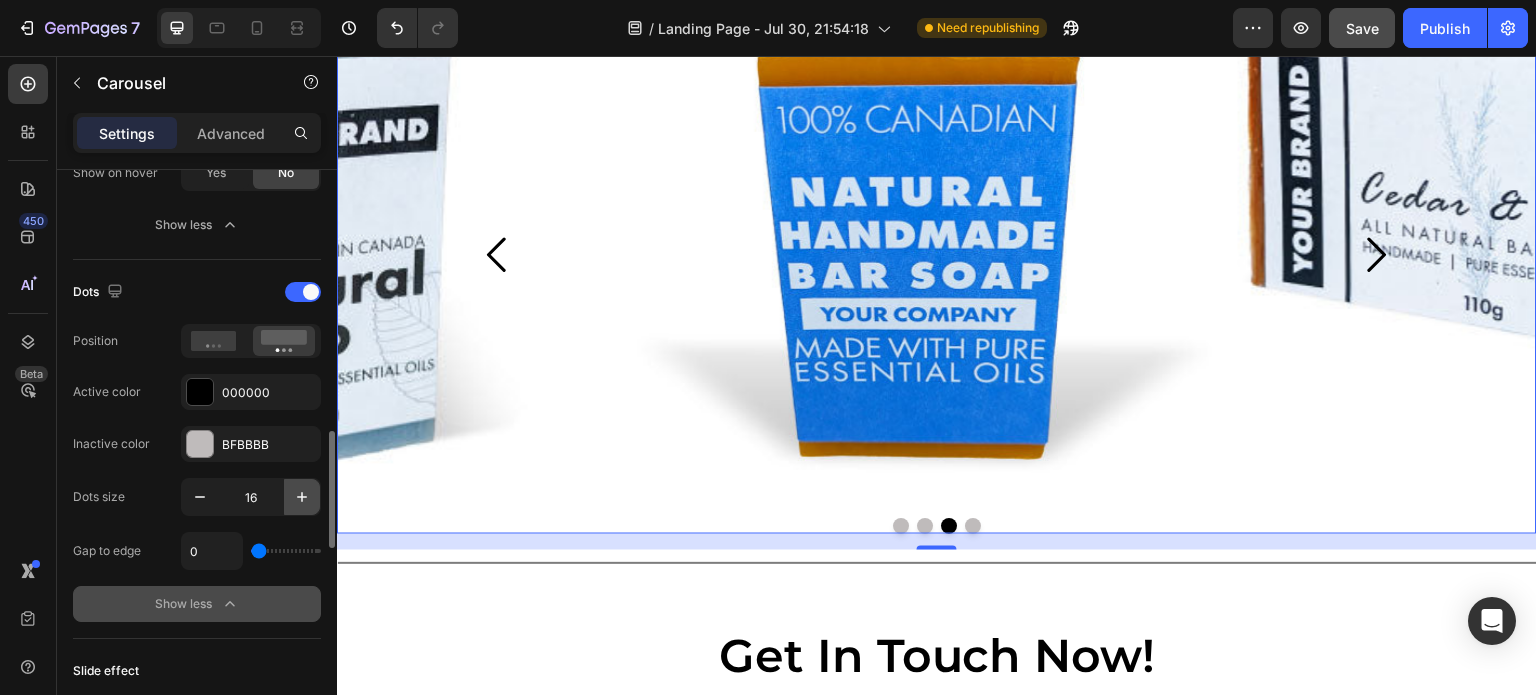 click 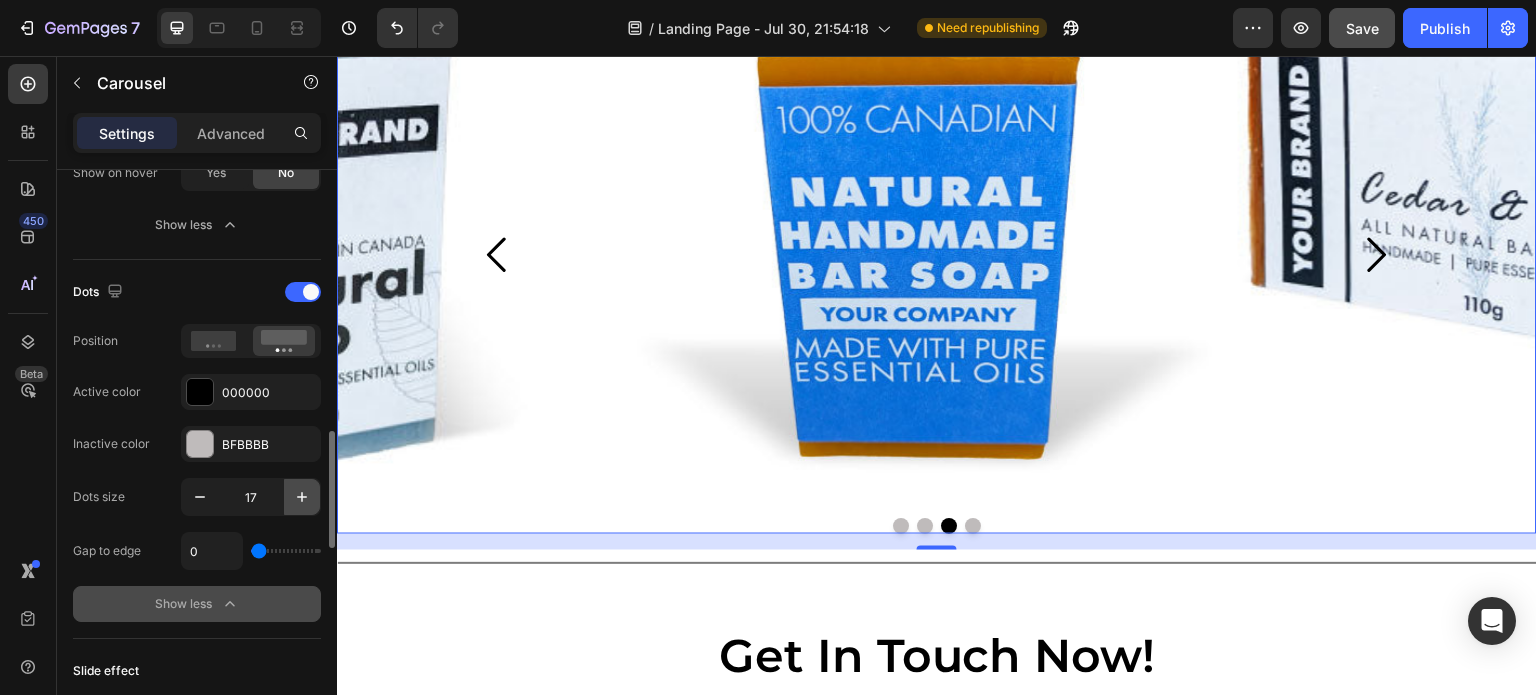 click 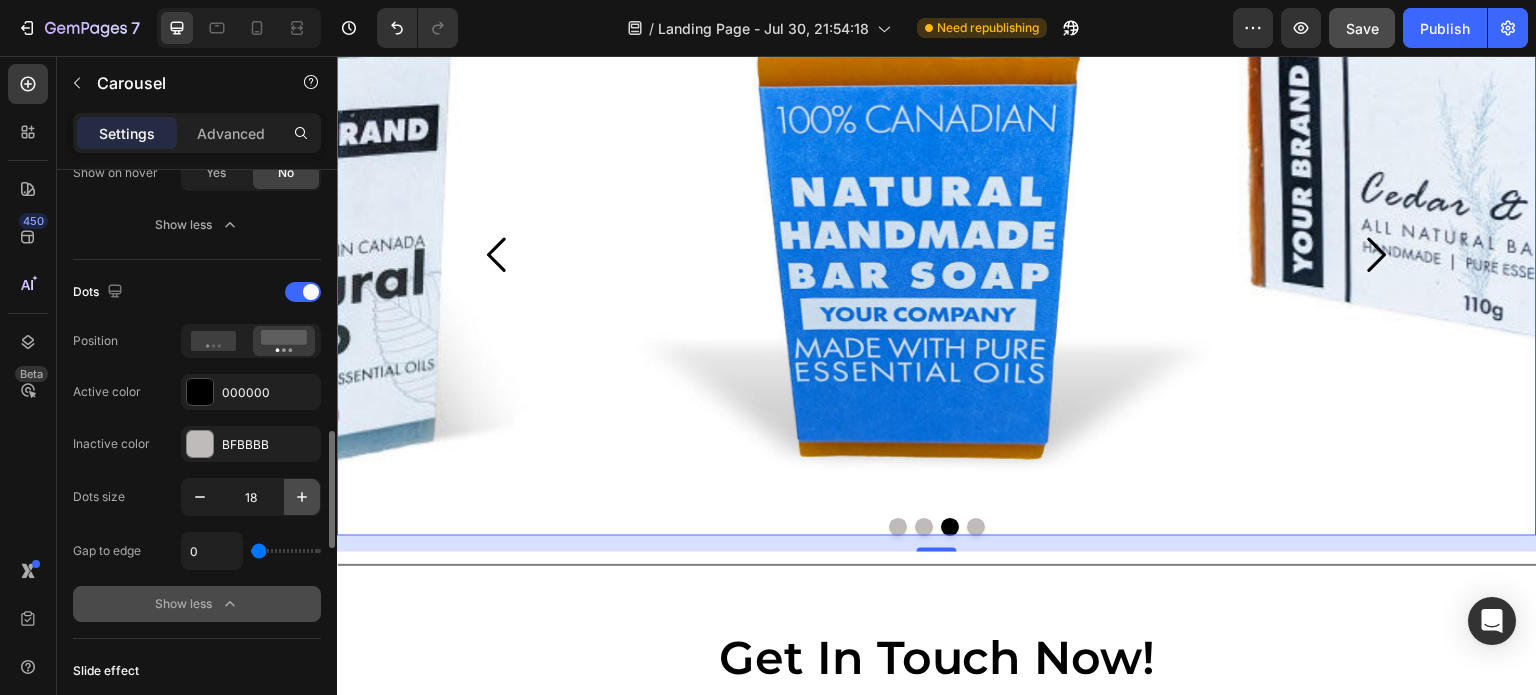 click 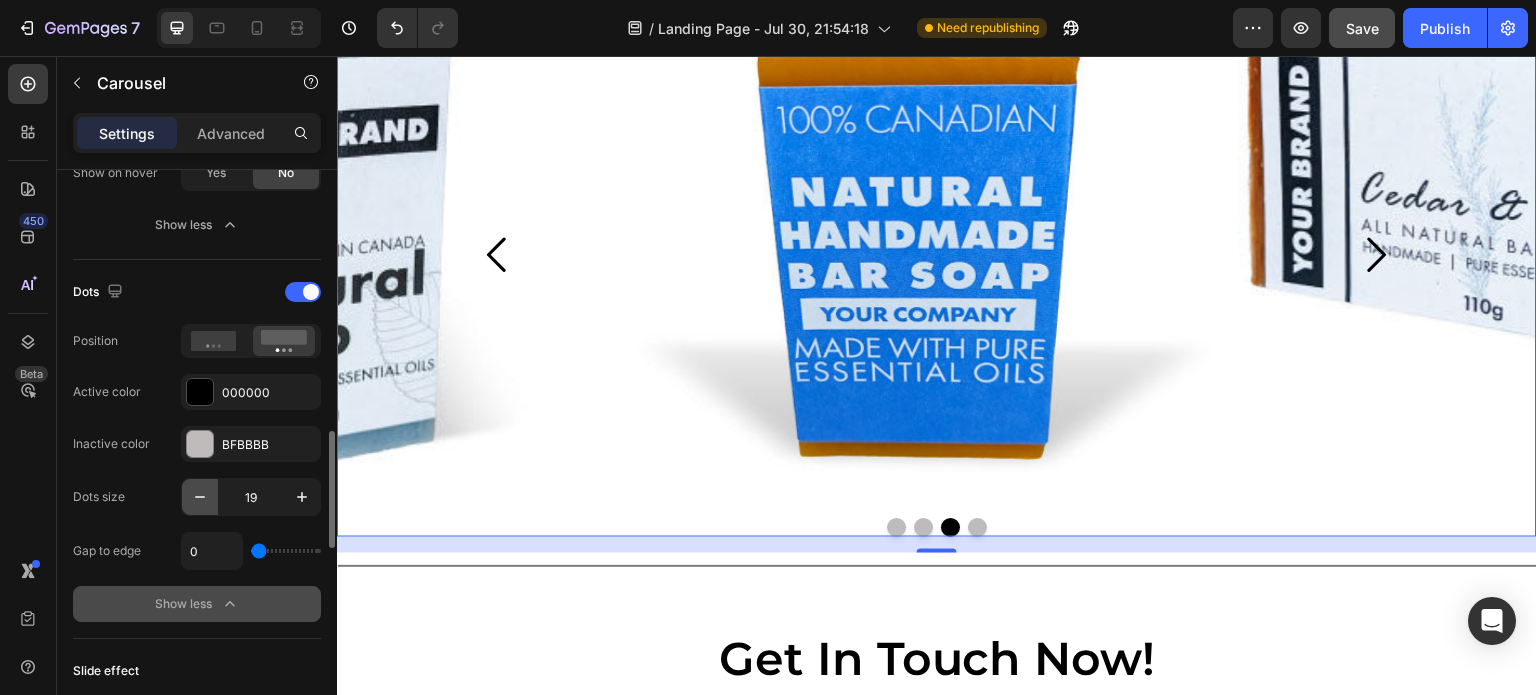 click 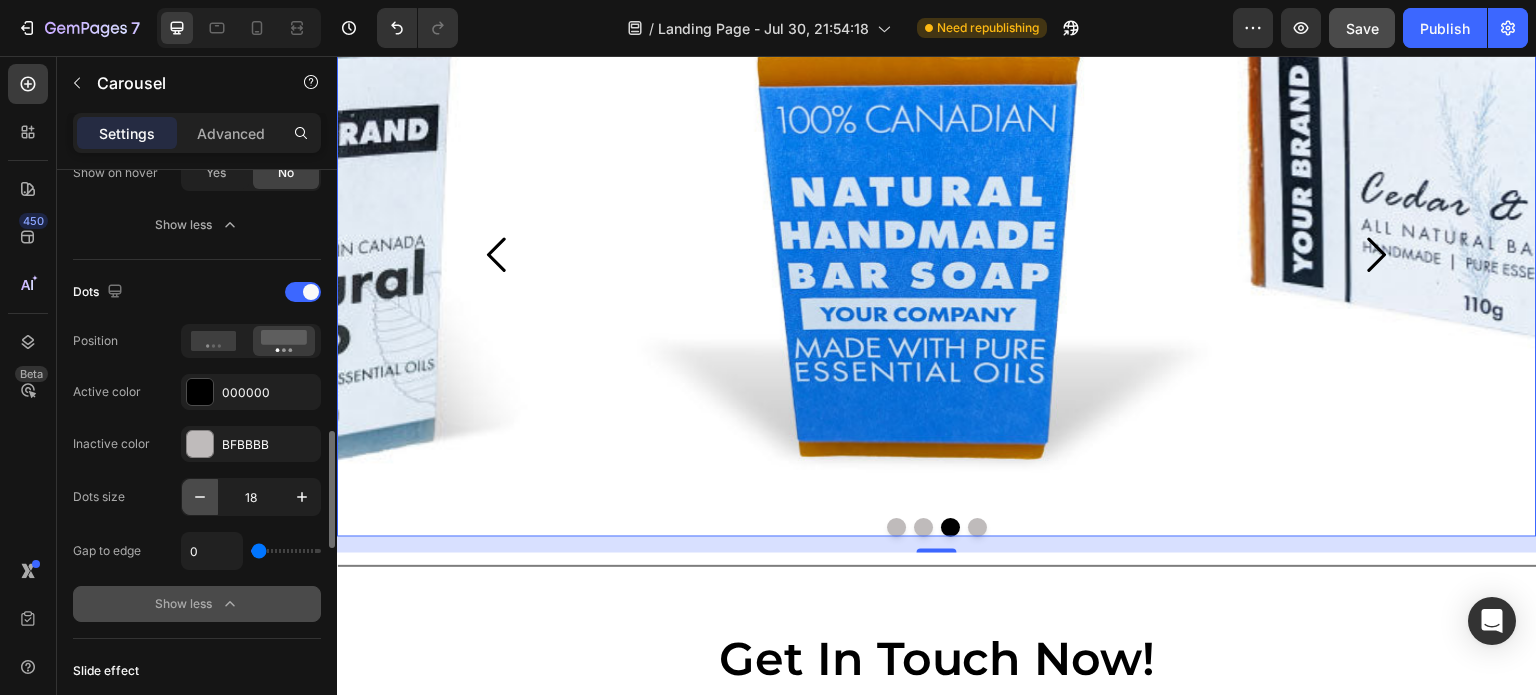 click 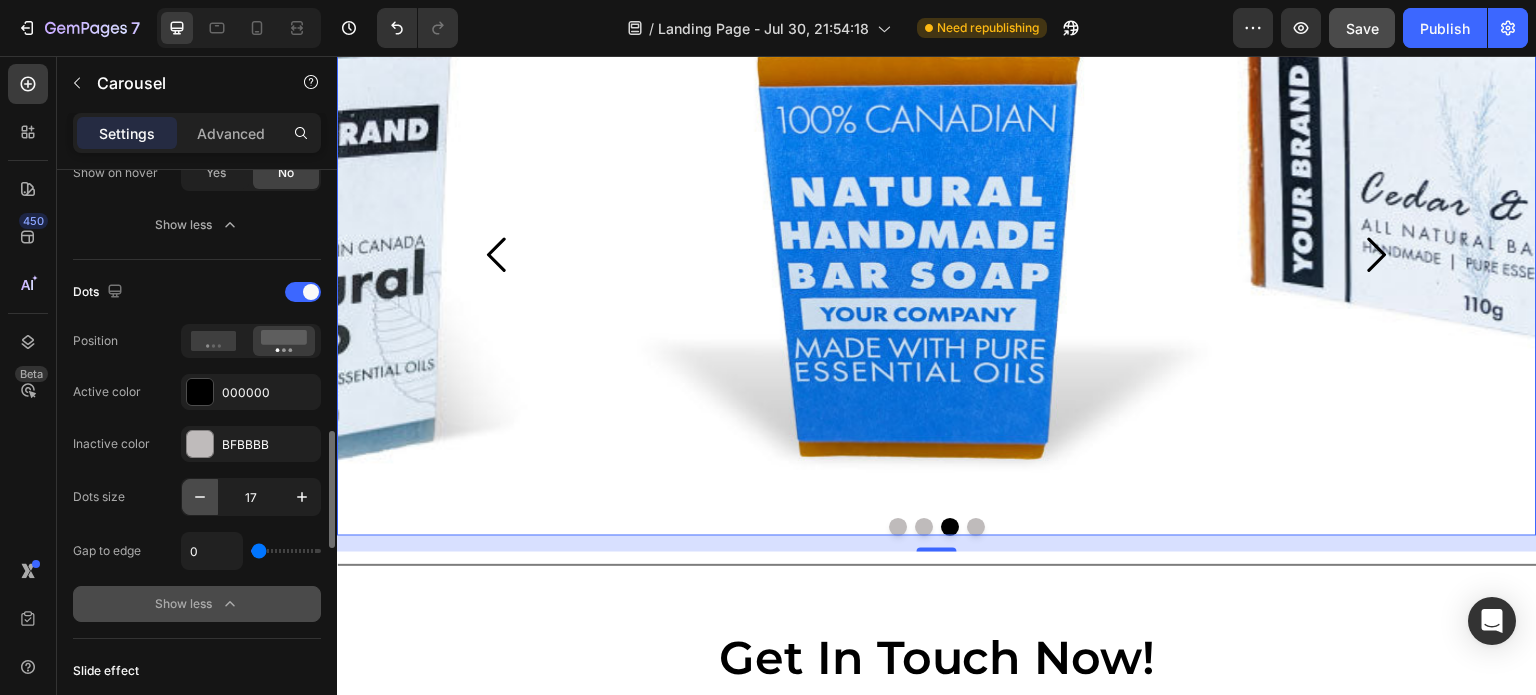 click 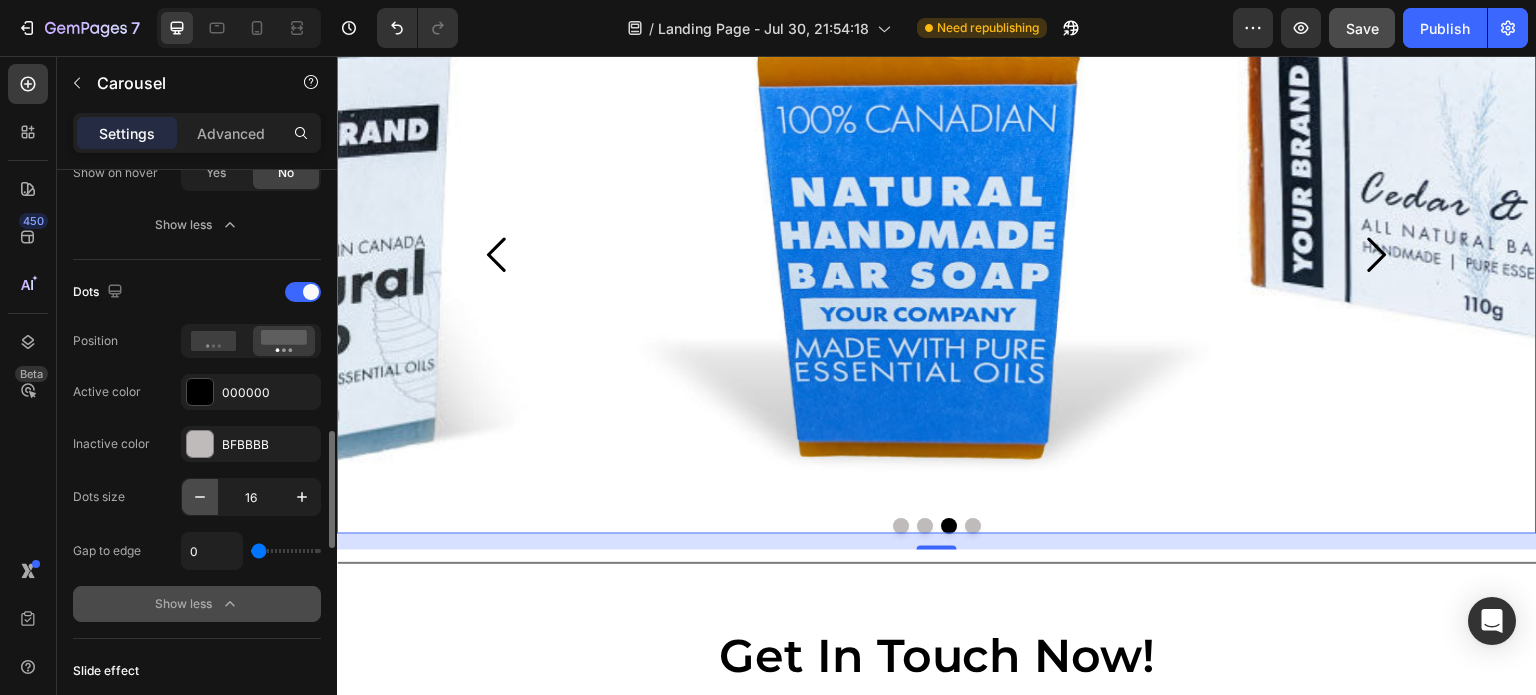 click 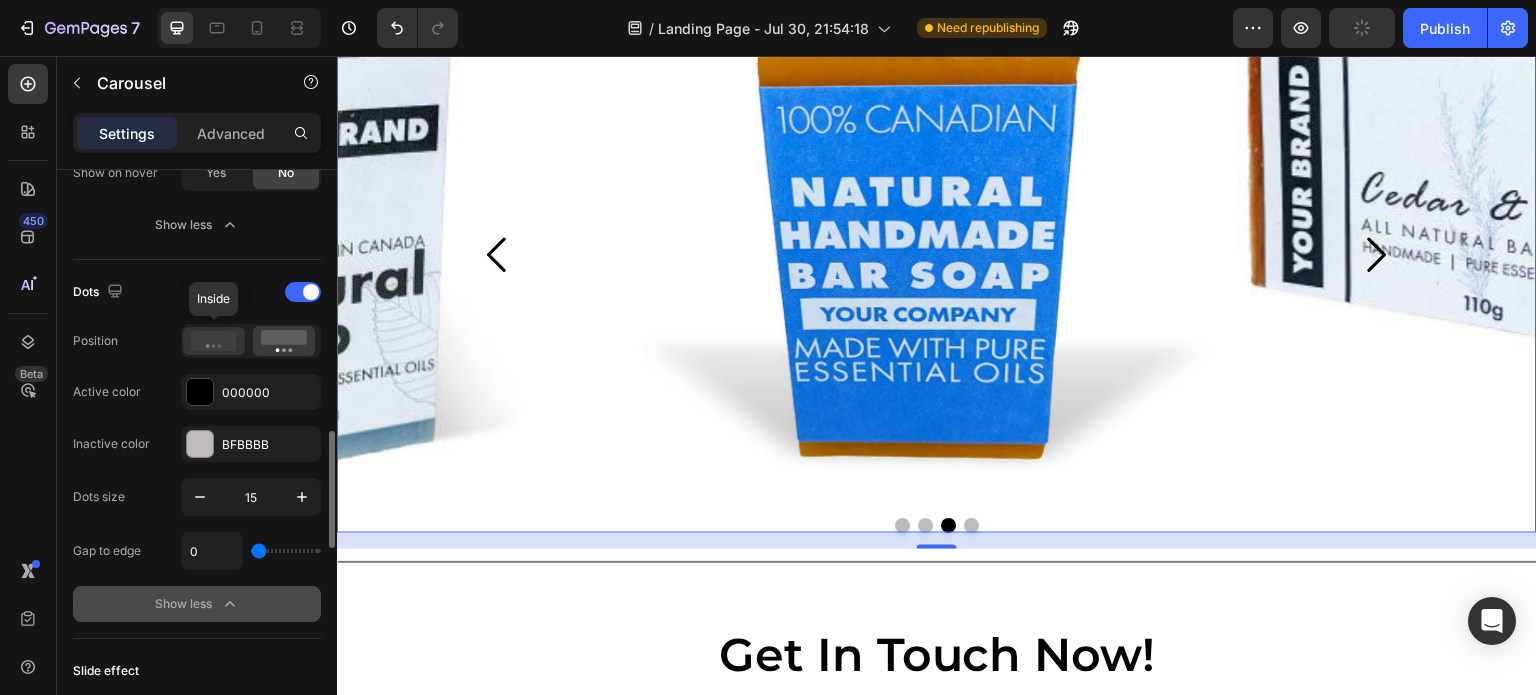 click 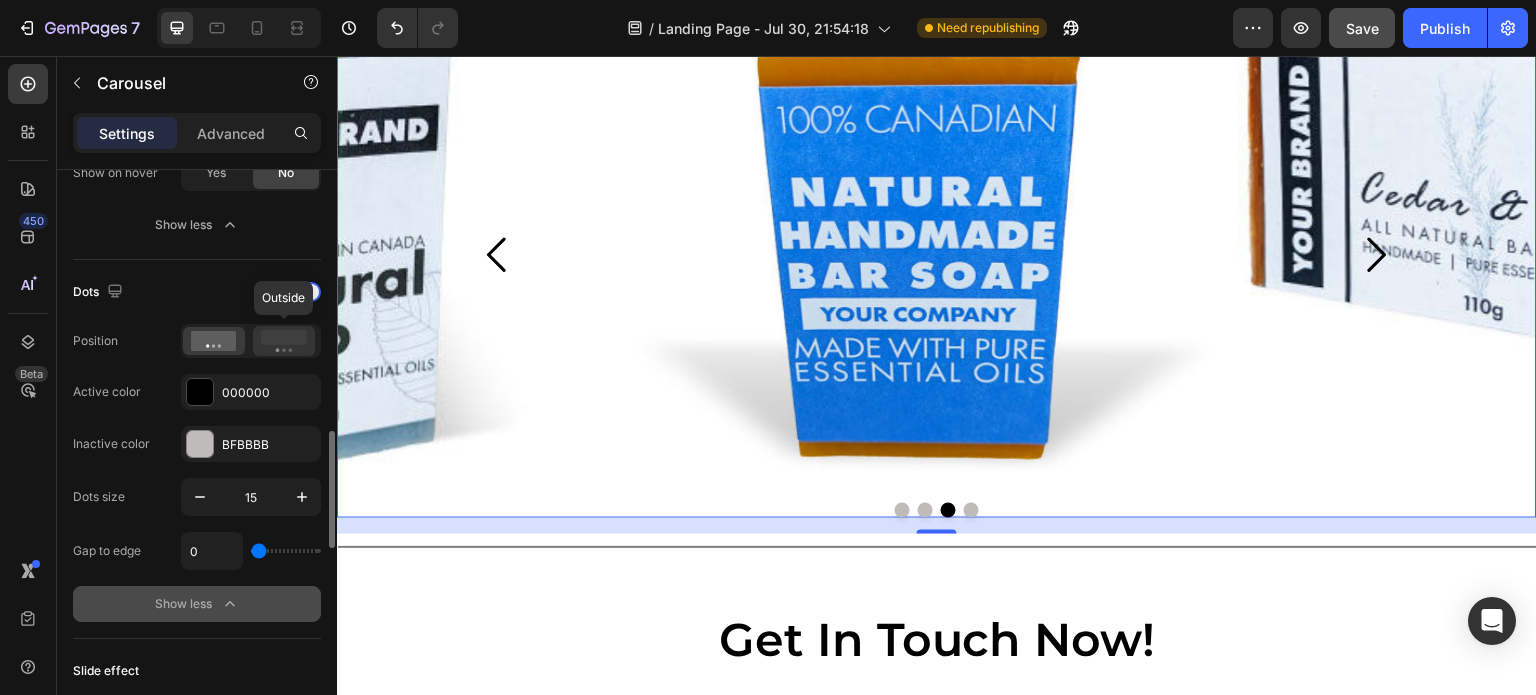 click 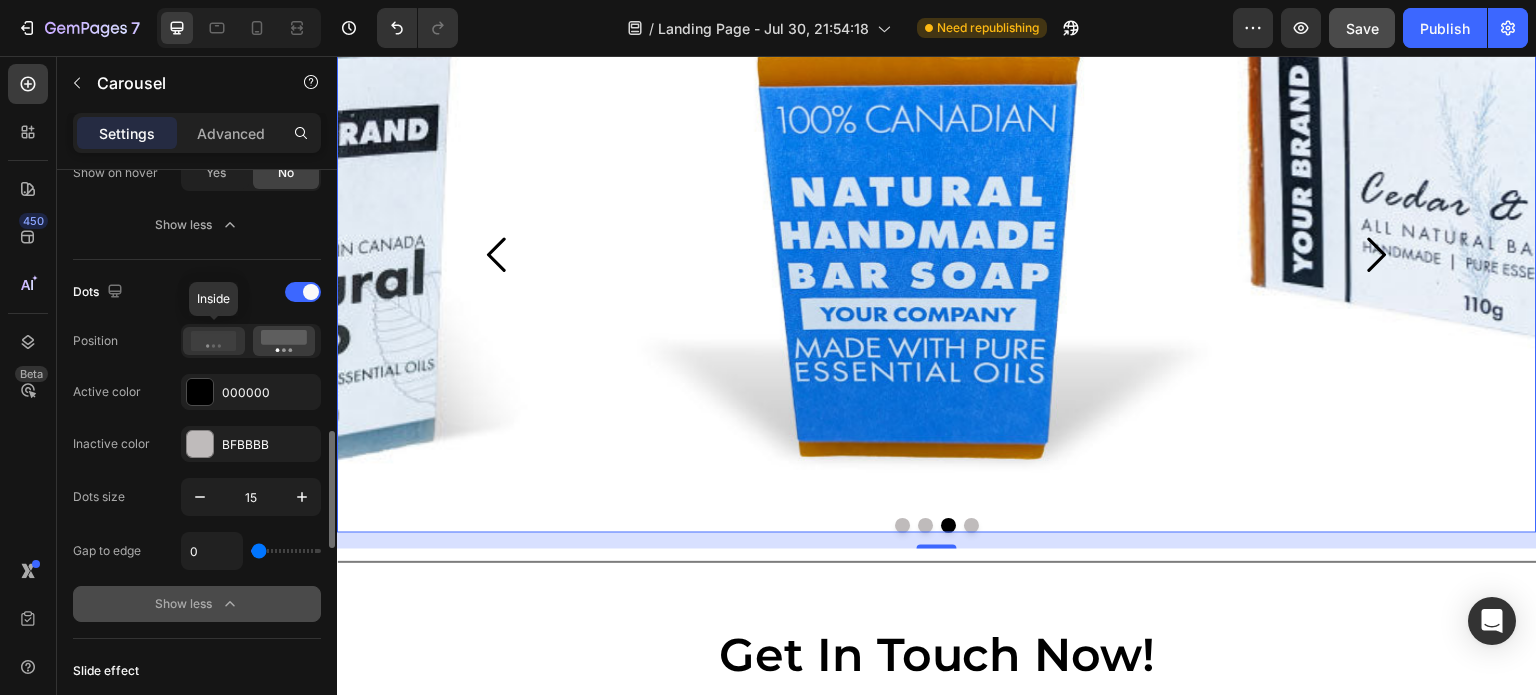 click 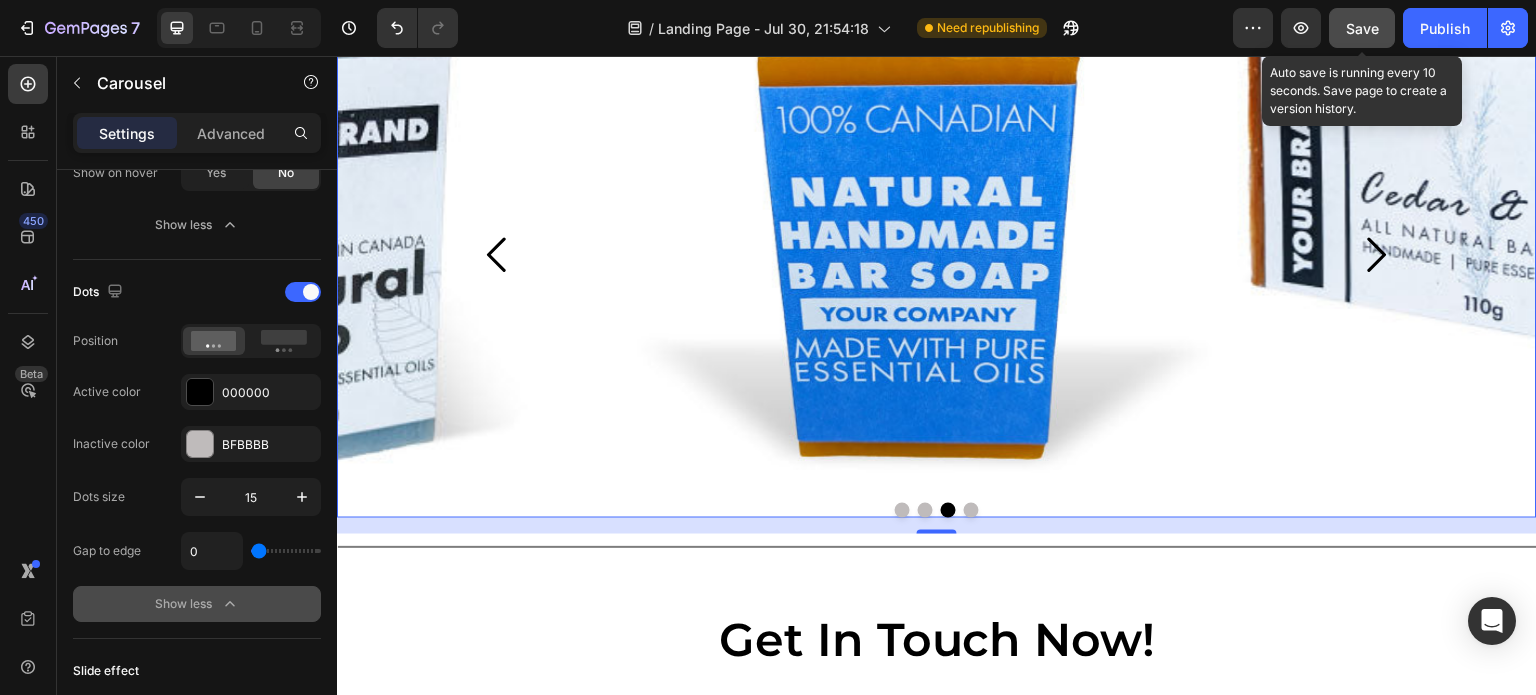 click on "Save" 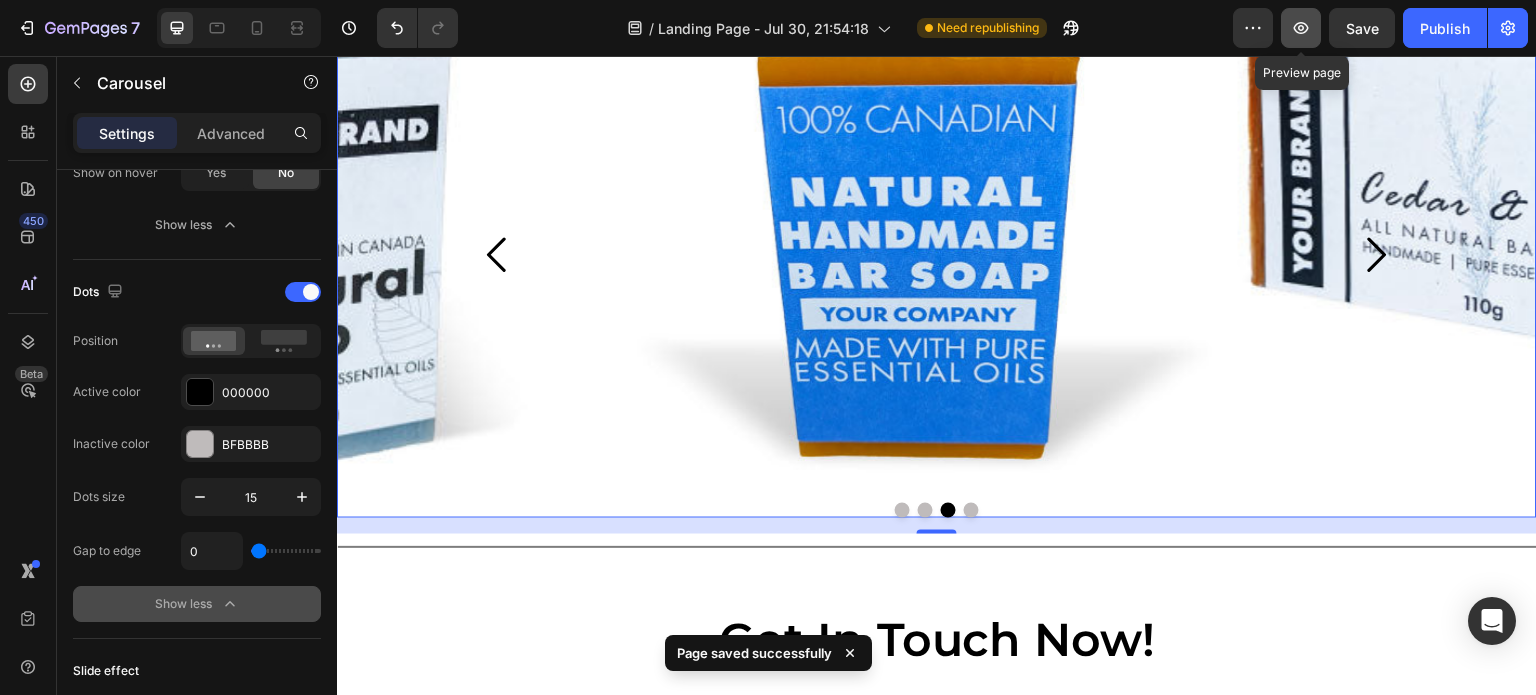click 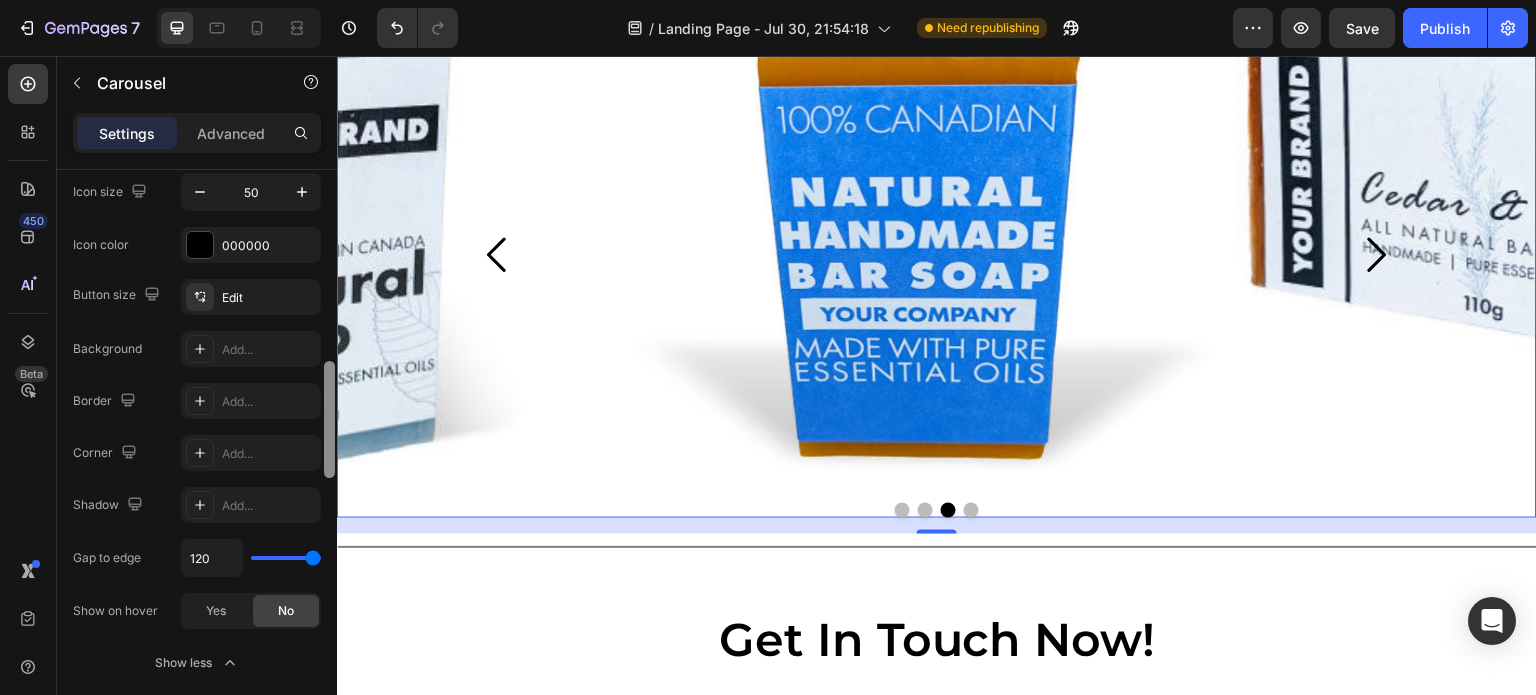 scroll, scrollTop: 728, scrollLeft: 0, axis: vertical 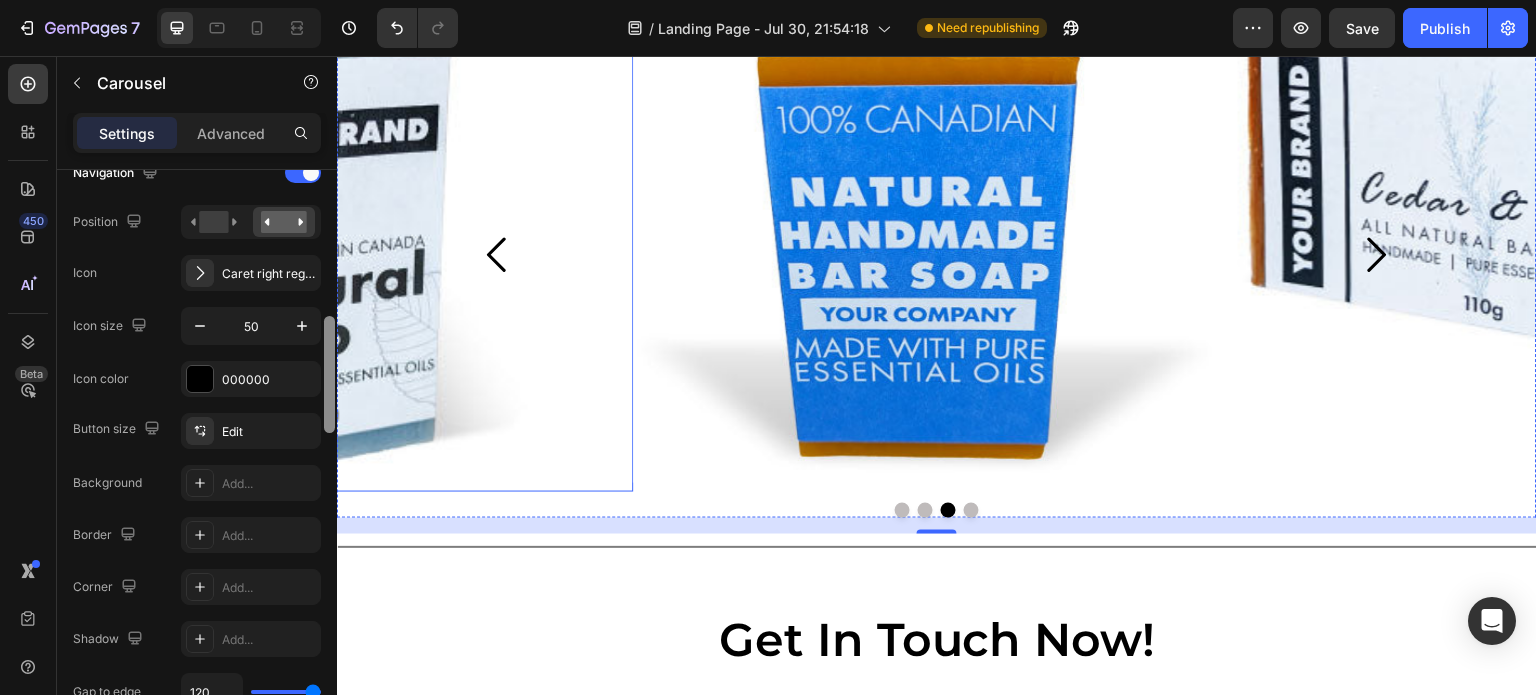drag, startPoint x: 665, startPoint y: 576, endPoint x: 338, endPoint y: 319, distance: 415.90625 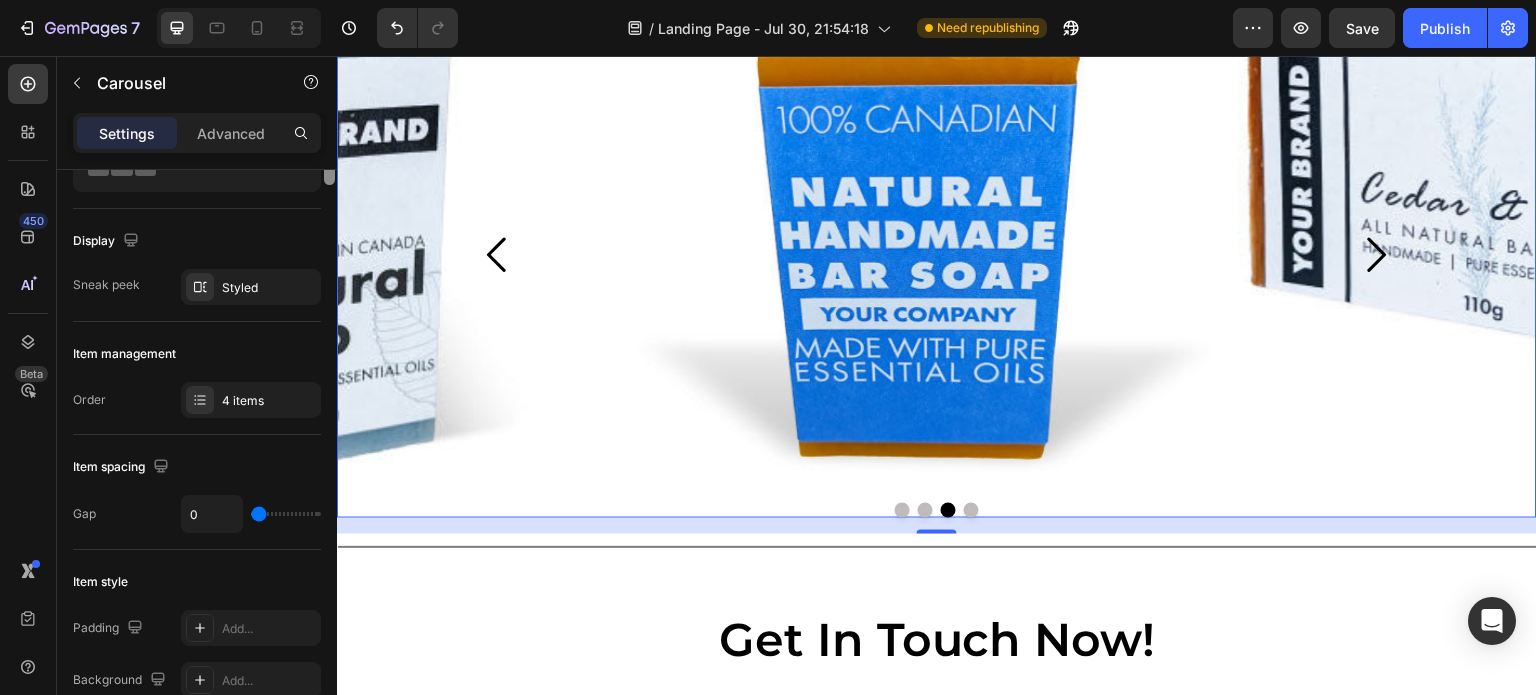 scroll, scrollTop: 0, scrollLeft: 0, axis: both 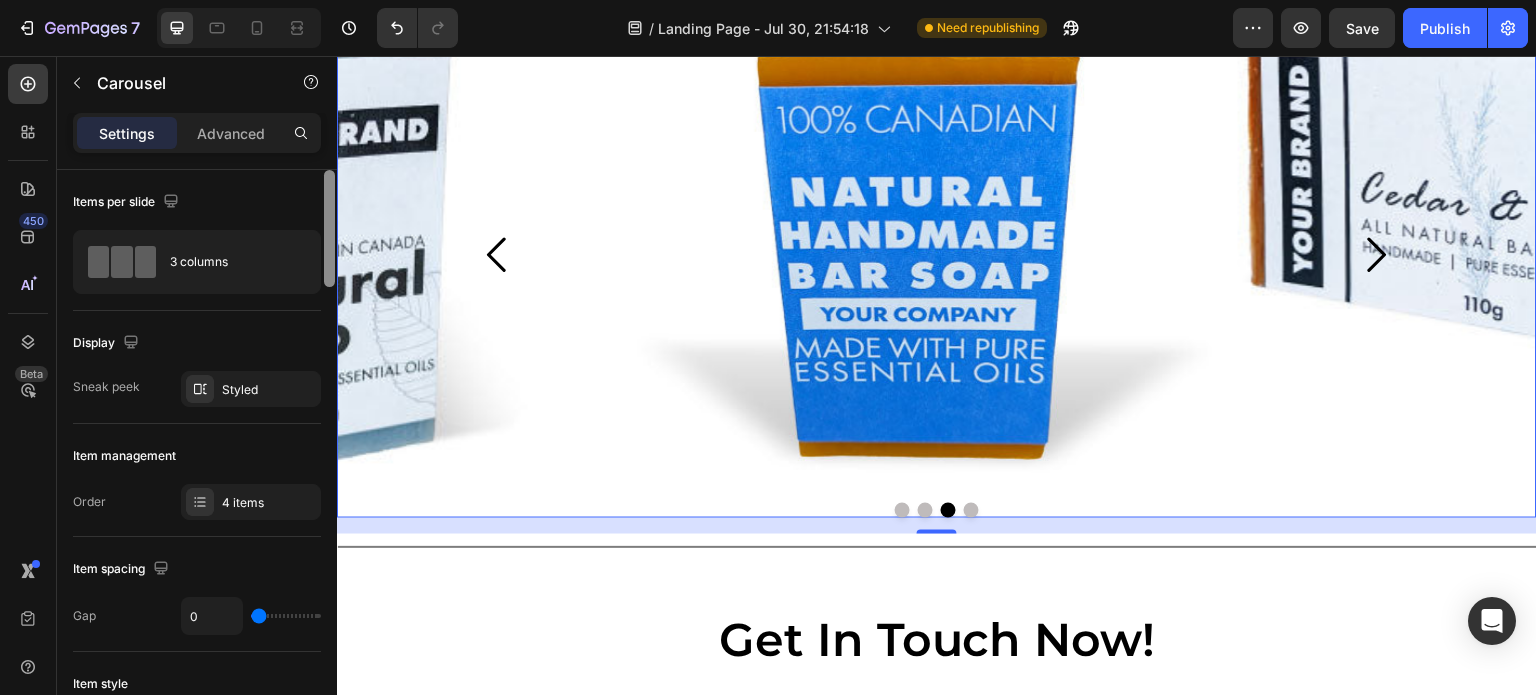 click at bounding box center (329, 228) 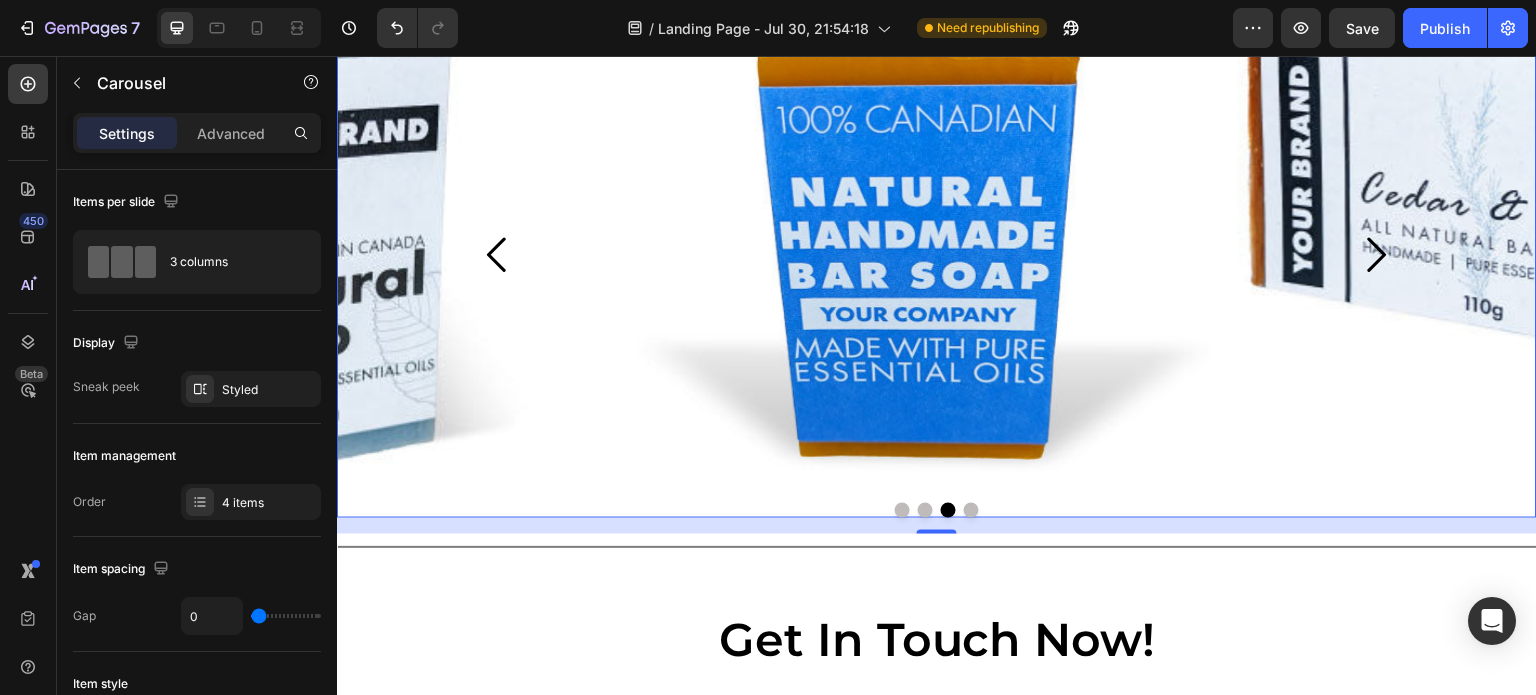 click on "16" at bounding box center [937, 526] 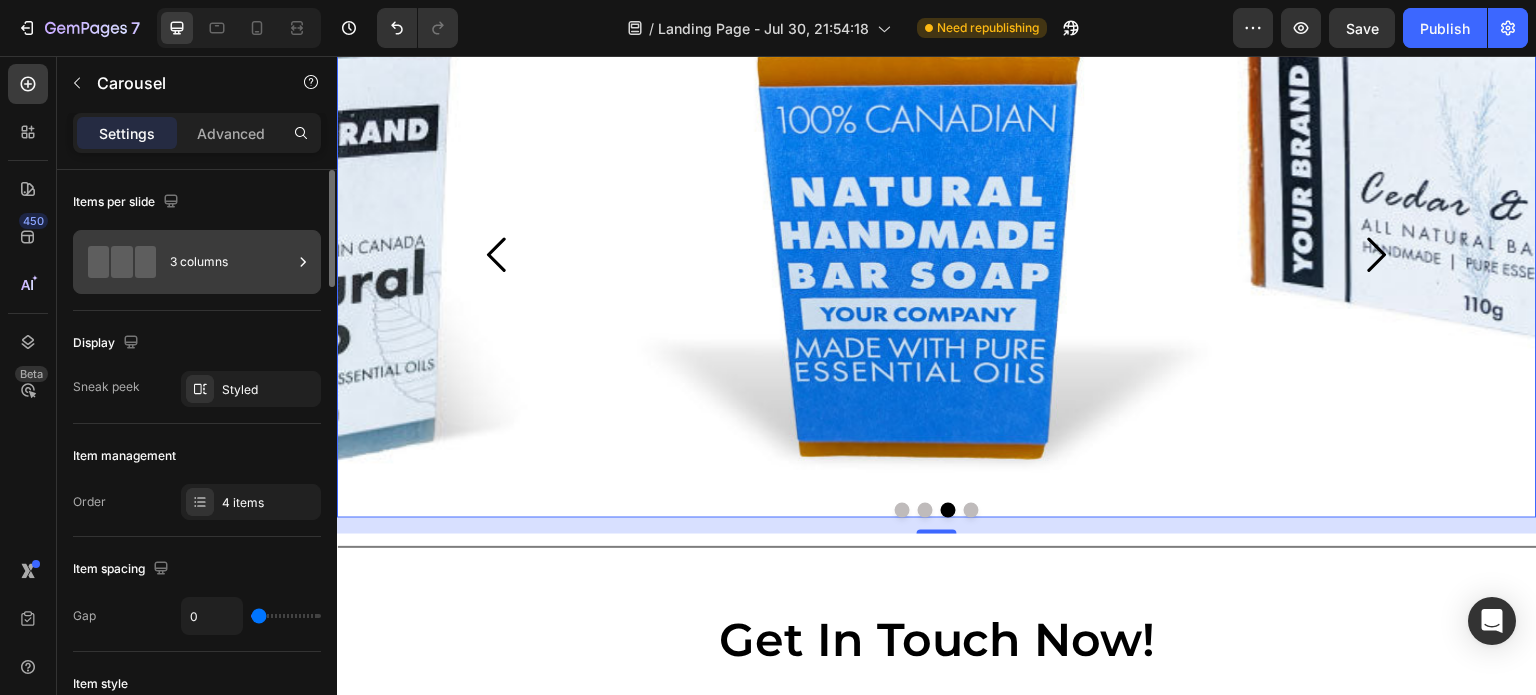 click on "3 columns" at bounding box center (231, 262) 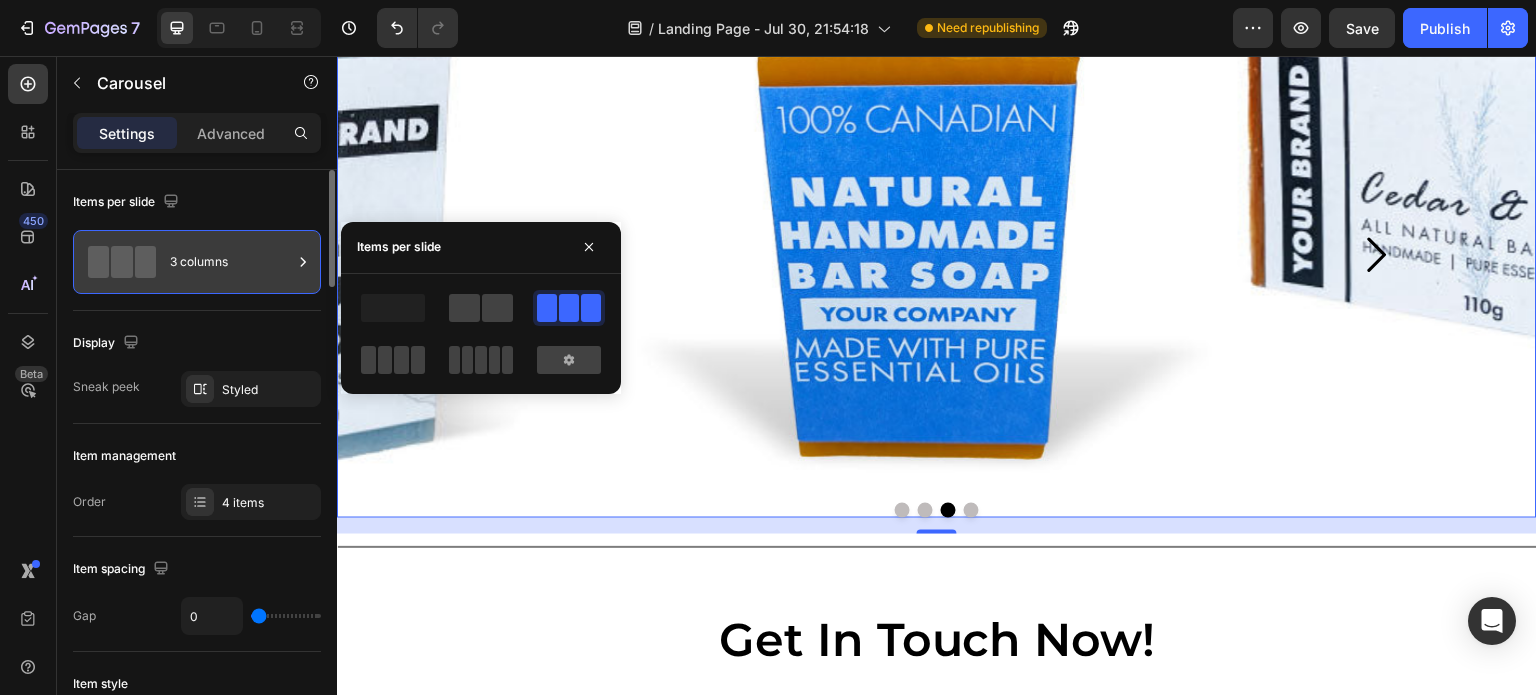 click on "3 columns" at bounding box center (231, 262) 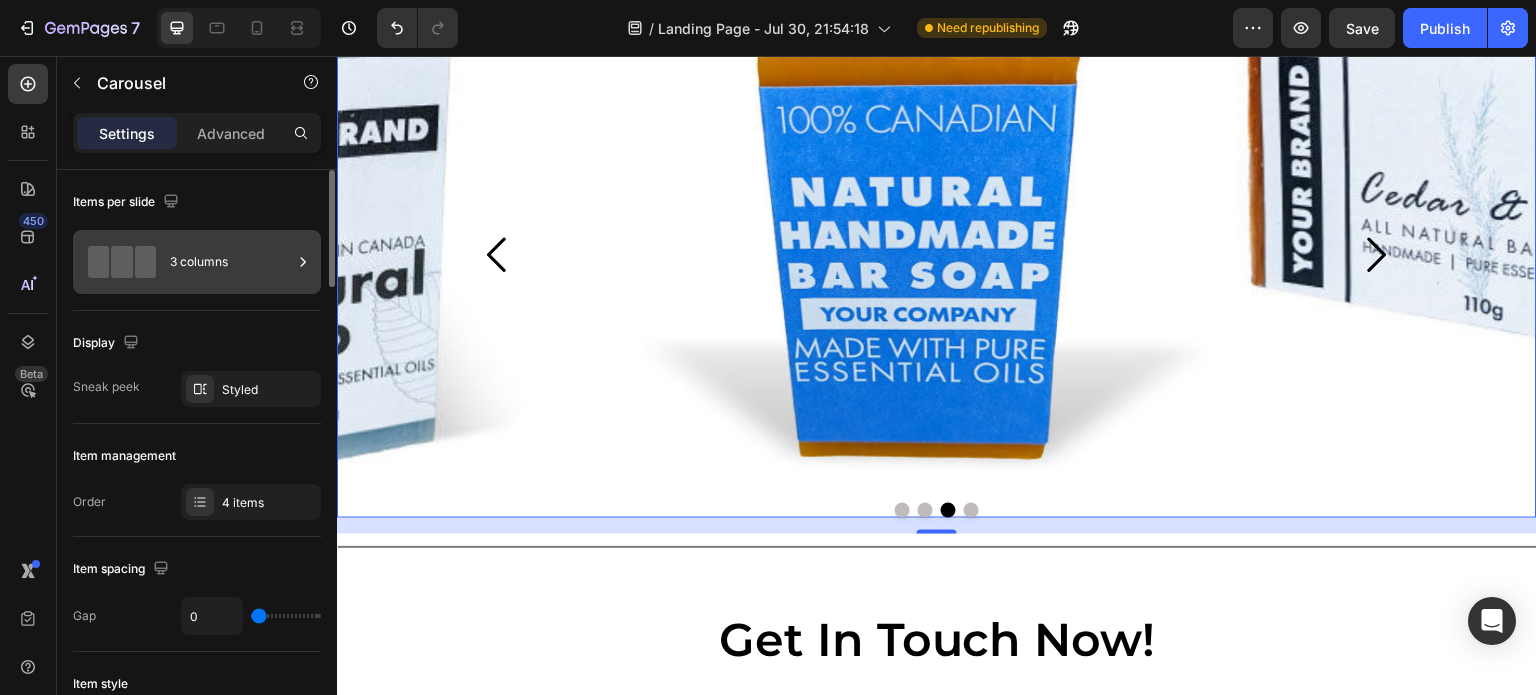 click on "3 columns" at bounding box center [231, 262] 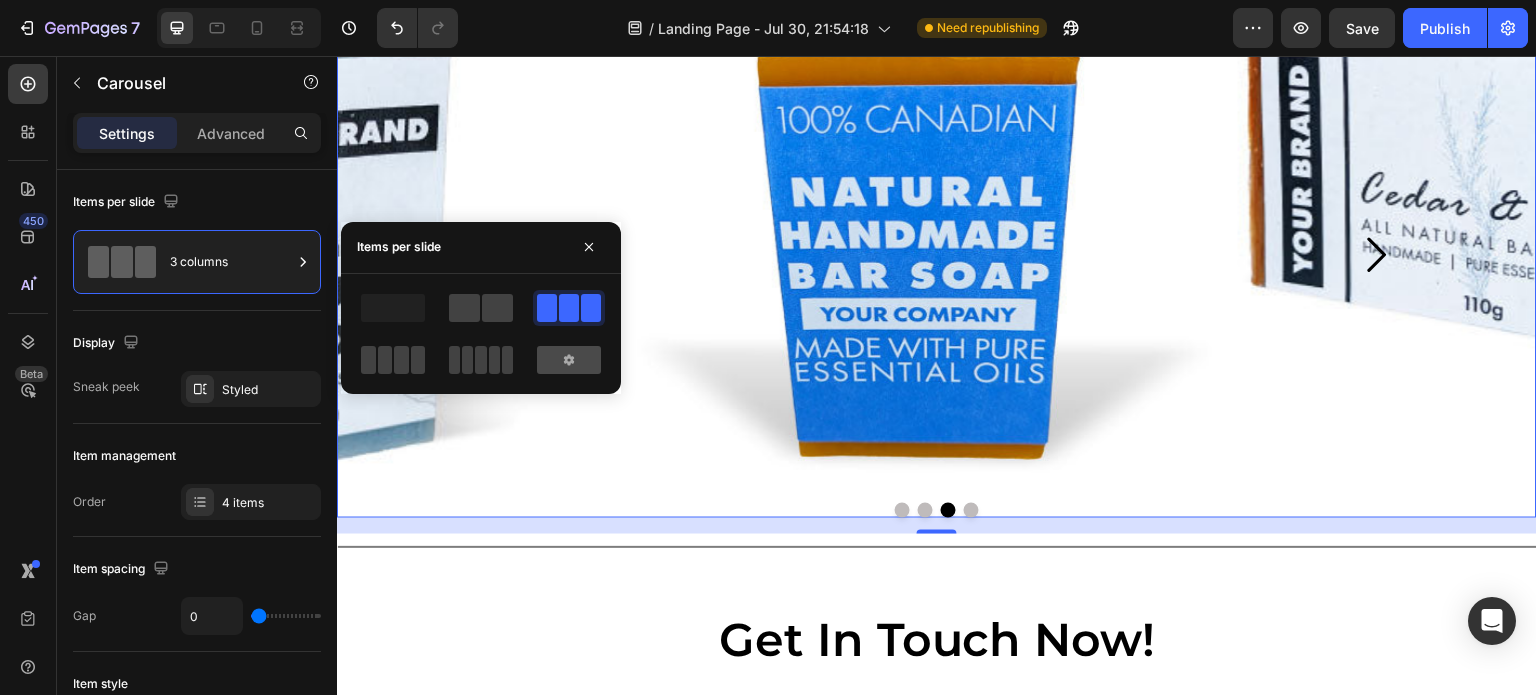 click at bounding box center [569, 360] 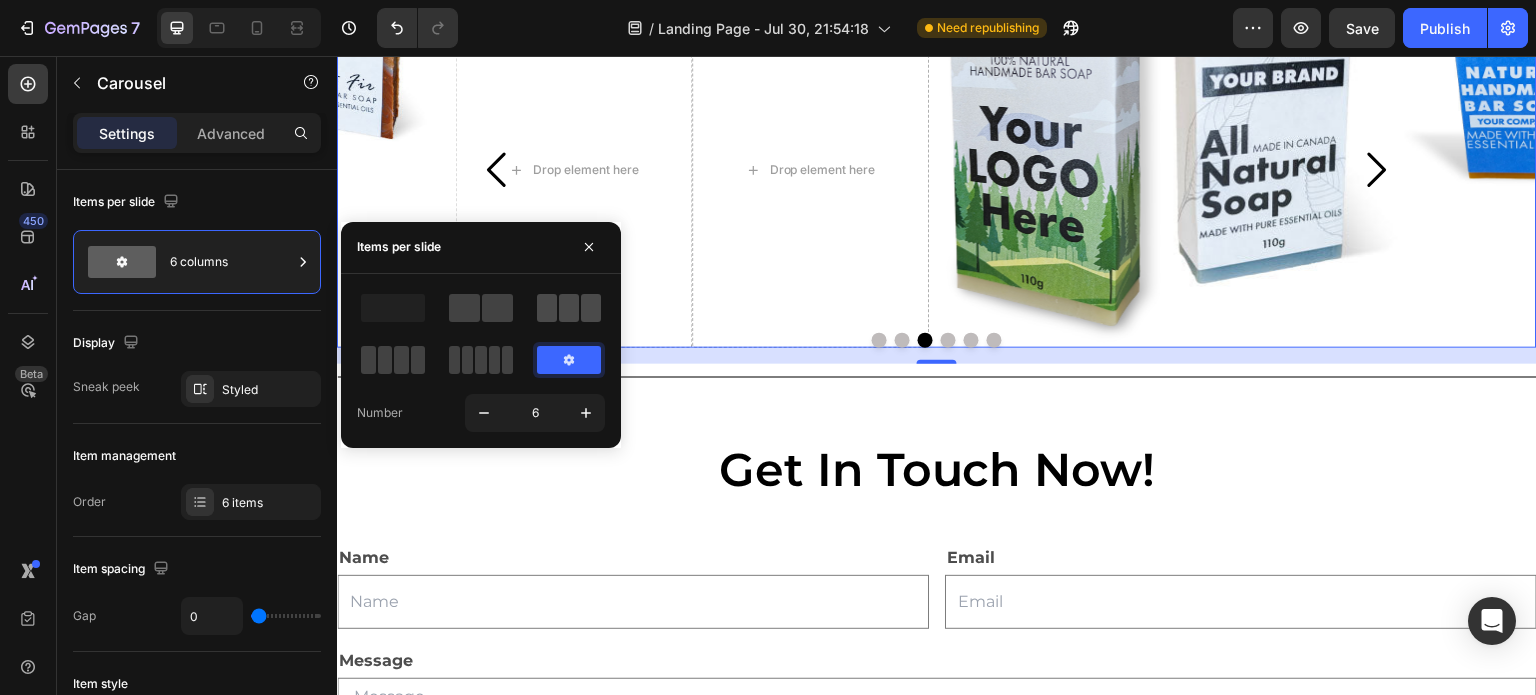 click 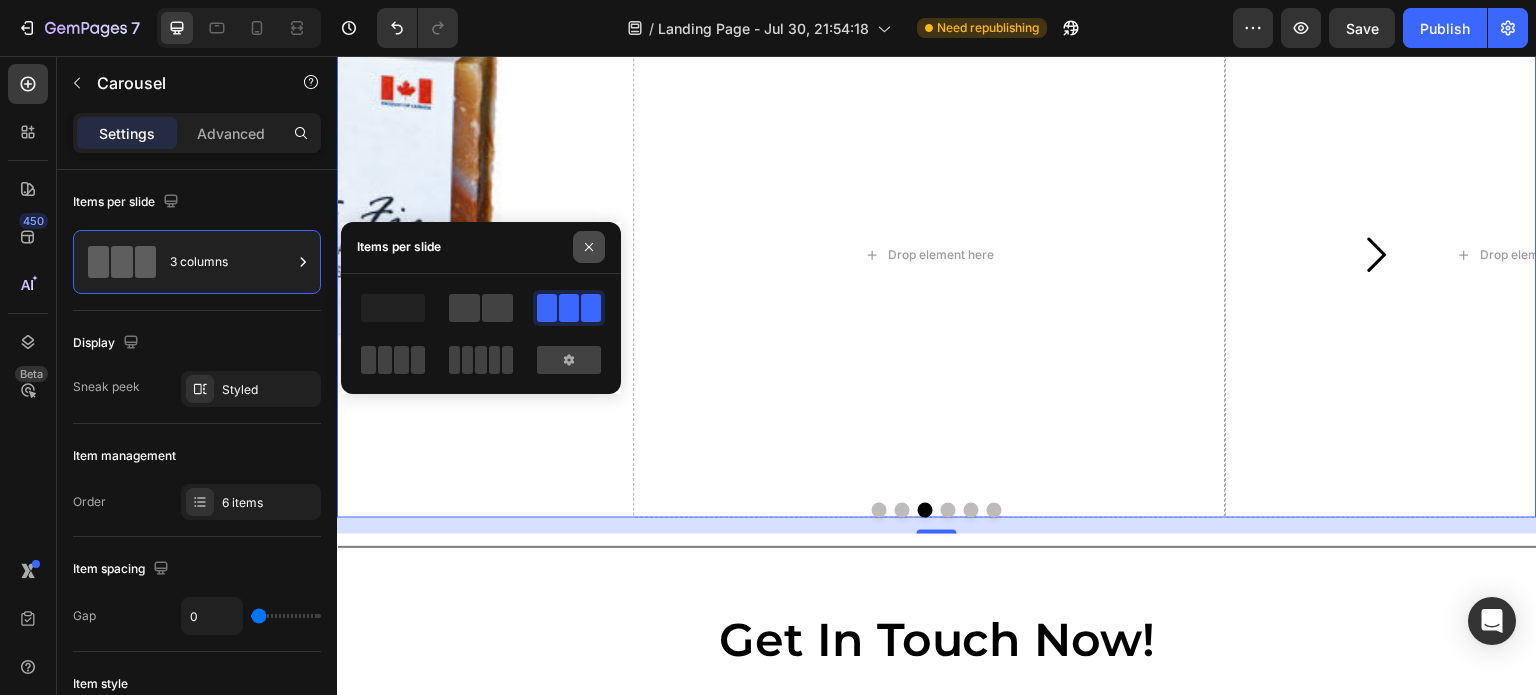 drag, startPoint x: 592, startPoint y: 239, endPoint x: 253, endPoint y: 199, distance: 341.3517 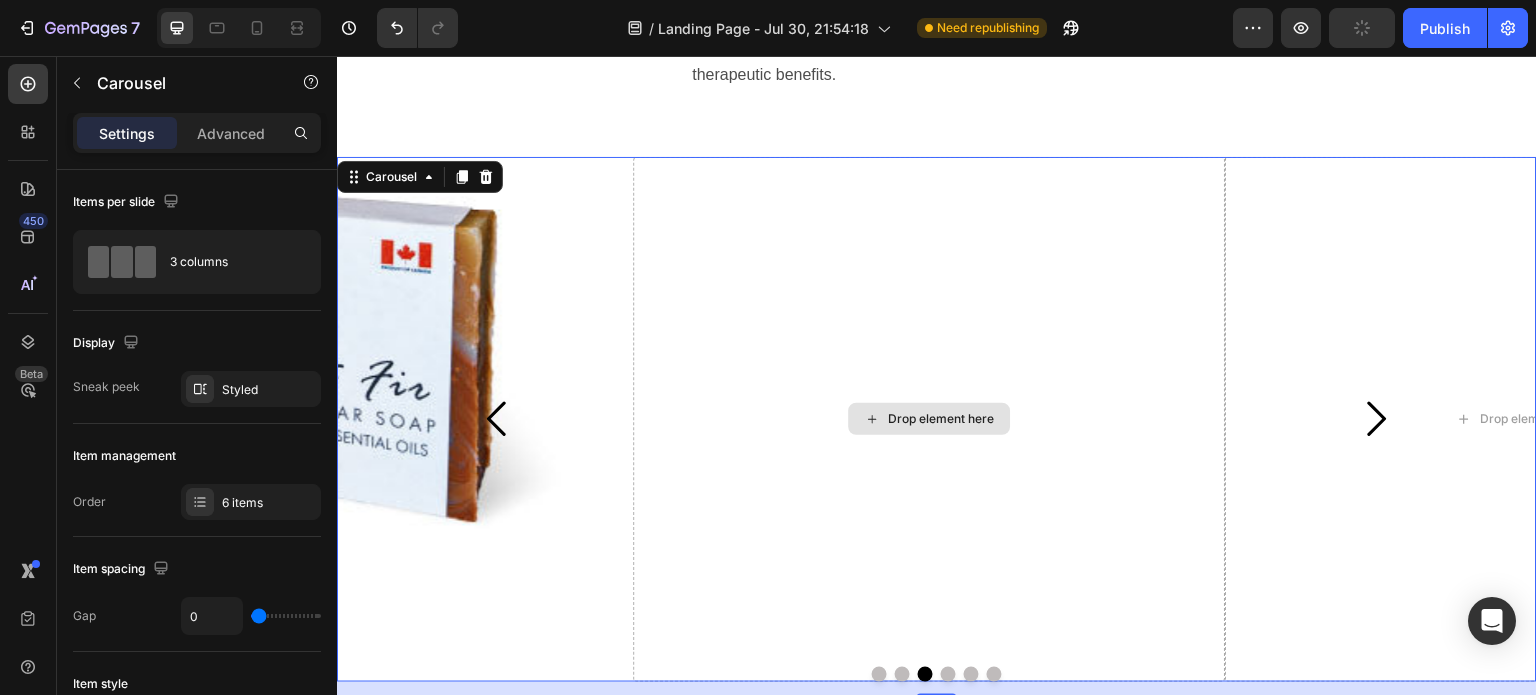 scroll, scrollTop: 2413, scrollLeft: 0, axis: vertical 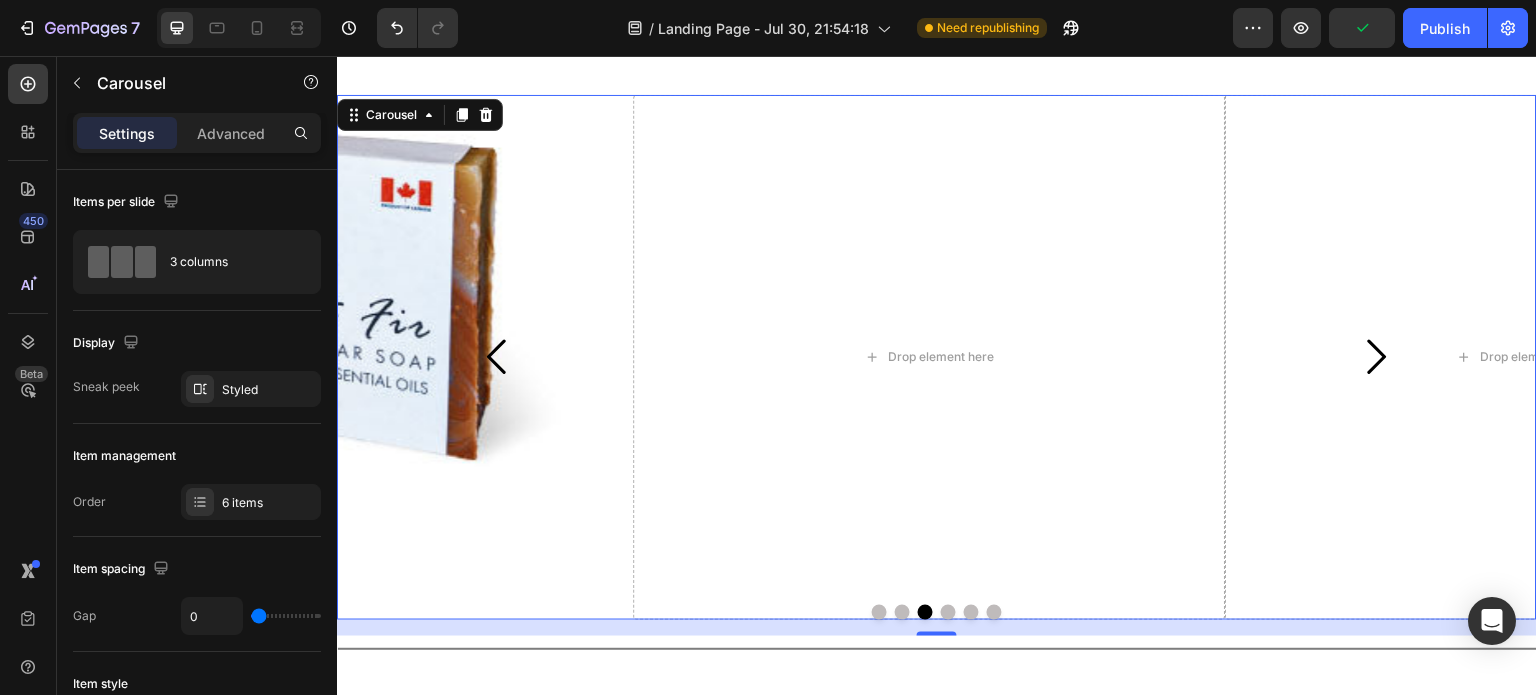 click at bounding box center (1376, 357) 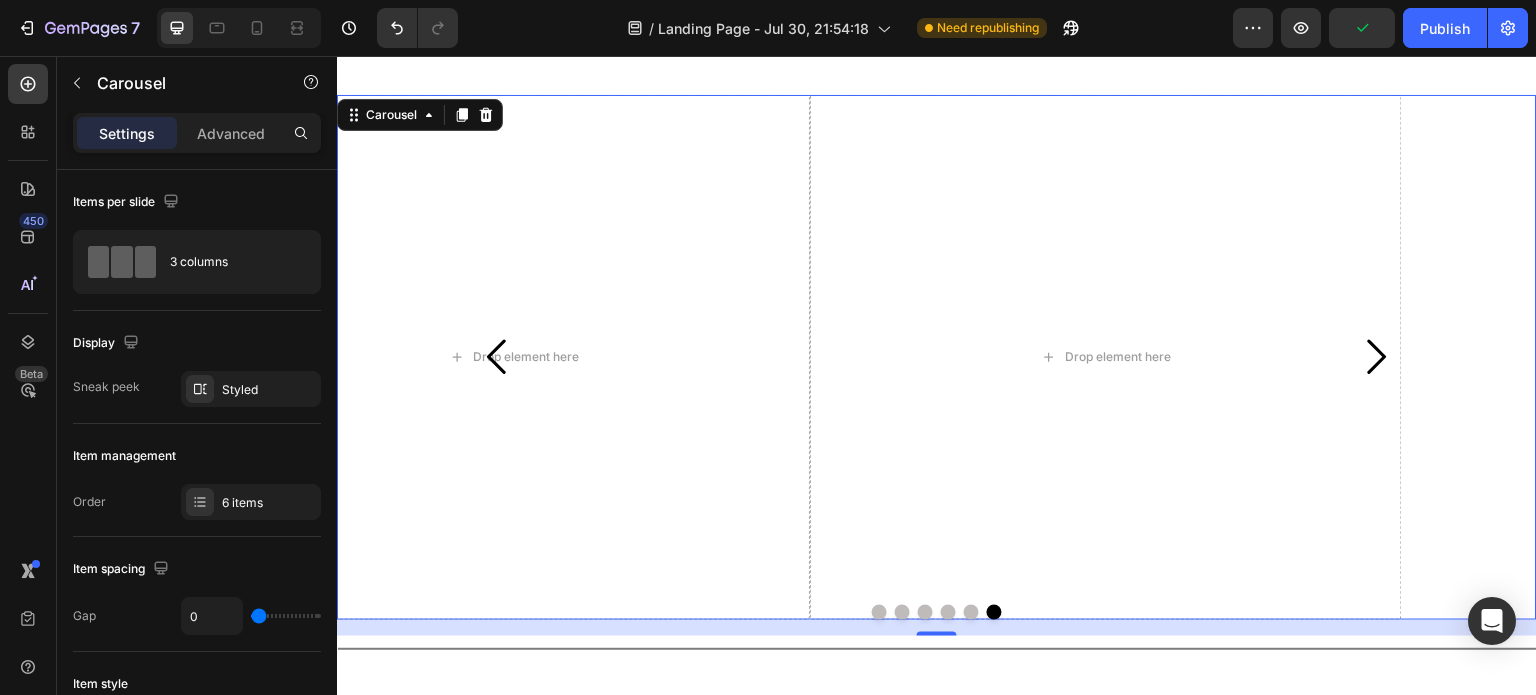 click 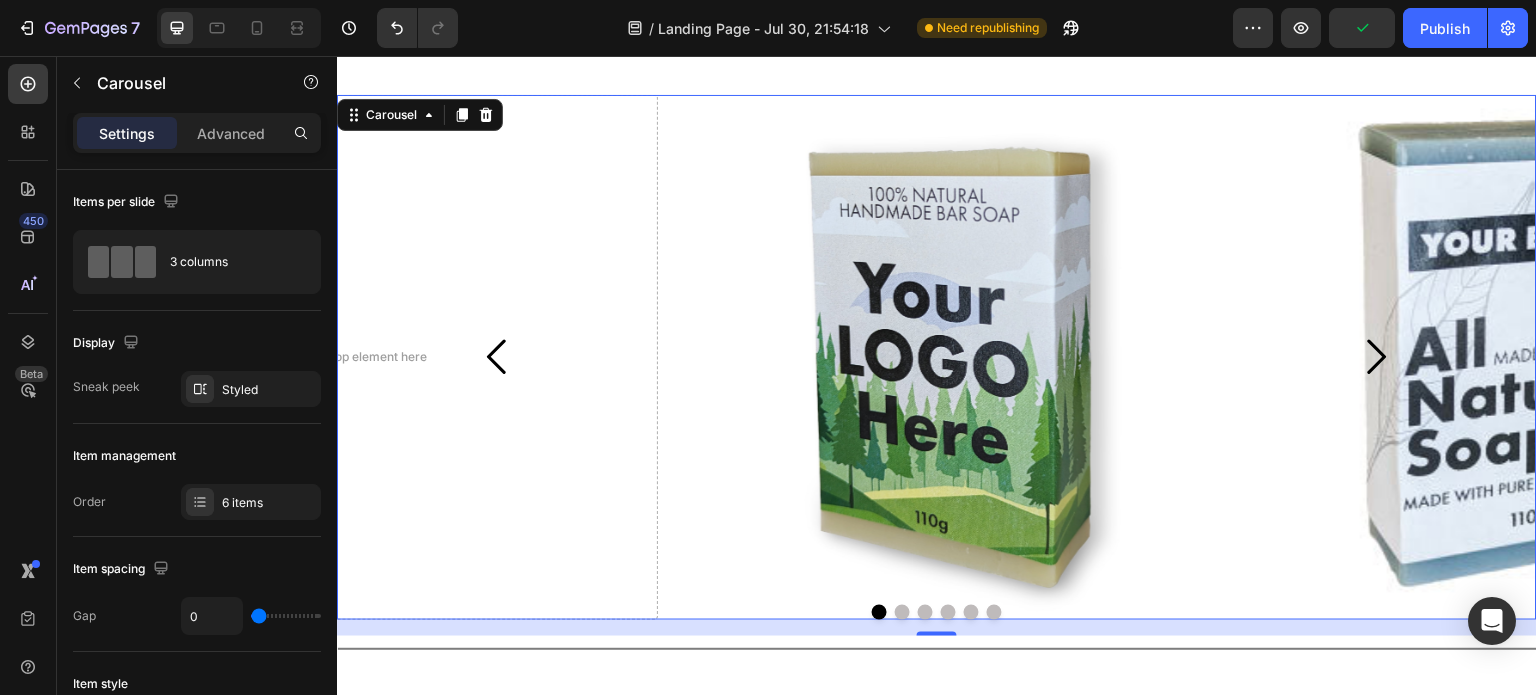 click 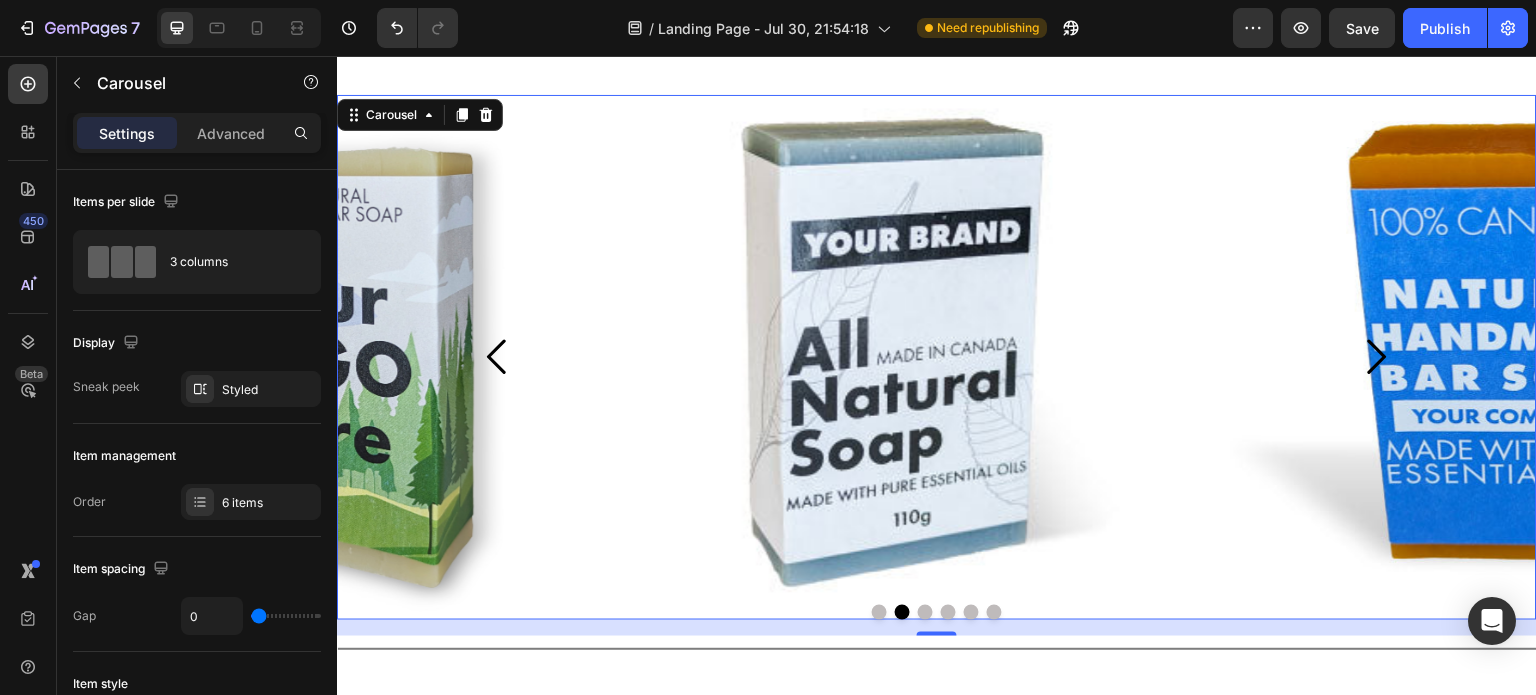 click 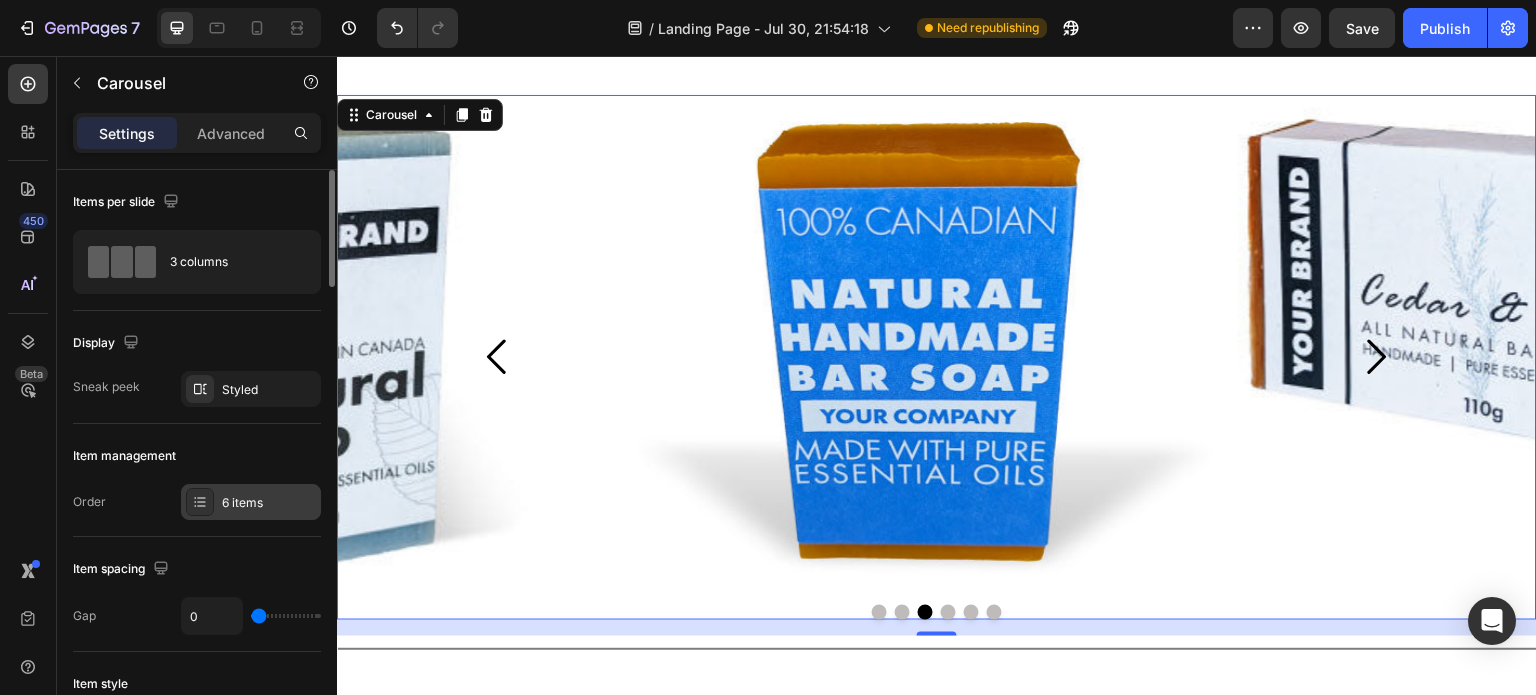 click on "6 items" at bounding box center (251, 502) 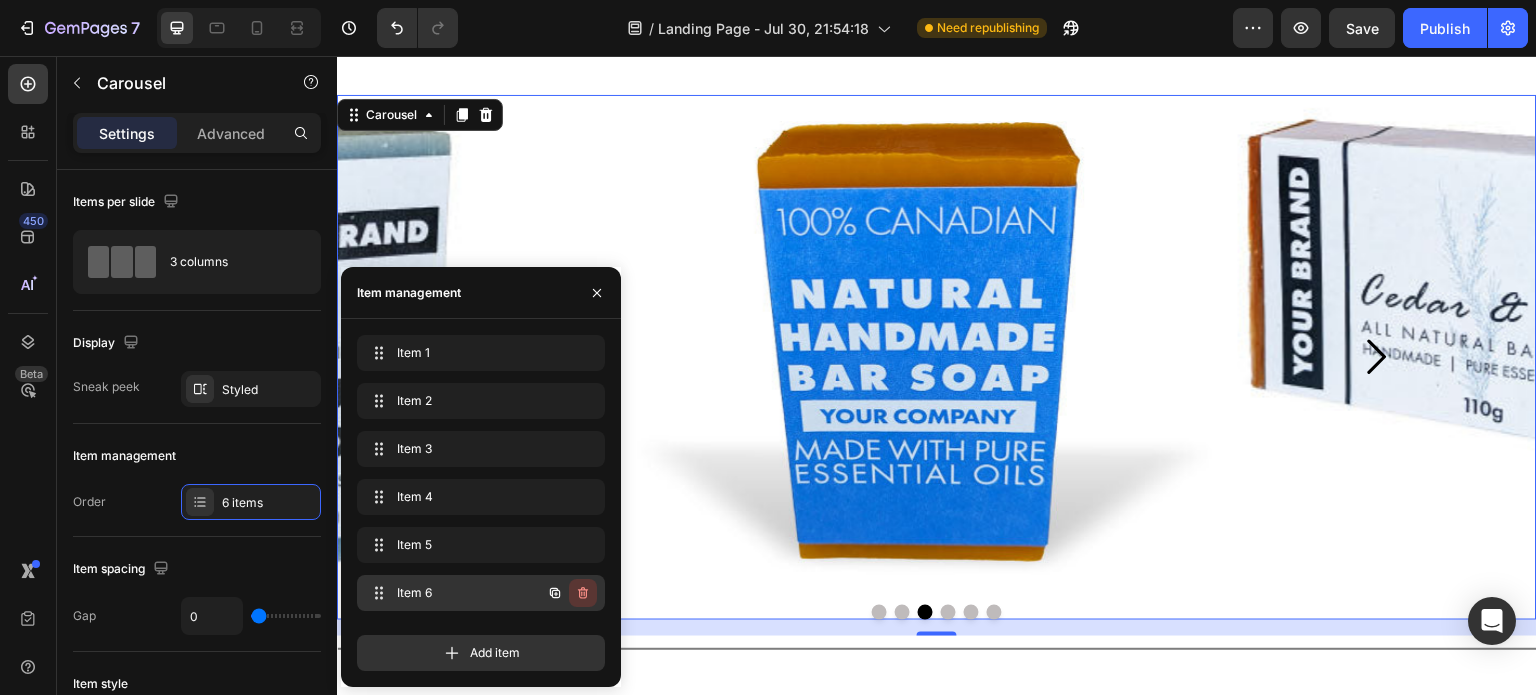 click 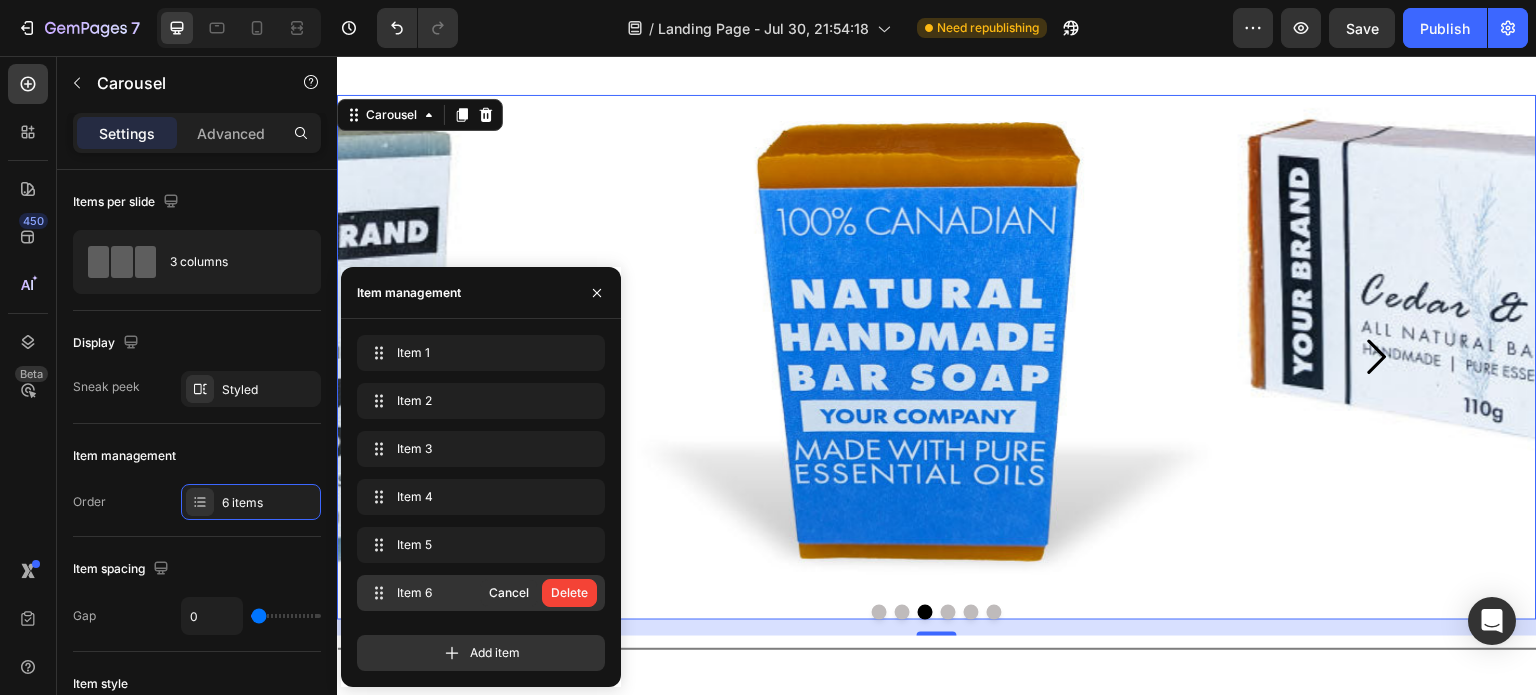 click on "Delete" at bounding box center (569, 593) 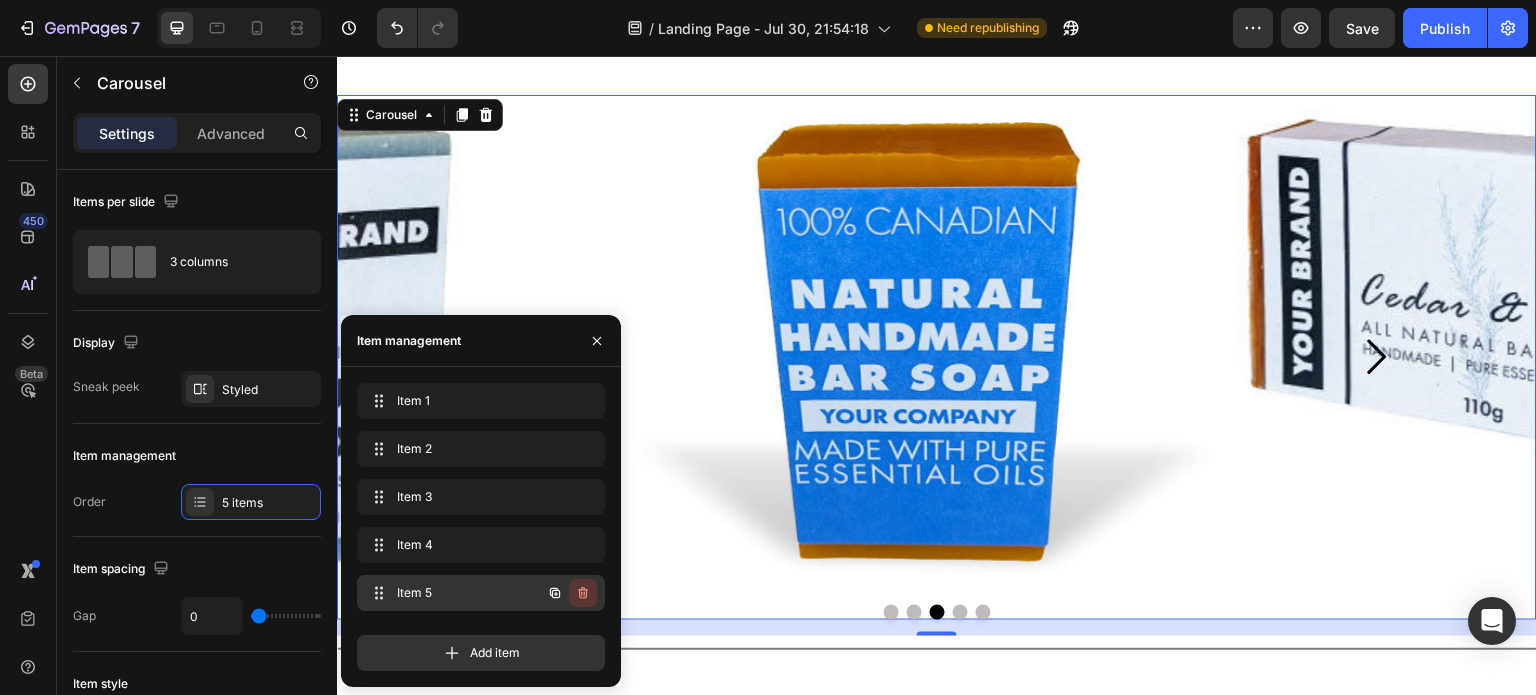 click 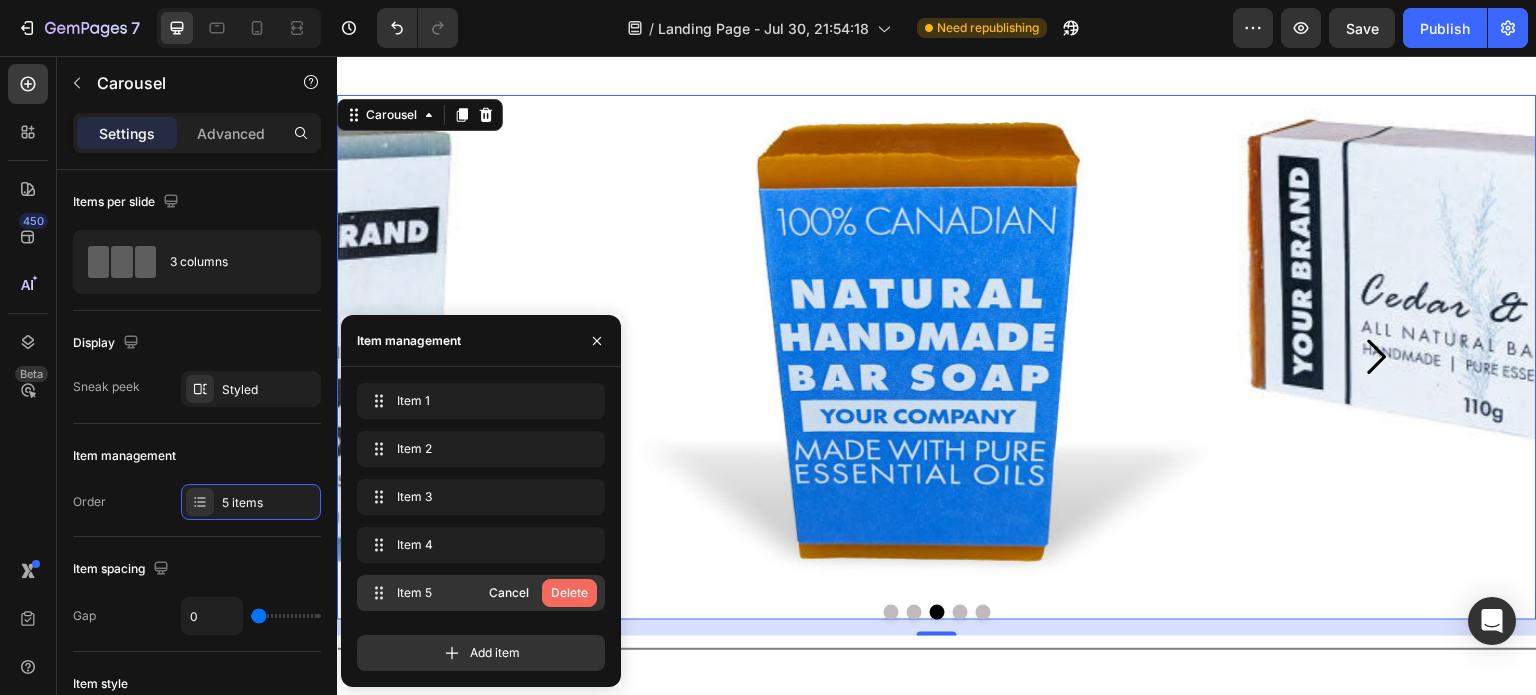 click on "Delete" at bounding box center [569, 593] 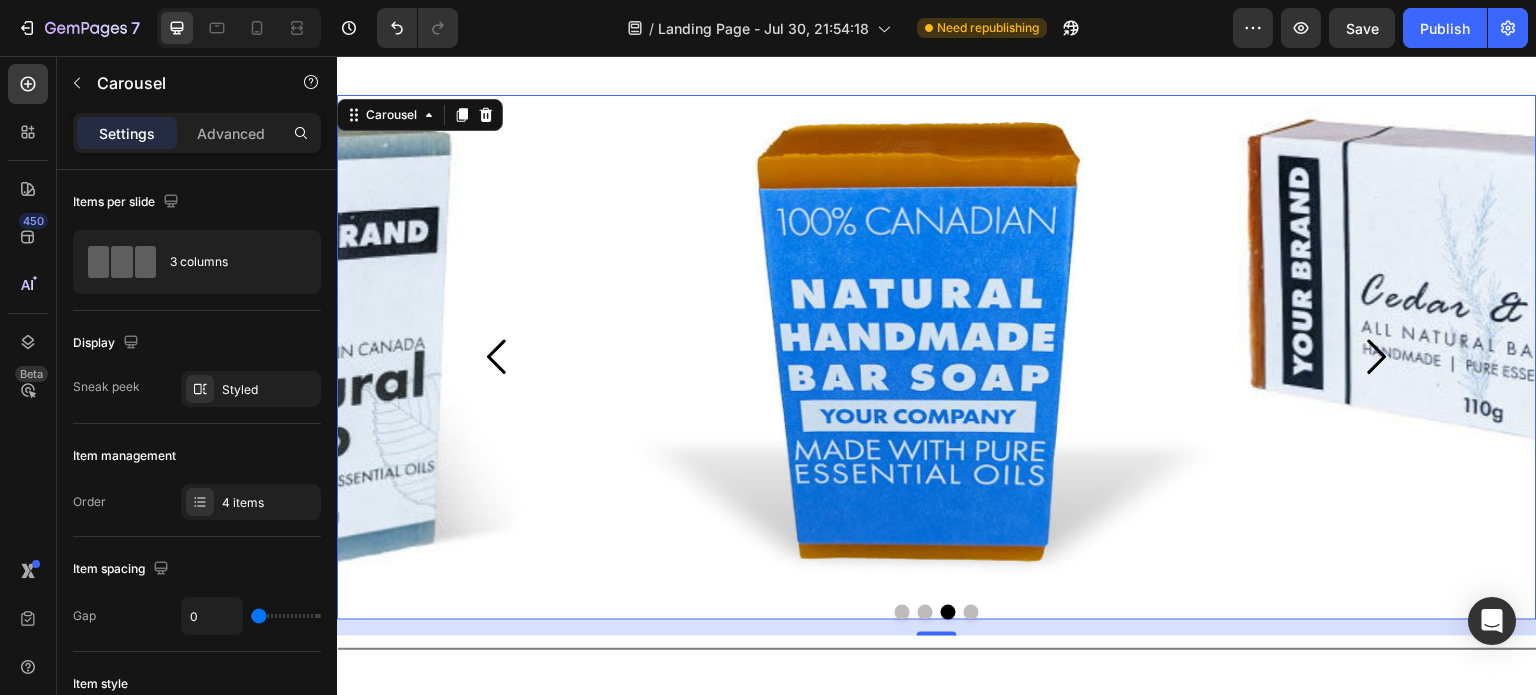 click 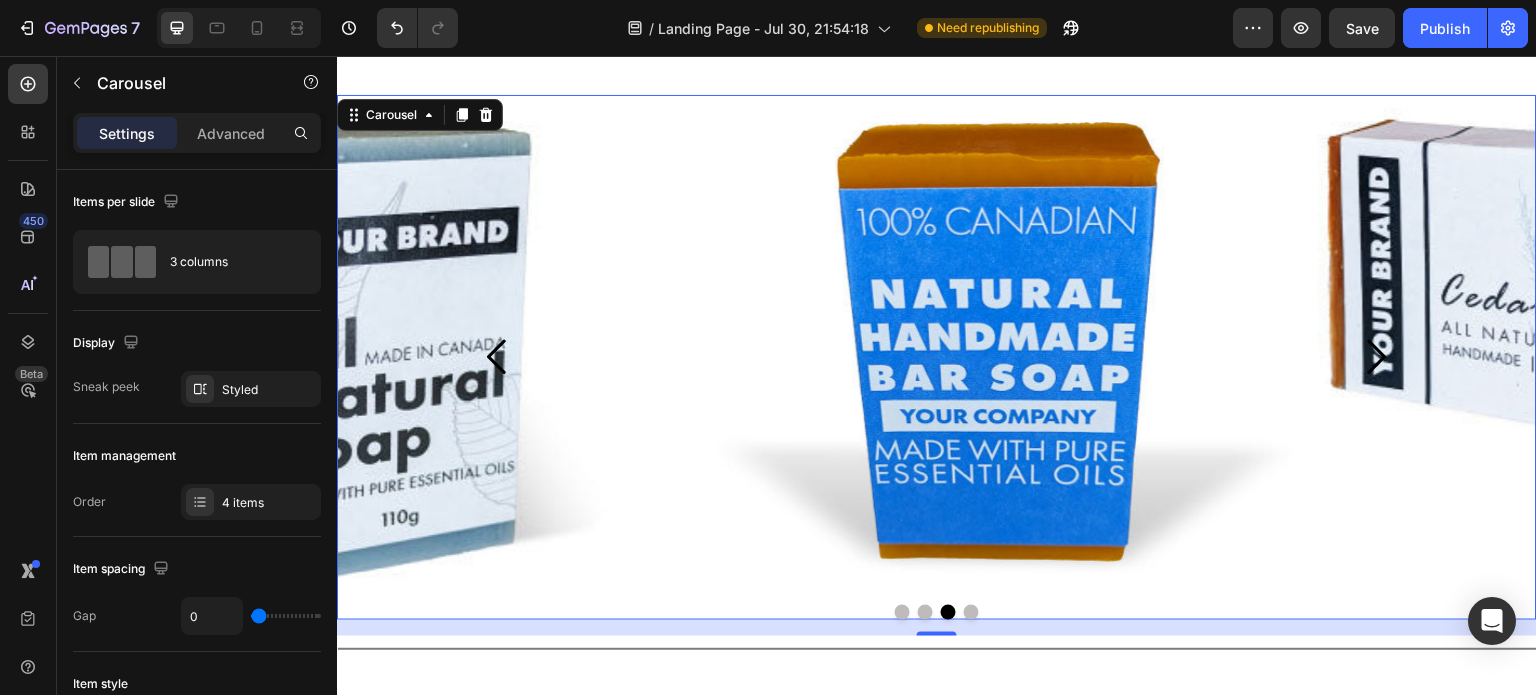 click 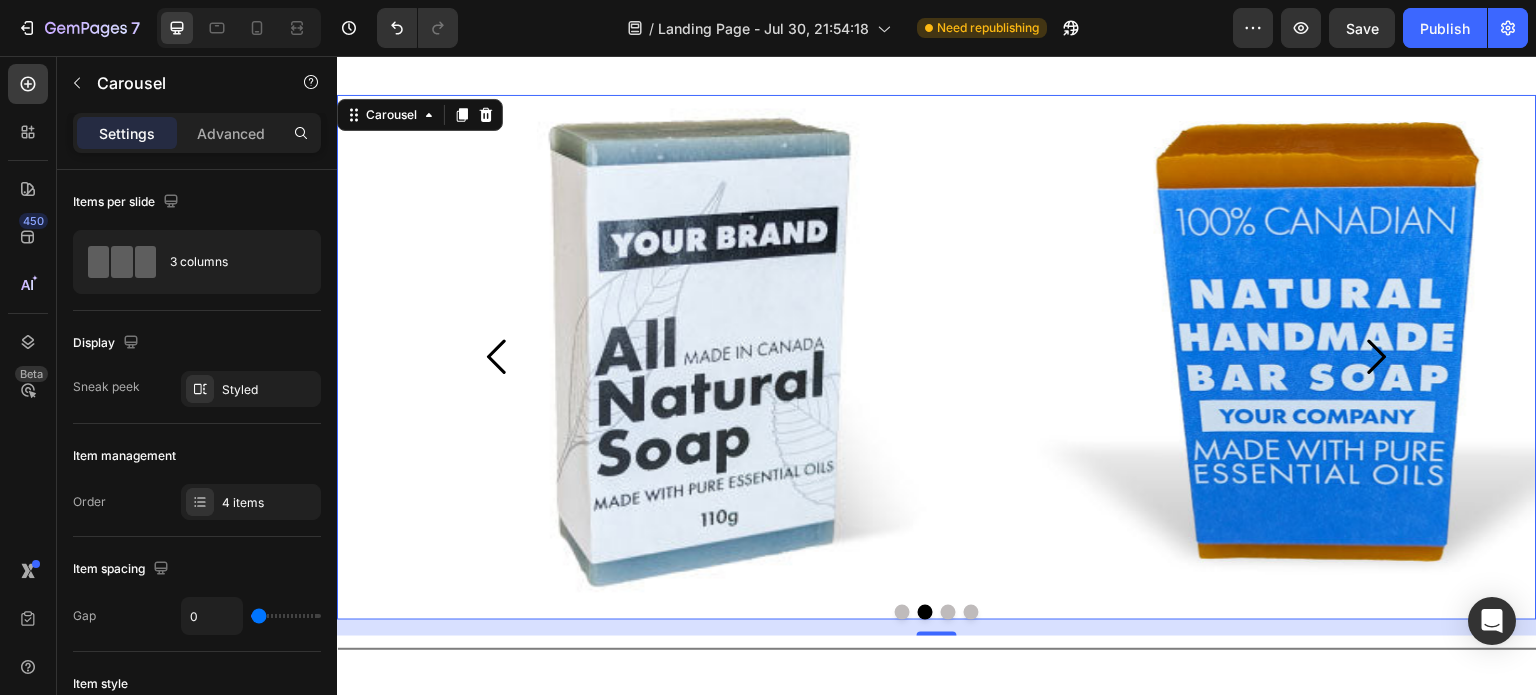 click 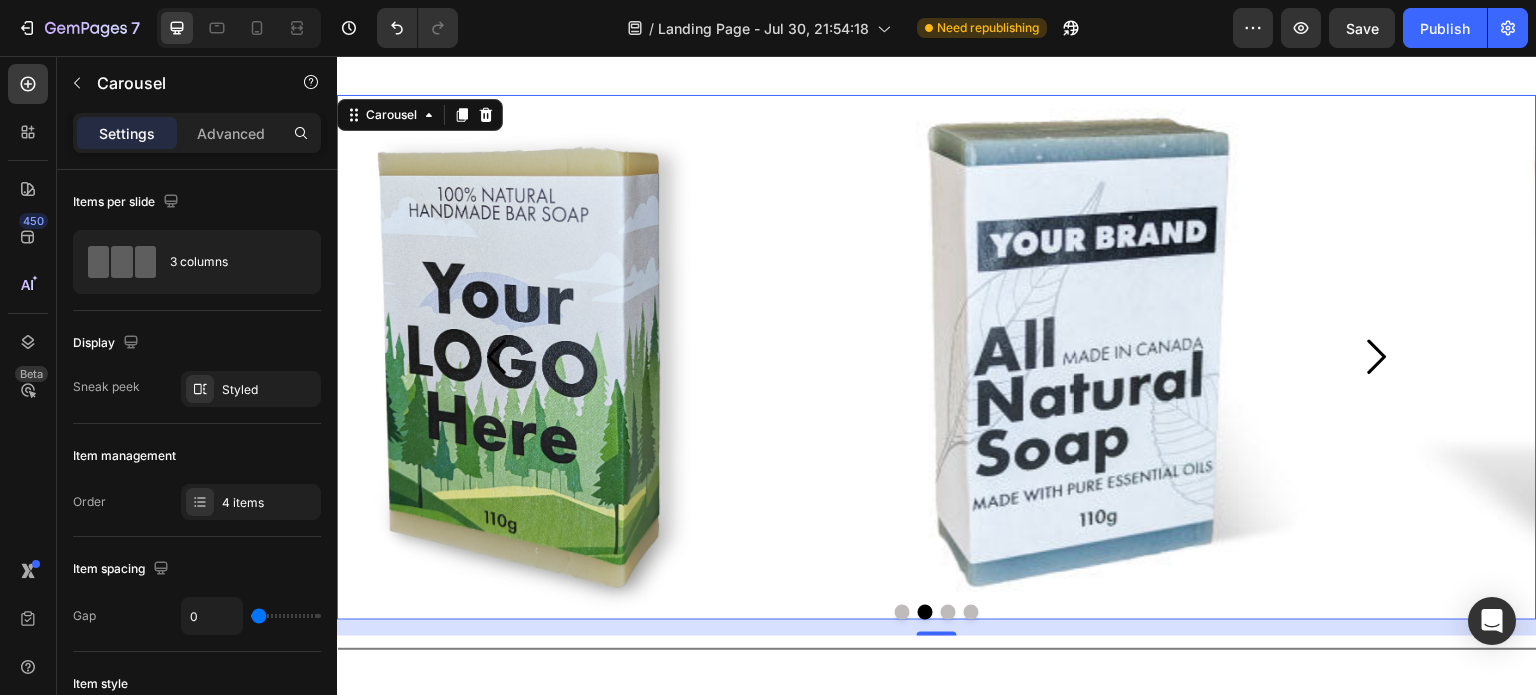 click 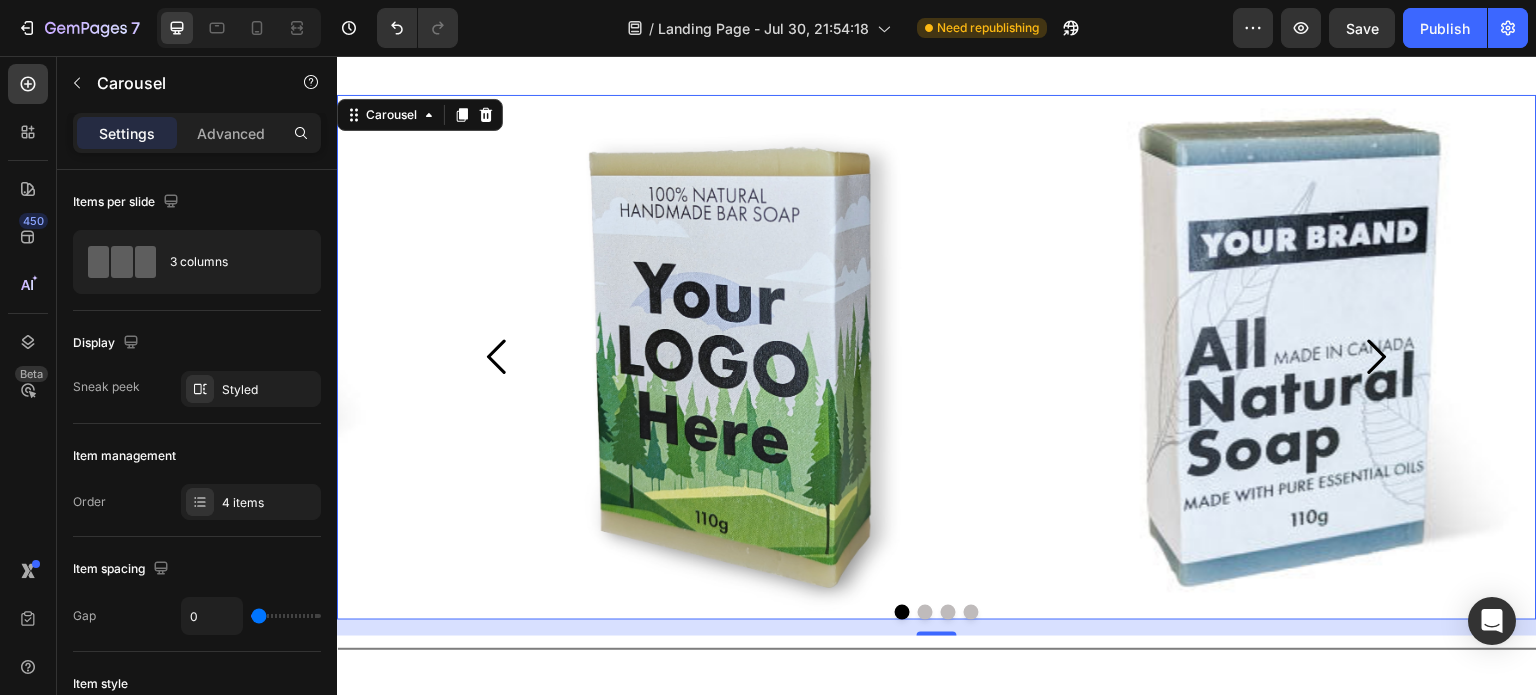 click 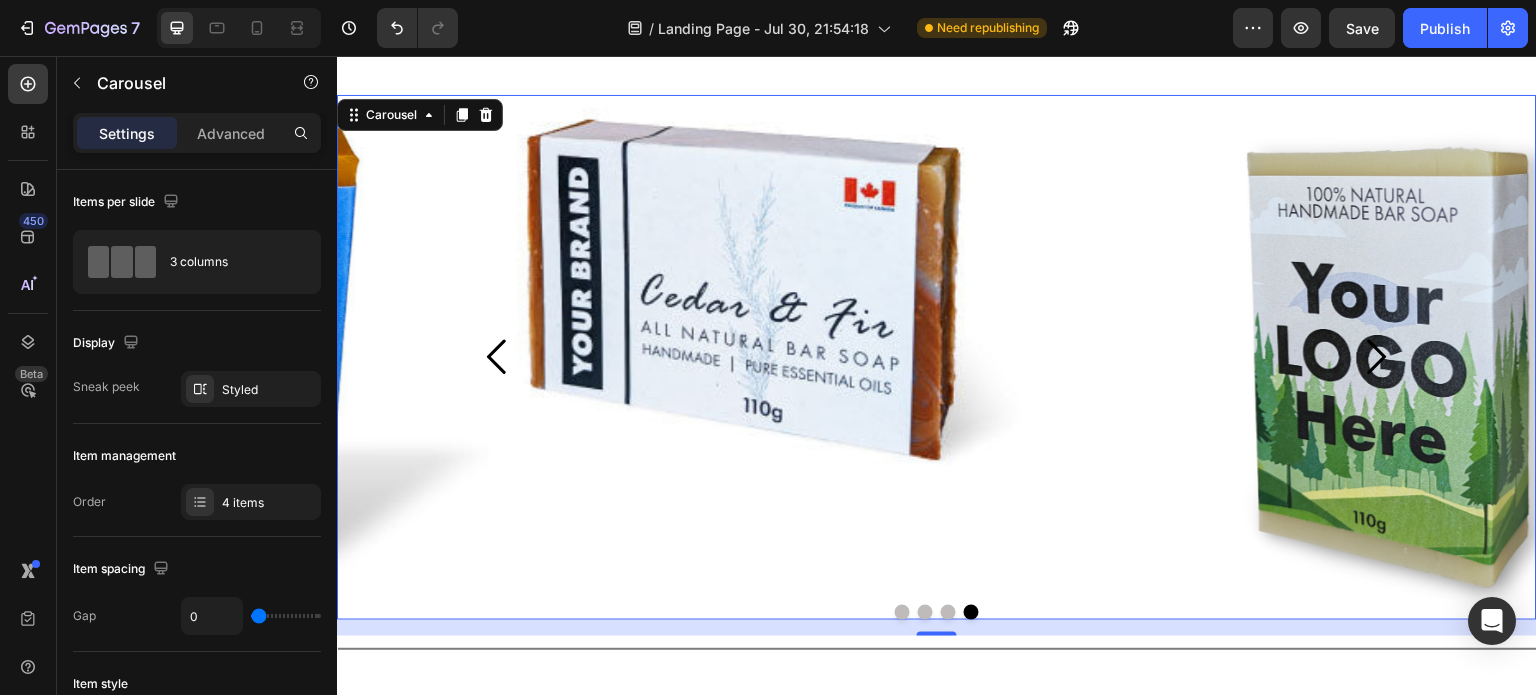 click 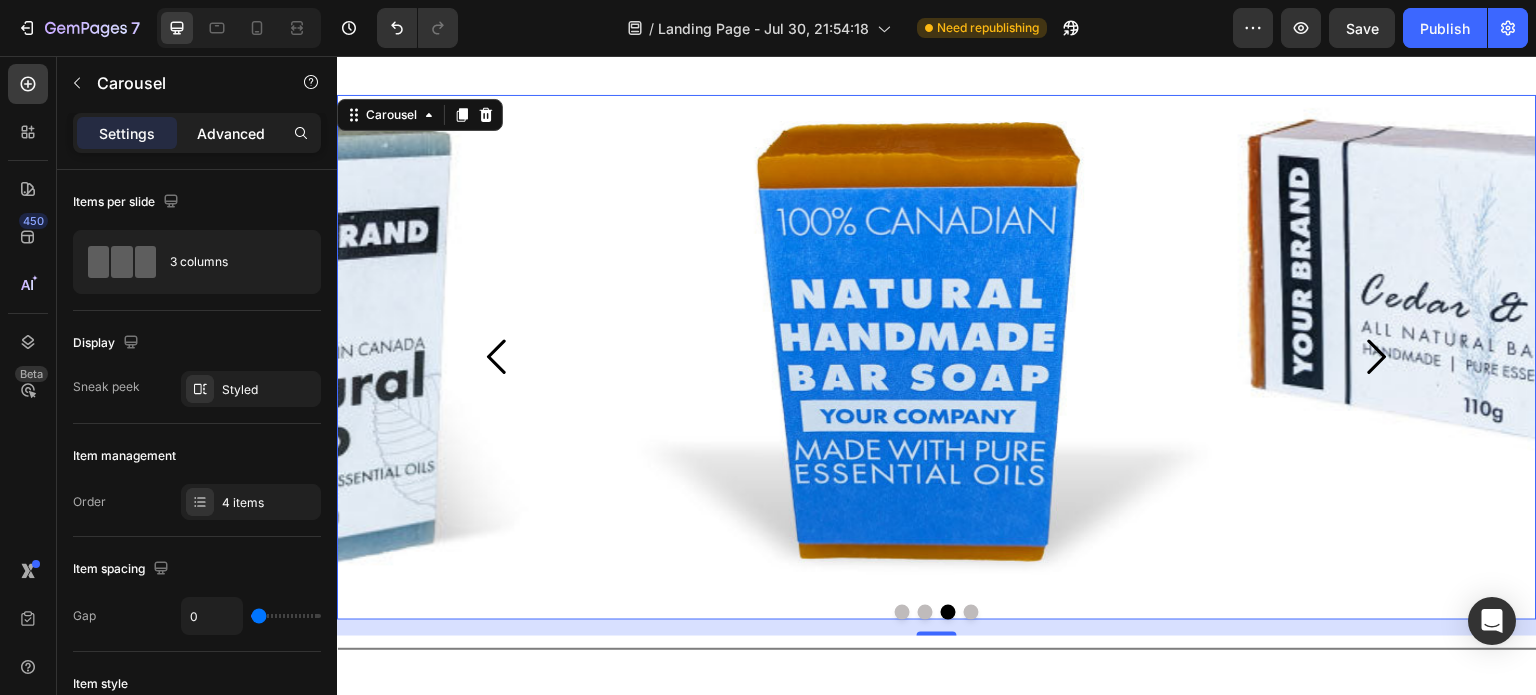 click on "Advanced" at bounding box center [231, 133] 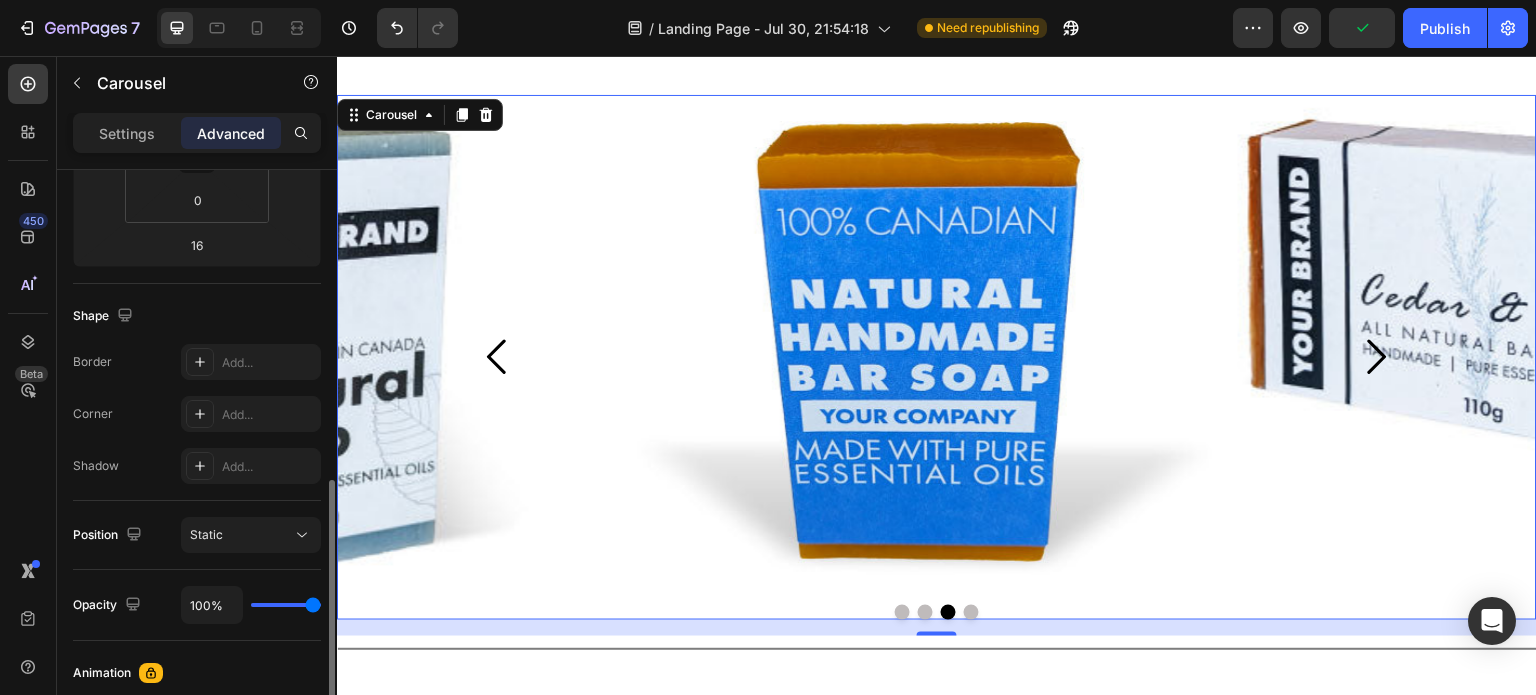 scroll, scrollTop: 500, scrollLeft: 0, axis: vertical 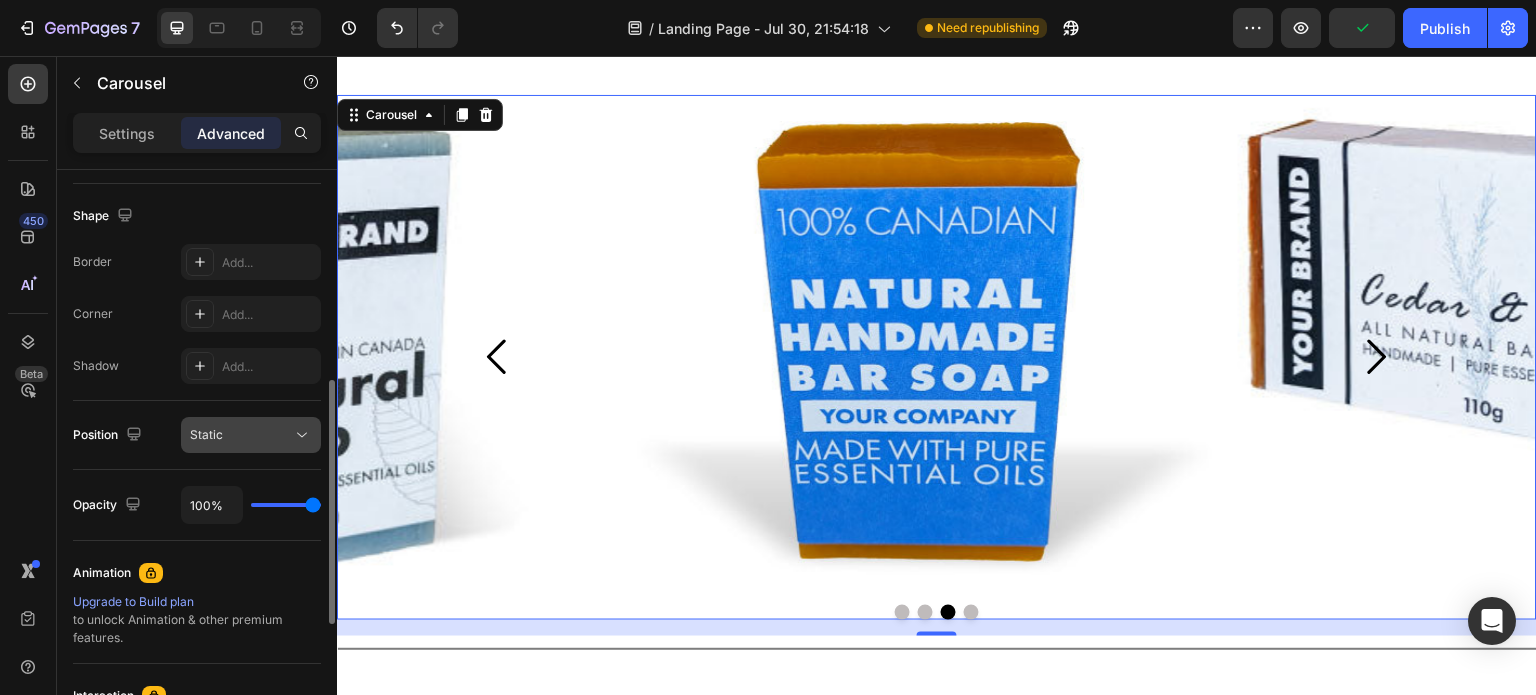 click on "Static" at bounding box center [241, 435] 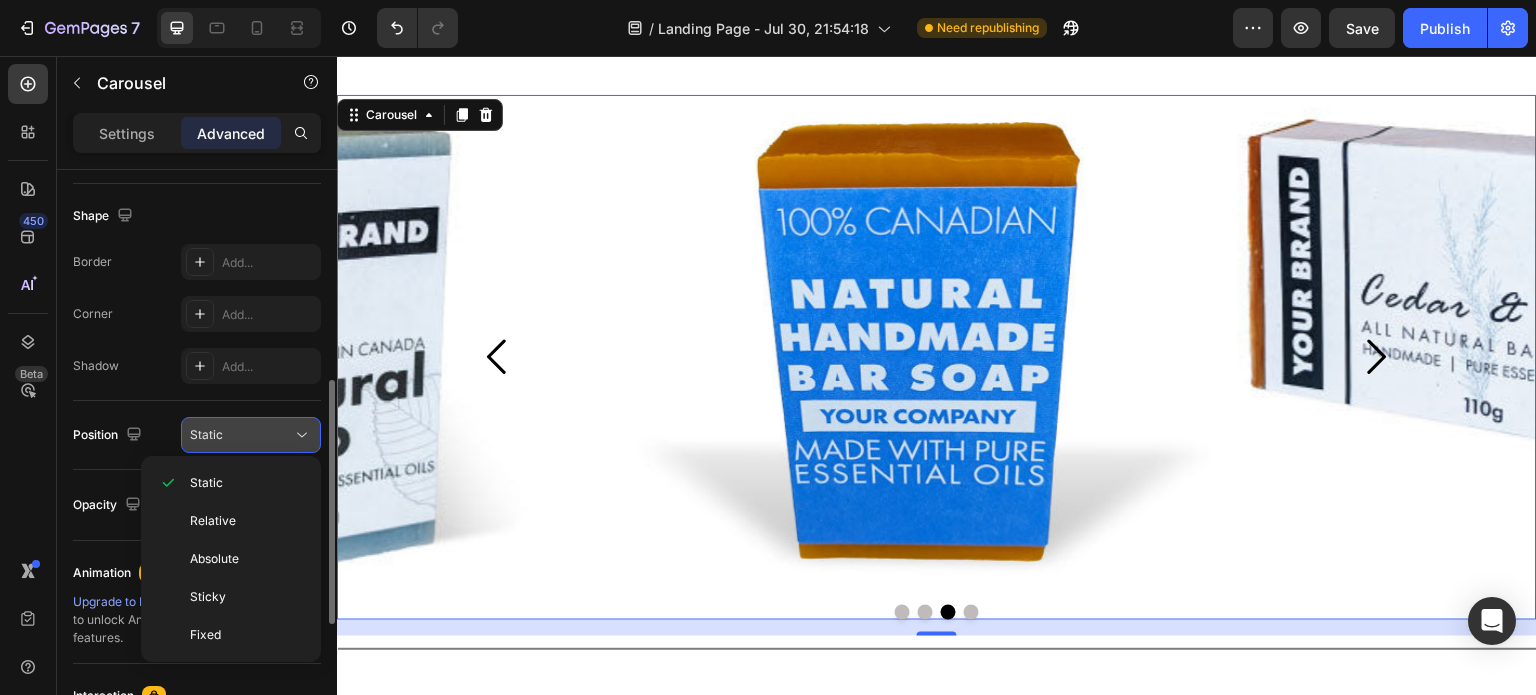 click on "Static" at bounding box center (241, 435) 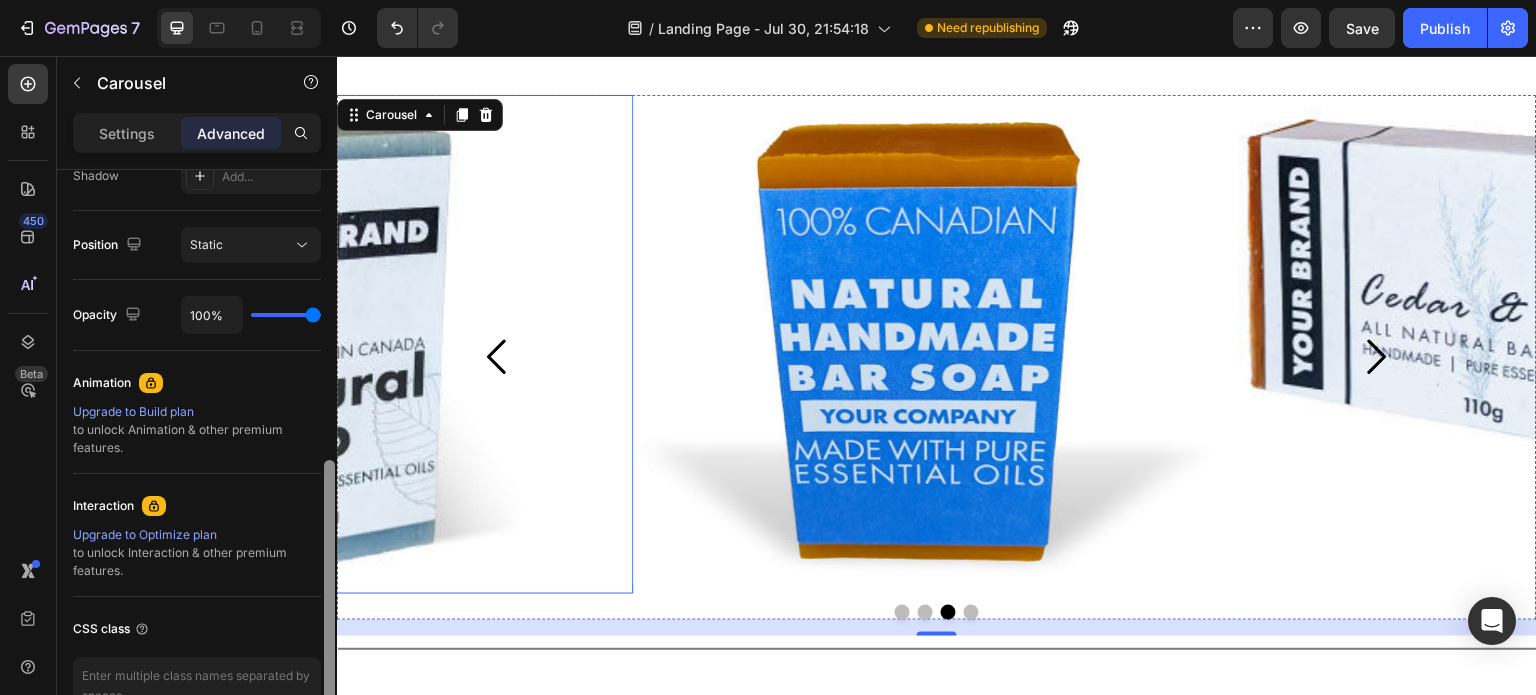 scroll, scrollTop: 0, scrollLeft: 0, axis: both 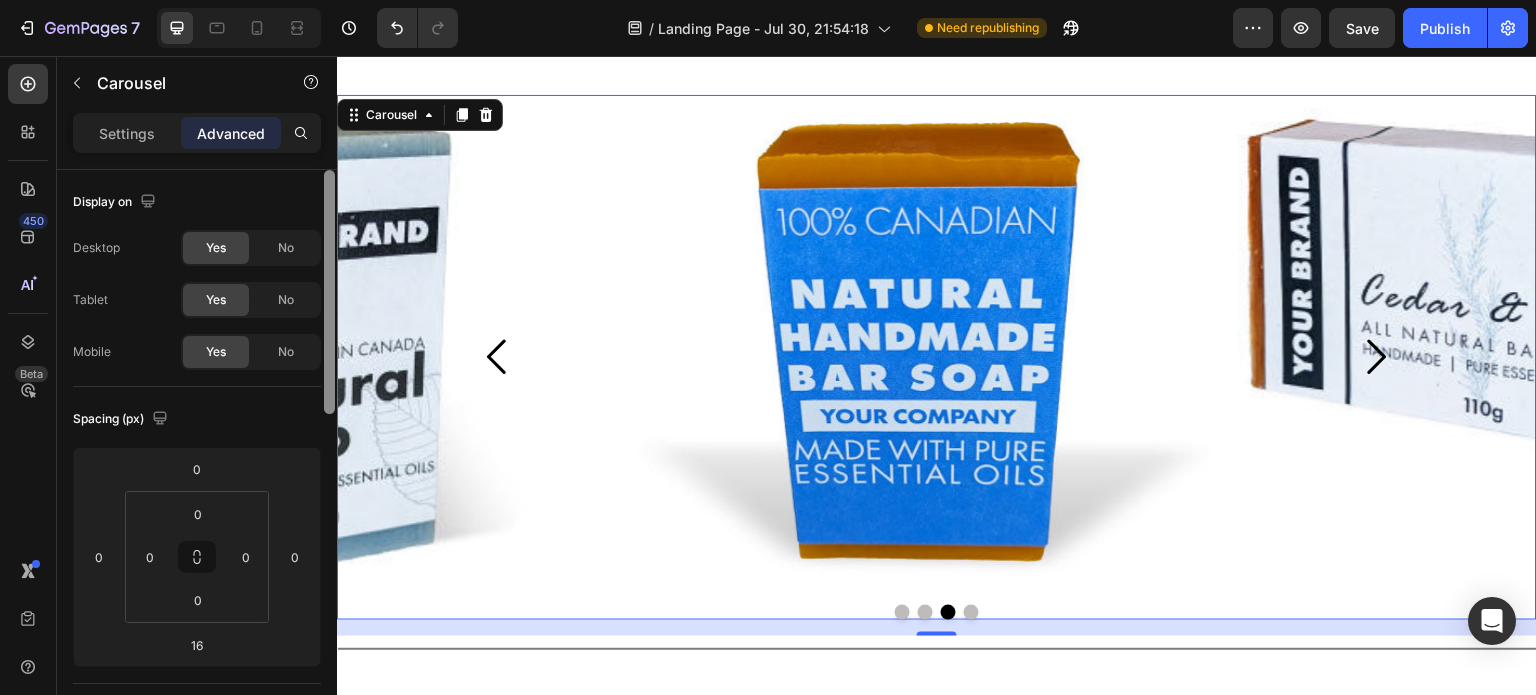drag, startPoint x: 333, startPoint y: 568, endPoint x: 296, endPoint y: 152, distance: 417.64218 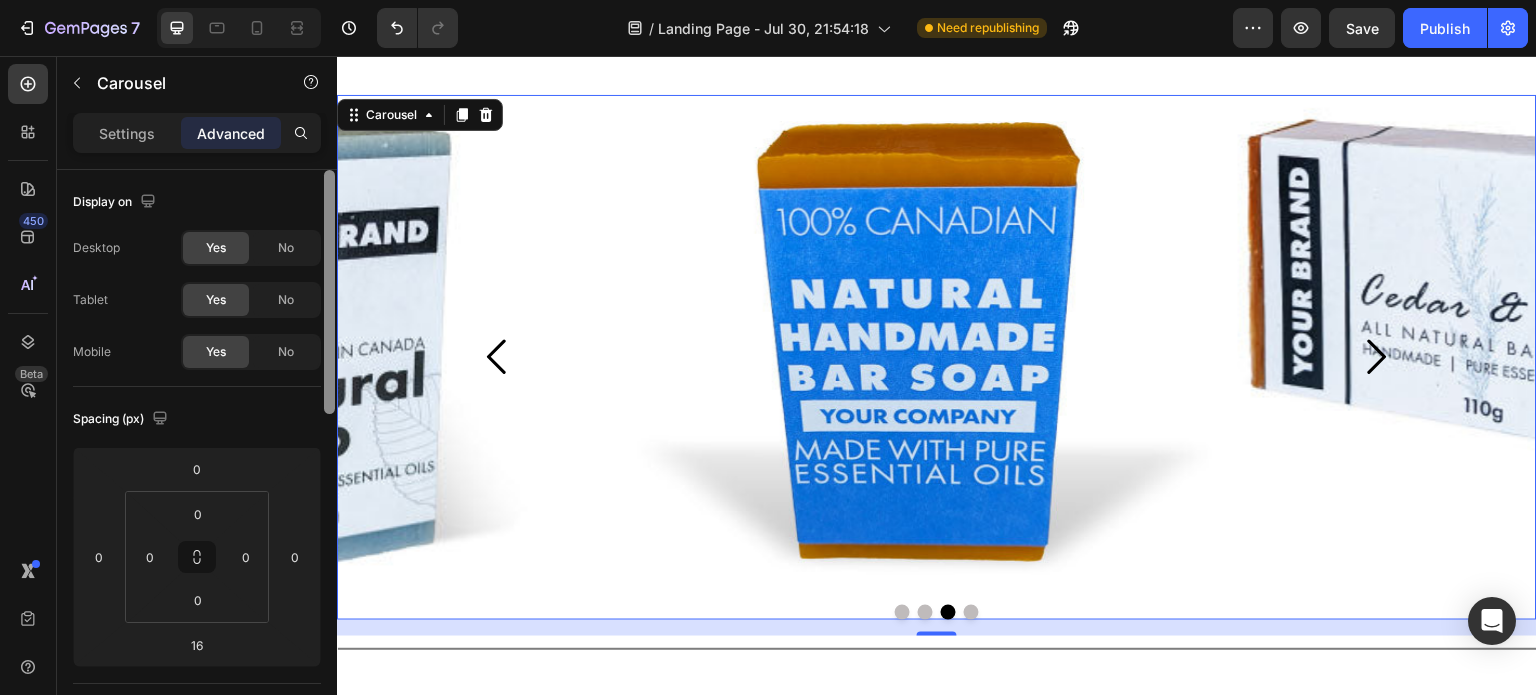 click on "Settings Advanced Display on Desktop Yes No Tablet Yes No Mobile Yes No Spacing (px) 0 0 16 0 0 0 0 0 Shape Border Add... Corner Add... Shadow Add... Position Static Opacity 100% Animation Upgrade to Build plan  to unlock Animation & other premium features. Interaction Upgrade to Optimize plan  to unlock Interaction & other premium features. CSS class Delete element" at bounding box center [197, 432] 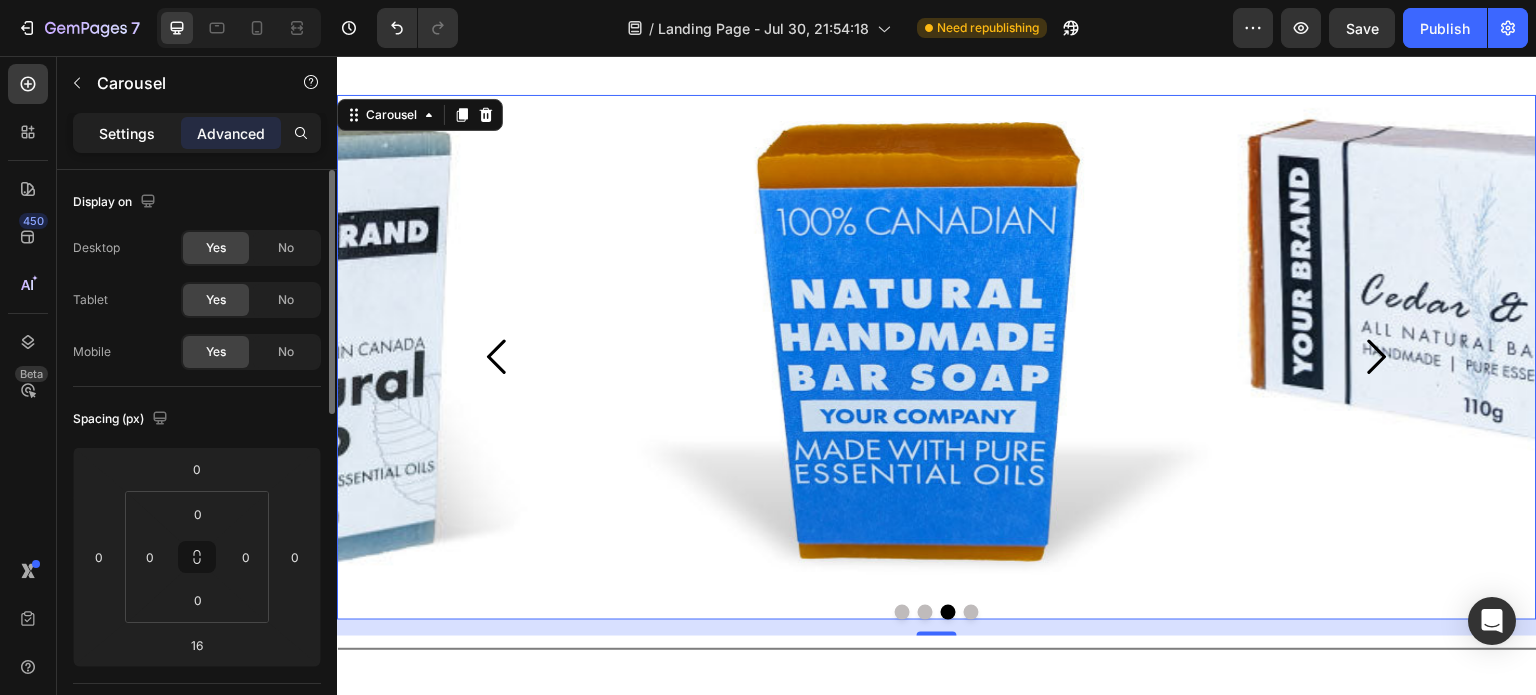 click on "Settings" at bounding box center [127, 133] 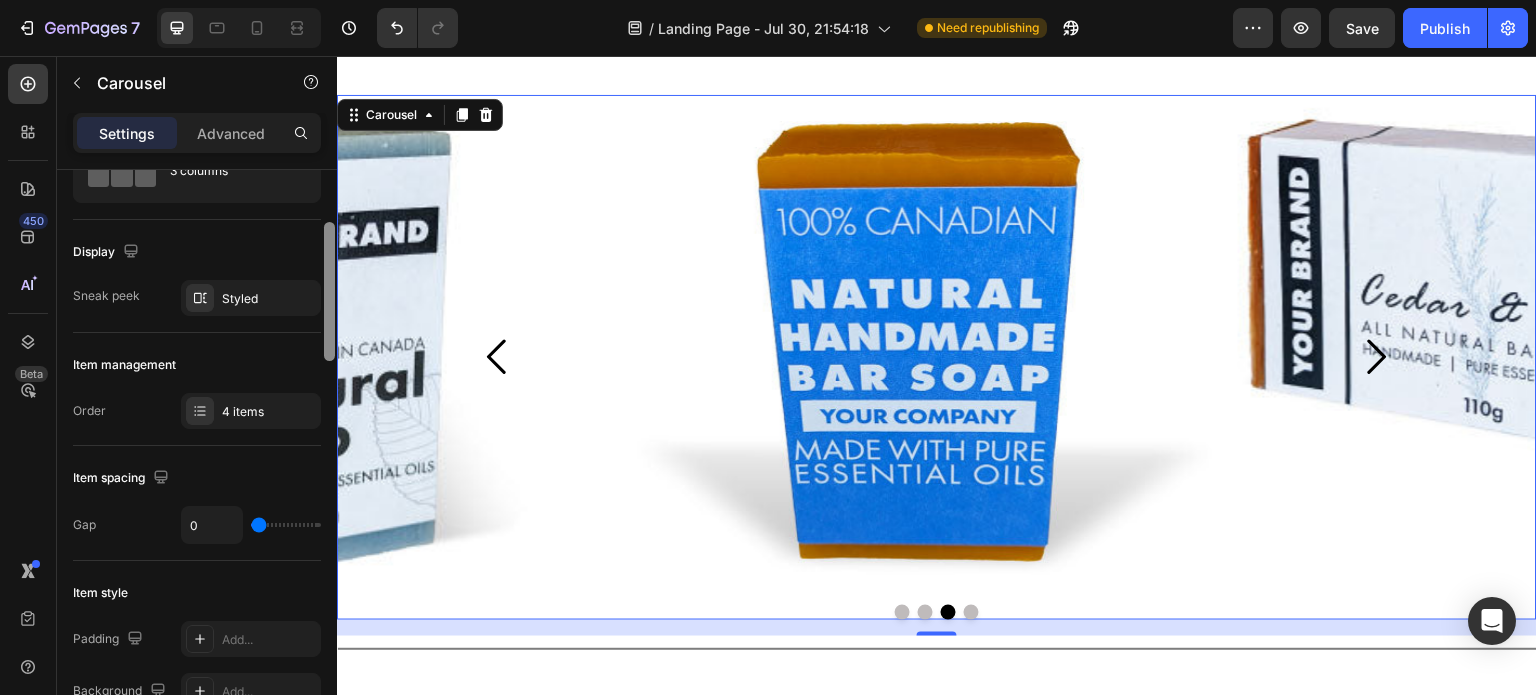 scroll, scrollTop: 116, scrollLeft: 0, axis: vertical 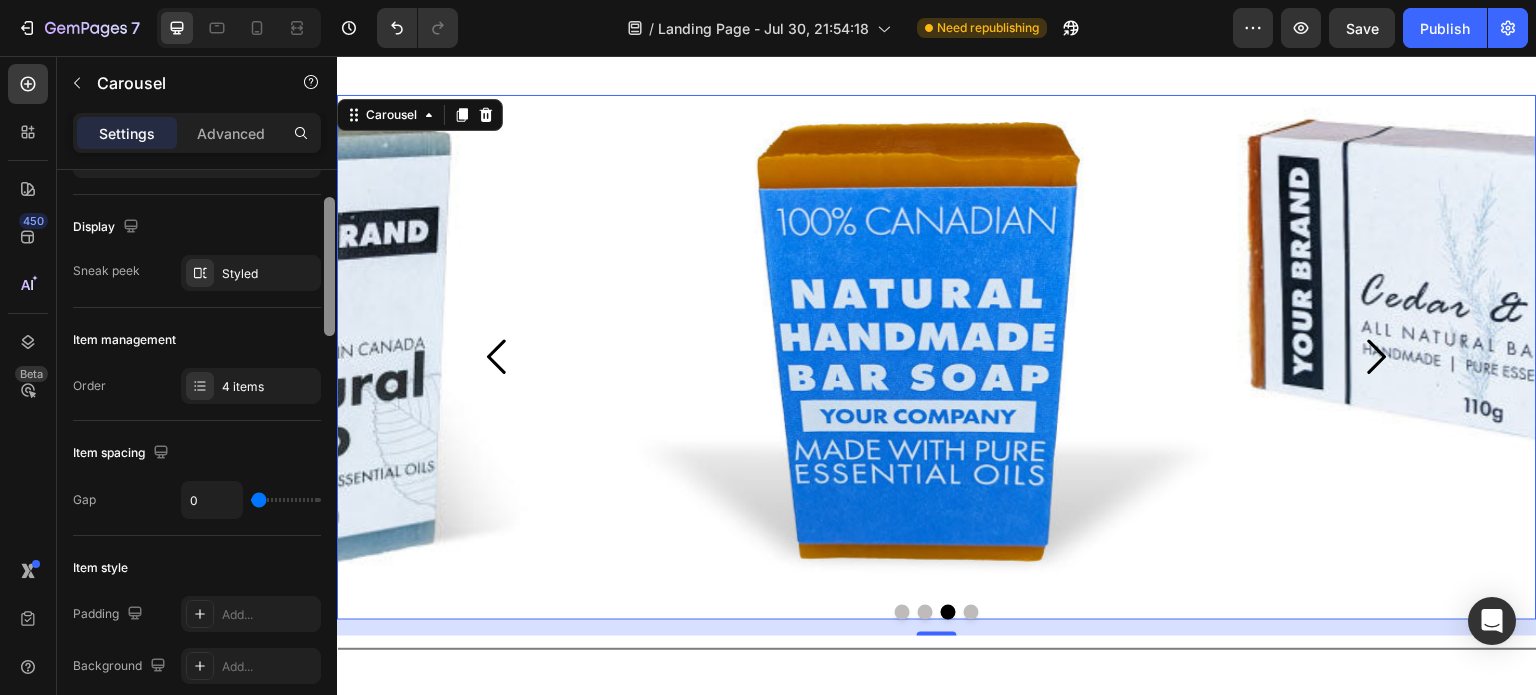 drag, startPoint x: 331, startPoint y: 211, endPoint x: 333, endPoint y: 239, distance: 28.071337 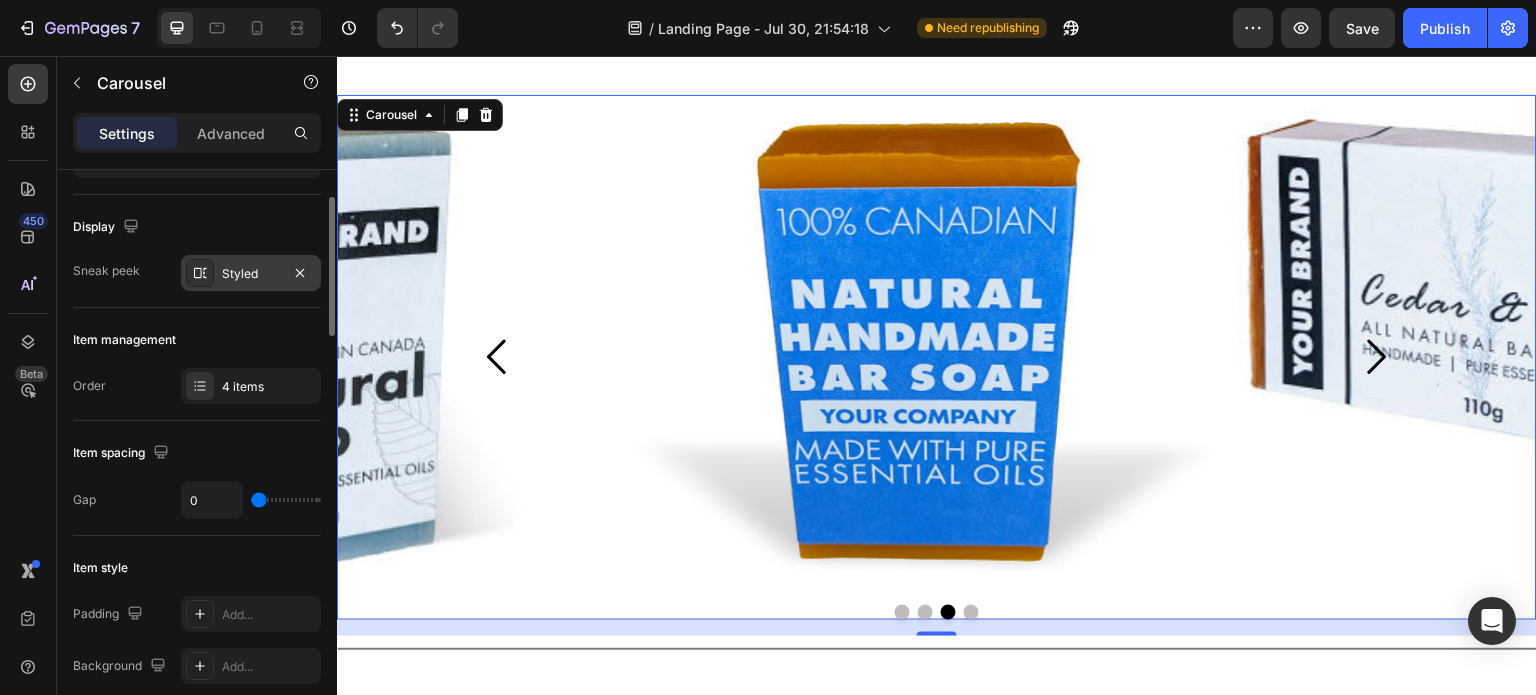 click on "Styled" at bounding box center [251, 273] 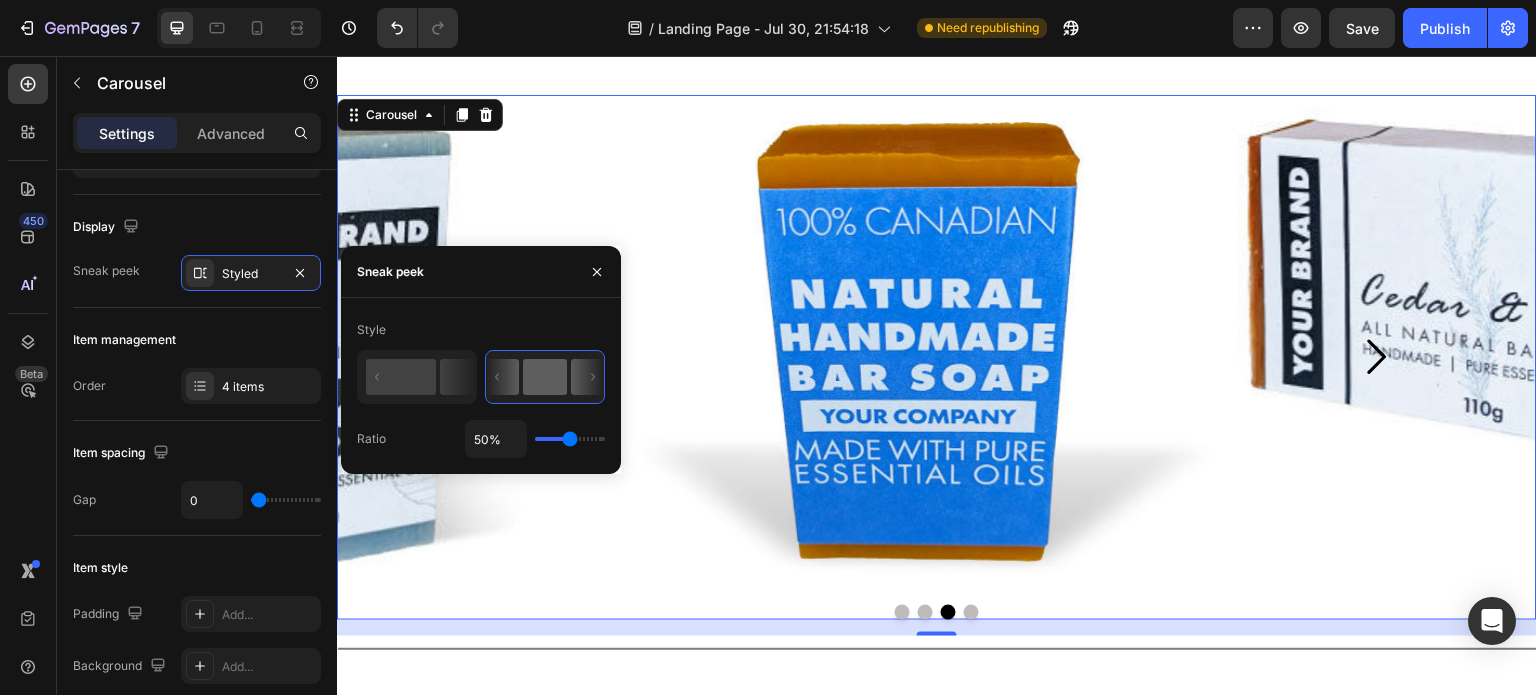 type on "40%" 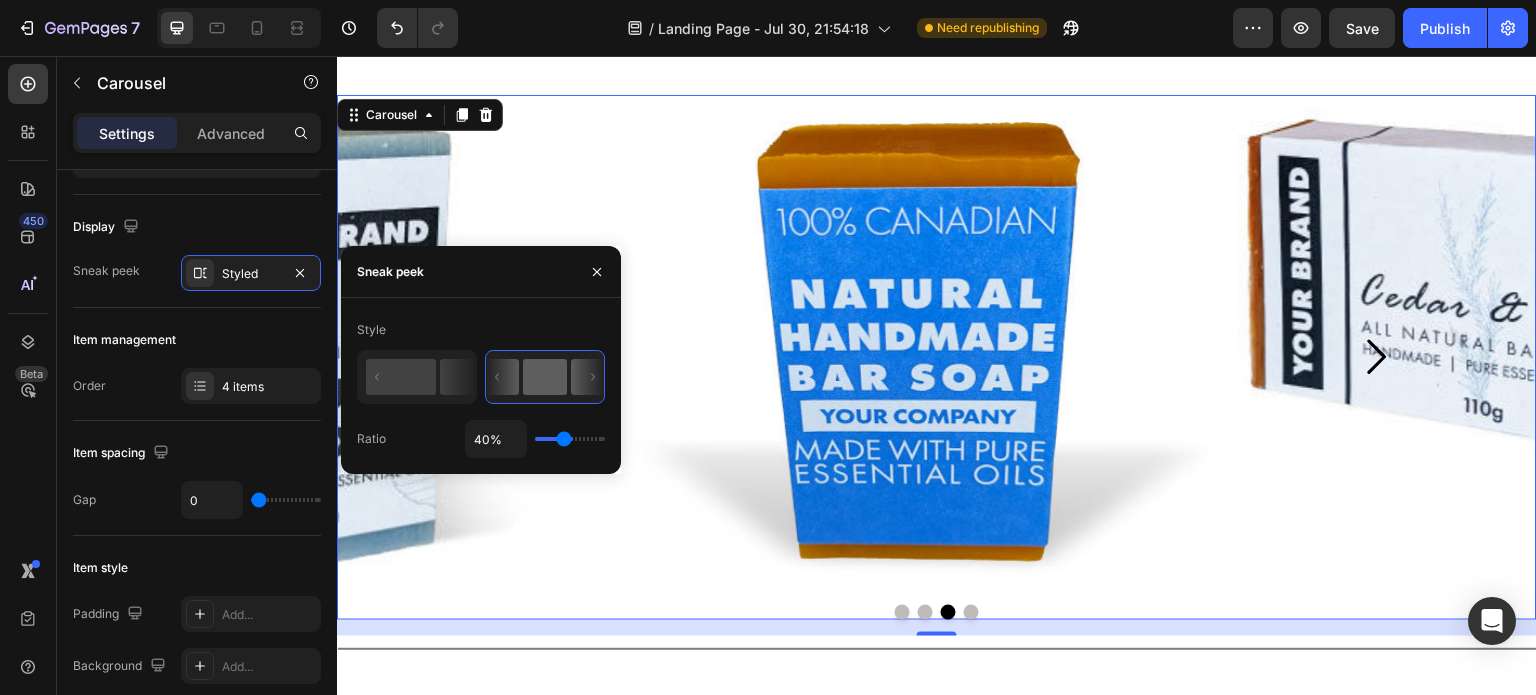 type on "17%" 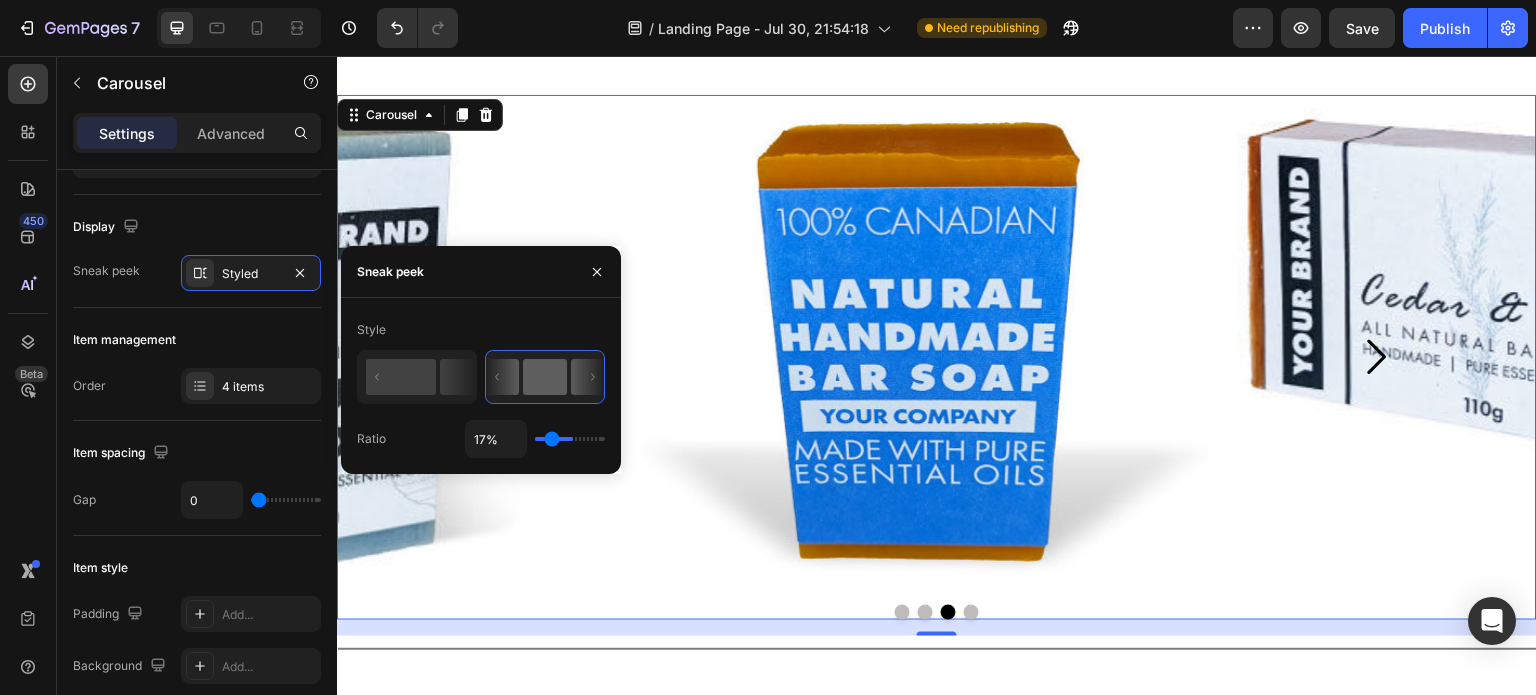 type on "16%" 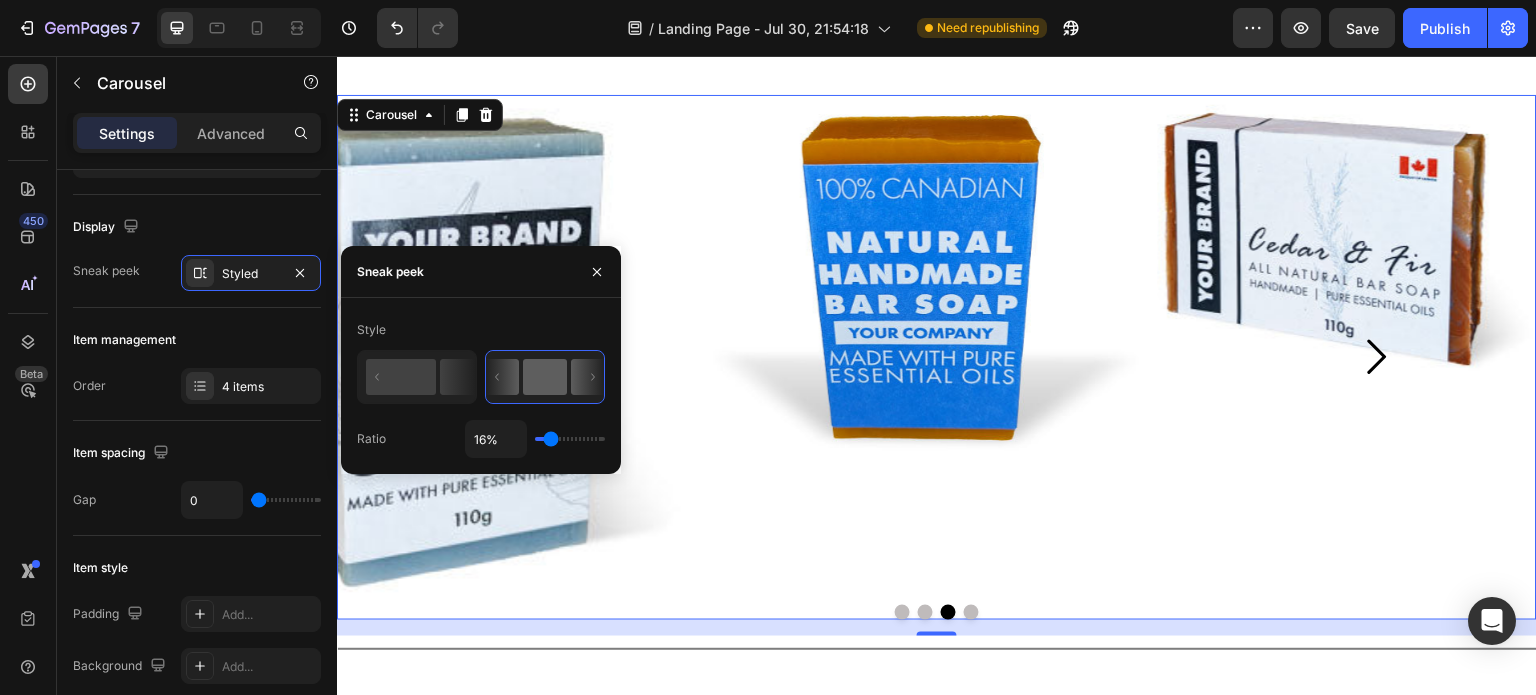 type on "15%" 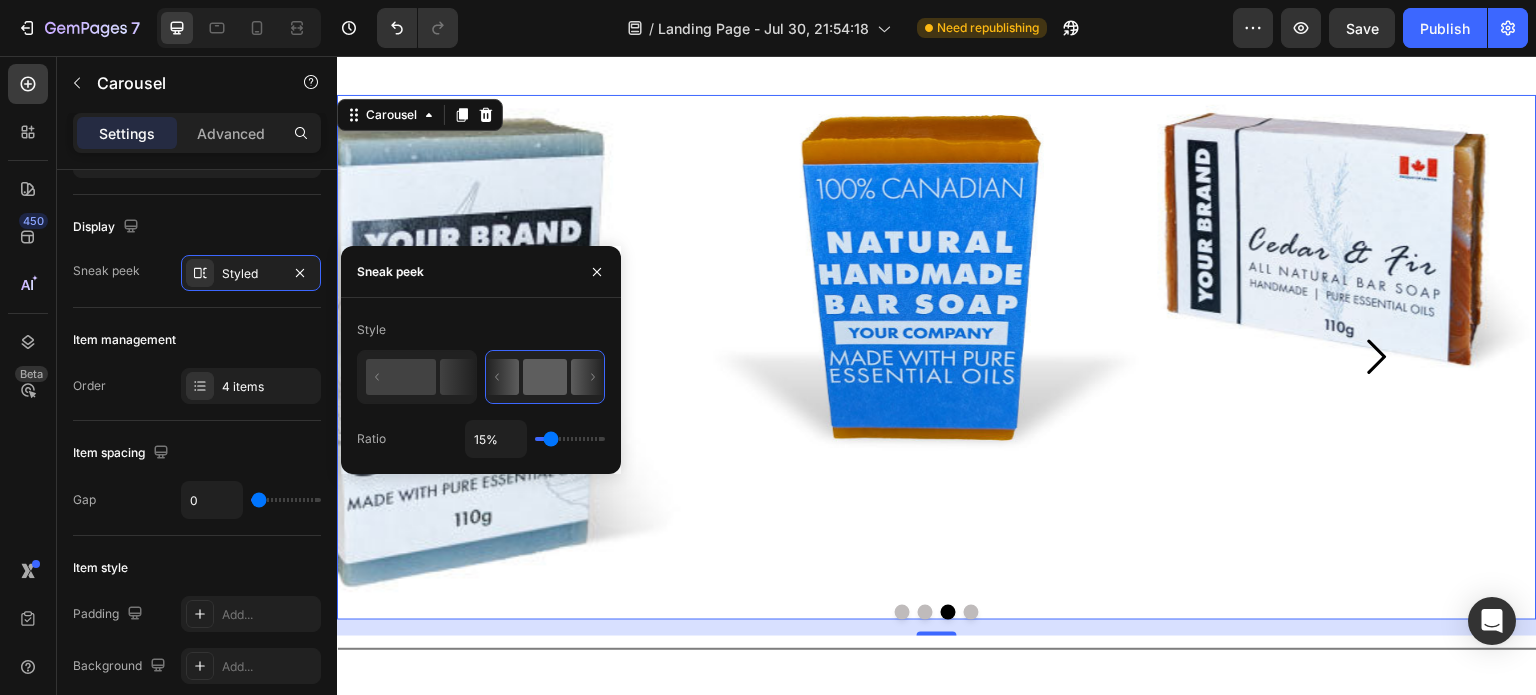type on "13%" 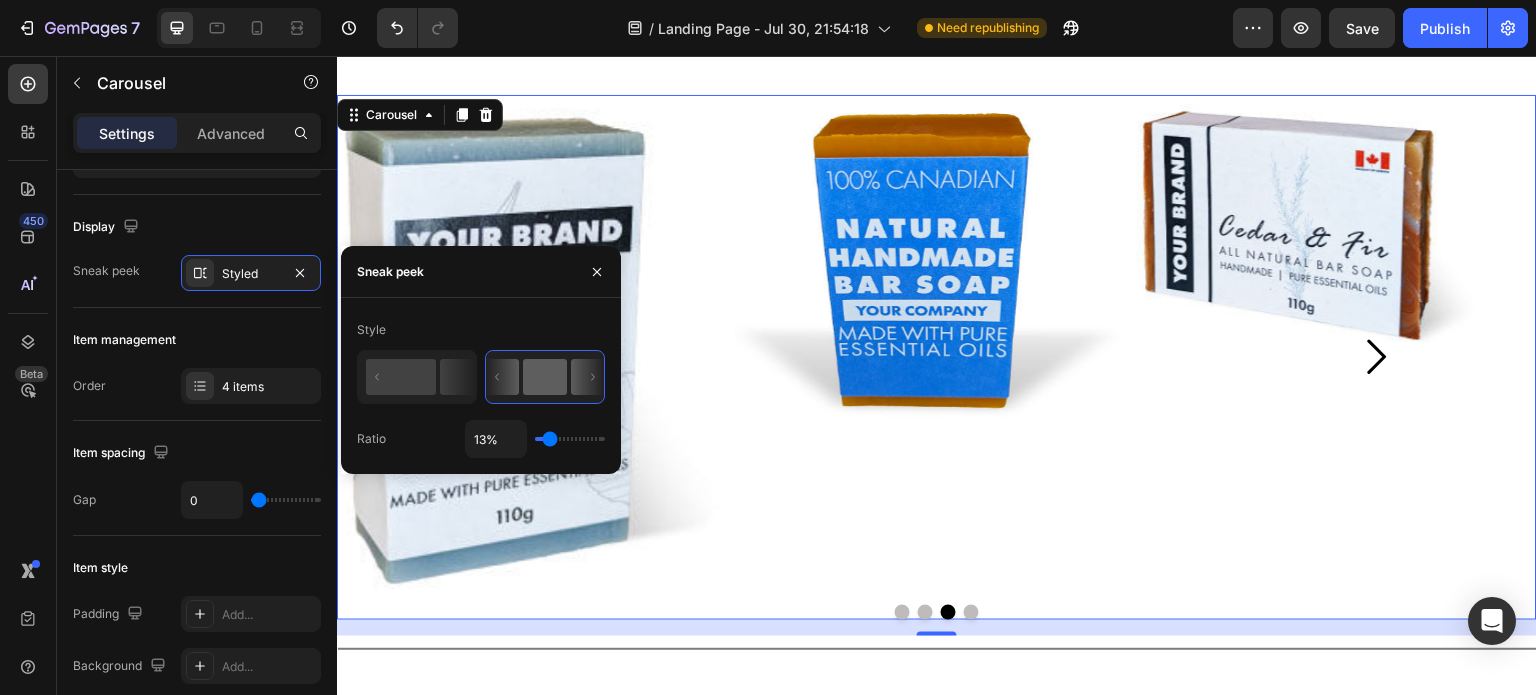 type on "1%" 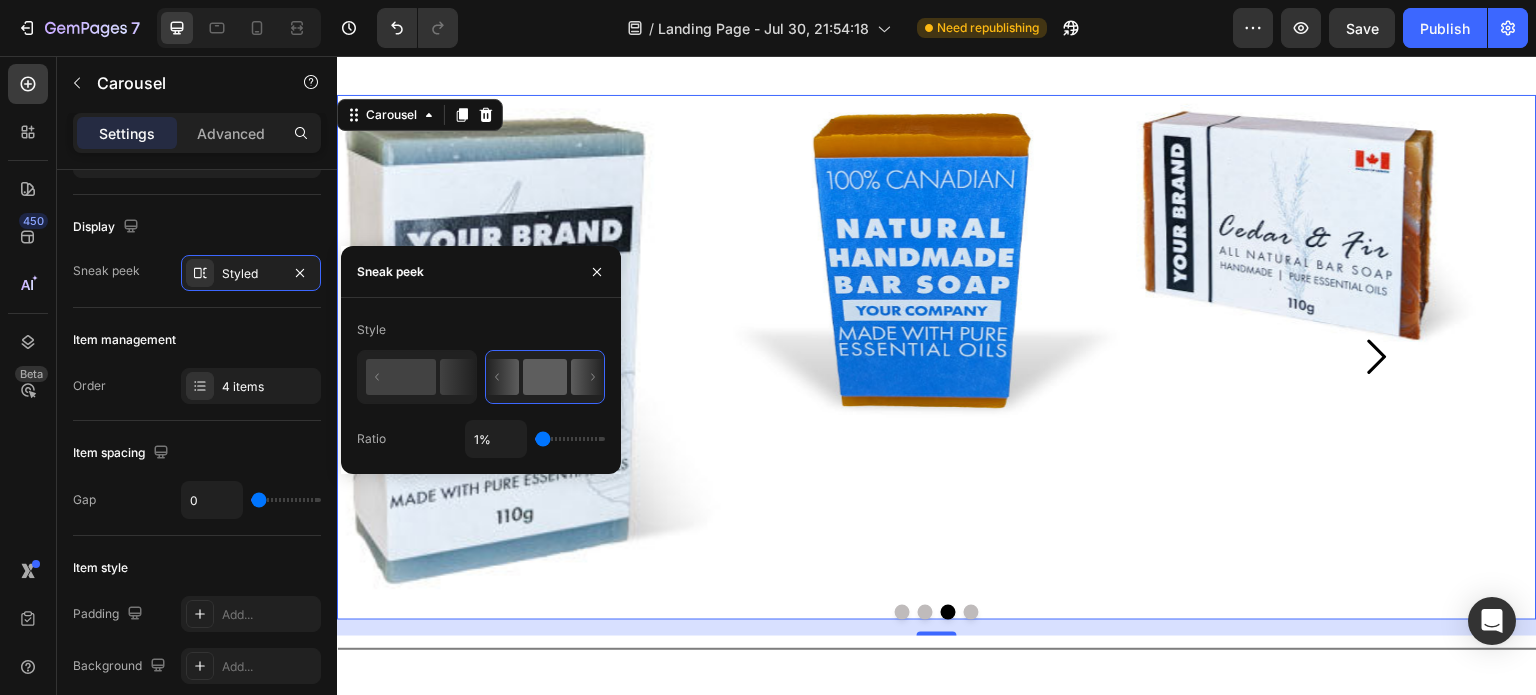 type on "59%" 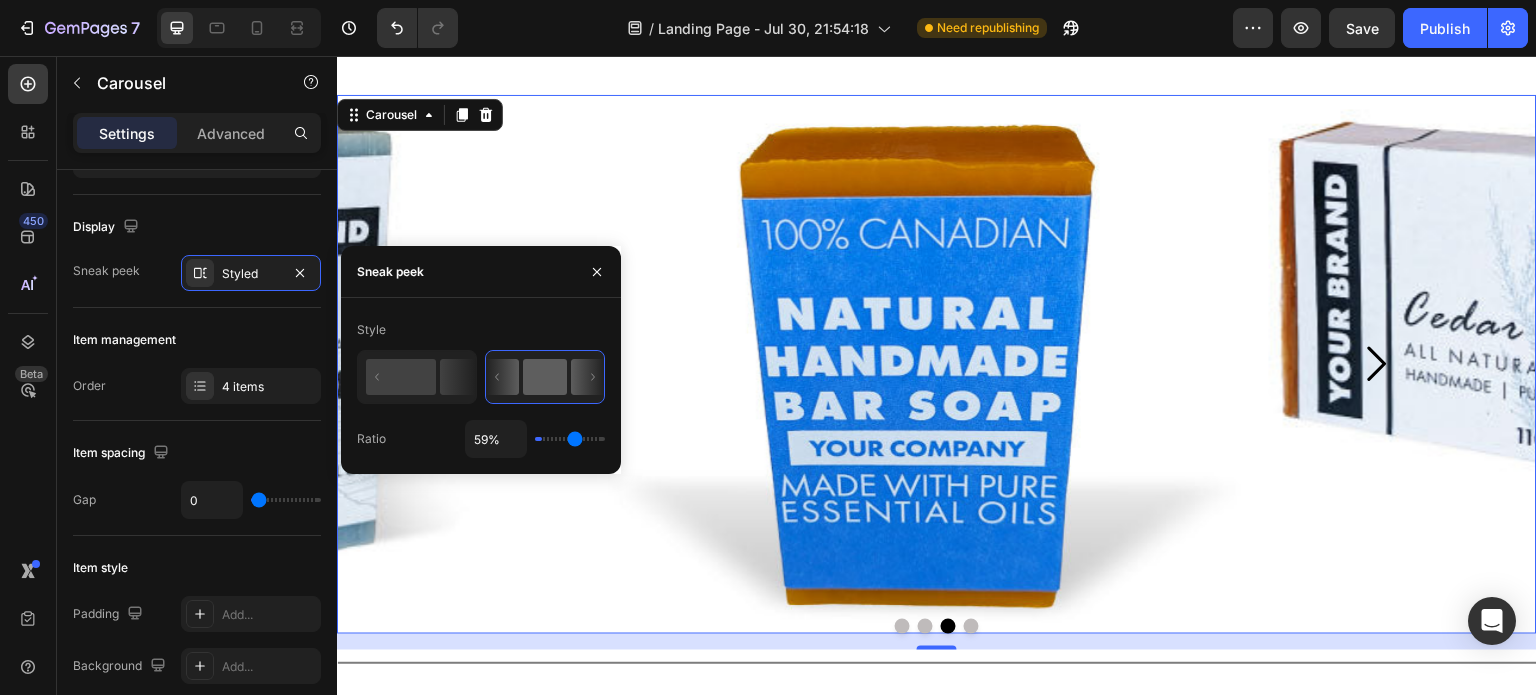 type on "76%" 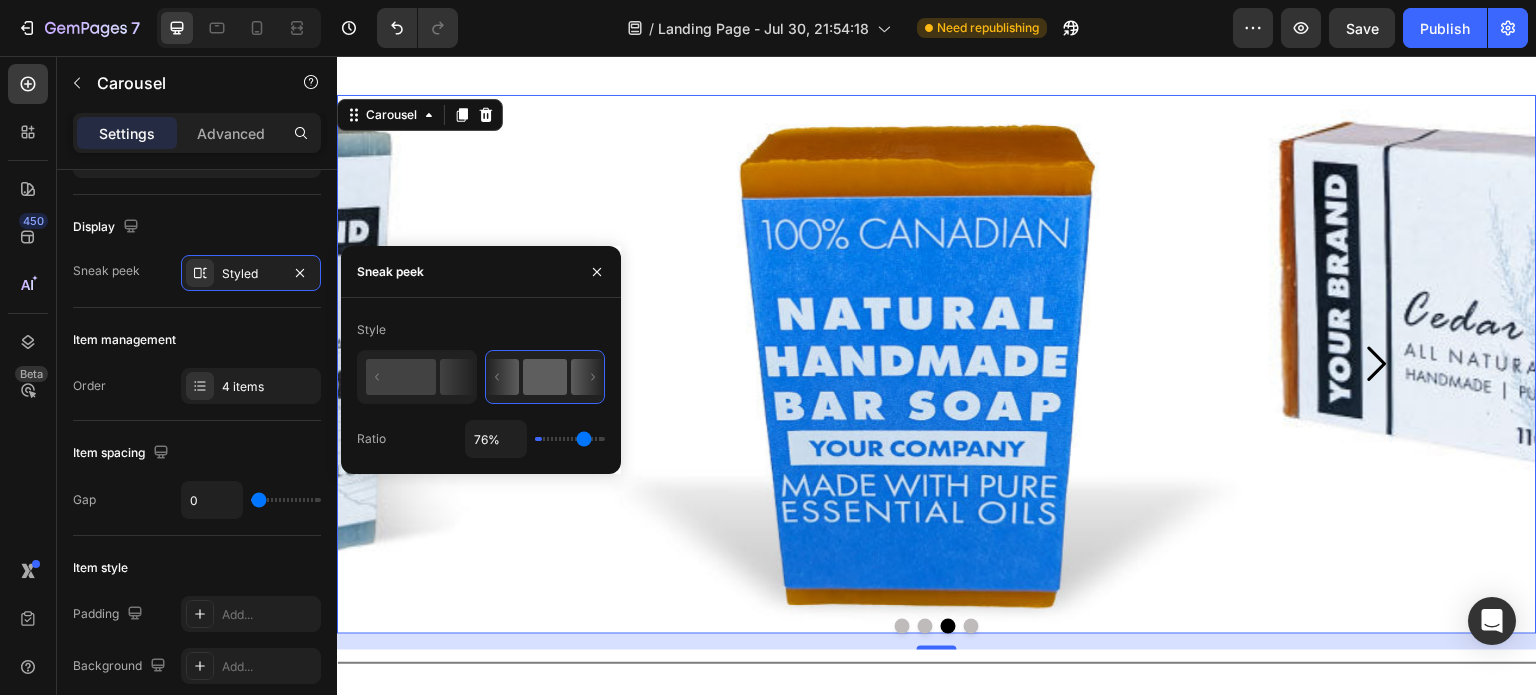 type on "78%" 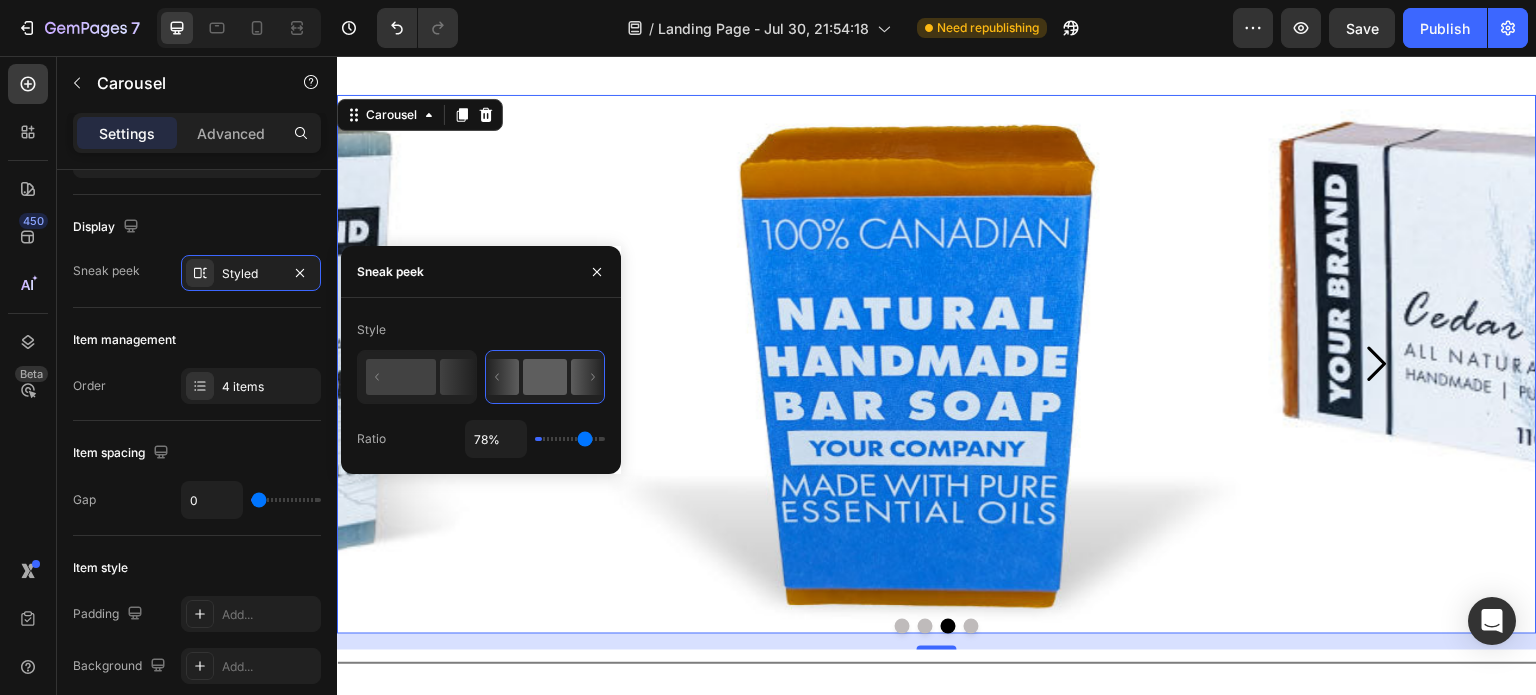 type on "100%" 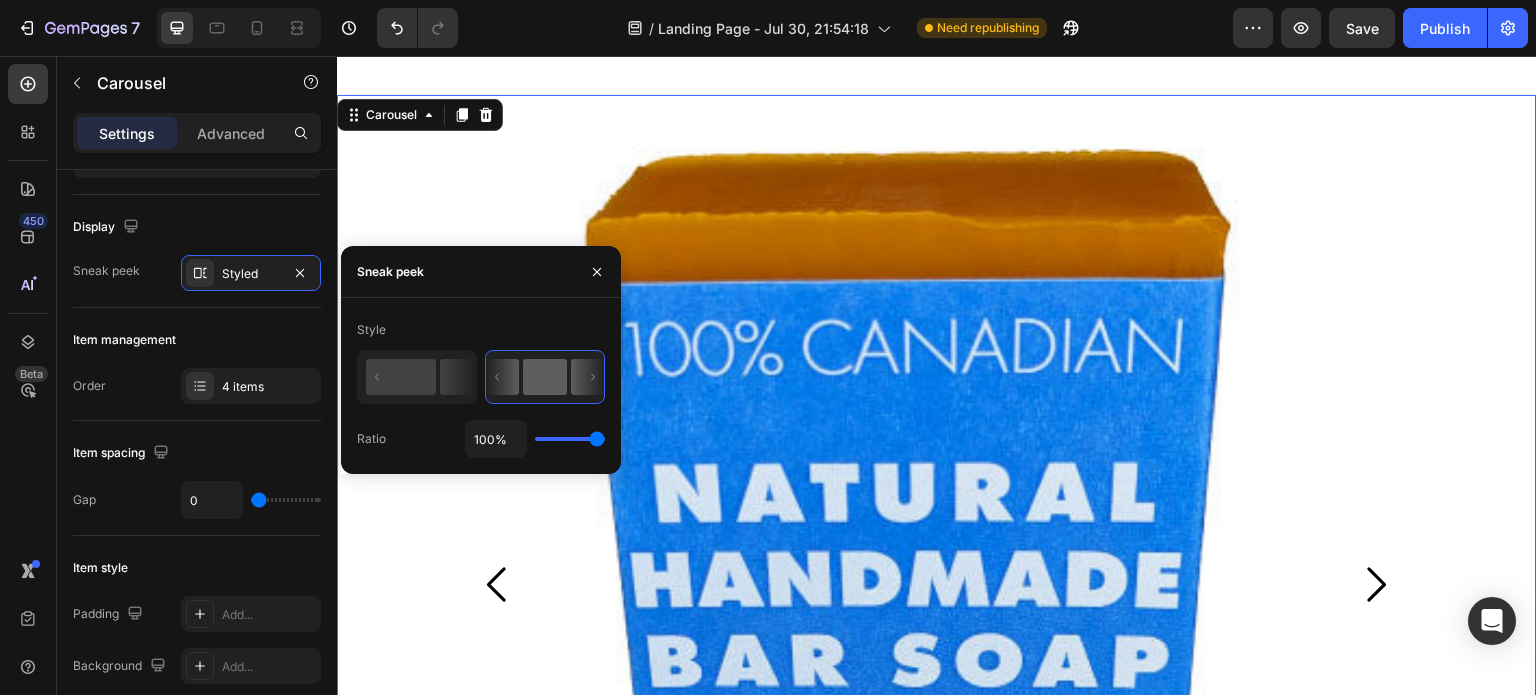 type on "85%" 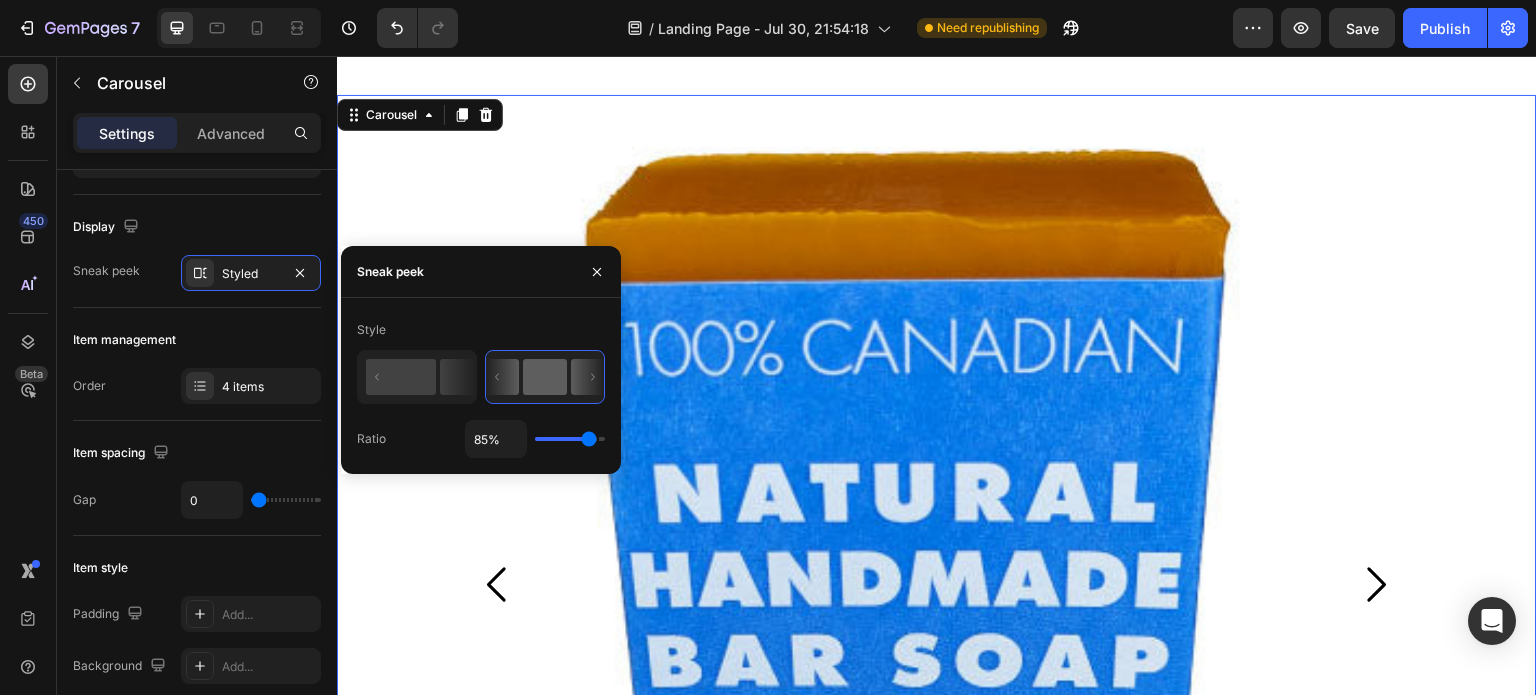 type on "82%" 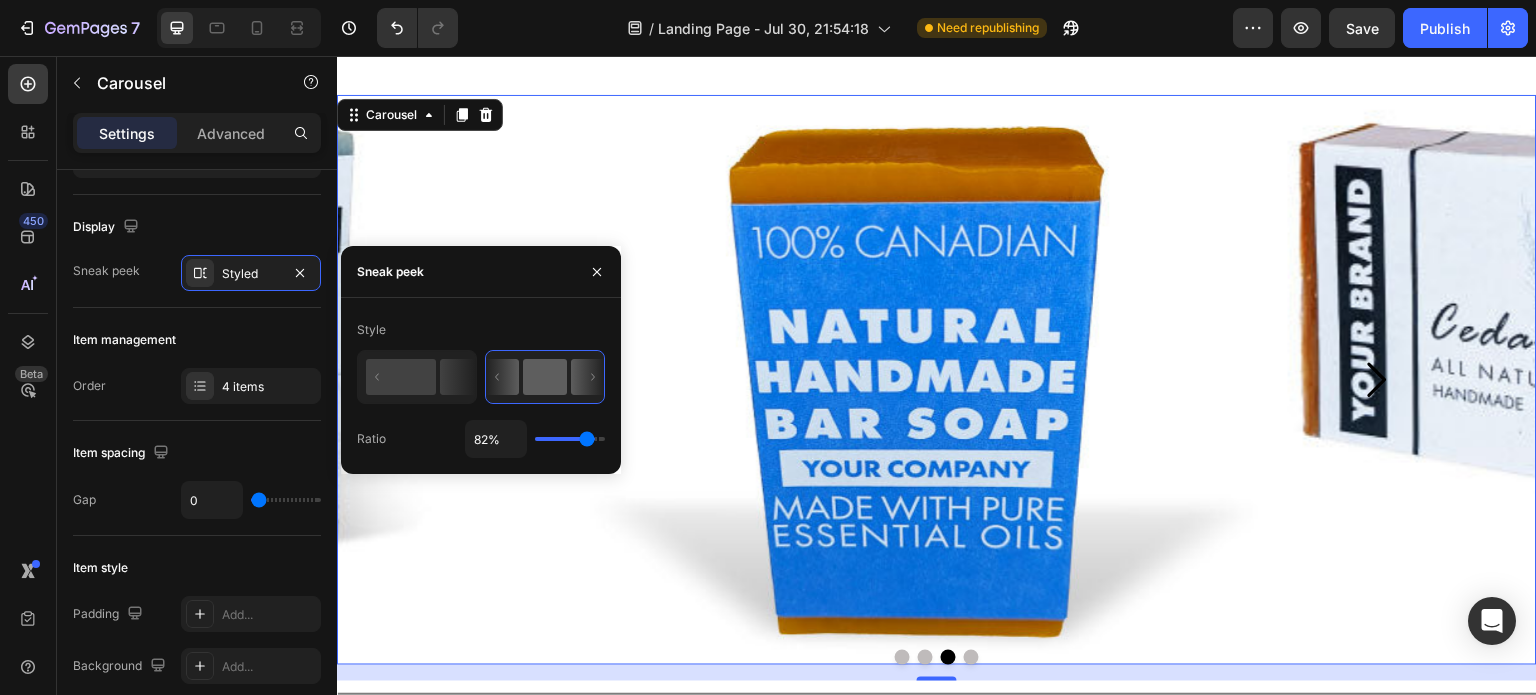 type on "64%" 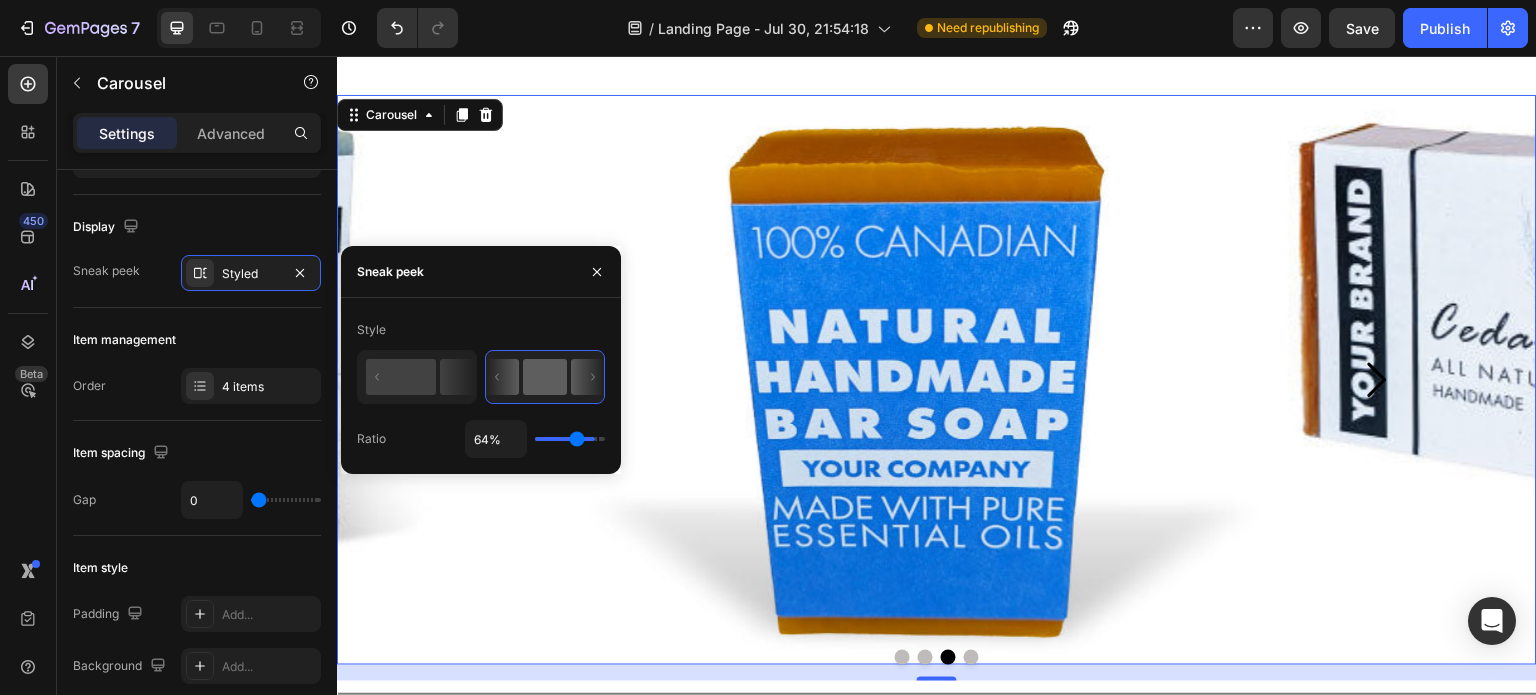 type on "57%" 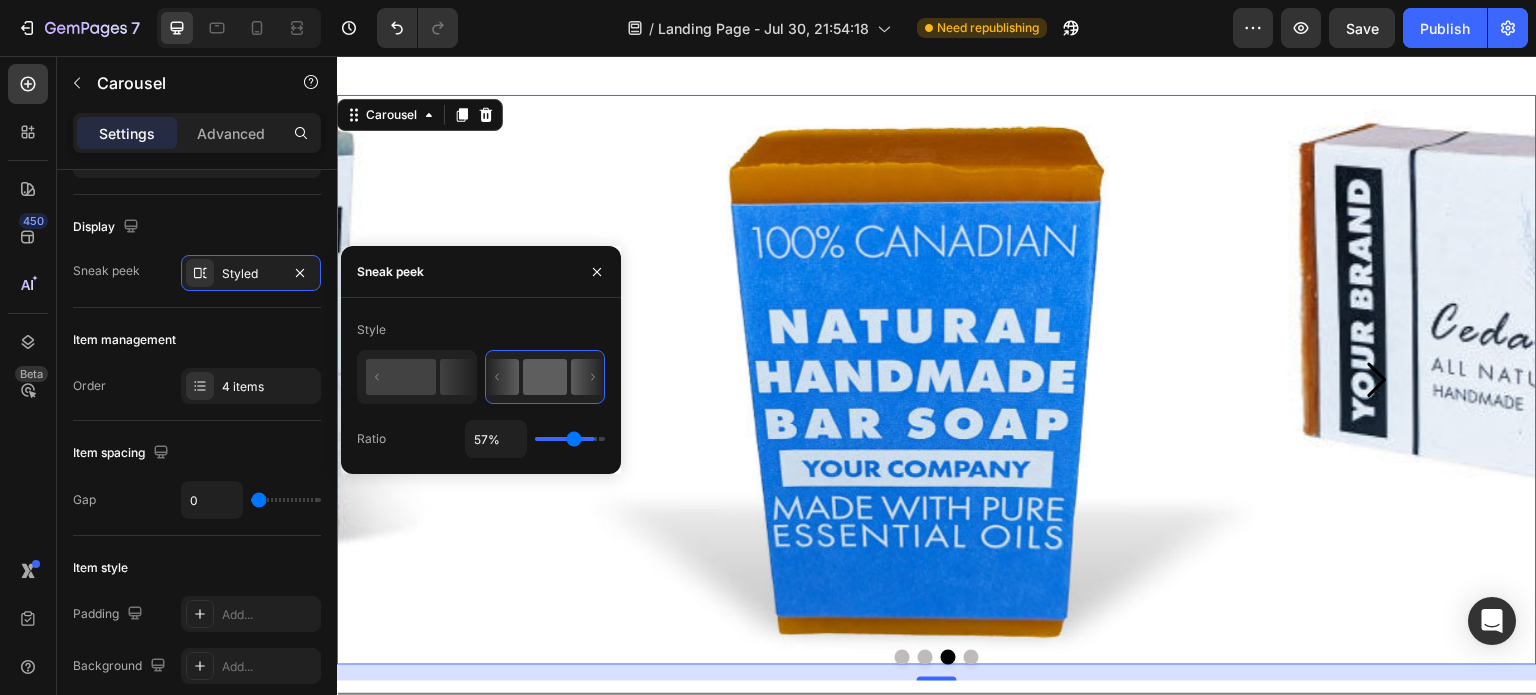 type on "53%" 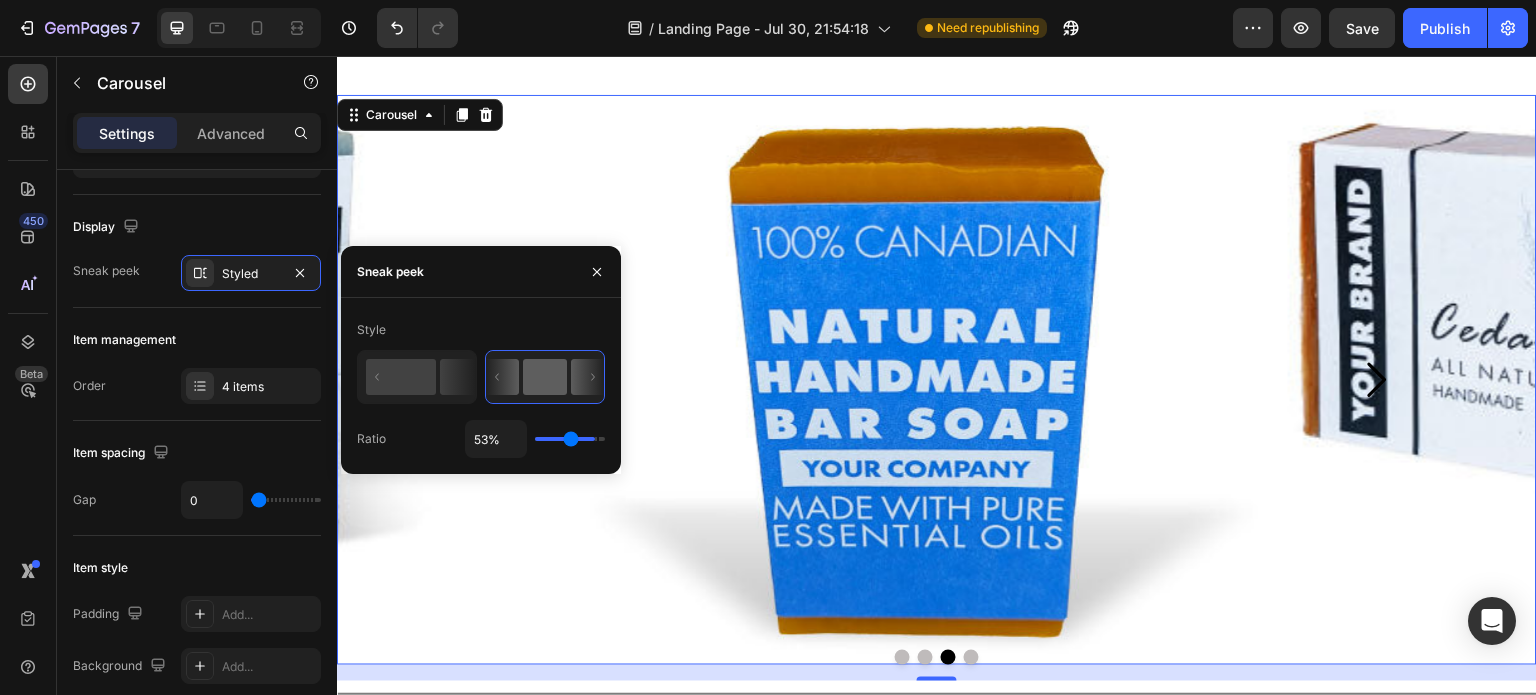 type on "44%" 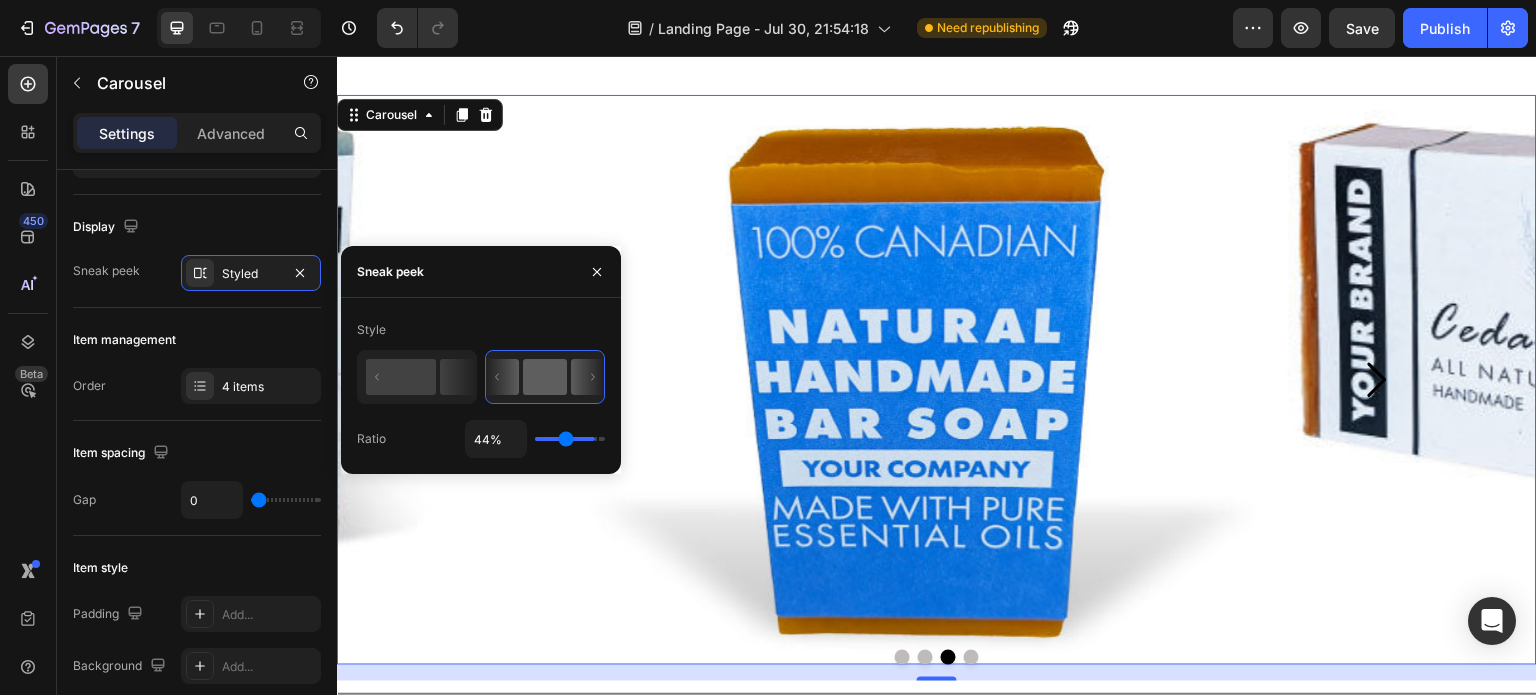 type on "40%" 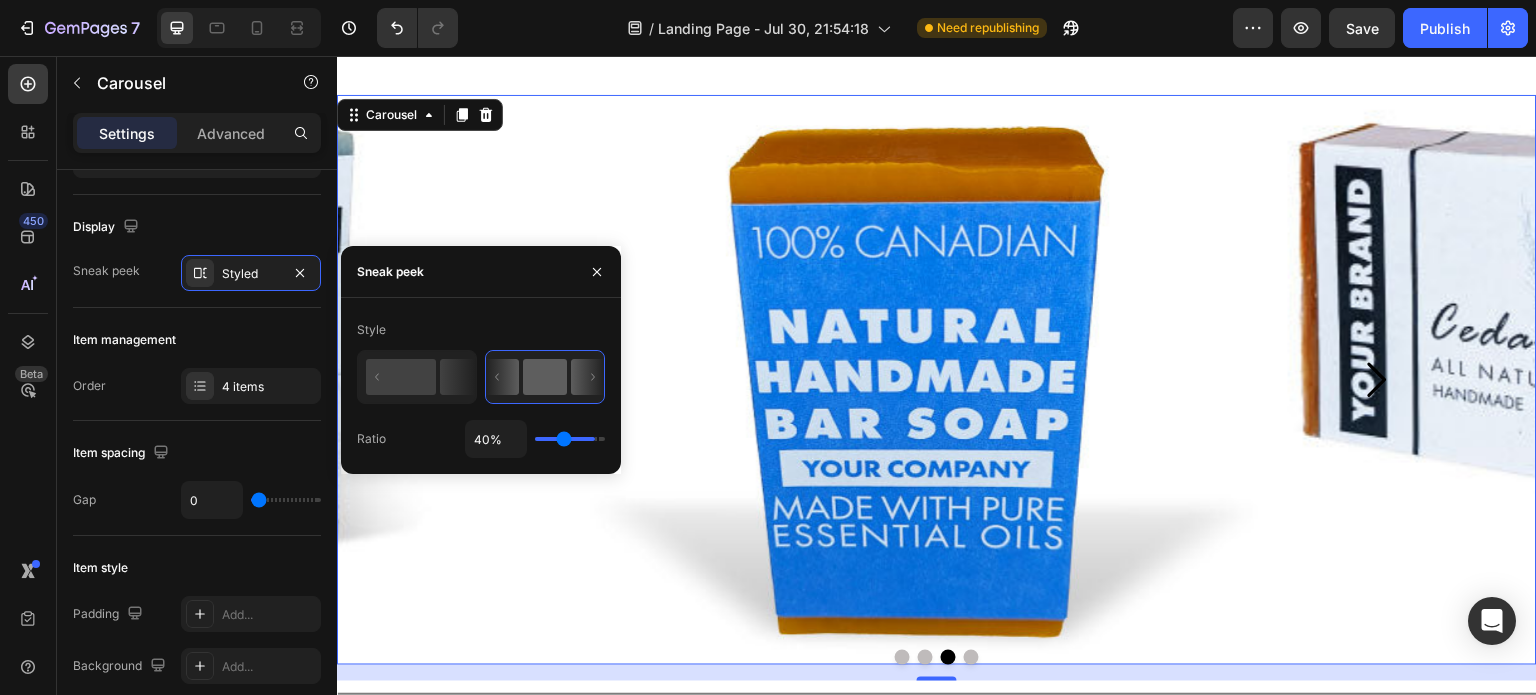 type on "35%" 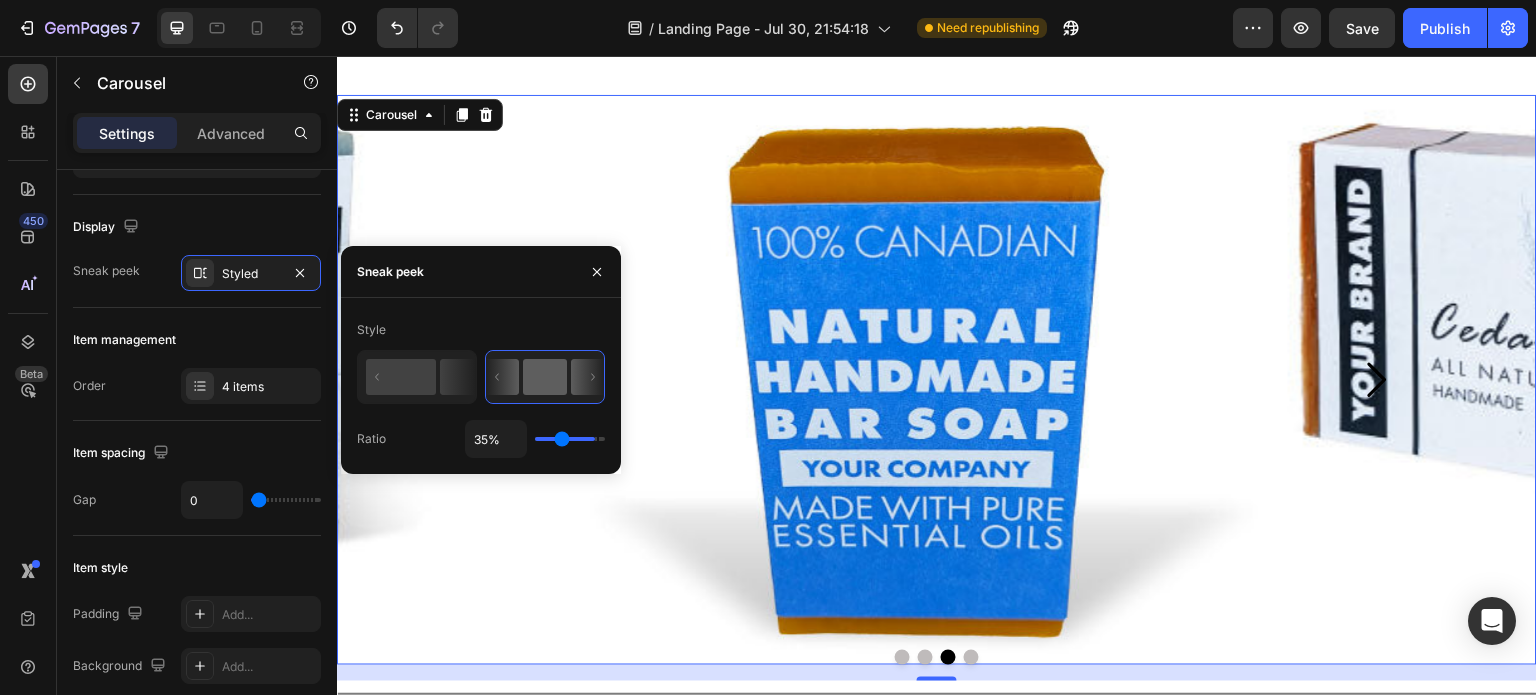 type on "29%" 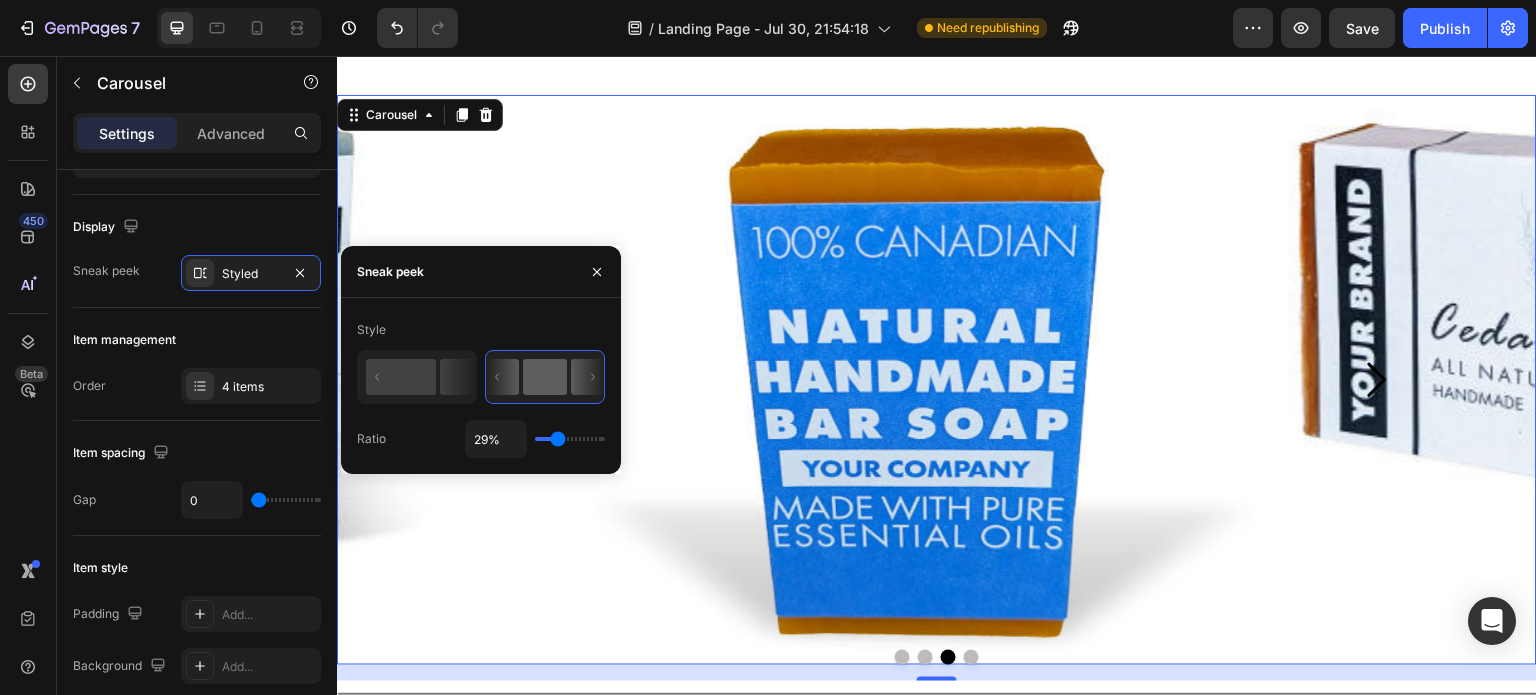 type on "26%" 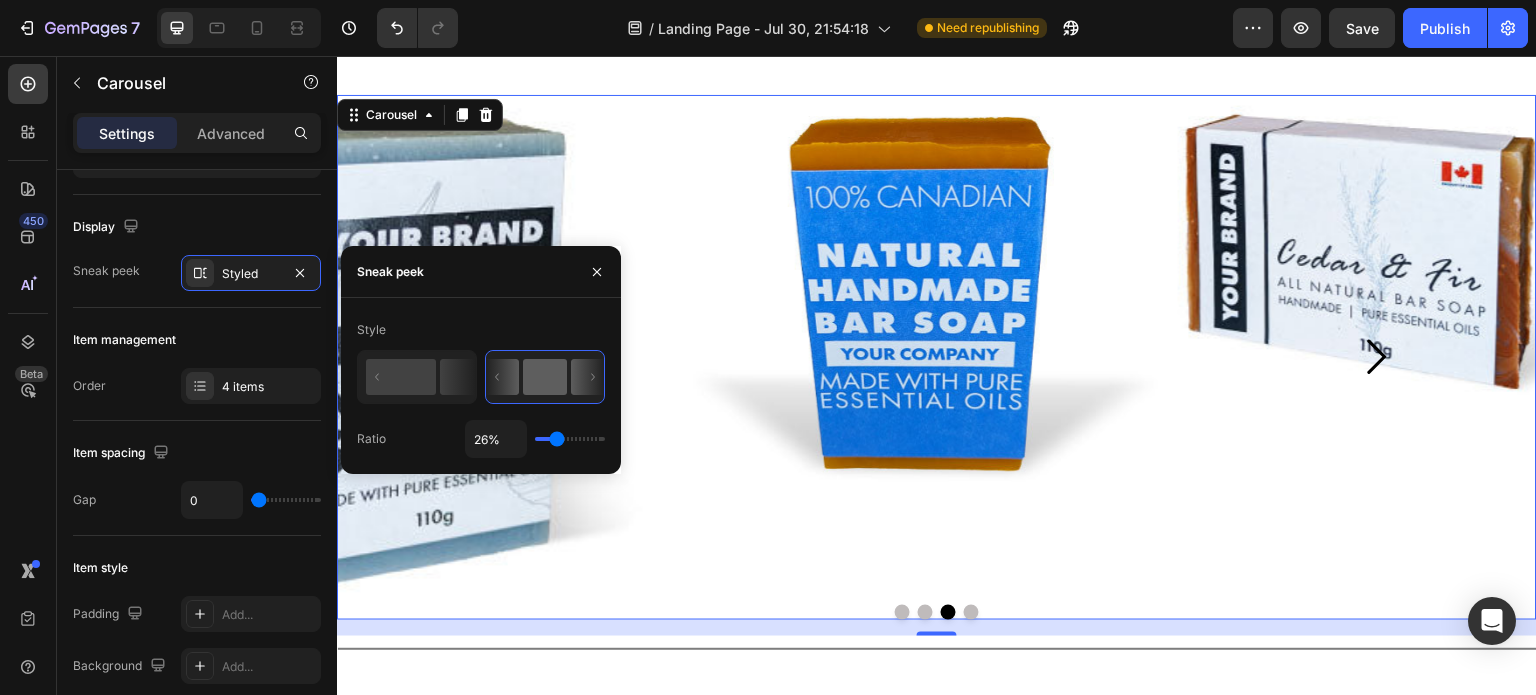 type on "25%" 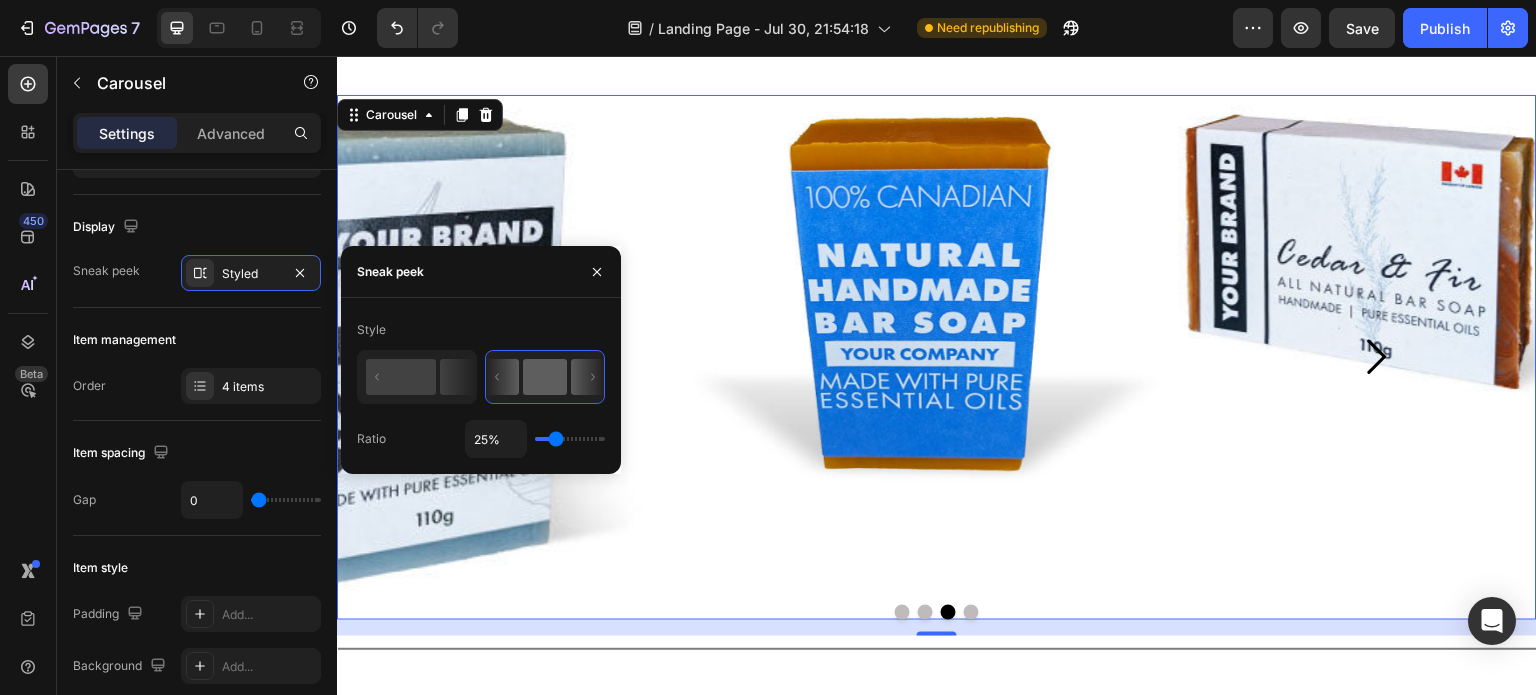 type on "16%" 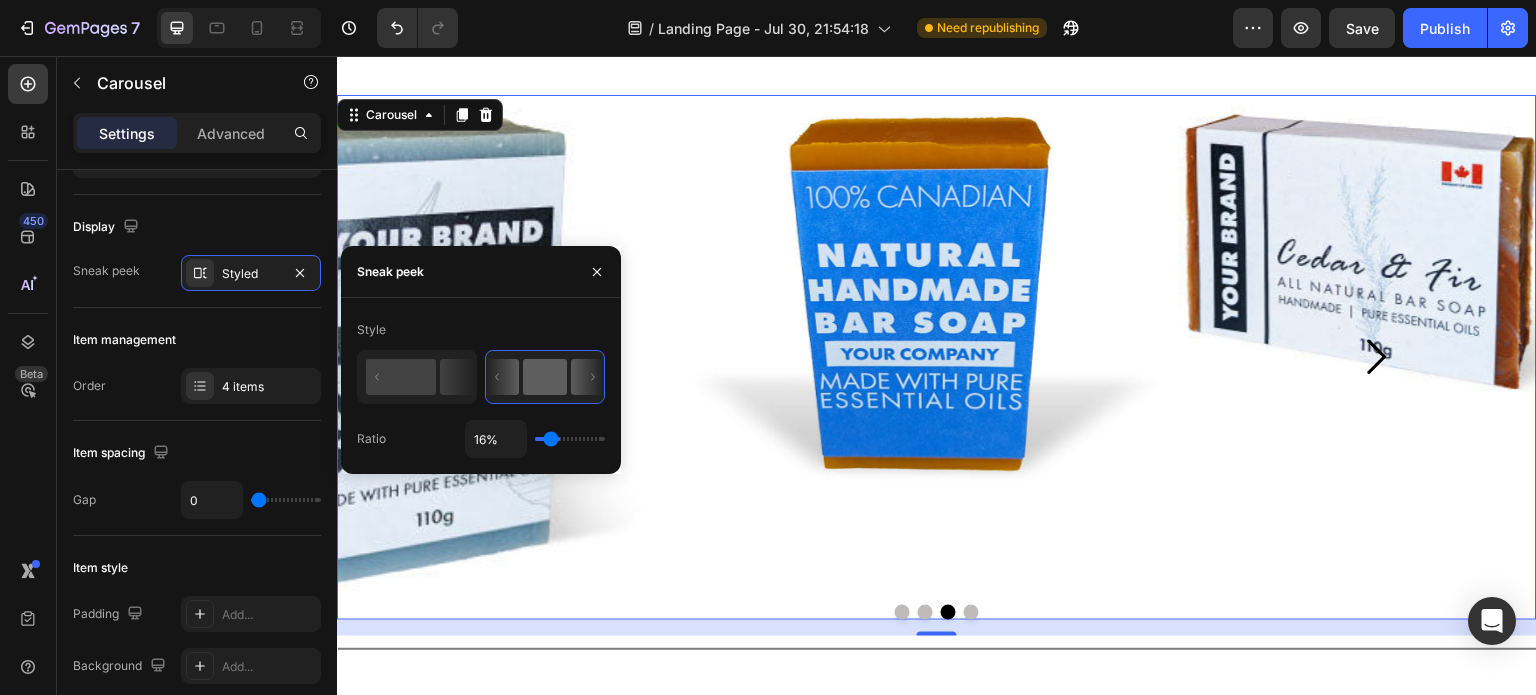 type on "15%" 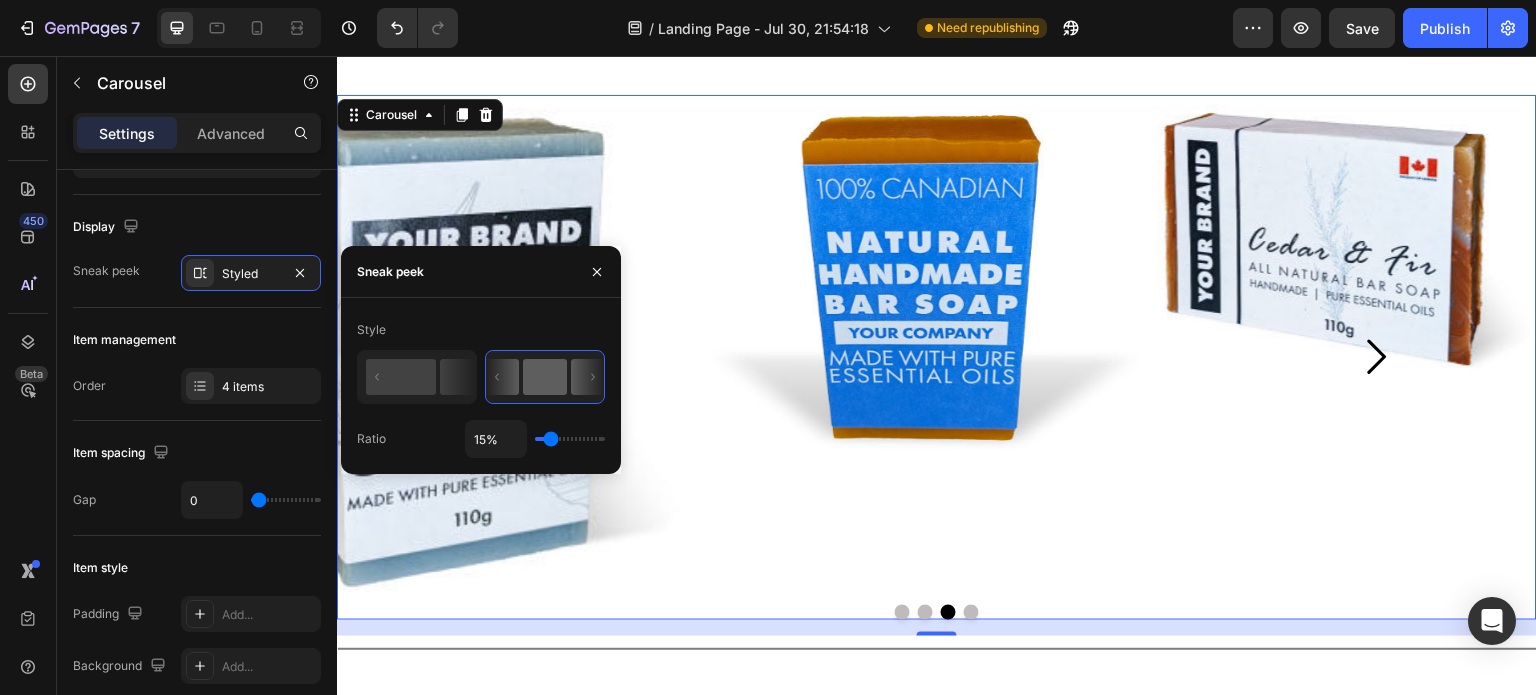 type on "1%" 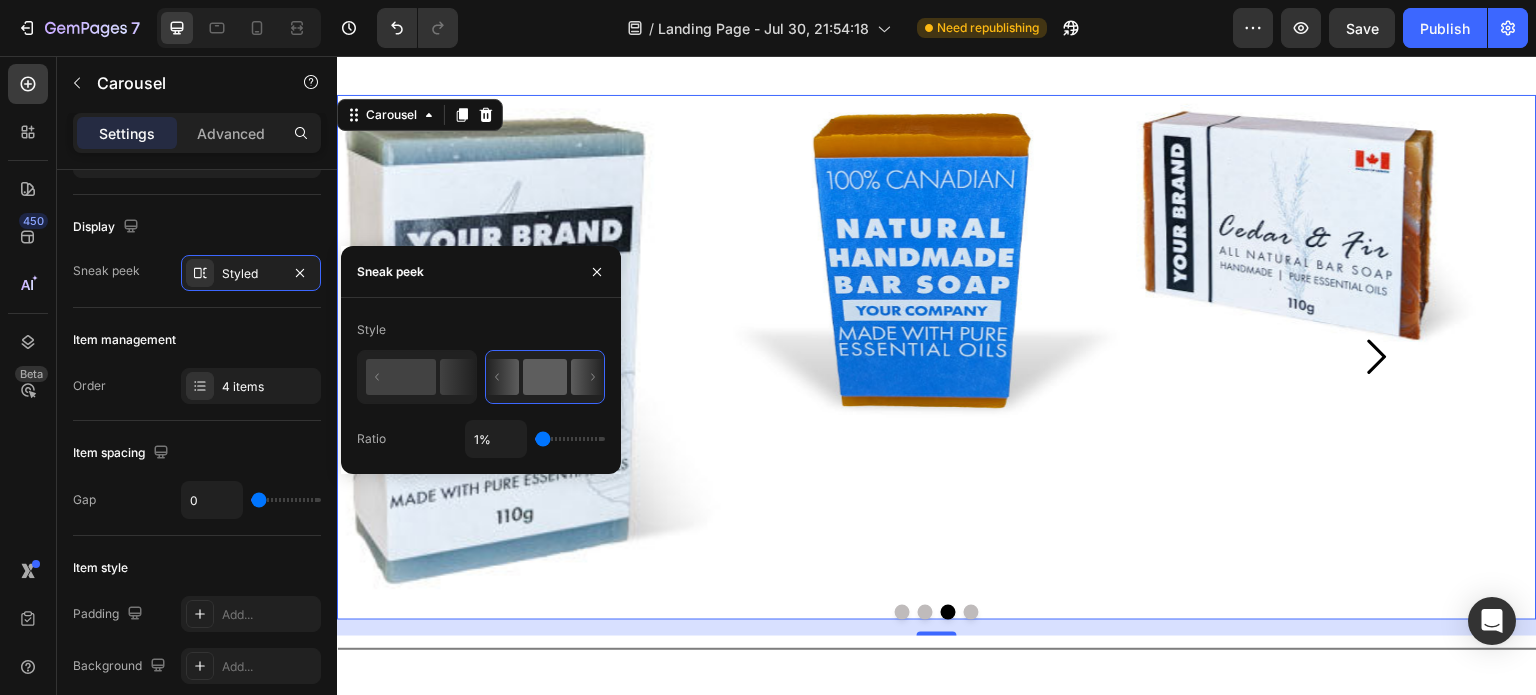 drag, startPoint x: 565, startPoint y: 441, endPoint x: 521, endPoint y: 433, distance: 44.72136 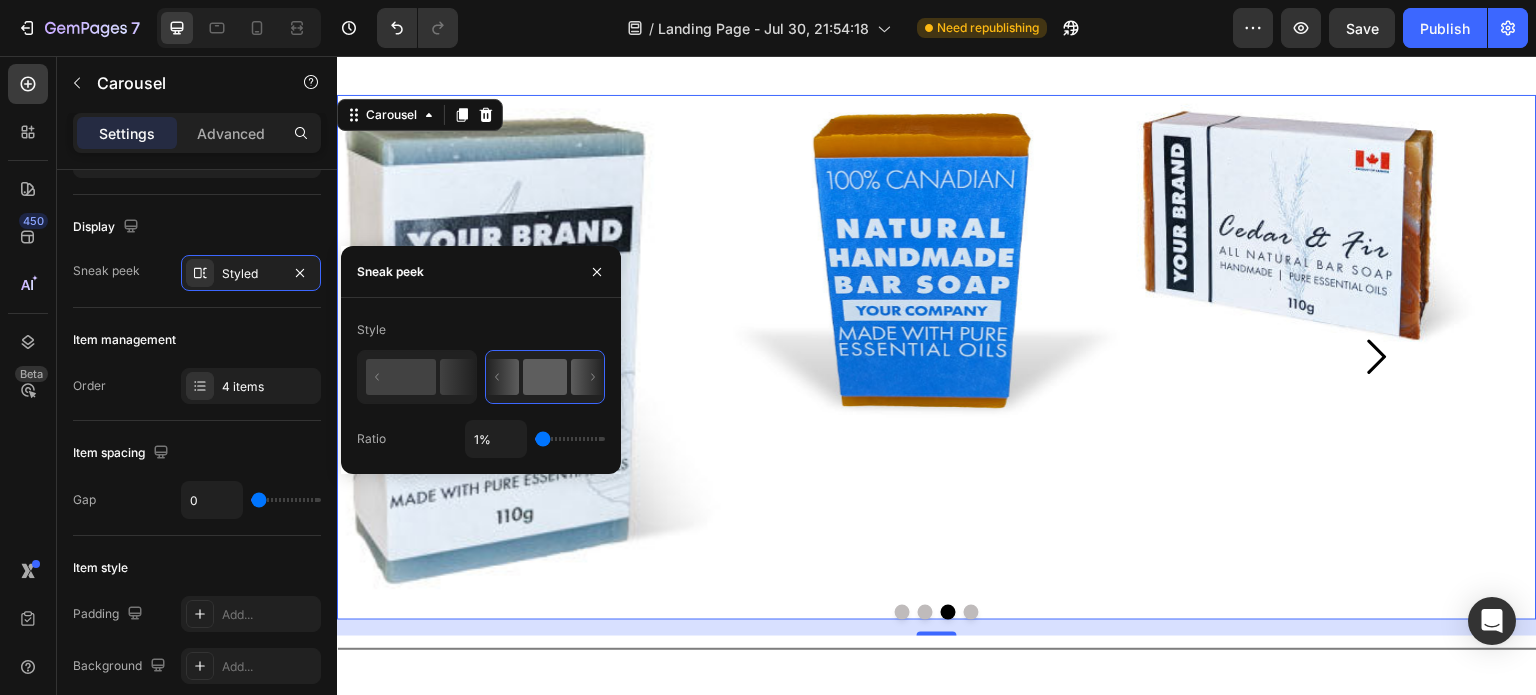 click 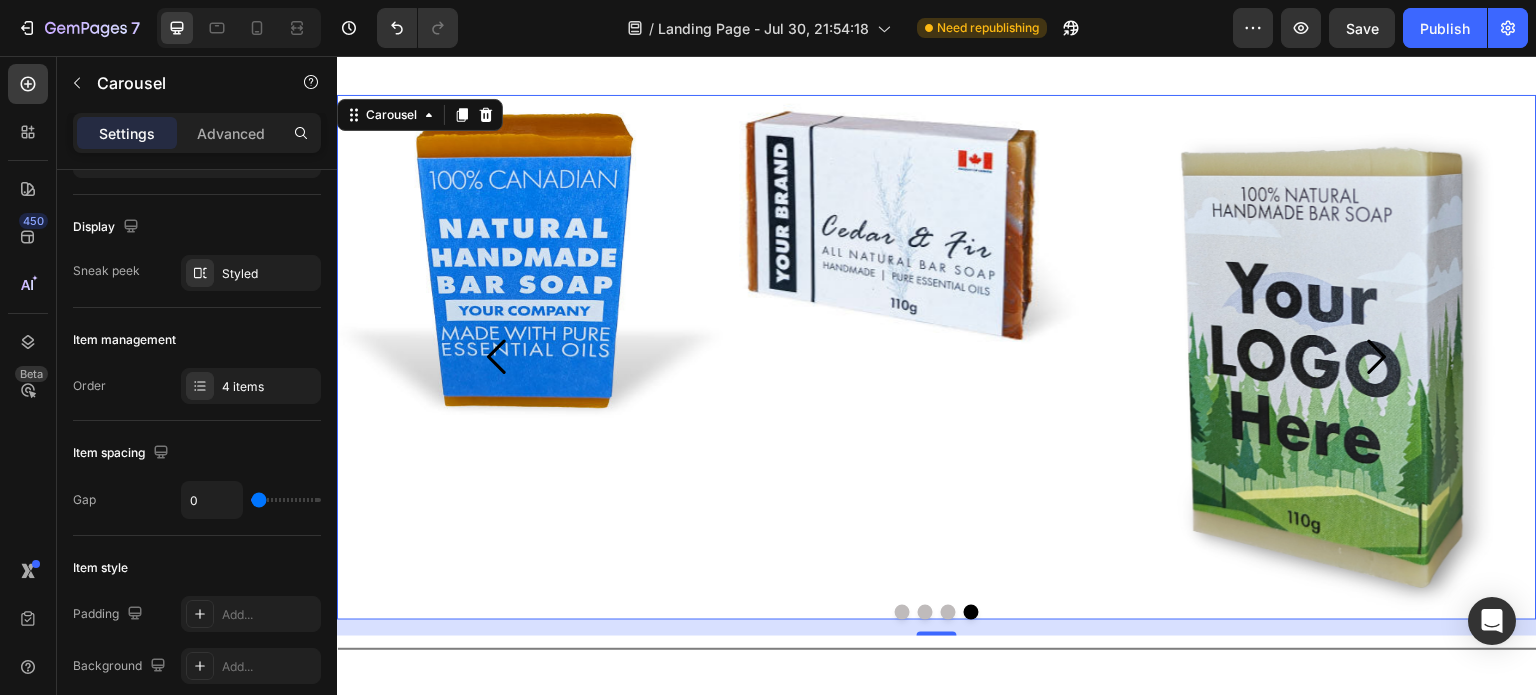 click 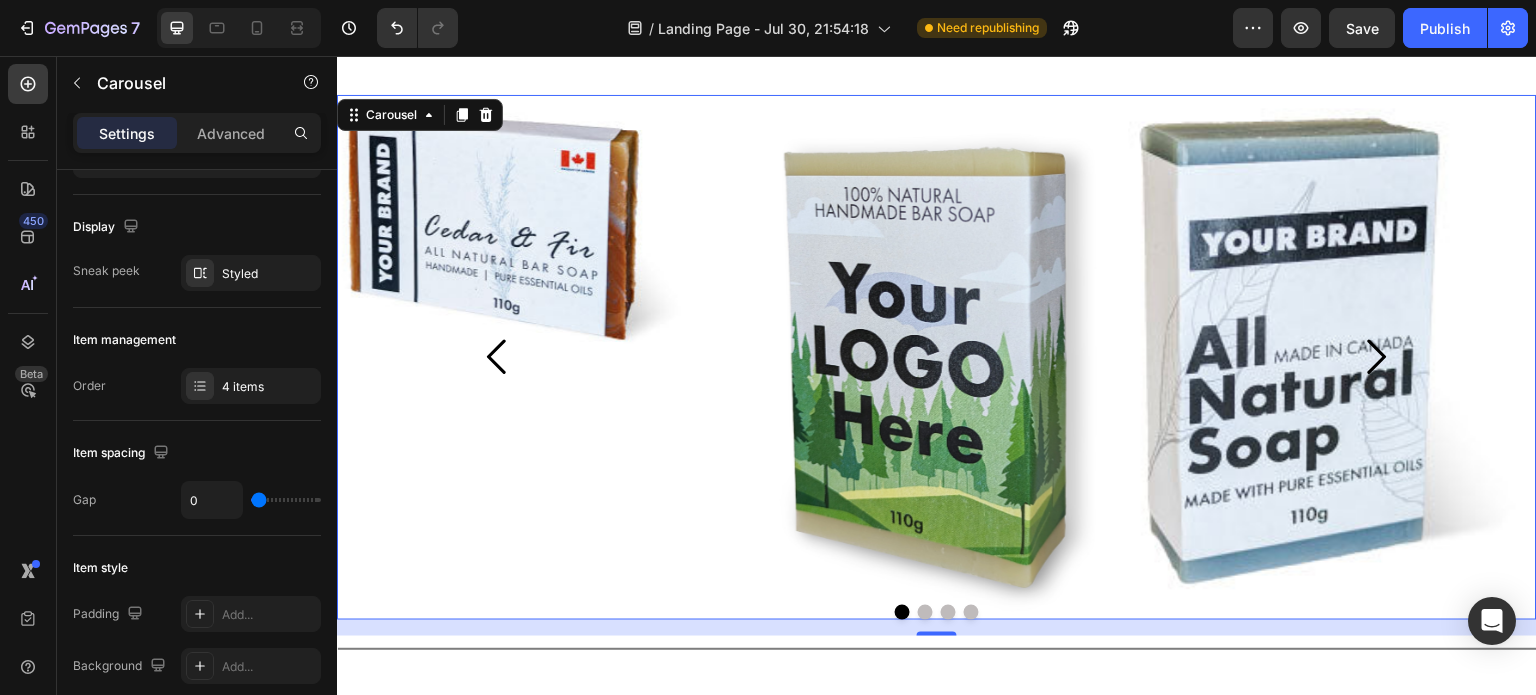 click 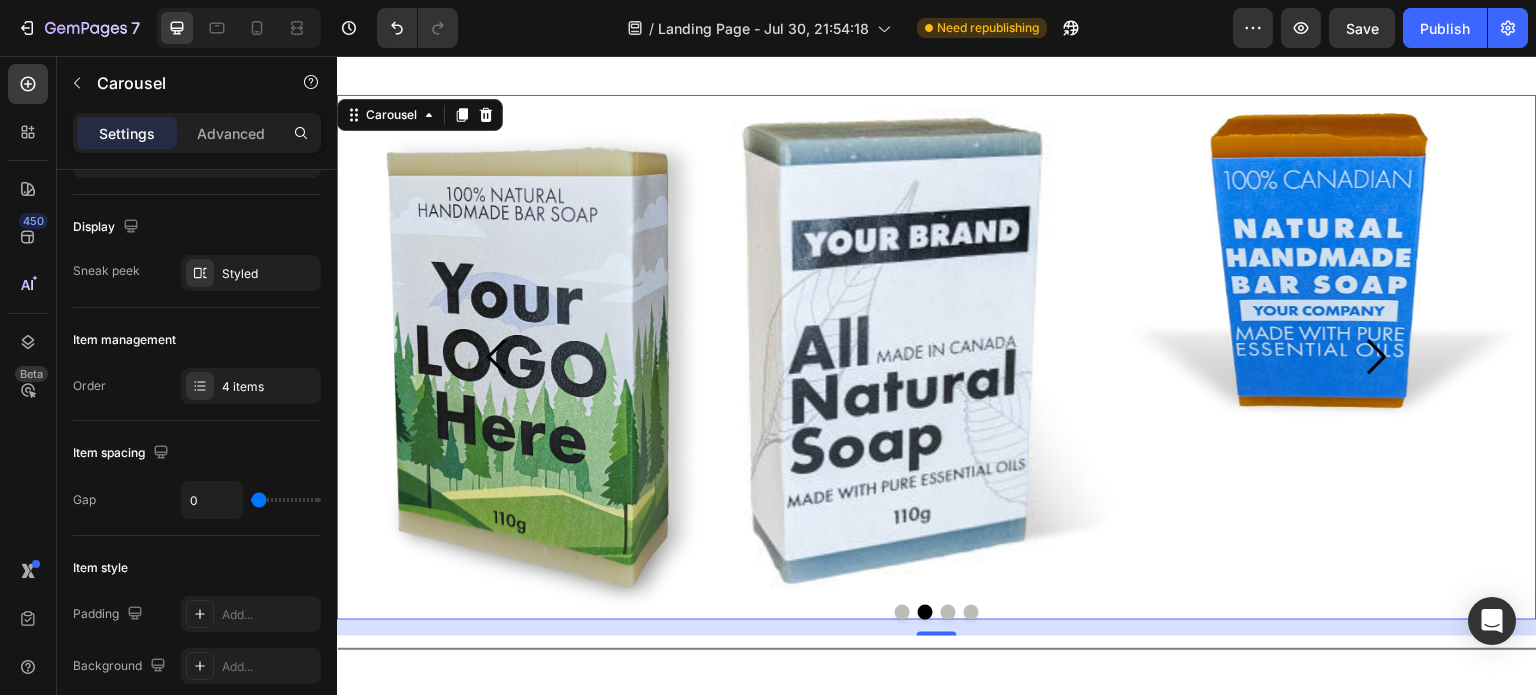 click 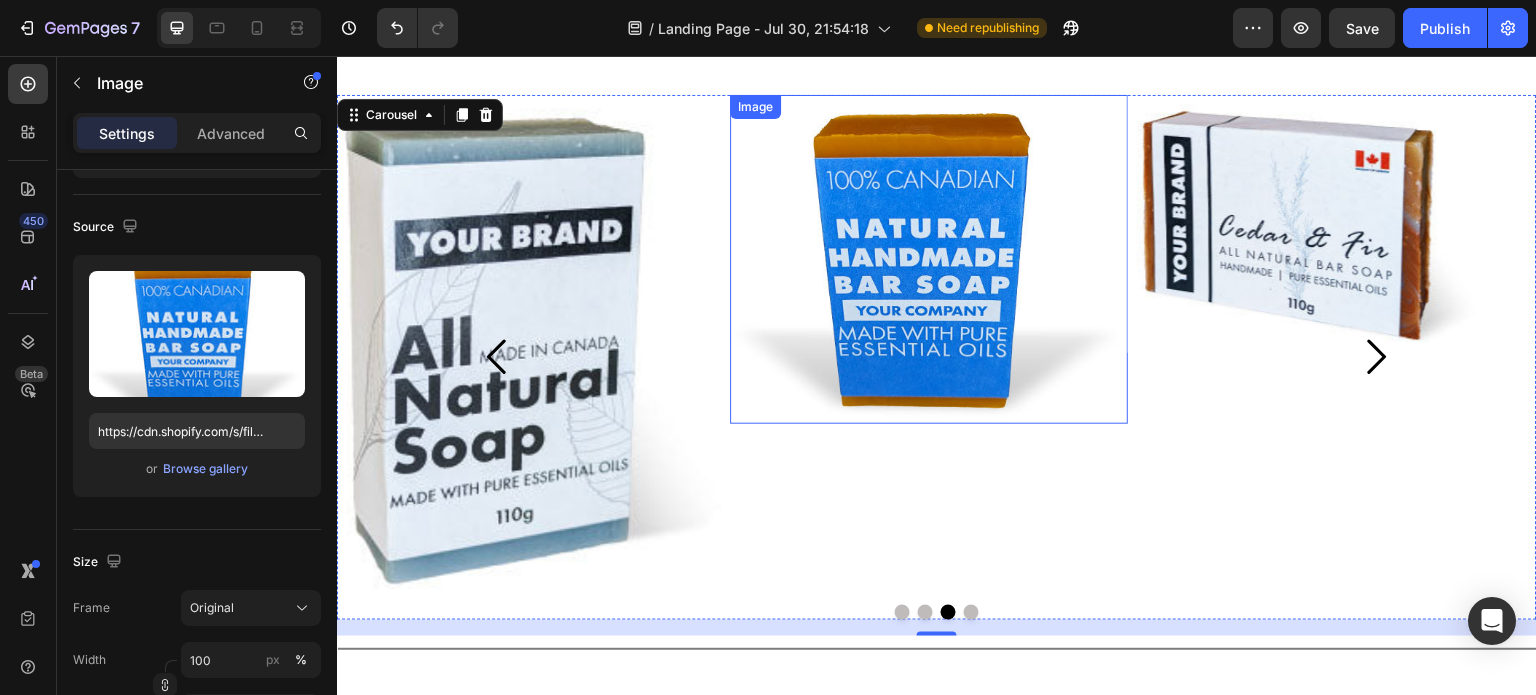 click at bounding box center [930, 259] 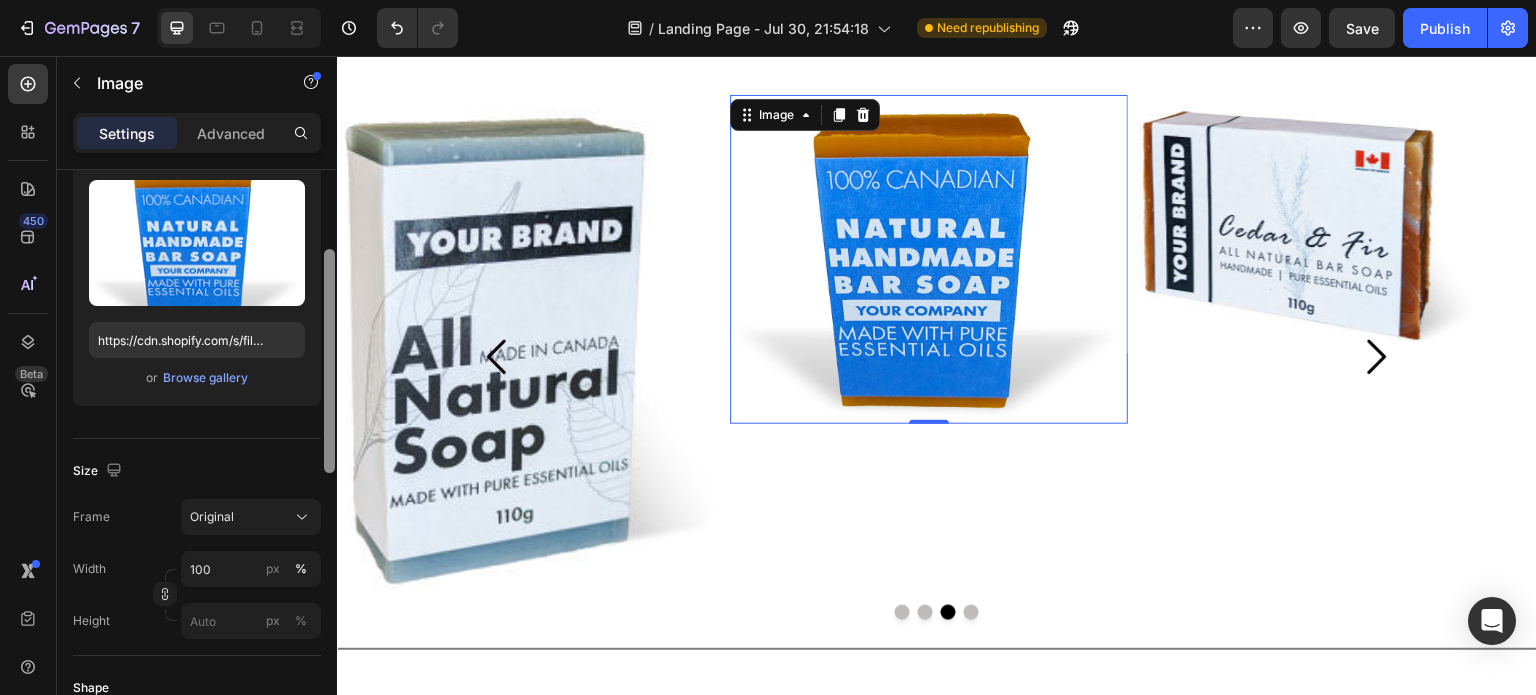 scroll, scrollTop: 199, scrollLeft: 0, axis: vertical 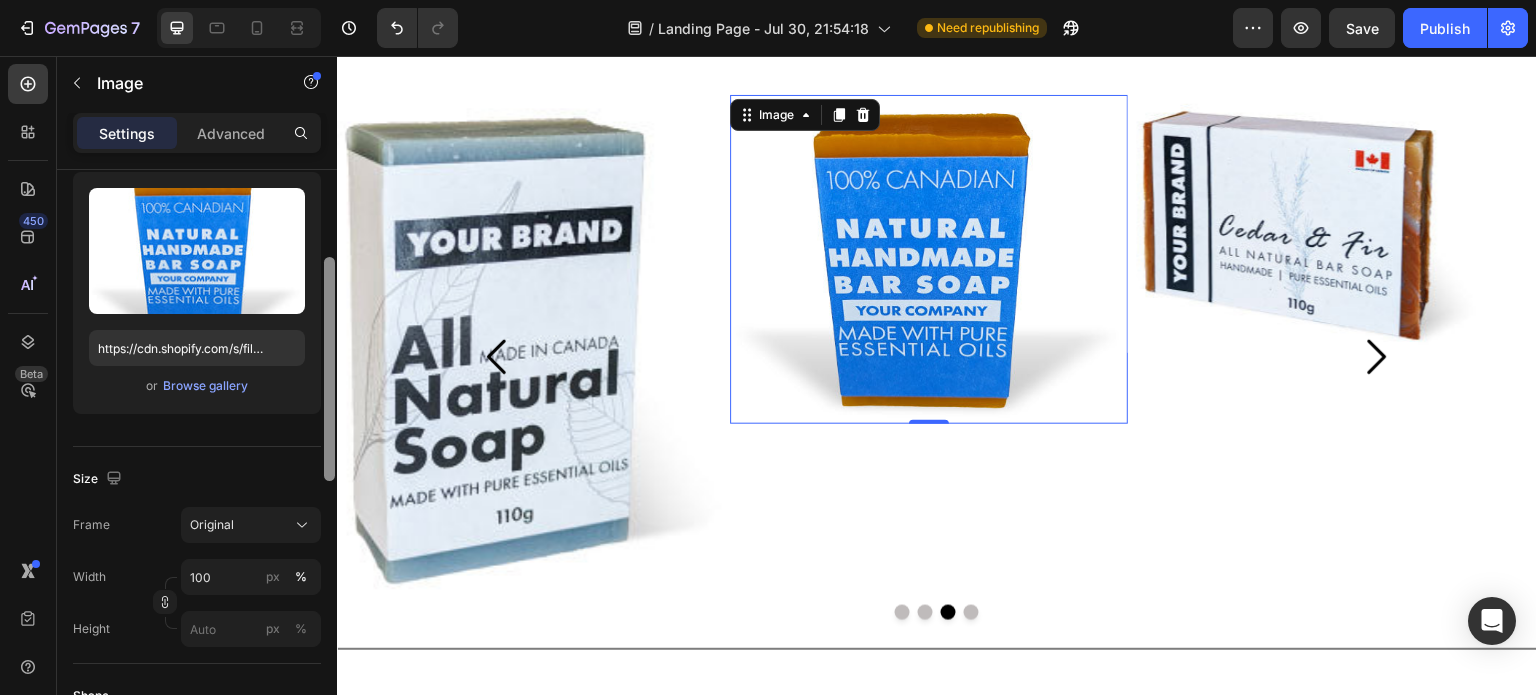 drag, startPoint x: 332, startPoint y: 319, endPoint x: 334, endPoint y: 396, distance: 77.02597 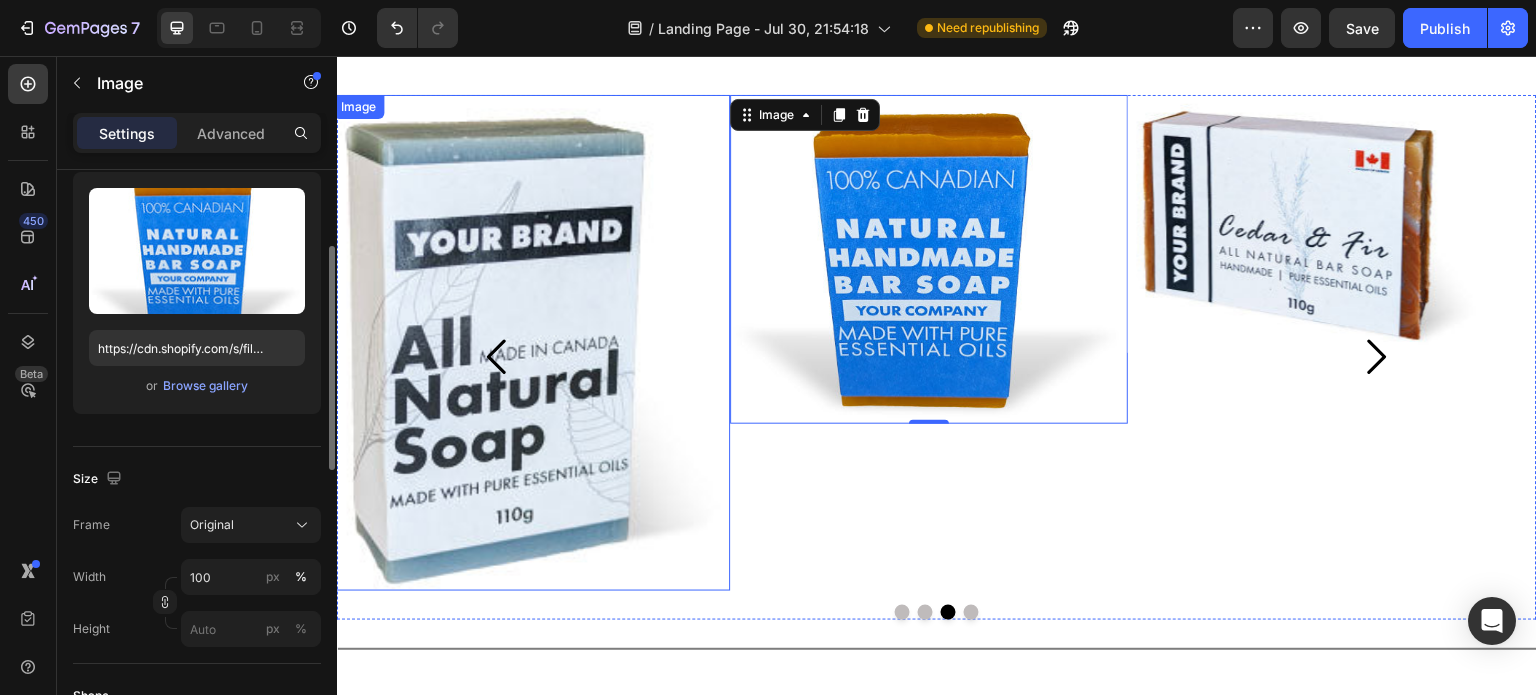 click at bounding box center [532, 343] 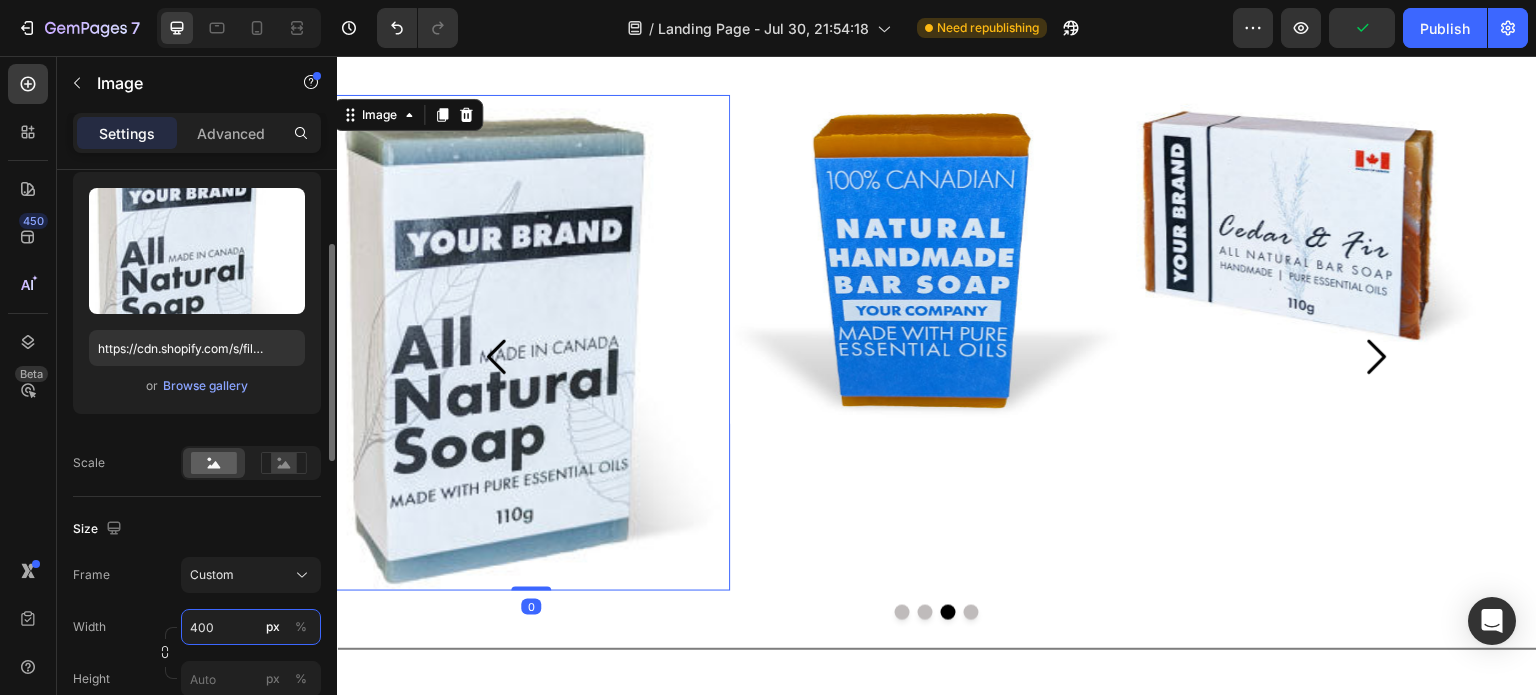 click on "400" at bounding box center [251, 627] 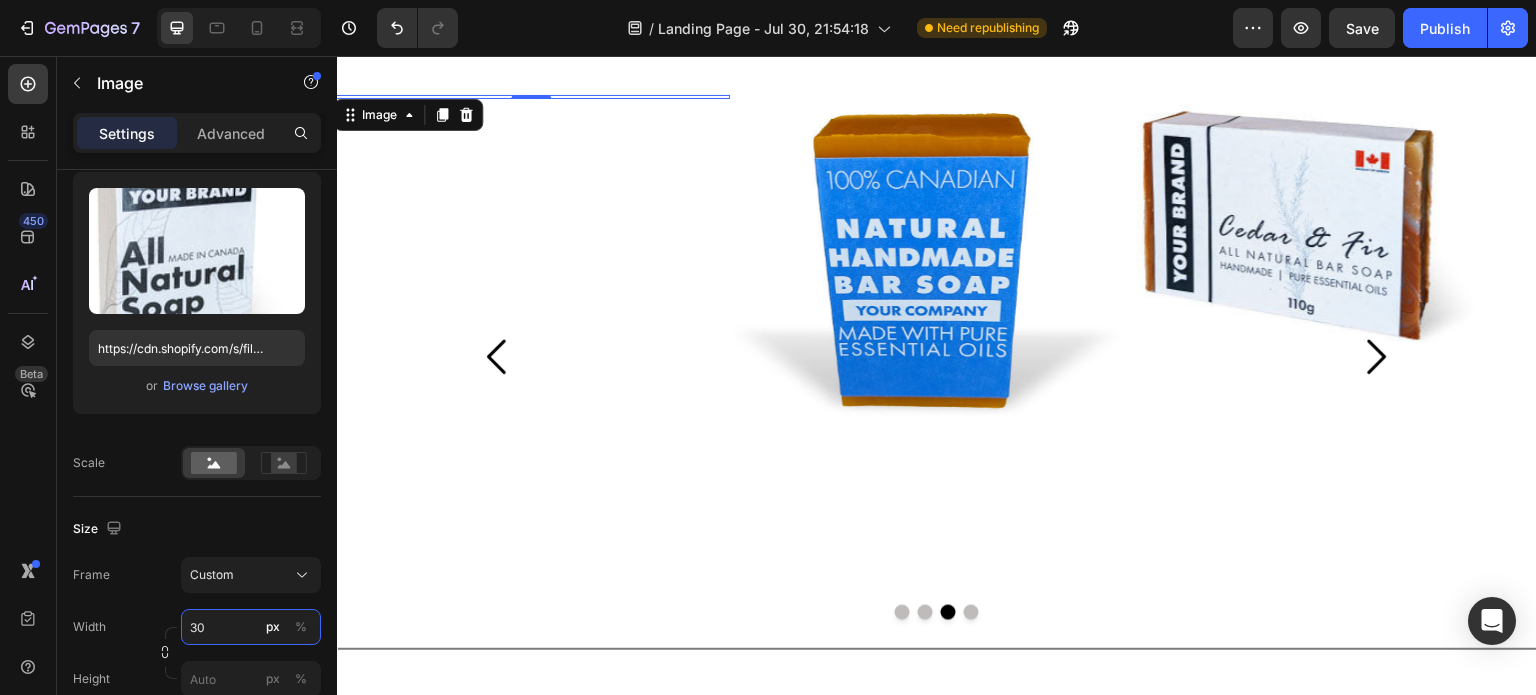 type on "300" 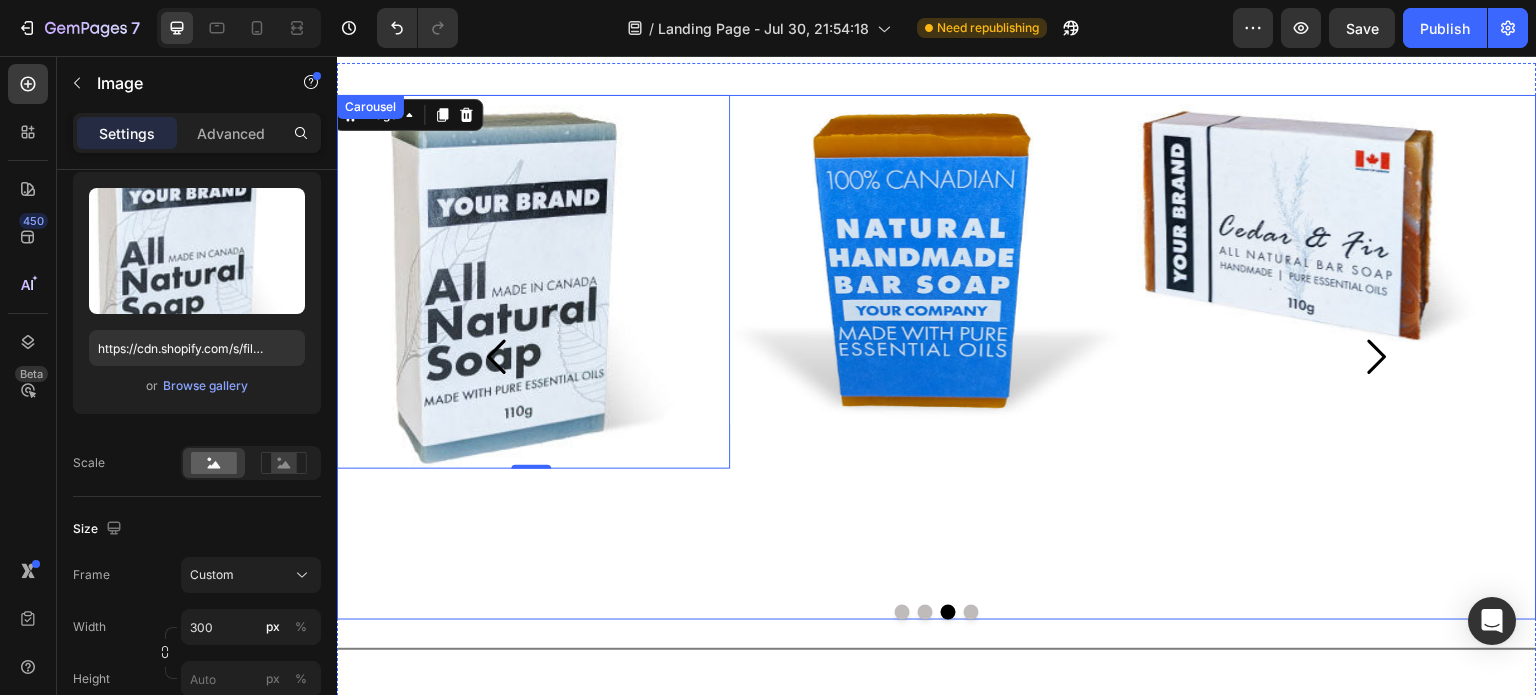 click 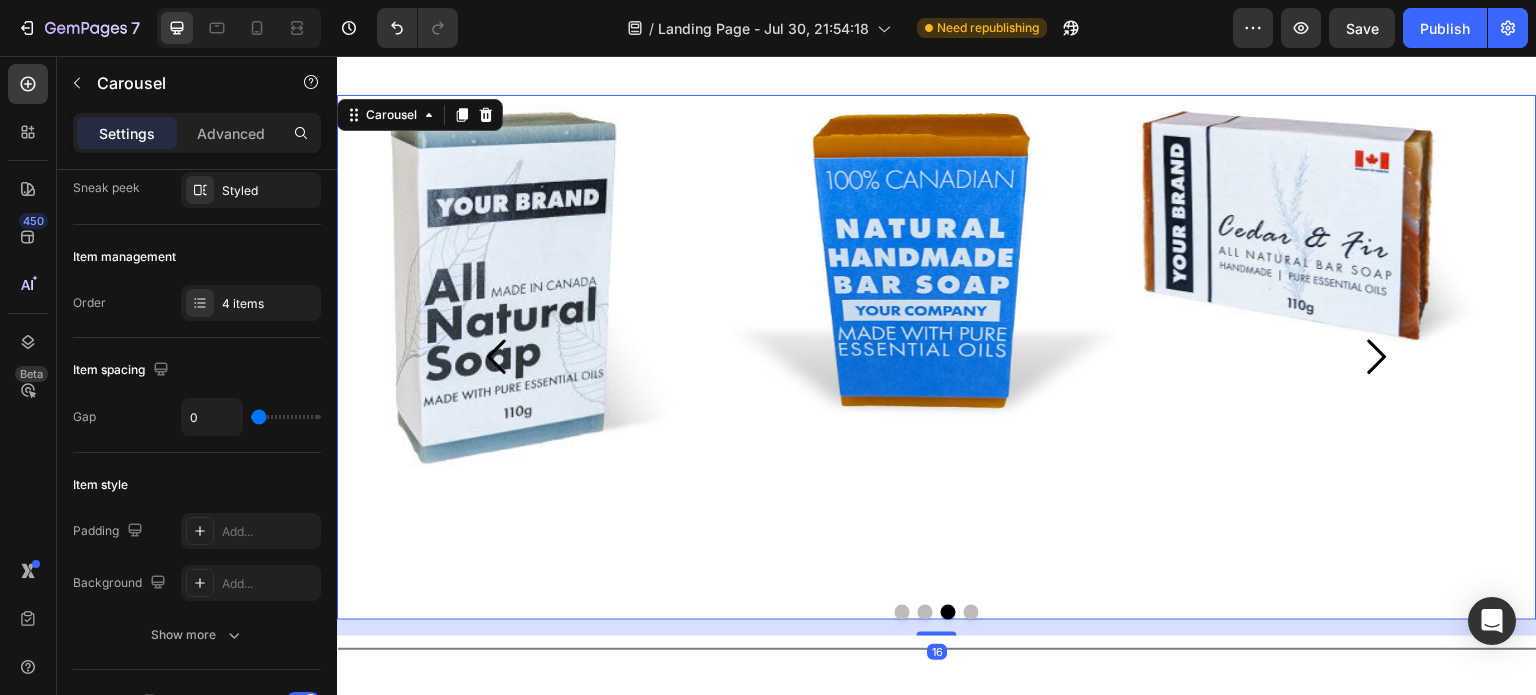 scroll, scrollTop: 0, scrollLeft: 0, axis: both 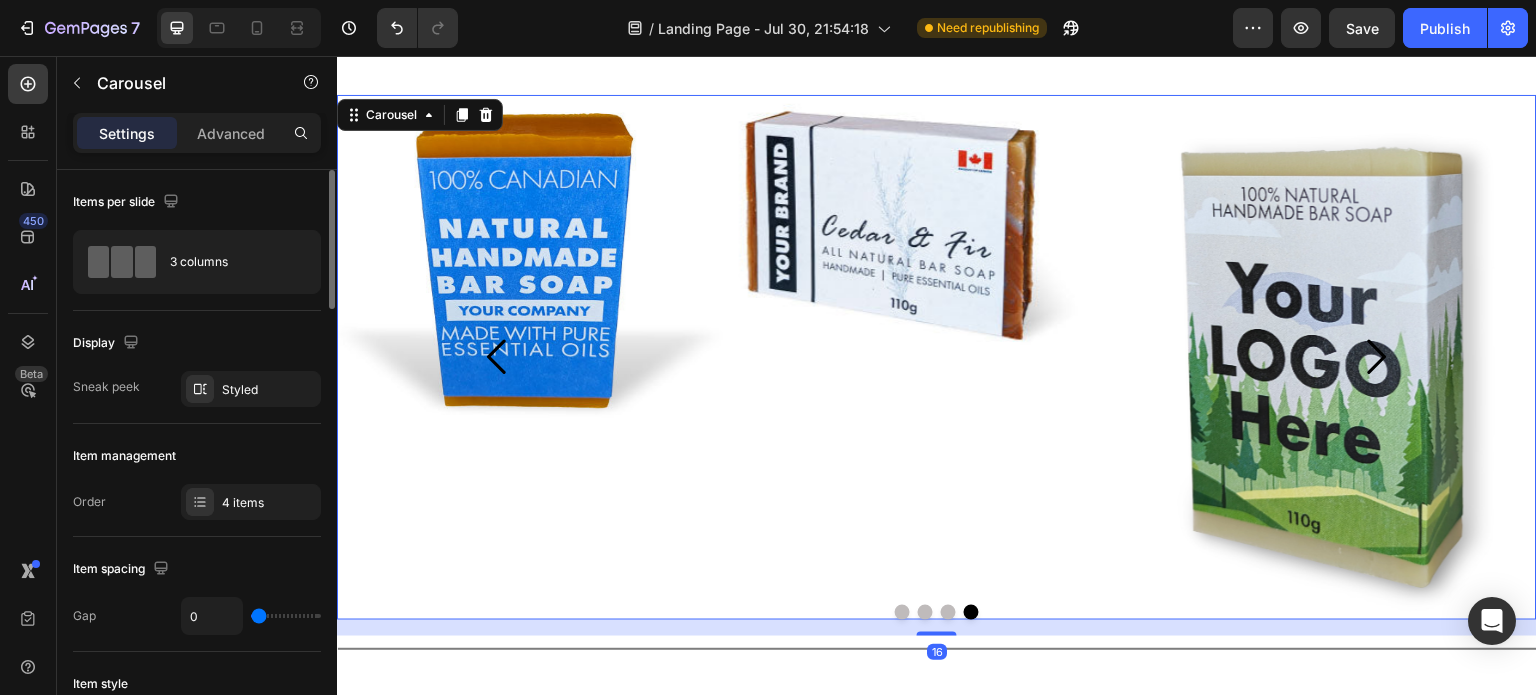 click at bounding box center [1376, 357] 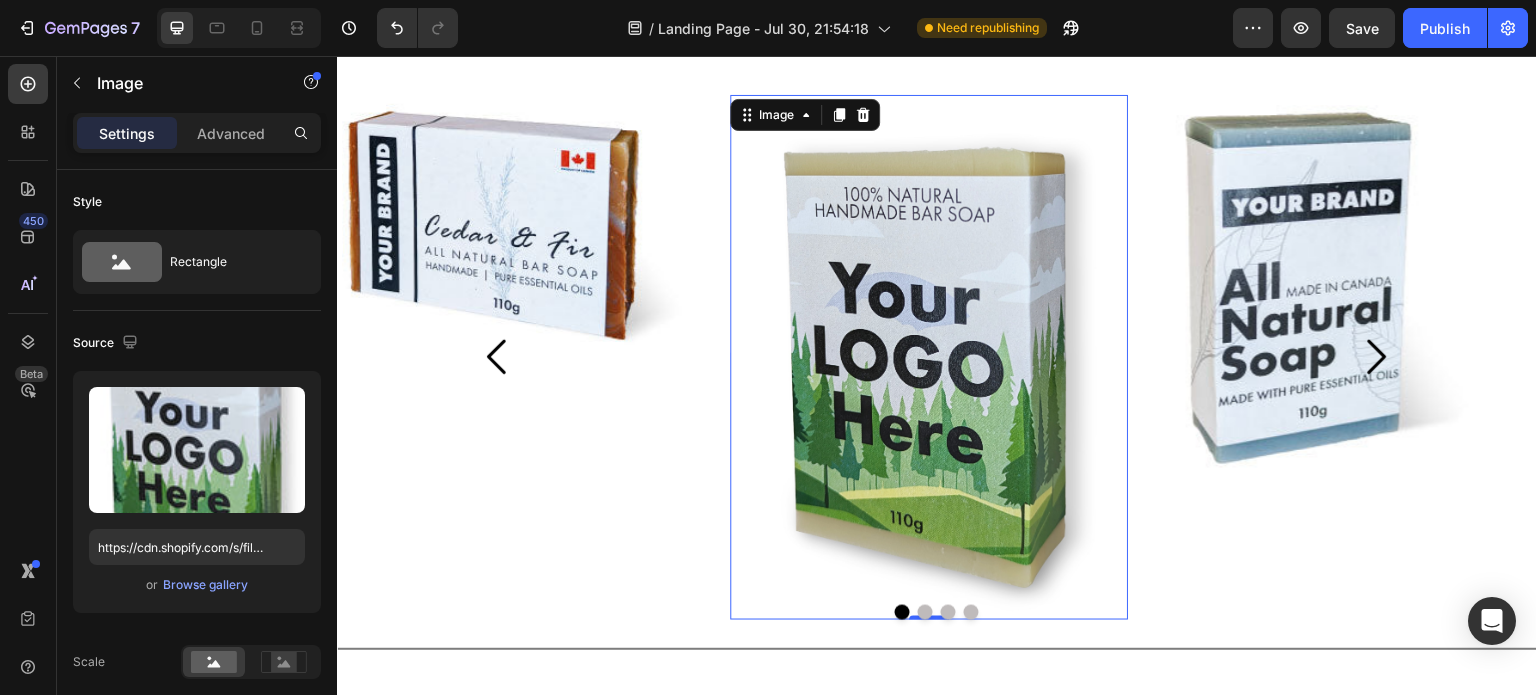 click at bounding box center (929, 357) 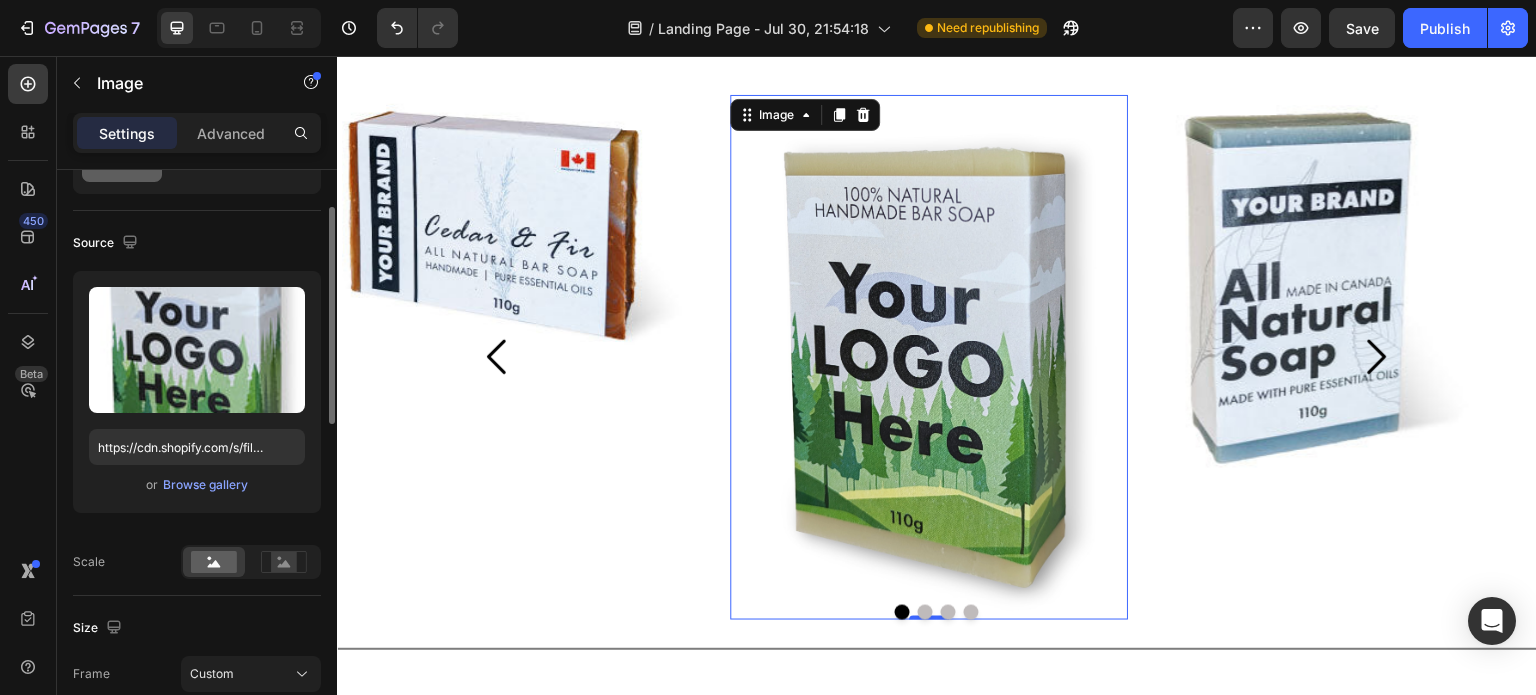 scroll, scrollTop: 300, scrollLeft: 0, axis: vertical 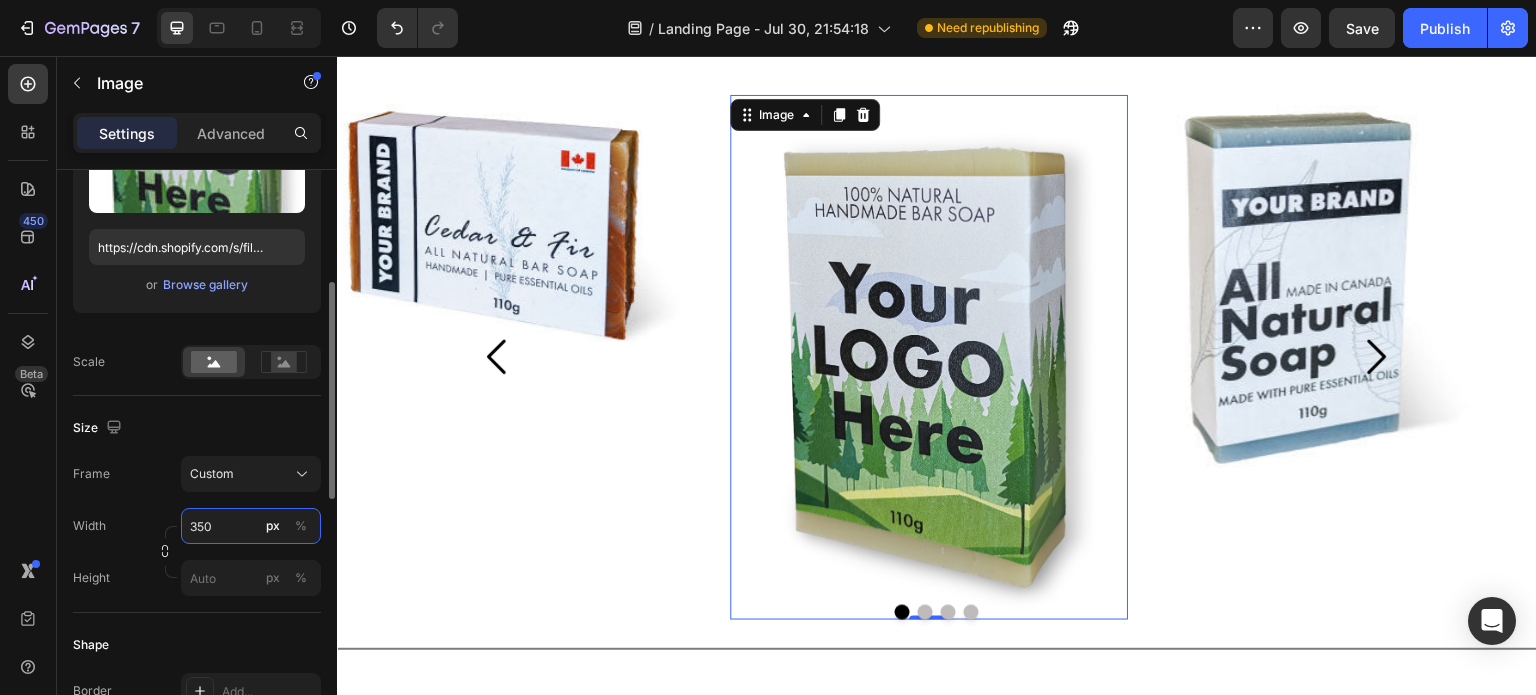 click on "350" at bounding box center [251, 526] 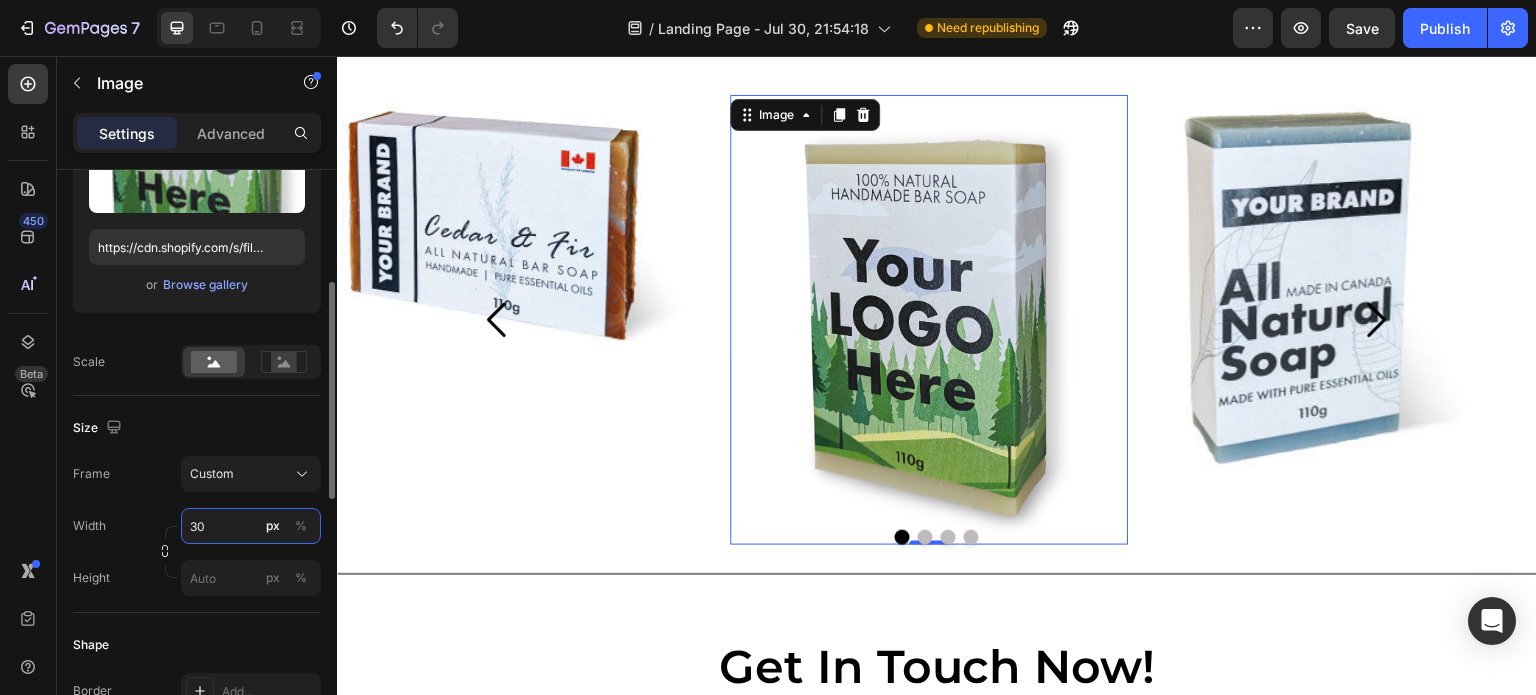 type on "3" 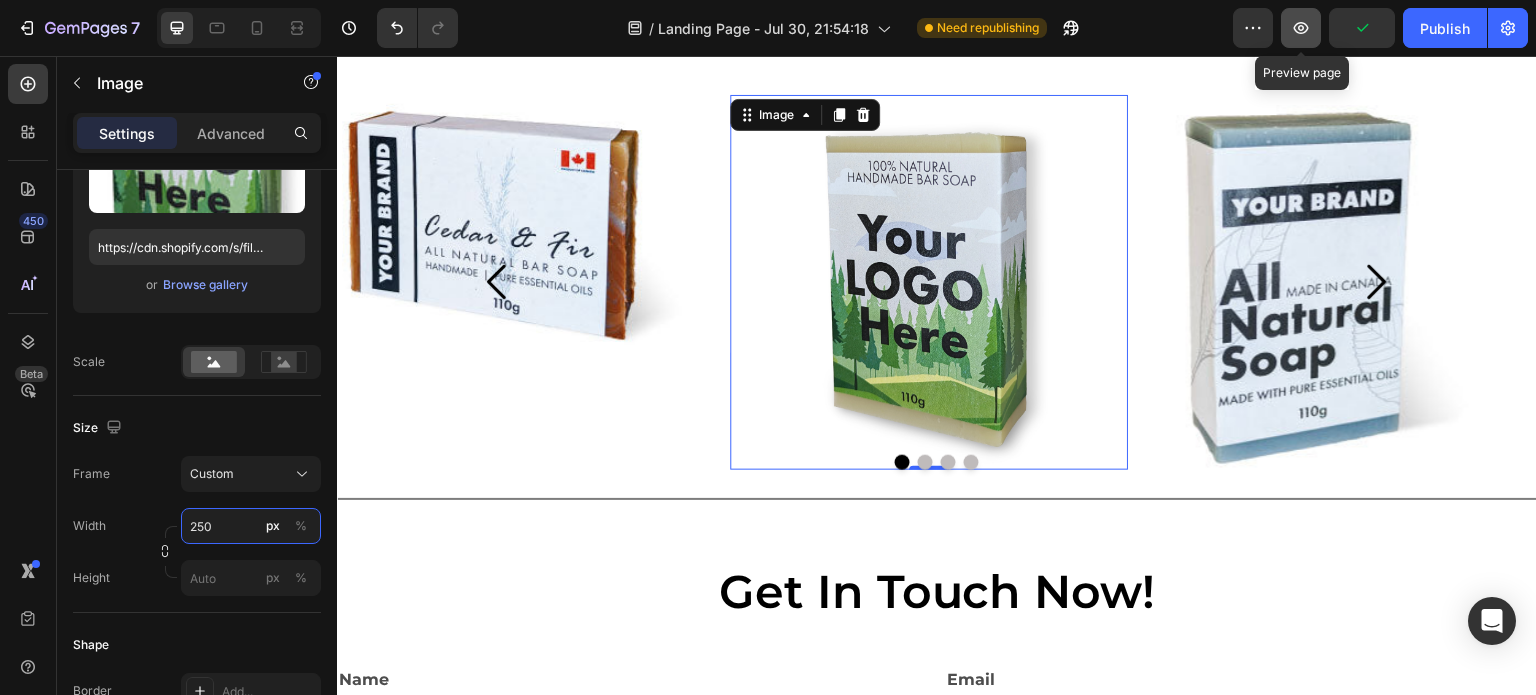 type on "250" 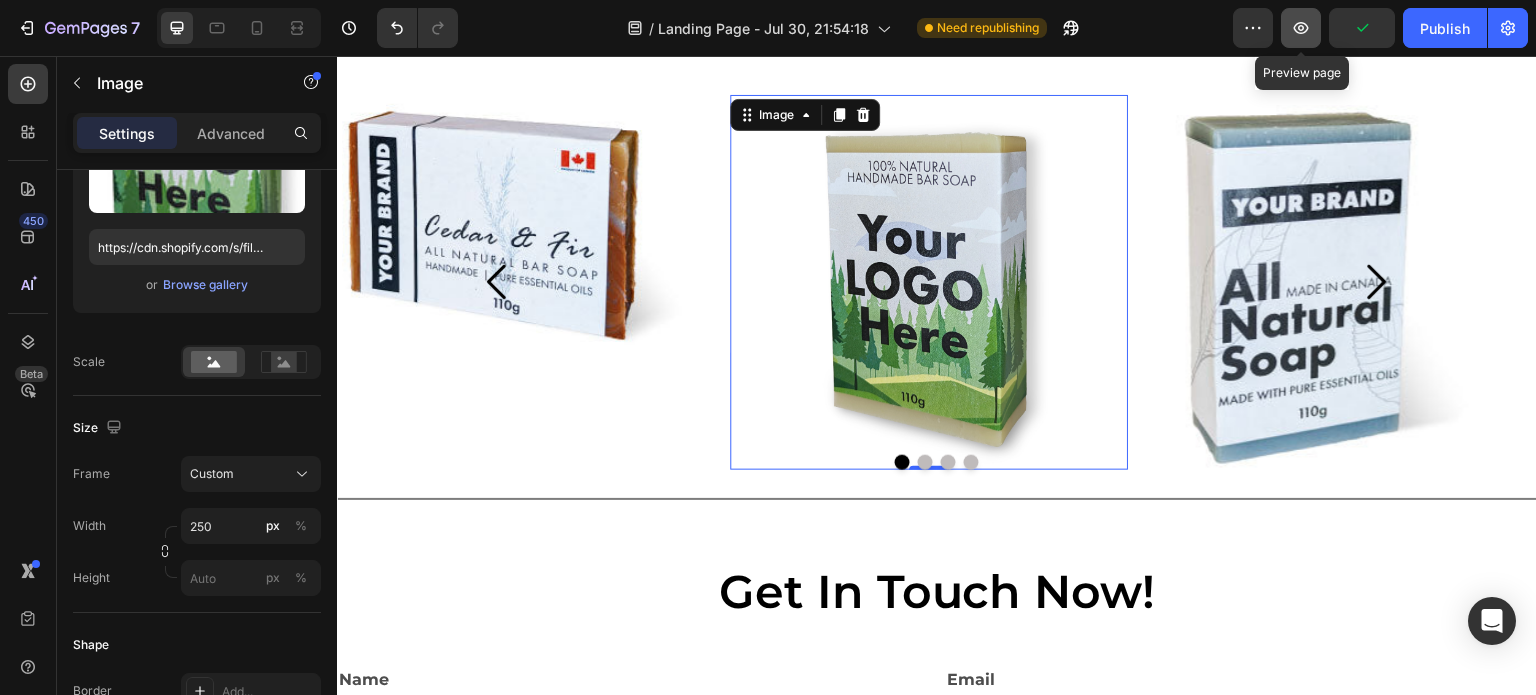 click 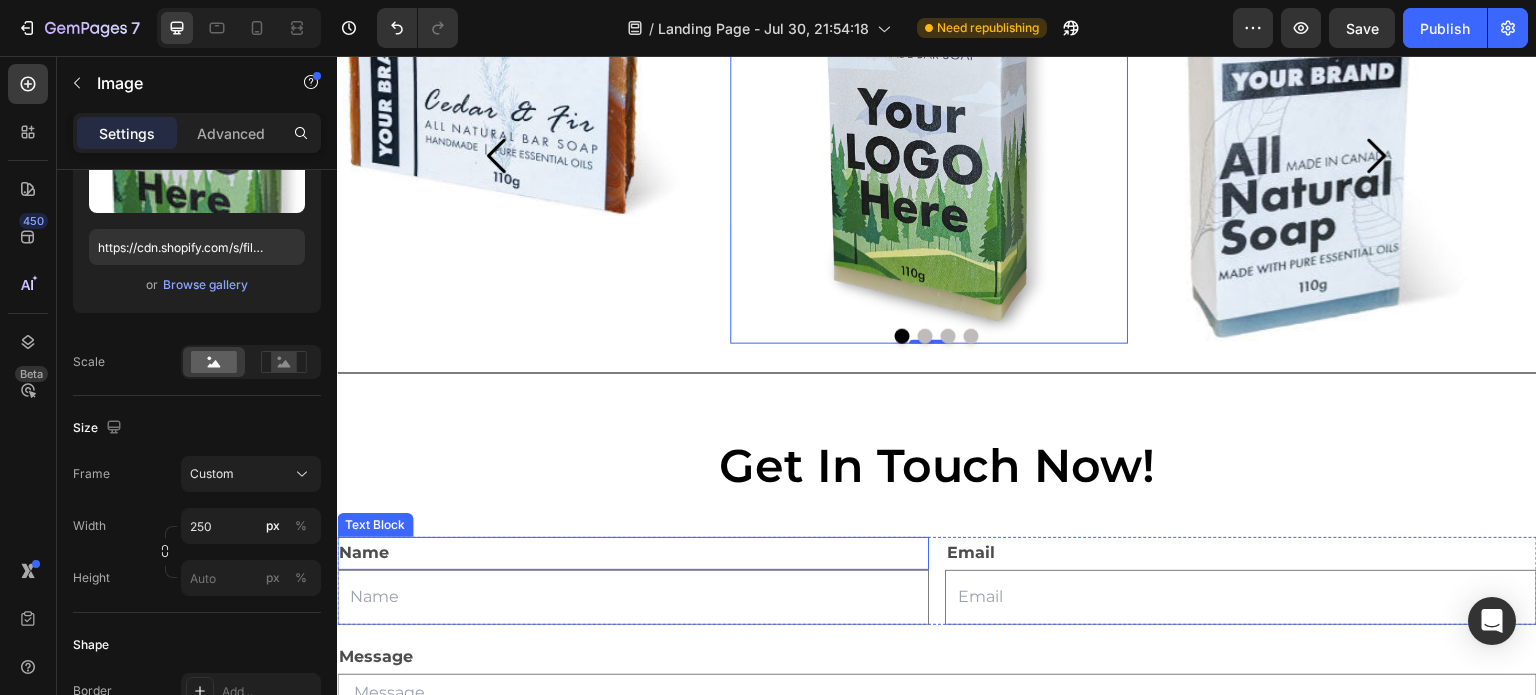 scroll, scrollTop: 2313, scrollLeft: 0, axis: vertical 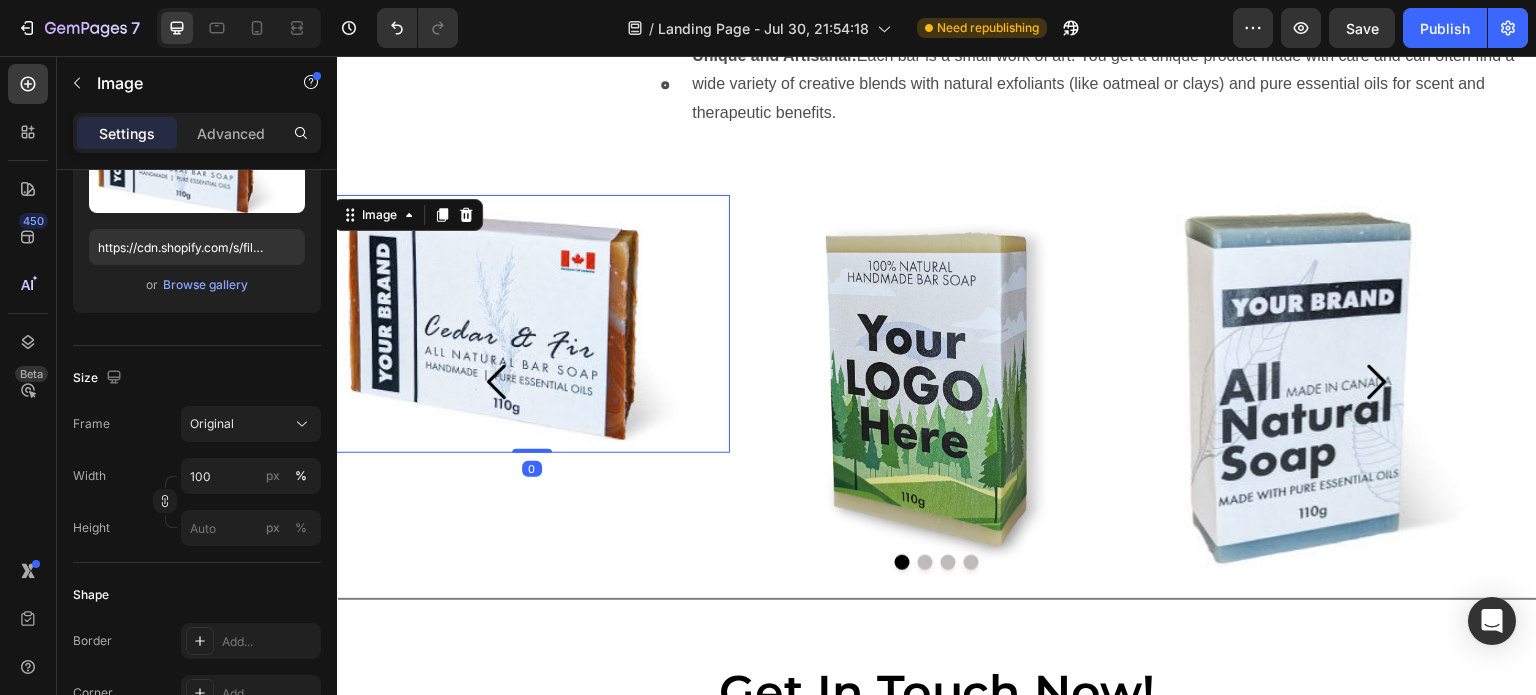 click at bounding box center (532, 324) 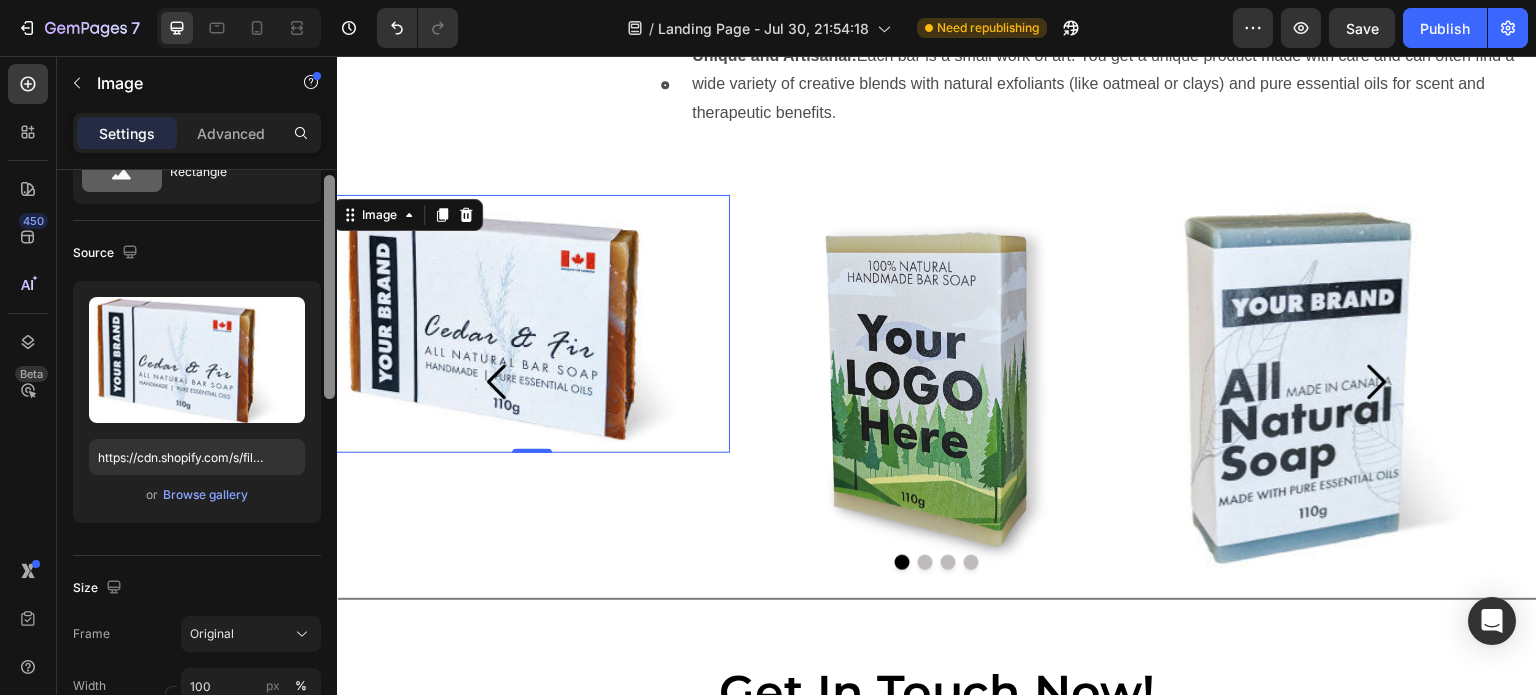 scroll, scrollTop: 0, scrollLeft: 0, axis: both 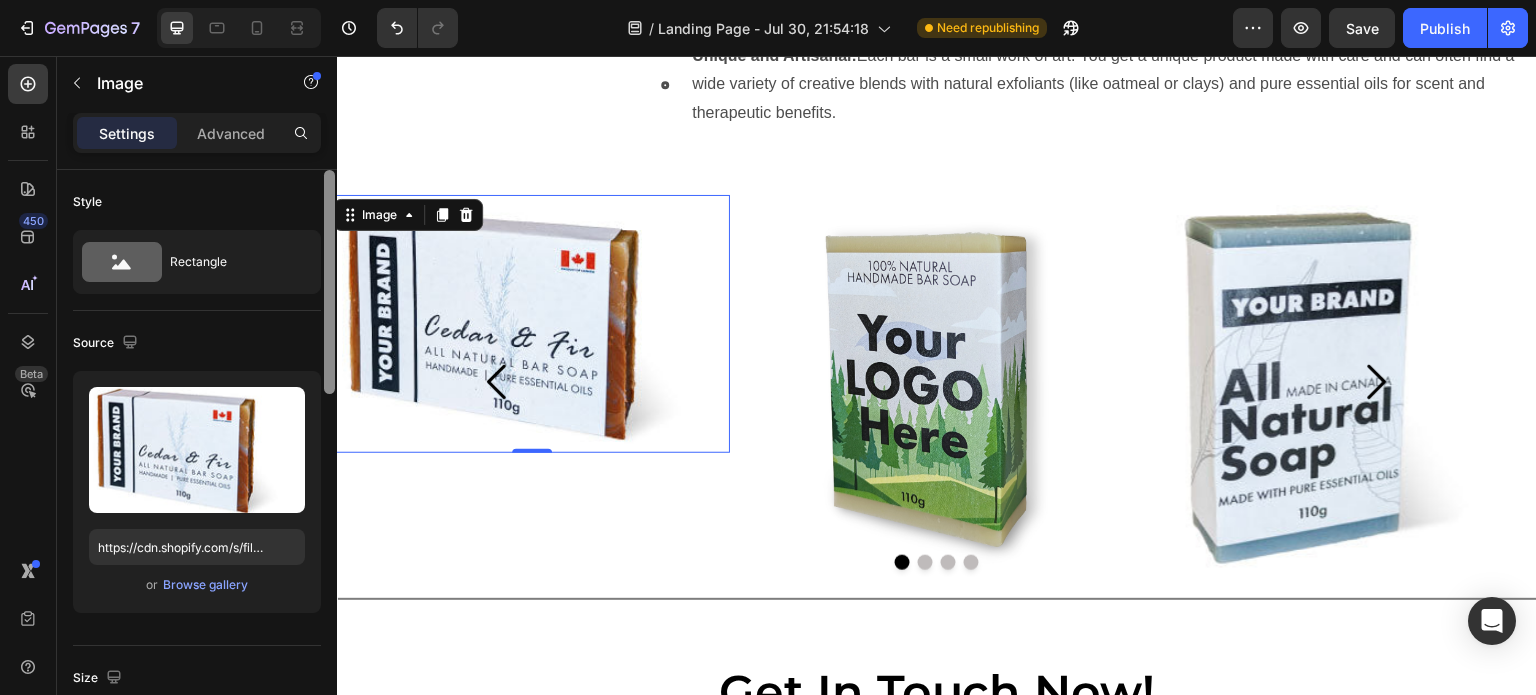 drag, startPoint x: 328, startPoint y: 404, endPoint x: 328, endPoint y: 253, distance: 151 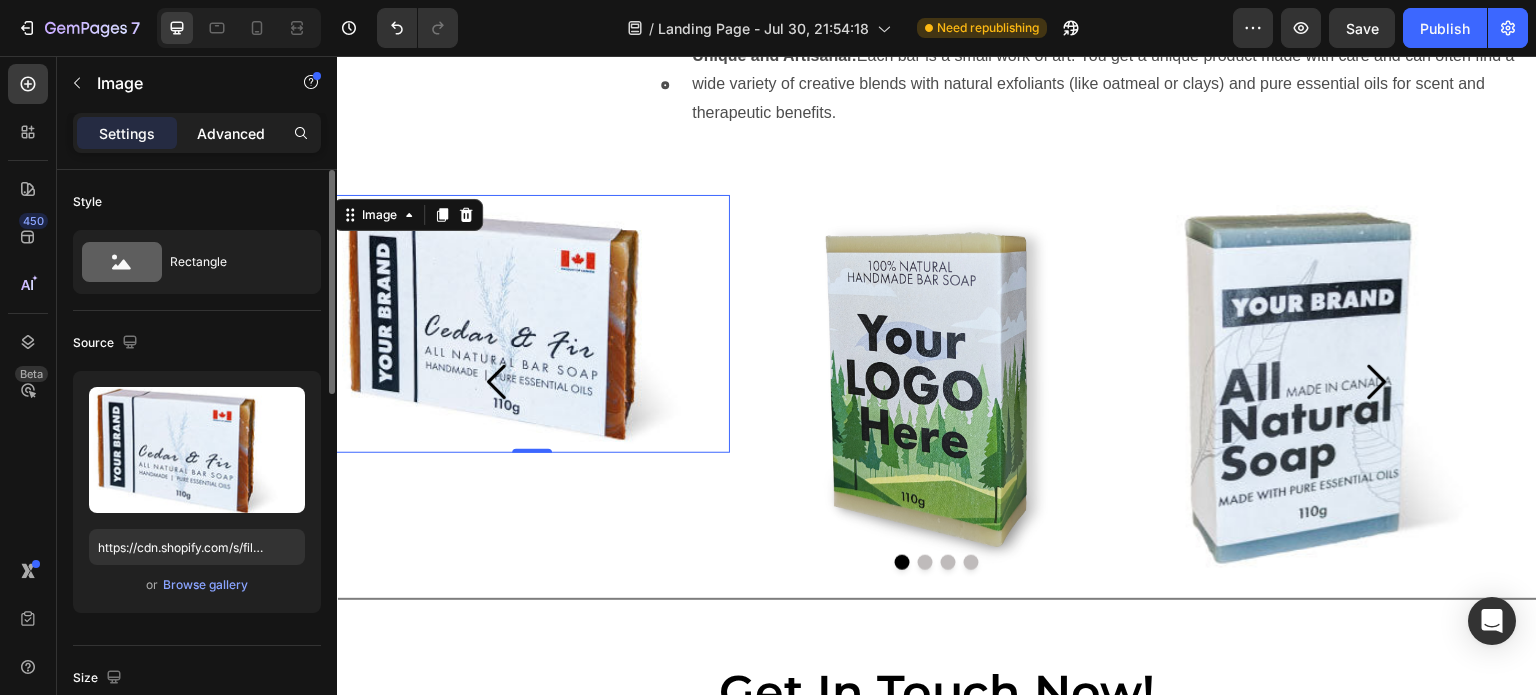 click on "Advanced" at bounding box center [231, 133] 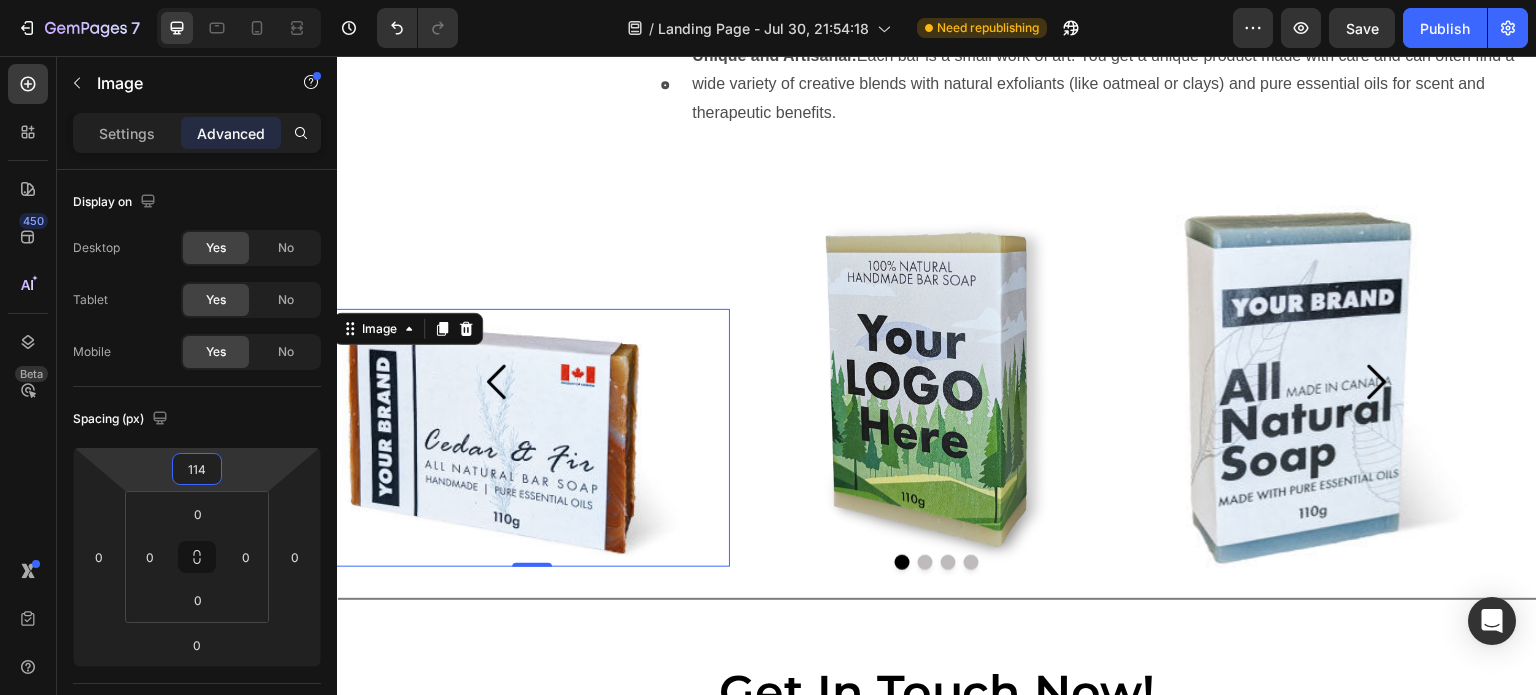 drag, startPoint x: 210, startPoint y: 489, endPoint x: 224, endPoint y: 432, distance: 58.694122 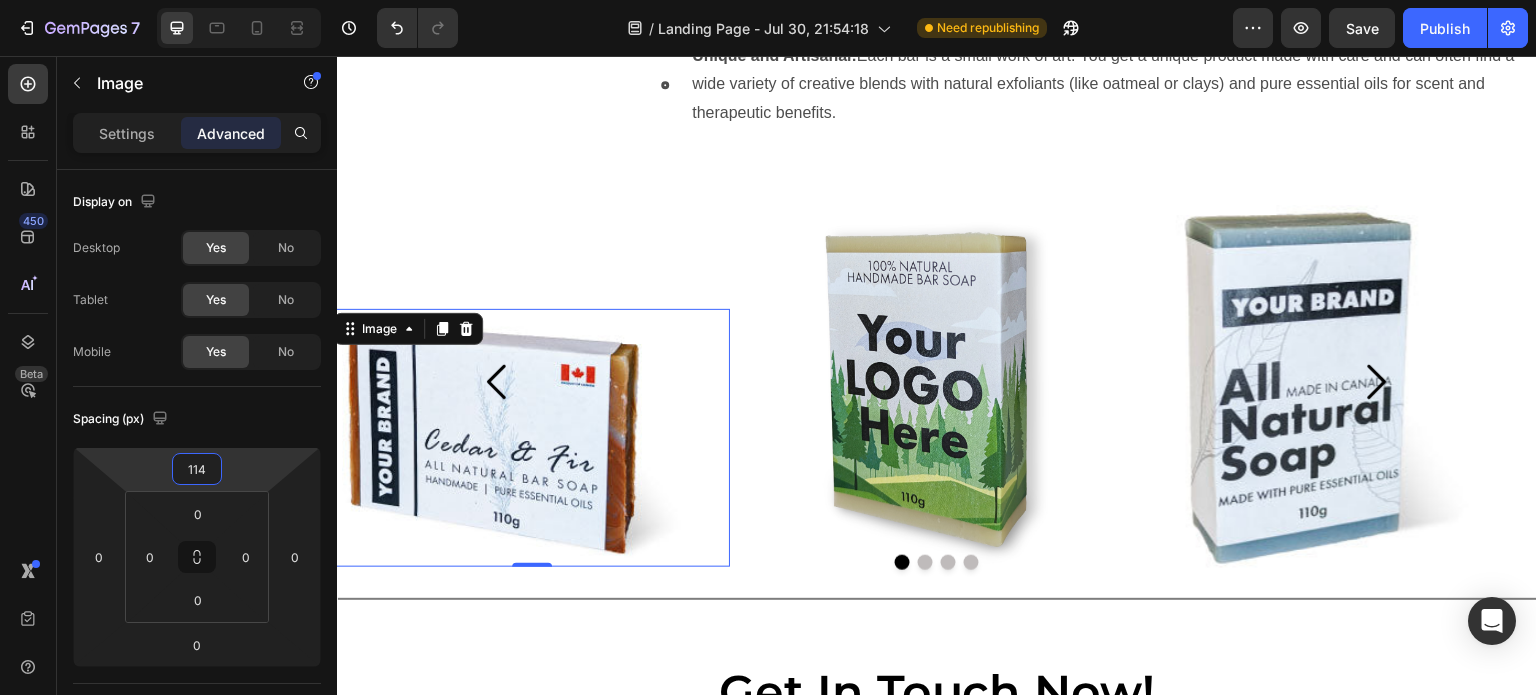 click on "7   /  Landing Page - Jul 30, 21:54:18 Need republishing Preview  Save   Publish  450 Beta Sections(18) Elements(83) Section Element Hero Section Product Detail Brands Trusted Badges Guarantee Product Breakdown How to use Testimonials Compare Bundle FAQs Social Proof Brand Story Product List Collection Blog List Contact Sticky Add to Cart Custom Footer Browse Library 450 Layout
Row
Row
Row
Row Text
Heading
Text Block Button
Button
Button Media
Image
Image" at bounding box center [768, 0] 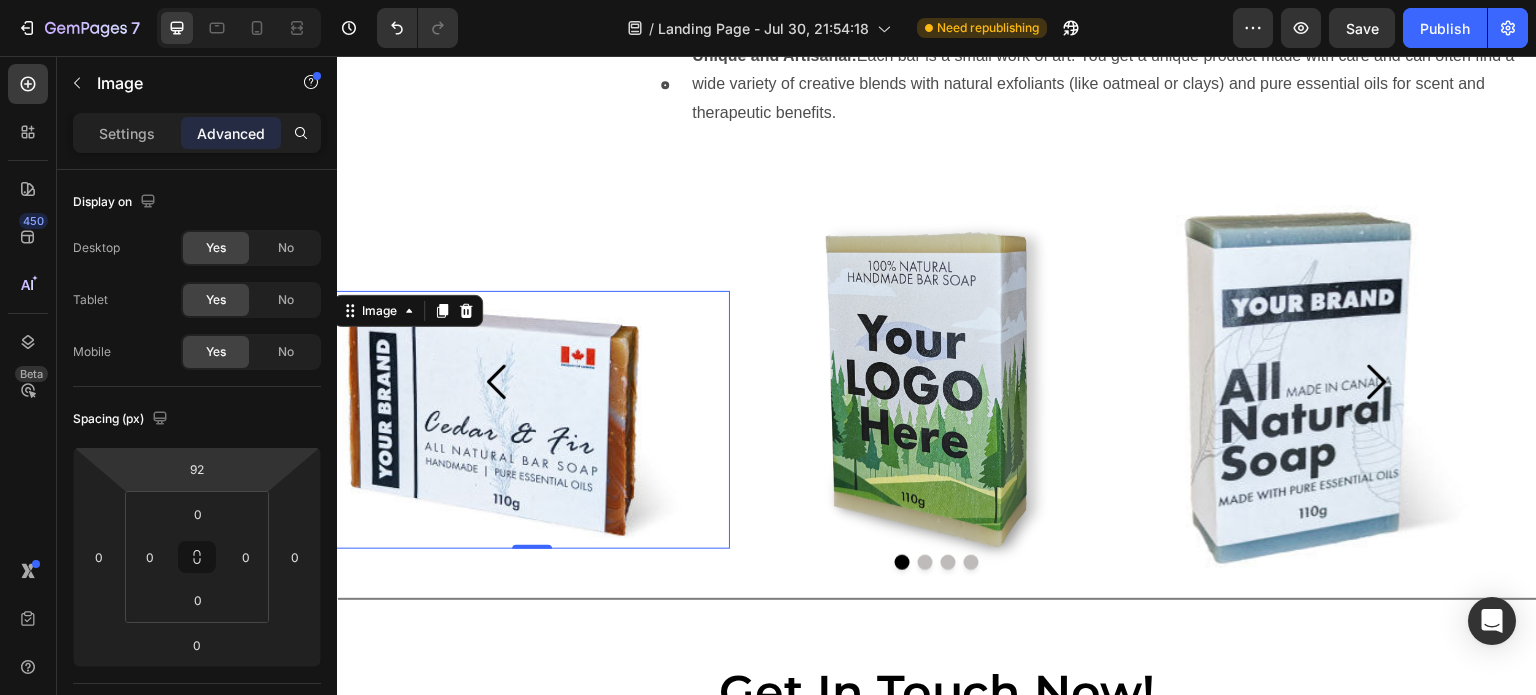 type on "88" 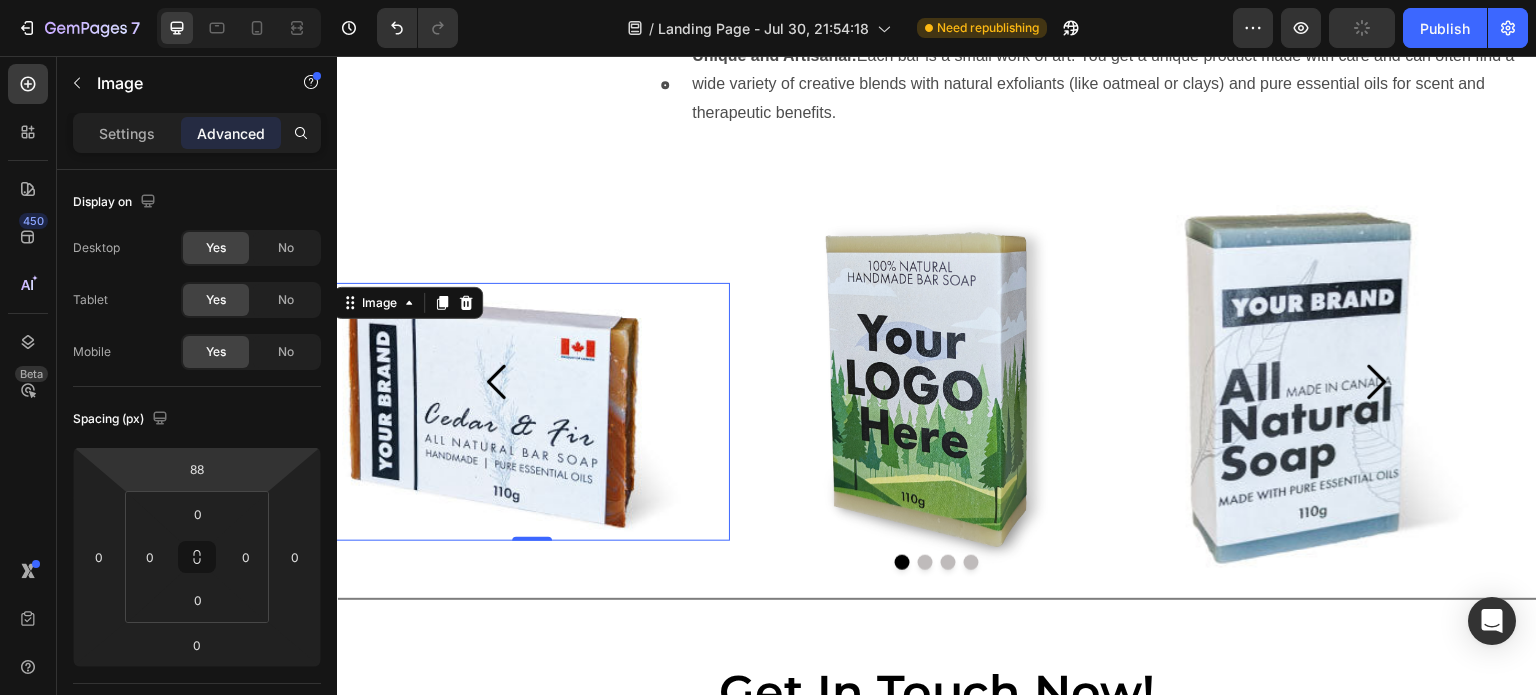 drag, startPoint x: 219, startPoint y: 487, endPoint x: 227, endPoint y: 500, distance: 15.264338 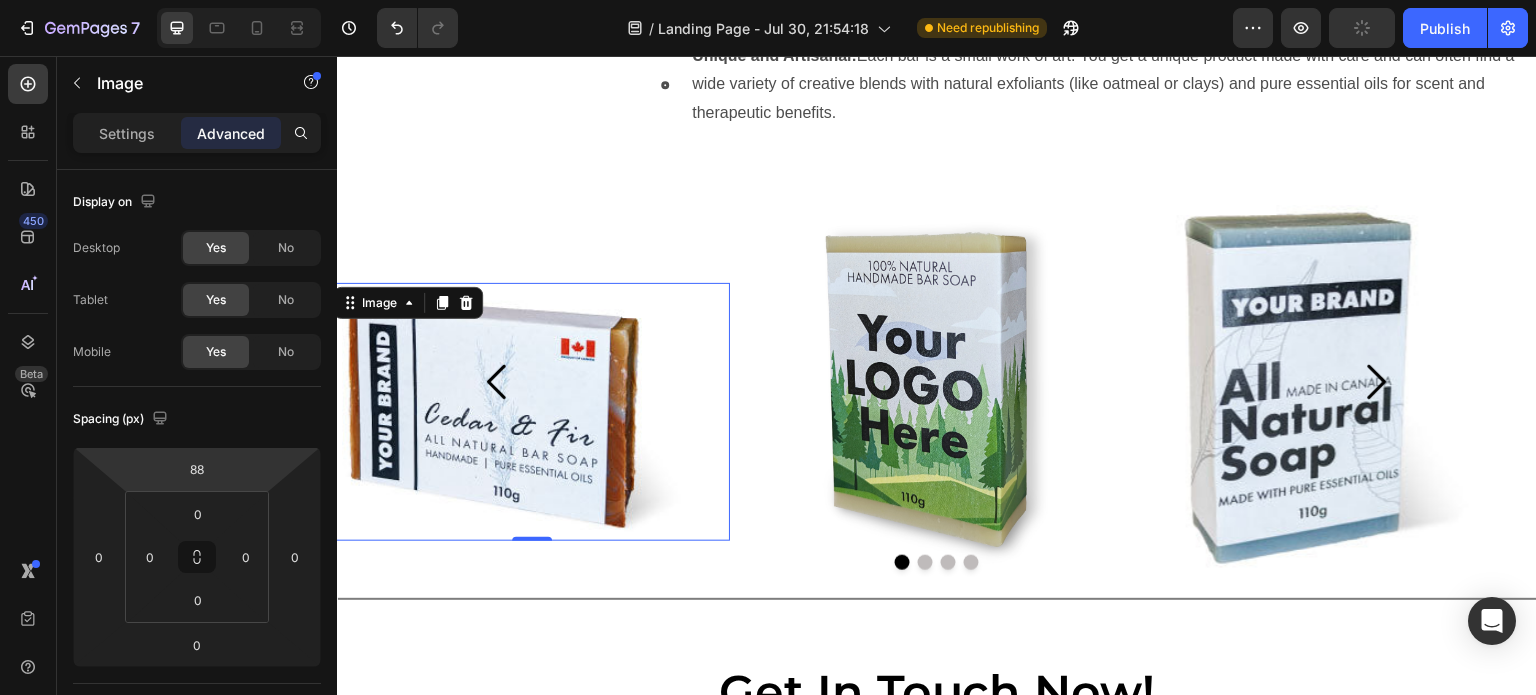 click on "7   /  Landing Page - Jul 30, 21:54:18 Need republishing Preview  Publish  450 Beta Sections(18) Elements(83) Section Element Hero Section Product Detail Brands Trusted Badges Guarantee Product Breakdown How to use Testimonials Compare Bundle FAQs Social Proof Brand Story Product List Collection Blog List Contact Sticky Add to Cart Custom Footer Browse Library 450 Layout
Row
Row
Row
Row Text
Heading
Text Block Button
Button
Button Media
Image
Image
Video" at bounding box center [768, 0] 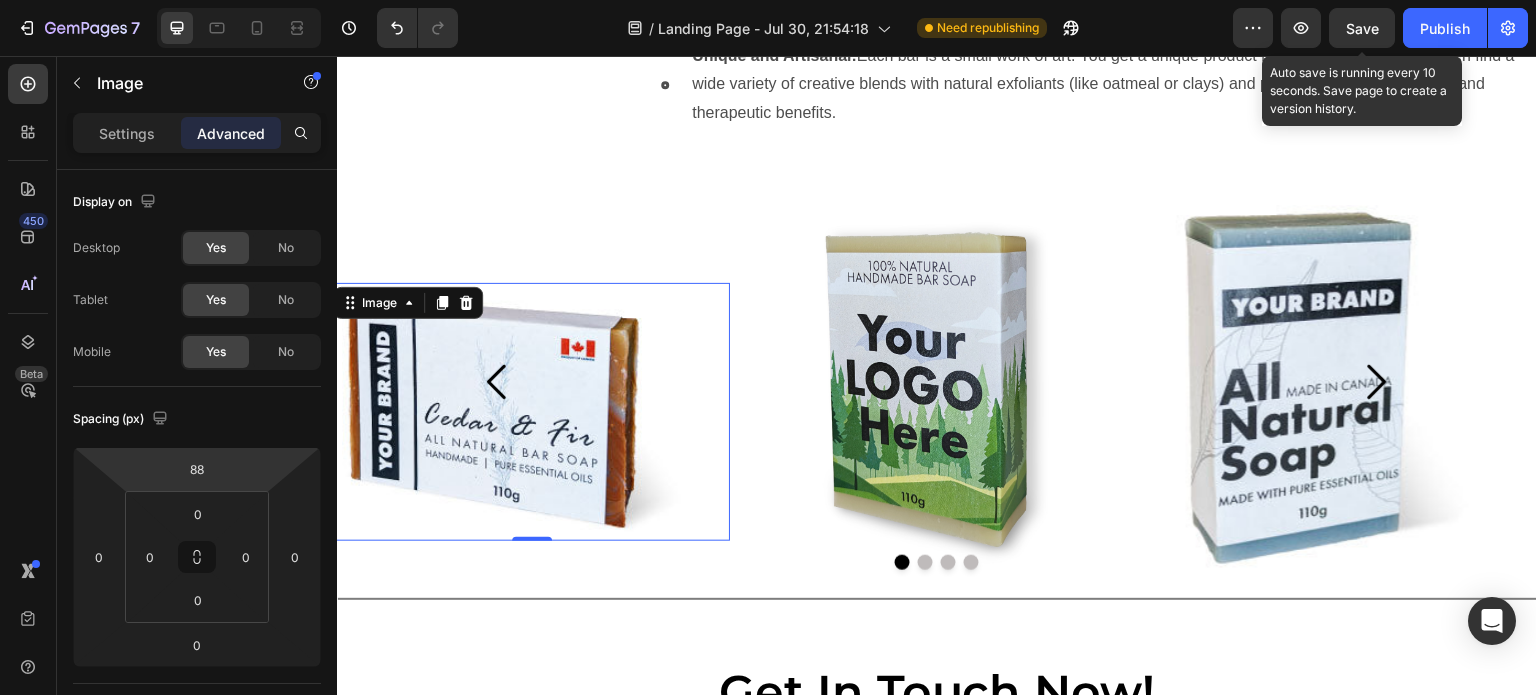 click on "Save" at bounding box center (1362, 28) 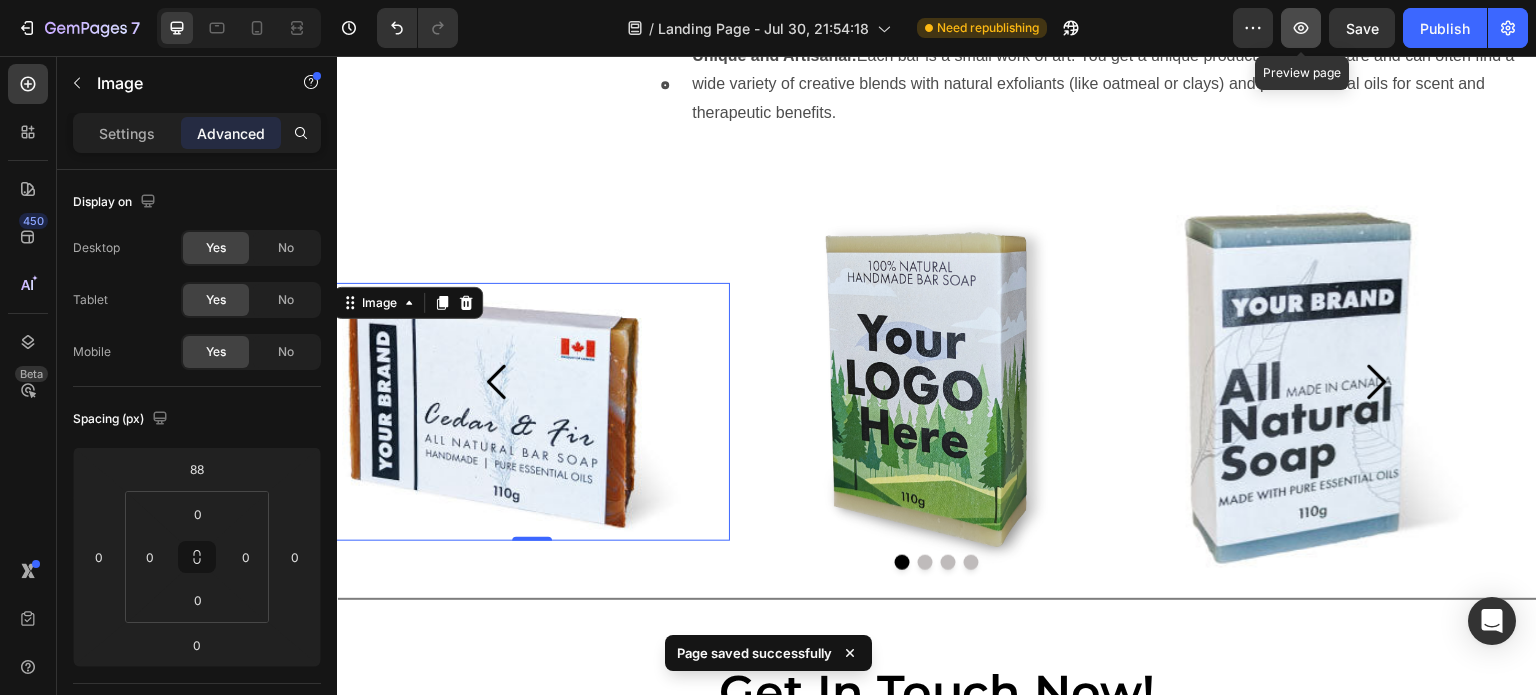 click 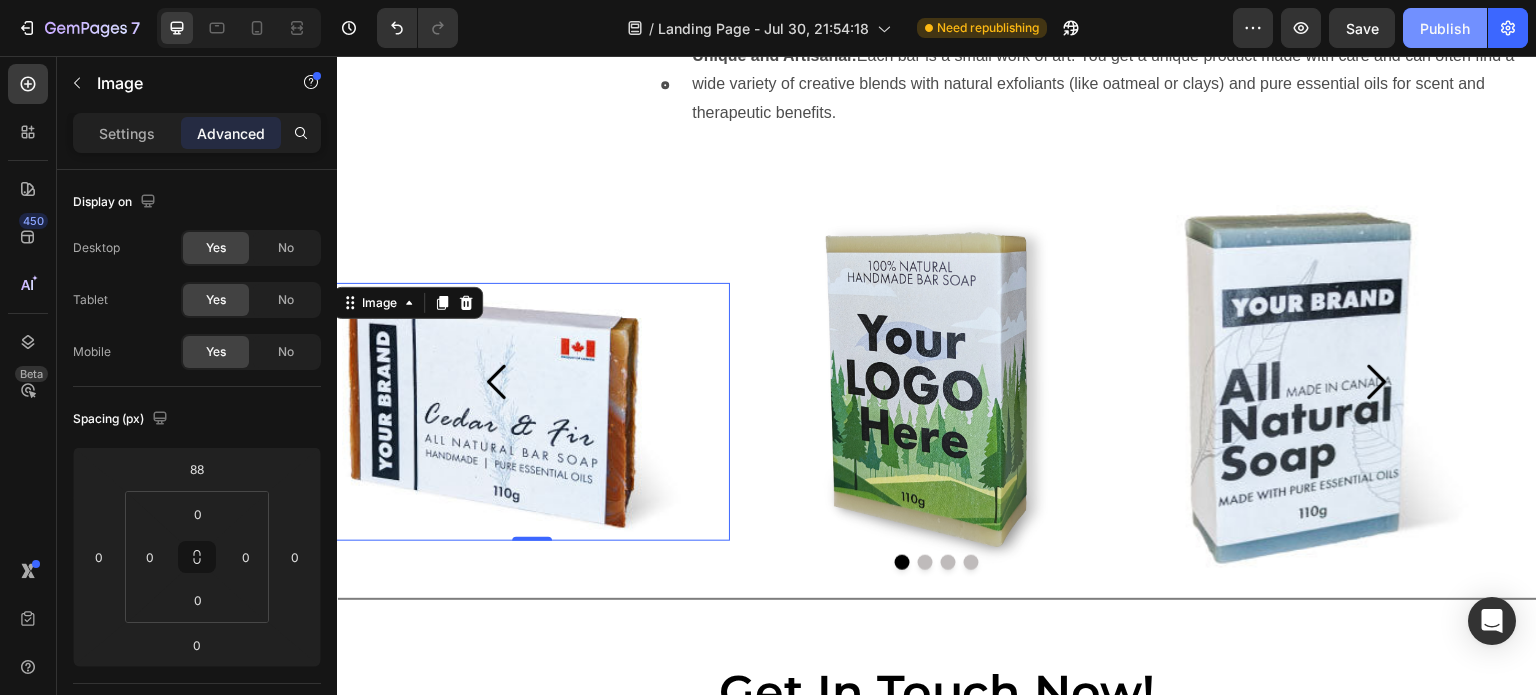 click on "Publish" at bounding box center (1445, 28) 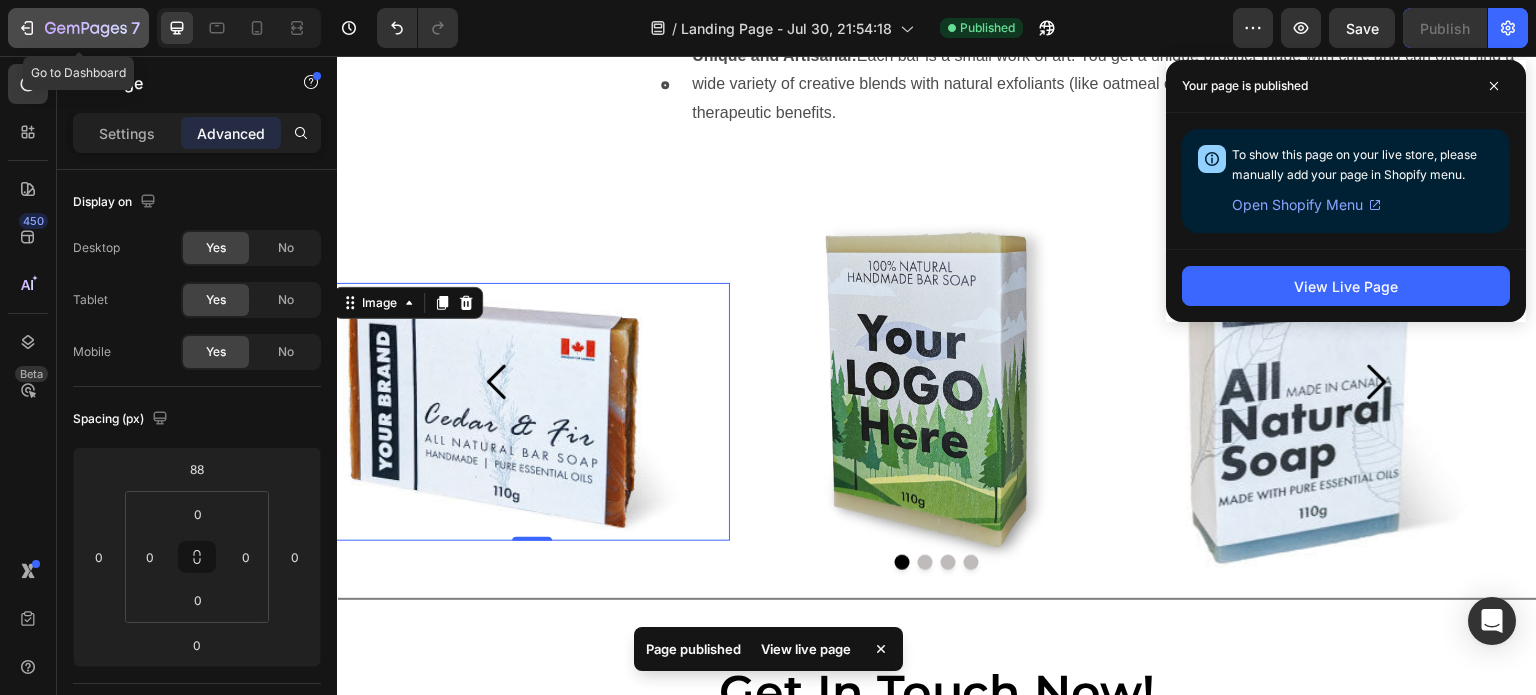 click 